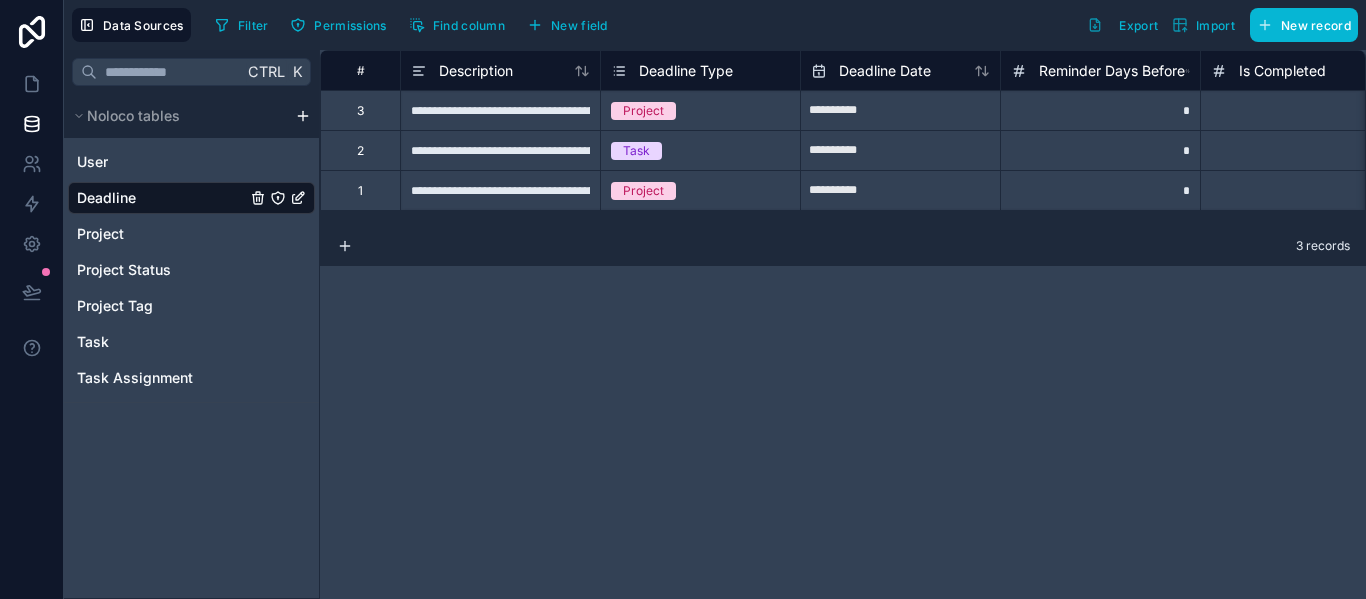 scroll, scrollTop: 0, scrollLeft: 0, axis: both 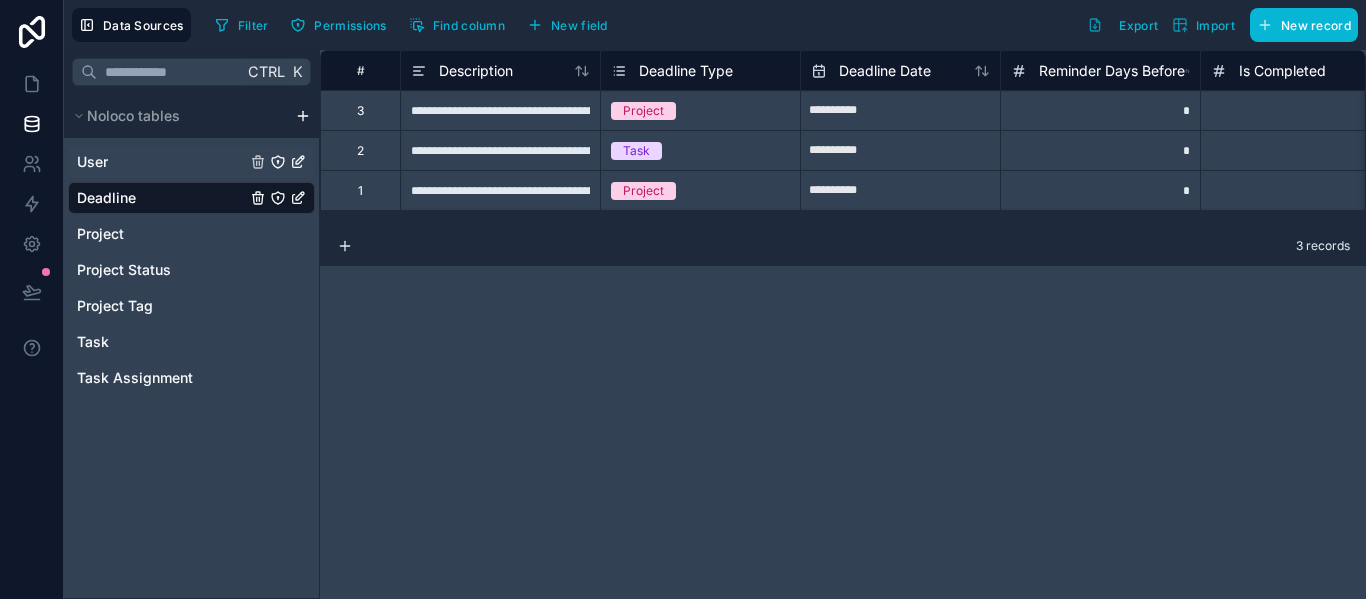 click on "User" at bounding box center [191, 162] 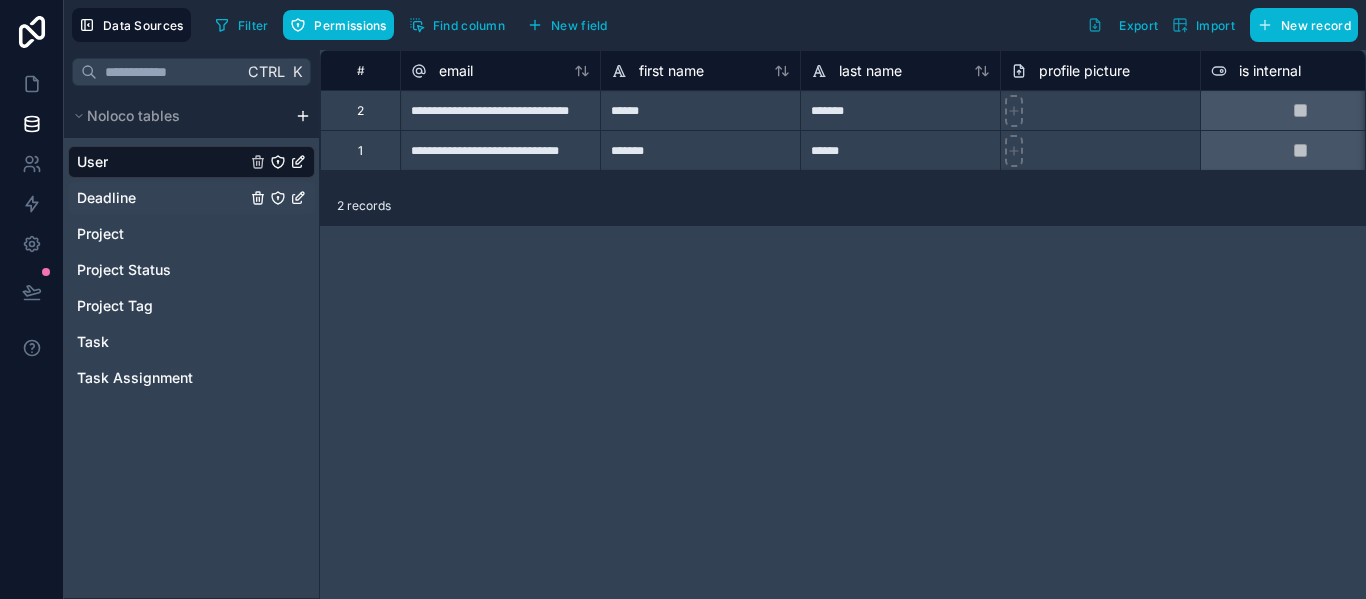 click on "Deadline" at bounding box center (106, 198) 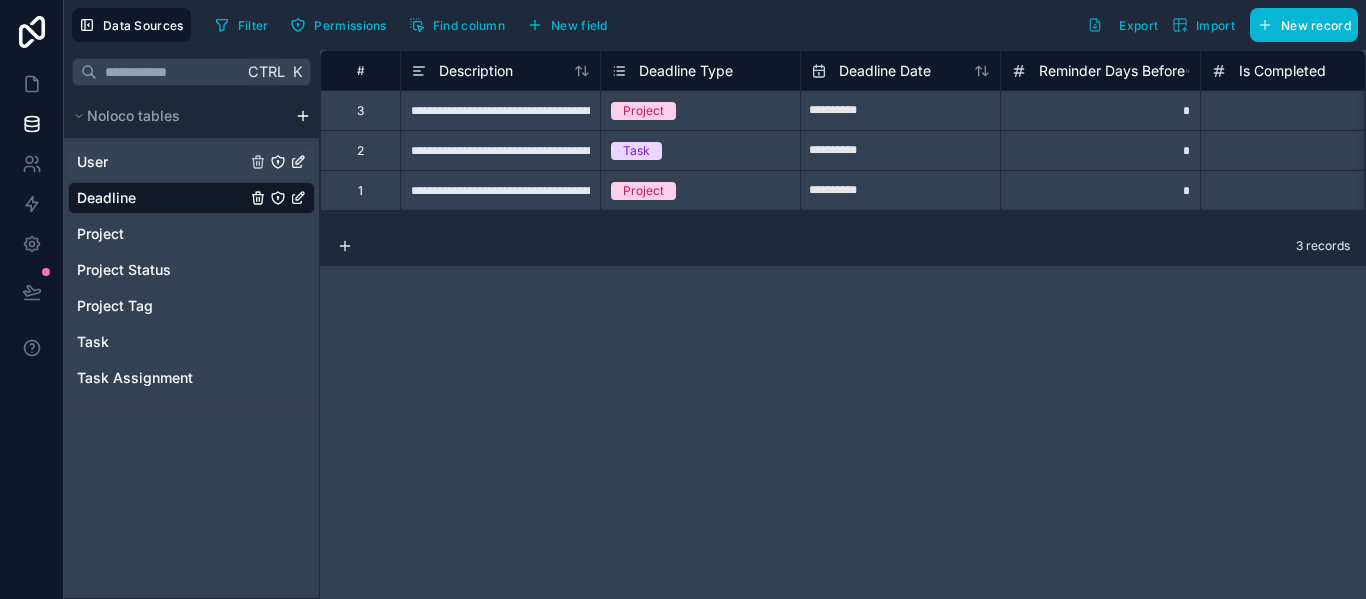 click on "User" at bounding box center [92, 162] 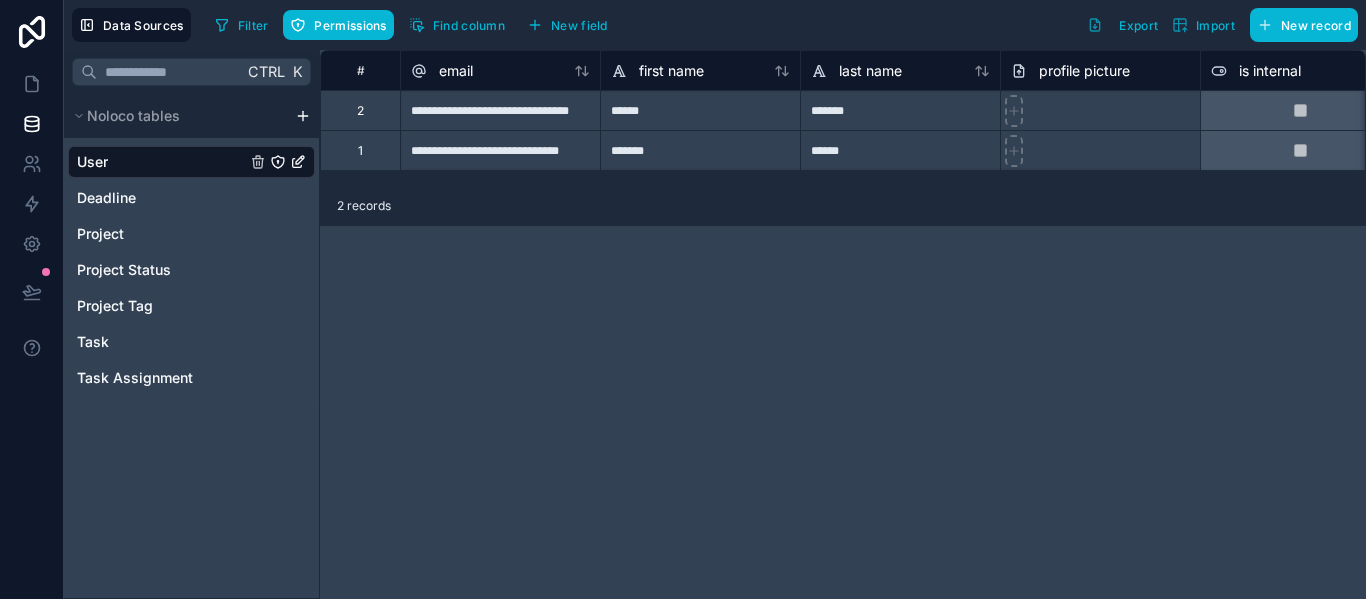 click 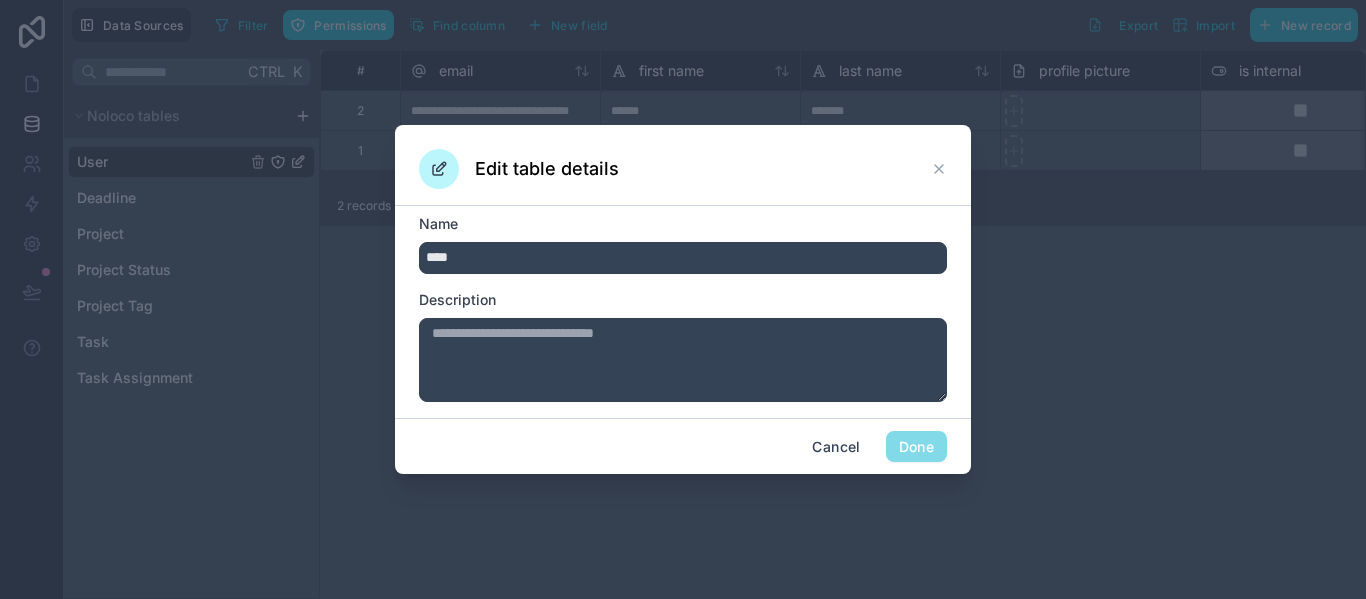 drag, startPoint x: 553, startPoint y: 256, endPoint x: 308, endPoint y: 293, distance: 247.77812 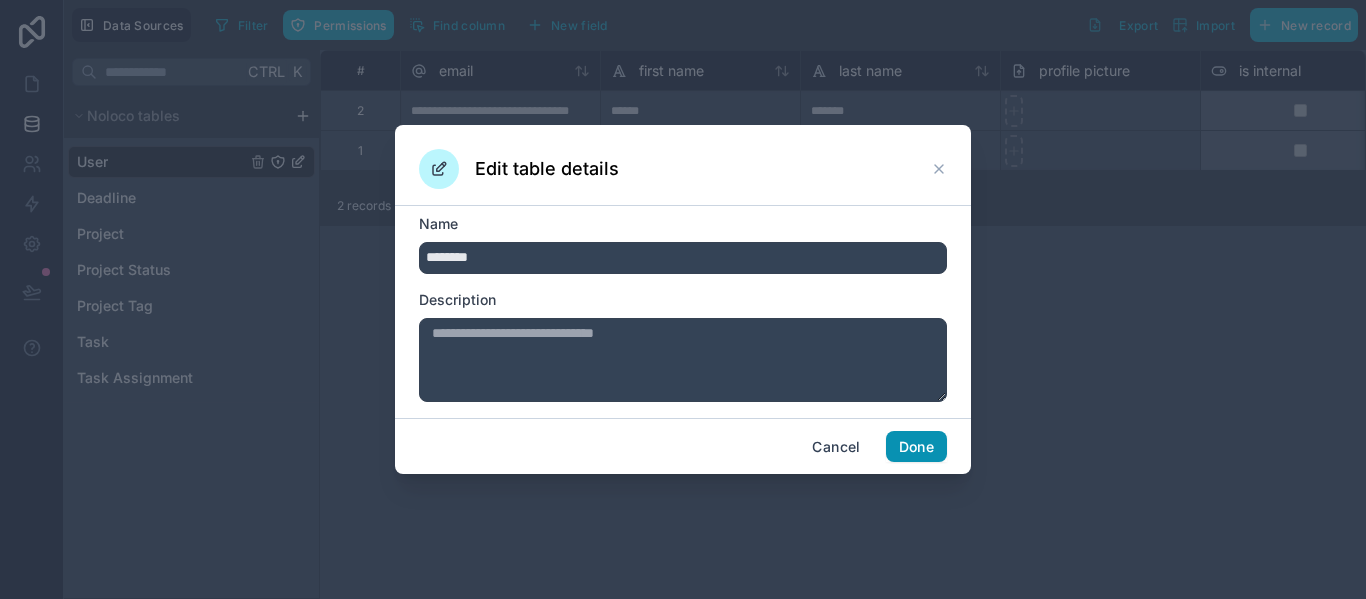 type on "********" 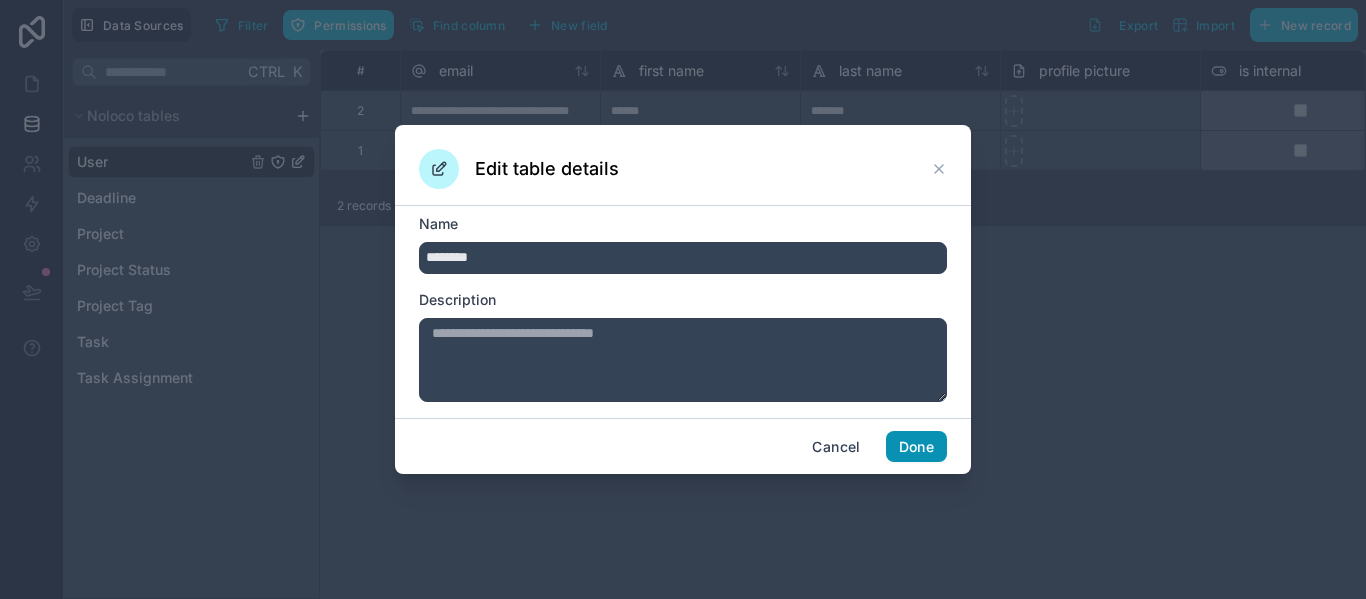 click on "Done" at bounding box center [916, 447] 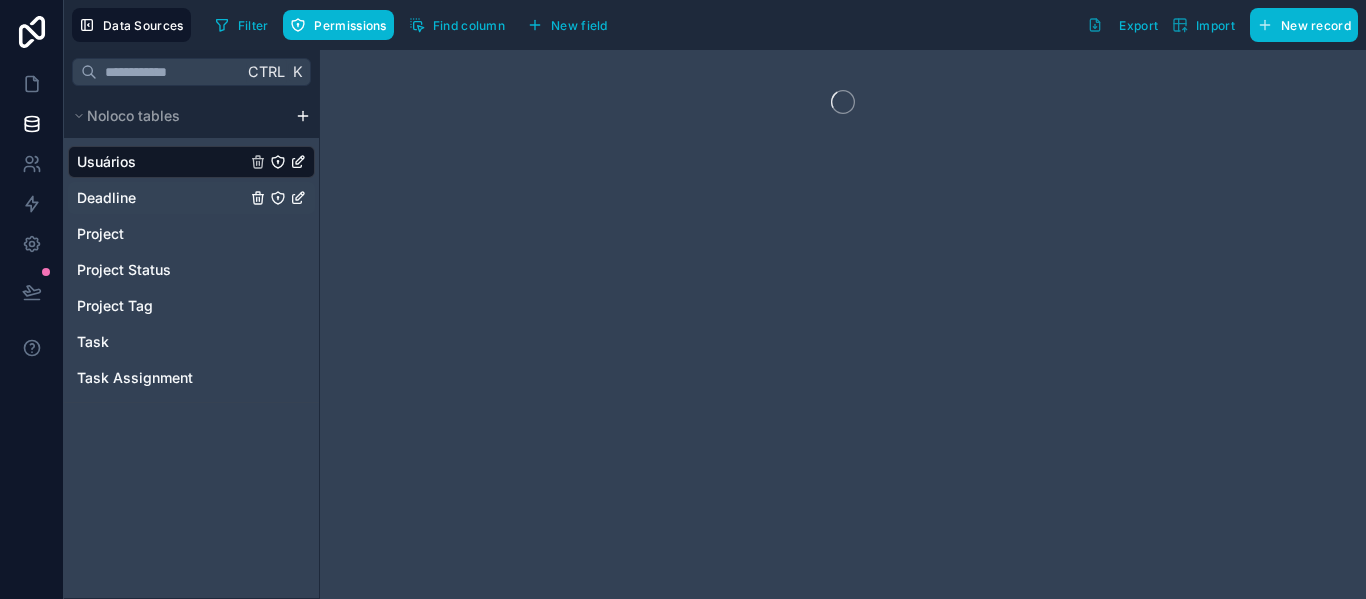 click on "Deadline" at bounding box center [106, 198] 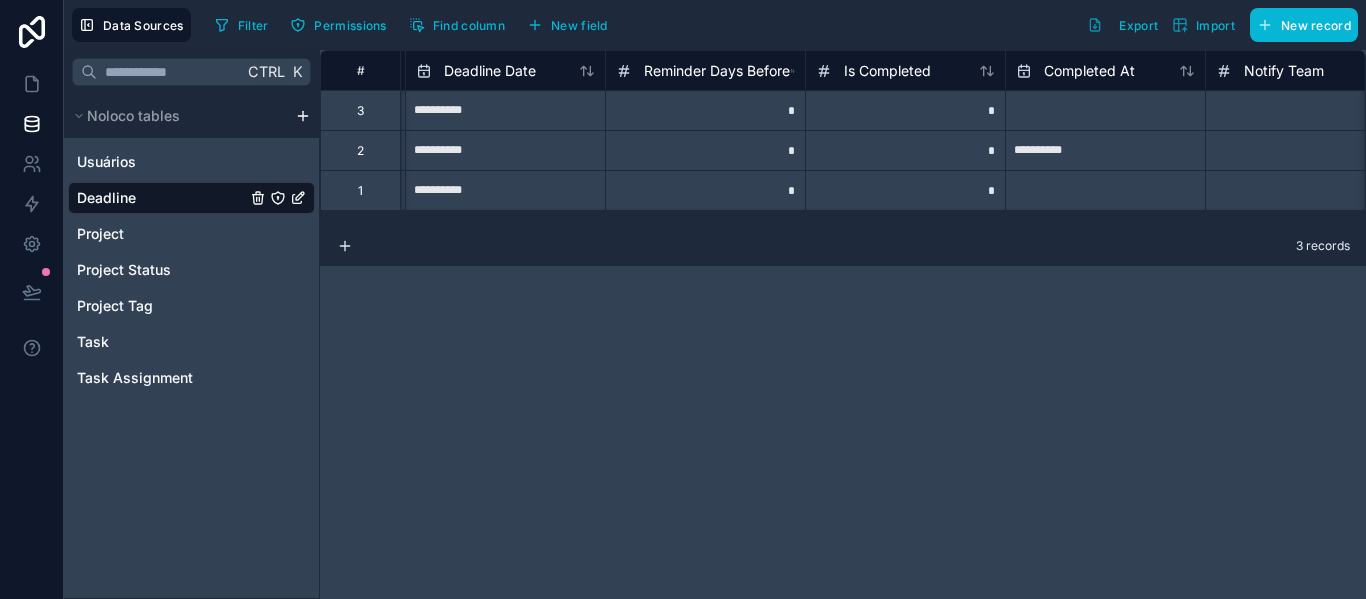 scroll, scrollTop: 0, scrollLeft: 0, axis: both 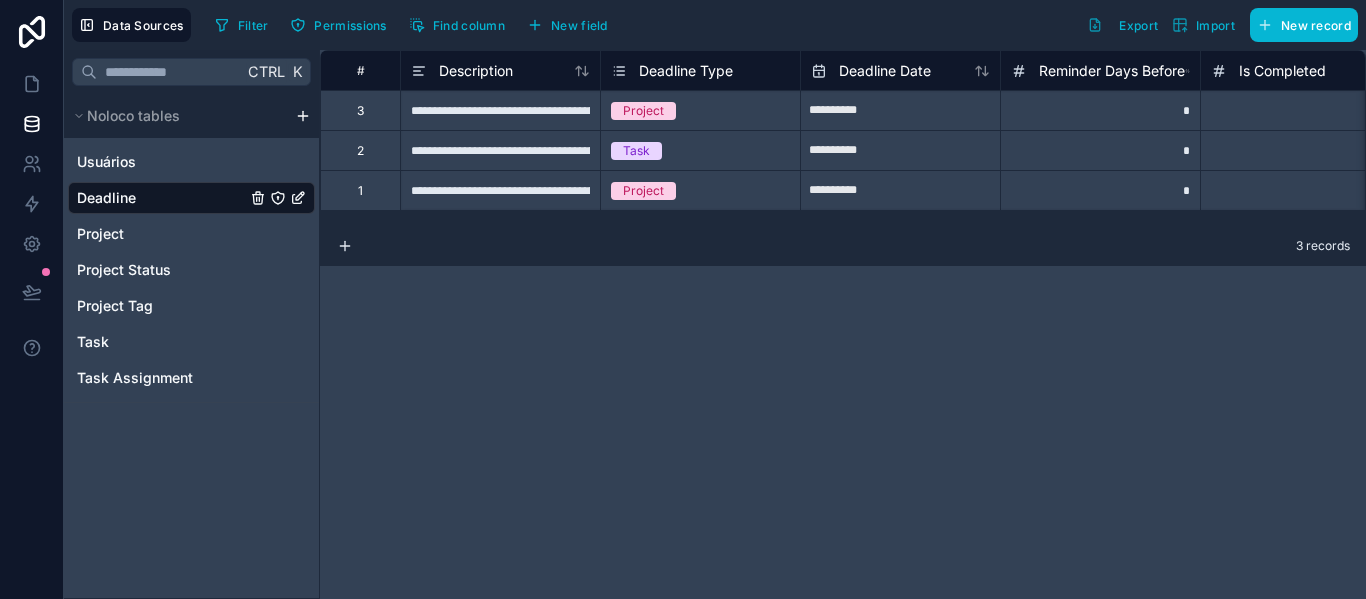 click 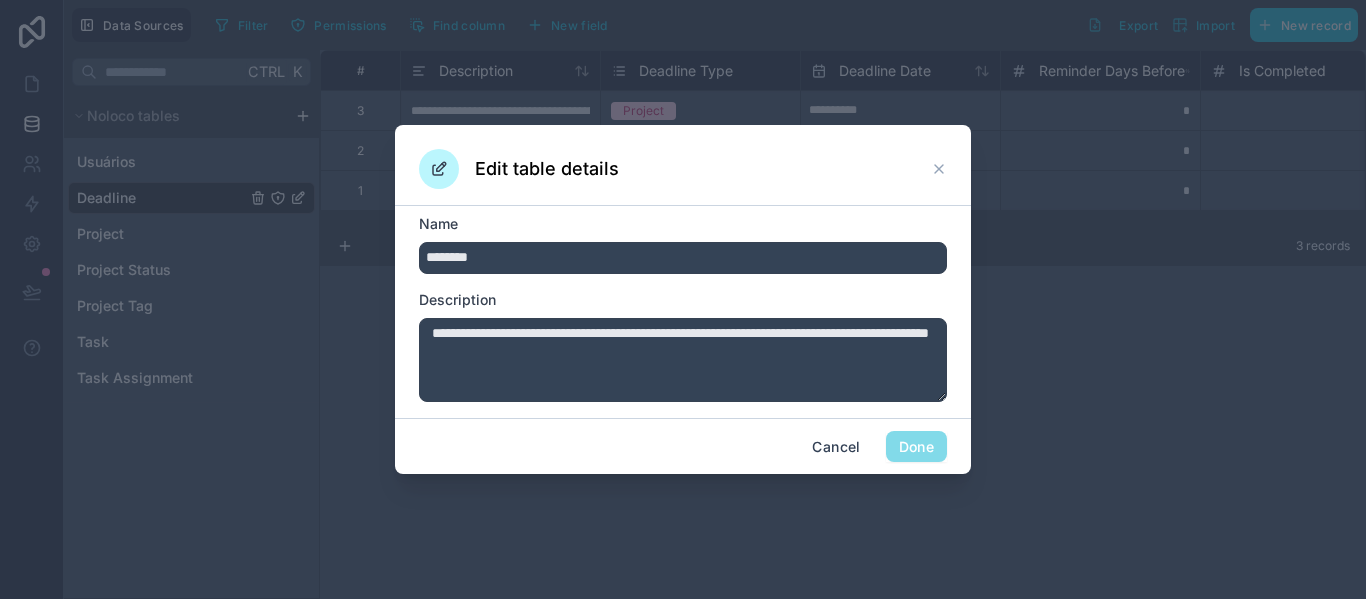 drag, startPoint x: 533, startPoint y: 256, endPoint x: 337, endPoint y: 252, distance: 196.04082 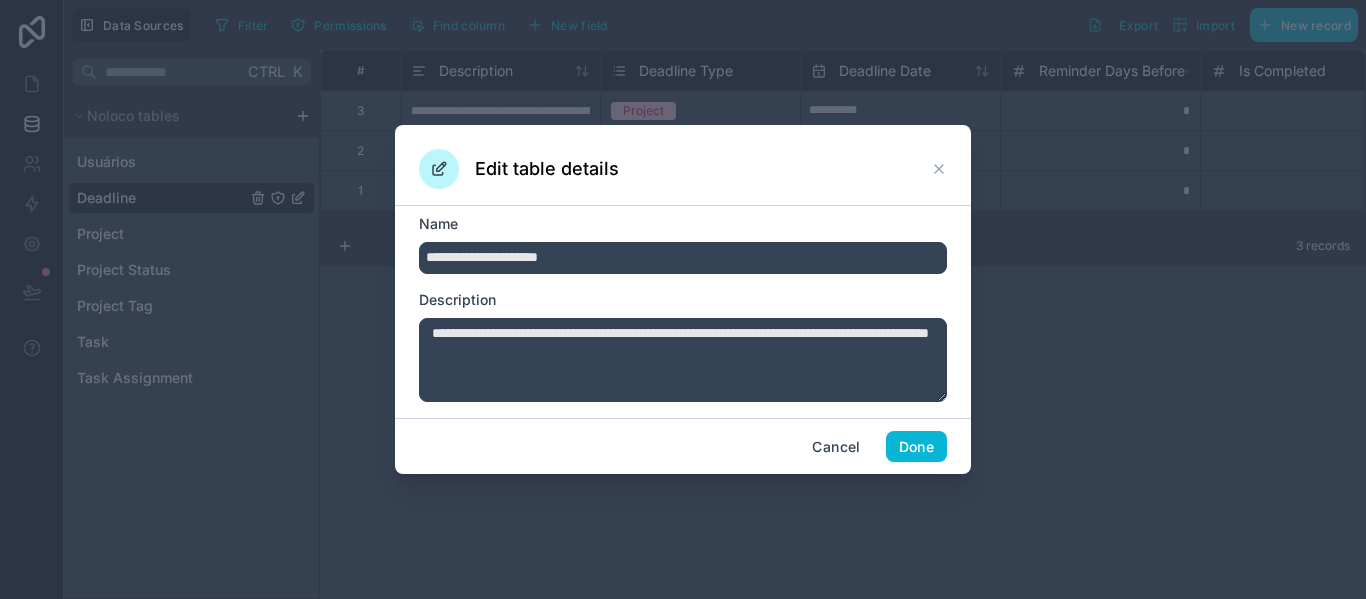 type on "**********" 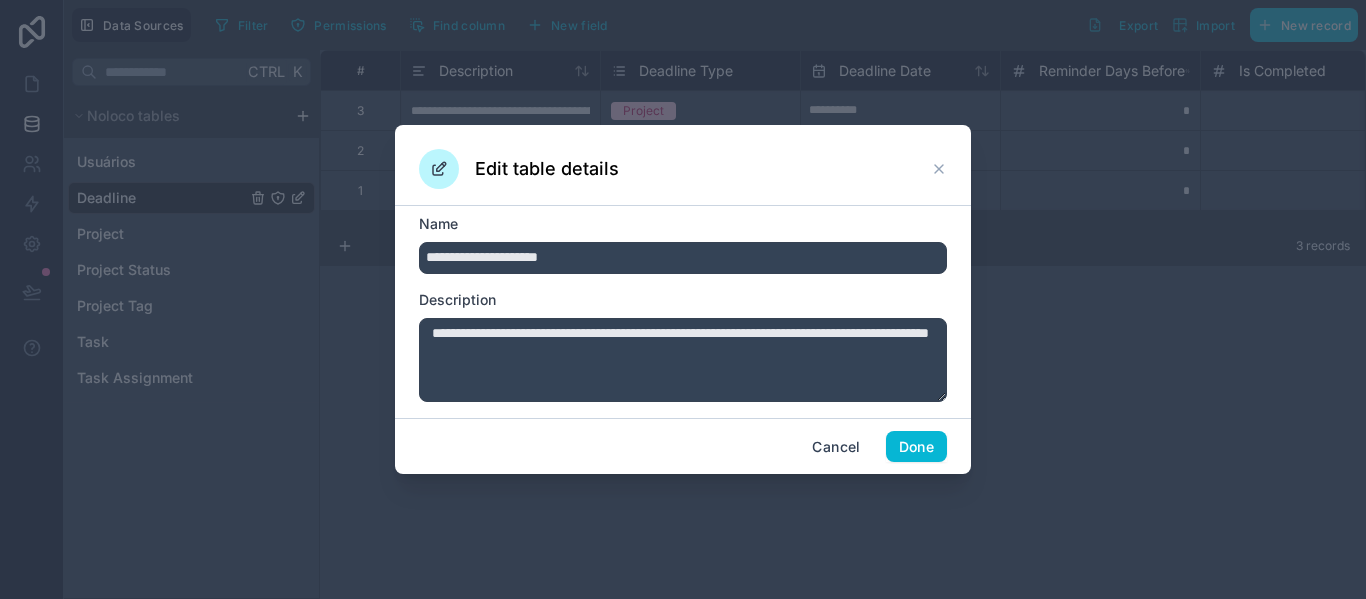 drag, startPoint x: 427, startPoint y: 298, endPoint x: 302, endPoint y: 264, distance: 129.5415 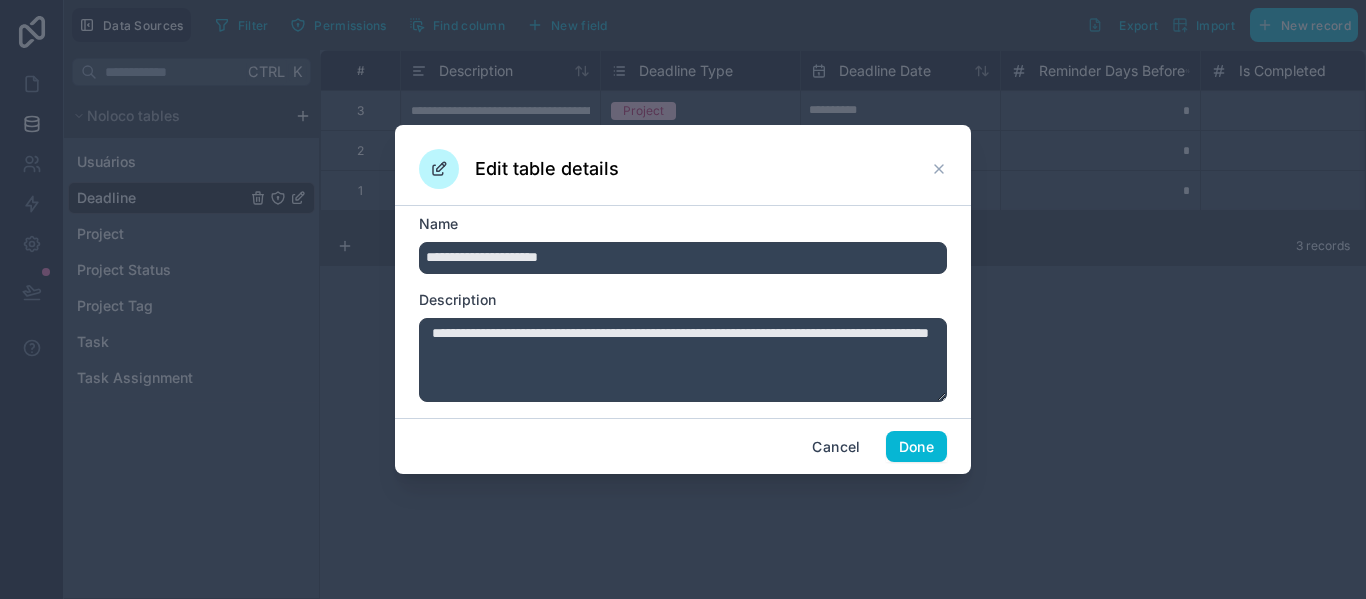 click on "**********" at bounding box center [683, 299] 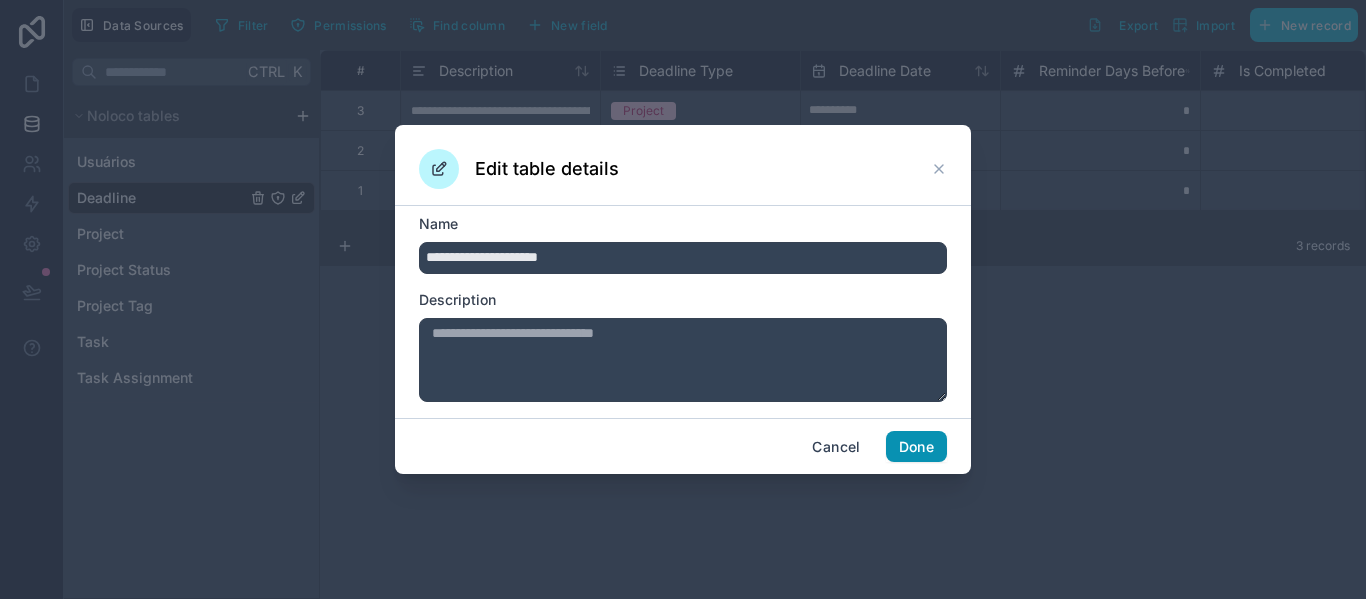 type 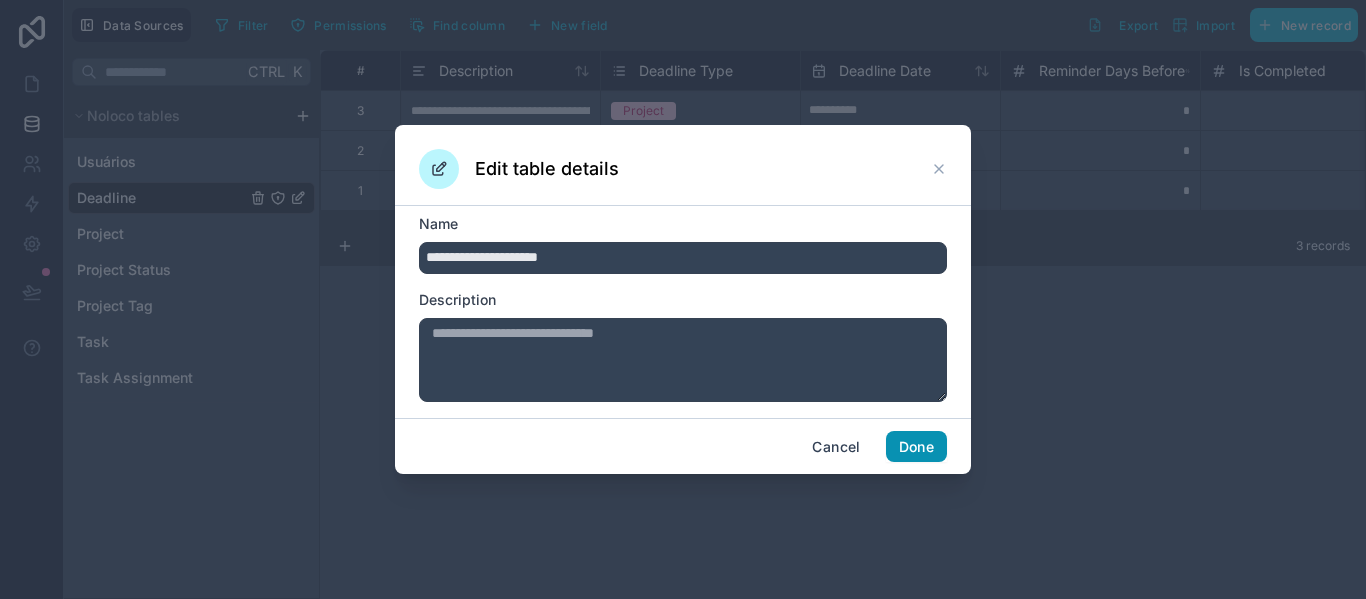click on "Done" at bounding box center [916, 447] 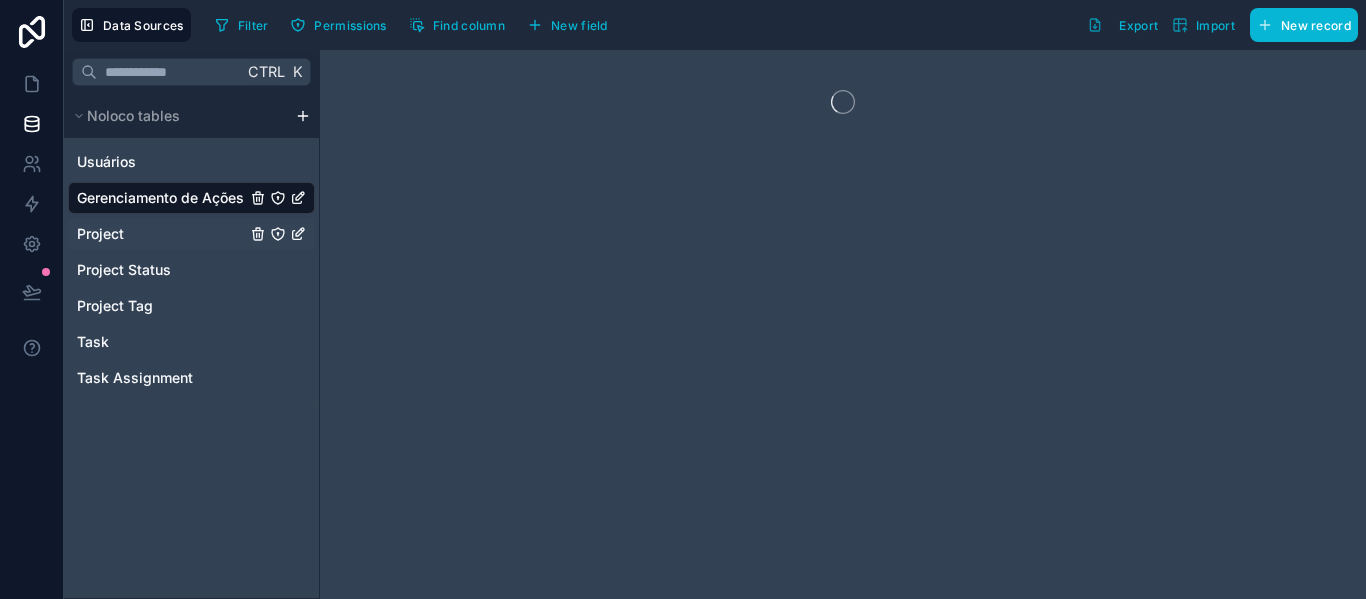 click on "Project" at bounding box center [191, 234] 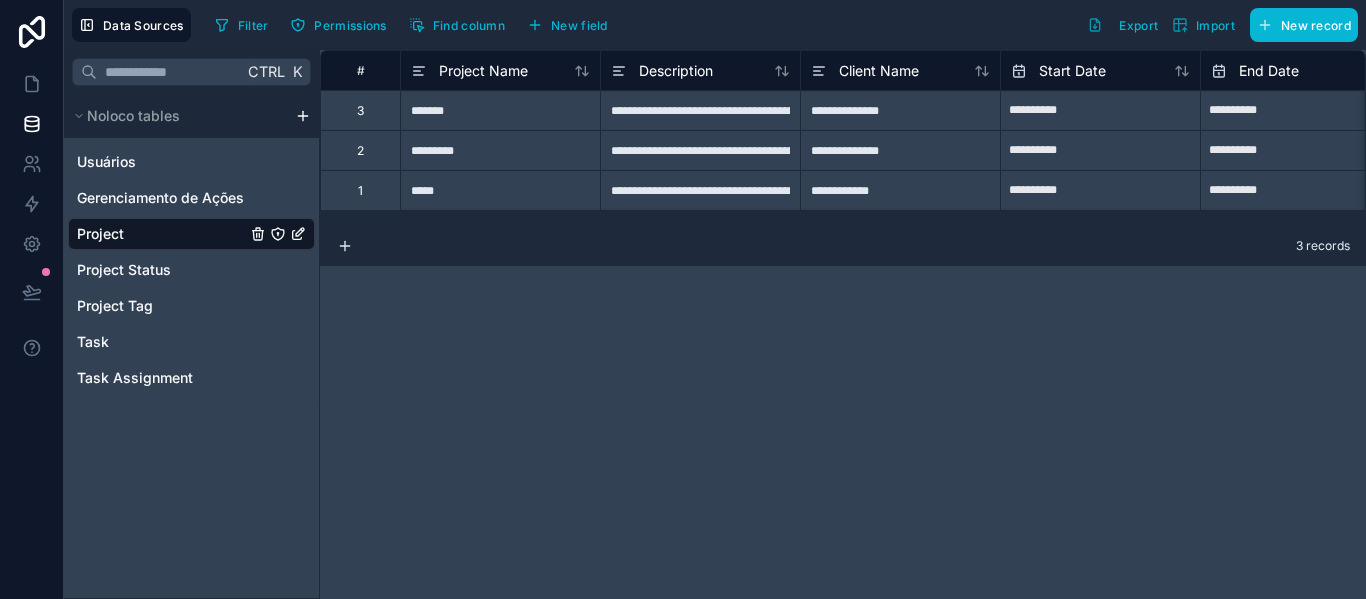 click 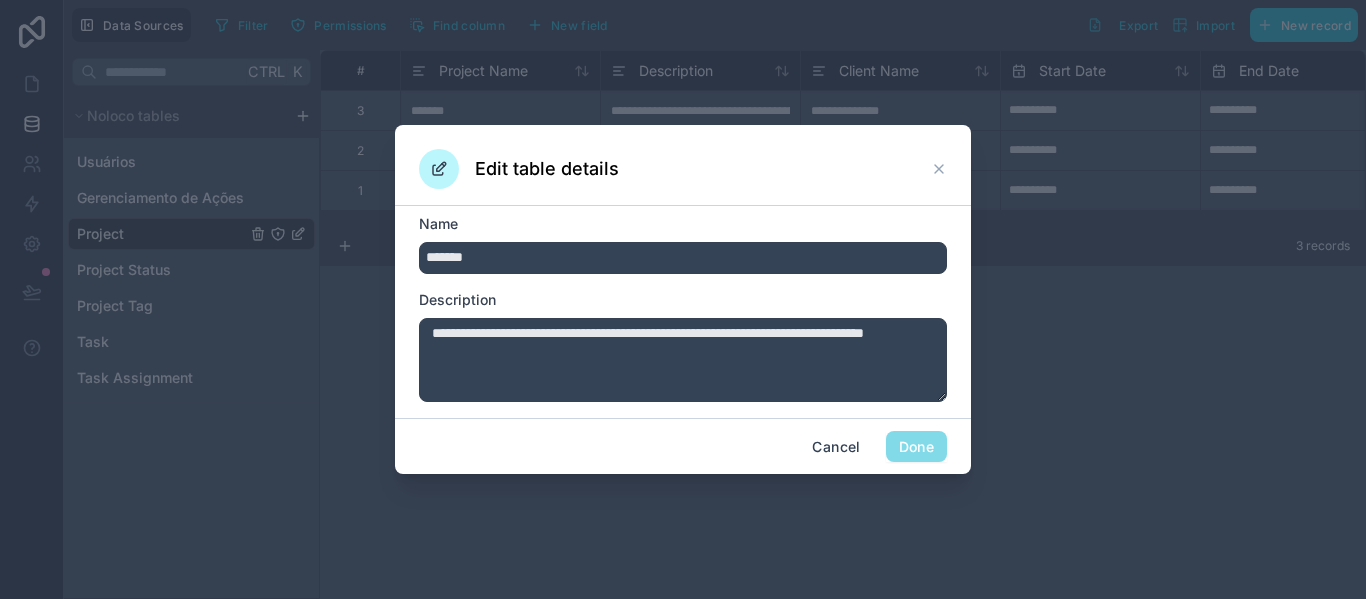 drag, startPoint x: 513, startPoint y: 245, endPoint x: 264, endPoint y: 259, distance: 249.39326 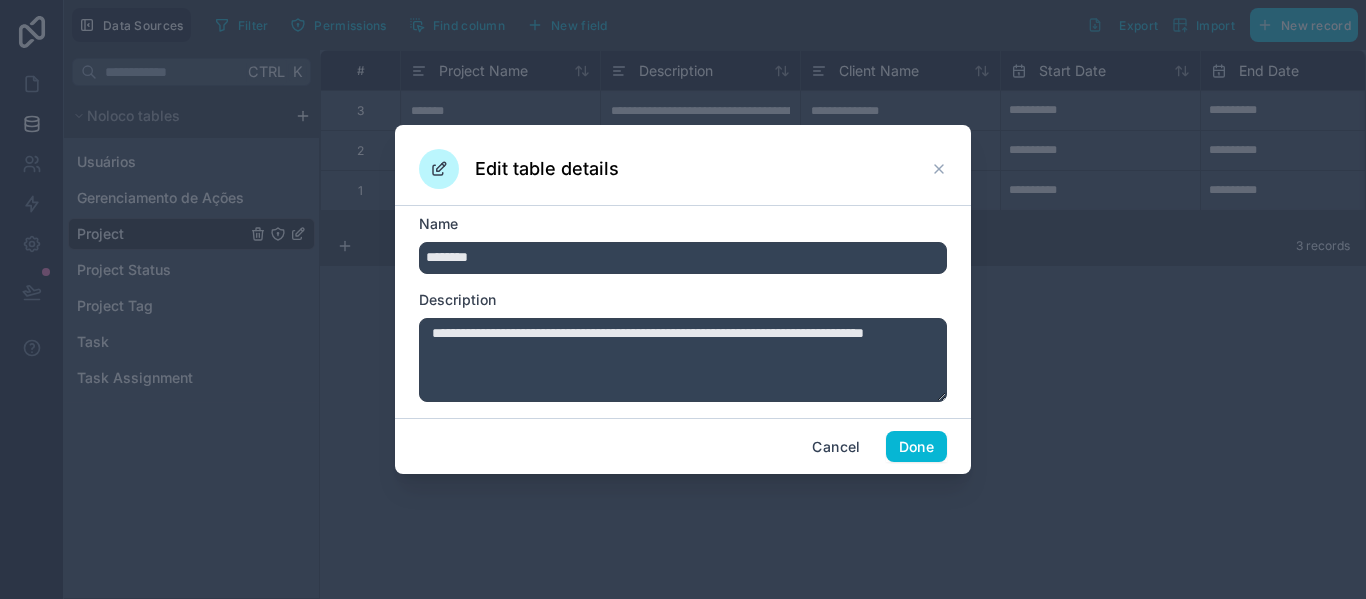type on "********" 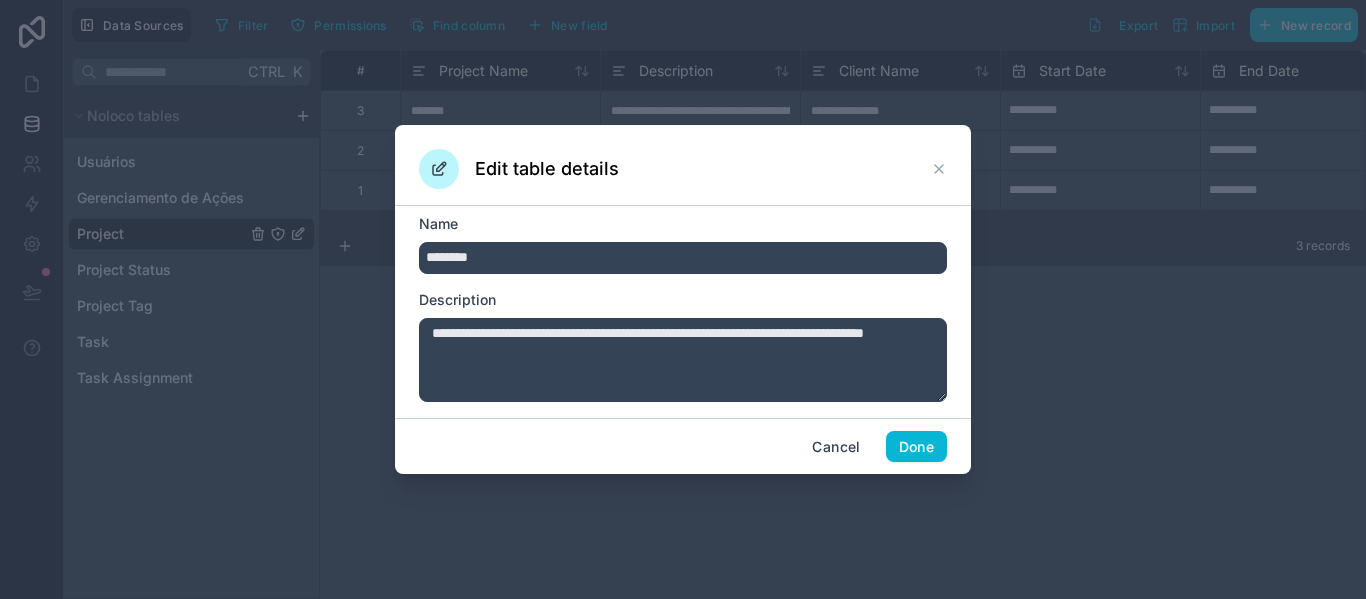 drag, startPoint x: 557, startPoint y: 363, endPoint x: 366, endPoint y: 298, distance: 201.75728 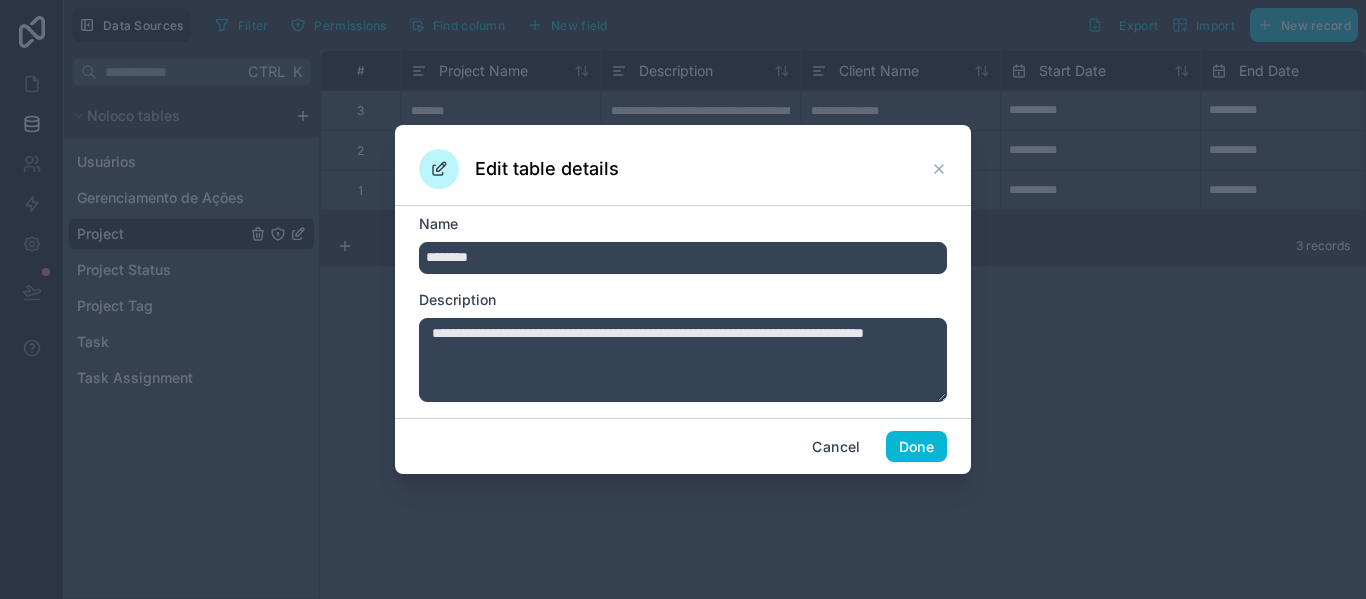 click on "**********" at bounding box center [683, 299] 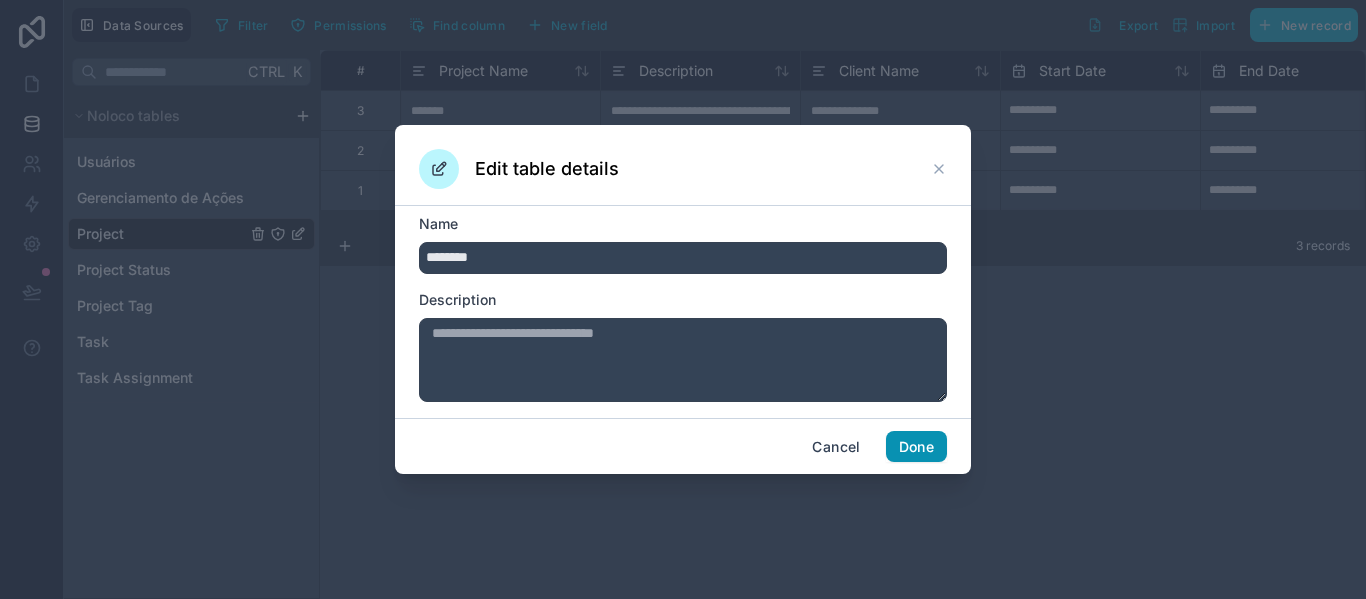 type 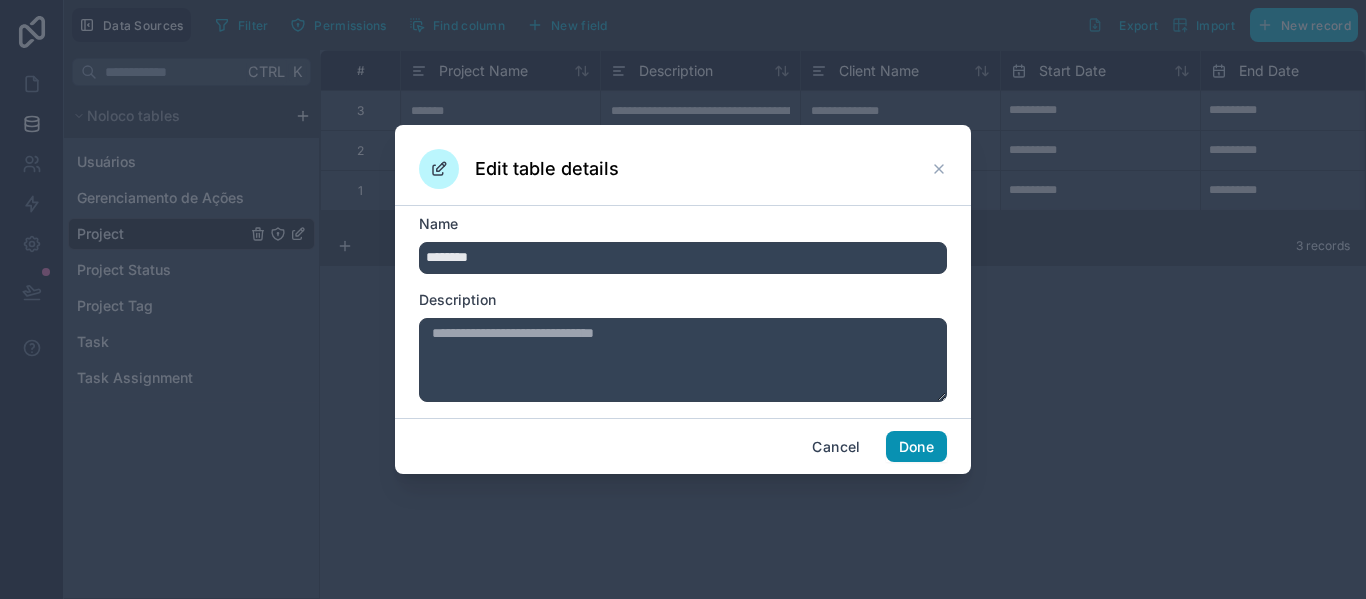 click on "Done" at bounding box center [916, 447] 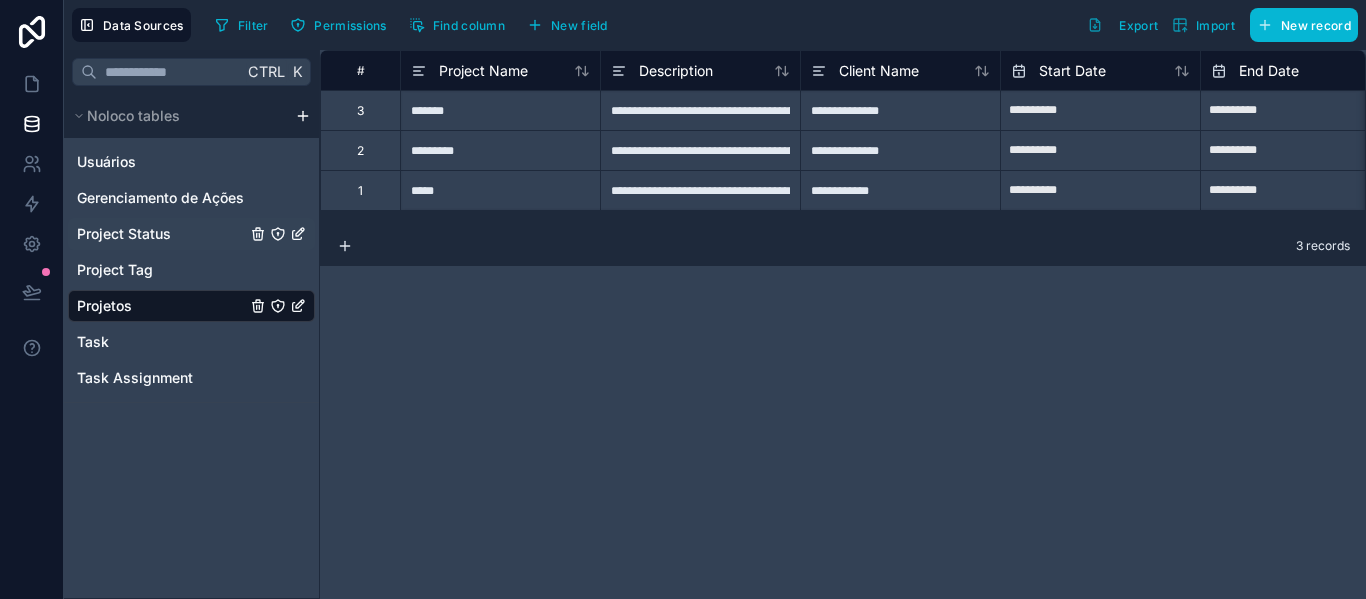 click on "Project Status" at bounding box center [124, 234] 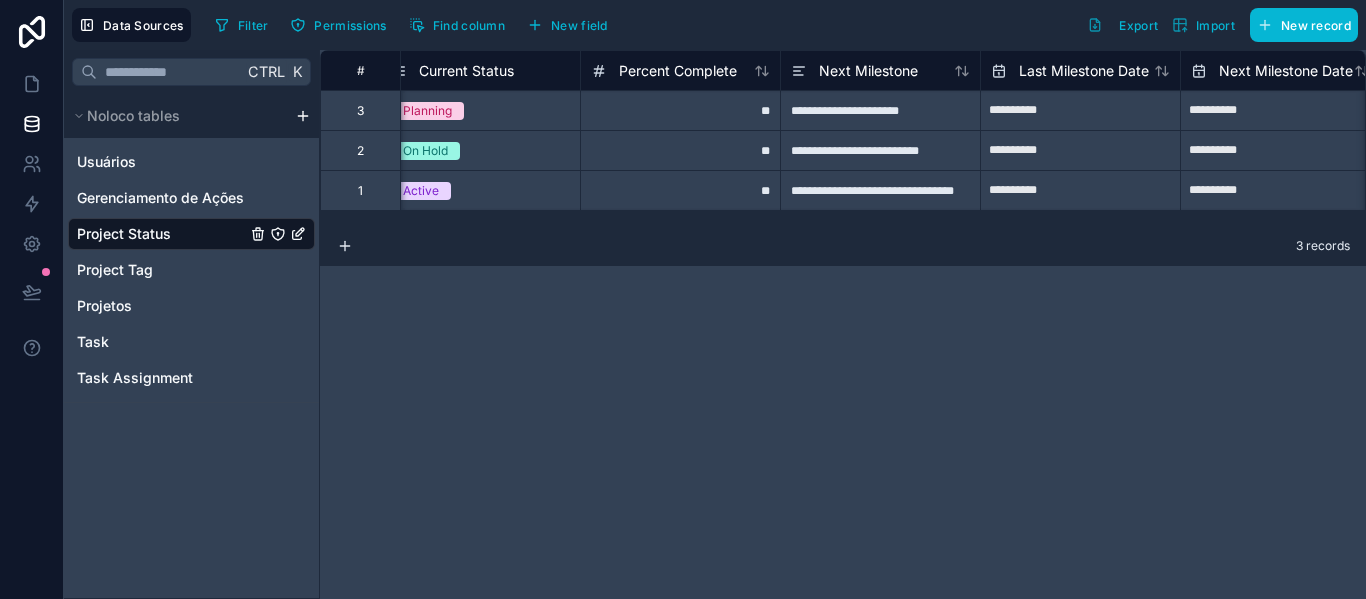 scroll, scrollTop: 0, scrollLeft: 0, axis: both 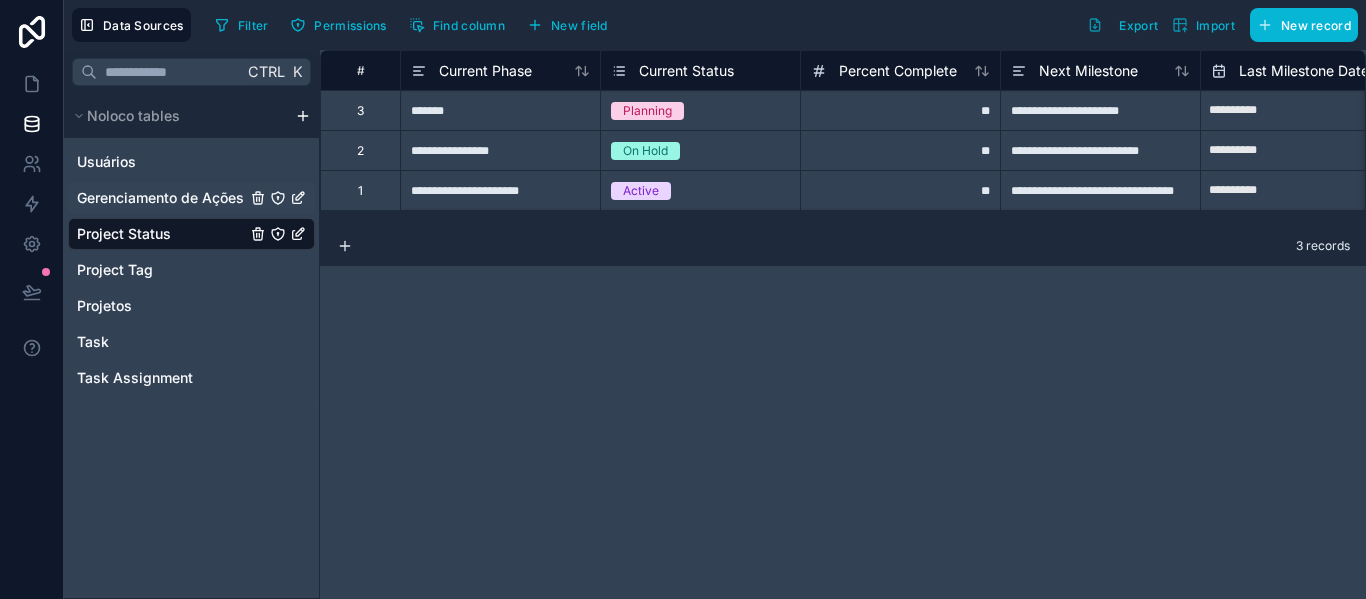 click on "Gerenciamento de Ações" at bounding box center (160, 198) 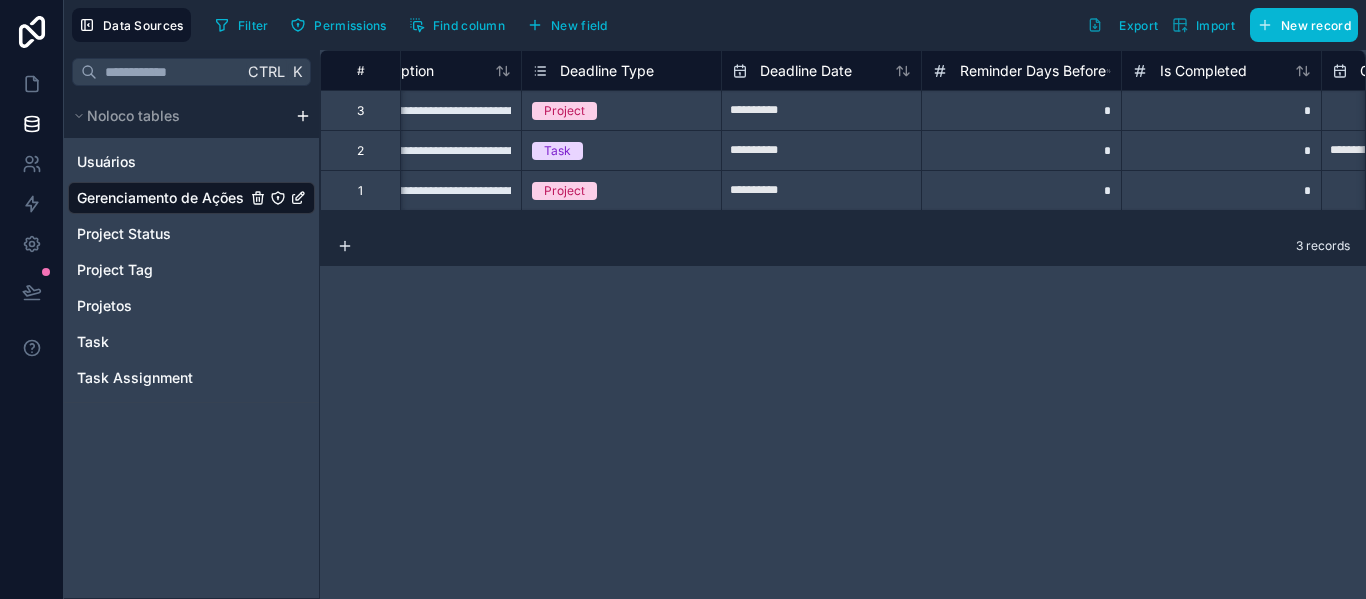 scroll, scrollTop: 0, scrollLeft: 0, axis: both 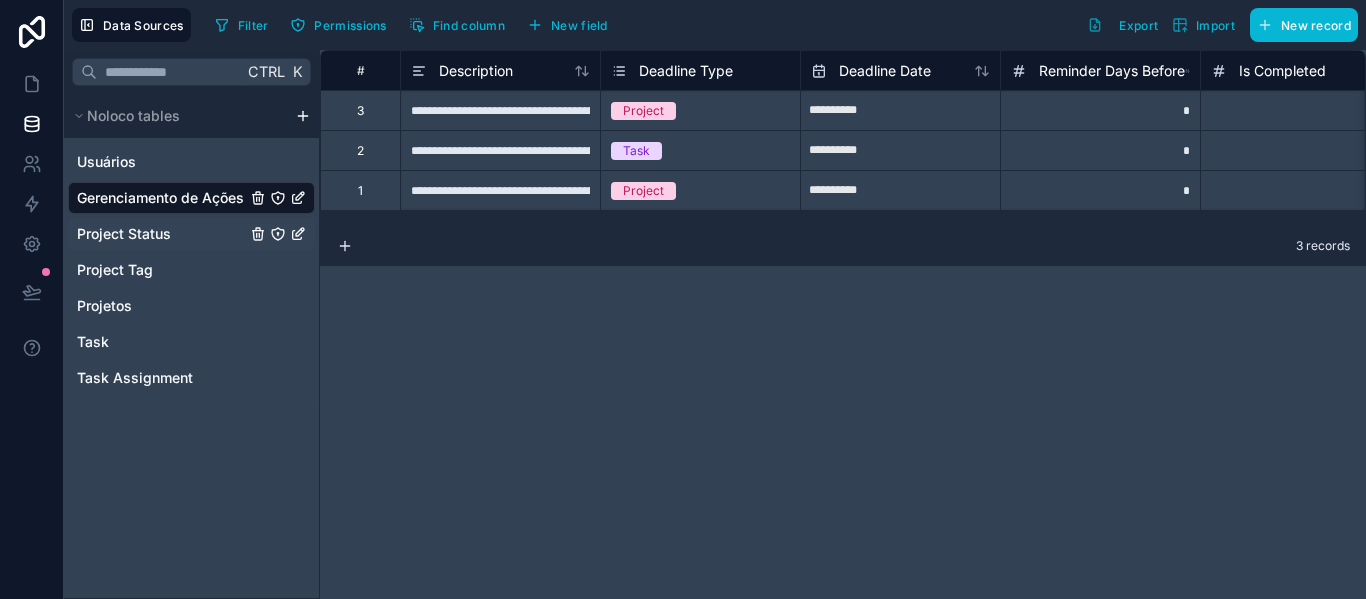 click on "Project Status" at bounding box center [124, 234] 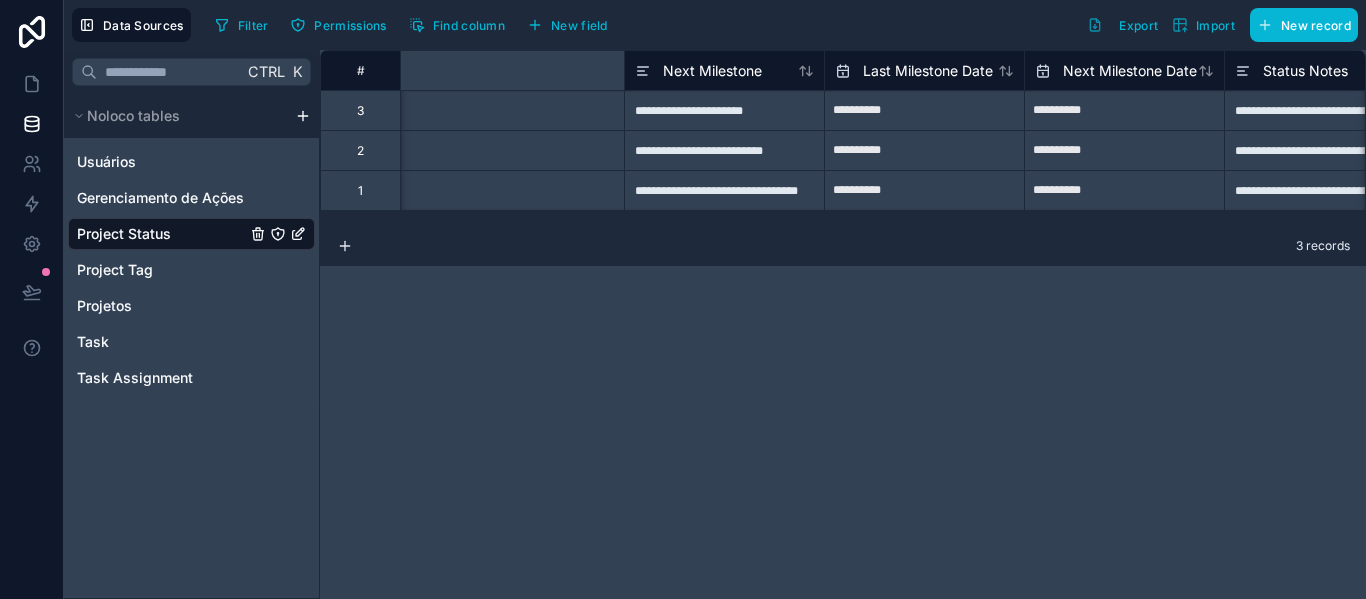 scroll, scrollTop: 0, scrollLeft: 0, axis: both 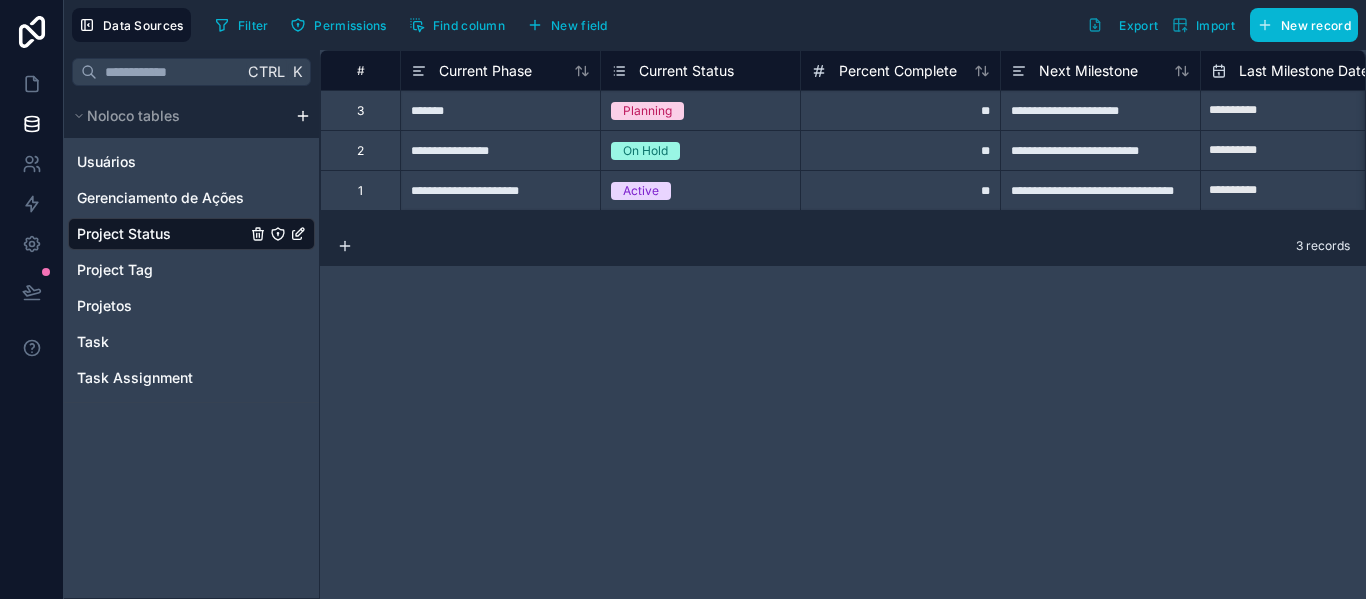 click 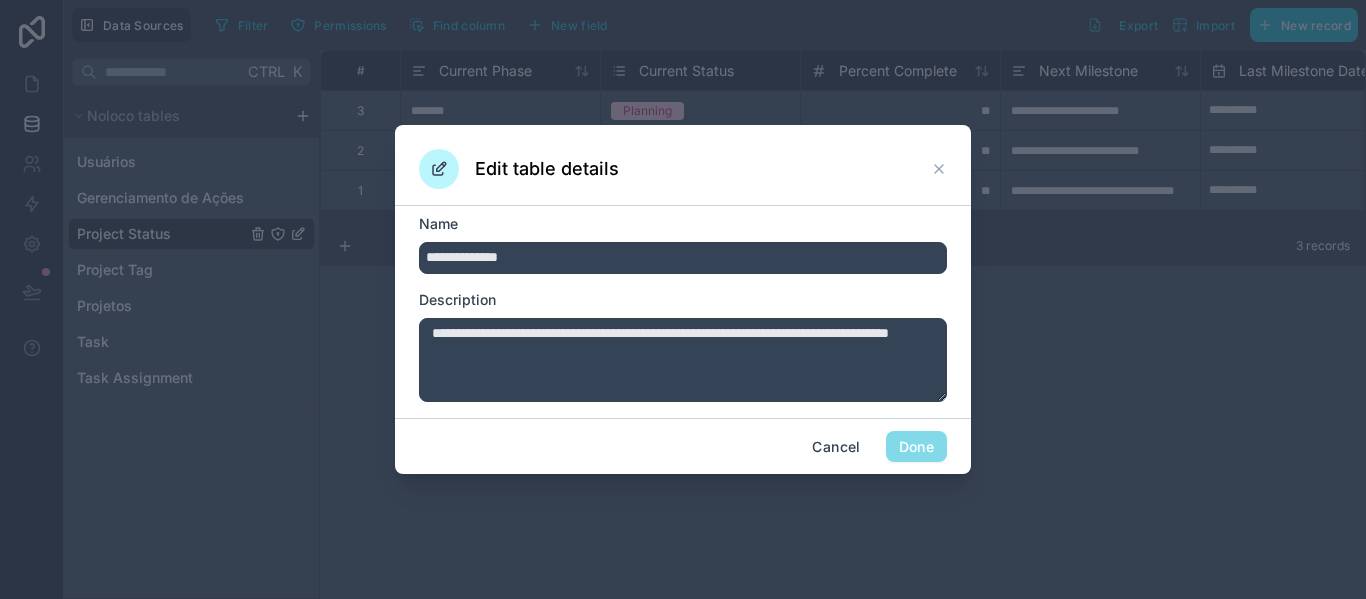 drag, startPoint x: 561, startPoint y: 266, endPoint x: 304, endPoint y: 283, distance: 257.56165 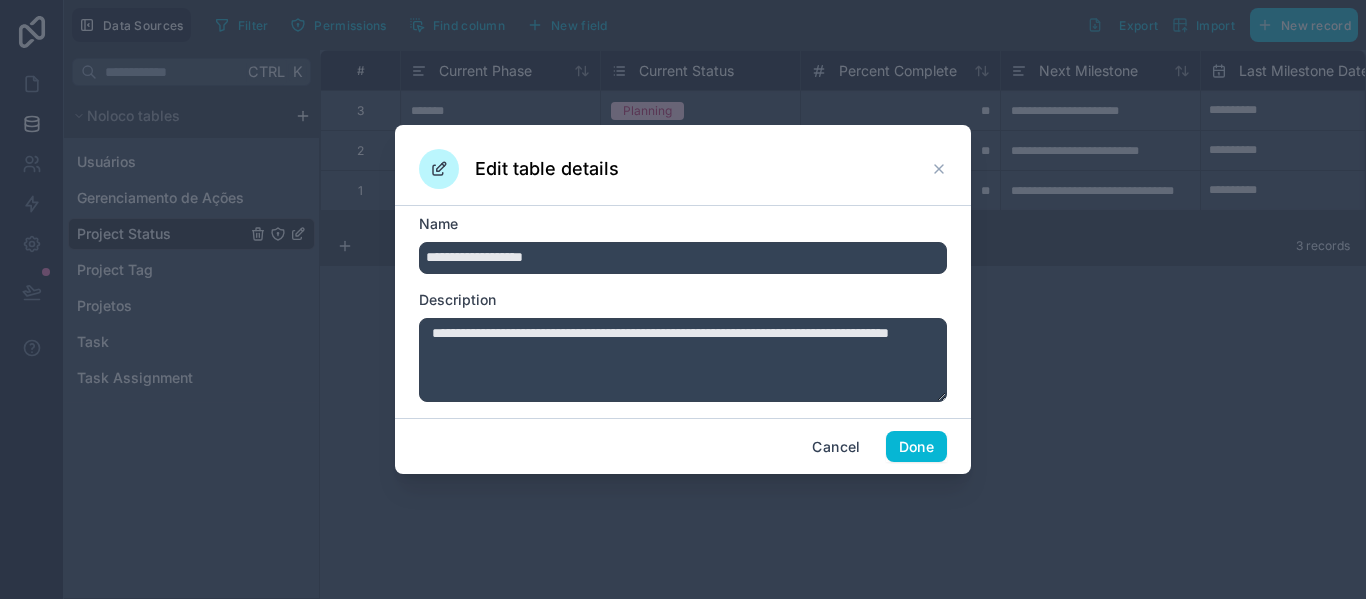 type on "**********" 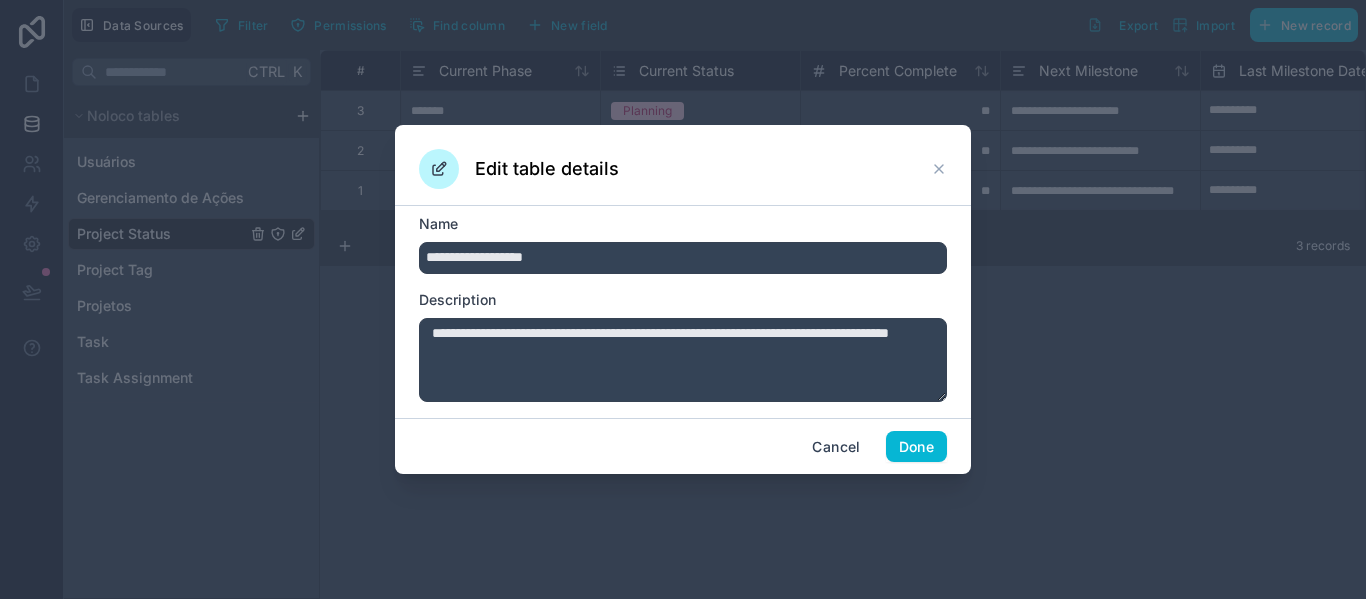drag, startPoint x: 549, startPoint y: 361, endPoint x: 297, endPoint y: 303, distance: 258.58847 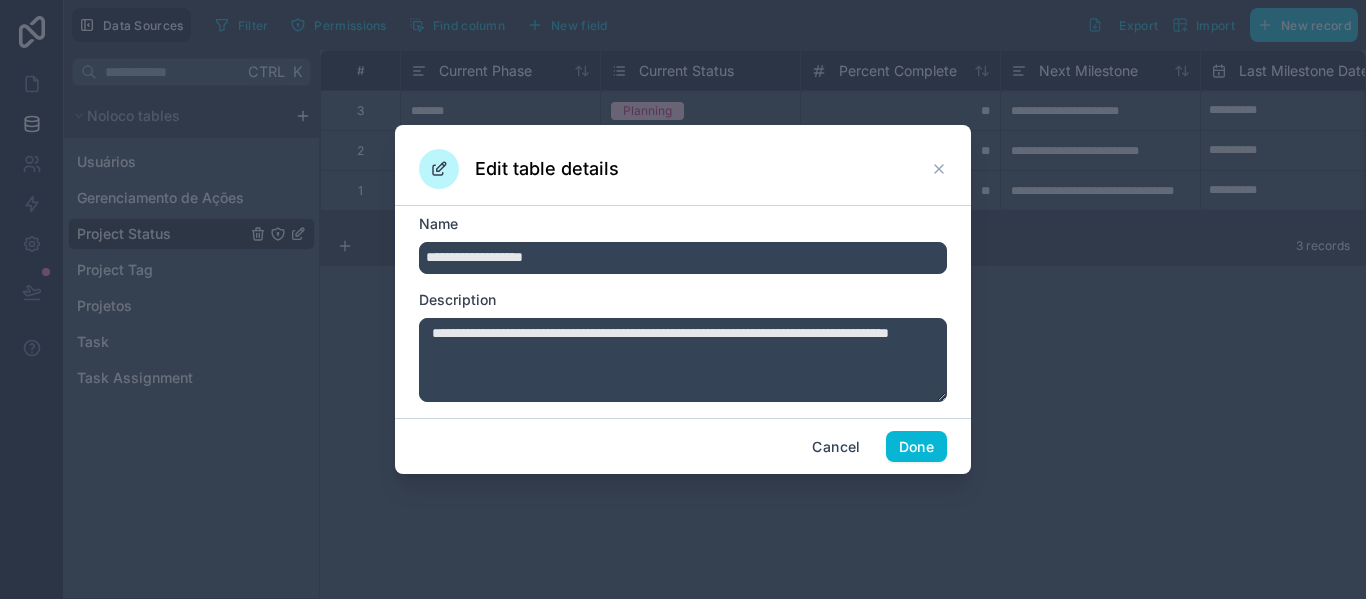click on "**********" at bounding box center [683, 299] 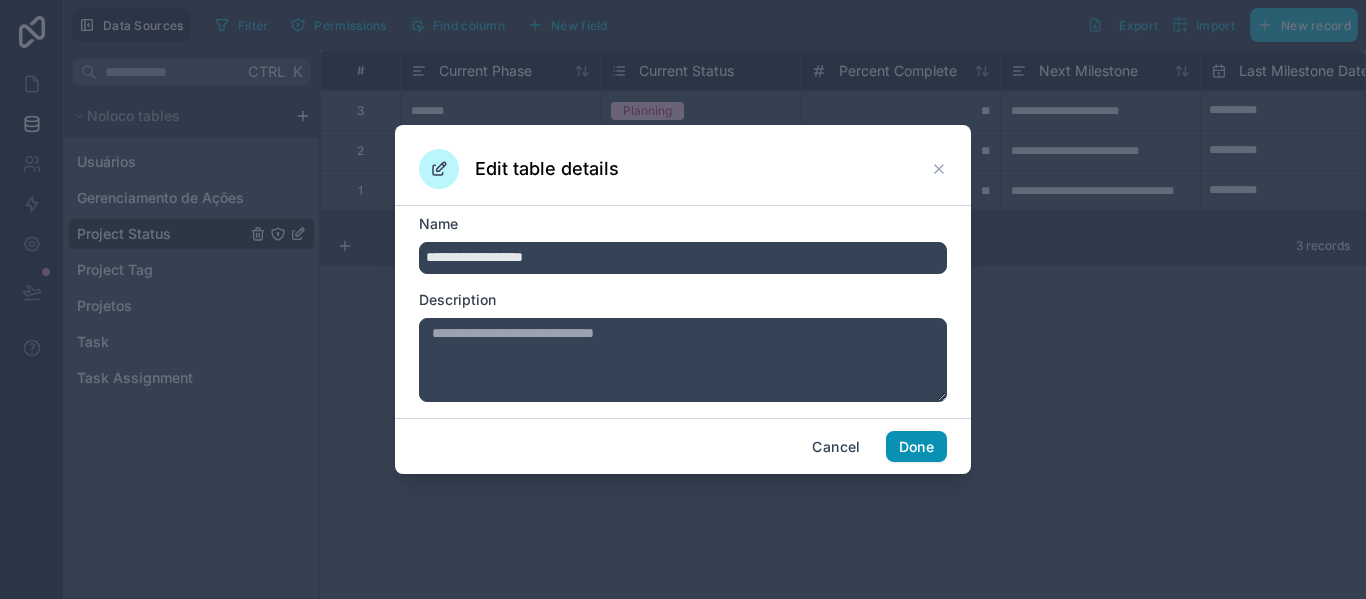 type 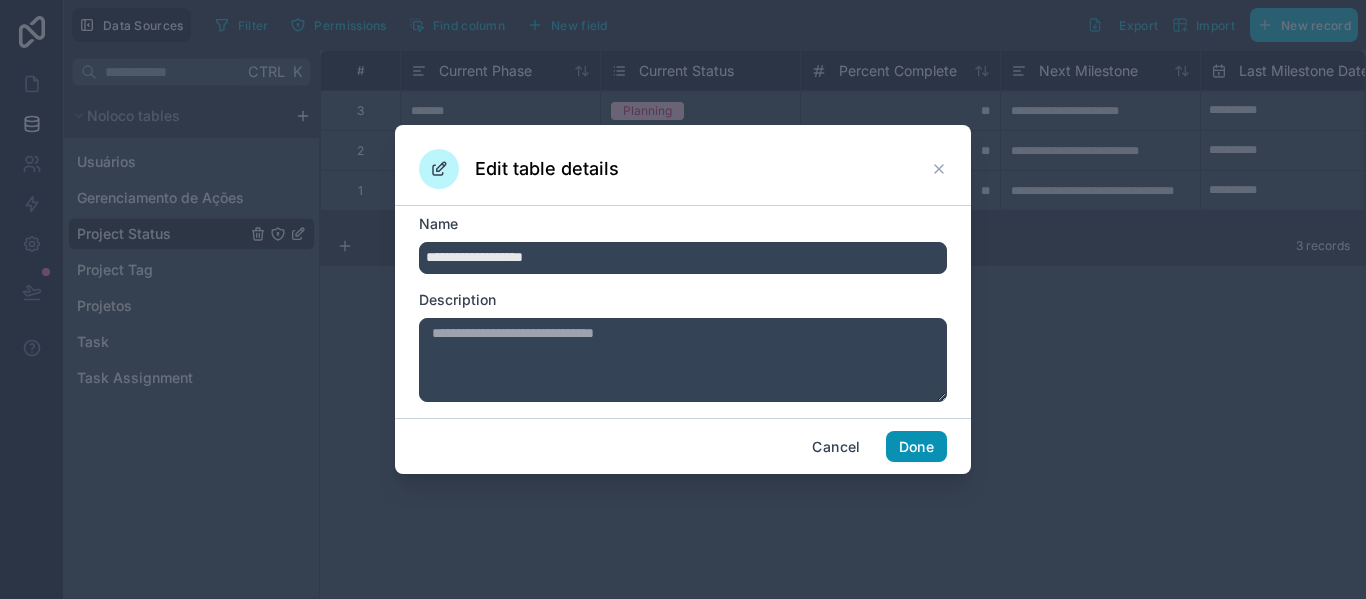 click on "Done" at bounding box center [916, 447] 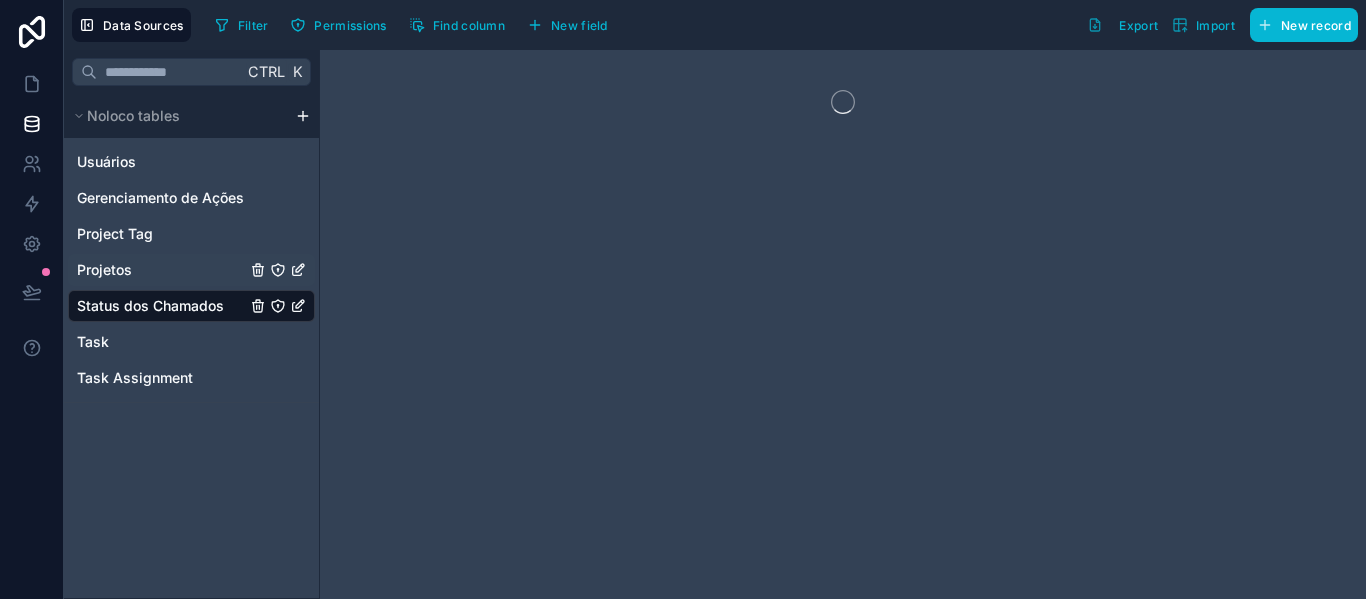 click on "Projetos" at bounding box center (191, 270) 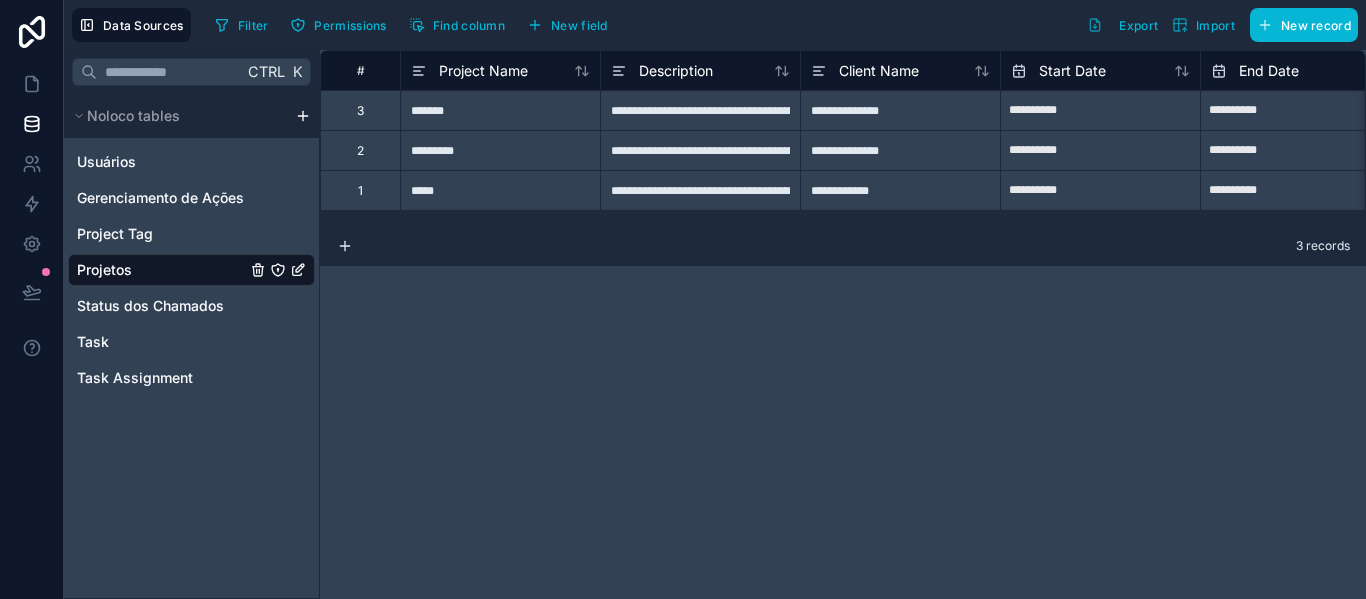 click 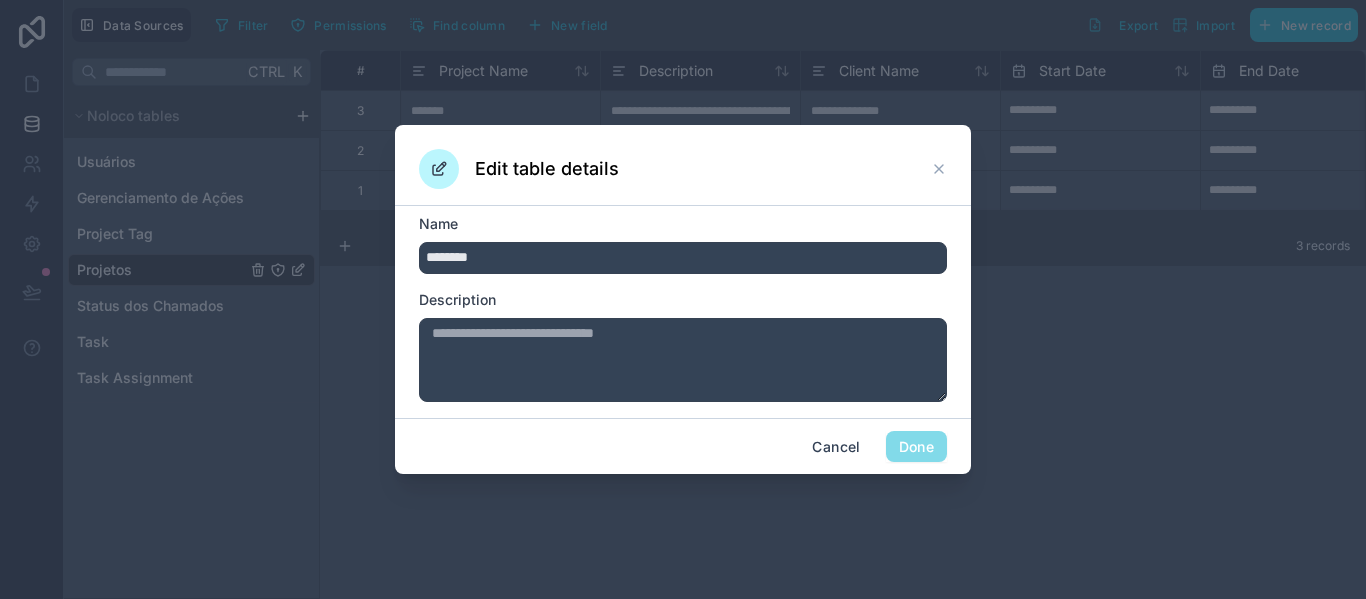 drag, startPoint x: 500, startPoint y: 259, endPoint x: 281, endPoint y: 229, distance: 221.04524 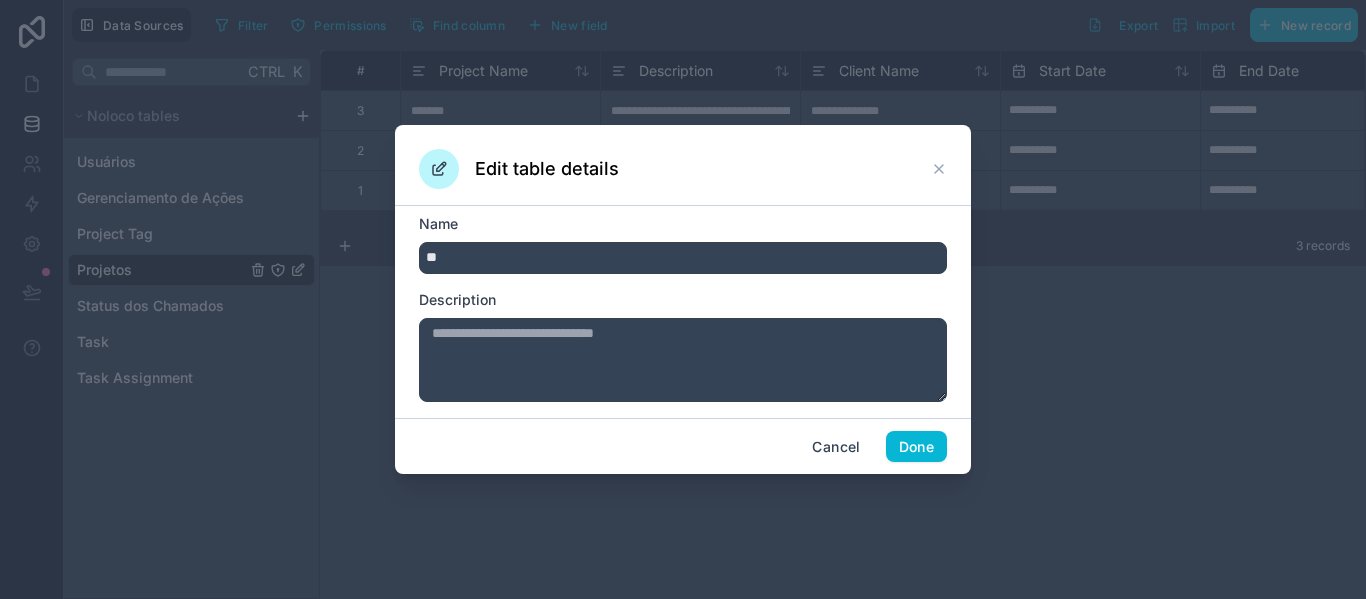 type on "*" 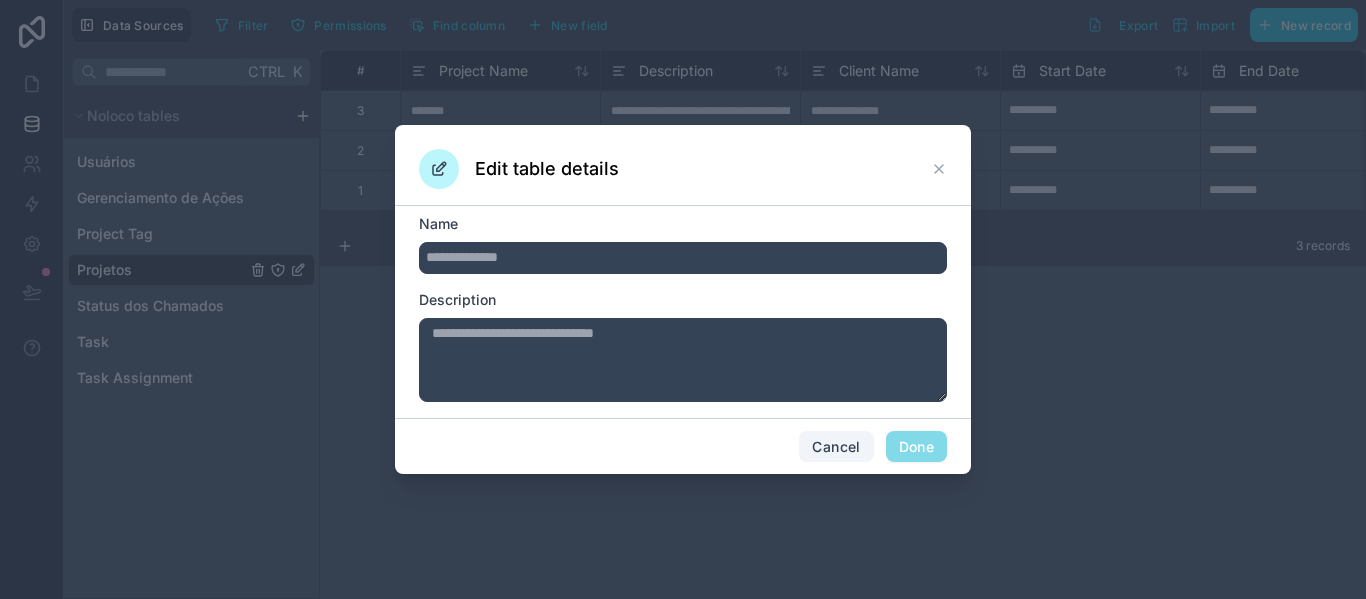 type 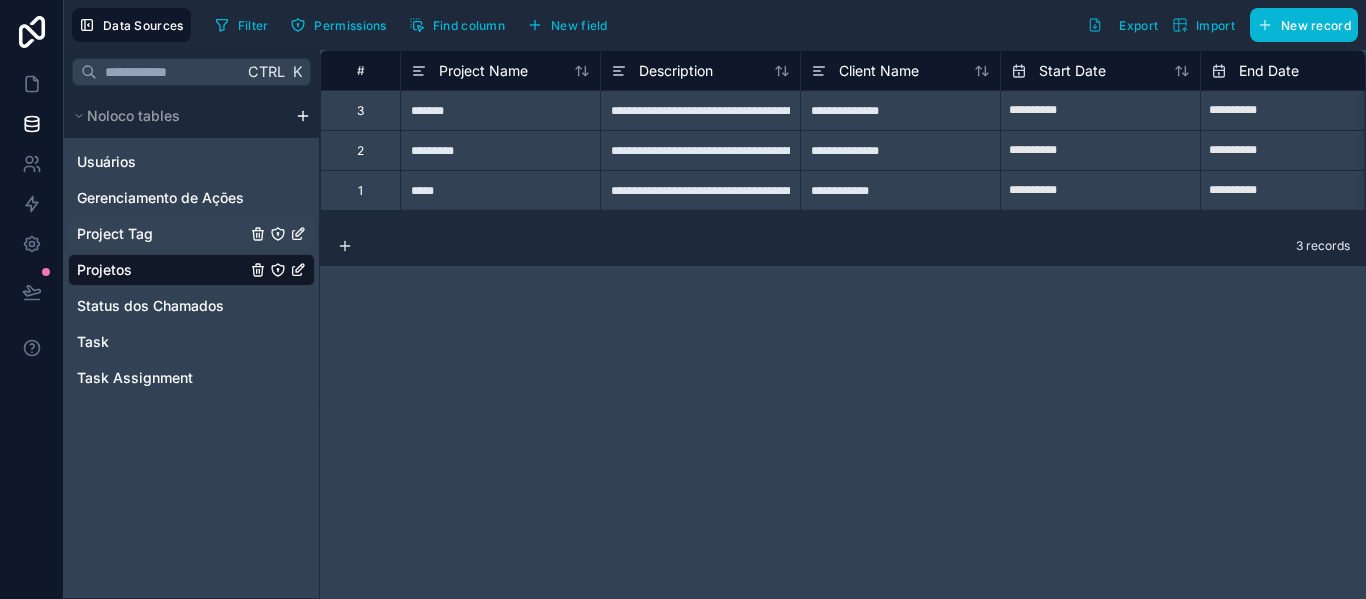 click on "Project Tag" at bounding box center [115, 234] 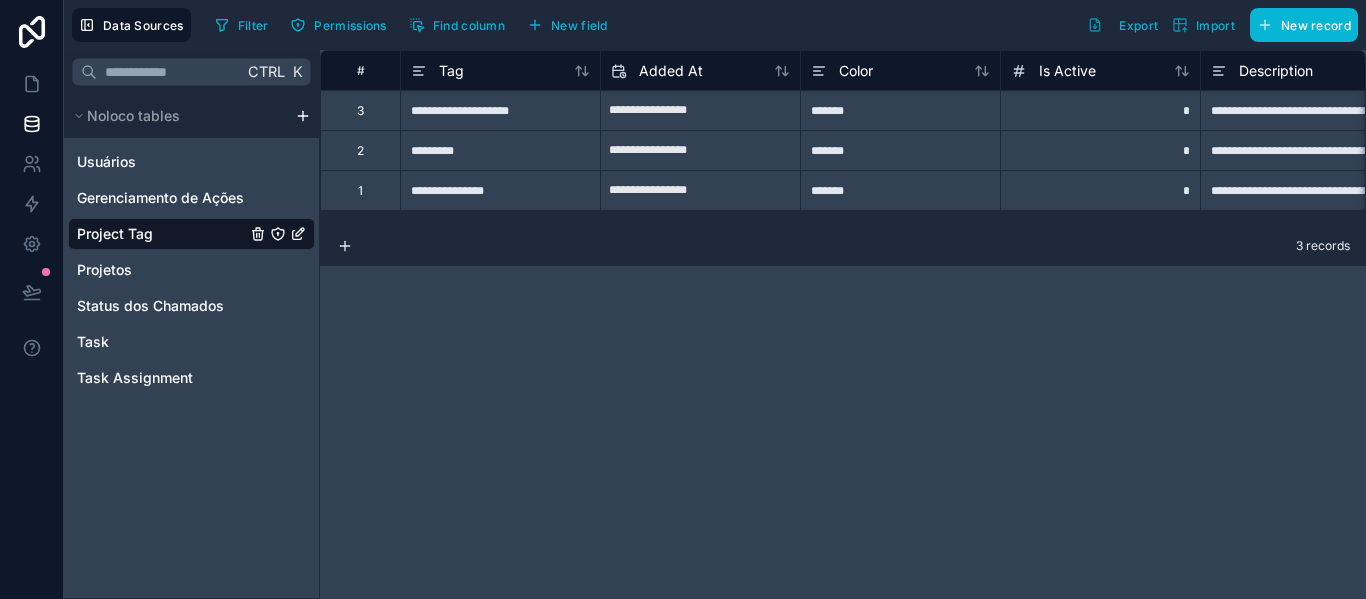 click 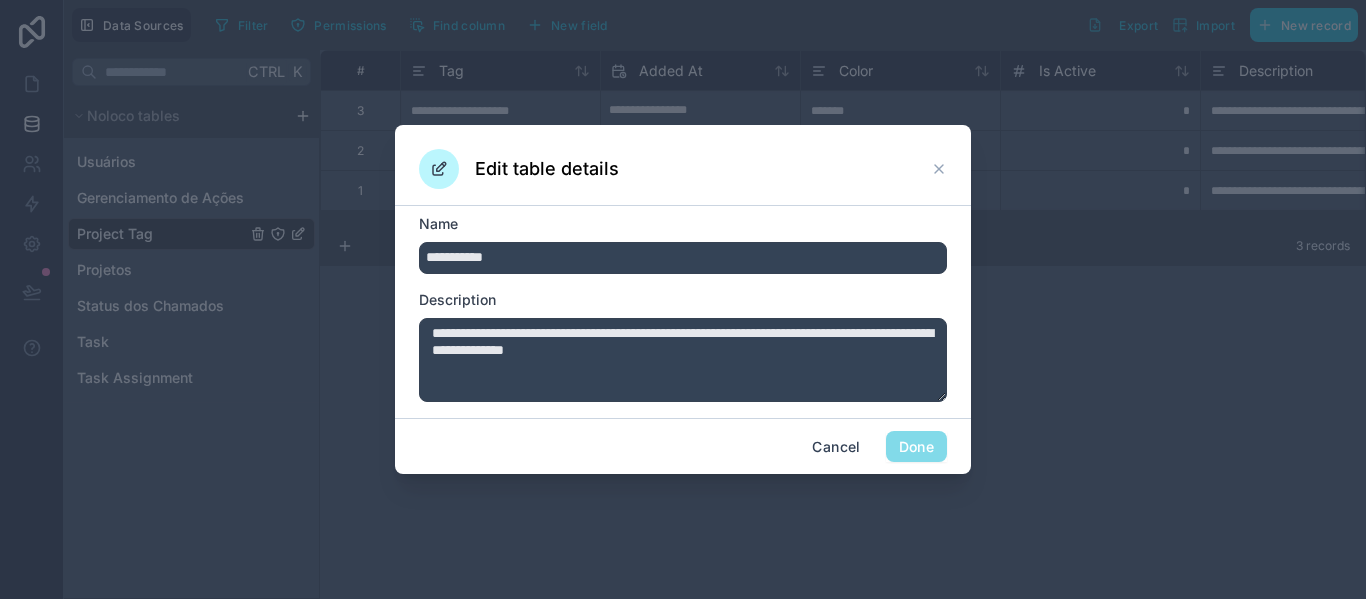 drag, startPoint x: 479, startPoint y: 247, endPoint x: 361, endPoint y: 242, distance: 118.10589 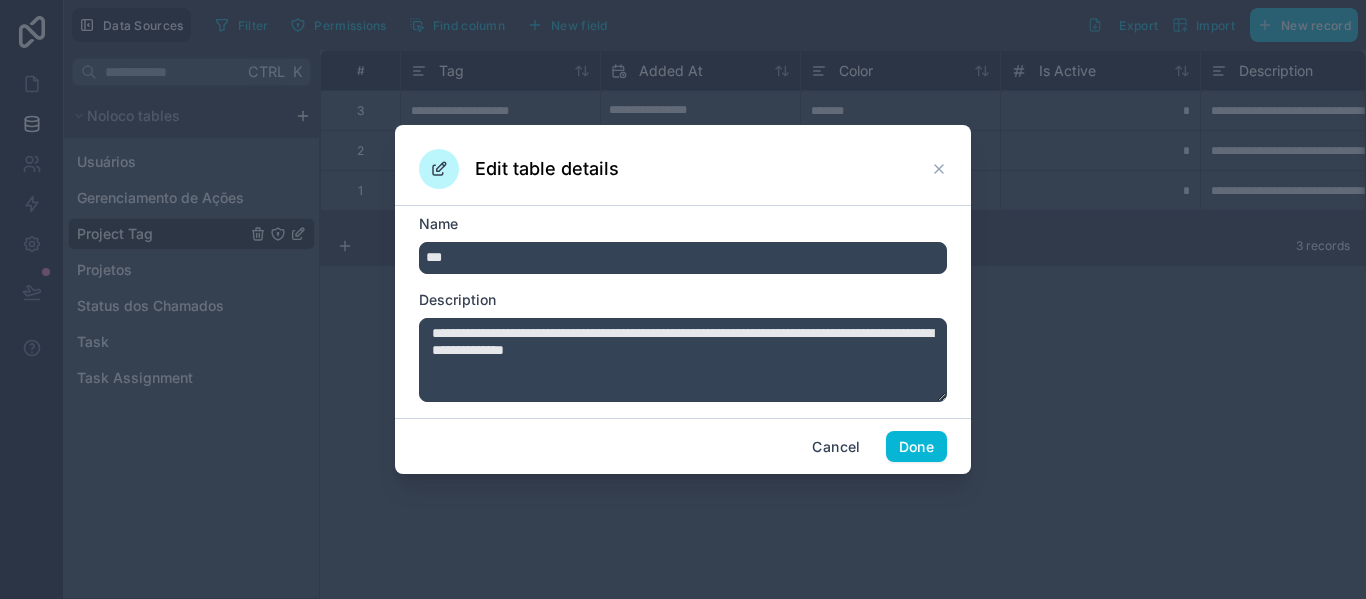 click on "***" at bounding box center [683, 258] 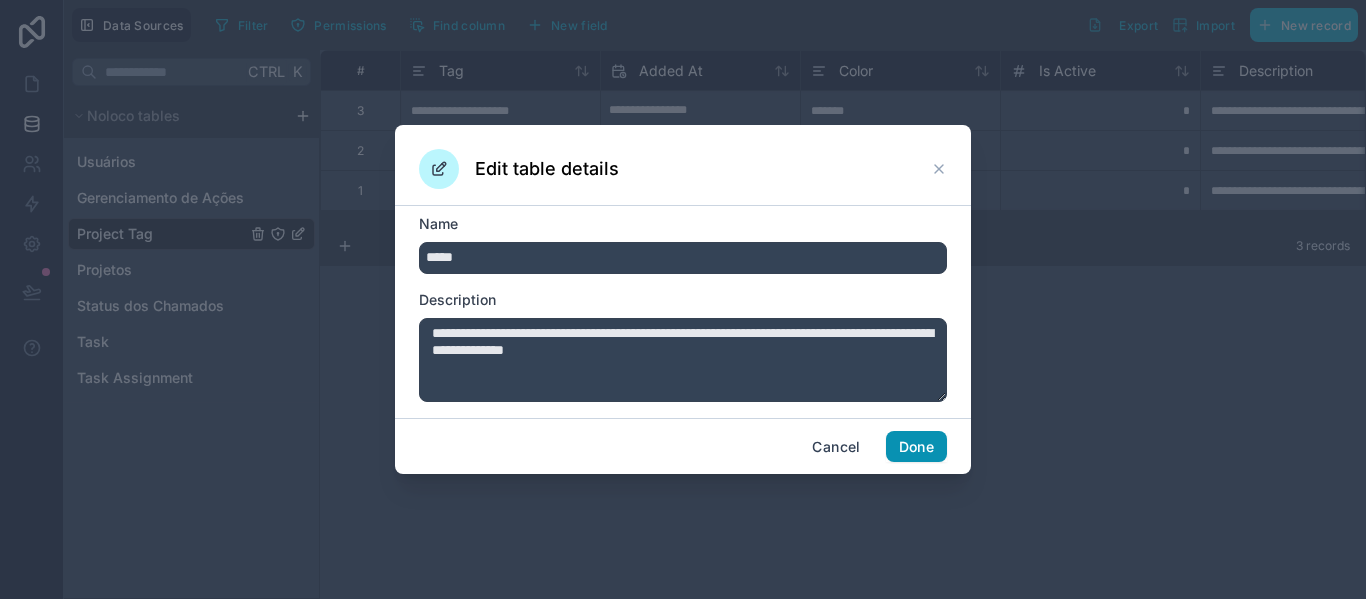 type on "*****" 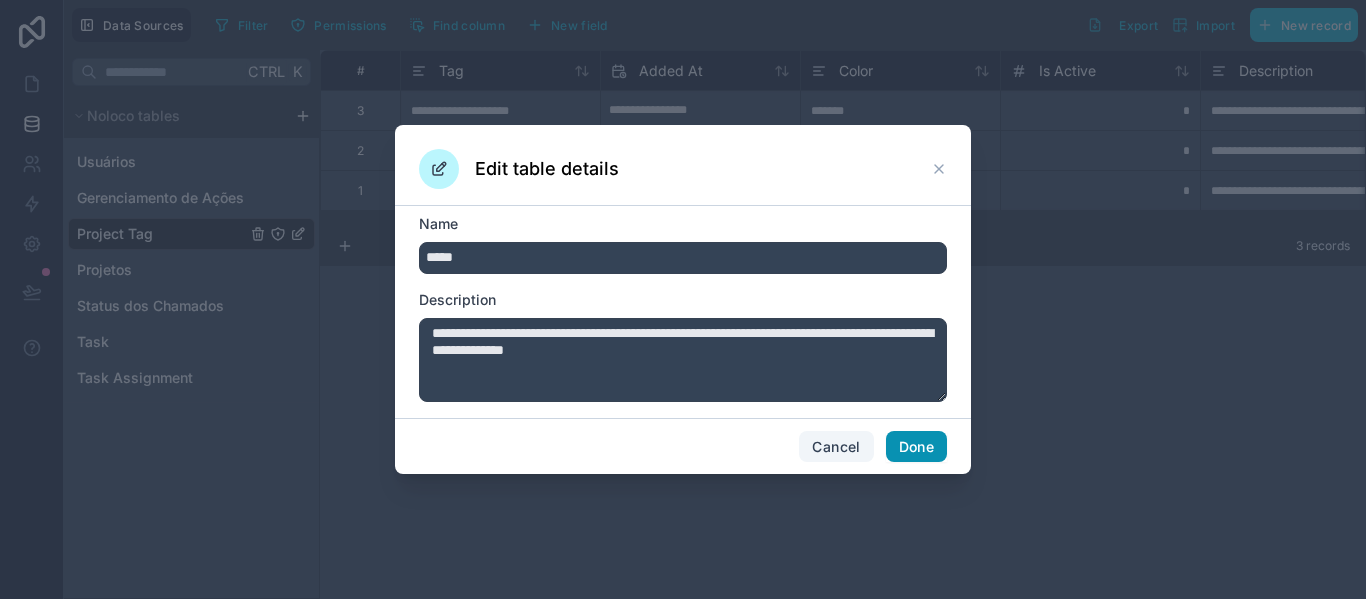 drag, startPoint x: 903, startPoint y: 448, endPoint x: 870, endPoint y: 429, distance: 38.078865 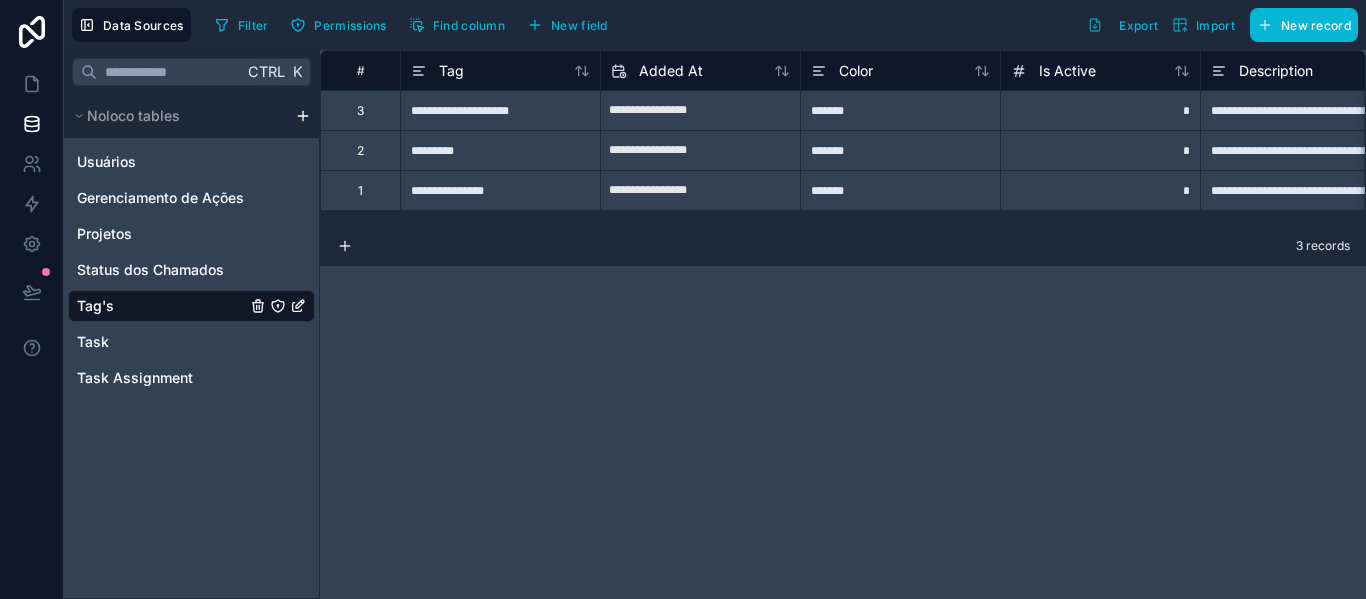 click on "**********" at bounding box center (500, 110) 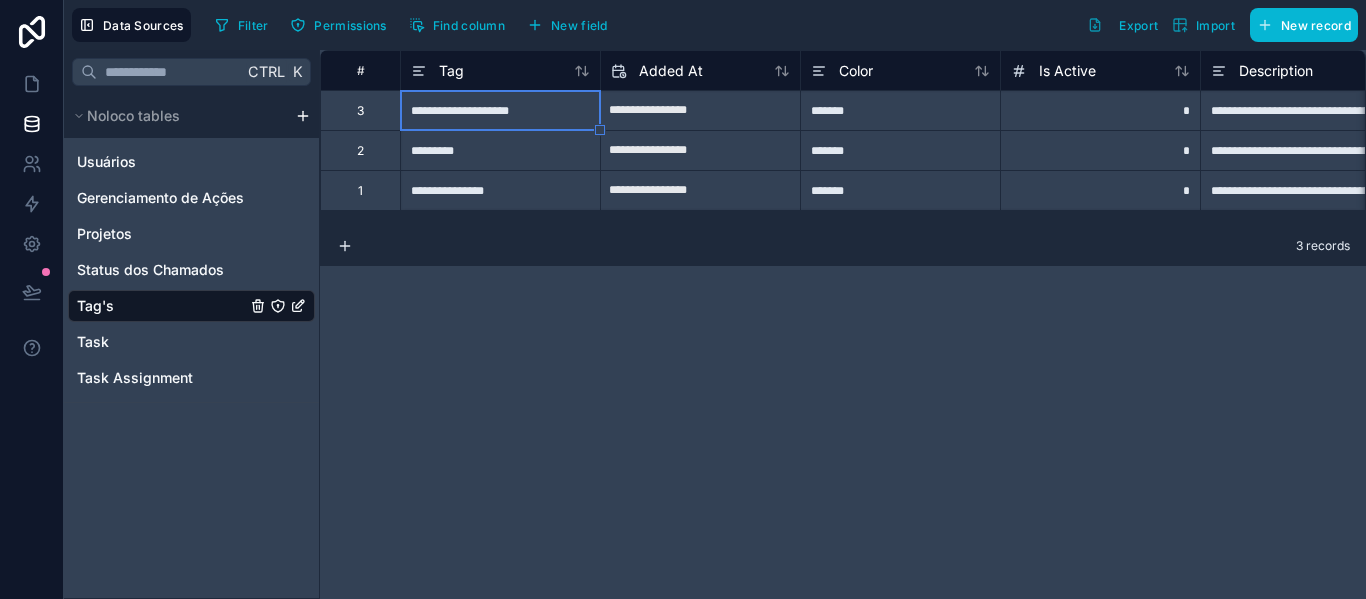 click on "**********" at bounding box center [700, 111] 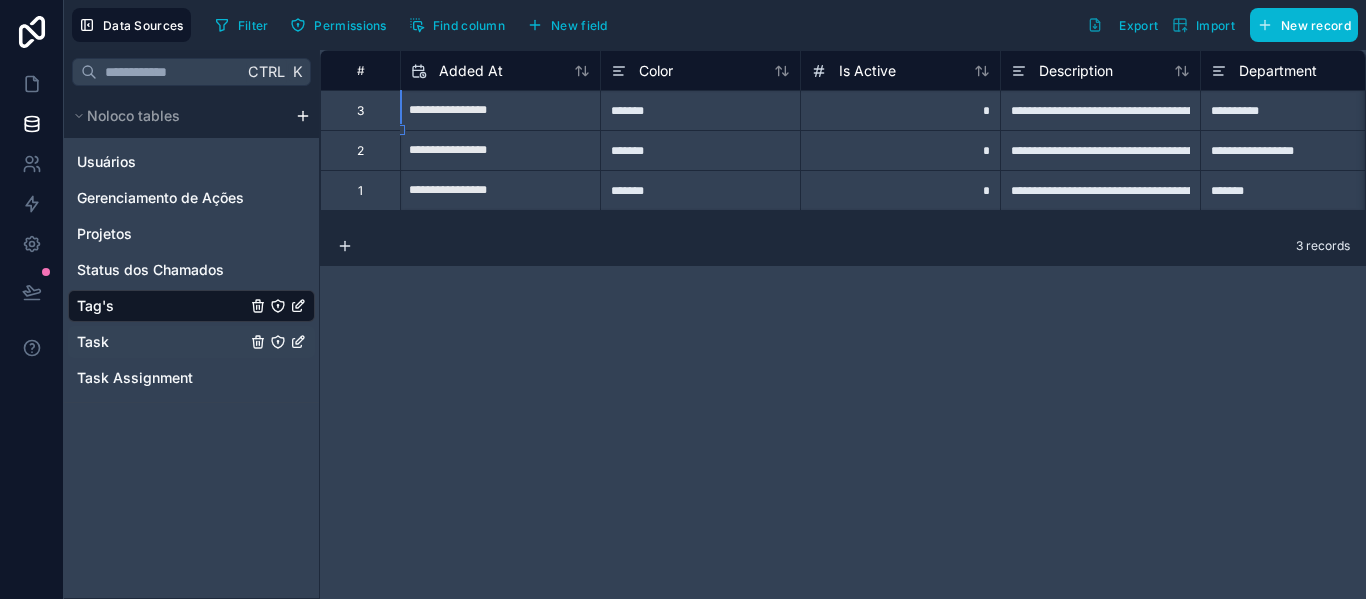 scroll, scrollTop: 0, scrollLeft: 0, axis: both 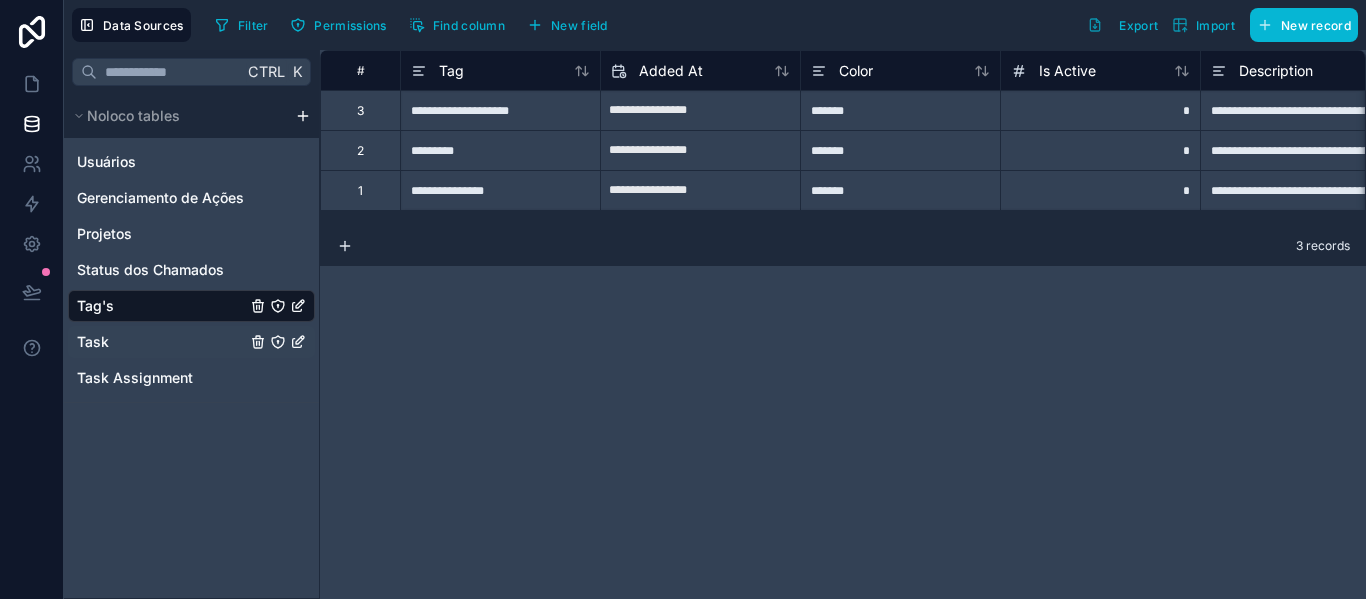 click on "Task" at bounding box center [191, 342] 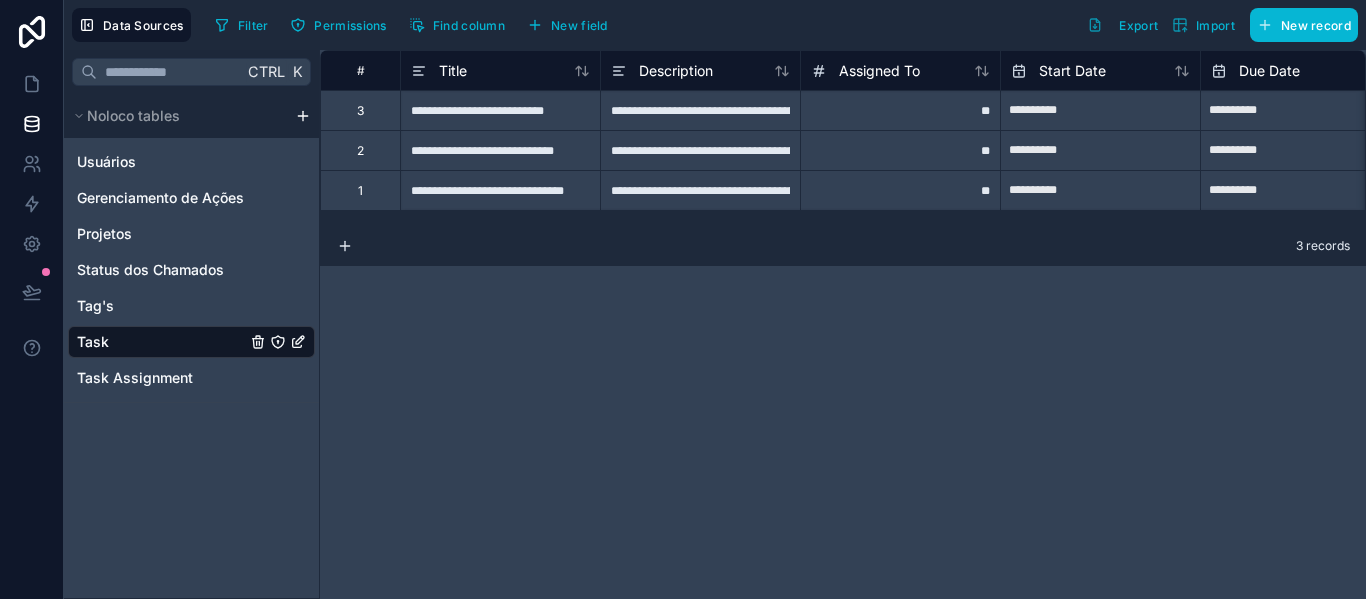 click 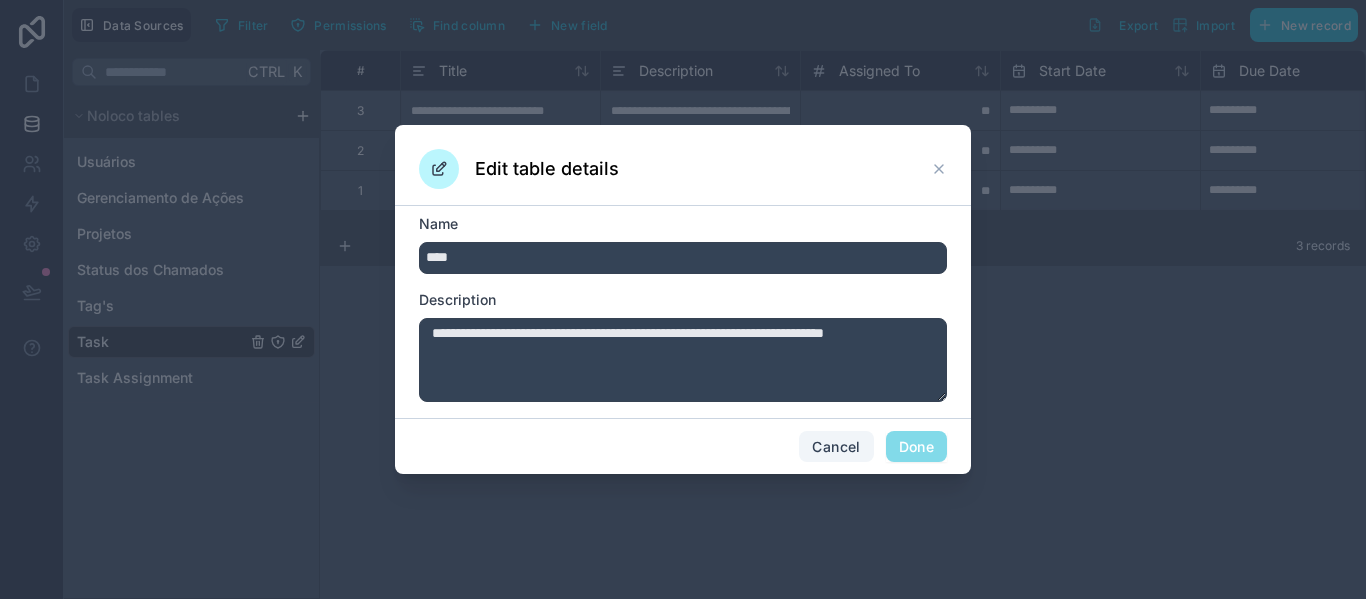 click on "Cancel" at bounding box center (836, 447) 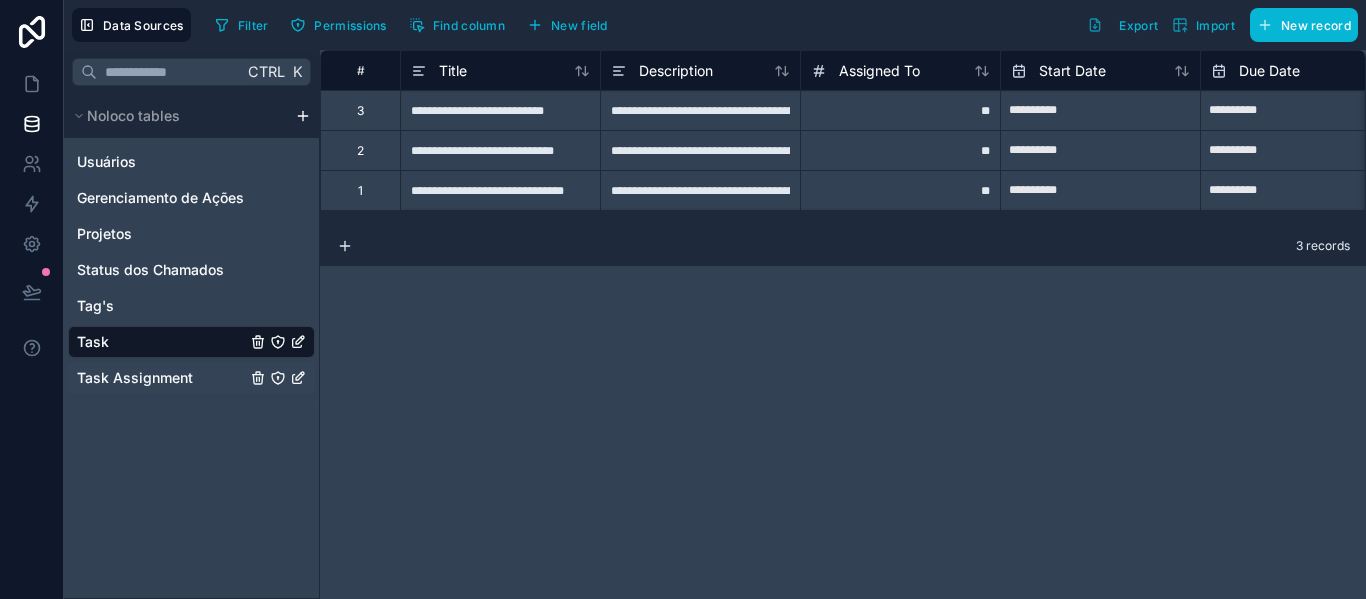 click on "Task Assignment" at bounding box center [191, 378] 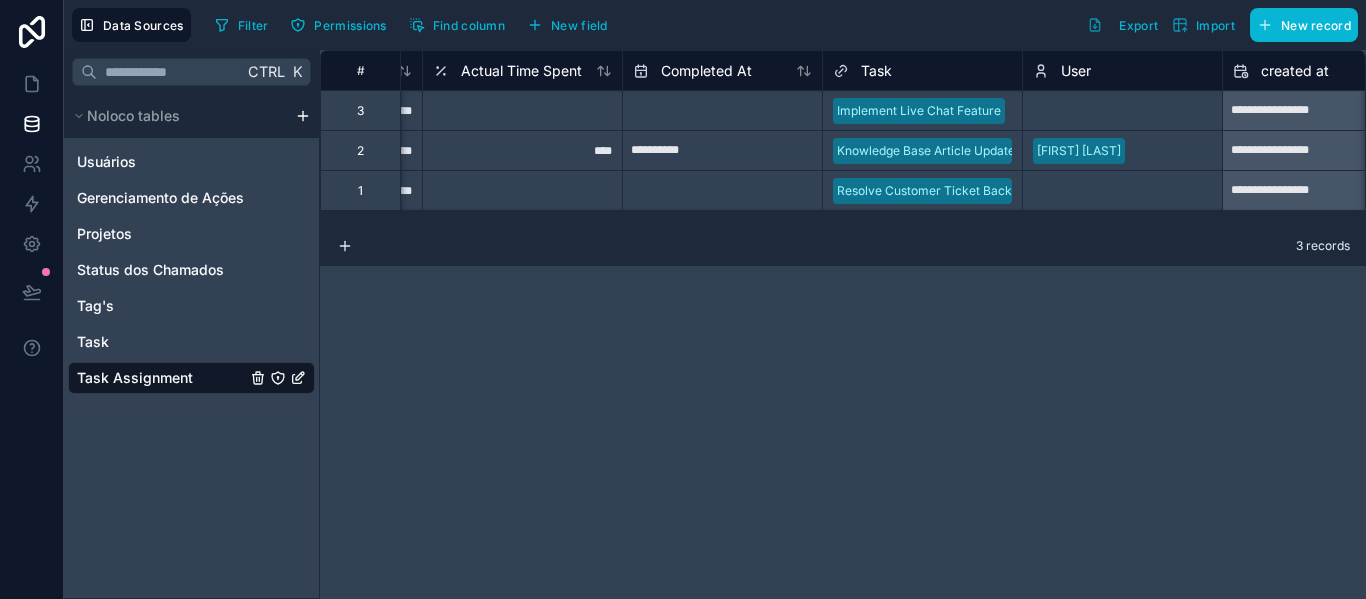 scroll, scrollTop: 0, scrollLeft: 769, axis: horizontal 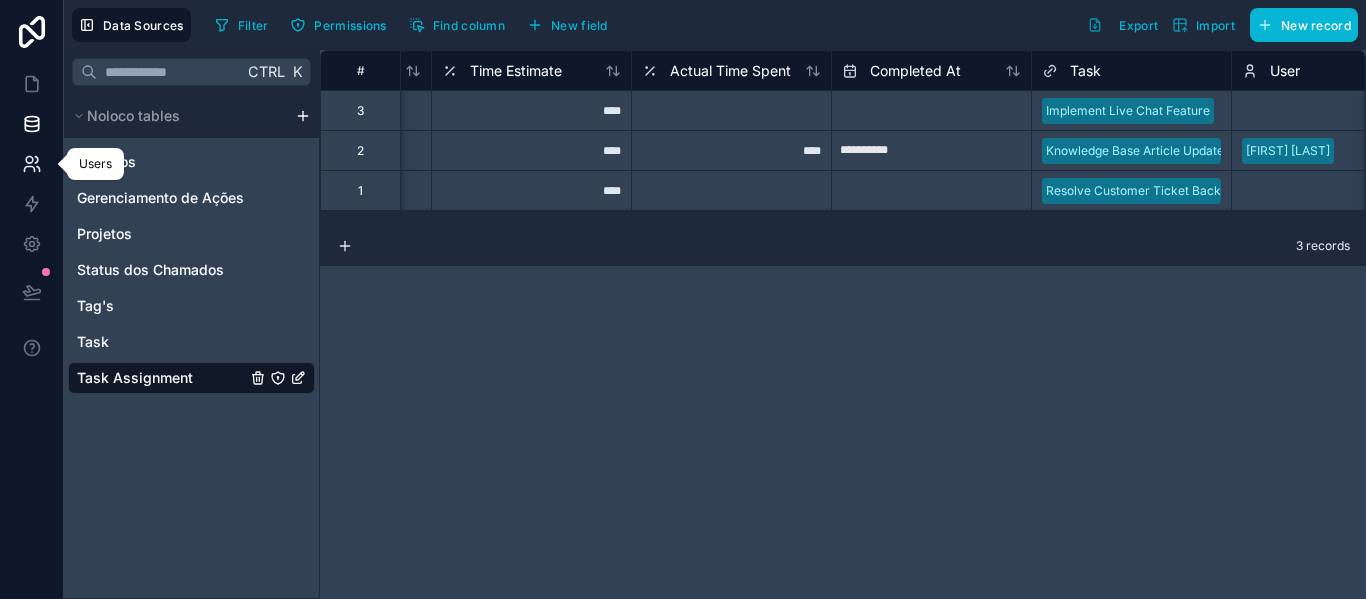 click 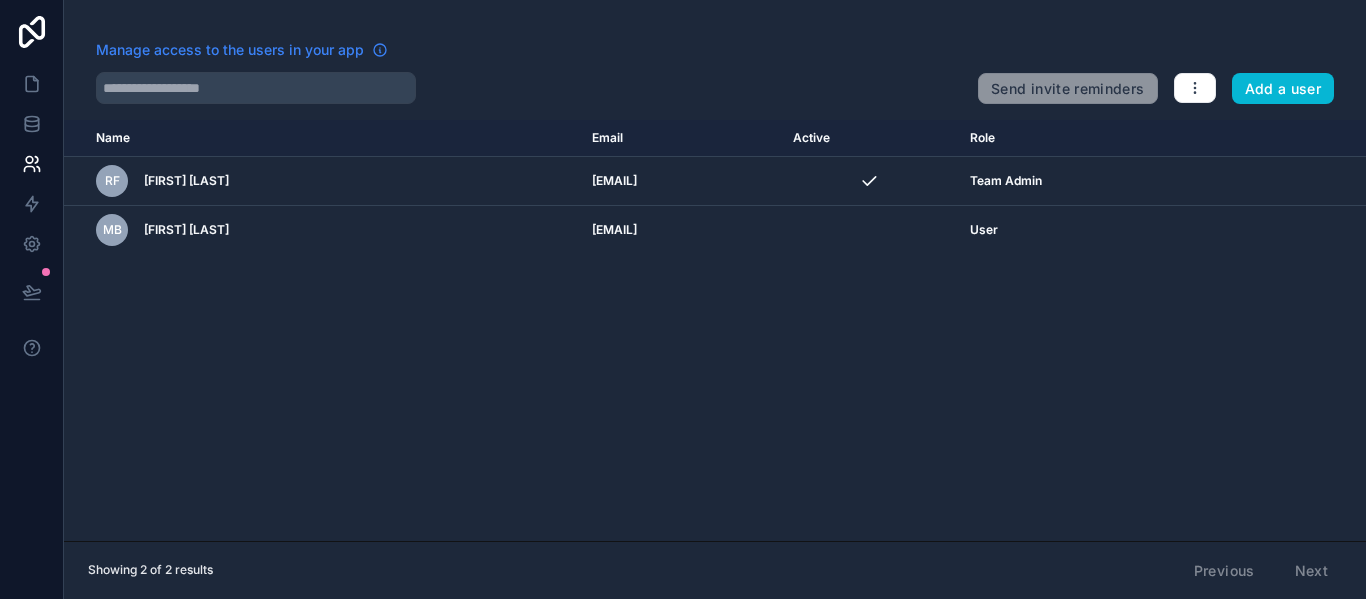 click on "Manage access to the users in your app" at bounding box center (230, 50) 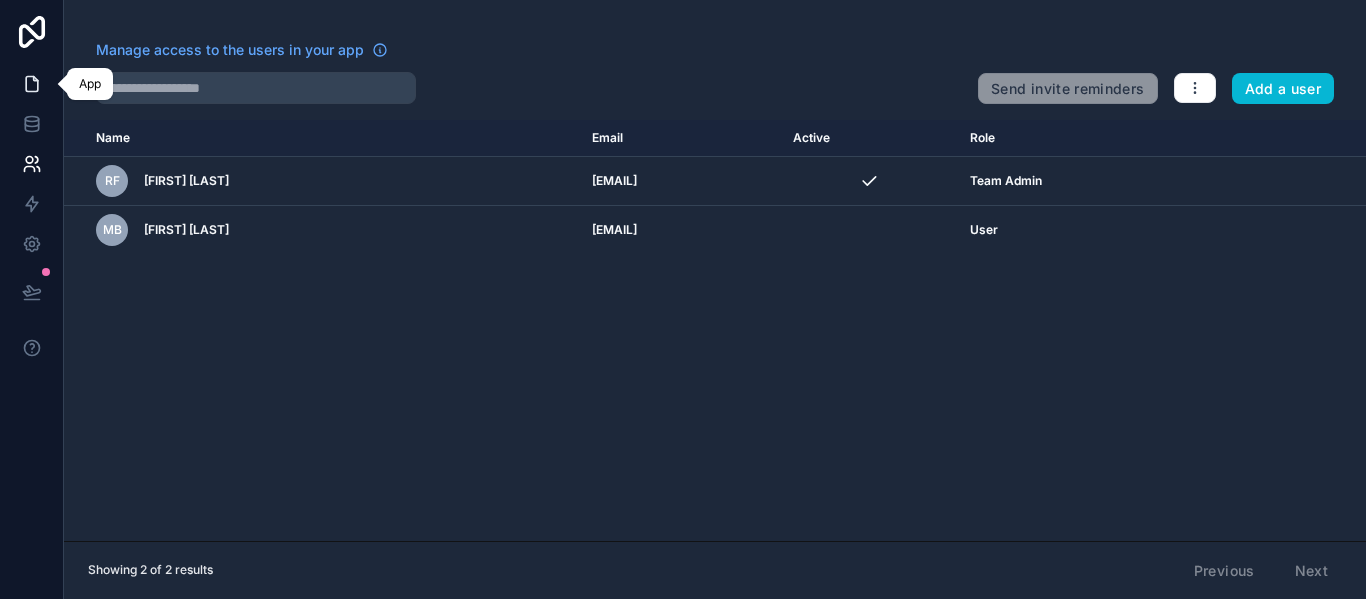 click at bounding box center [31, 84] 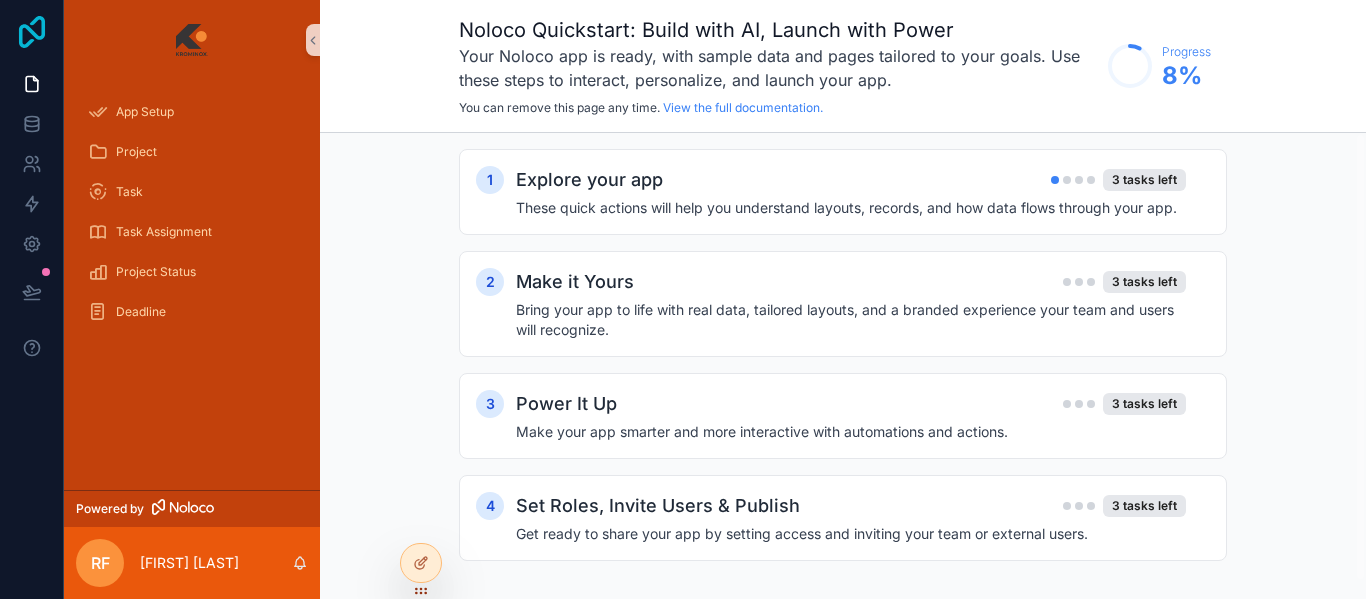 click 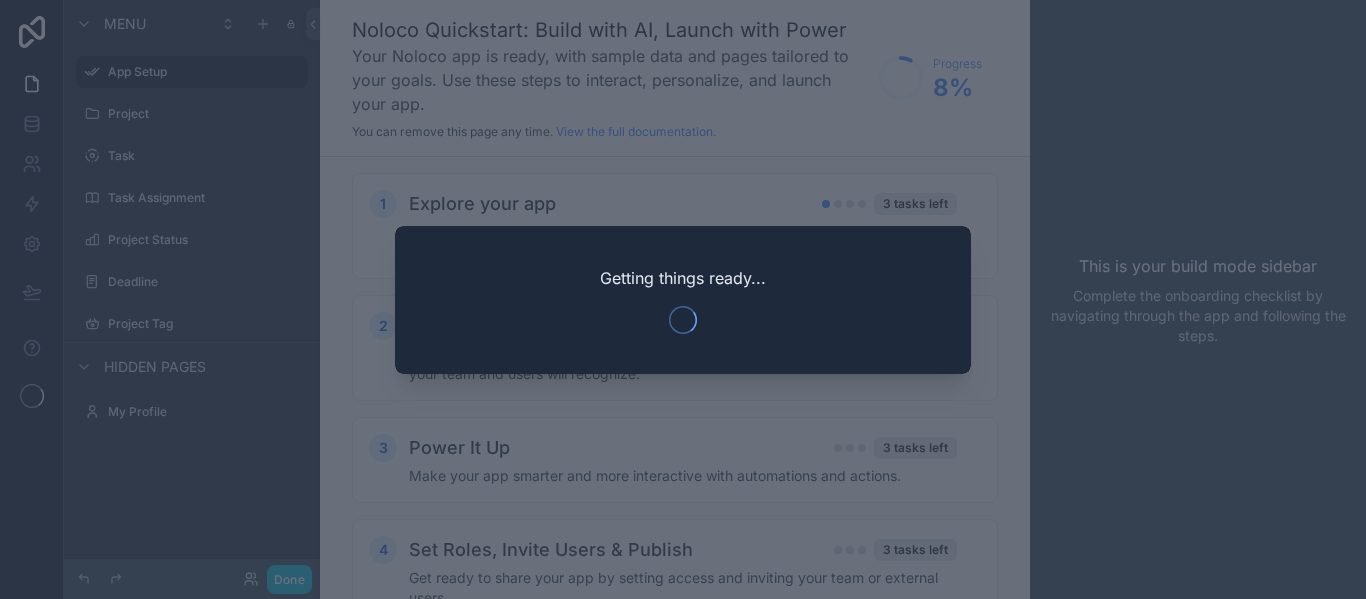 scroll, scrollTop: 0, scrollLeft: 0, axis: both 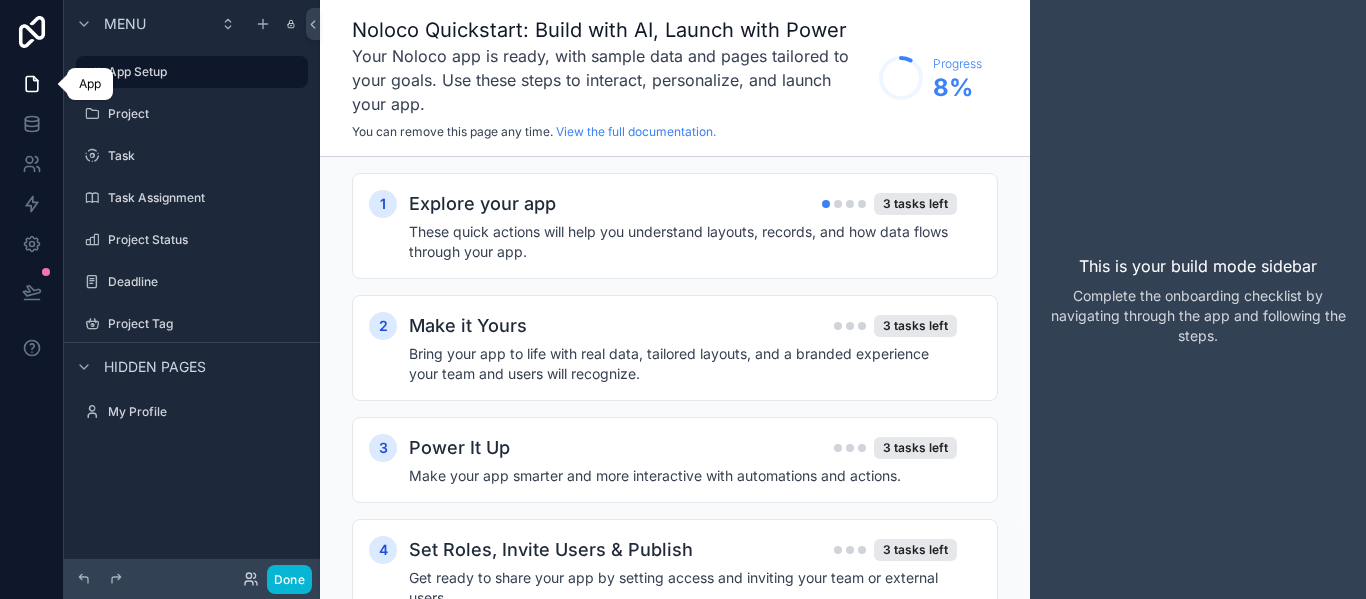 click at bounding box center (31, 84) 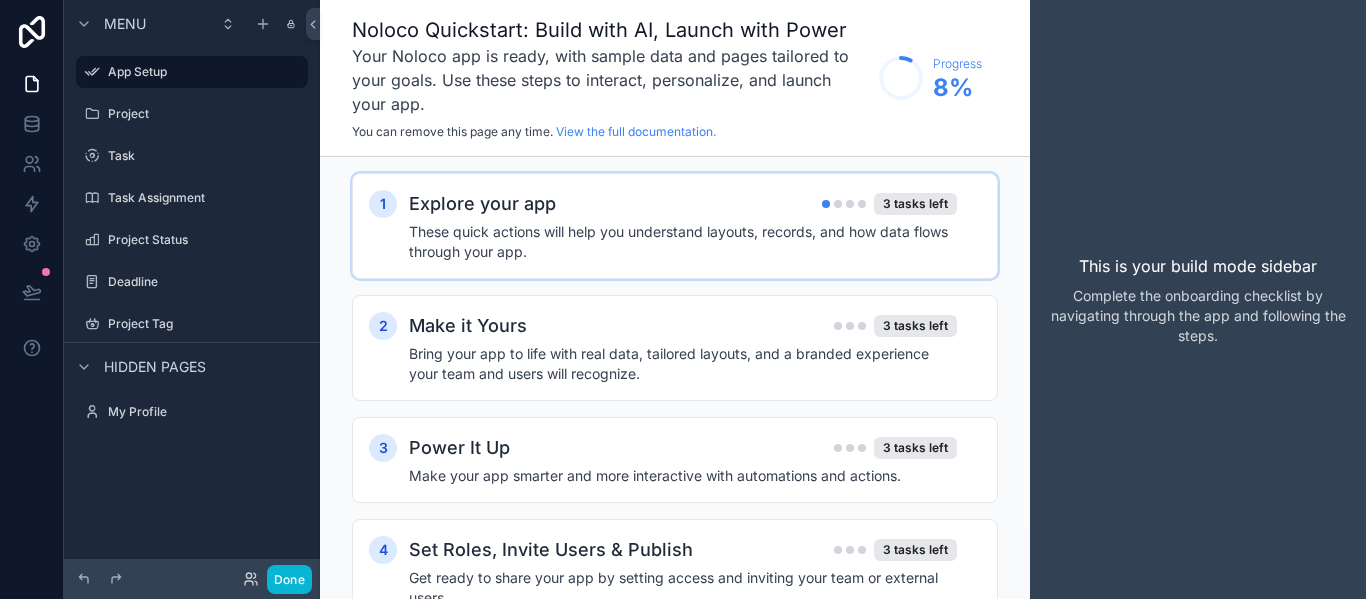 click on "These quick actions will help you understand layouts, records, and how data flows through your app." at bounding box center [683, 242] 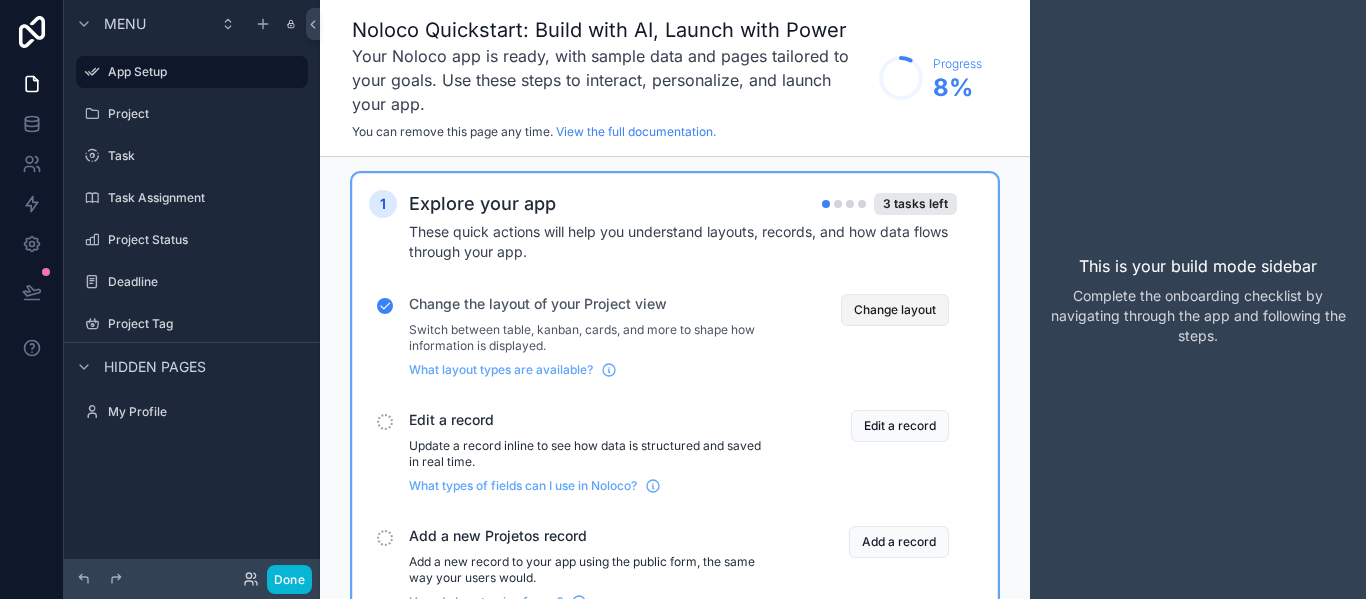 click on "Change layout" at bounding box center [895, 310] 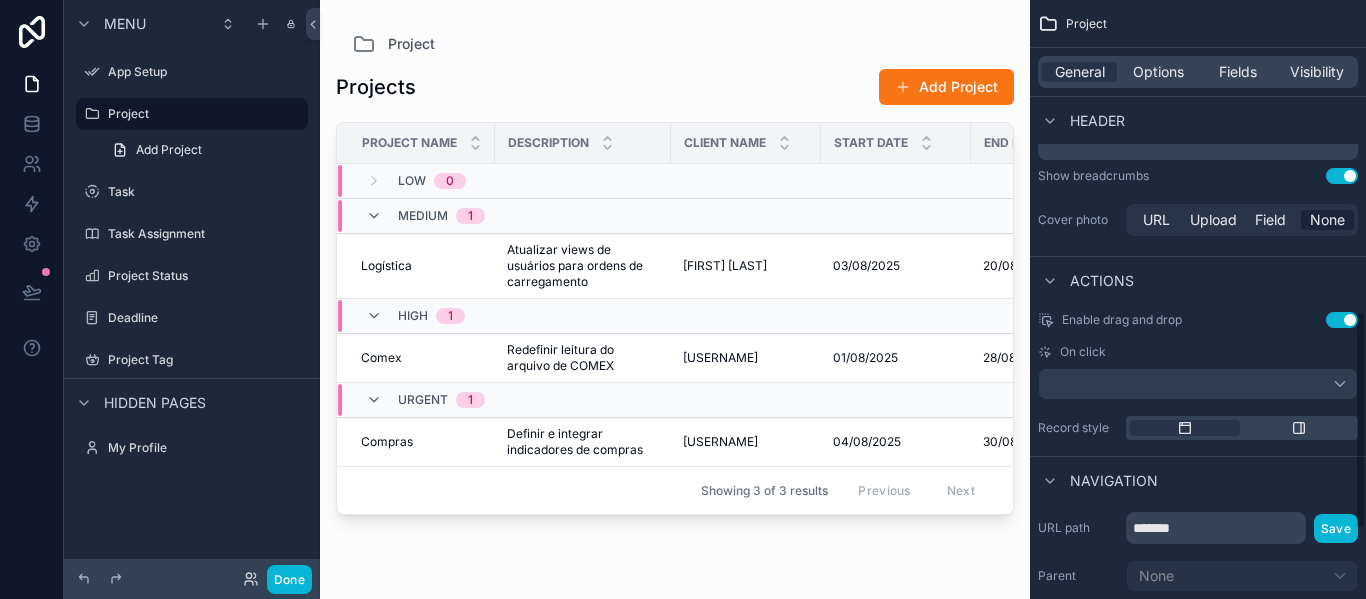 scroll, scrollTop: 843, scrollLeft: 0, axis: vertical 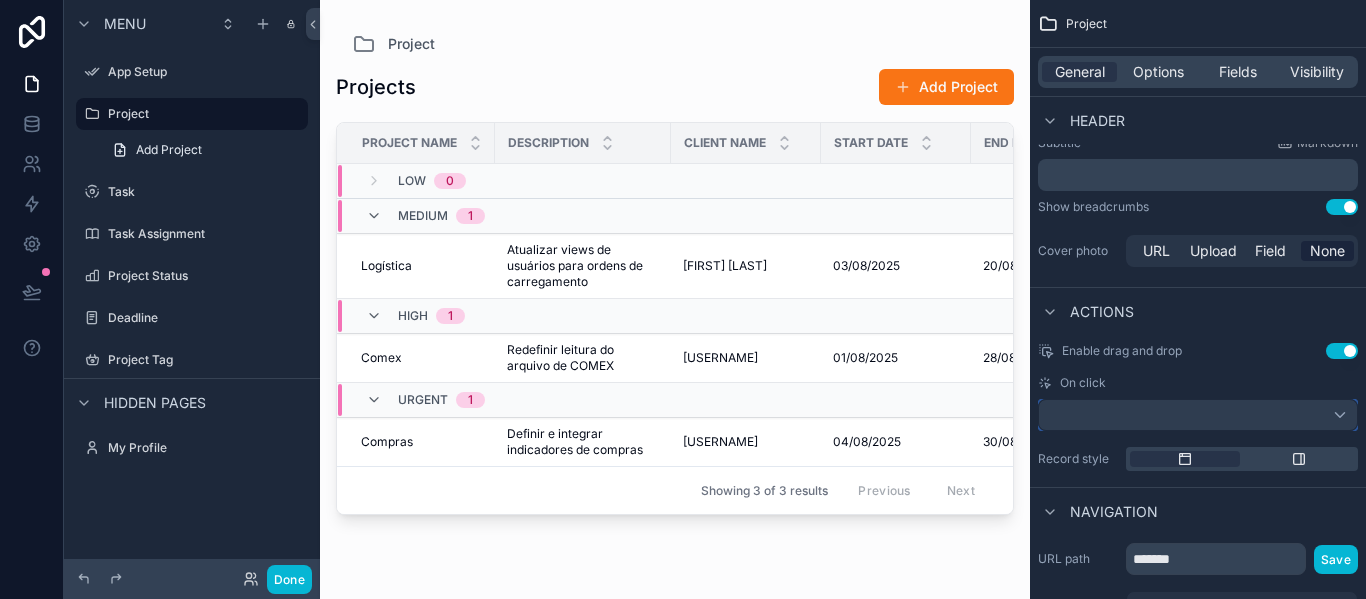 click at bounding box center (1198, 415) 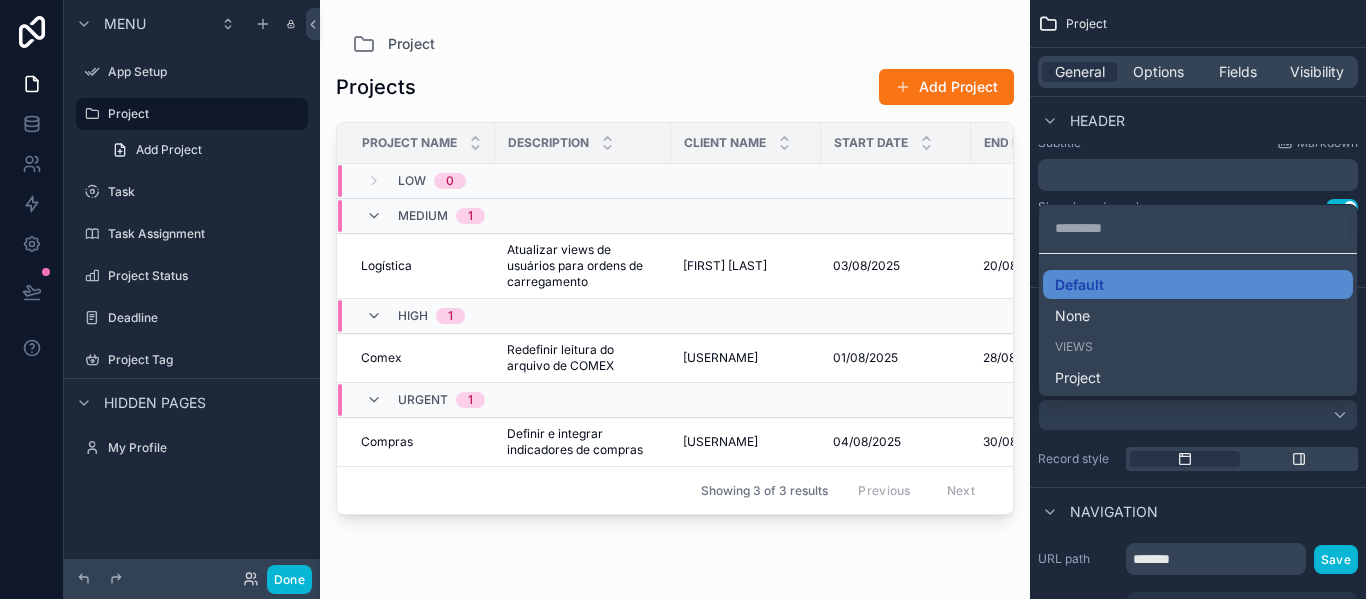 click at bounding box center (683, 299) 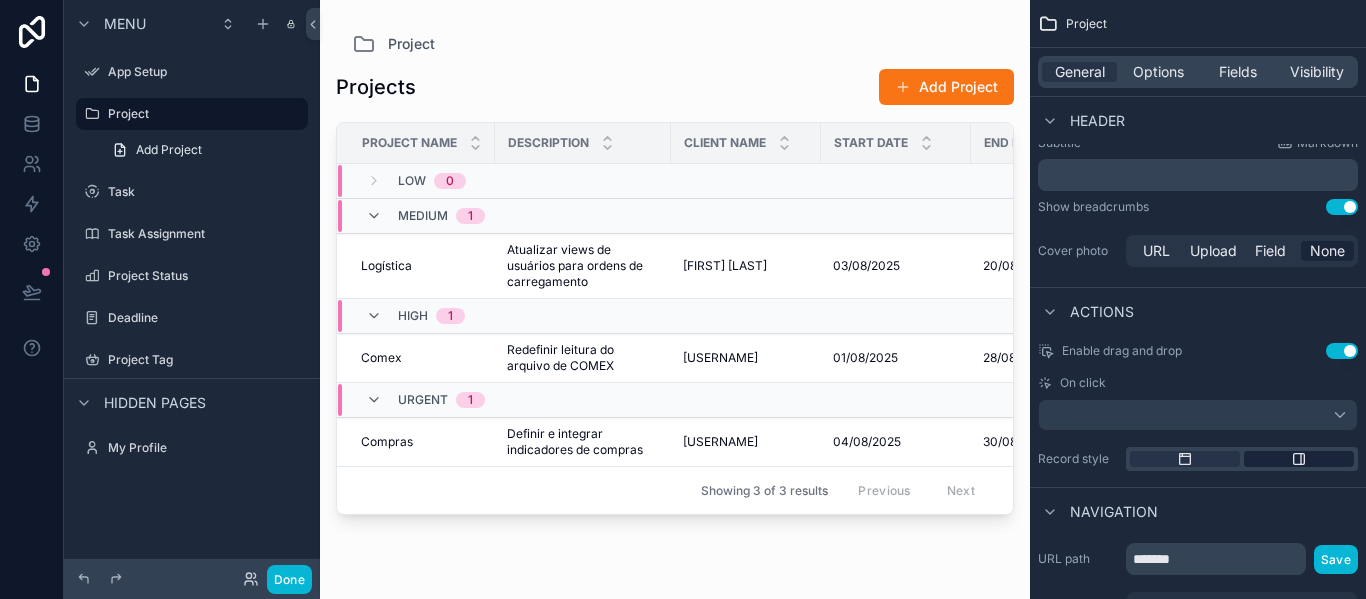 click at bounding box center [1299, 459] 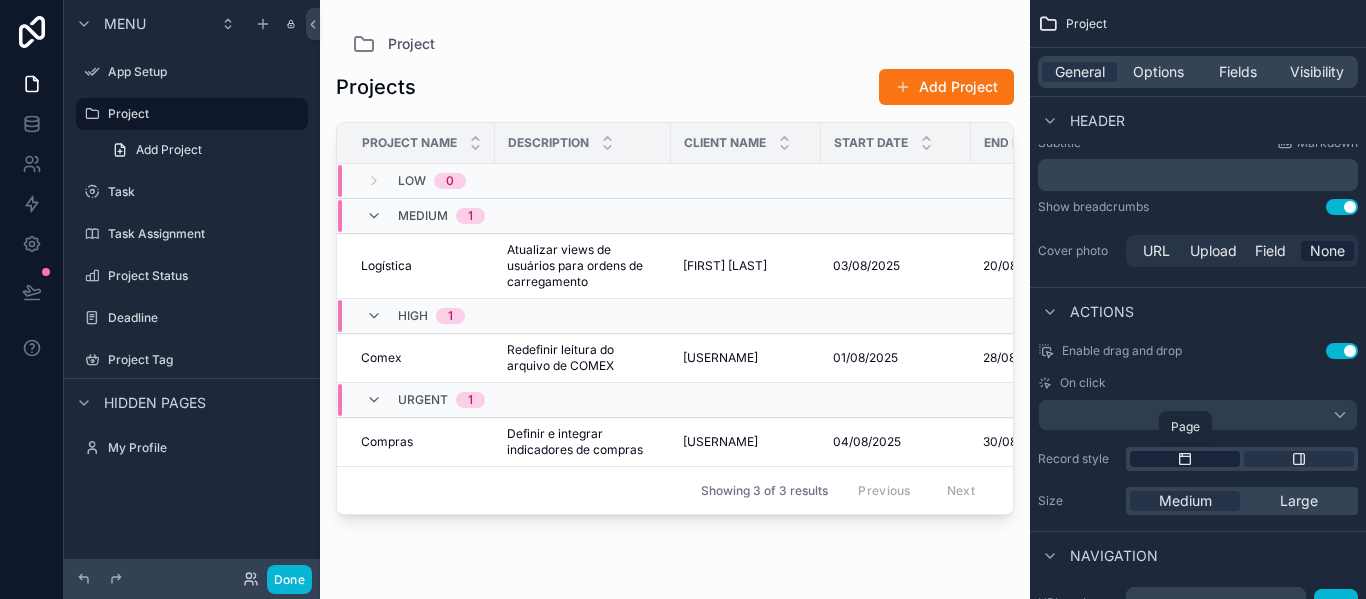 click 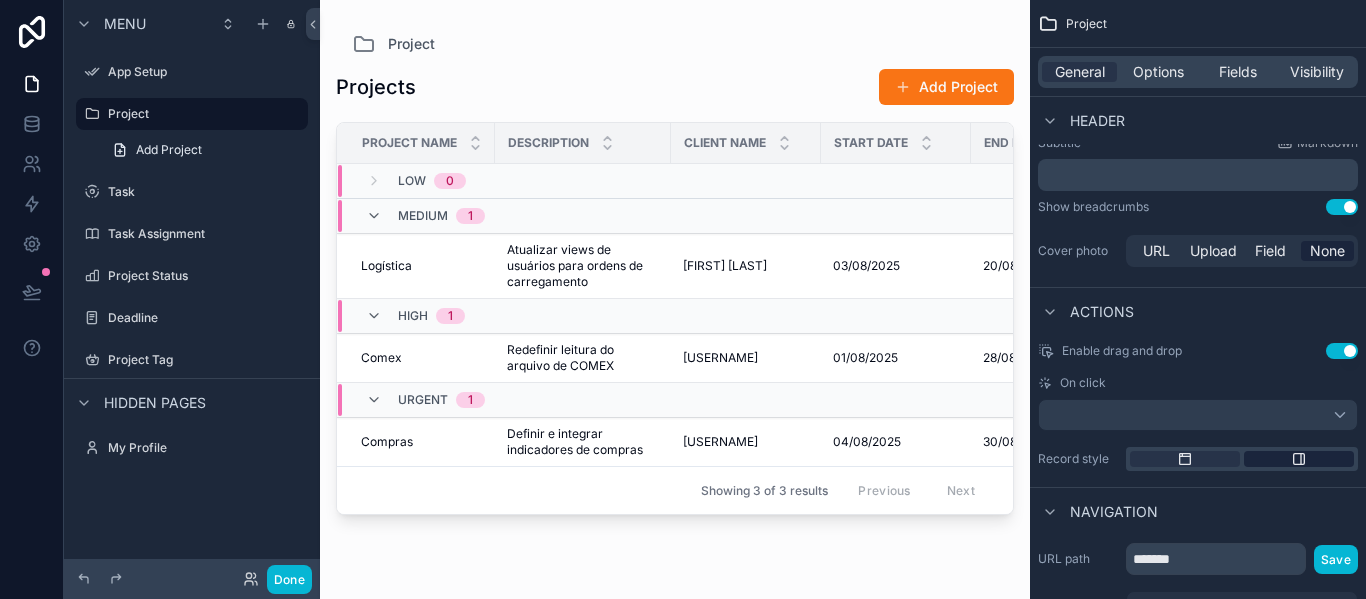 click 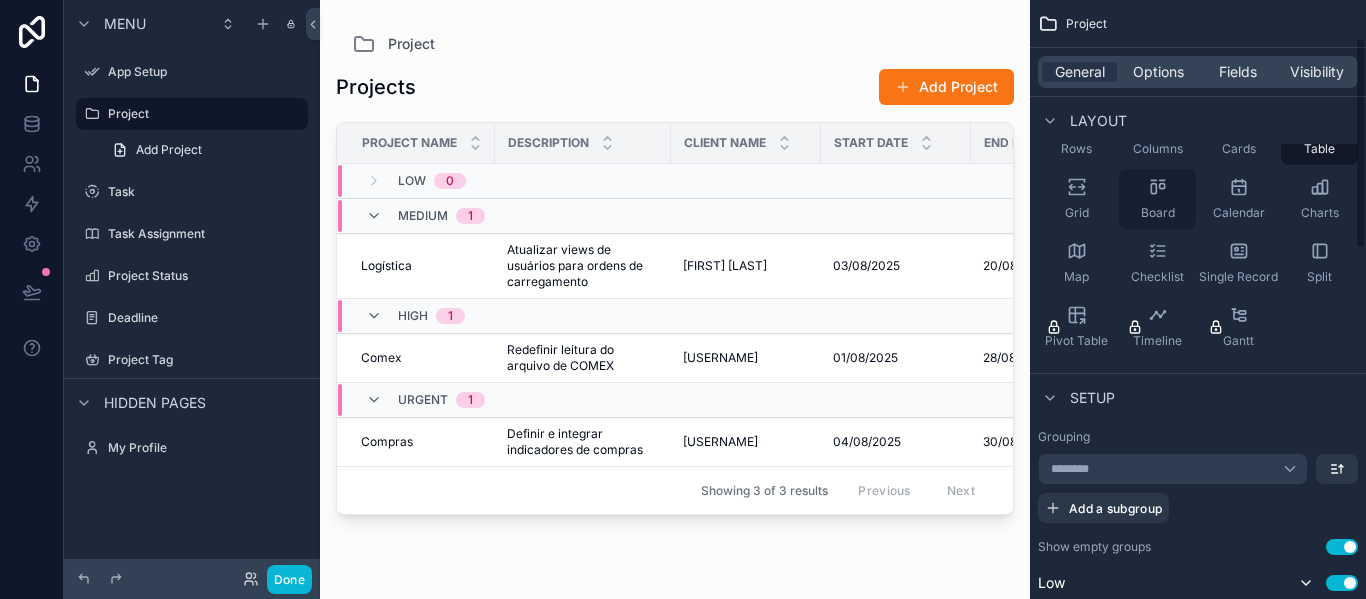 scroll, scrollTop: 0, scrollLeft: 0, axis: both 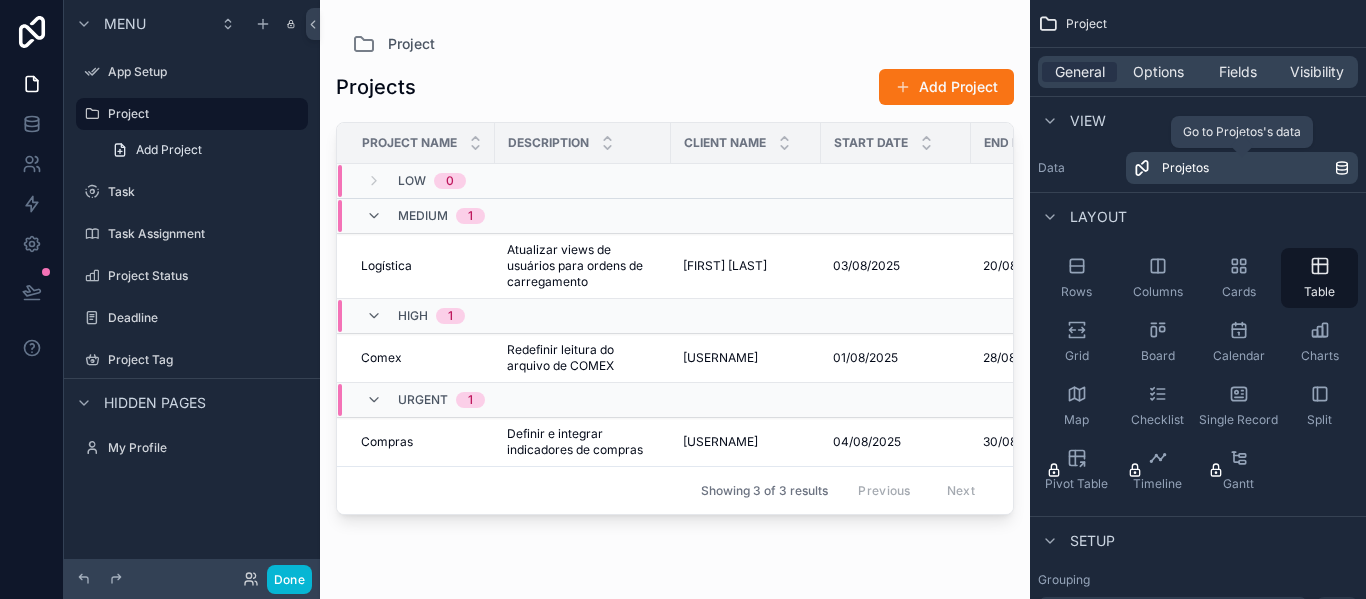 click on "Projetos" at bounding box center (1248, 168) 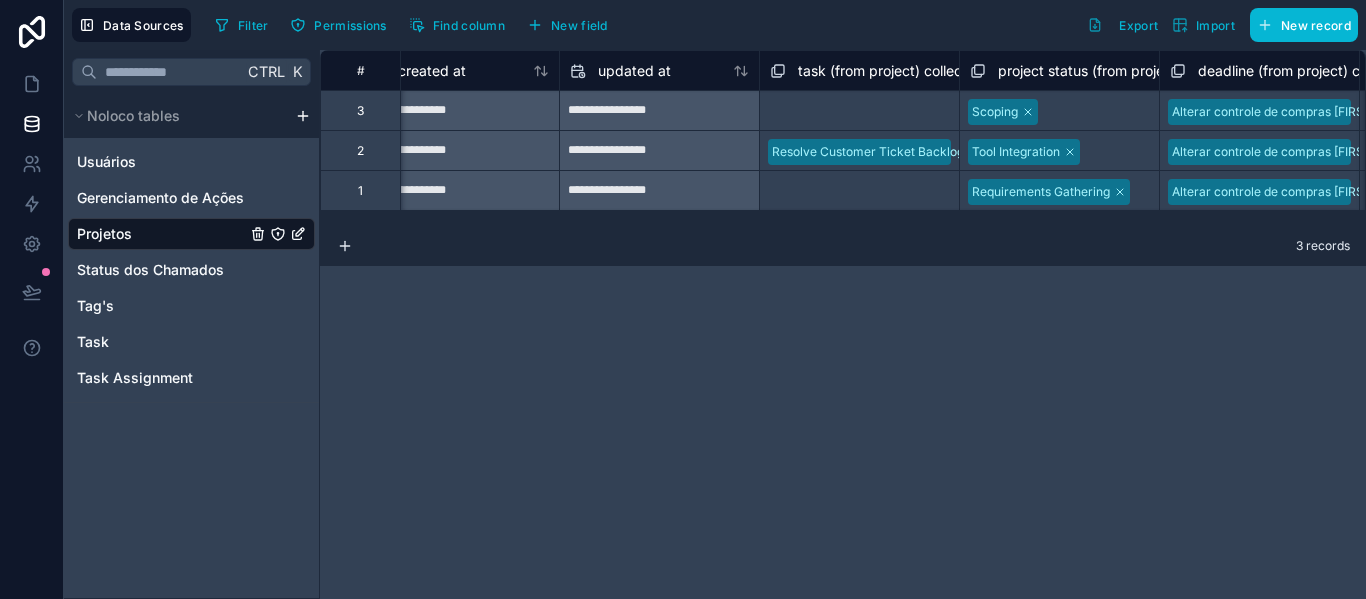 scroll, scrollTop: 0, scrollLeft: 2635, axis: horizontal 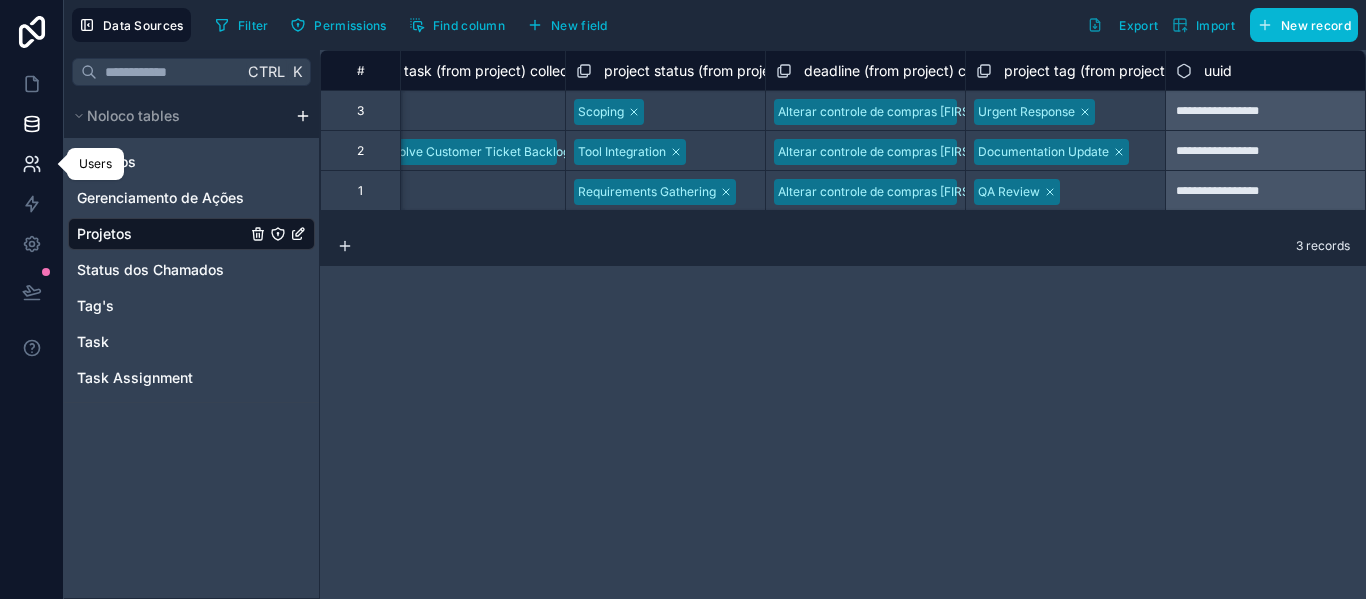 click at bounding box center [31, 164] 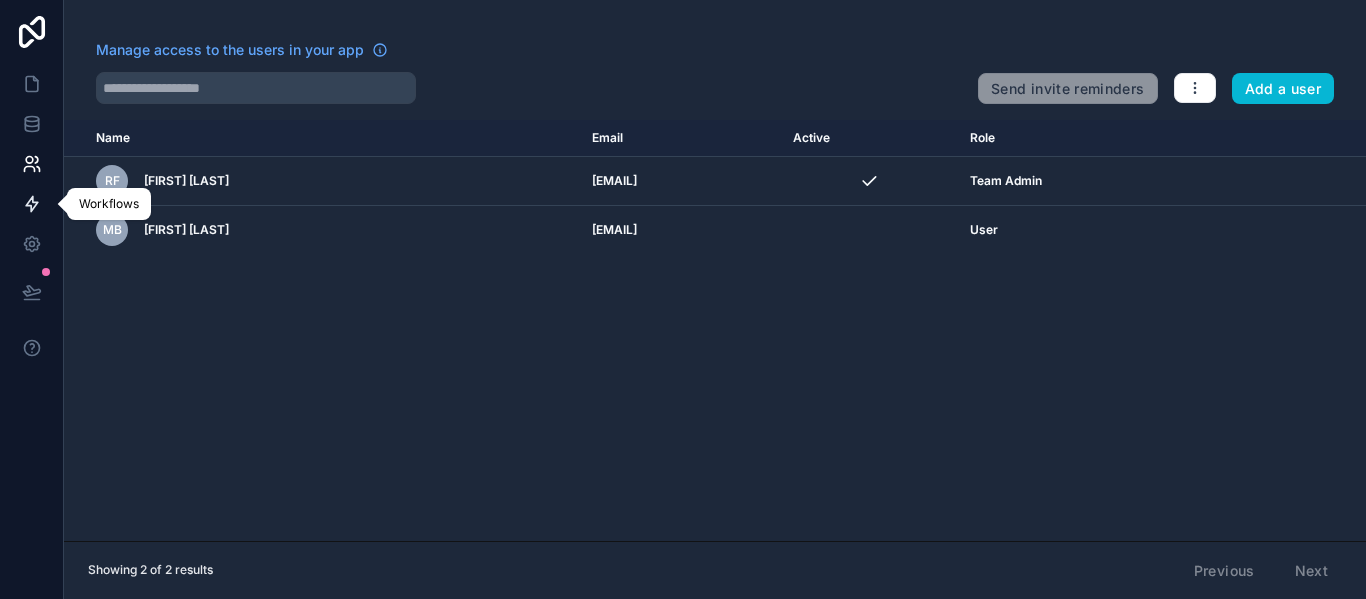 click 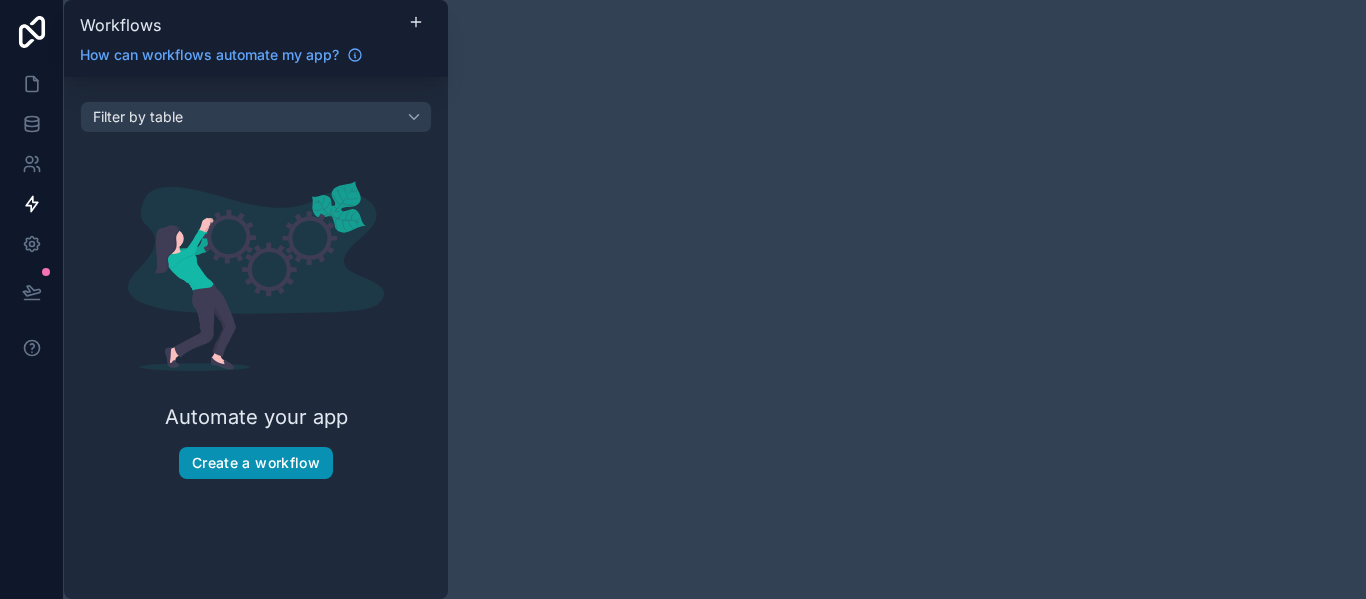 click on "Create a workflow" at bounding box center (256, 463) 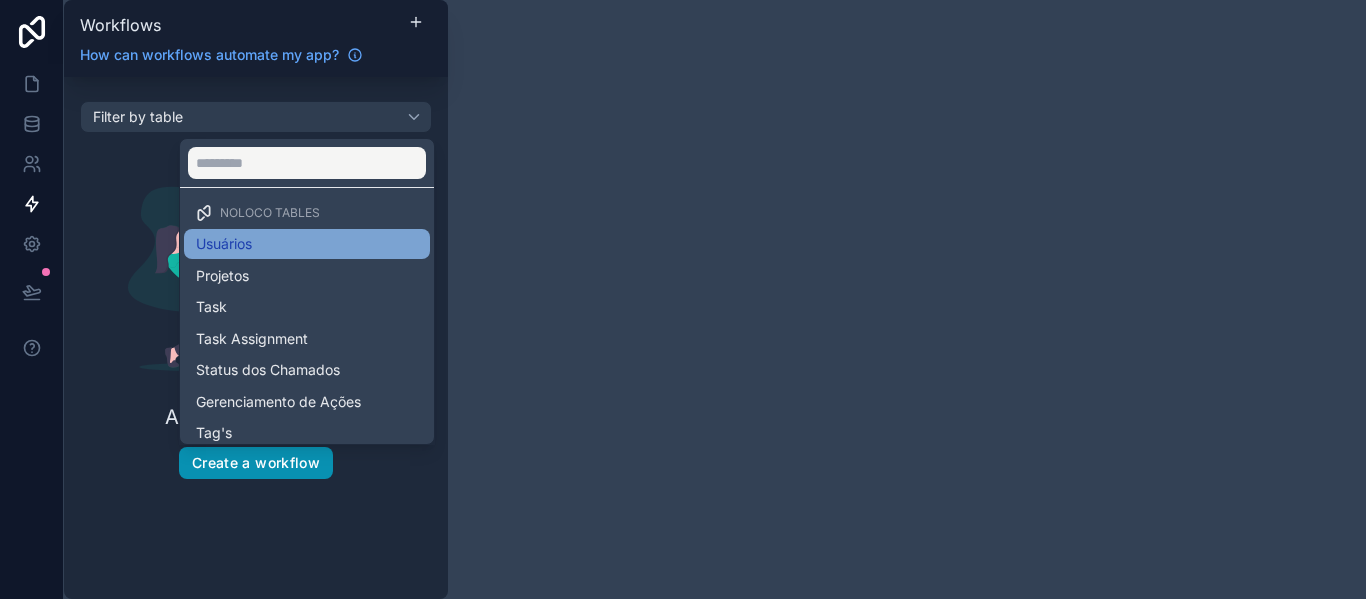 scroll, scrollTop: 13, scrollLeft: 0, axis: vertical 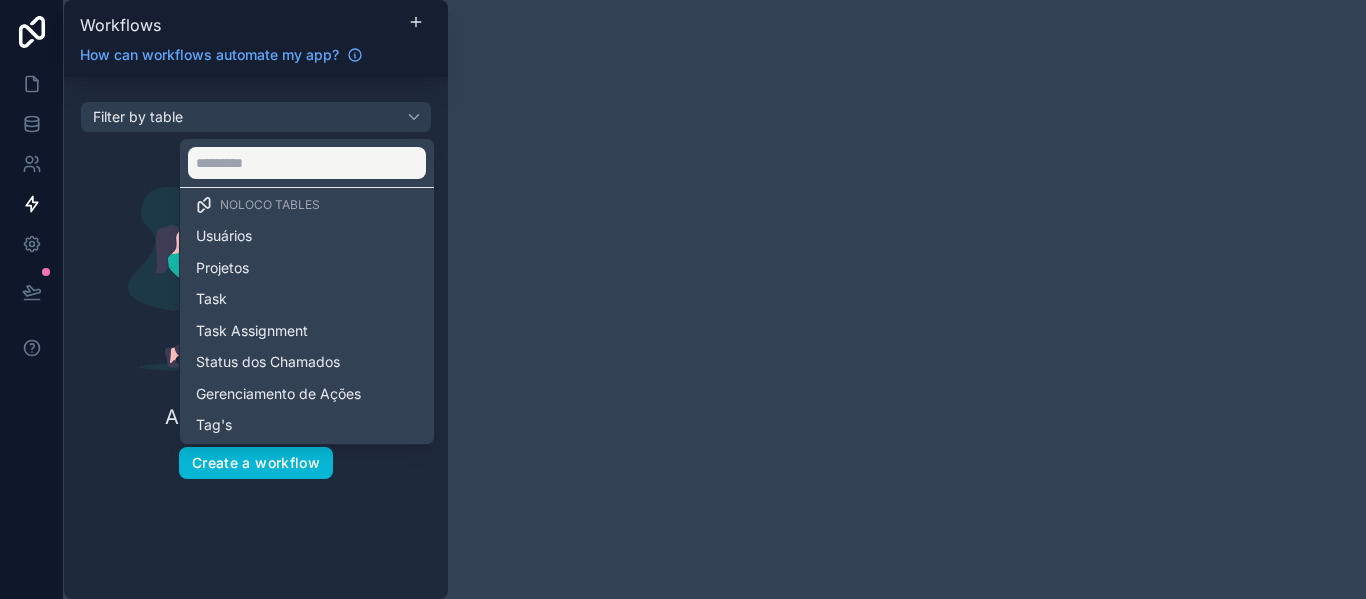 click at bounding box center [683, 299] 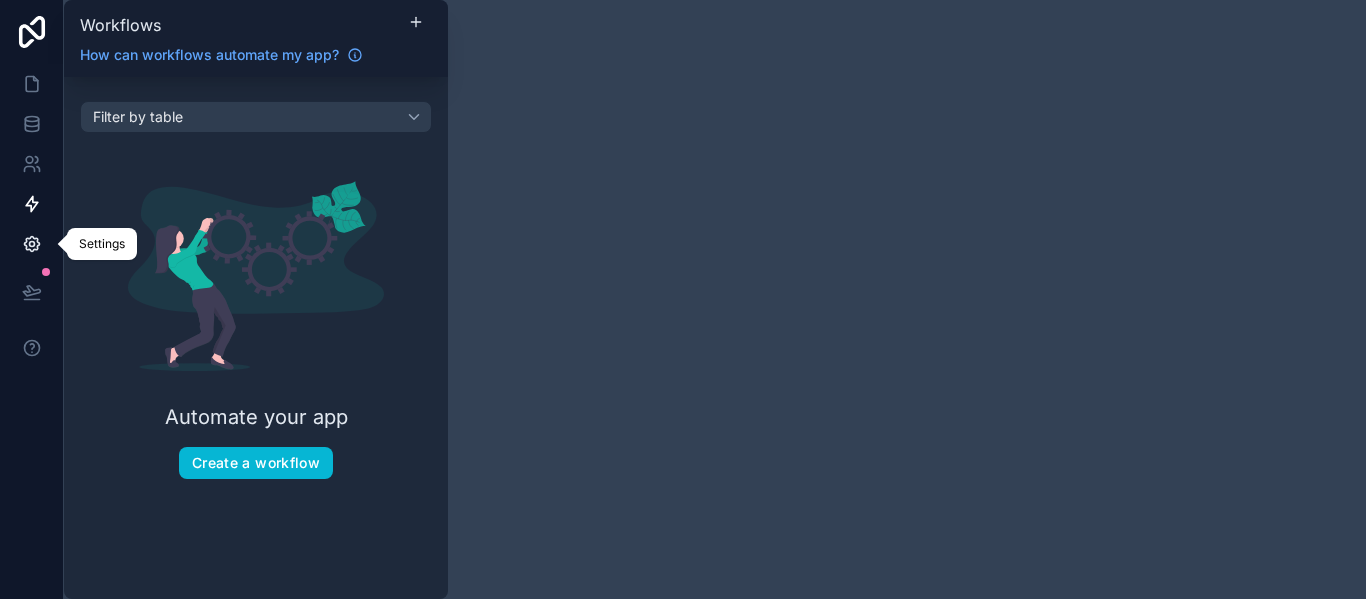 click at bounding box center [31, 244] 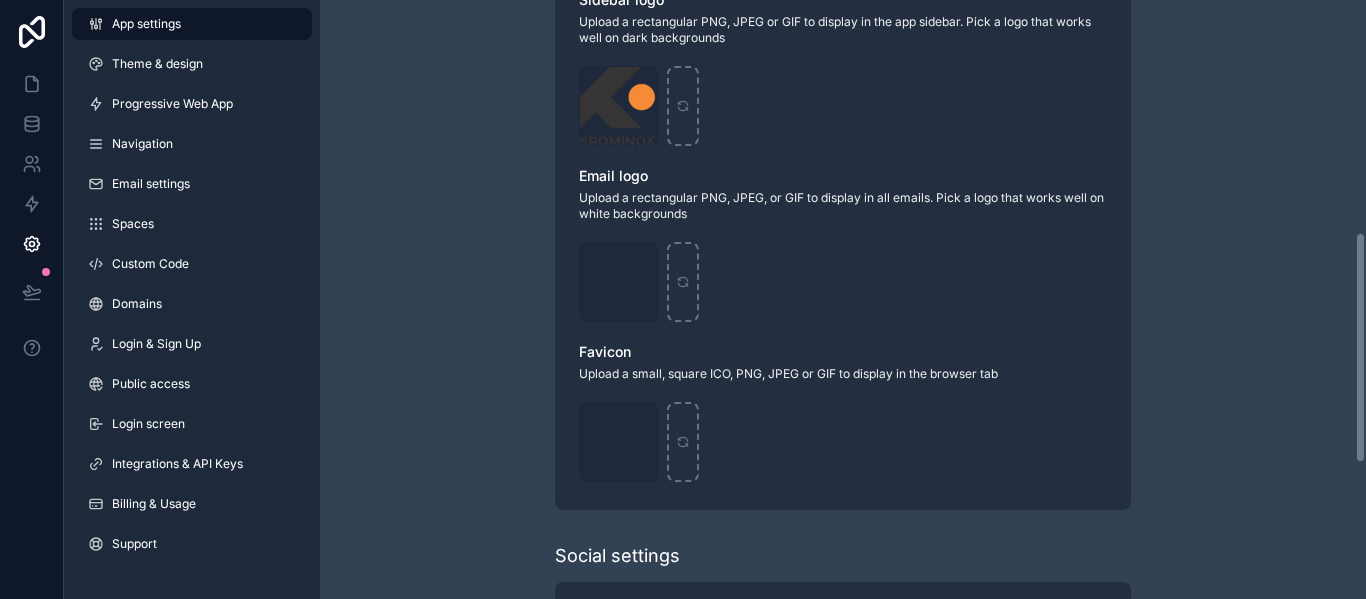 scroll, scrollTop: 600, scrollLeft: 0, axis: vertical 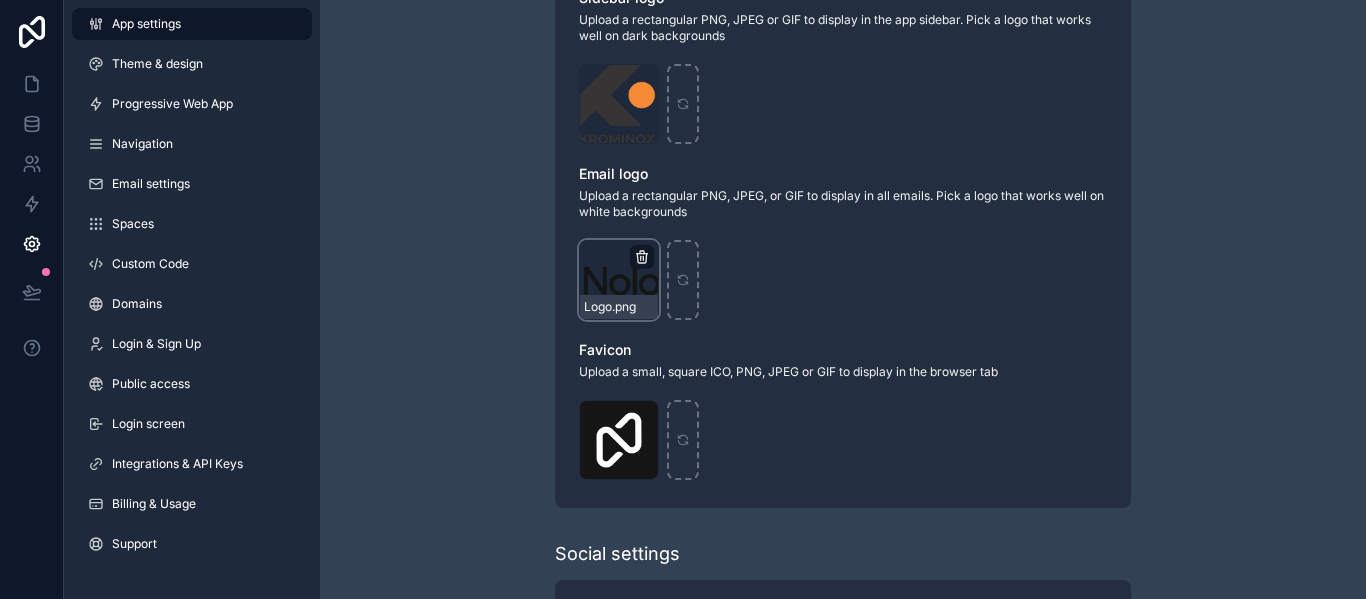 click 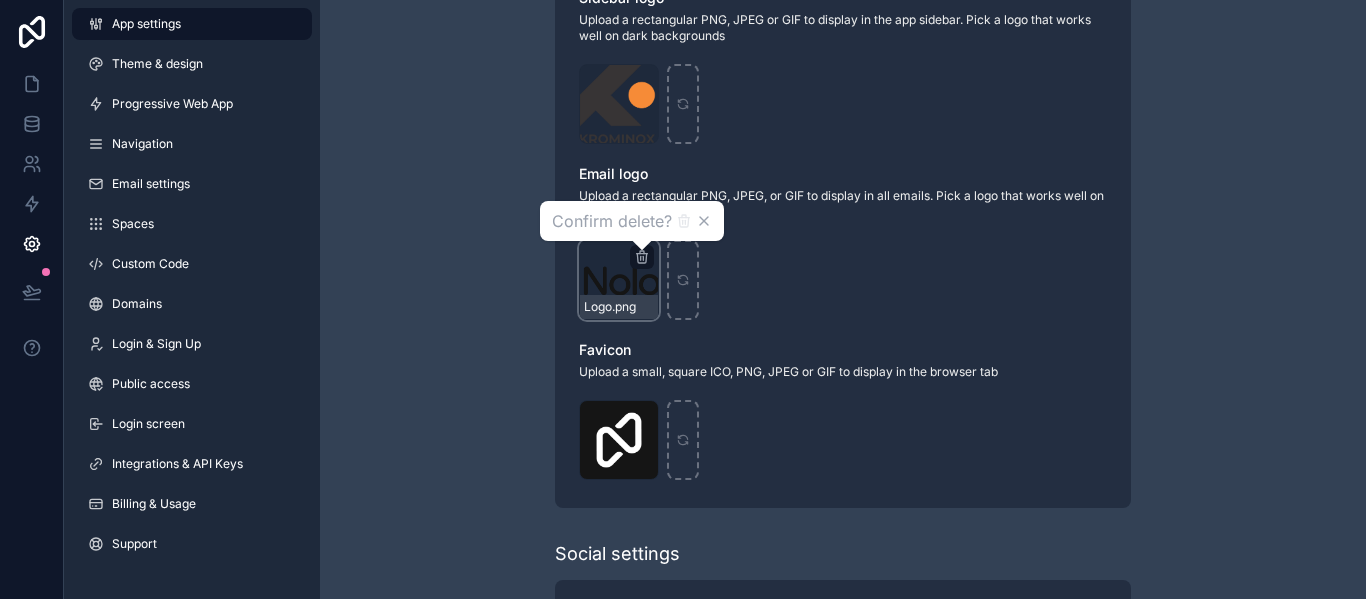 click 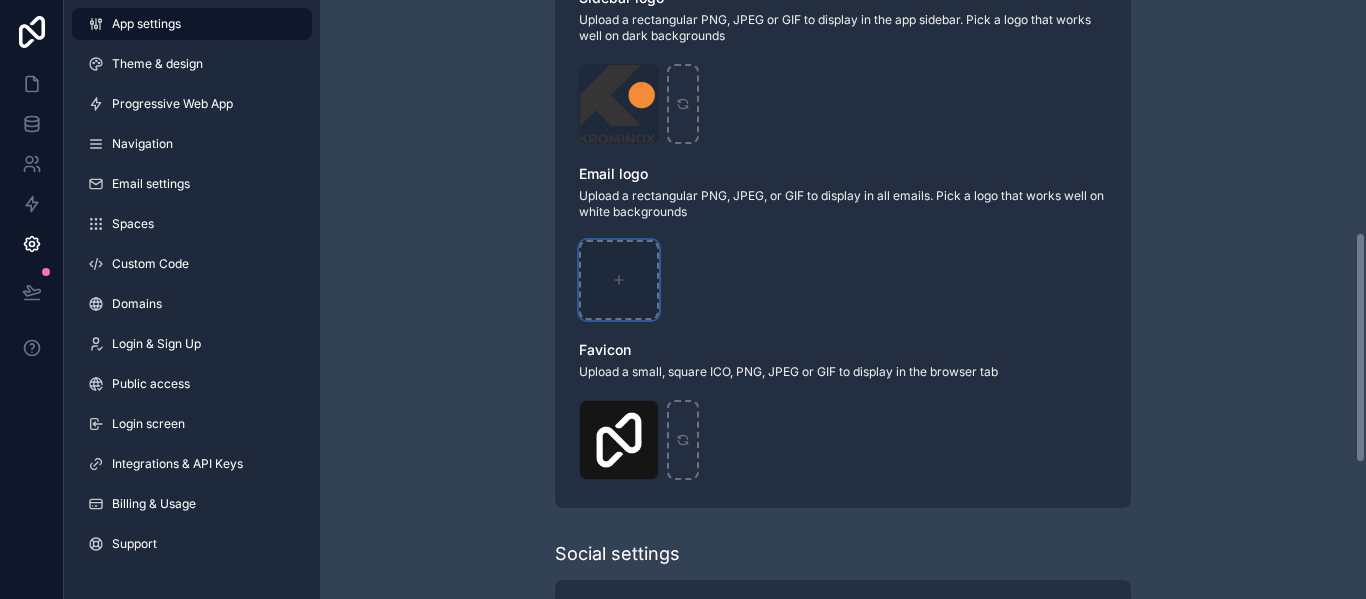 click 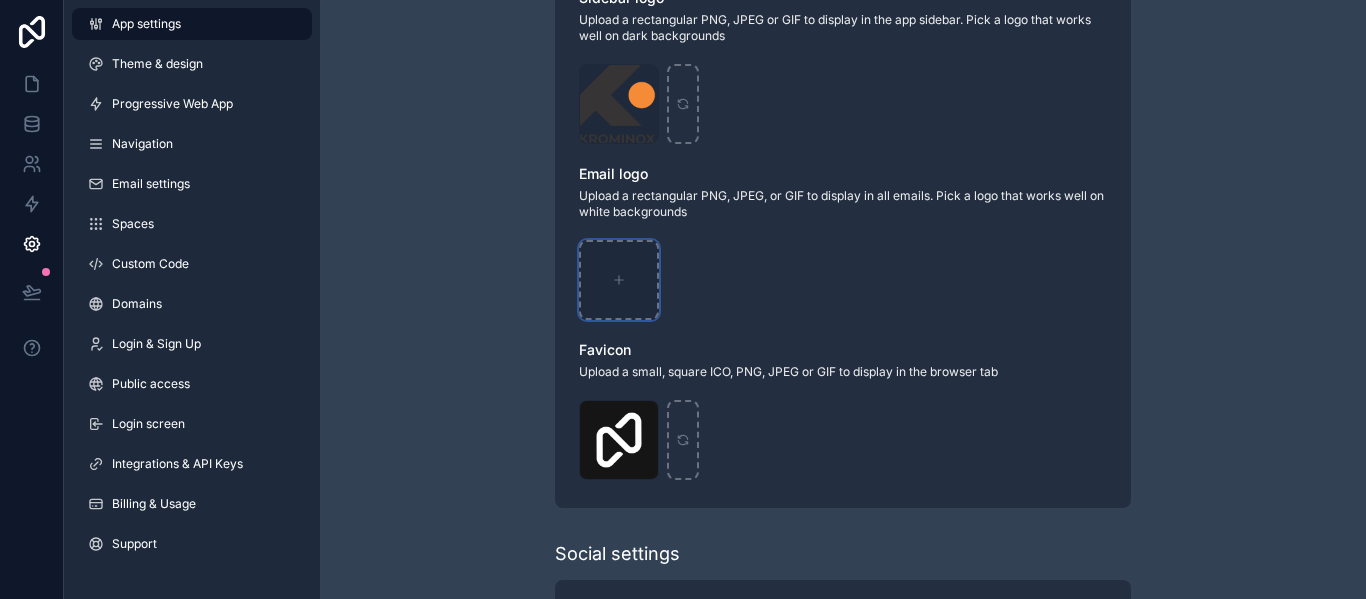 type on "**********" 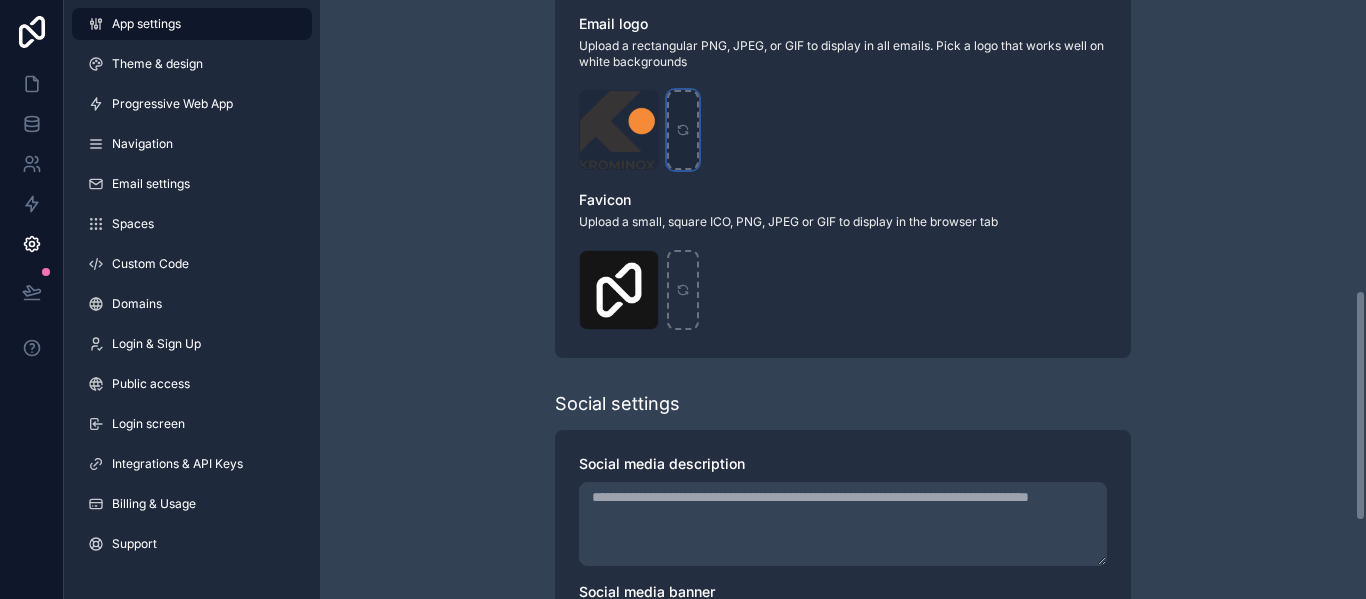 scroll, scrollTop: 800, scrollLeft: 0, axis: vertical 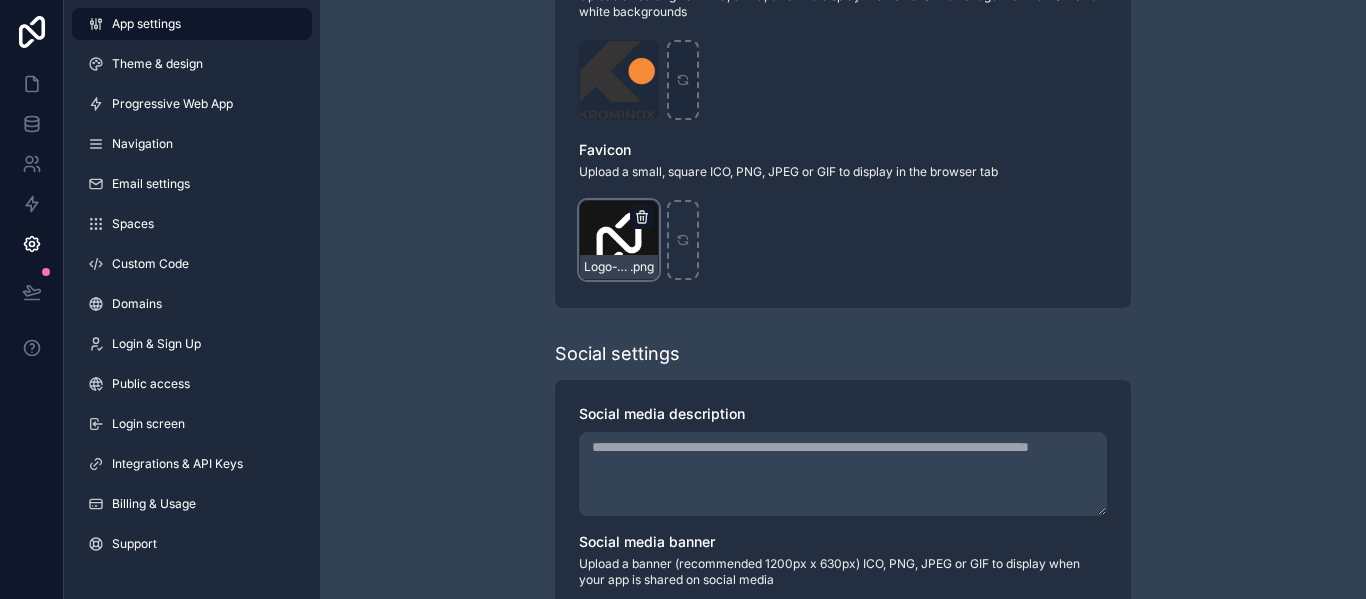 click 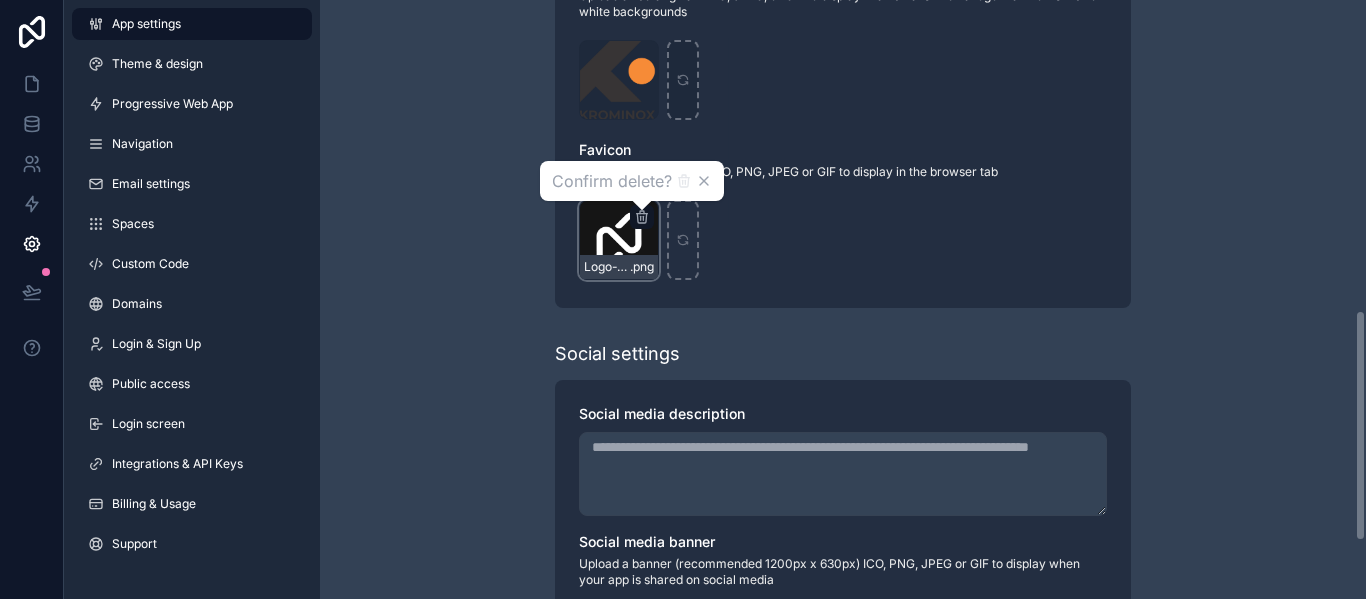 click 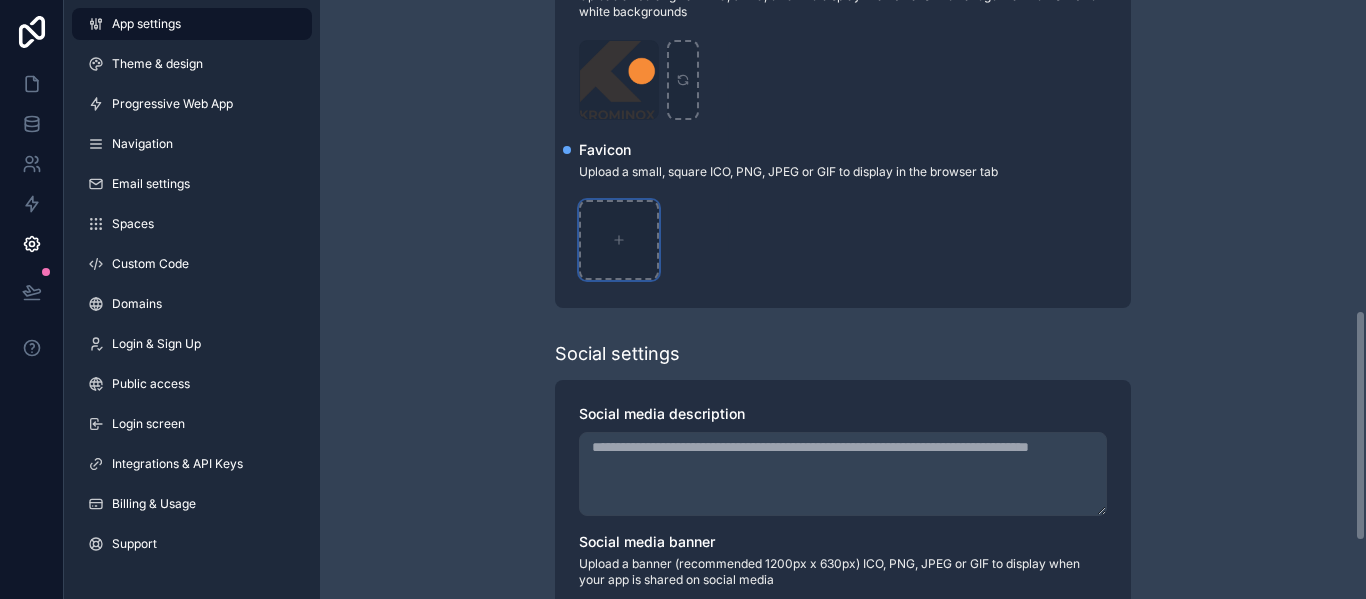 click 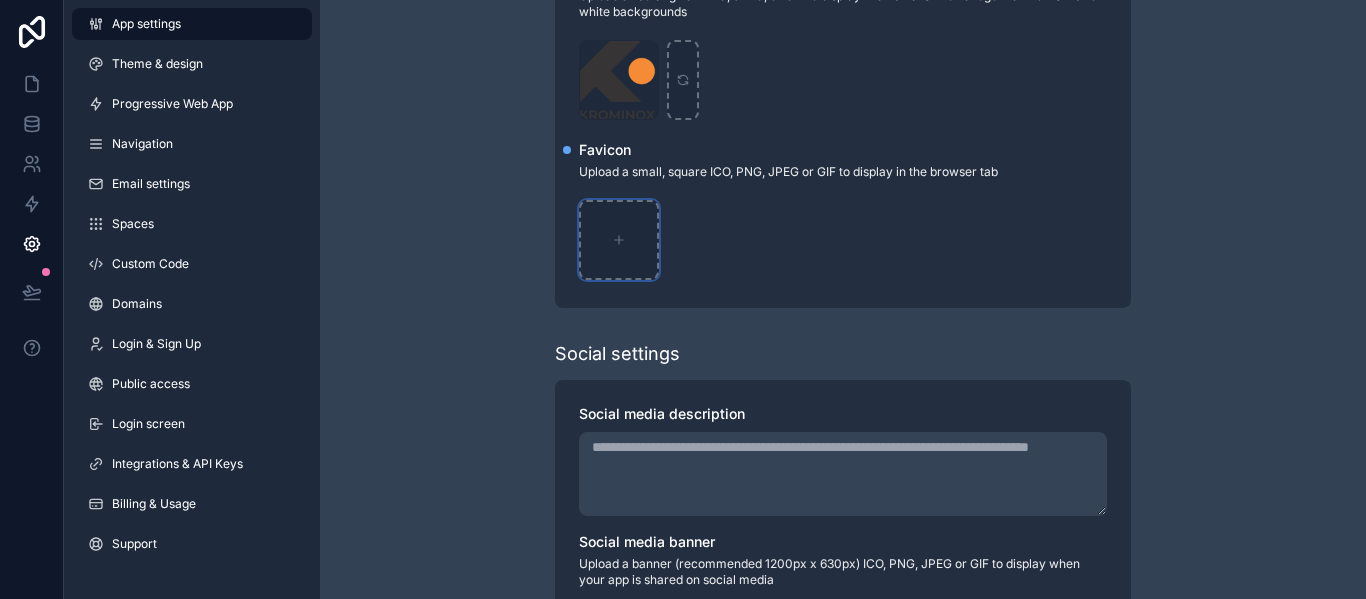 type on "**********" 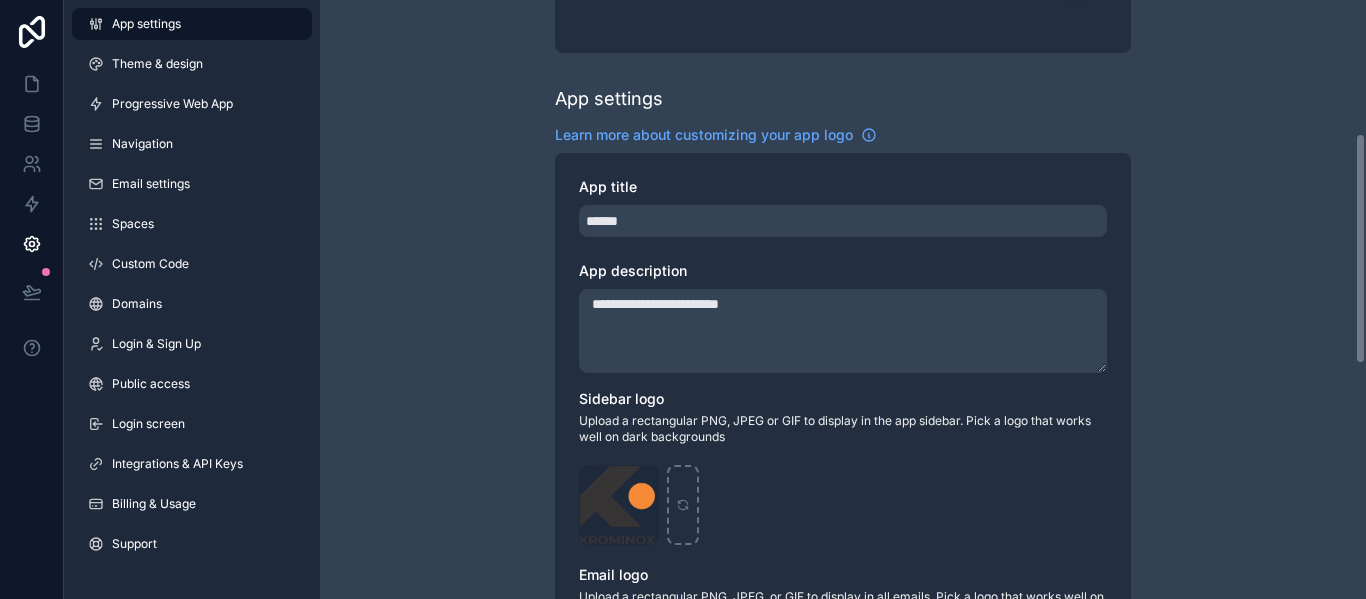 scroll, scrollTop: 0, scrollLeft: 0, axis: both 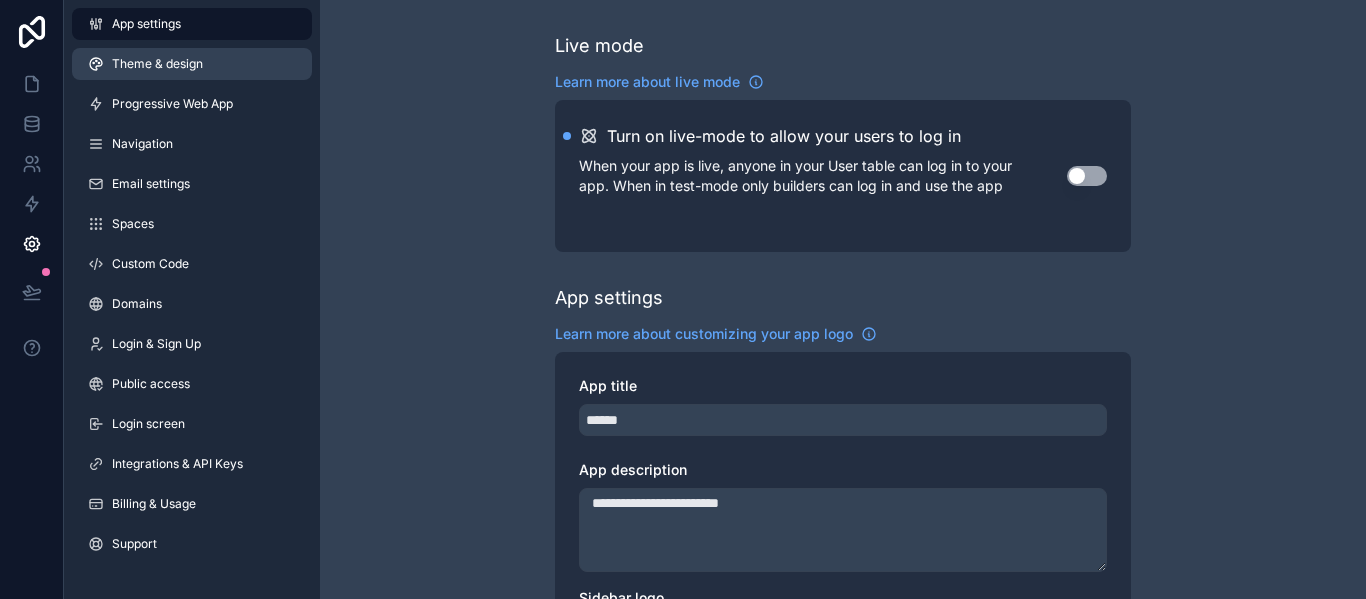 click on "Theme & design" at bounding box center (157, 64) 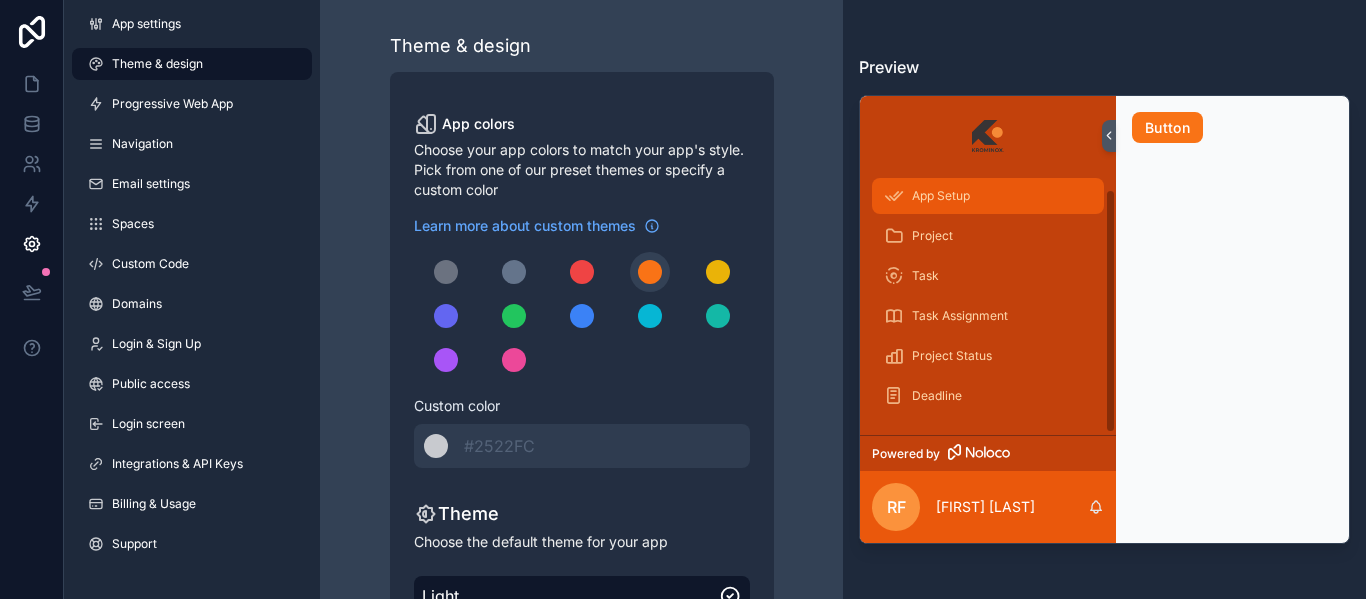 scroll, scrollTop: 16, scrollLeft: 0, axis: vertical 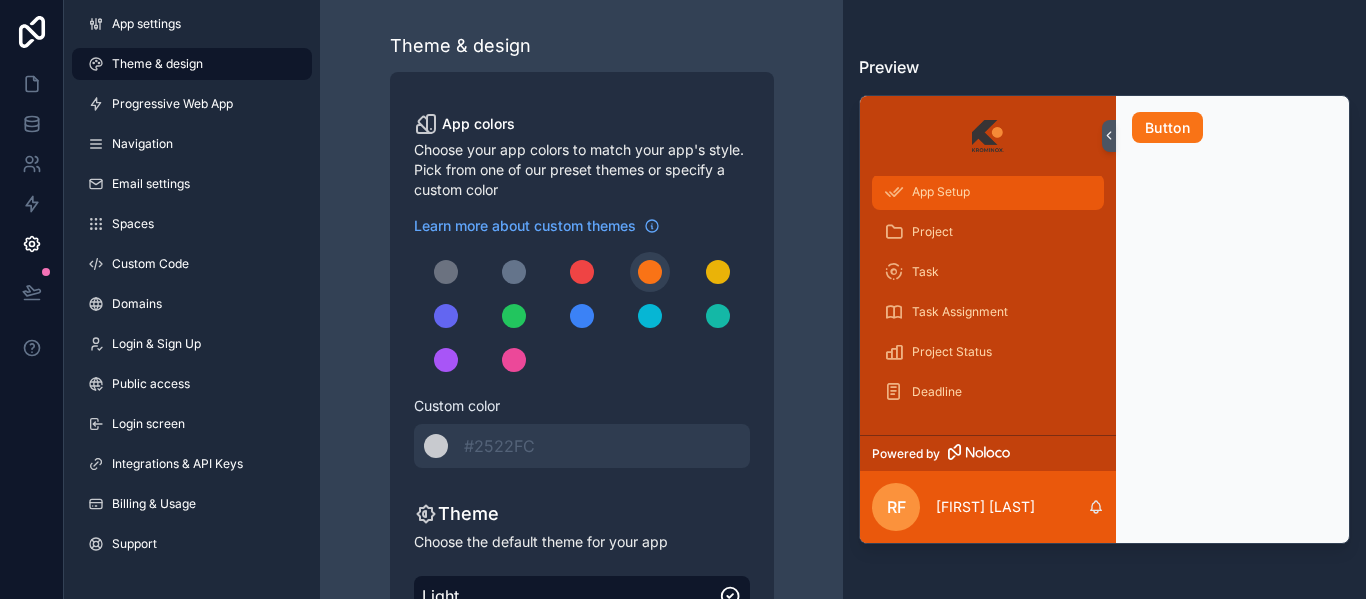 click on "App Setup" at bounding box center (988, 192) 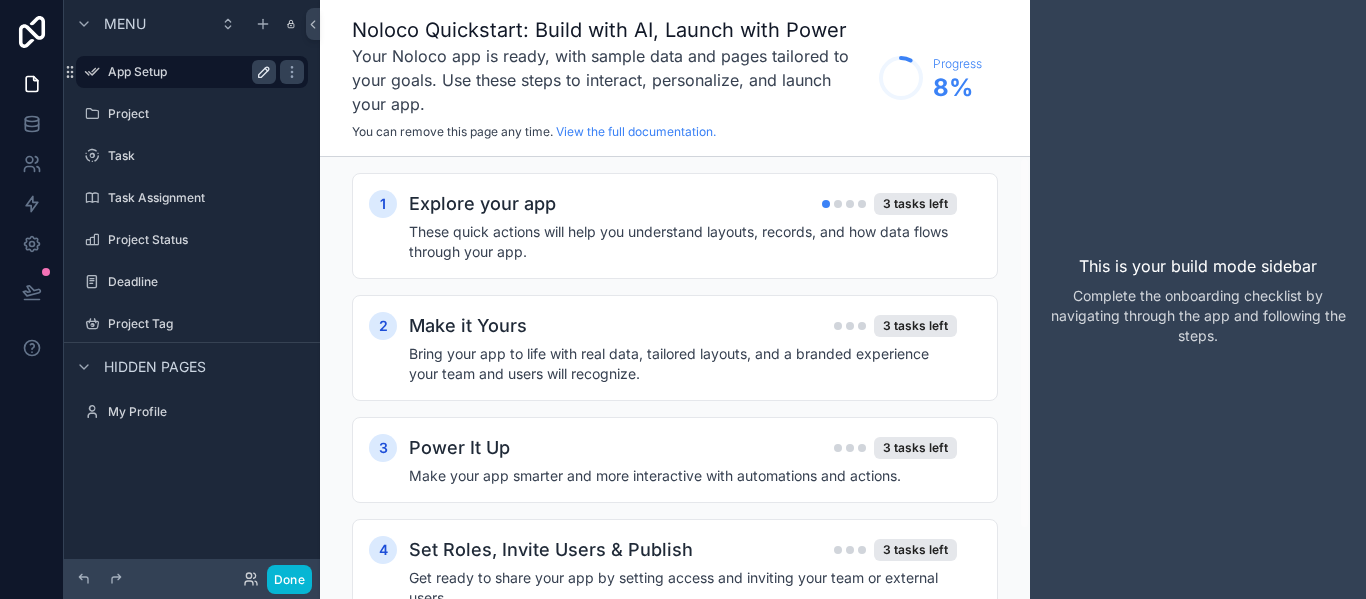 click 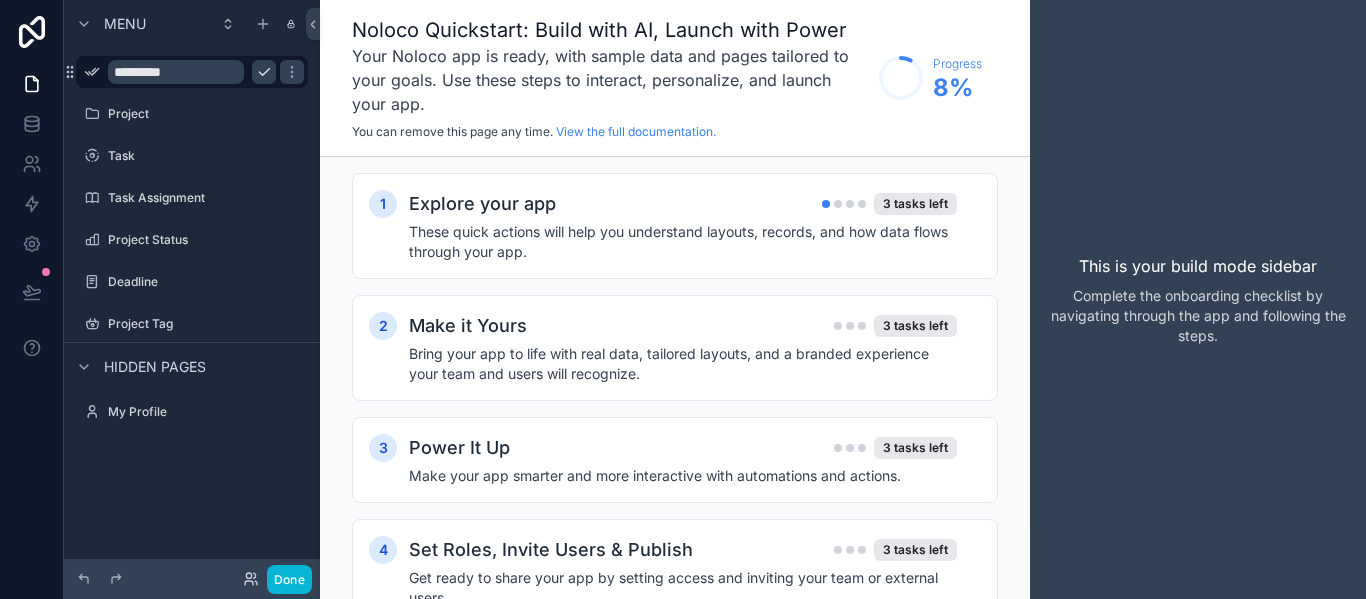 click on "*********" at bounding box center (176, 72) 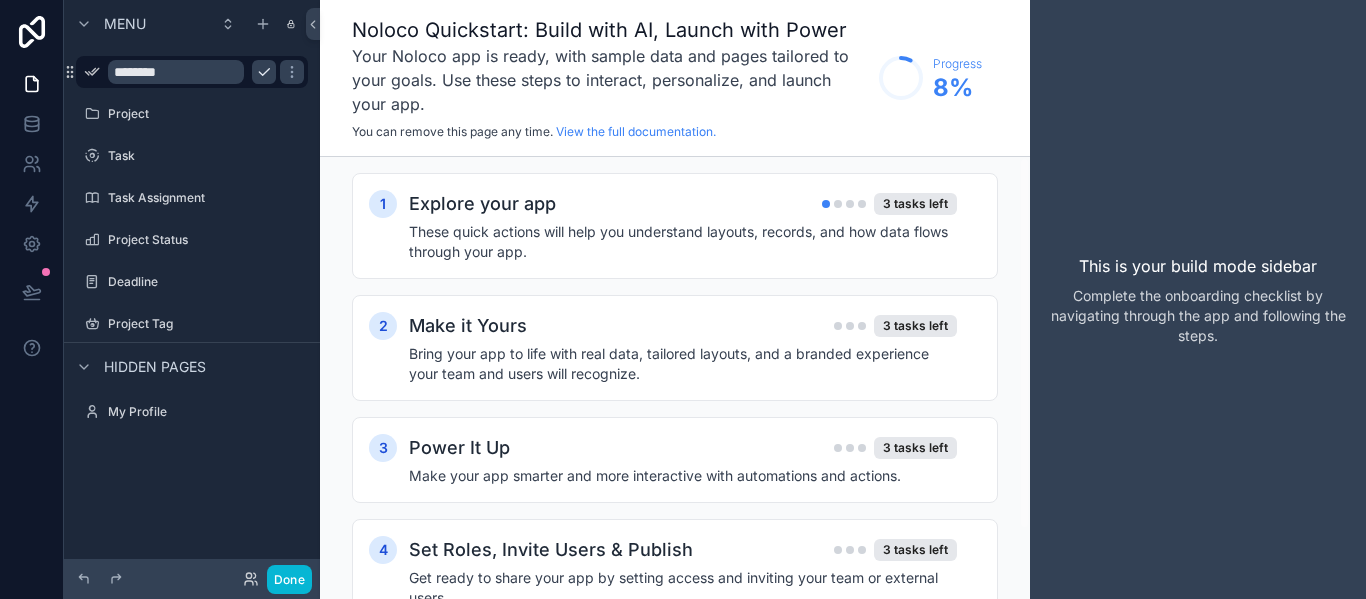 type on "********" 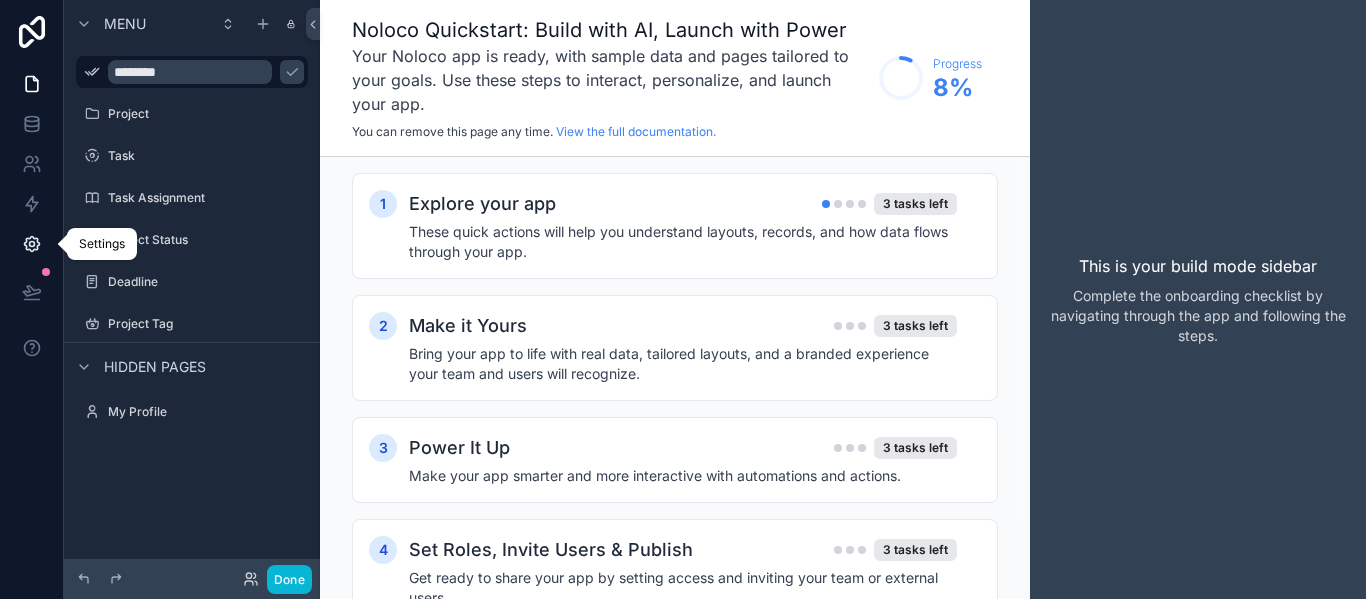 click 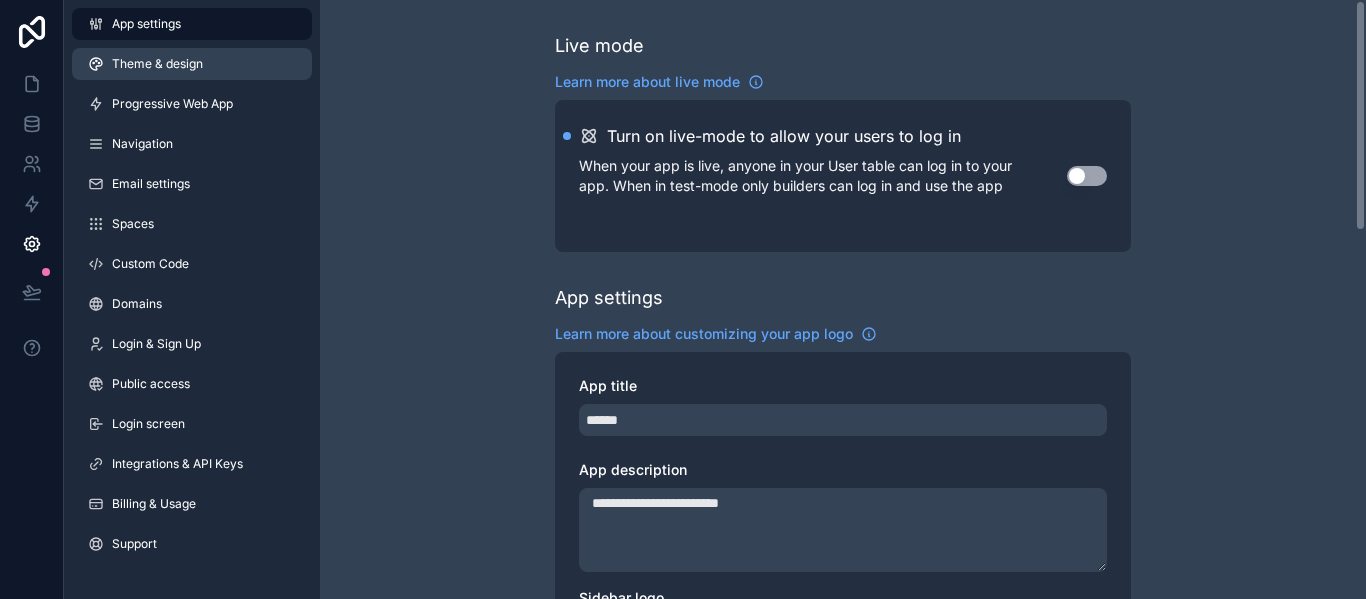 click on "Theme & design" at bounding box center (157, 64) 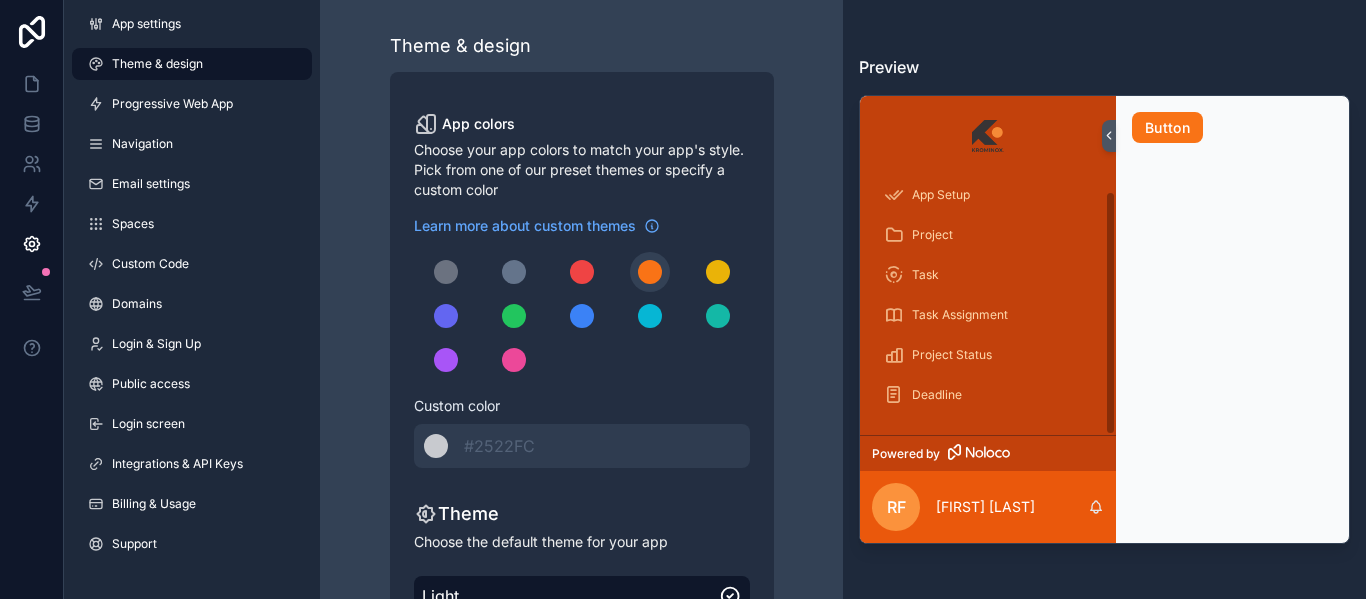 scroll, scrollTop: 16, scrollLeft: 0, axis: vertical 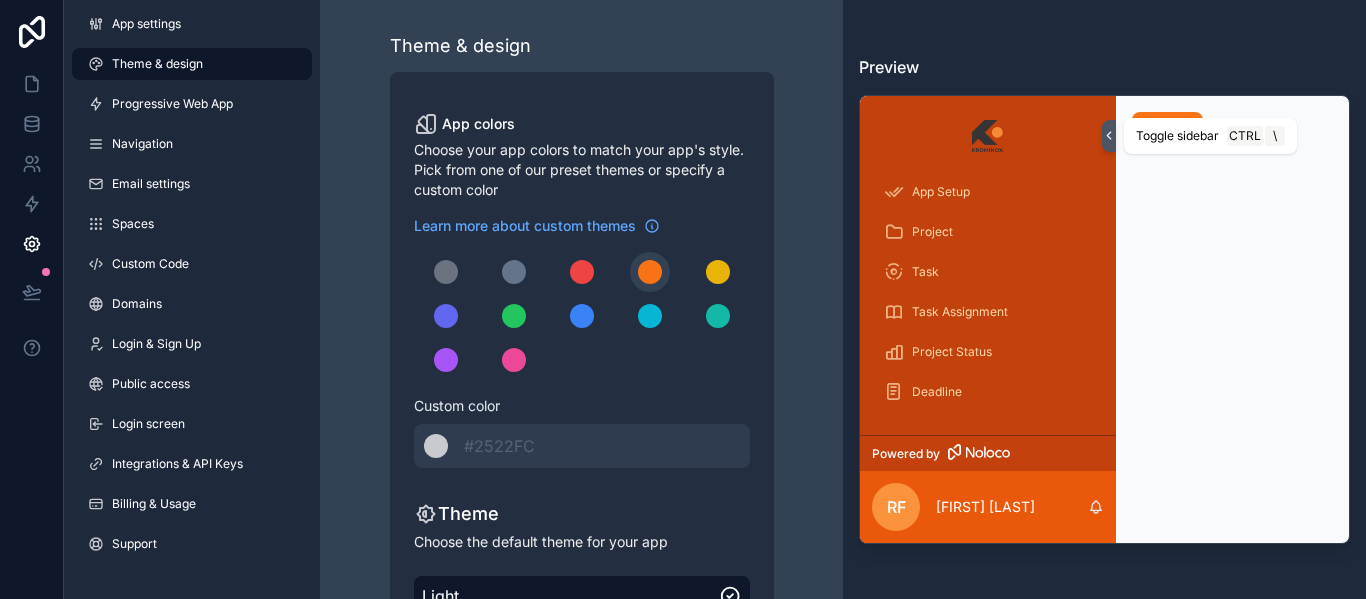 click 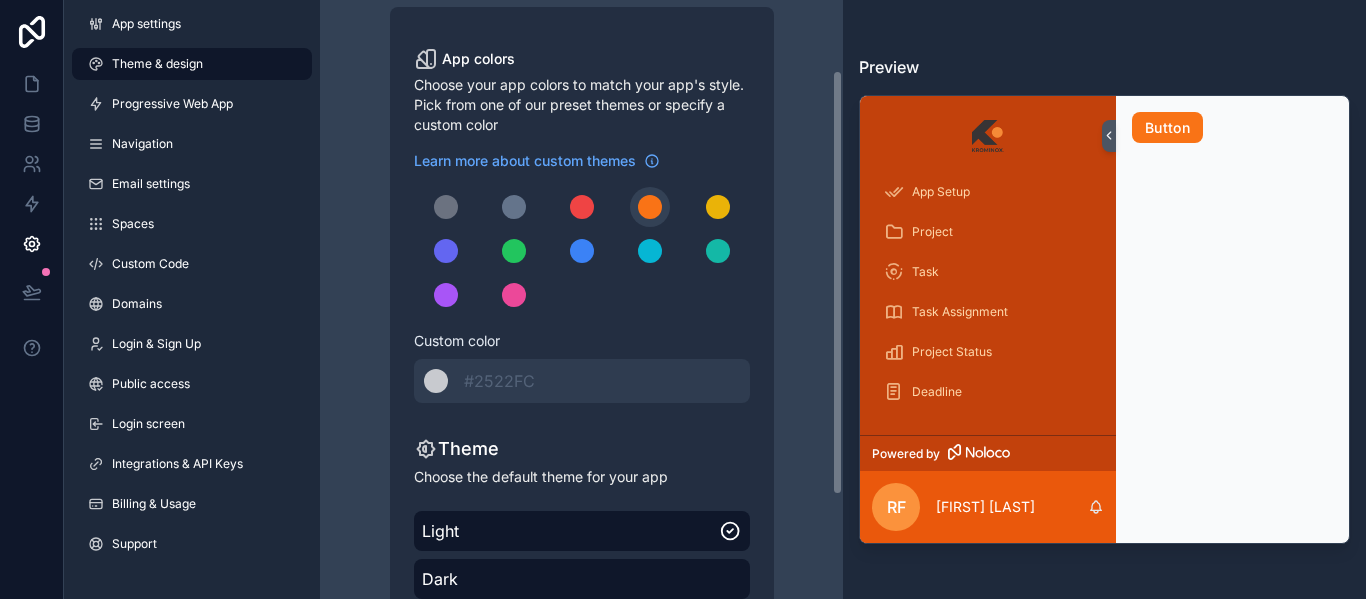 scroll, scrollTop: 100, scrollLeft: 0, axis: vertical 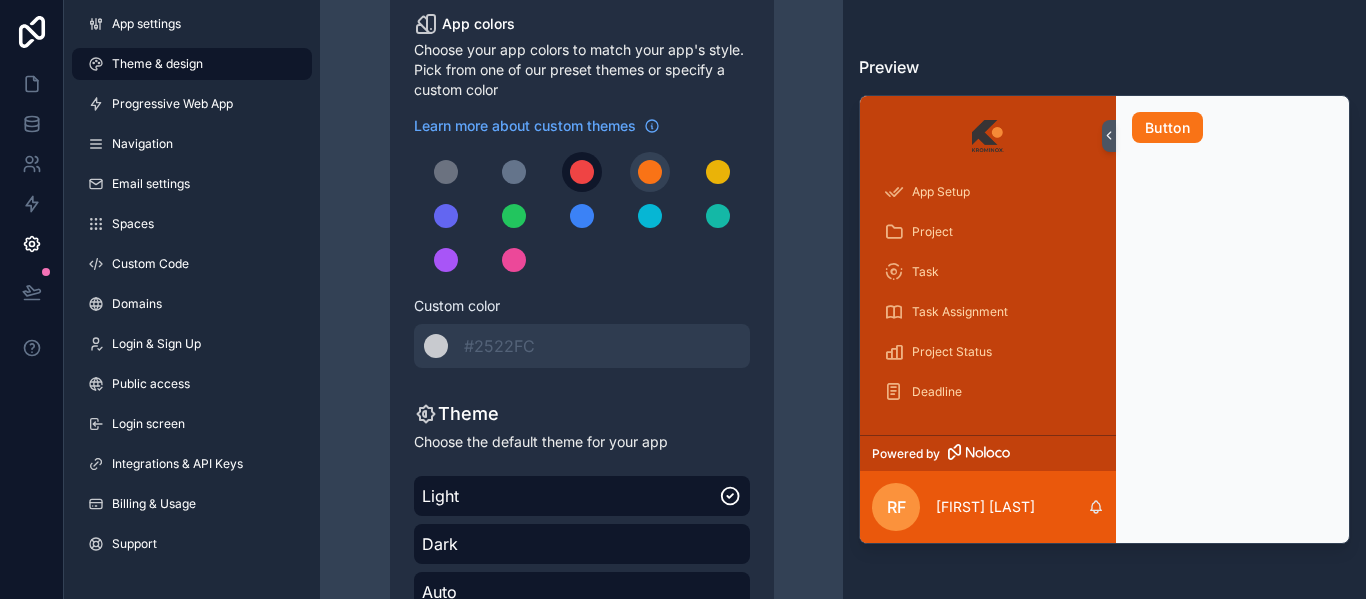 click at bounding box center (582, 172) 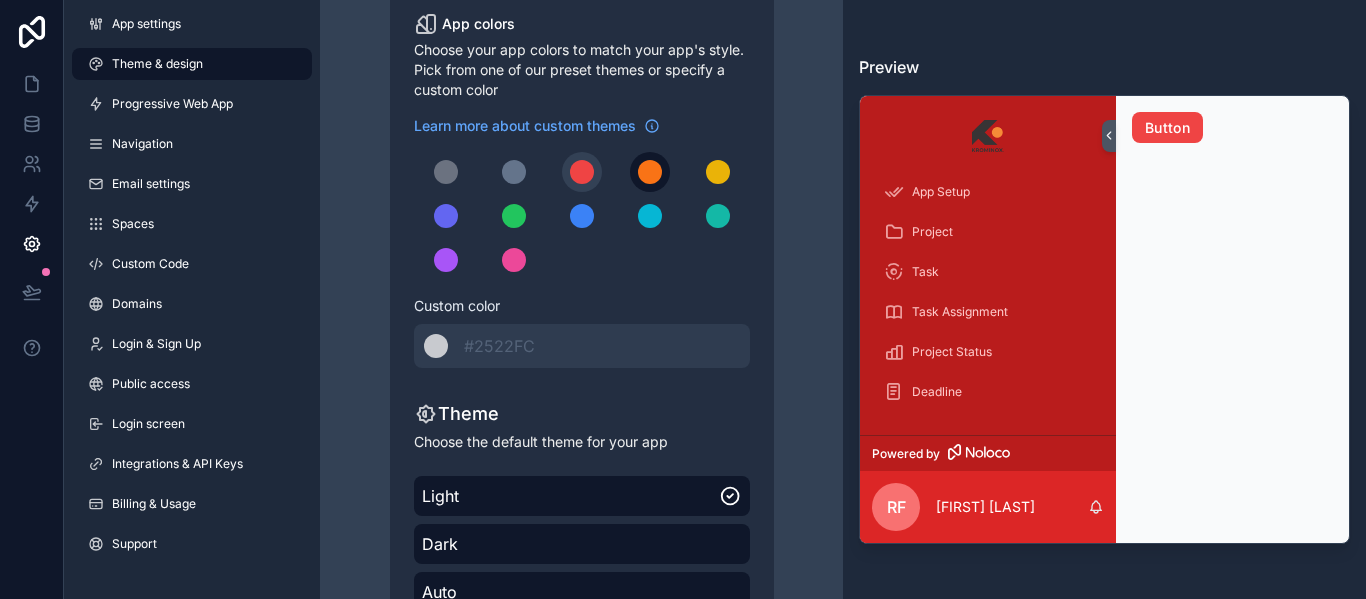 click at bounding box center [650, 172] 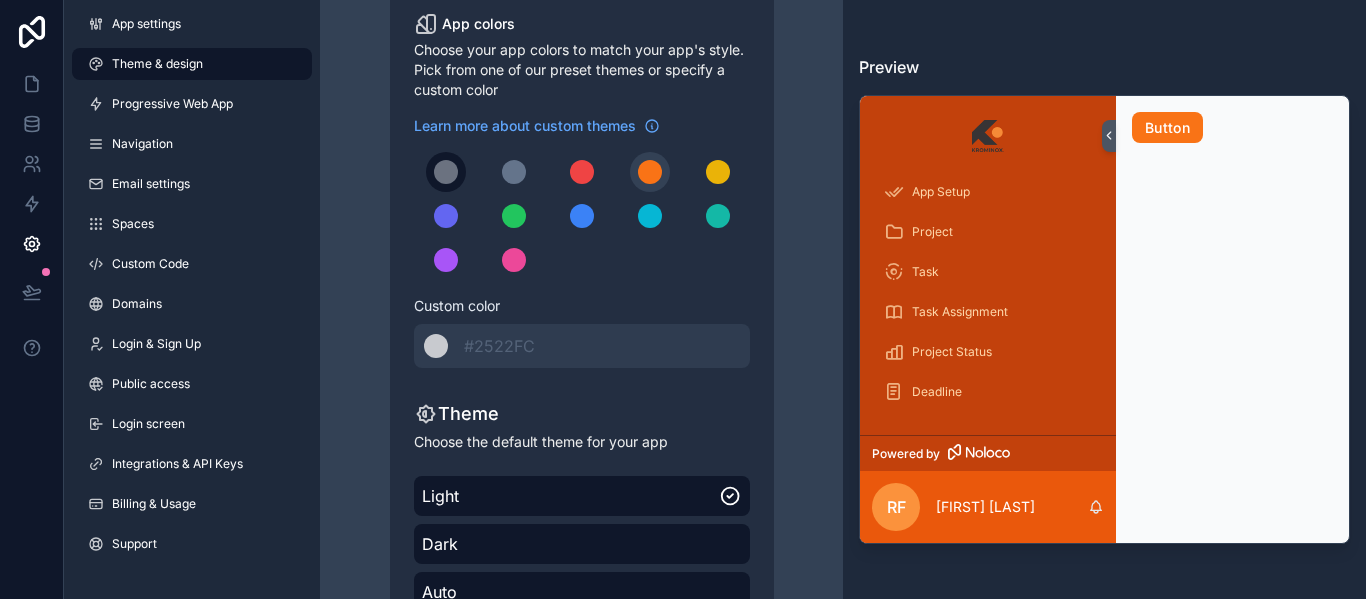 click at bounding box center [446, 172] 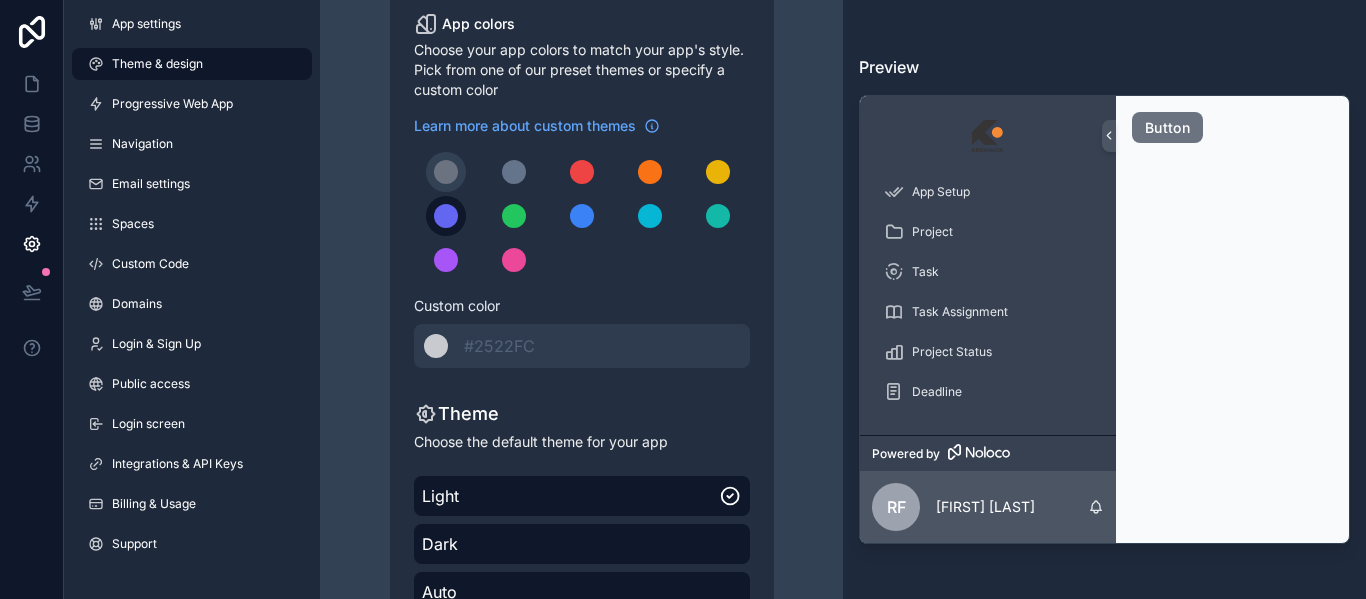 click at bounding box center (446, 216) 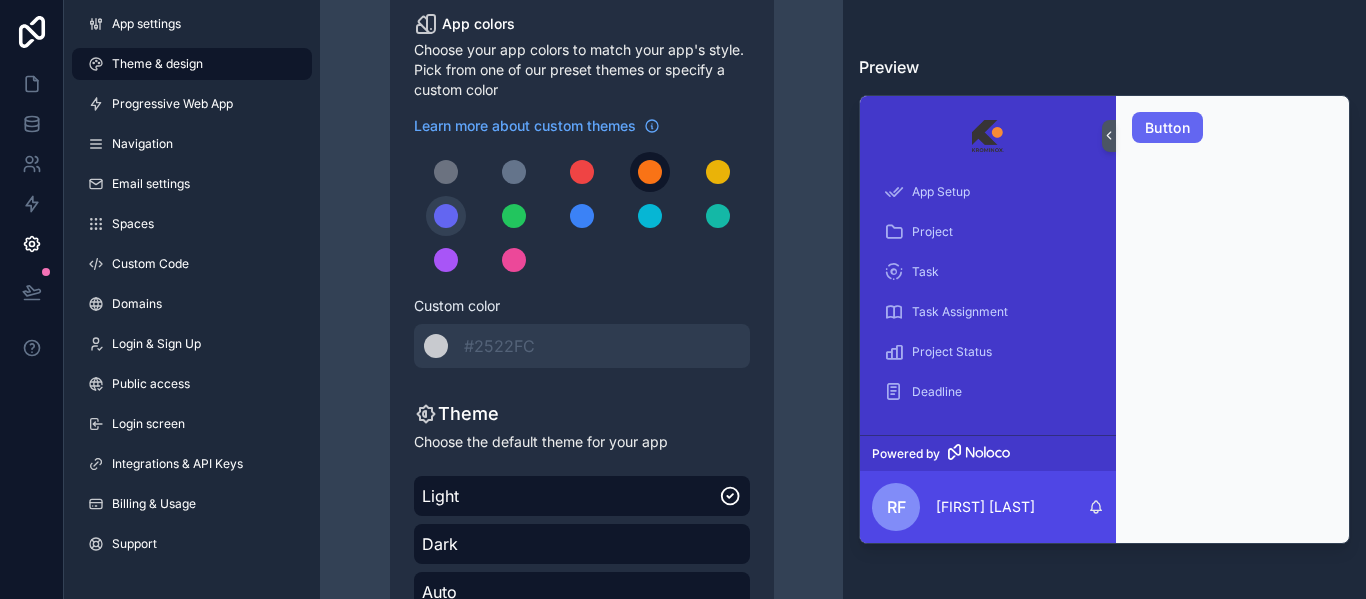click at bounding box center (650, 172) 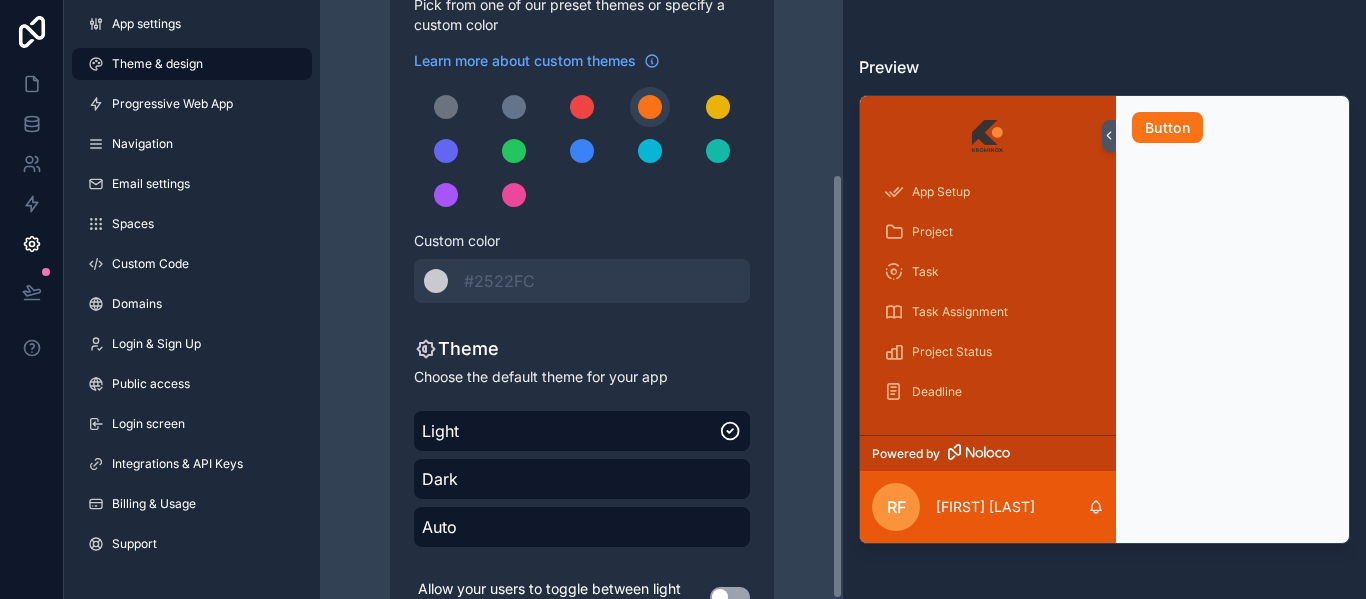 scroll, scrollTop: 245, scrollLeft: 0, axis: vertical 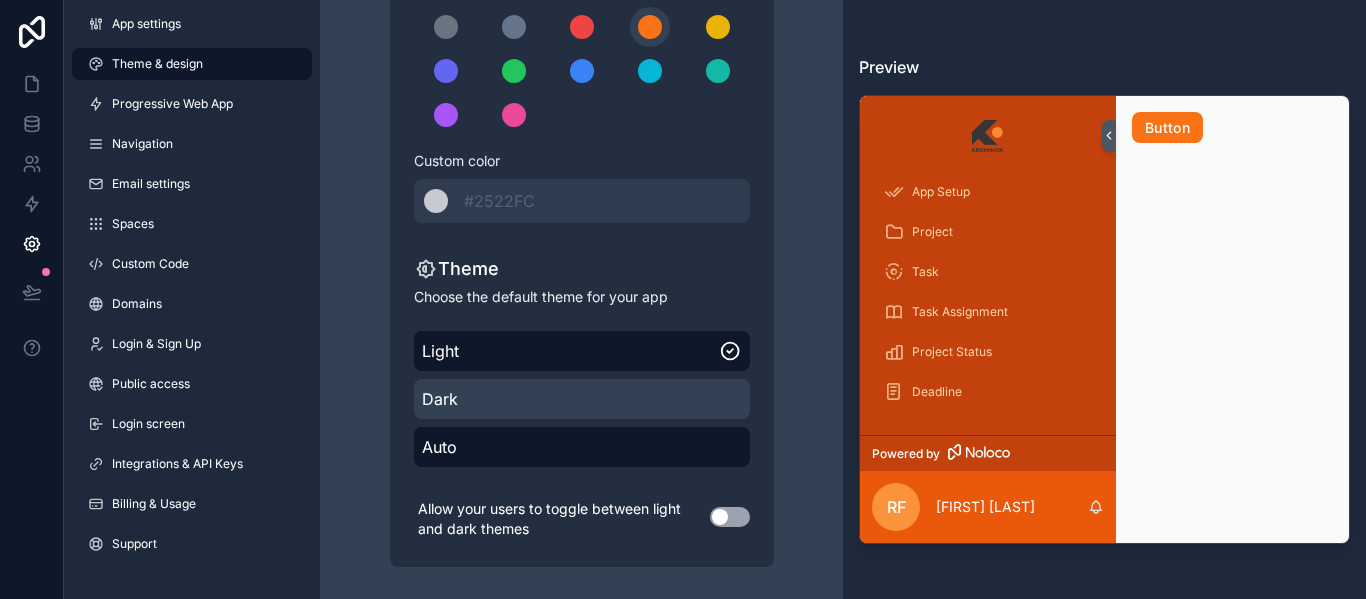 click on "Dark" at bounding box center [582, 399] 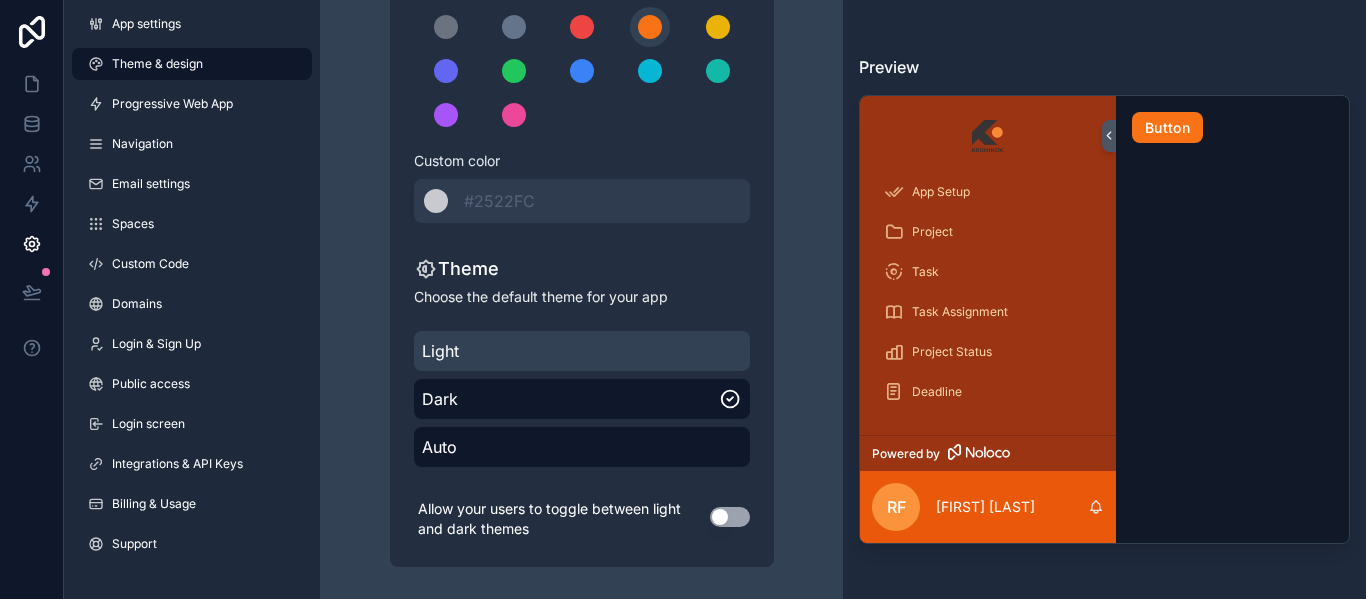 click on "Light" at bounding box center (582, 351) 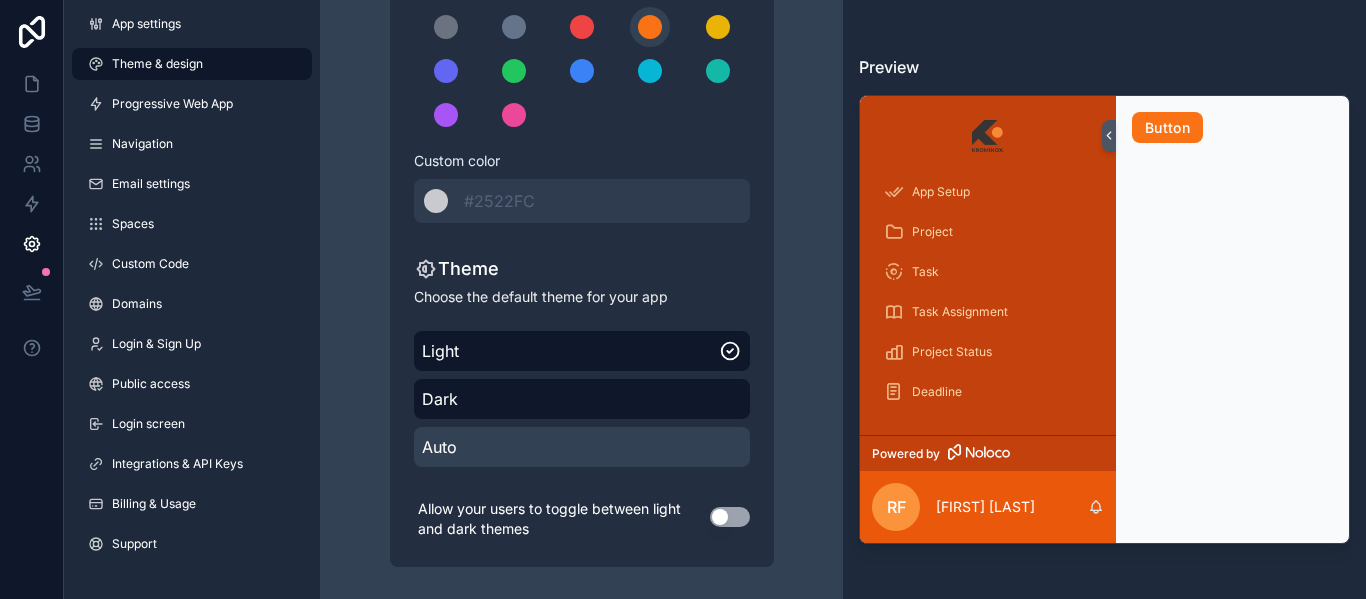 click on "Auto" at bounding box center [582, 447] 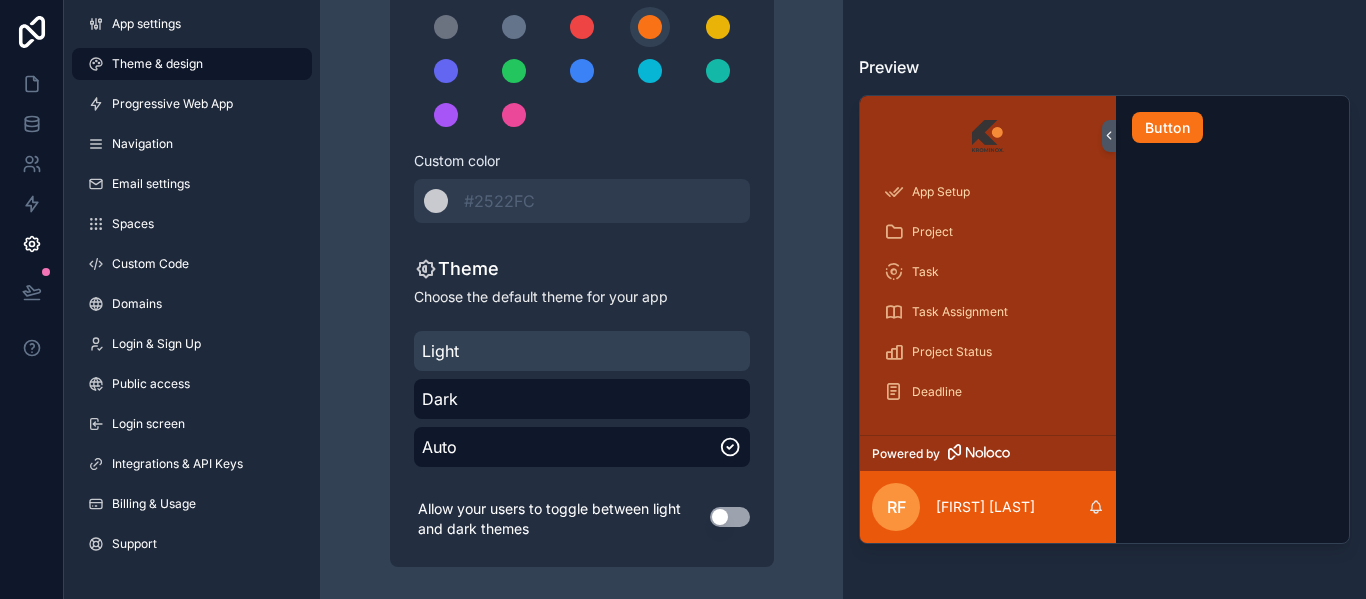 click on "Light" at bounding box center (582, 351) 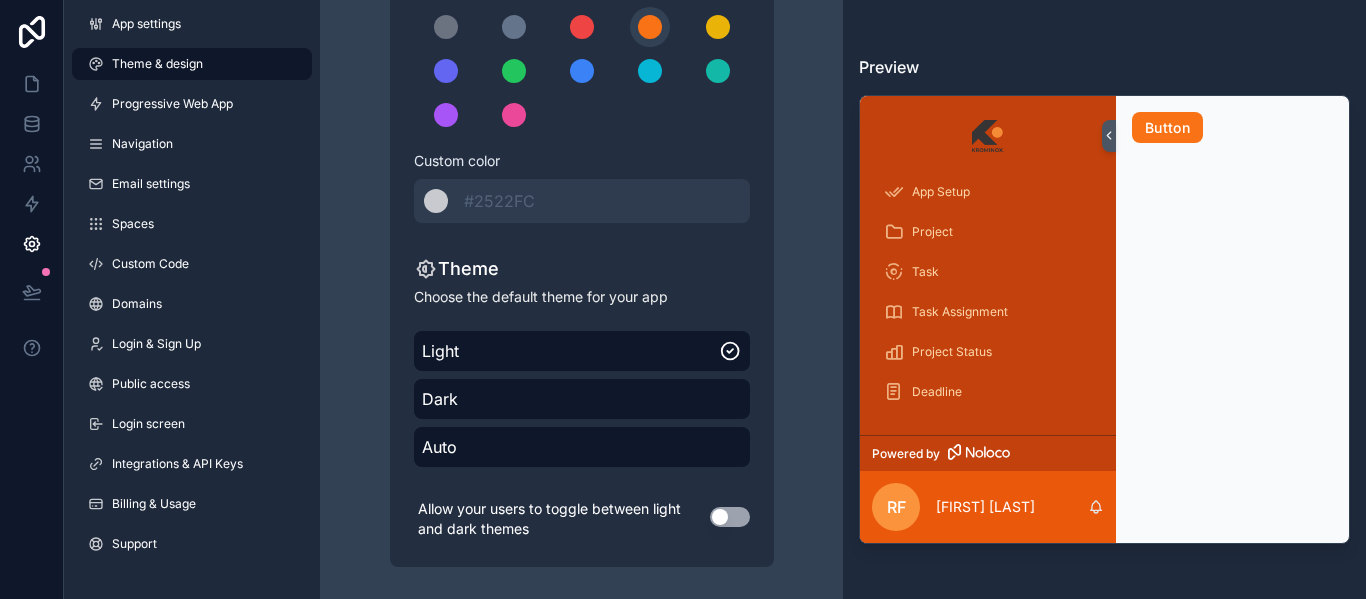 drag, startPoint x: 737, startPoint y: 509, endPoint x: 725, endPoint y: 518, distance: 15 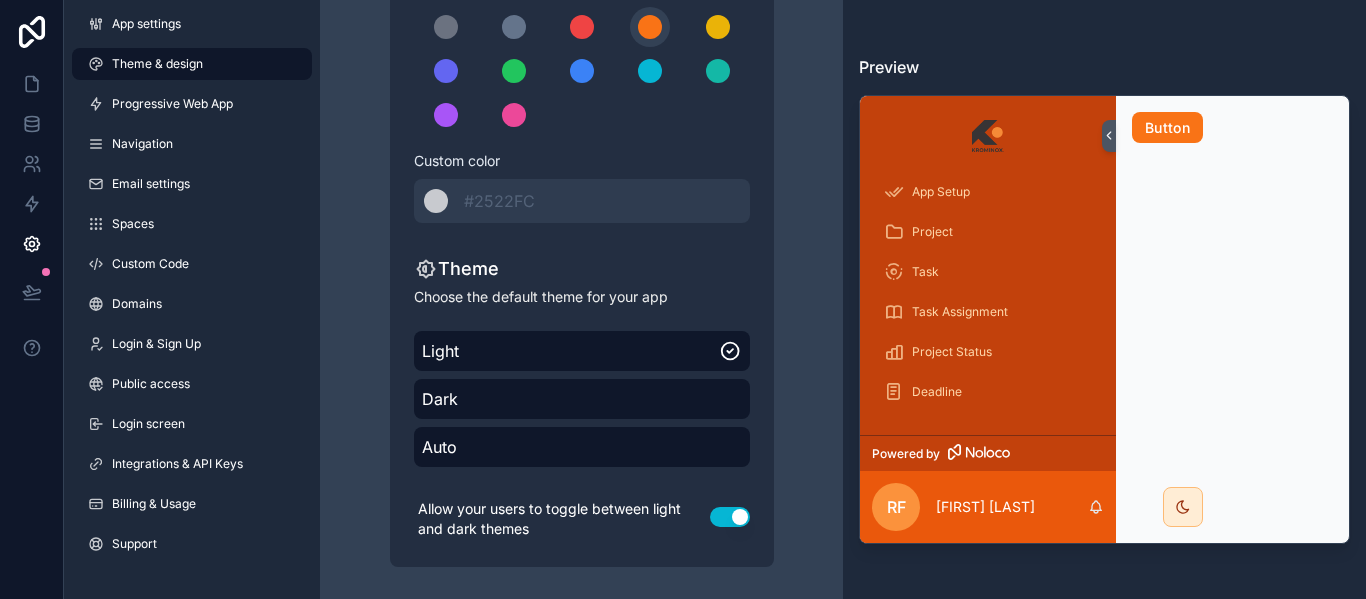scroll, scrollTop: 0, scrollLeft: 0, axis: both 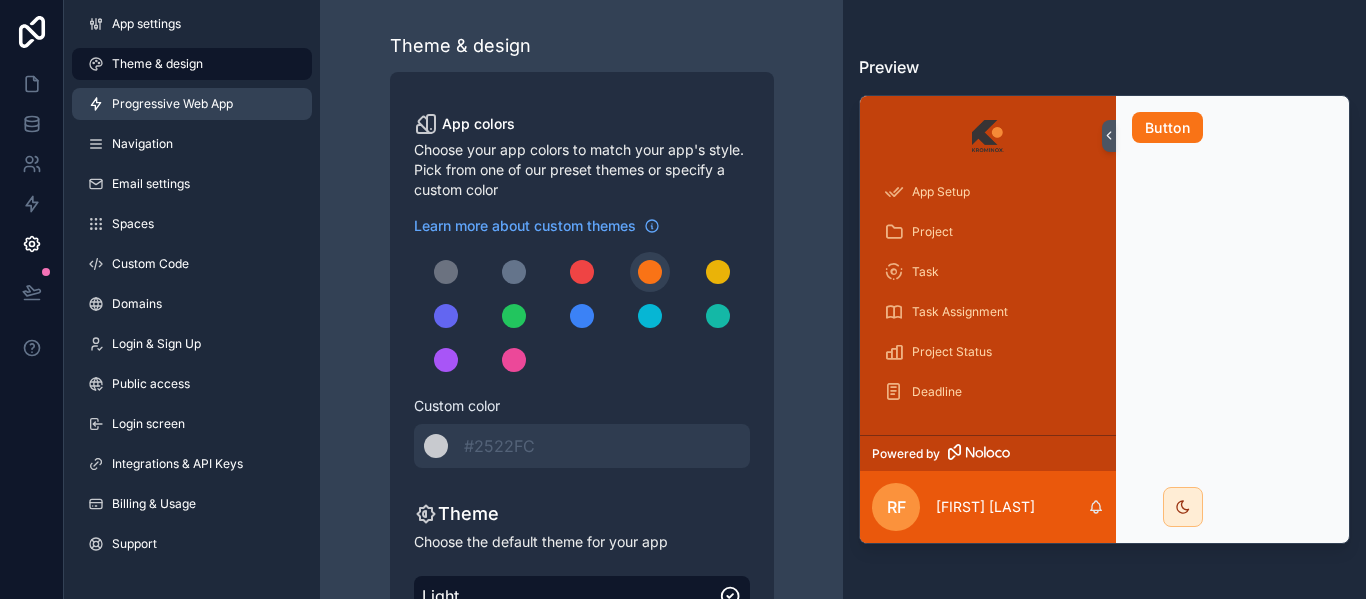 click on "Progressive Web App" at bounding box center (172, 104) 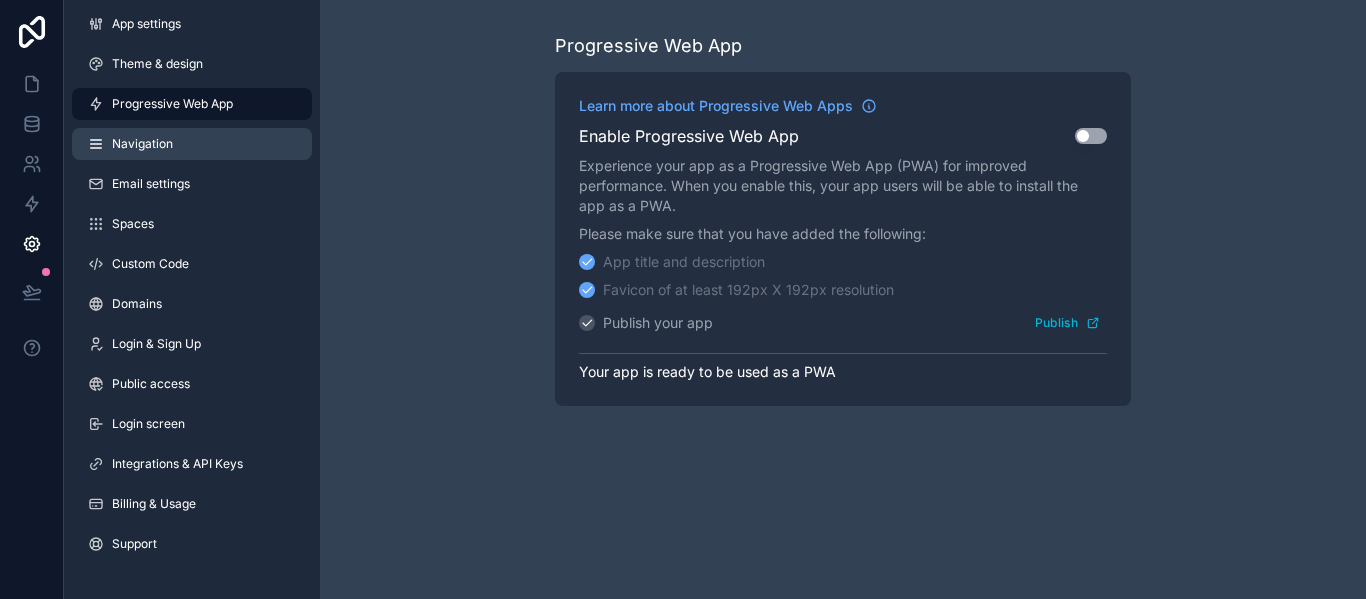 click on "Navigation" at bounding box center [192, 144] 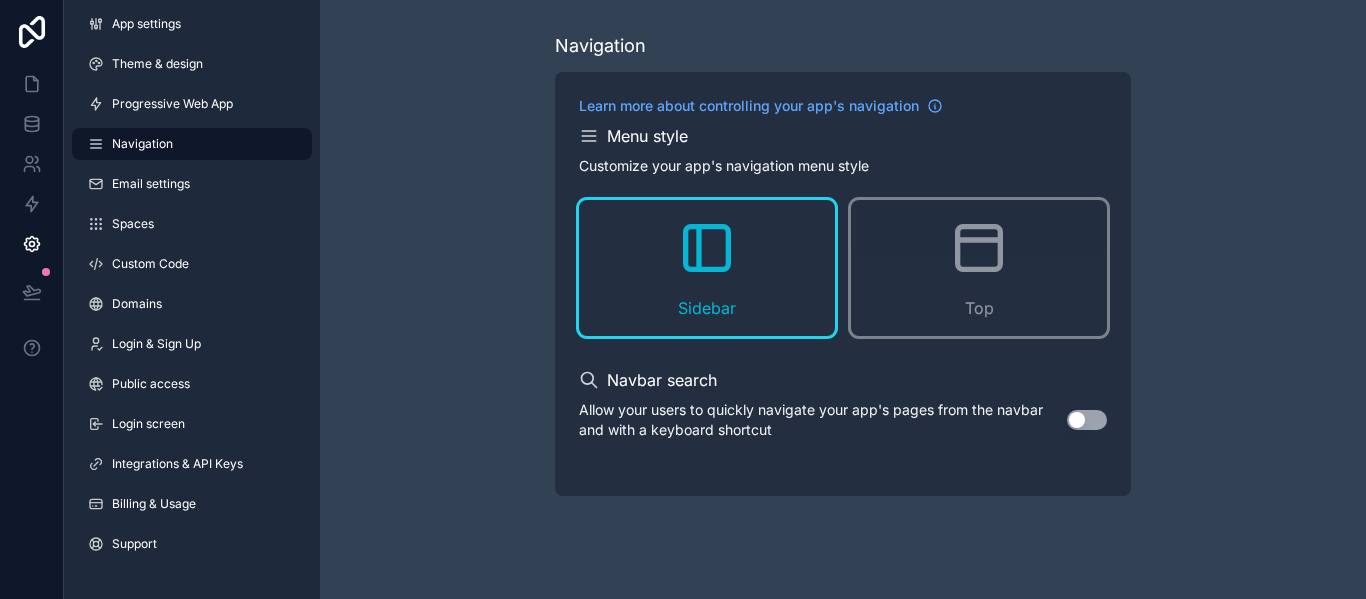 click 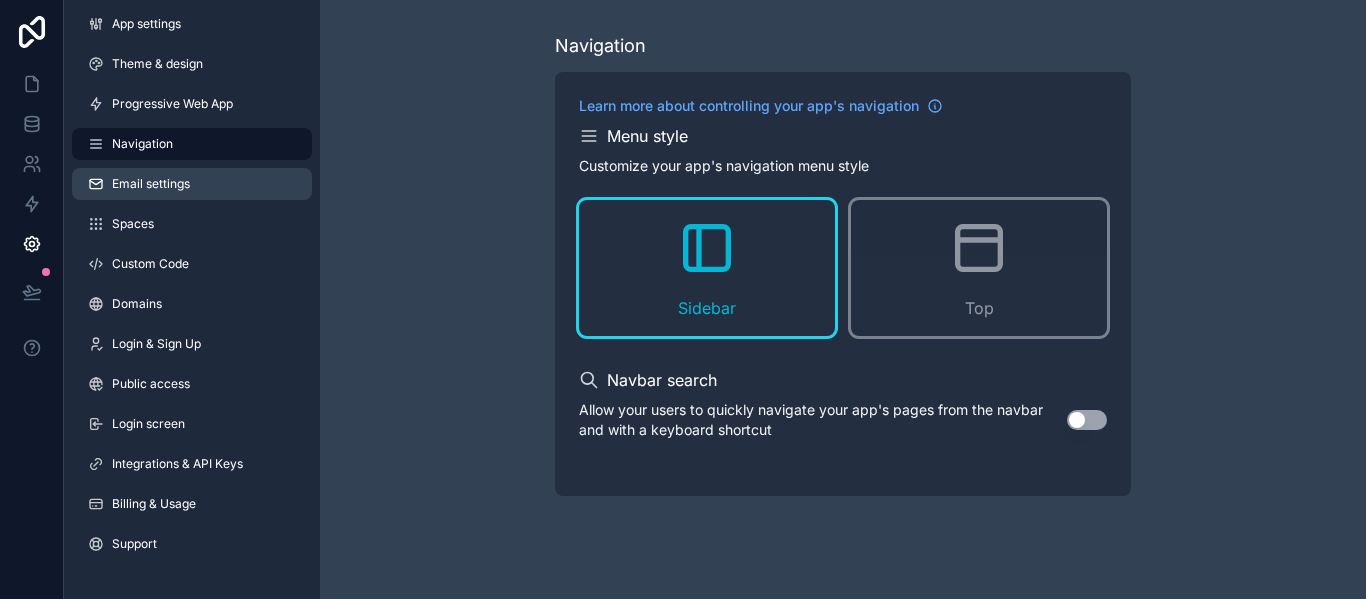 click on "Email settings" at bounding box center [151, 184] 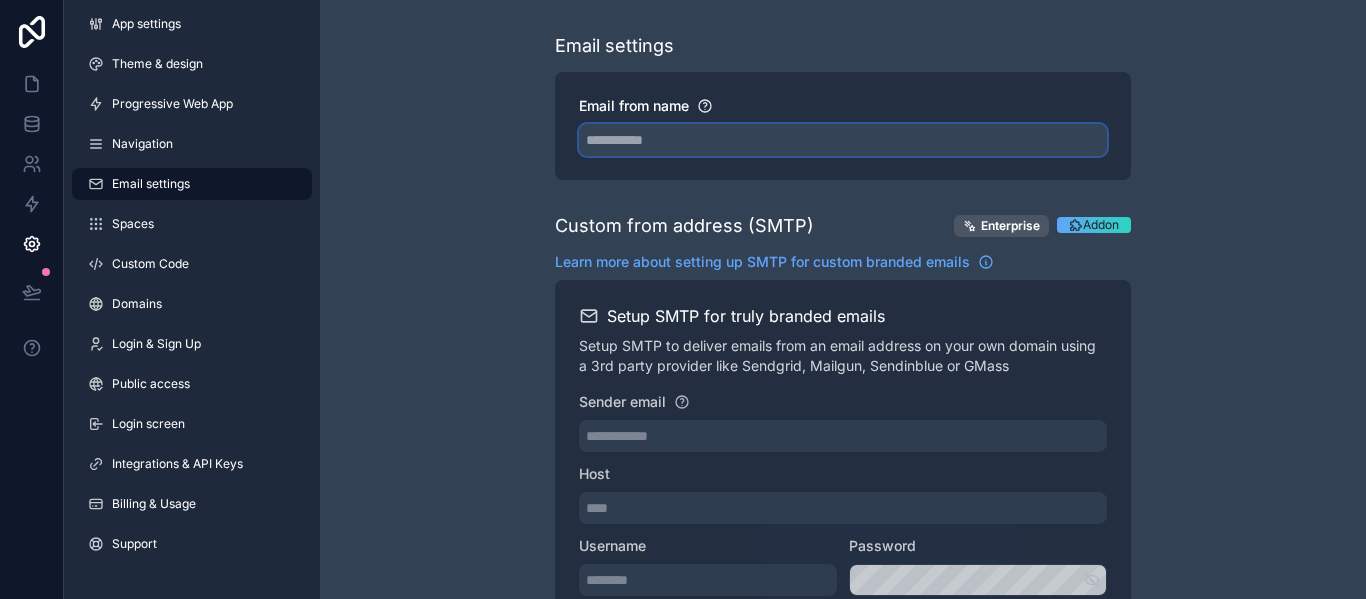 click on "Email from name" at bounding box center (843, 140) 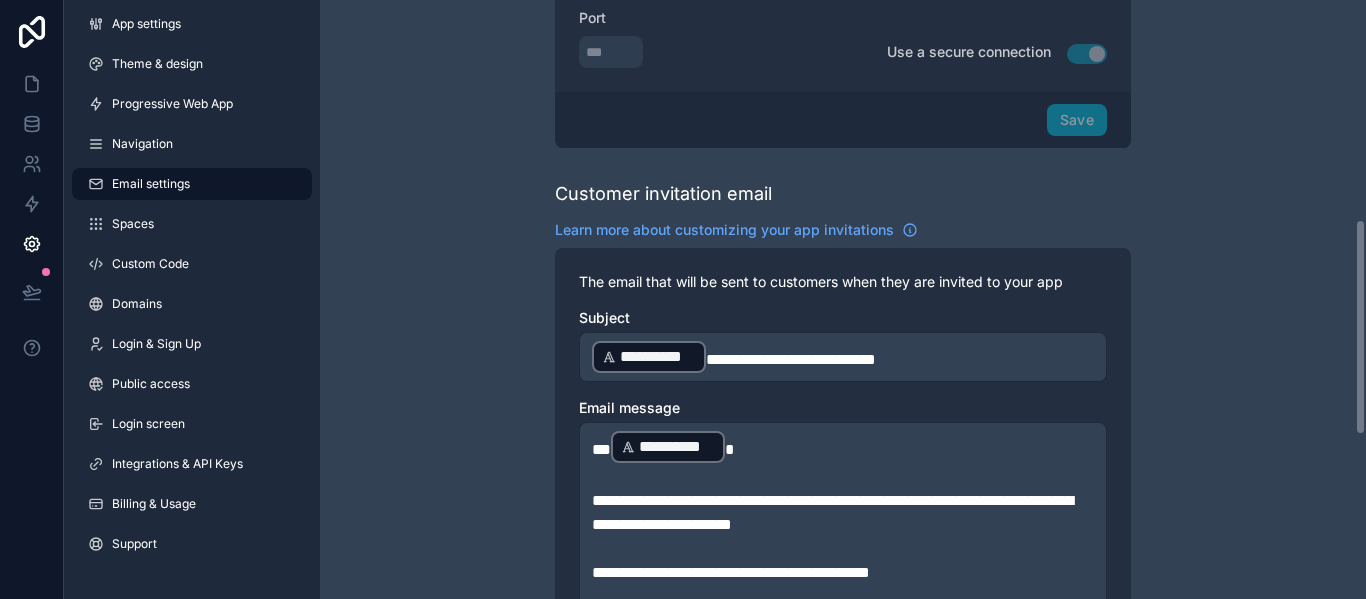 scroll, scrollTop: 700, scrollLeft: 0, axis: vertical 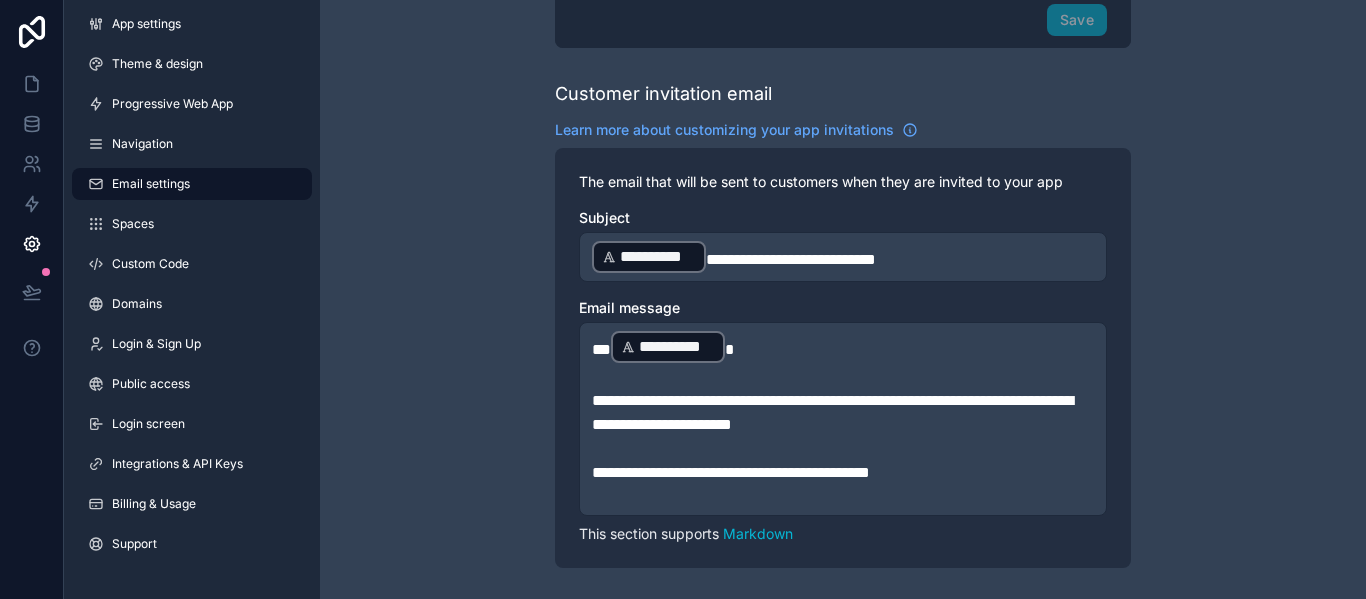type on "*********" 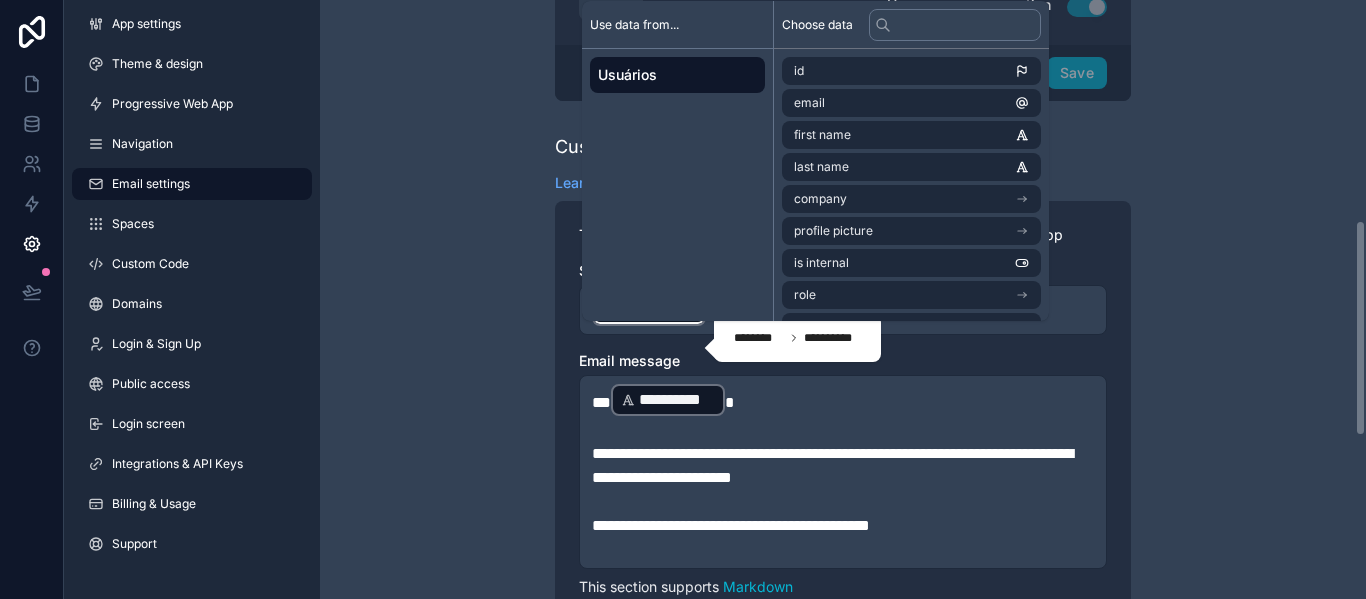 scroll, scrollTop: 600, scrollLeft: 0, axis: vertical 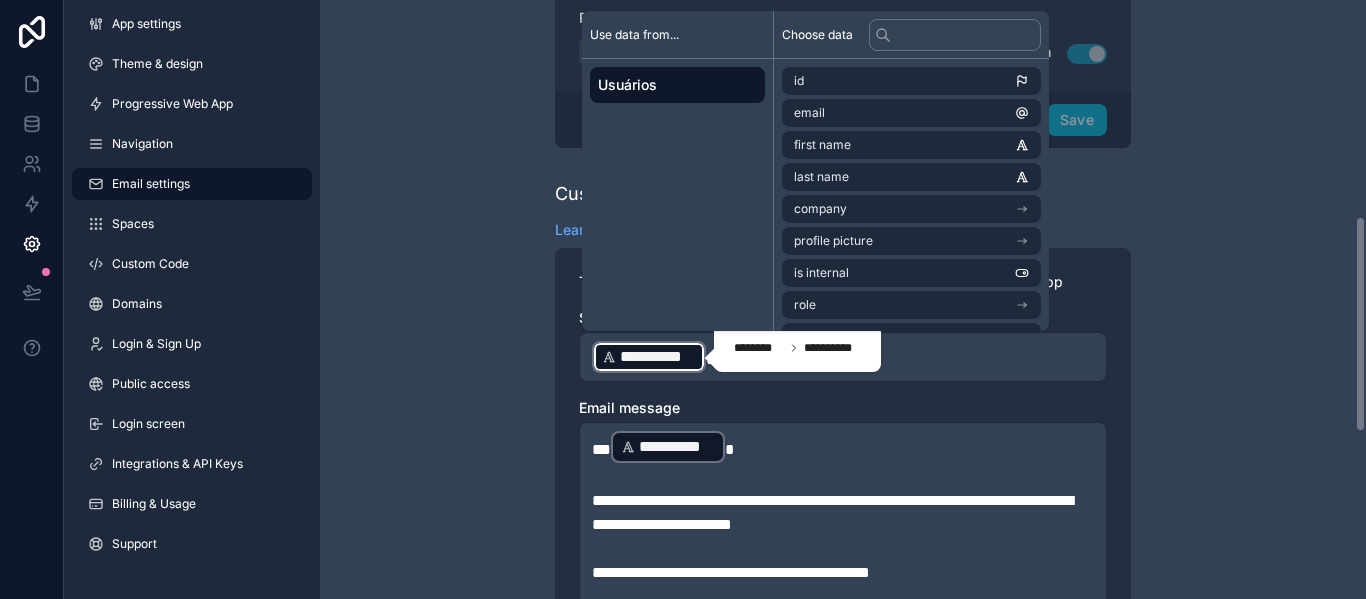click on "**********" at bounding box center [843, 218] 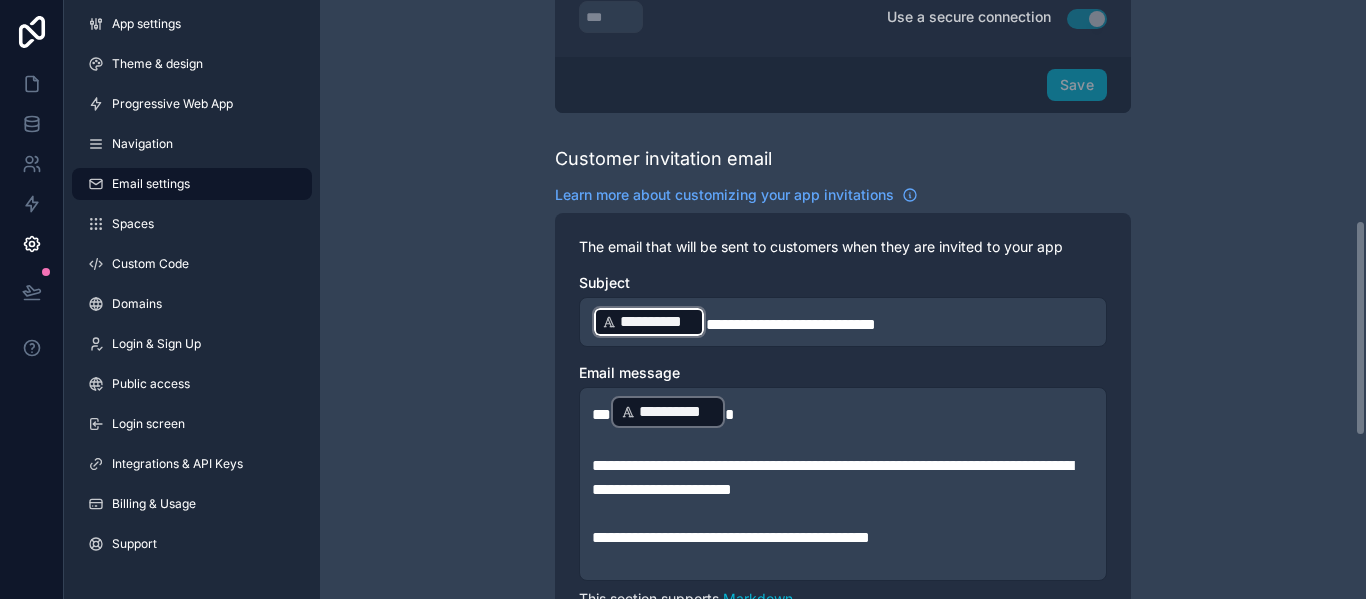 scroll, scrollTop: 600, scrollLeft: 0, axis: vertical 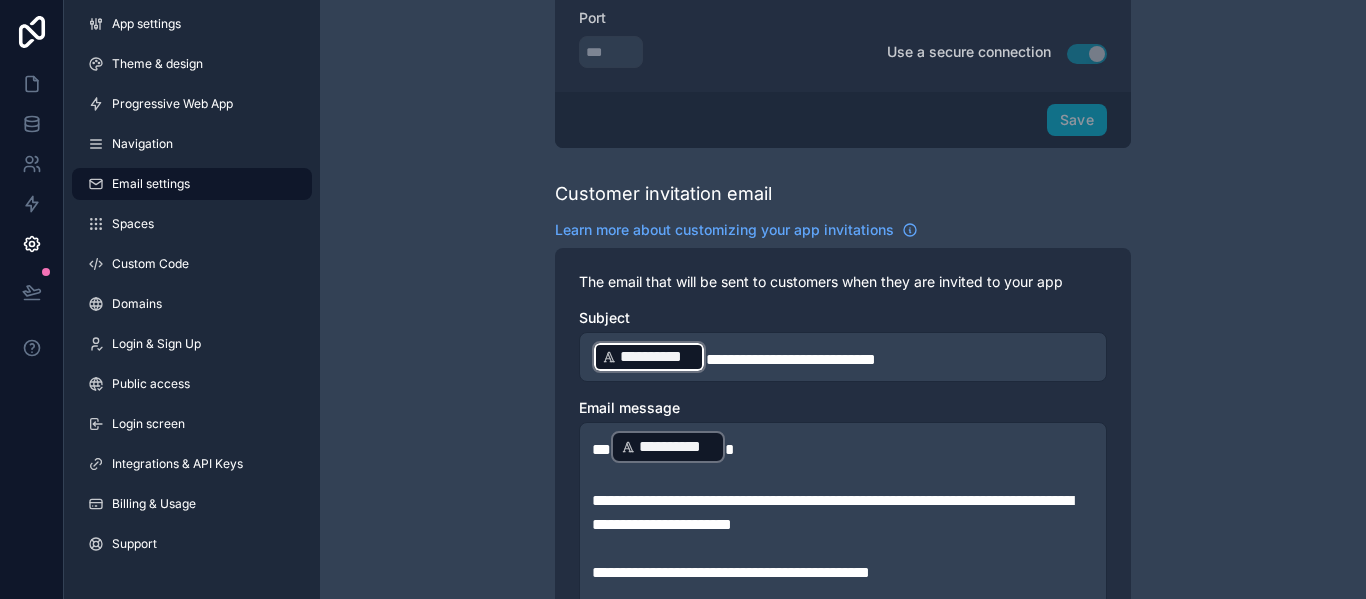 click on "**********" at bounding box center [658, 357] 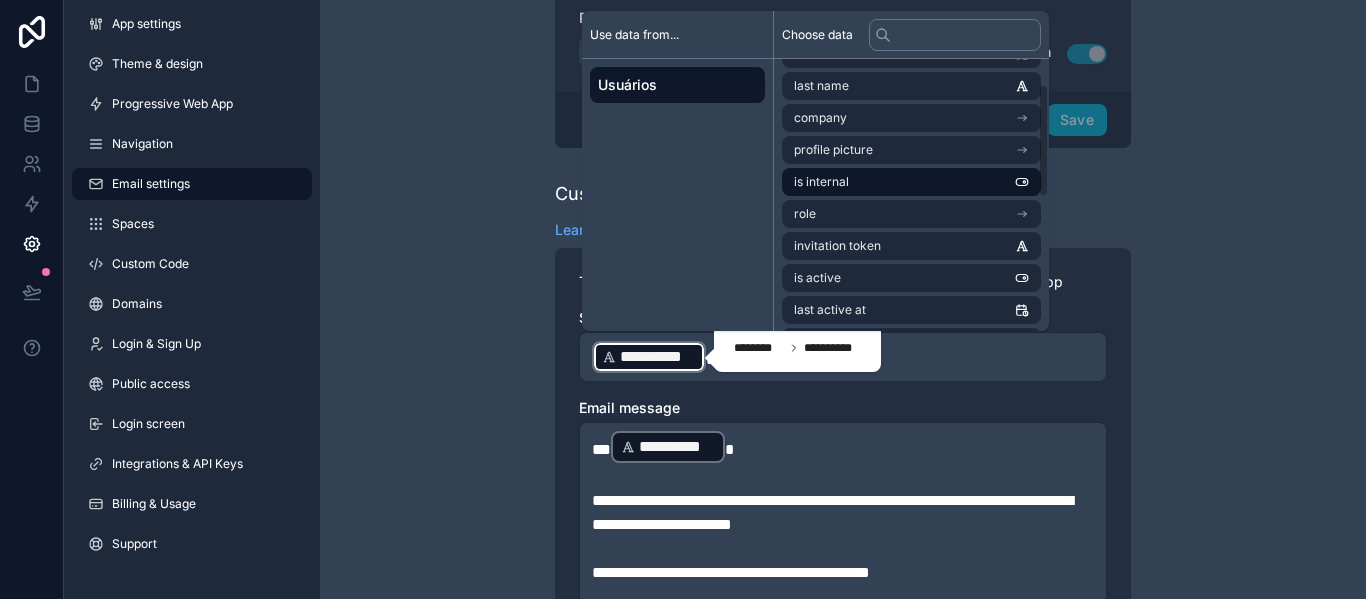 scroll, scrollTop: 0, scrollLeft: 0, axis: both 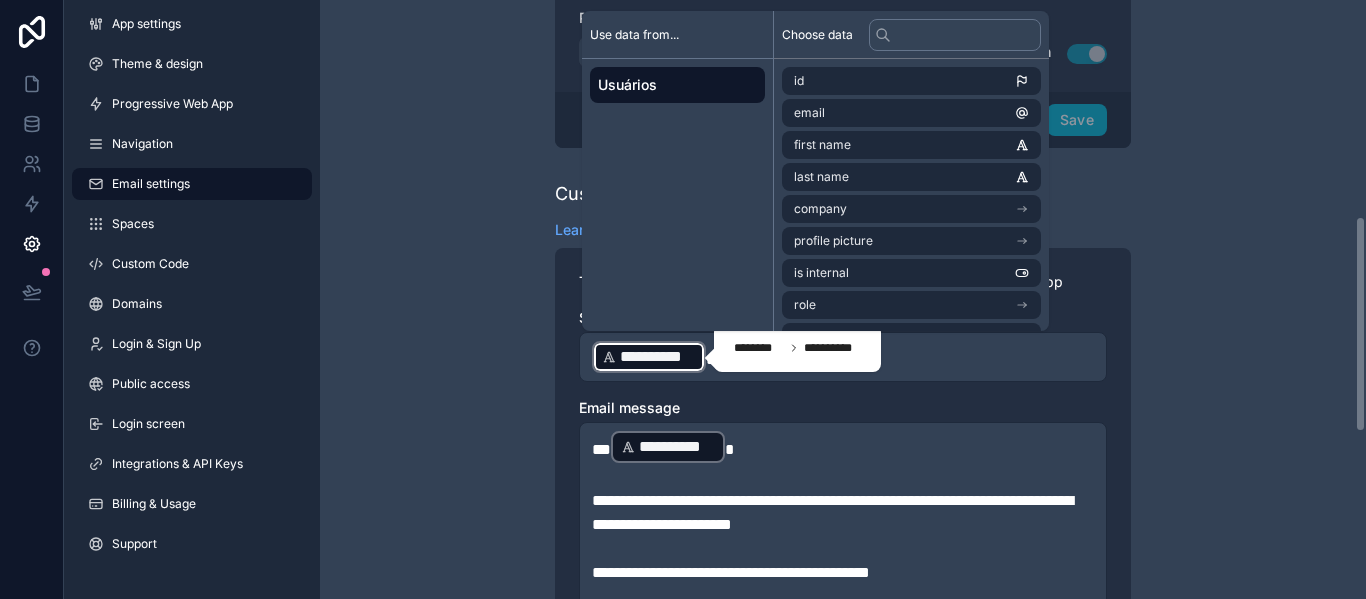 click on "**********" at bounding box center [843, 218] 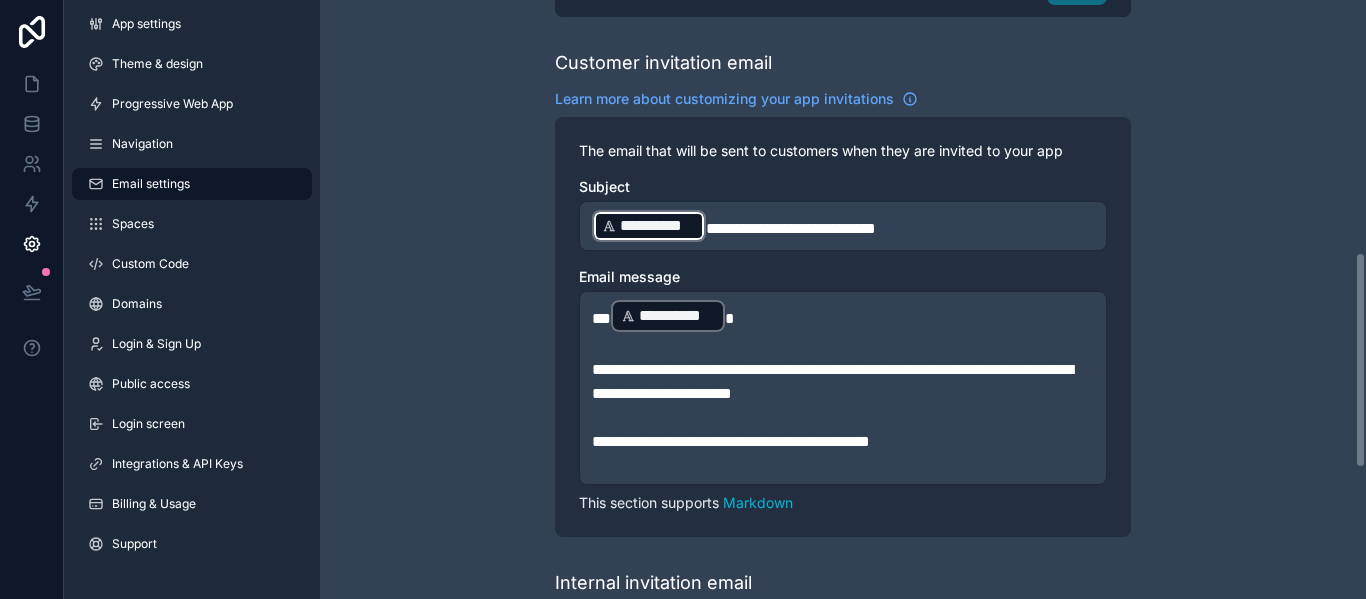 scroll, scrollTop: 700, scrollLeft: 0, axis: vertical 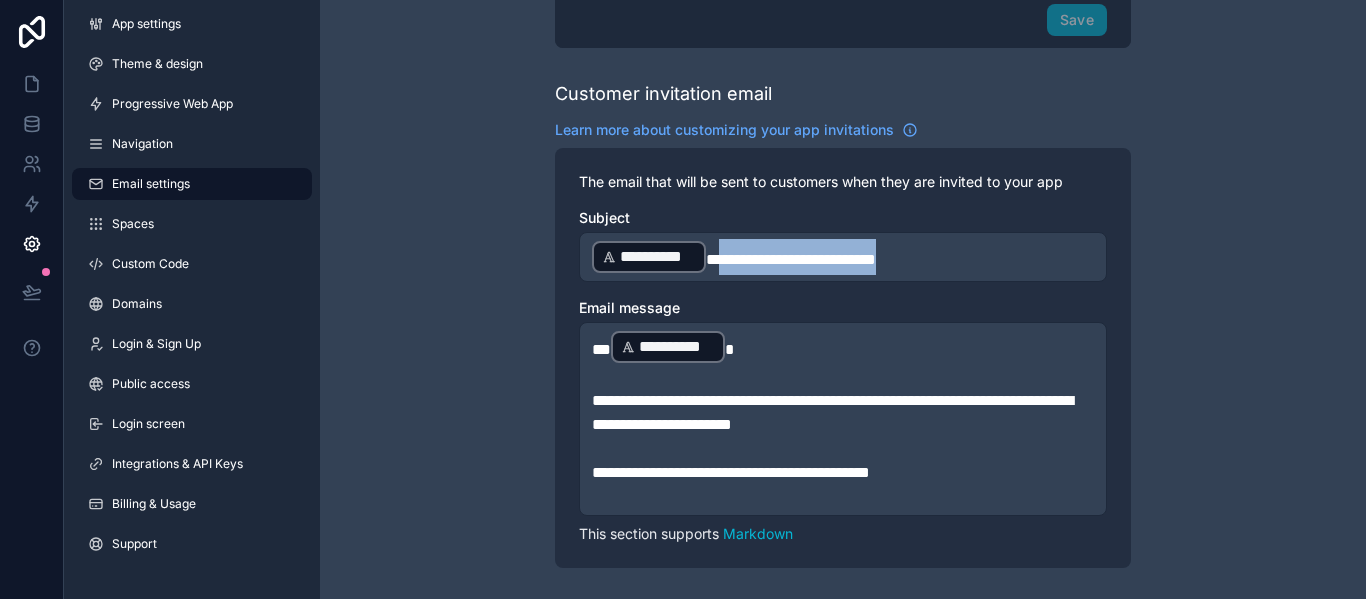 drag, startPoint x: 918, startPoint y: 250, endPoint x: 717, endPoint y: 253, distance: 201.02238 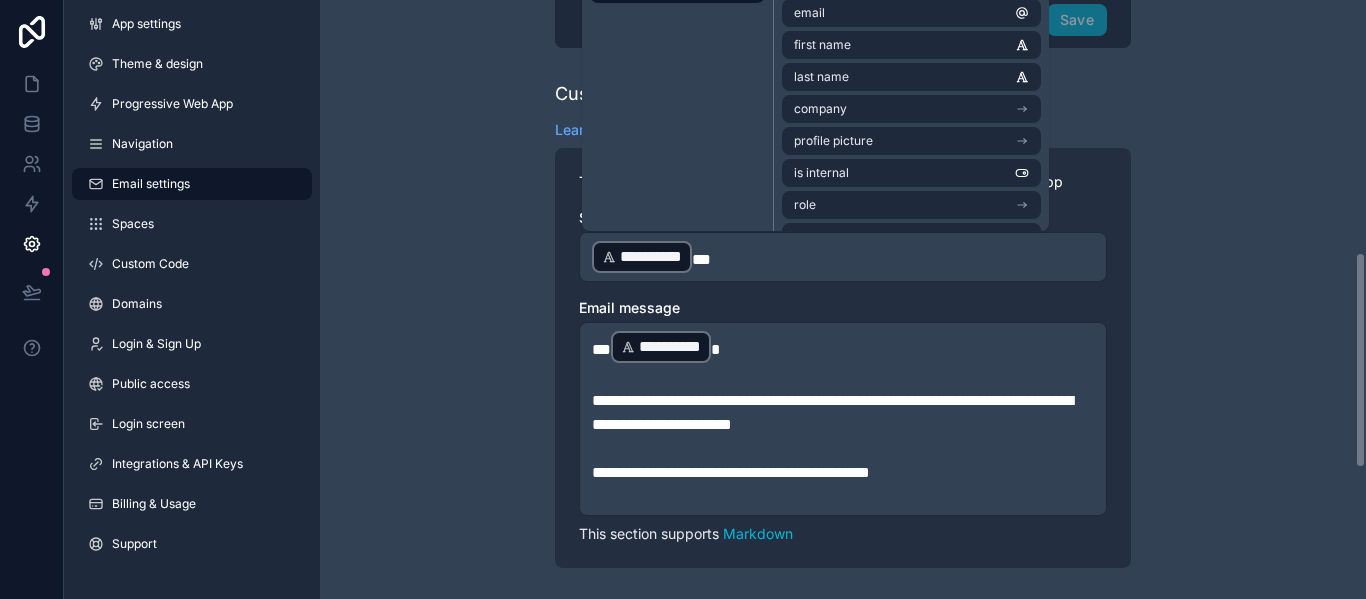 type 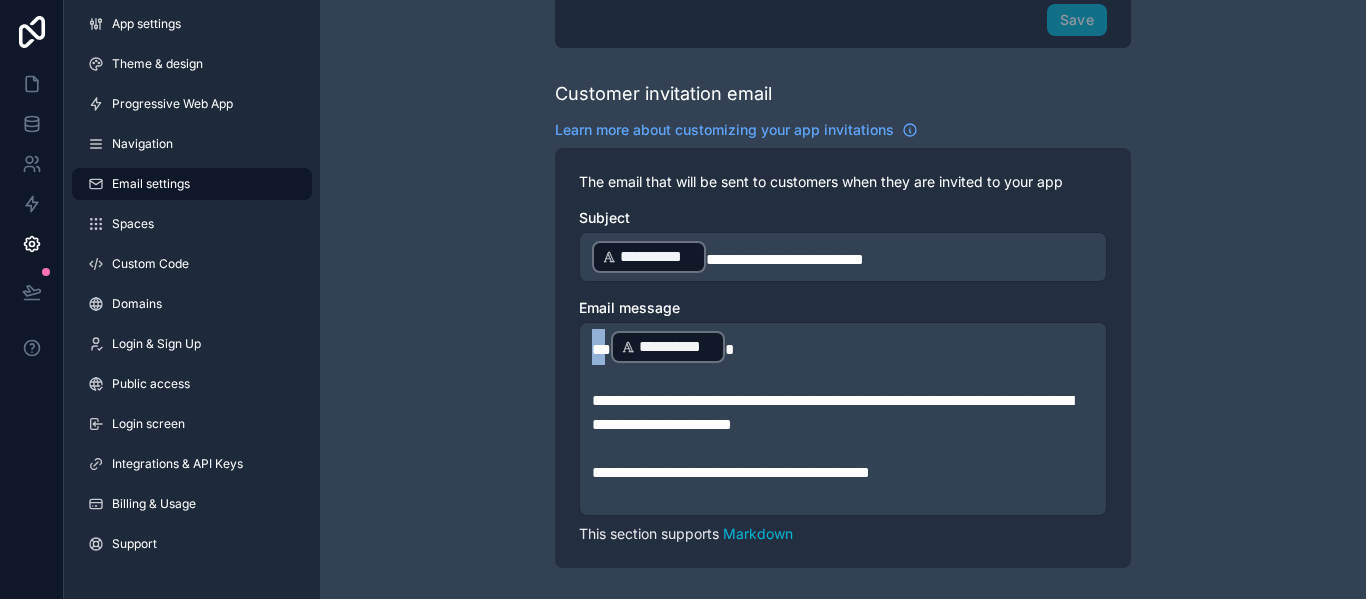 drag, startPoint x: 607, startPoint y: 351, endPoint x: 585, endPoint y: 345, distance: 22.803509 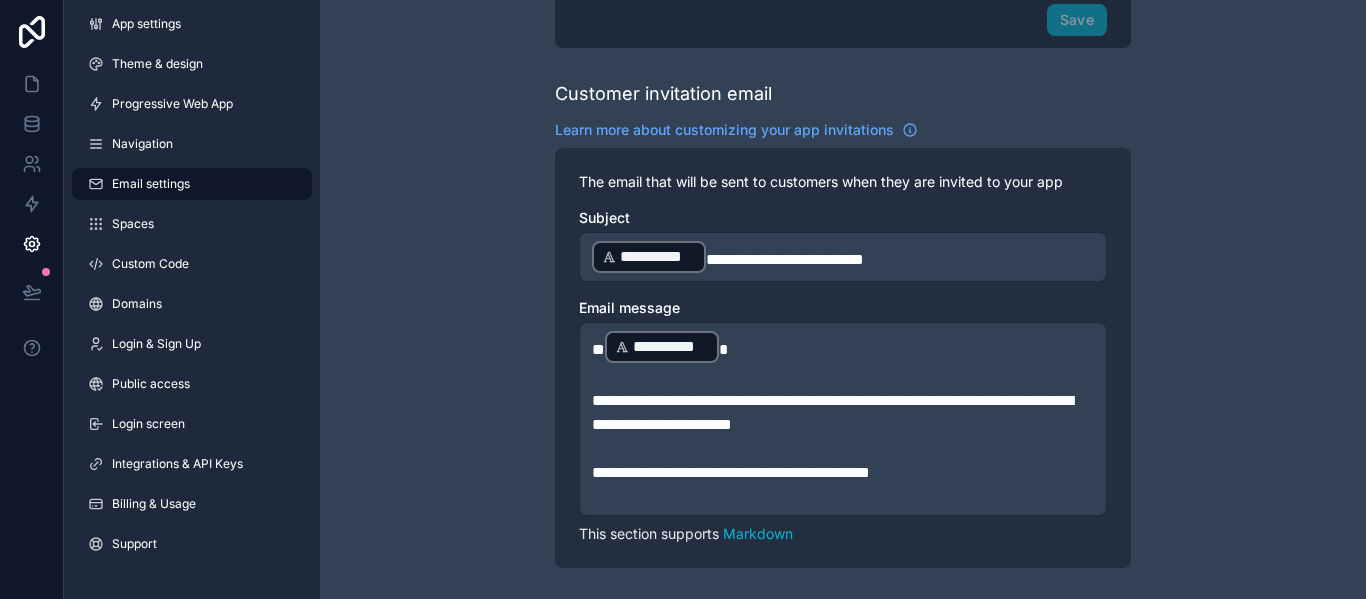 type 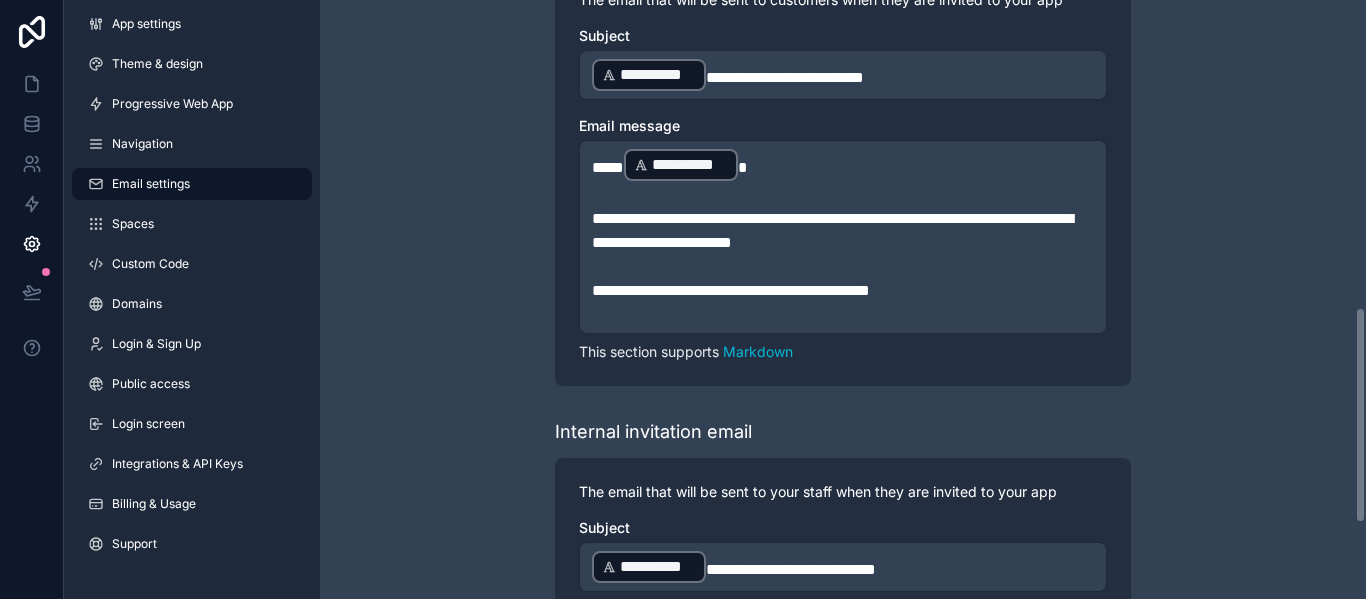 scroll, scrollTop: 900, scrollLeft: 0, axis: vertical 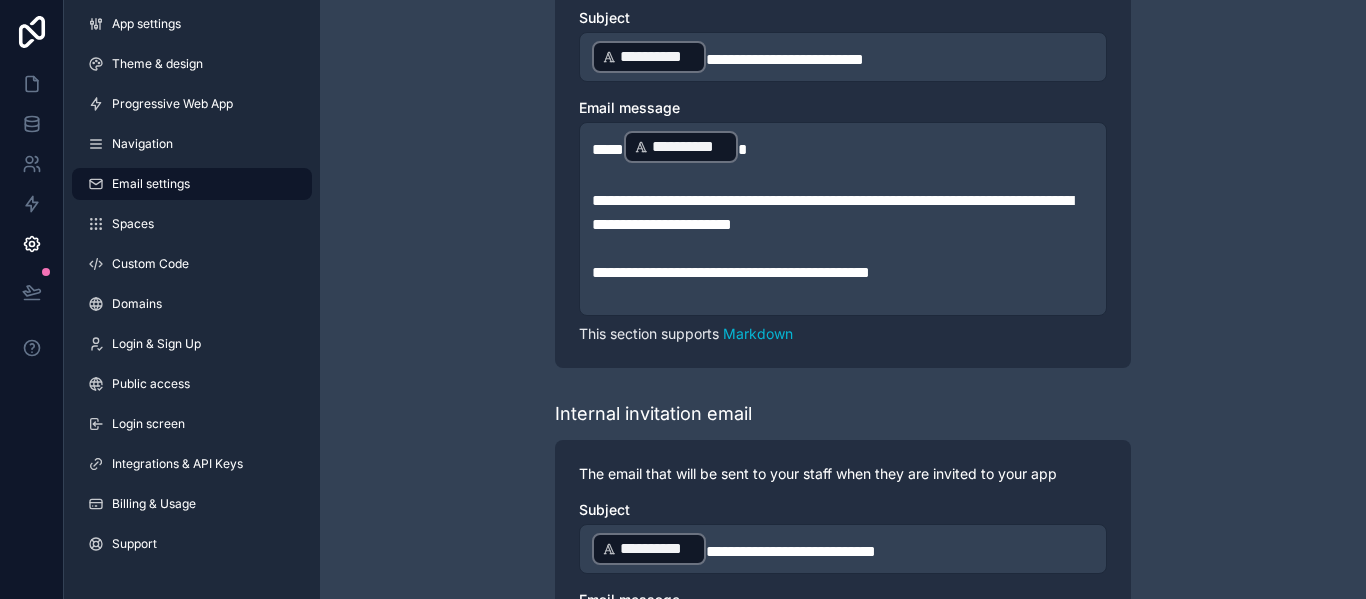 click on "﻿" at bounding box center [843, 177] 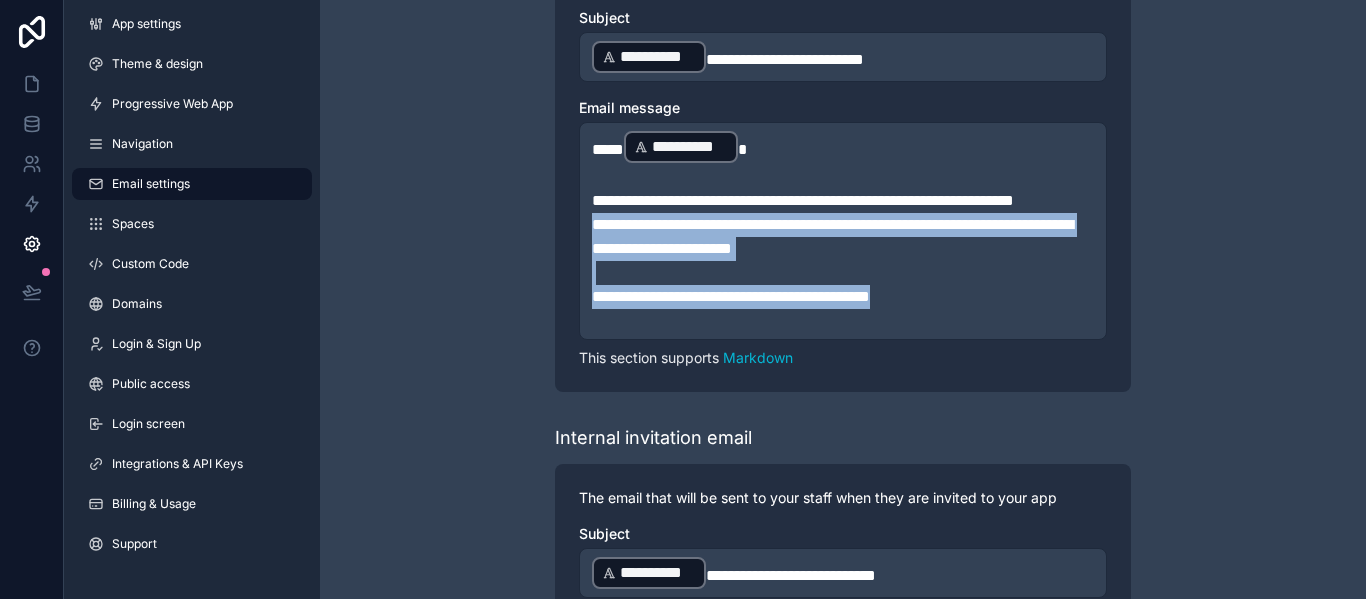 drag, startPoint x: 892, startPoint y: 317, endPoint x: 594, endPoint y: 253, distance: 304.795 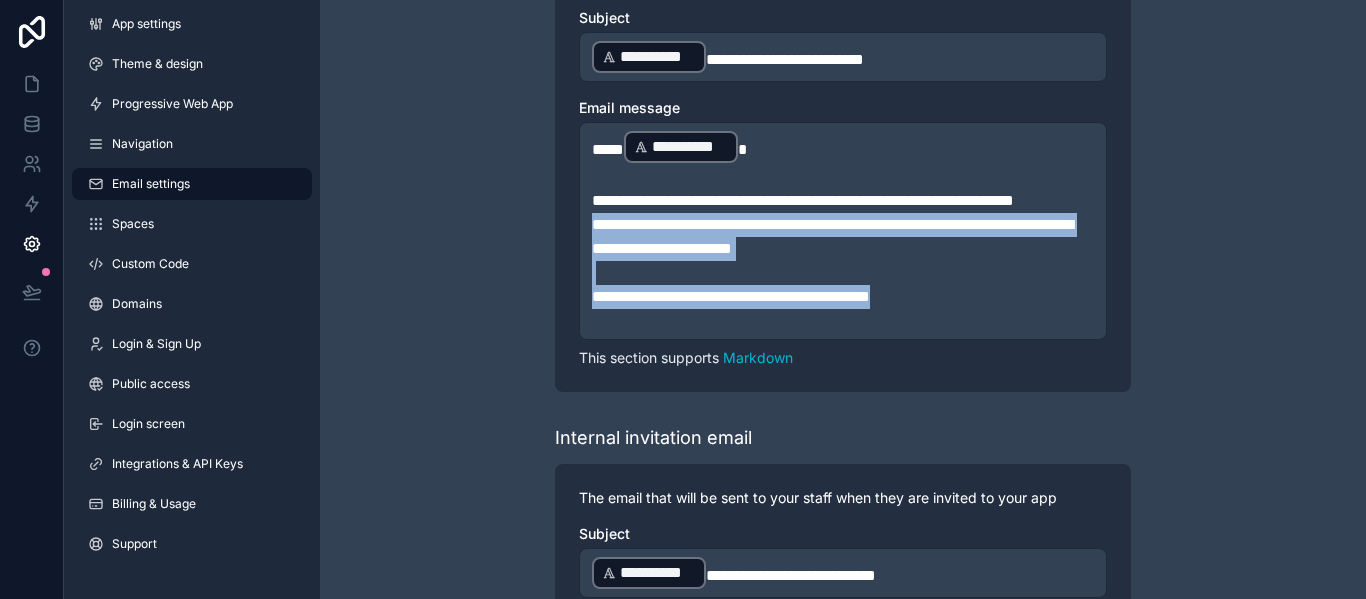 click on "**********" at bounding box center (843, 231) 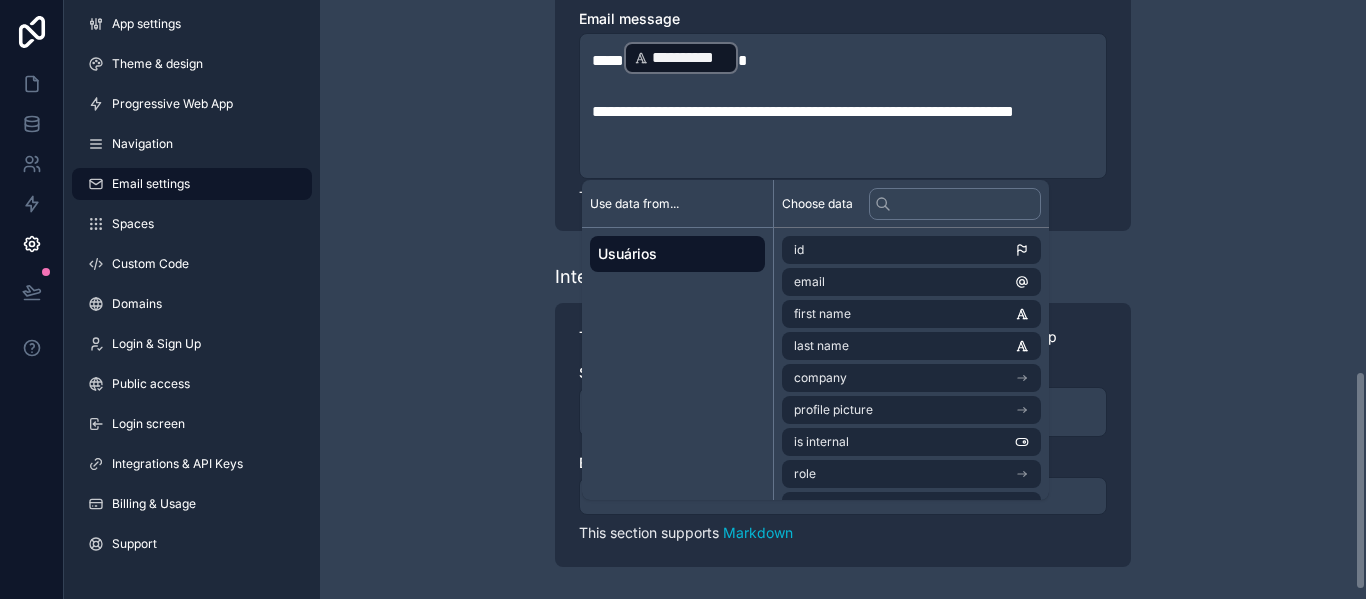 scroll, scrollTop: 1037, scrollLeft: 0, axis: vertical 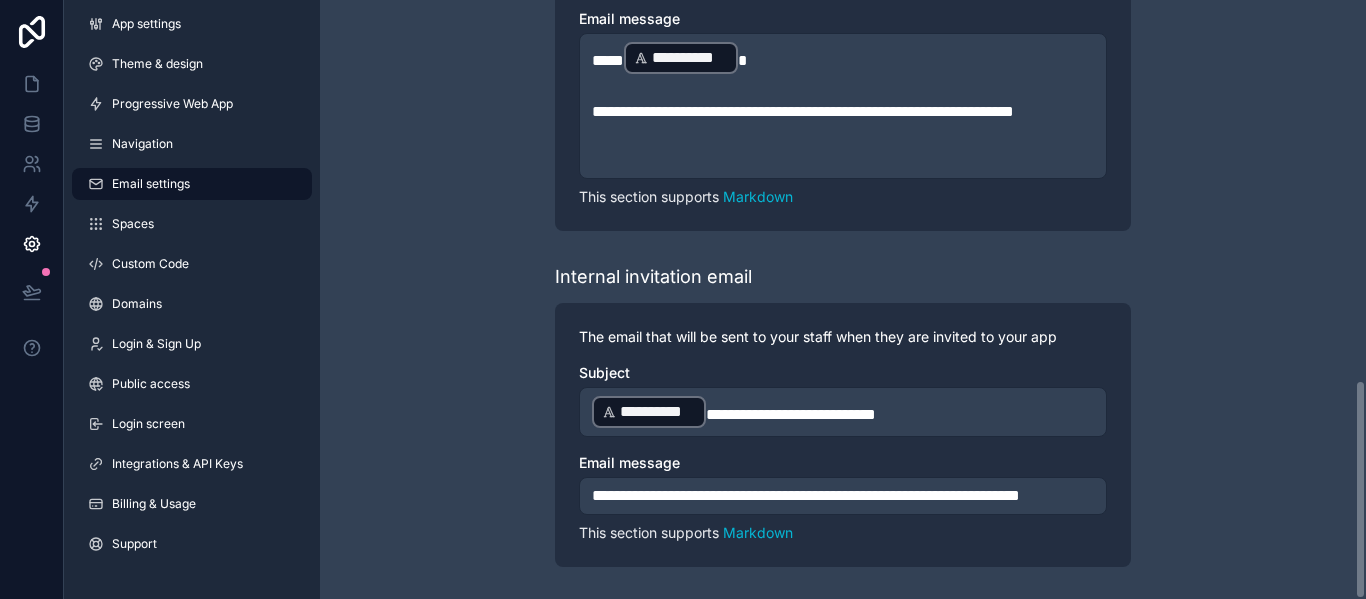 click on "**********" at bounding box center (843, -195) 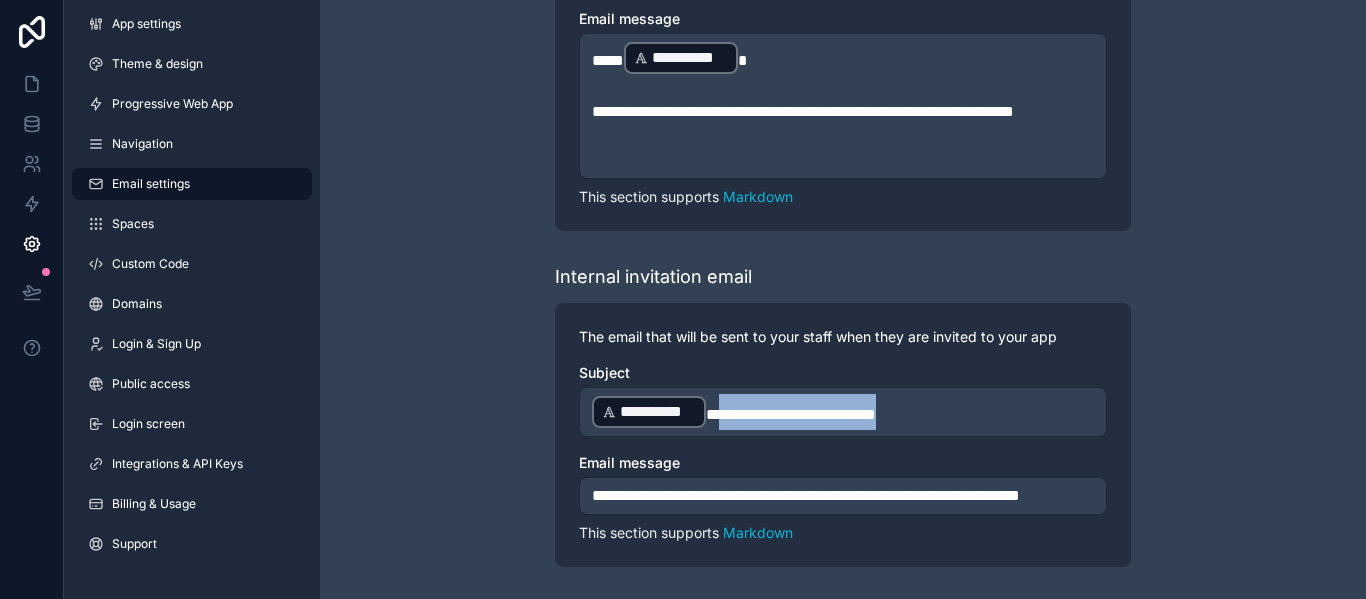 drag, startPoint x: 932, startPoint y: 392, endPoint x: 714, endPoint y: 397, distance: 218.05733 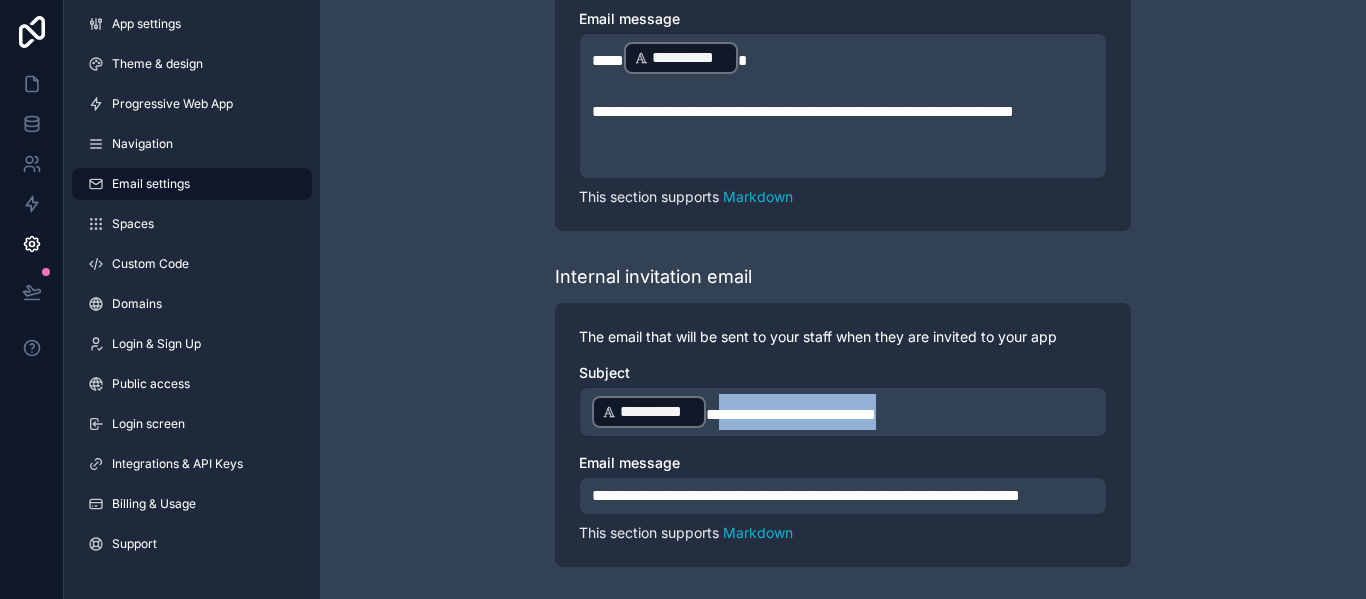 click on "**********" at bounding box center (843, 412) 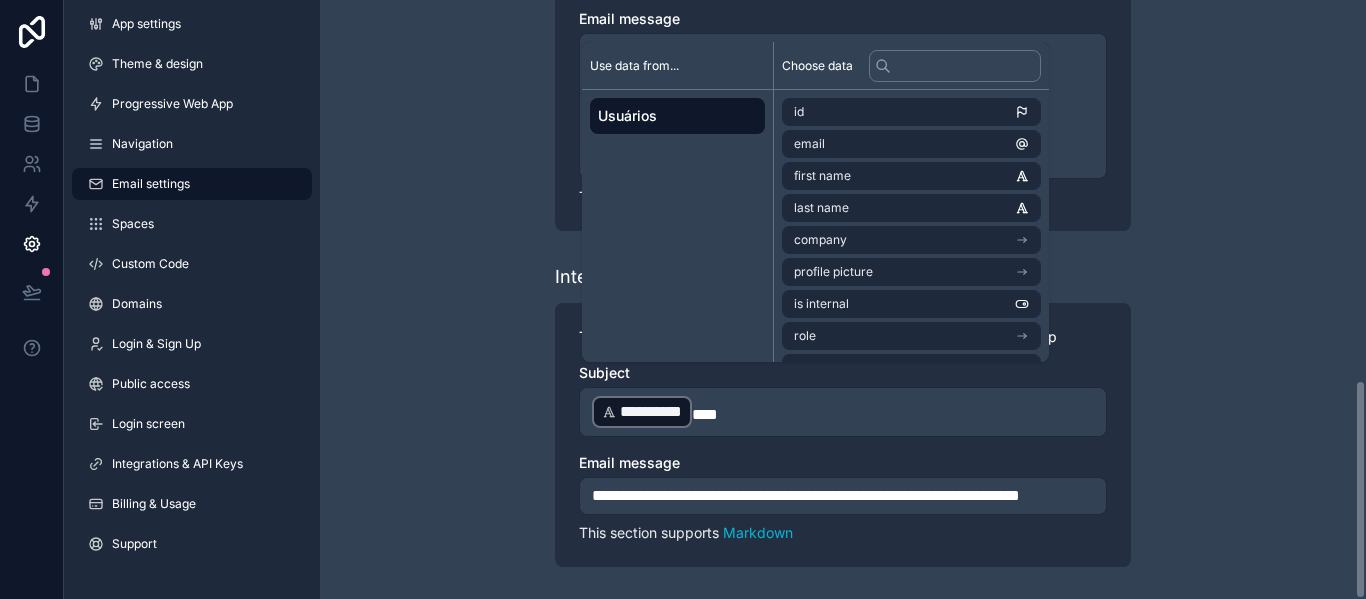 type 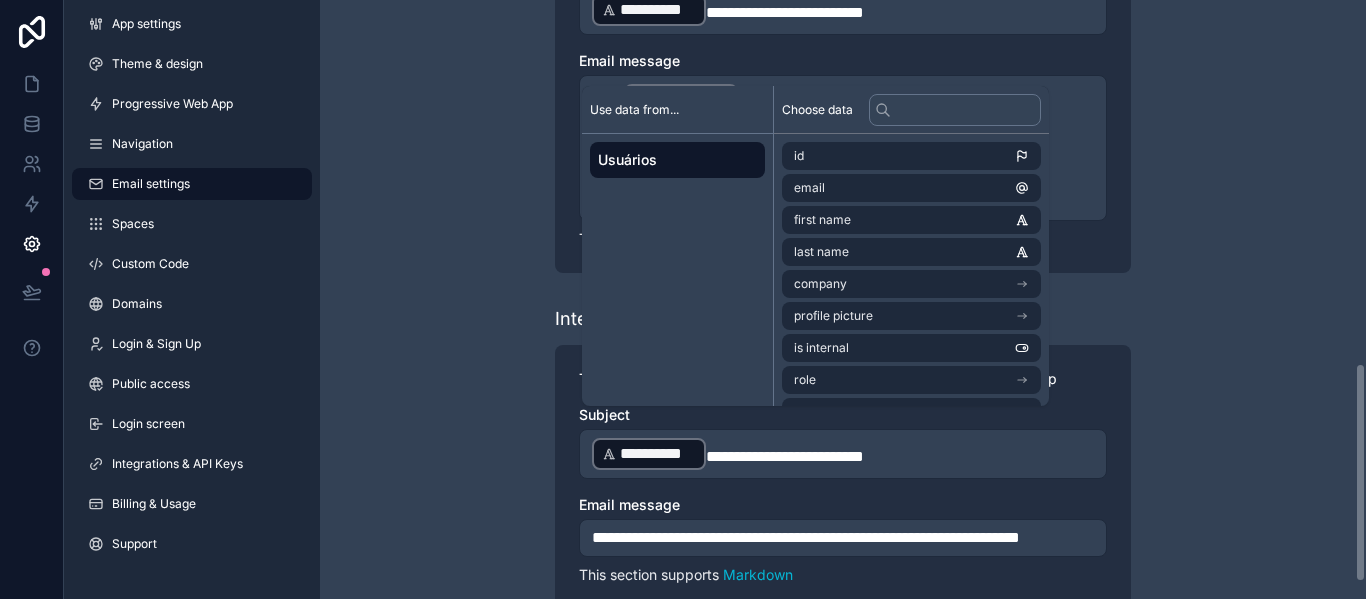 scroll, scrollTop: 837, scrollLeft: 0, axis: vertical 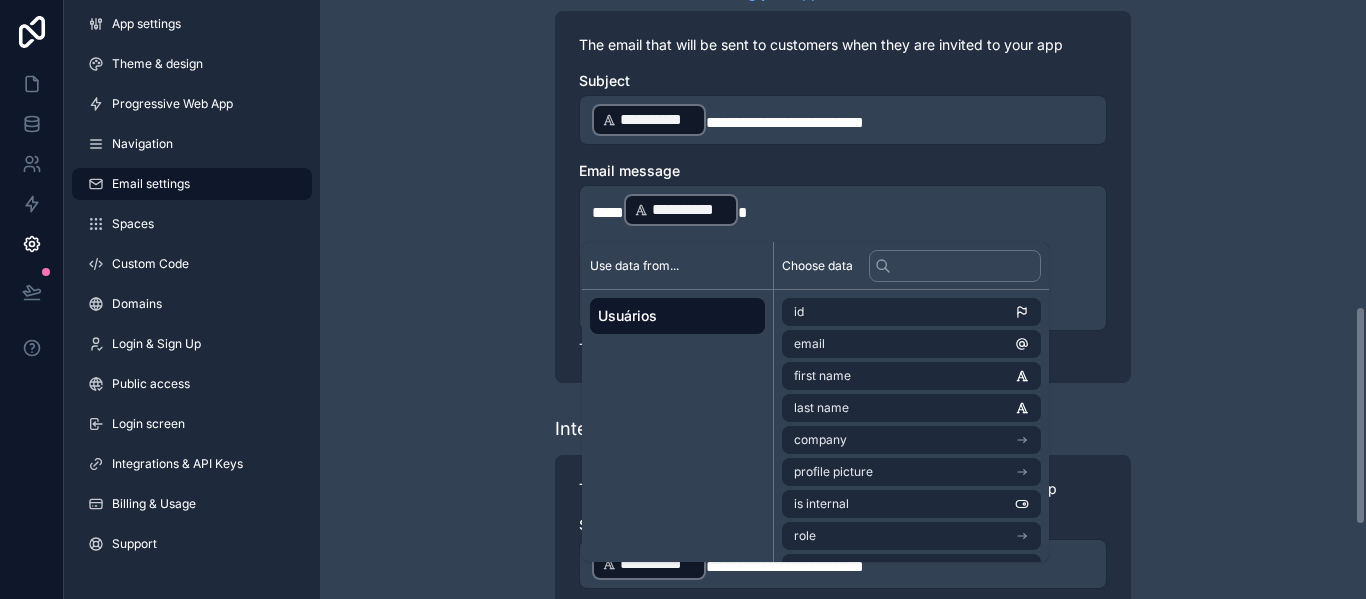 click on "**********" at bounding box center (843, -43) 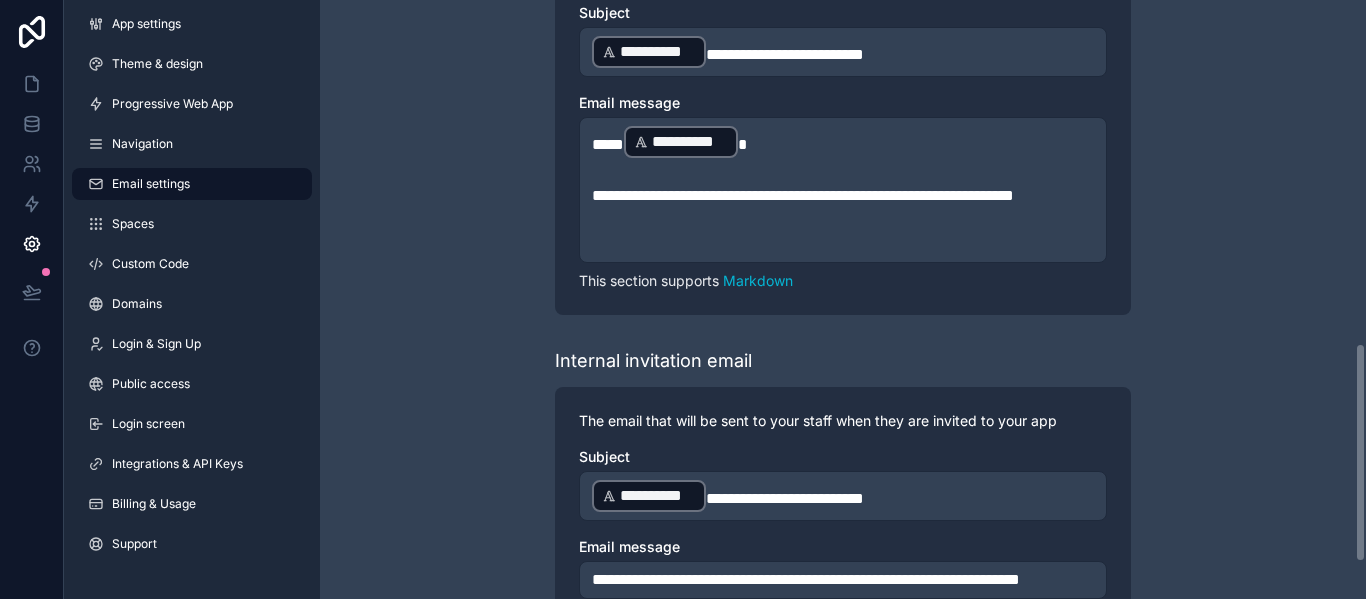 scroll, scrollTop: 937, scrollLeft: 0, axis: vertical 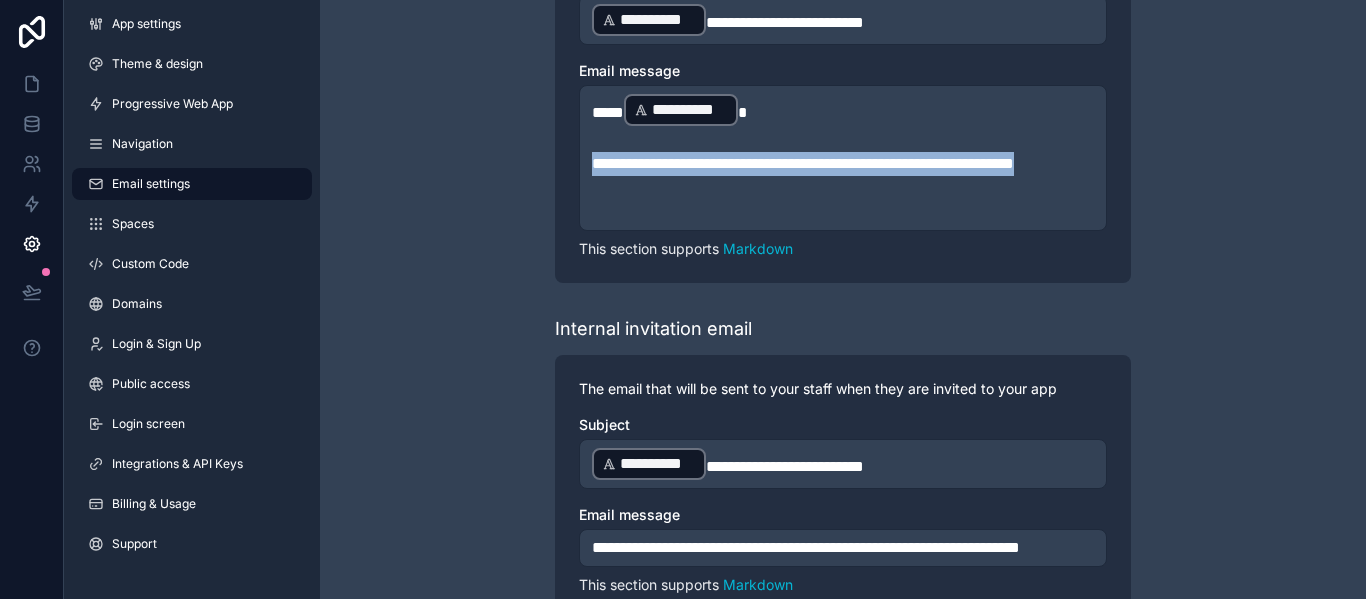 drag, startPoint x: 640, startPoint y: 192, endPoint x: 591, endPoint y: 164, distance: 56.435802 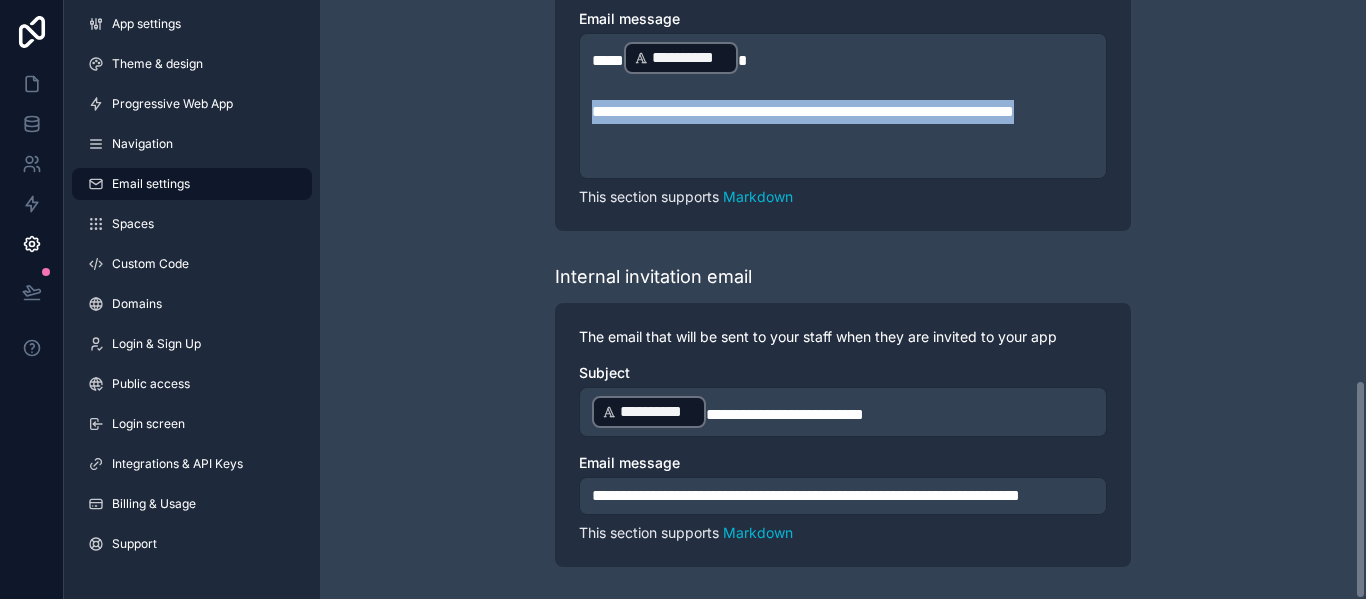 scroll, scrollTop: 1037, scrollLeft: 0, axis: vertical 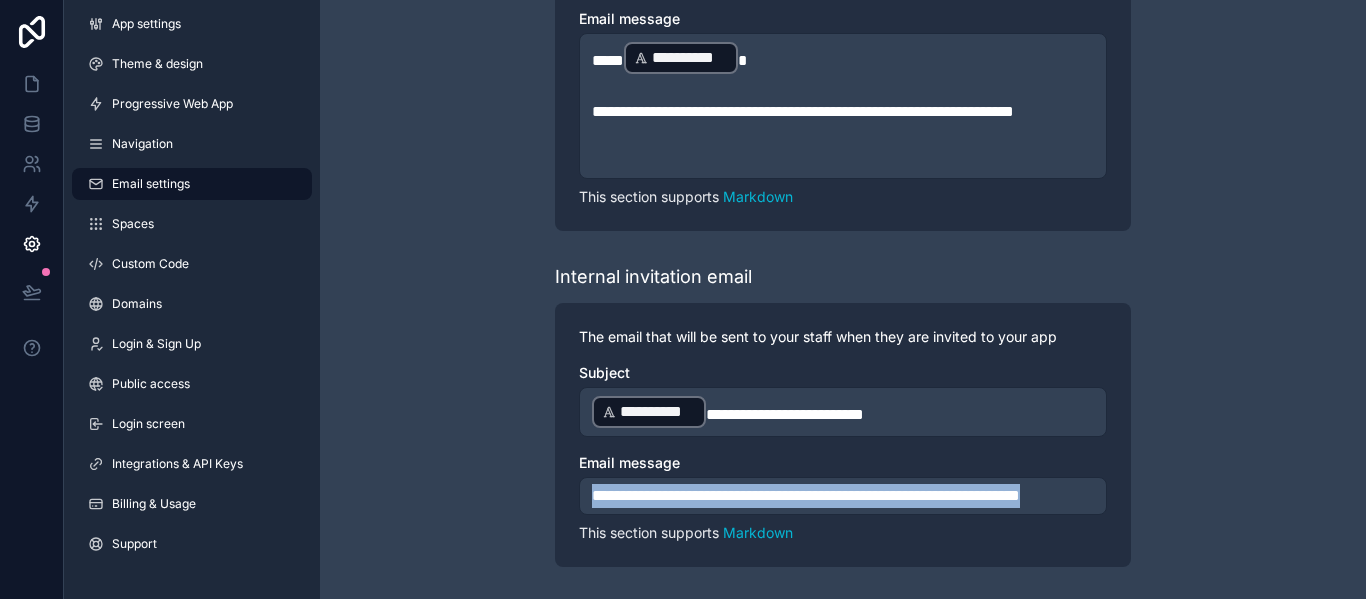 drag, startPoint x: 649, startPoint y: 500, endPoint x: 595, endPoint y: 471, distance: 61.294373 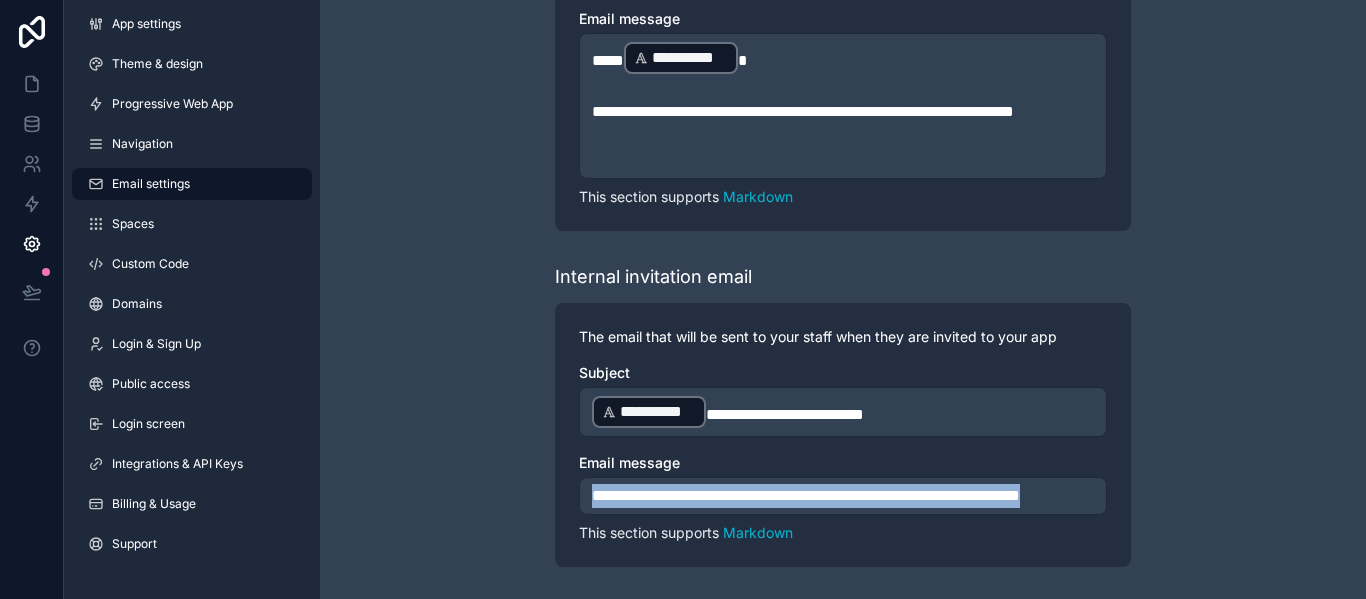 click on "**********" at bounding box center [843, 496] 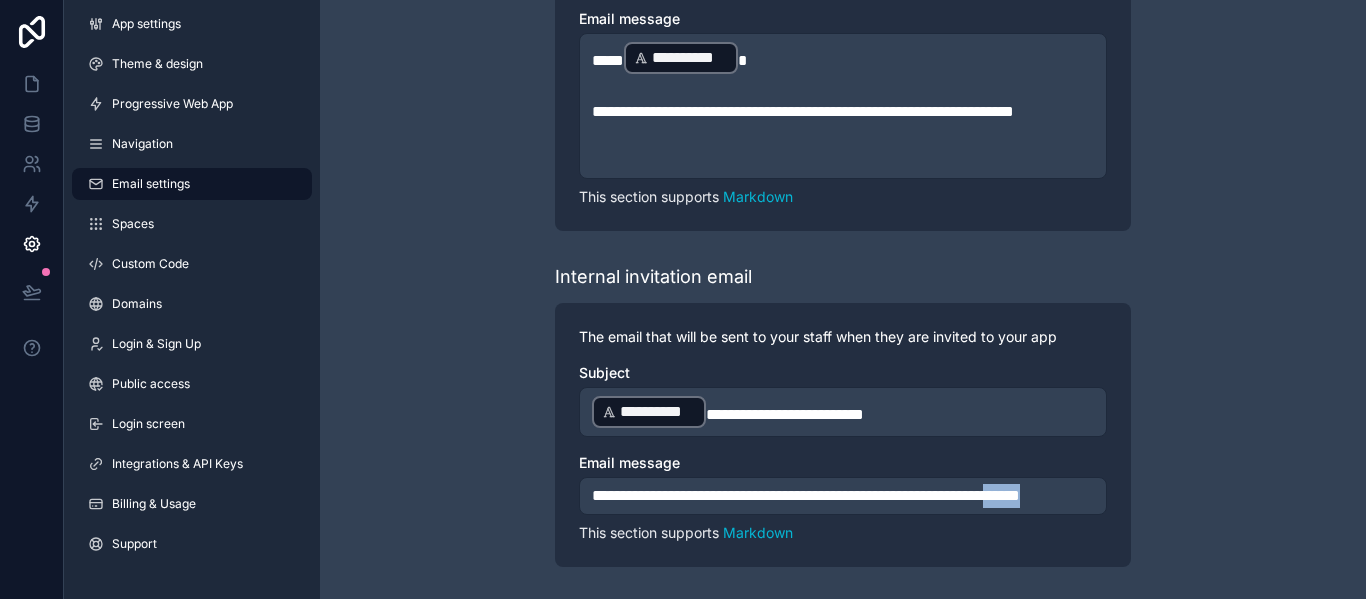 drag, startPoint x: 660, startPoint y: 499, endPoint x: 595, endPoint y: 484, distance: 66.70832 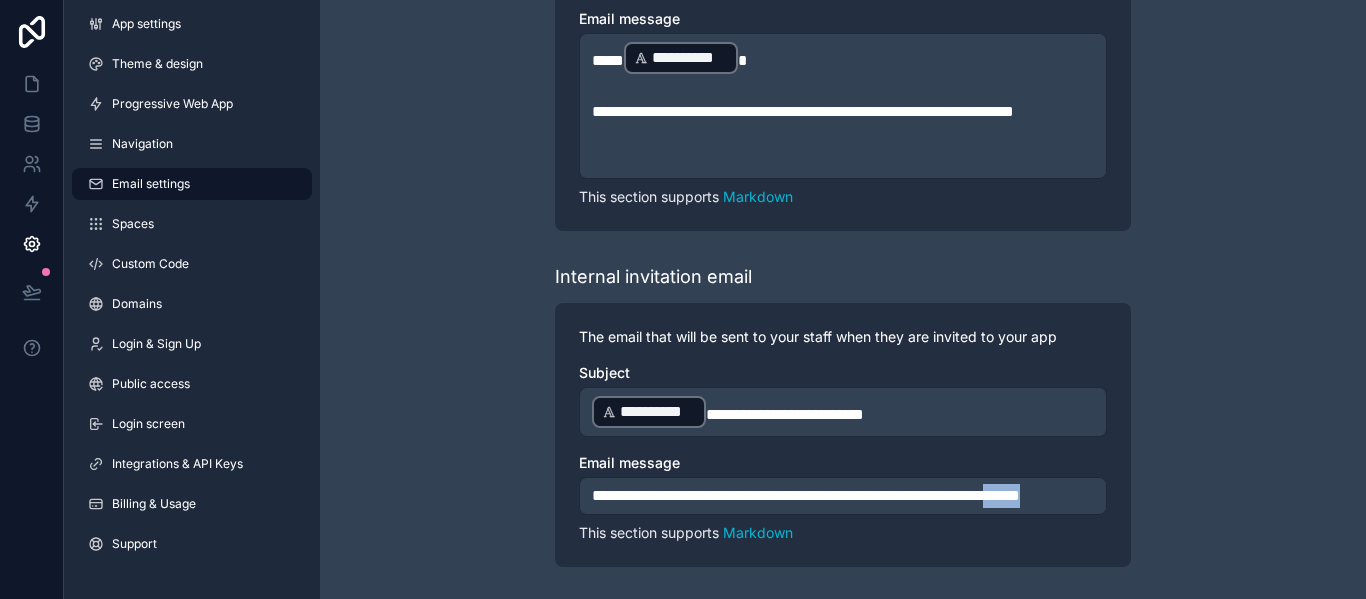 click on "**********" at bounding box center (843, 496) 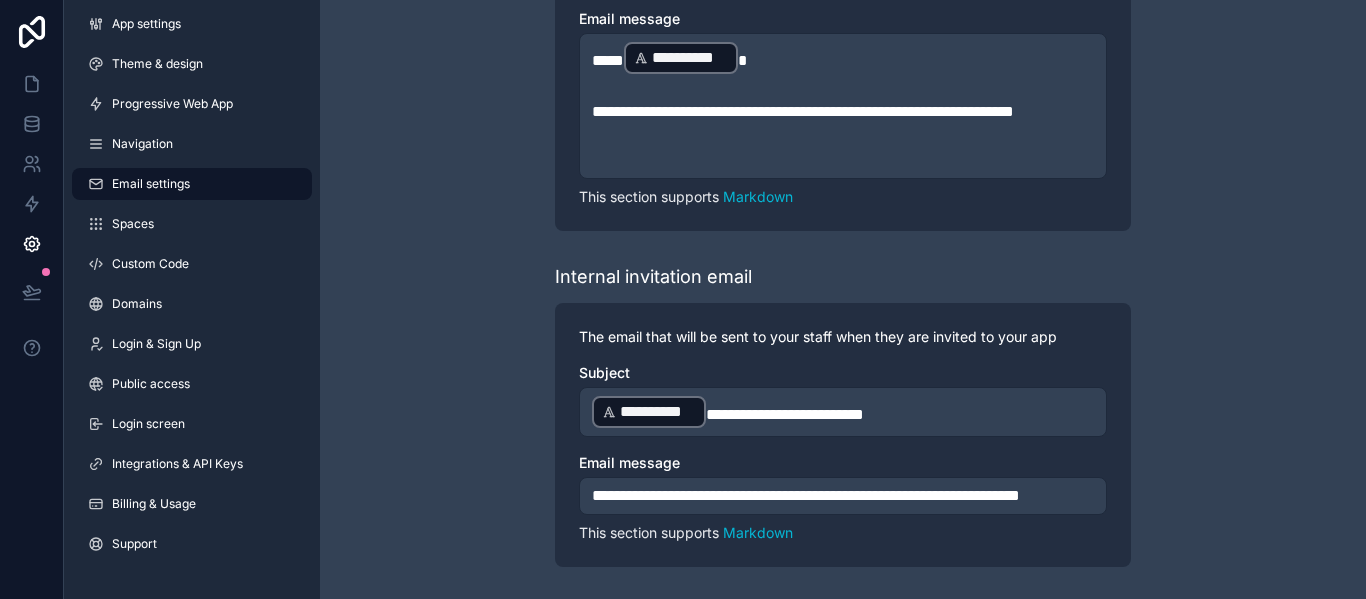 click on "**********" at bounding box center (843, 496) 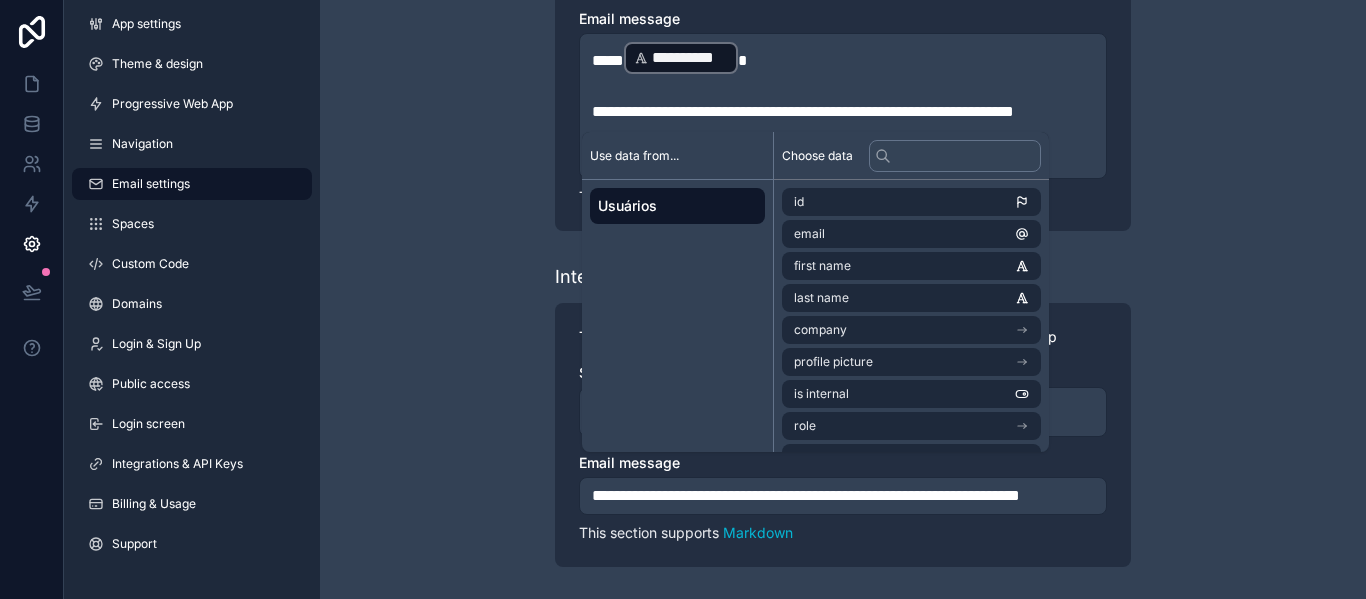 type 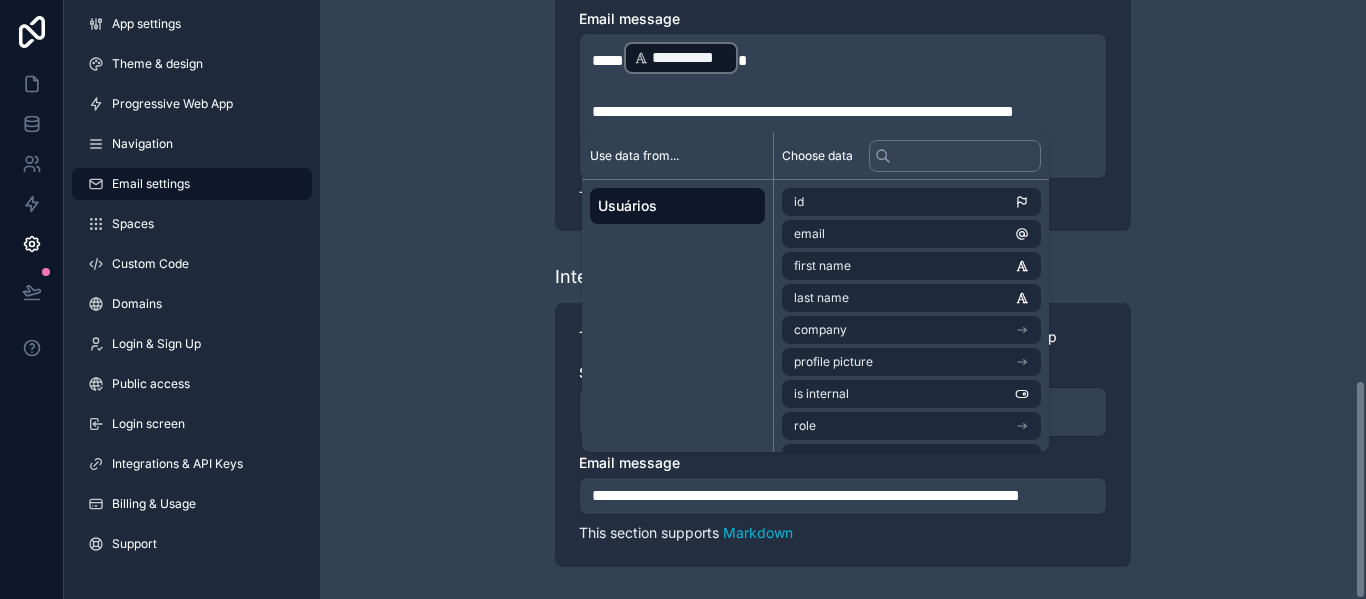 click on "**********" at bounding box center (843, 496) 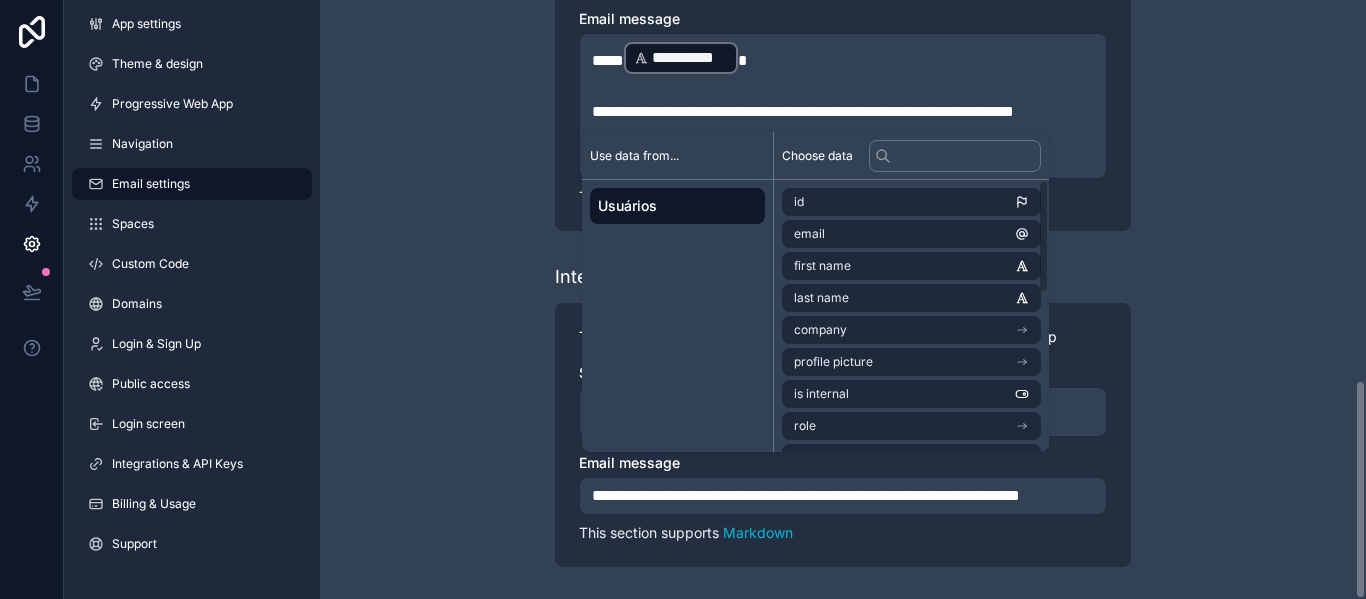 click on "**********" at bounding box center [843, -195] 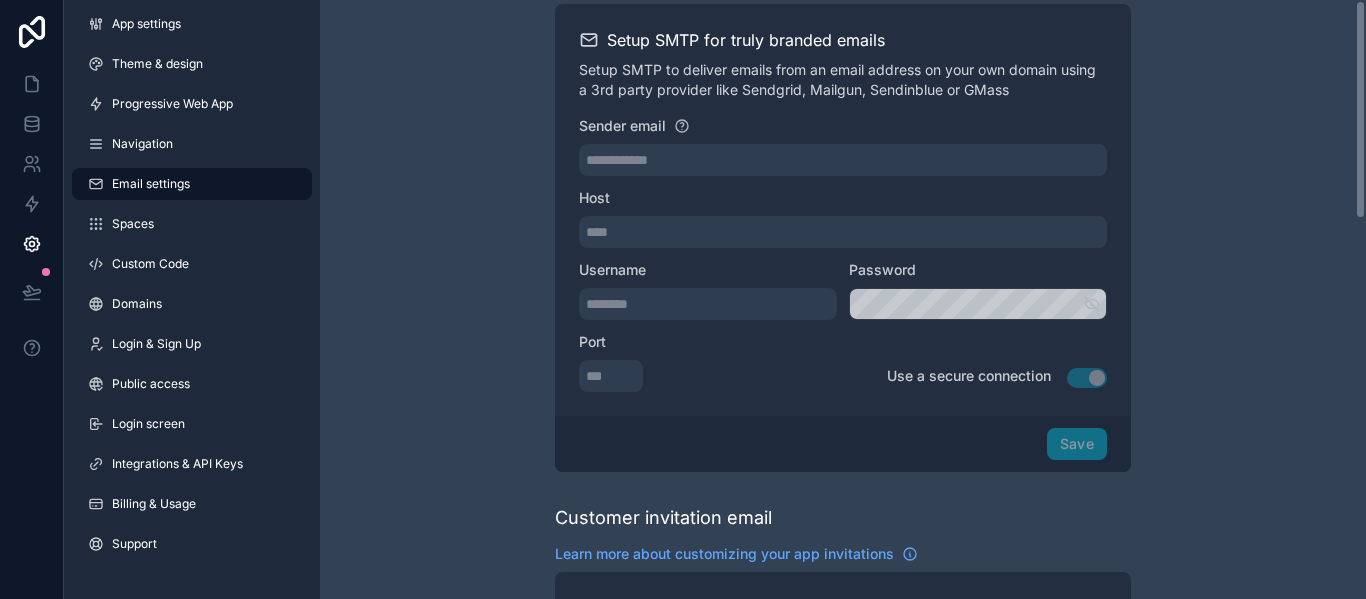 scroll, scrollTop: 0, scrollLeft: 0, axis: both 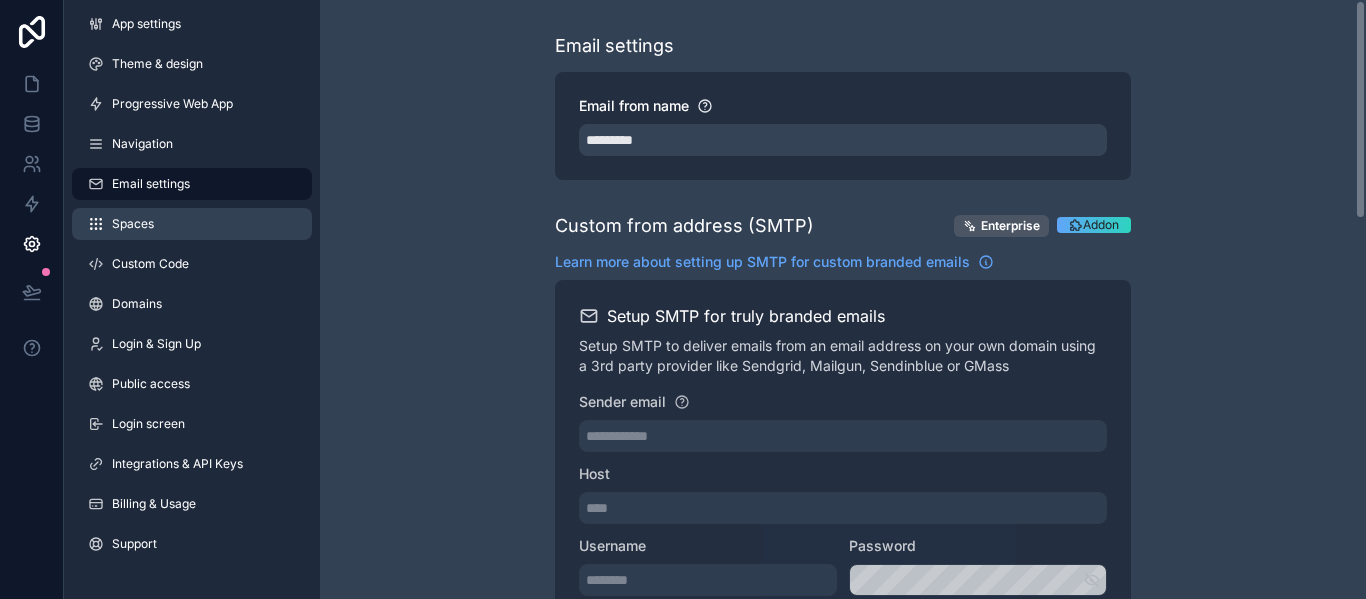 click on "Spaces" at bounding box center [192, 224] 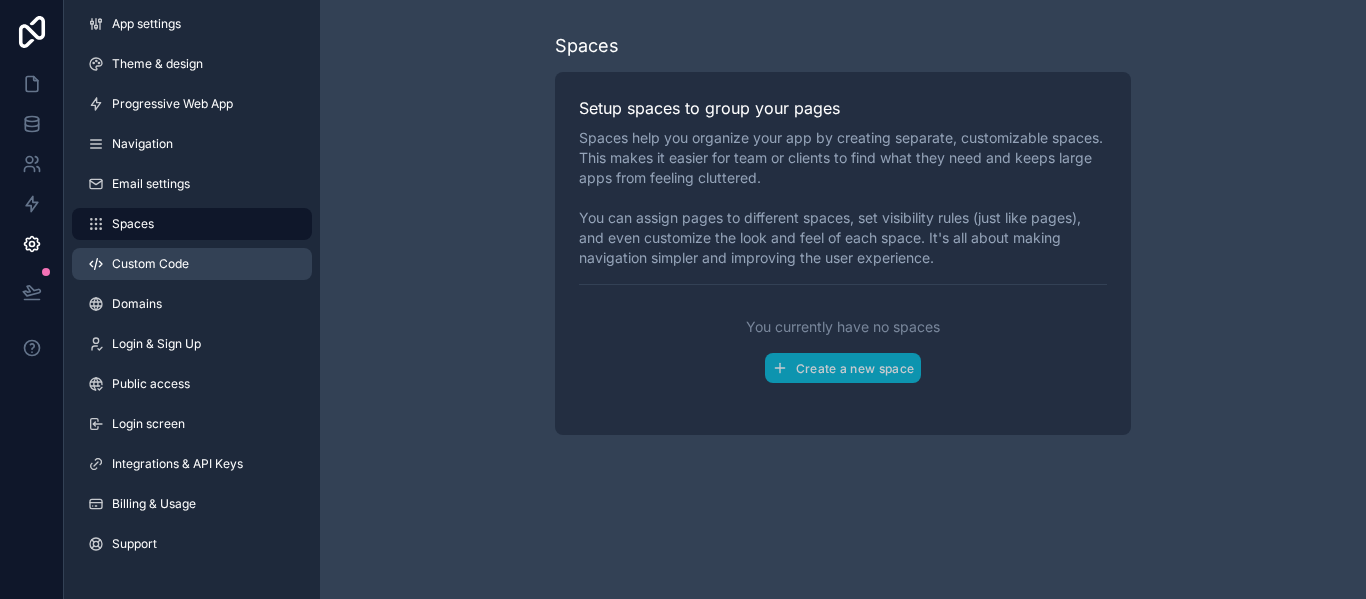 click on "Custom Code" at bounding box center [150, 264] 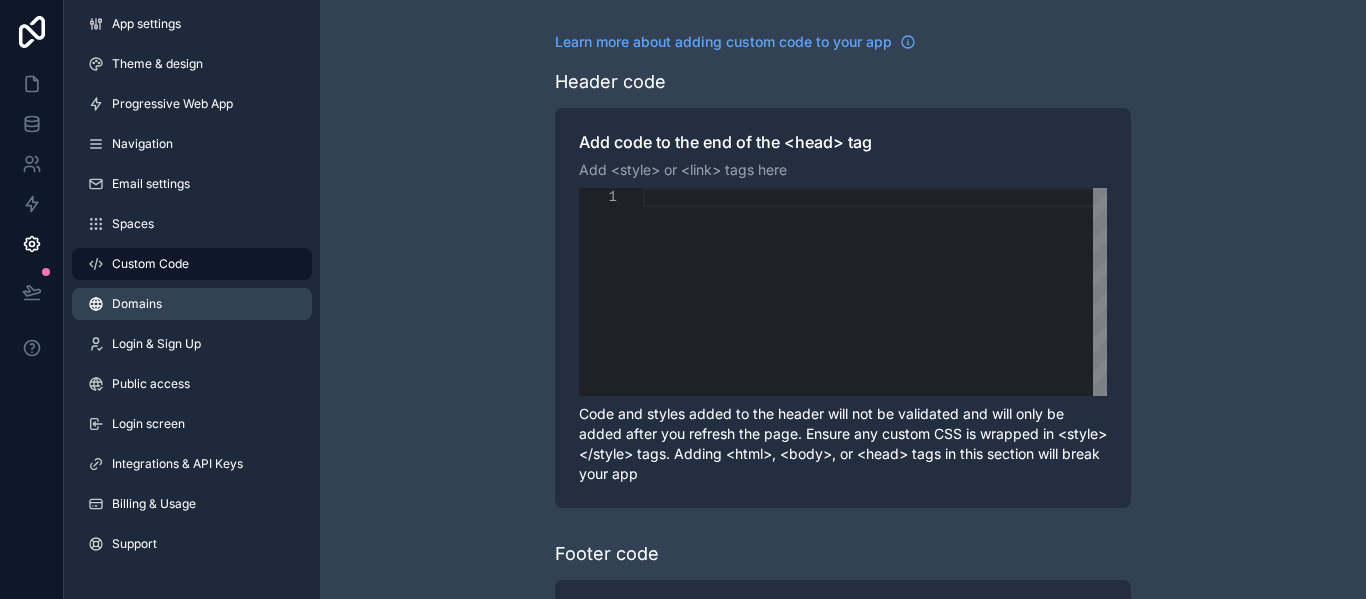 click on "Domains" at bounding box center [192, 304] 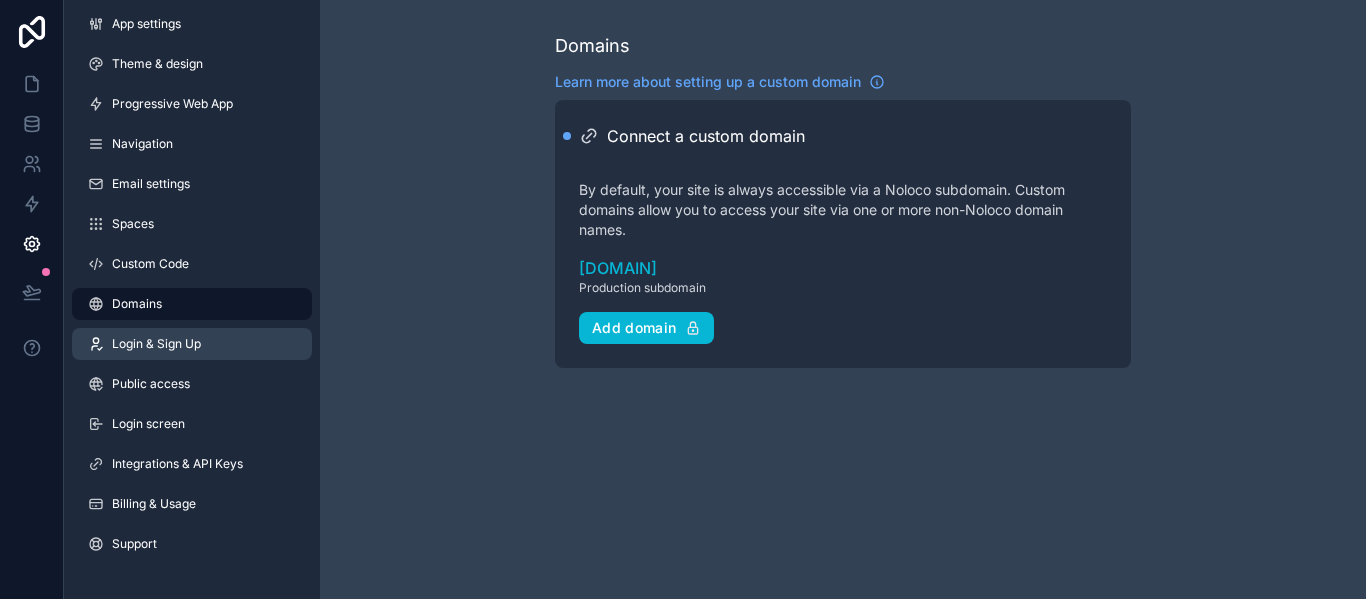 click on "Login & Sign Up" at bounding box center [192, 344] 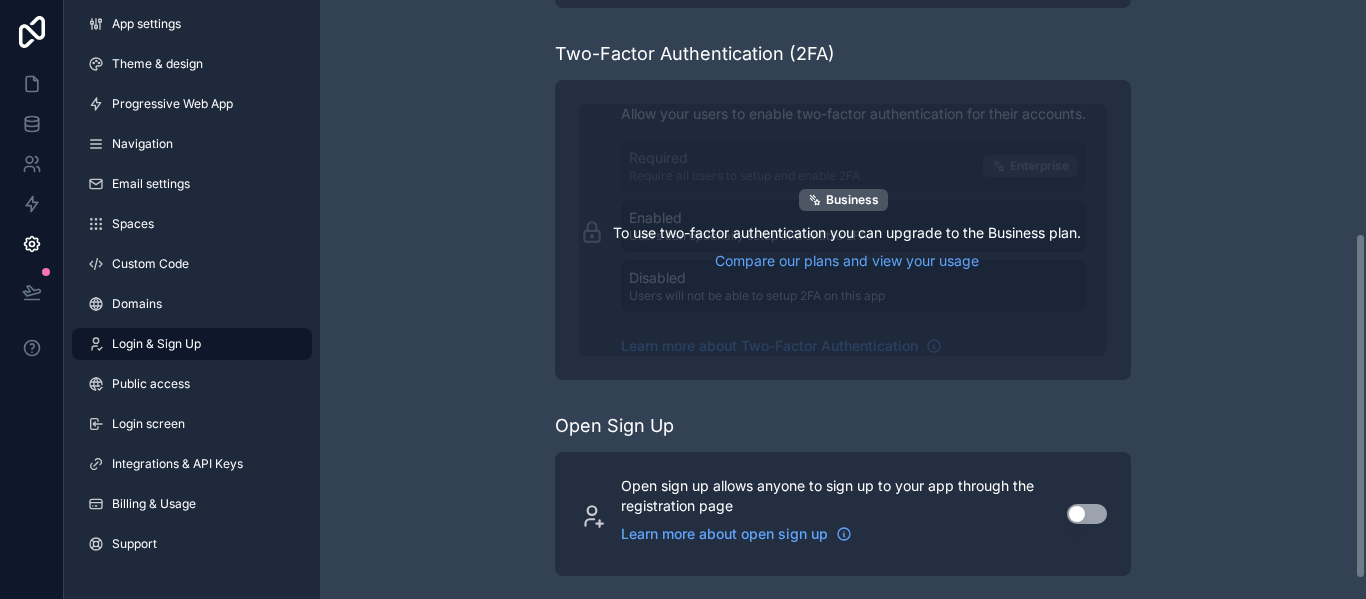 scroll, scrollTop: 437, scrollLeft: 0, axis: vertical 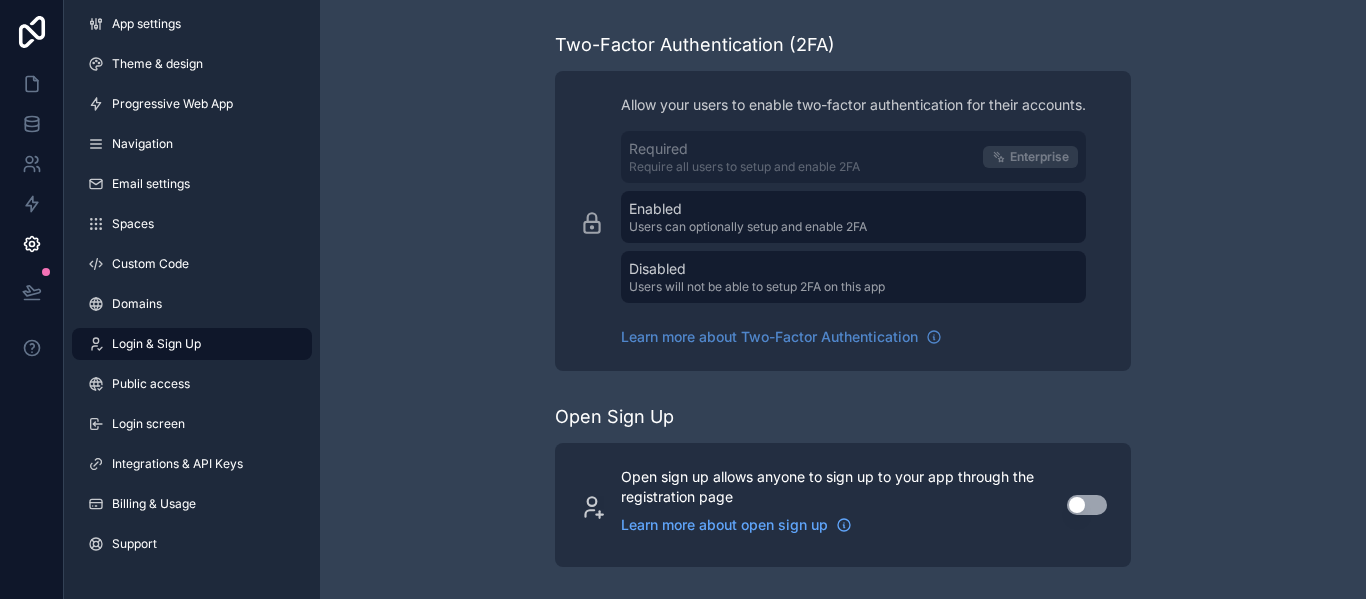 click on "Use setting" at bounding box center (1087, 505) 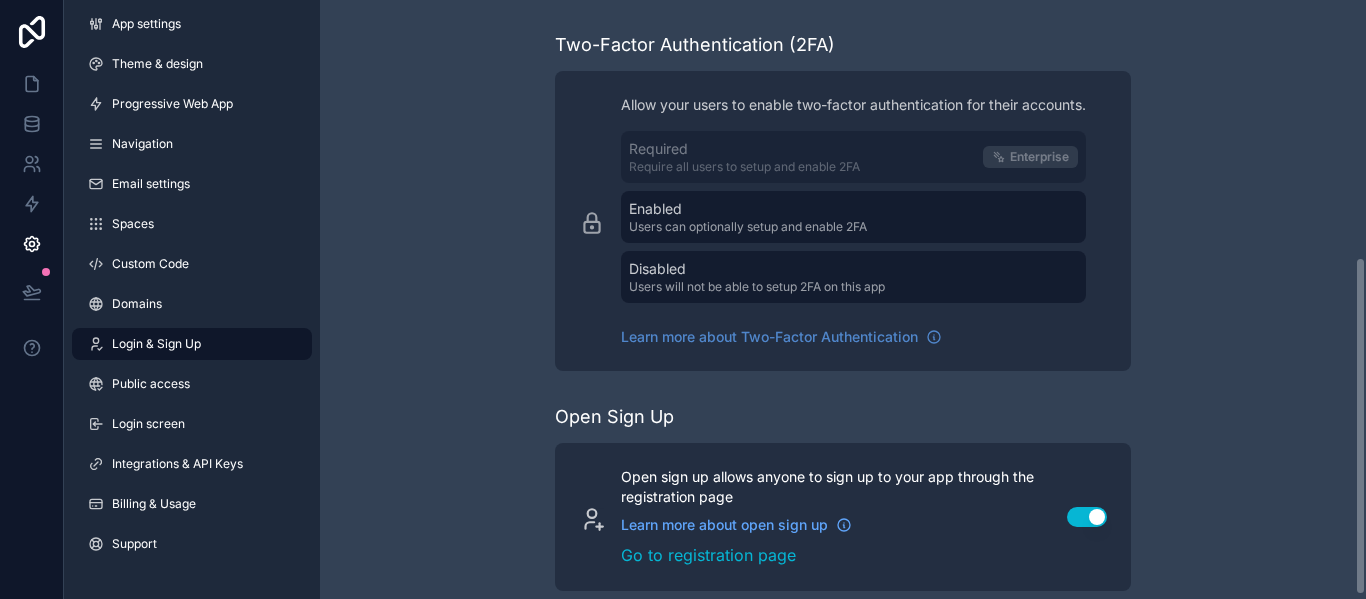 scroll, scrollTop: 461, scrollLeft: 0, axis: vertical 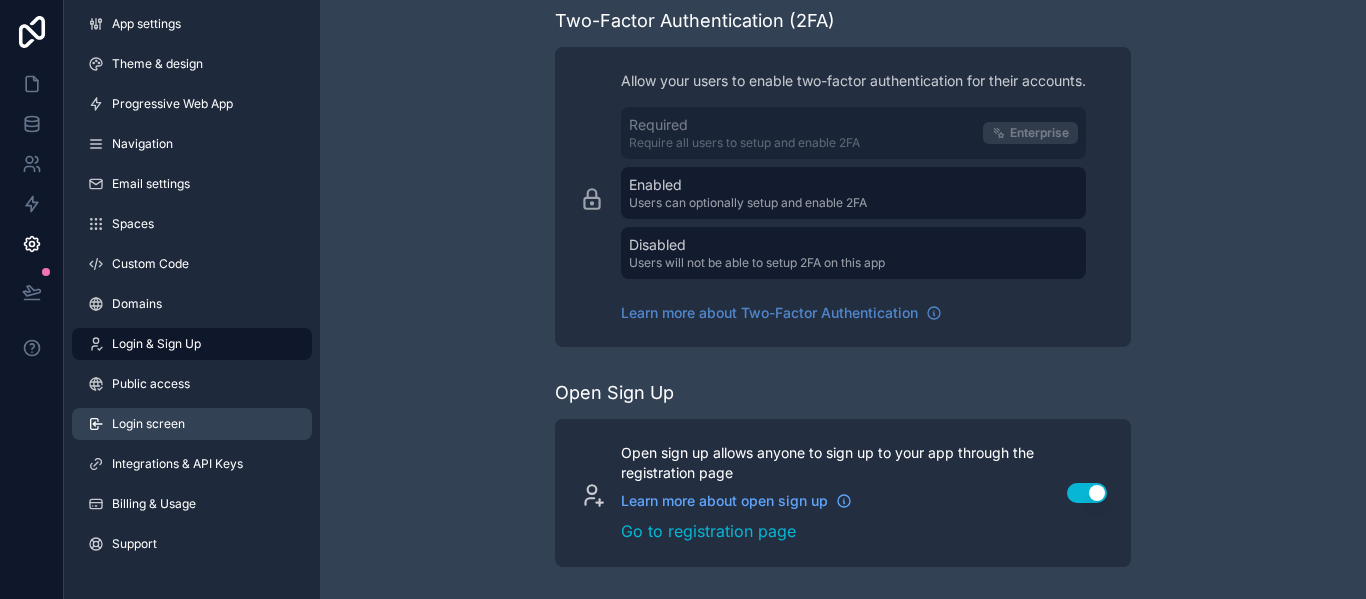 click on "Login screen" at bounding box center (148, 424) 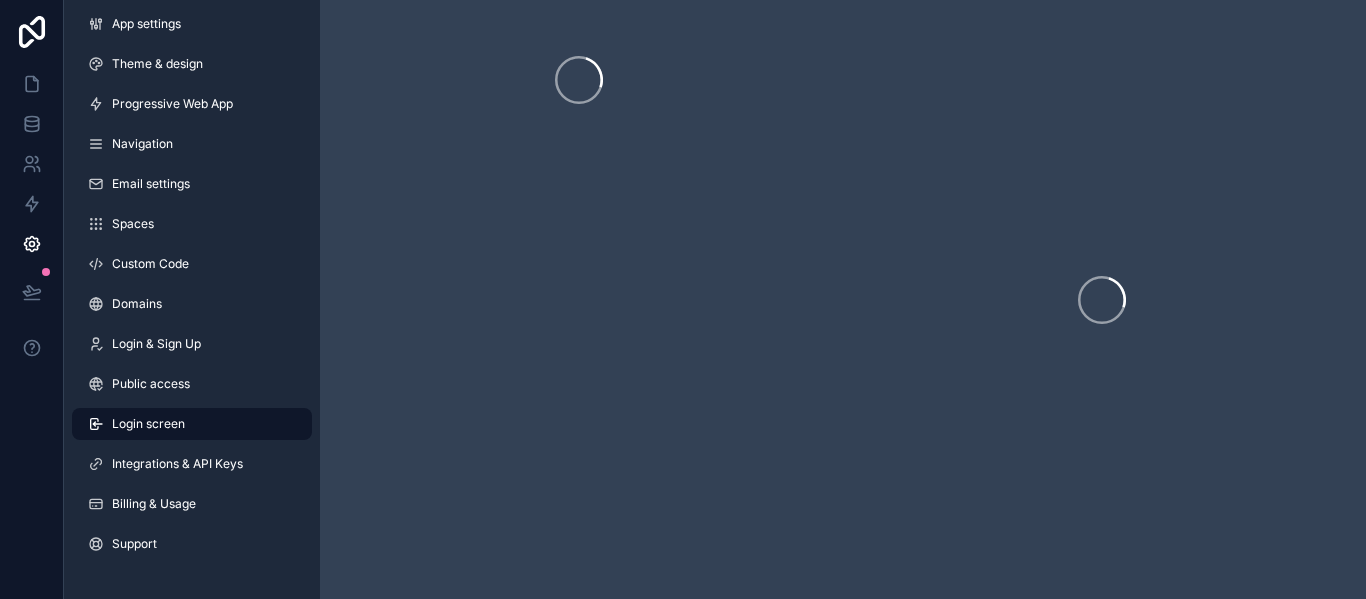 scroll, scrollTop: 0, scrollLeft: 0, axis: both 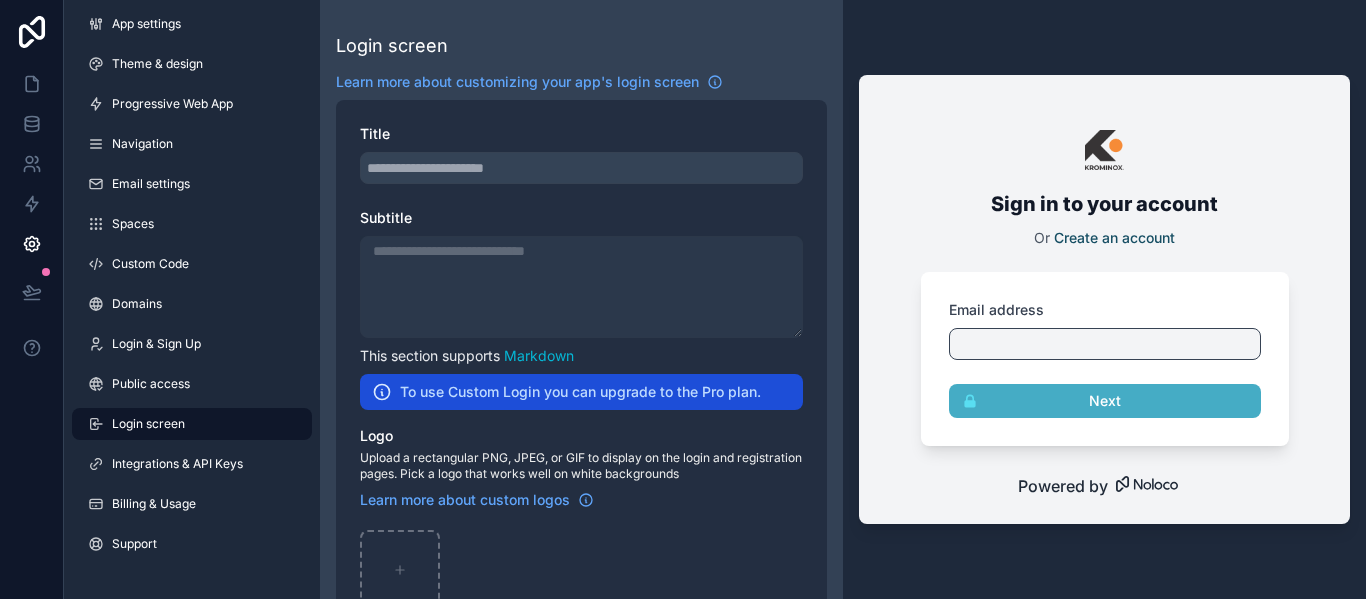 click at bounding box center [581, 168] 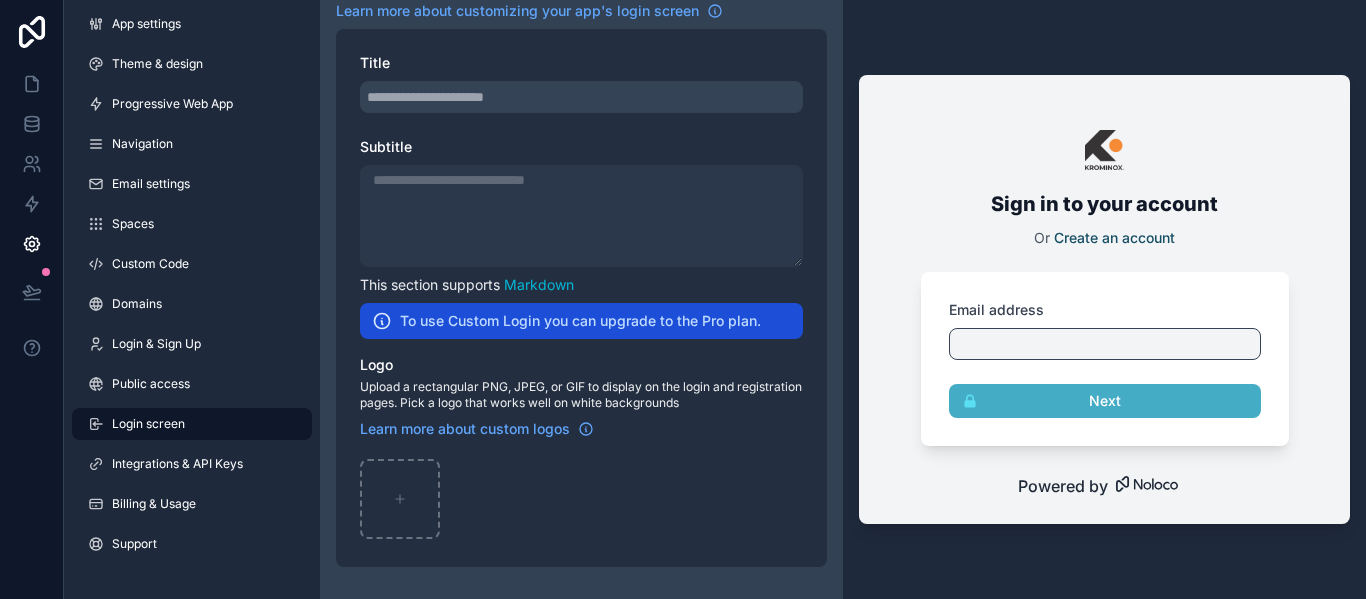 scroll, scrollTop: 0, scrollLeft: 0, axis: both 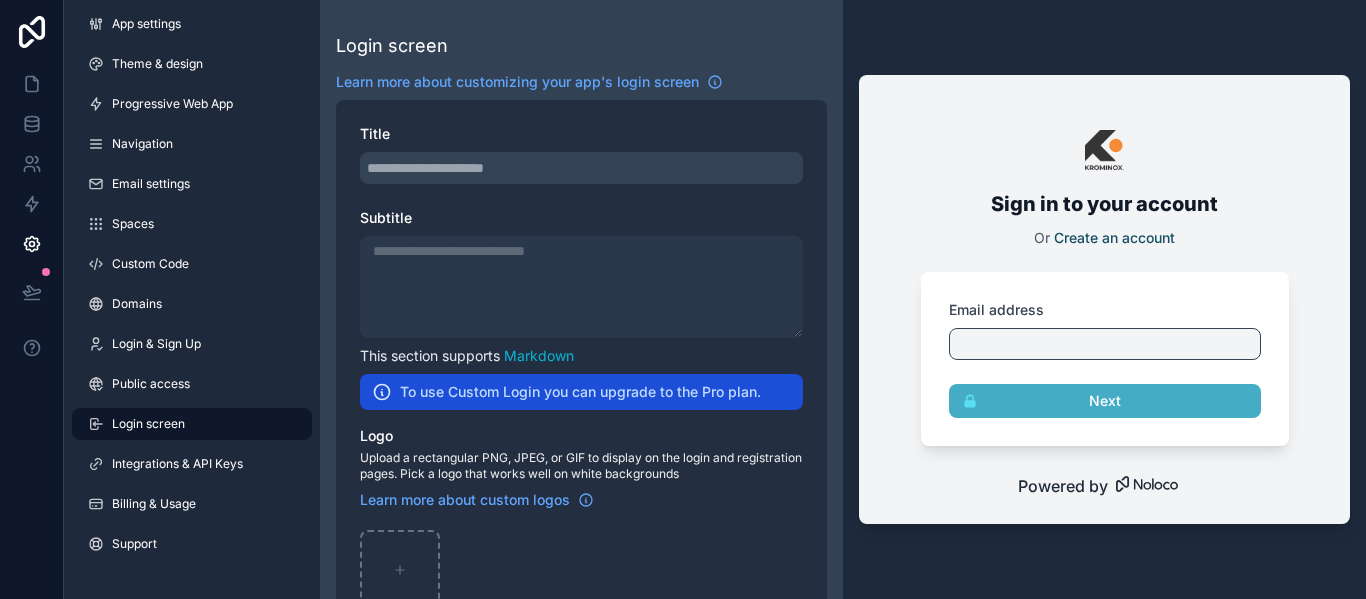 click at bounding box center [581, 168] 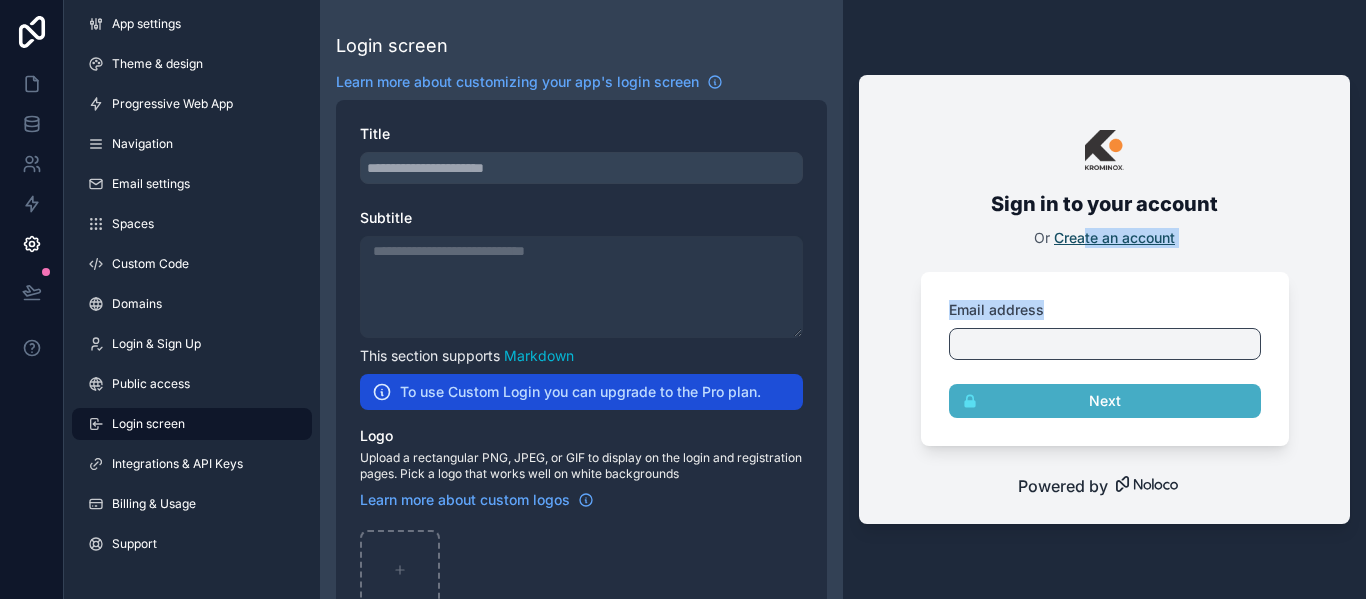 click on "Create an account" at bounding box center [1114, 237] 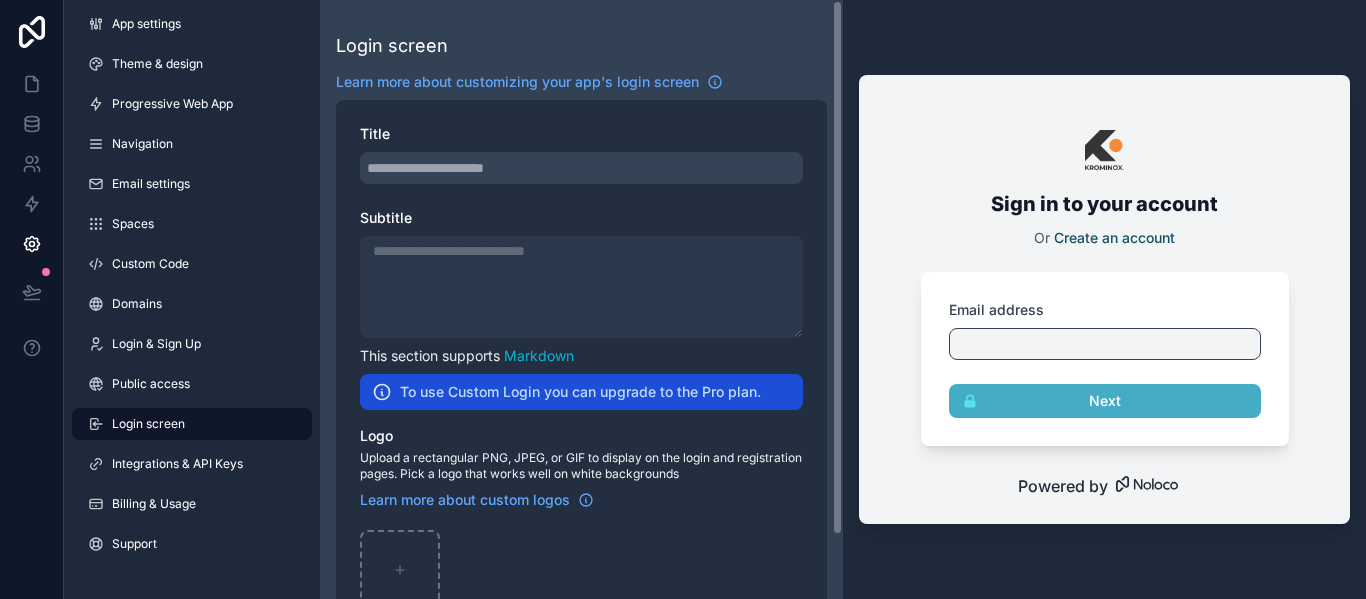 scroll, scrollTop: 0, scrollLeft: 0, axis: both 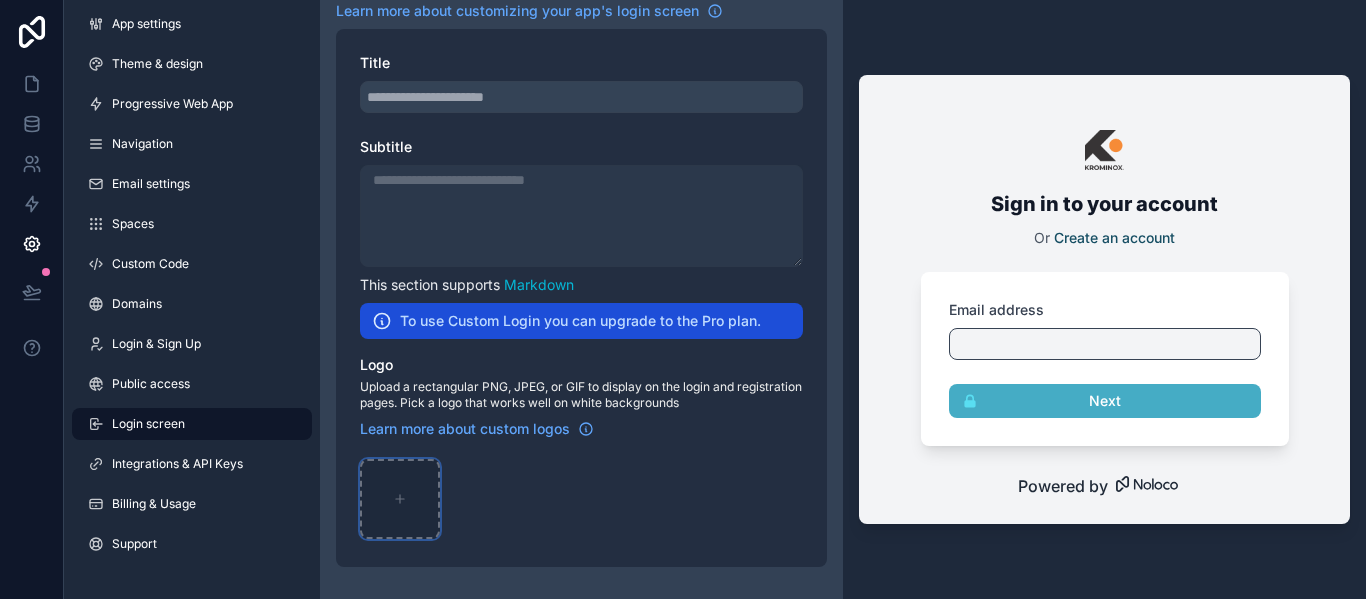 click 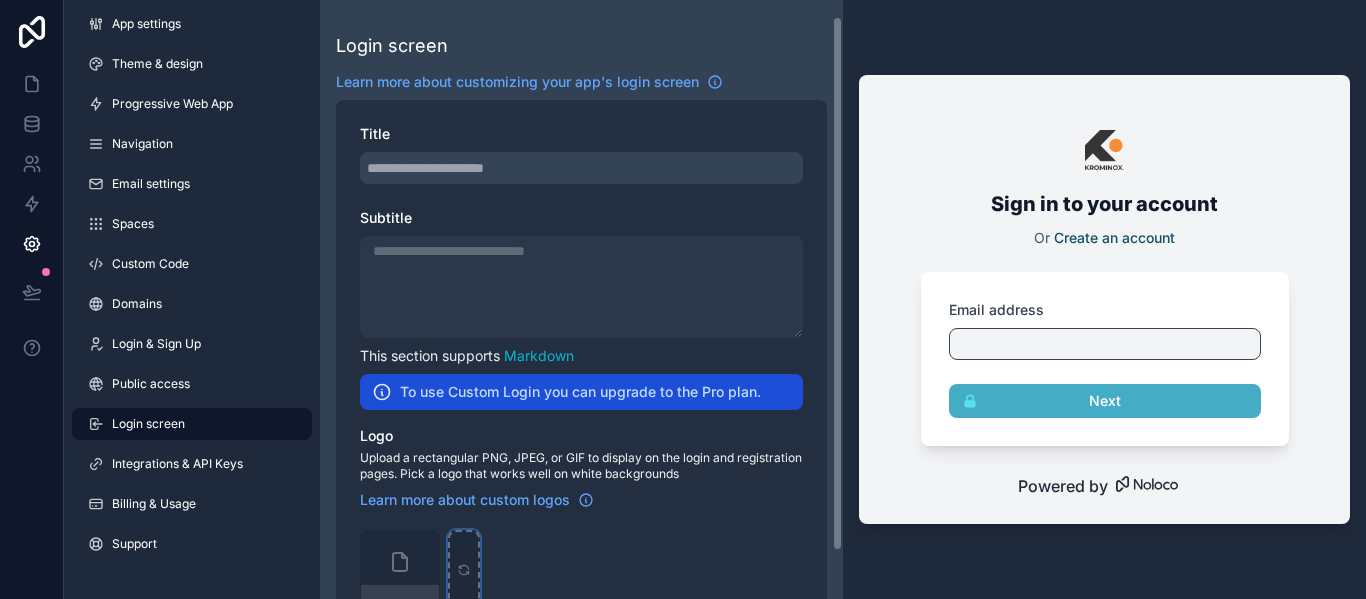scroll, scrollTop: 71, scrollLeft: 0, axis: vertical 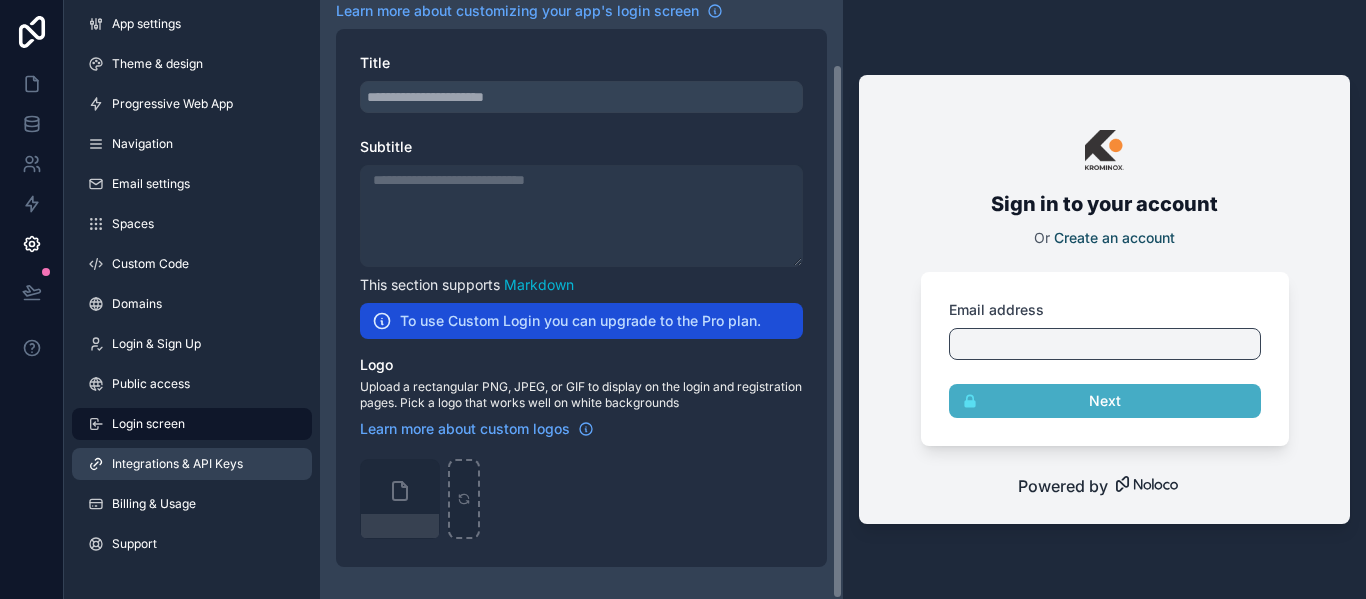 click on "Integrations & API Keys" at bounding box center (177, 464) 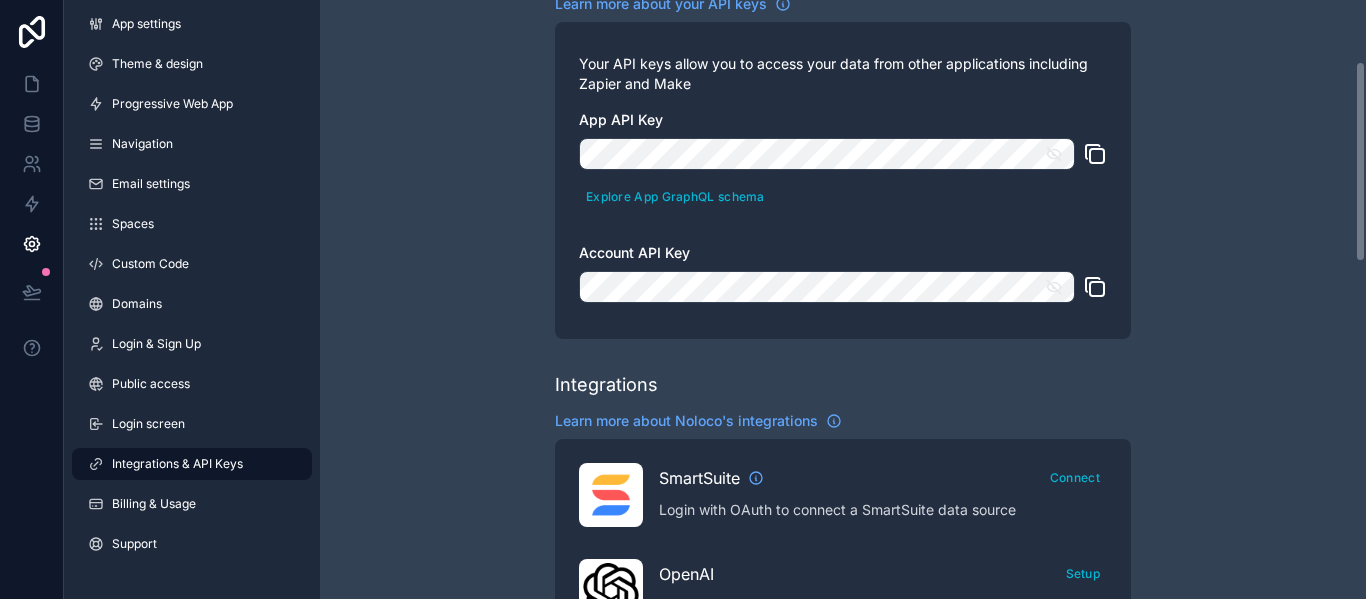 scroll, scrollTop: 0, scrollLeft: 0, axis: both 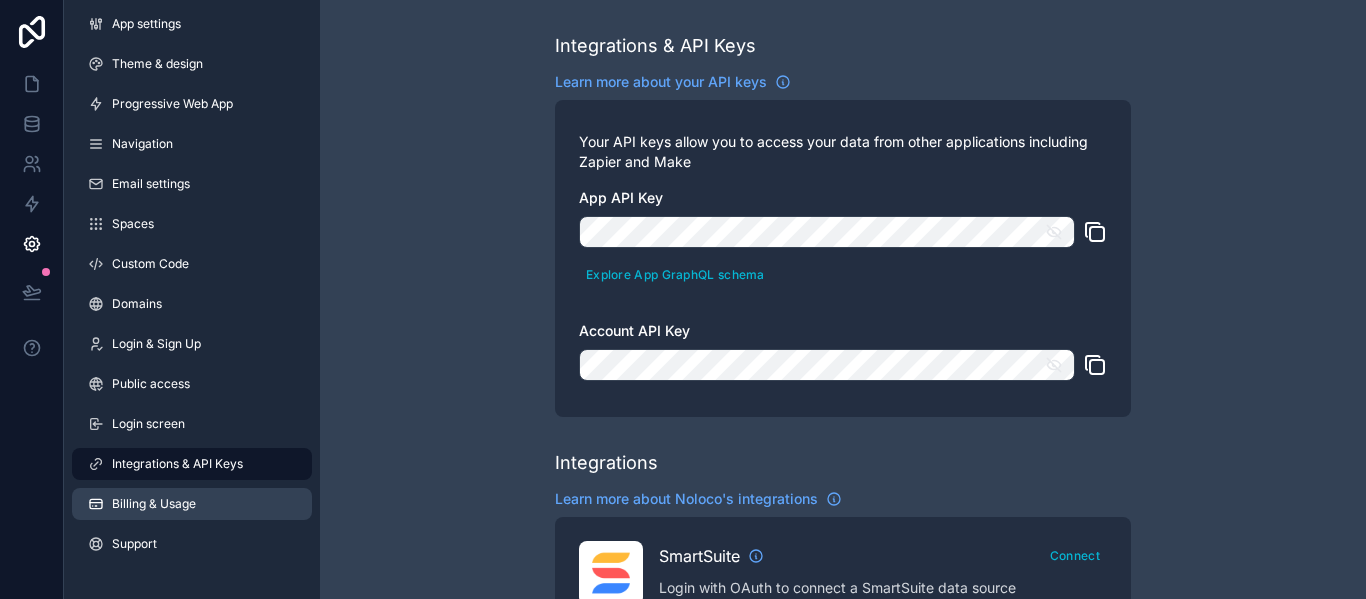 click on "Billing & Usage" at bounding box center [192, 504] 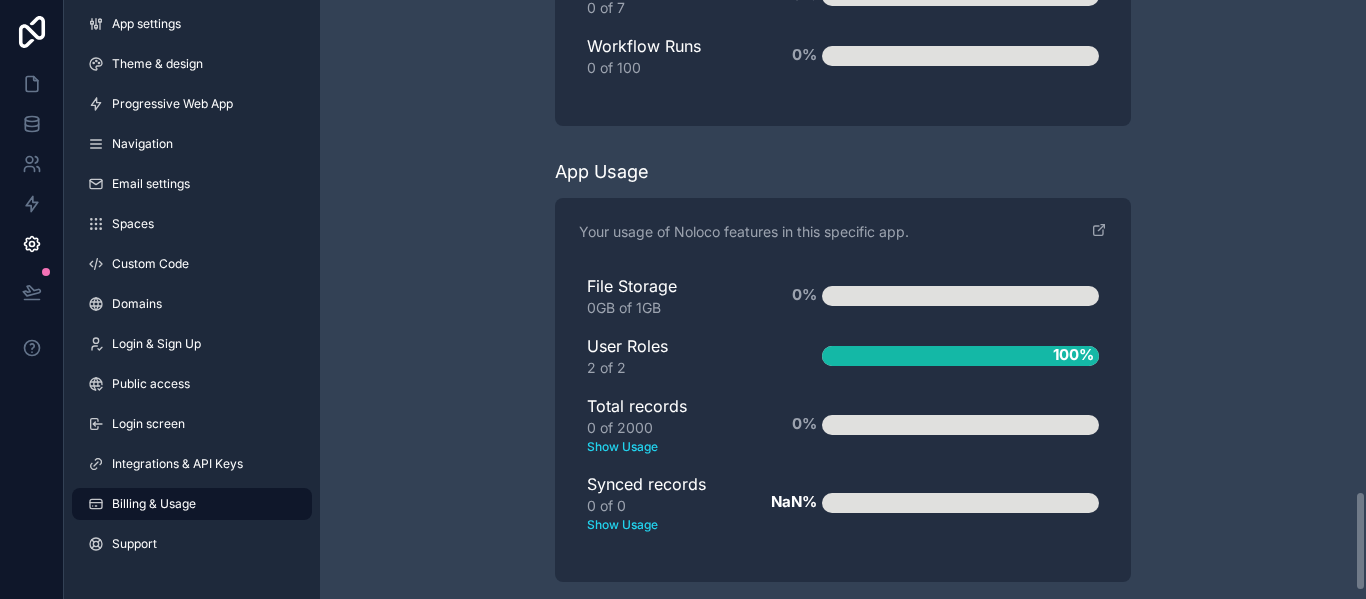 scroll, scrollTop: 2960, scrollLeft: 0, axis: vertical 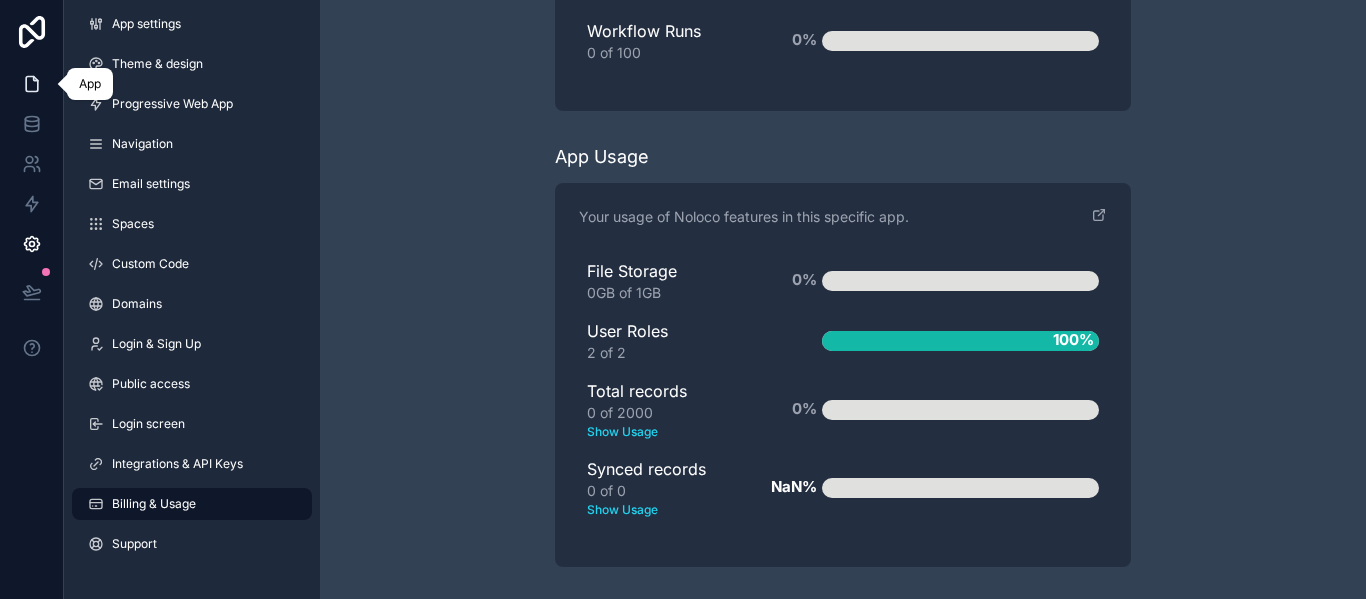 click 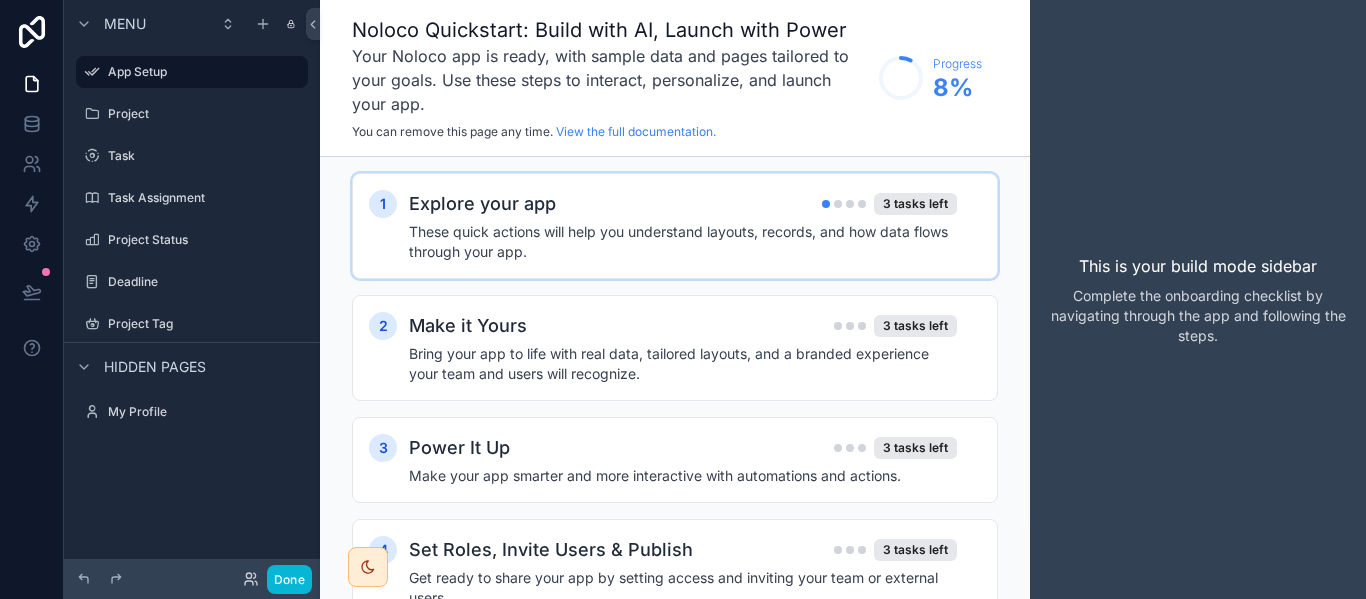 click on "Explore your app 3 tasks left" at bounding box center [683, 204] 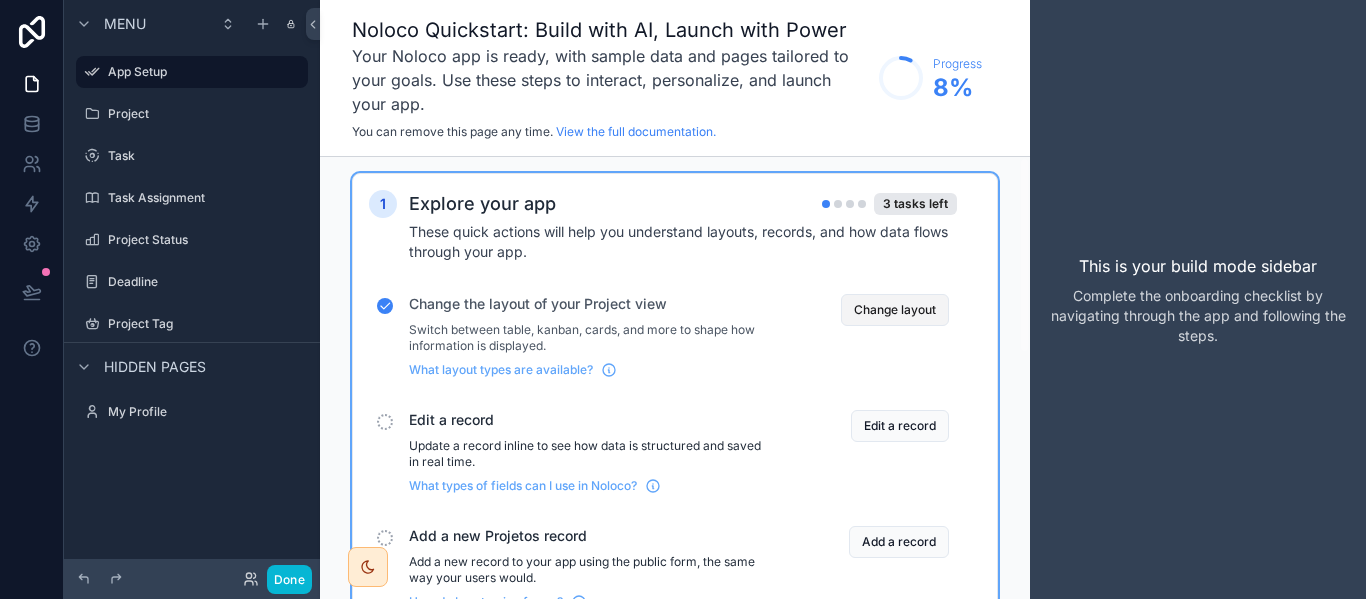 click on "Change layout" at bounding box center (895, 310) 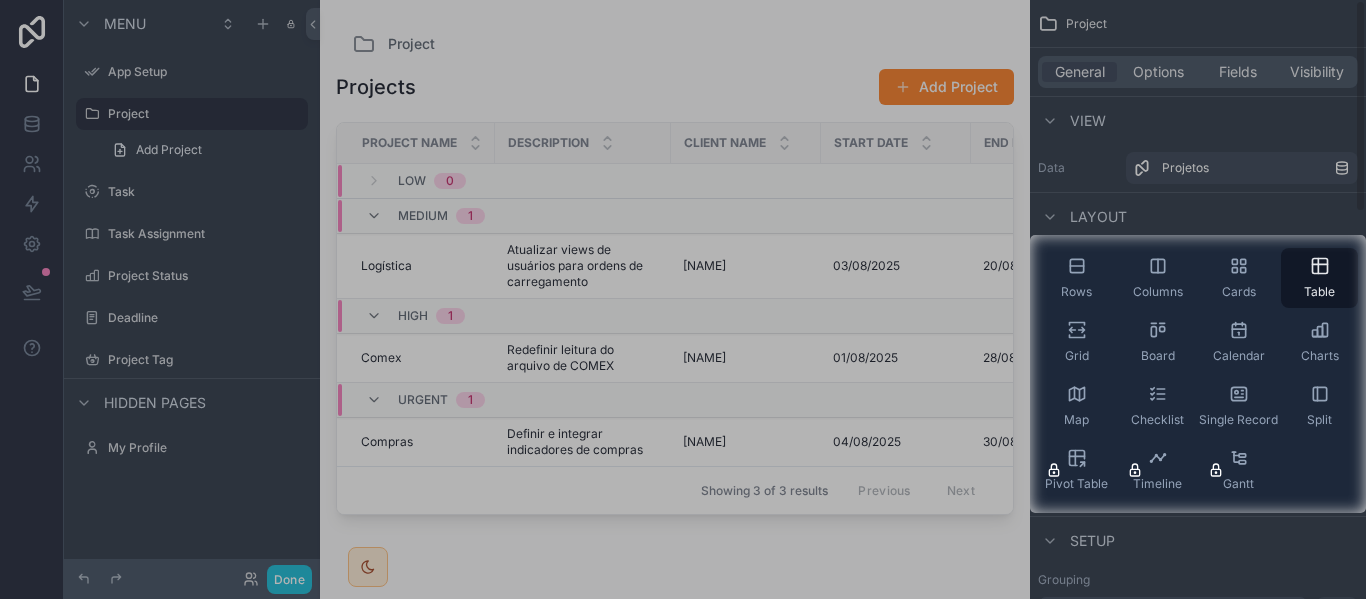 click at bounding box center (683, 117) 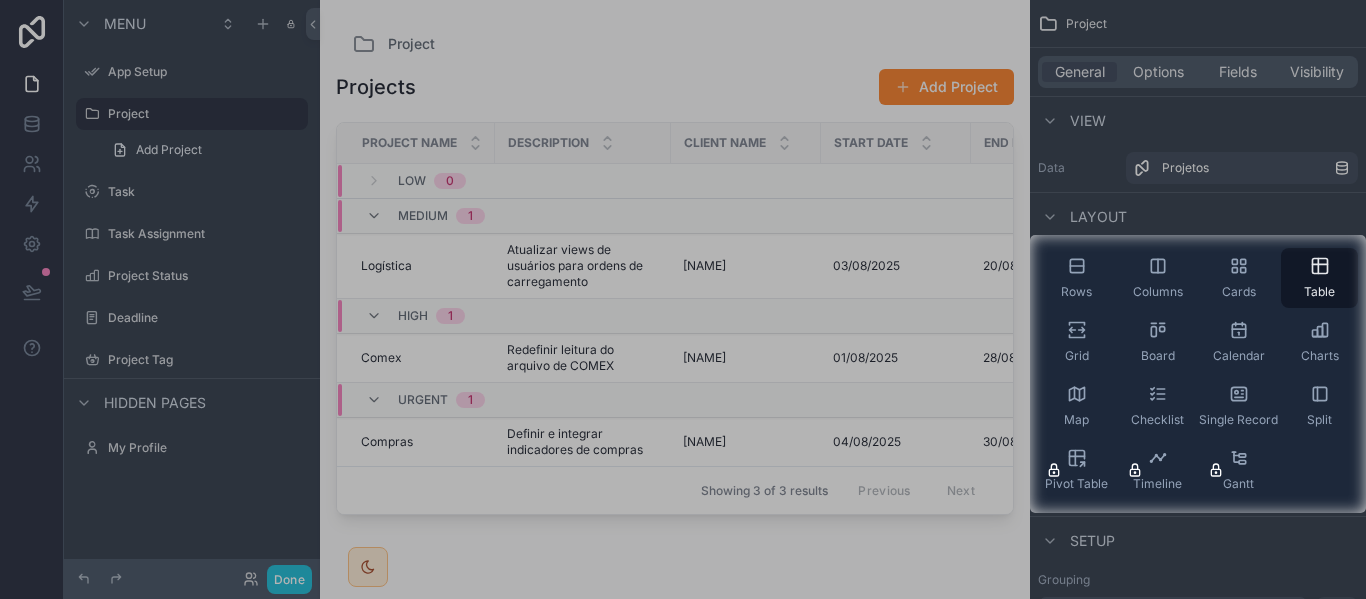 click at bounding box center (683, 117) 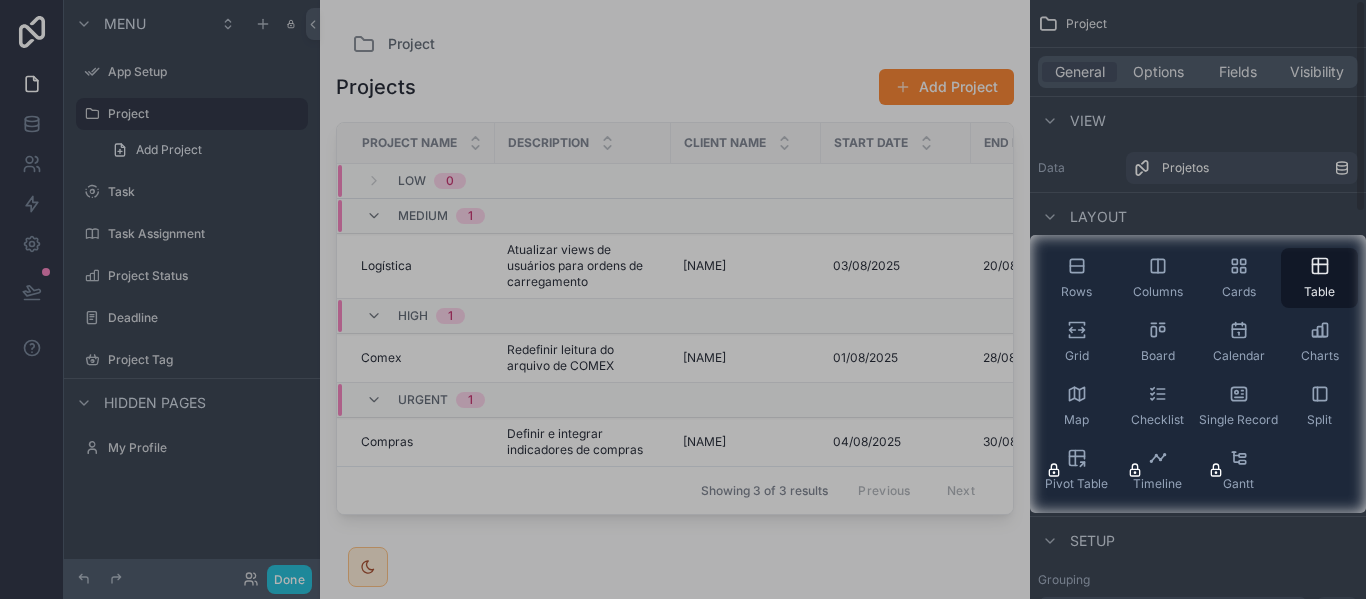 drag, startPoint x: 1193, startPoint y: 108, endPoint x: 1060, endPoint y: 159, distance: 142.44298 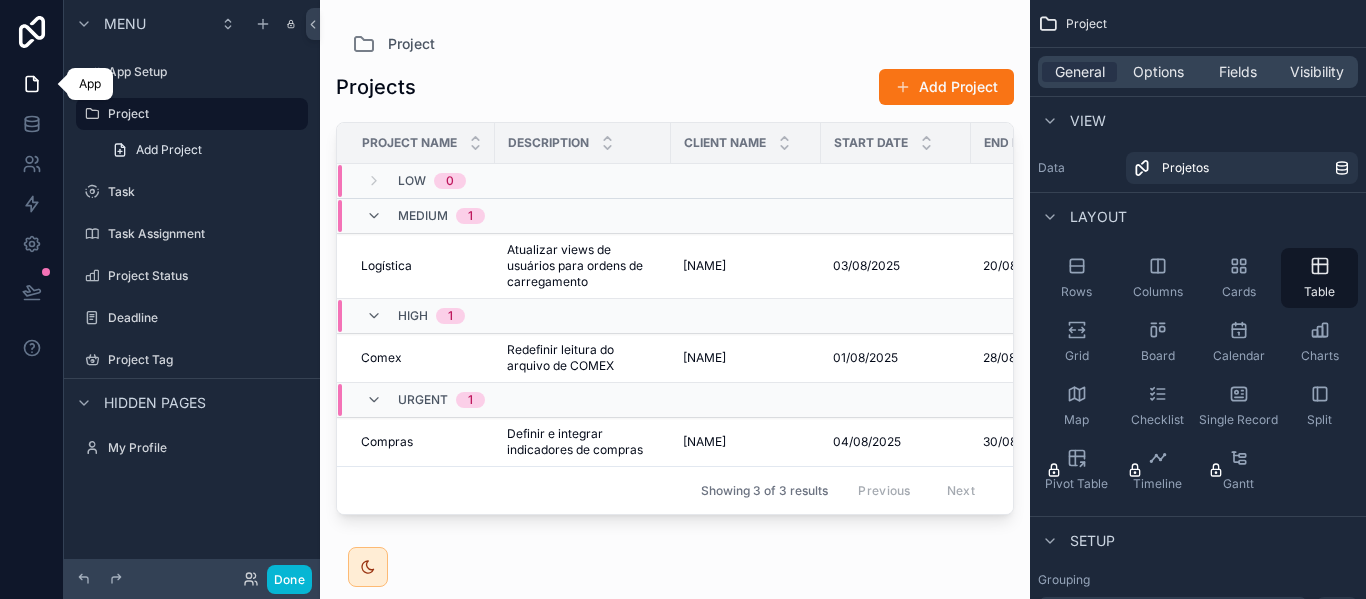 click 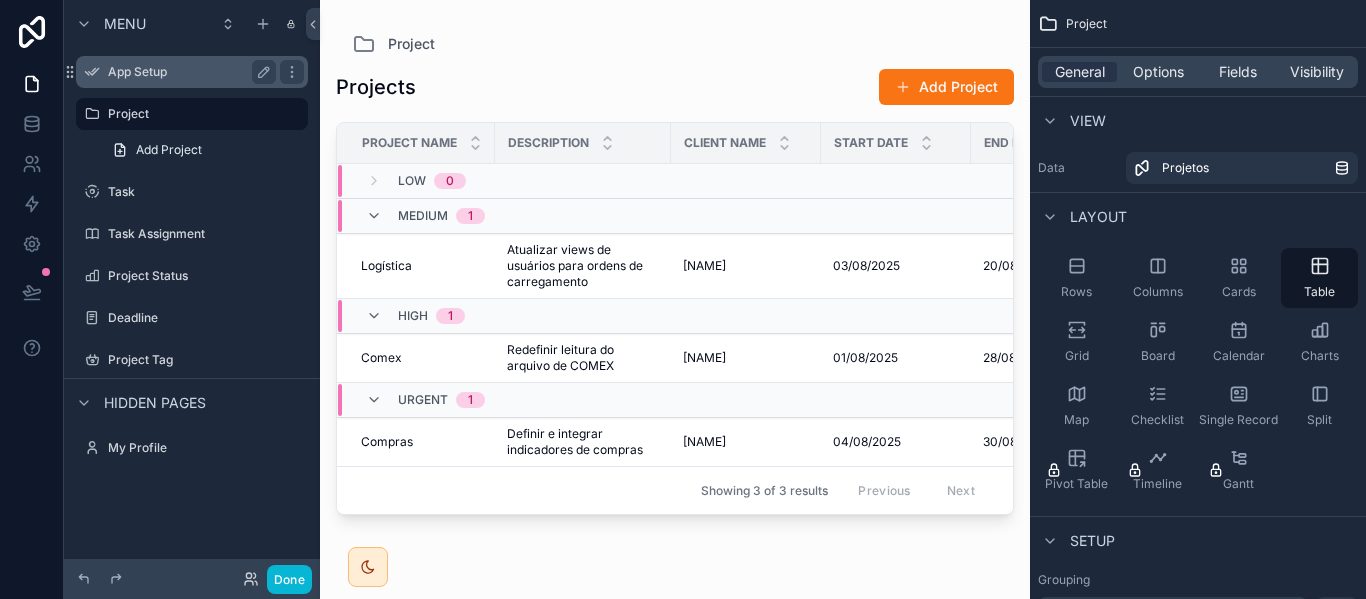 click on "App Setup" at bounding box center [188, 72] 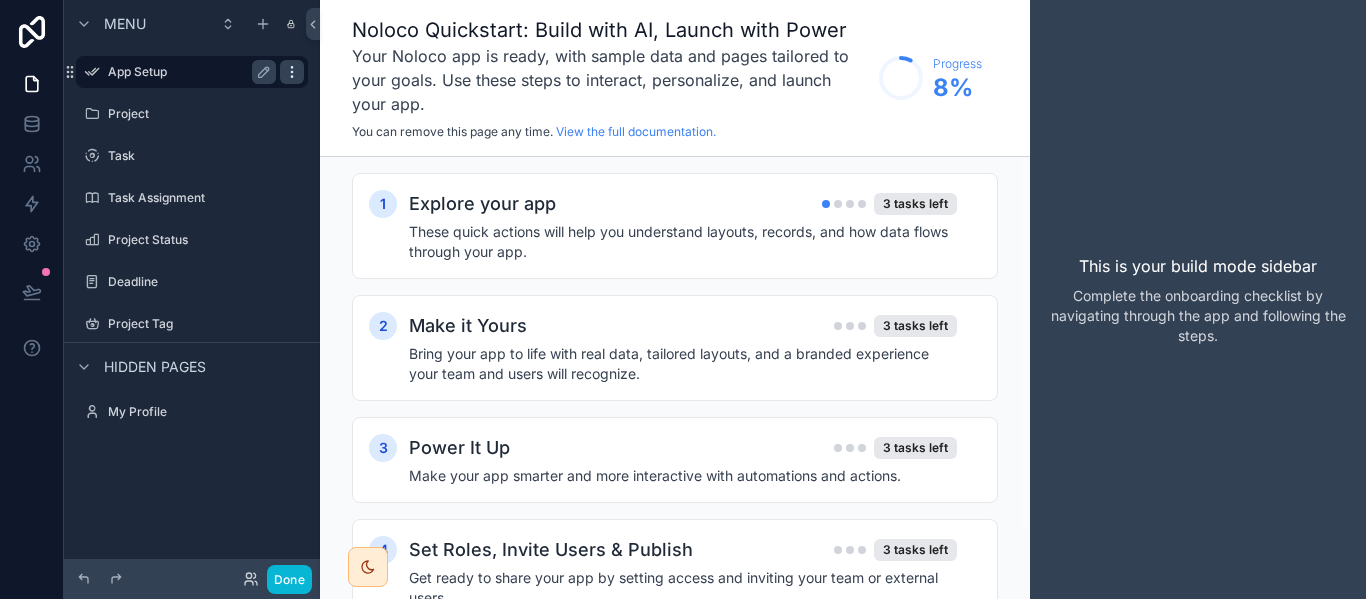 click at bounding box center [292, 72] 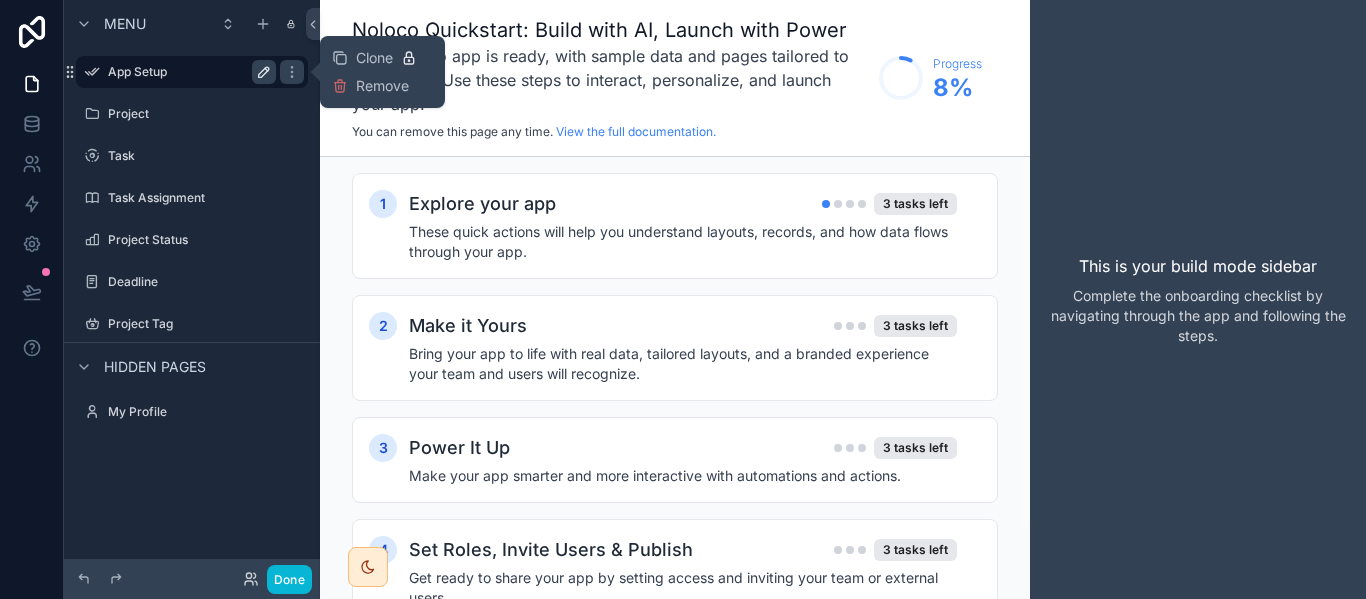 click 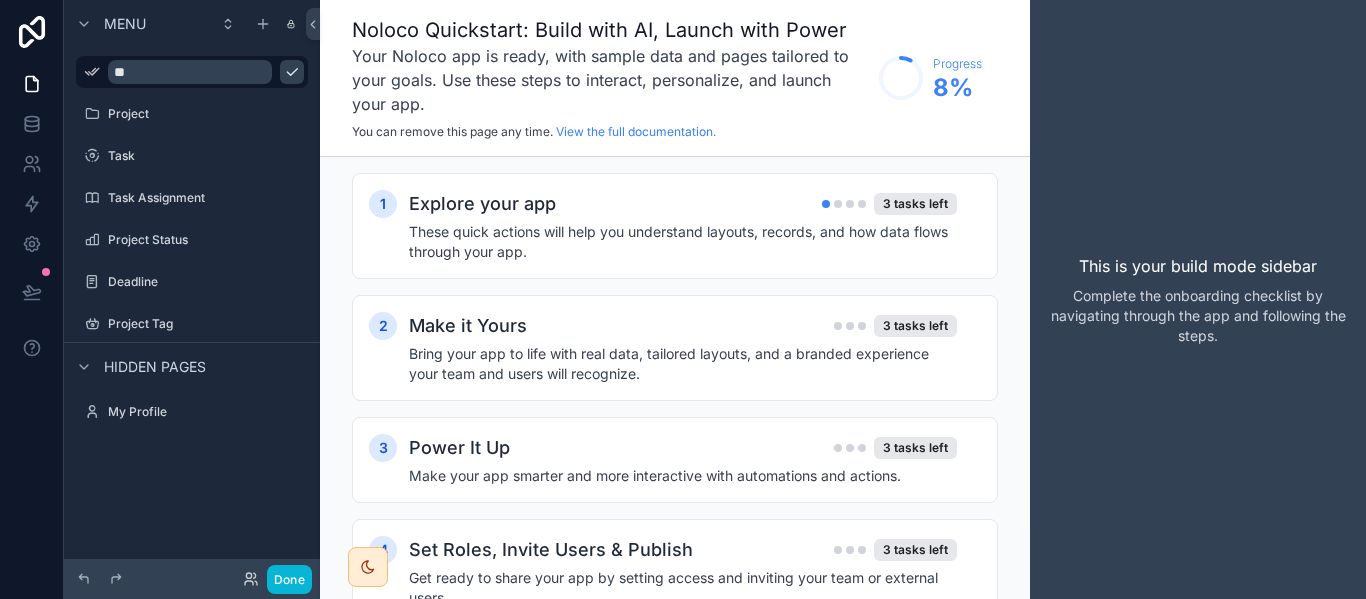 type on "*" 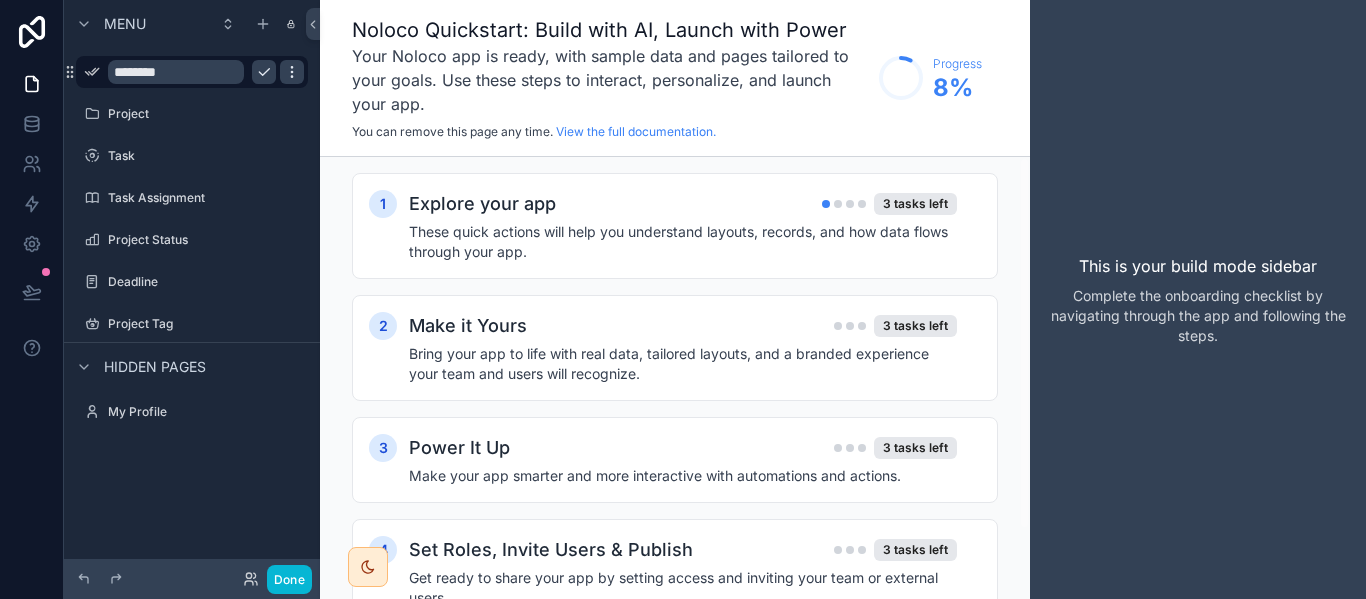 type on "********" 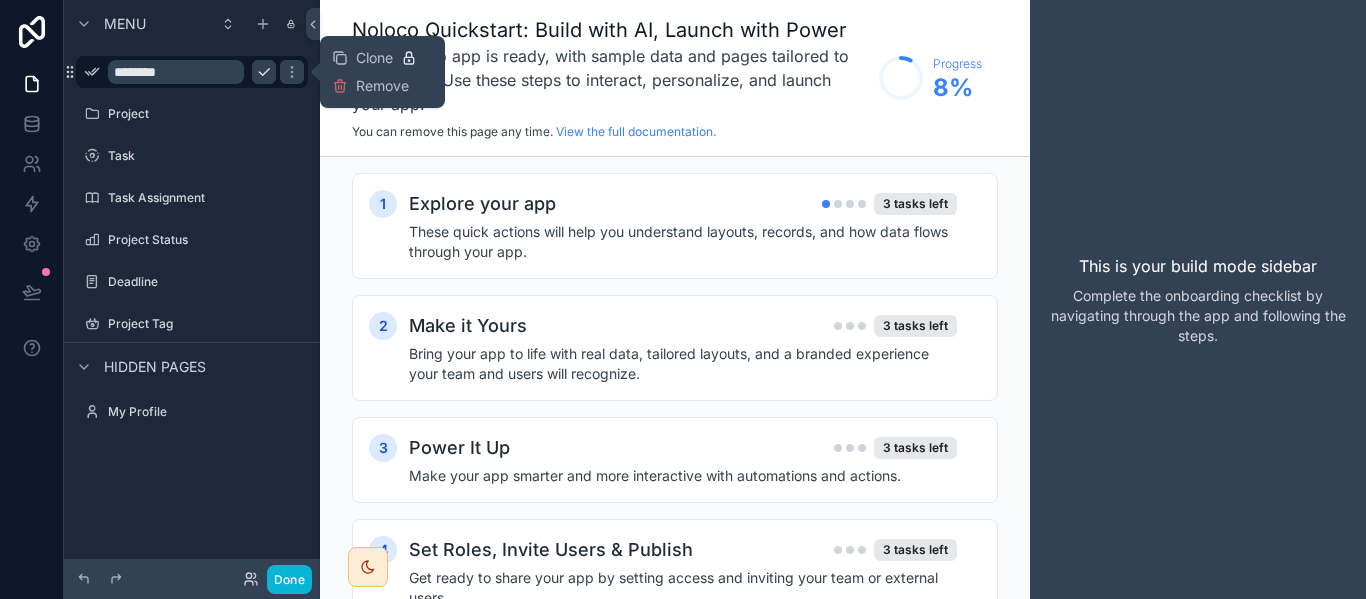 click 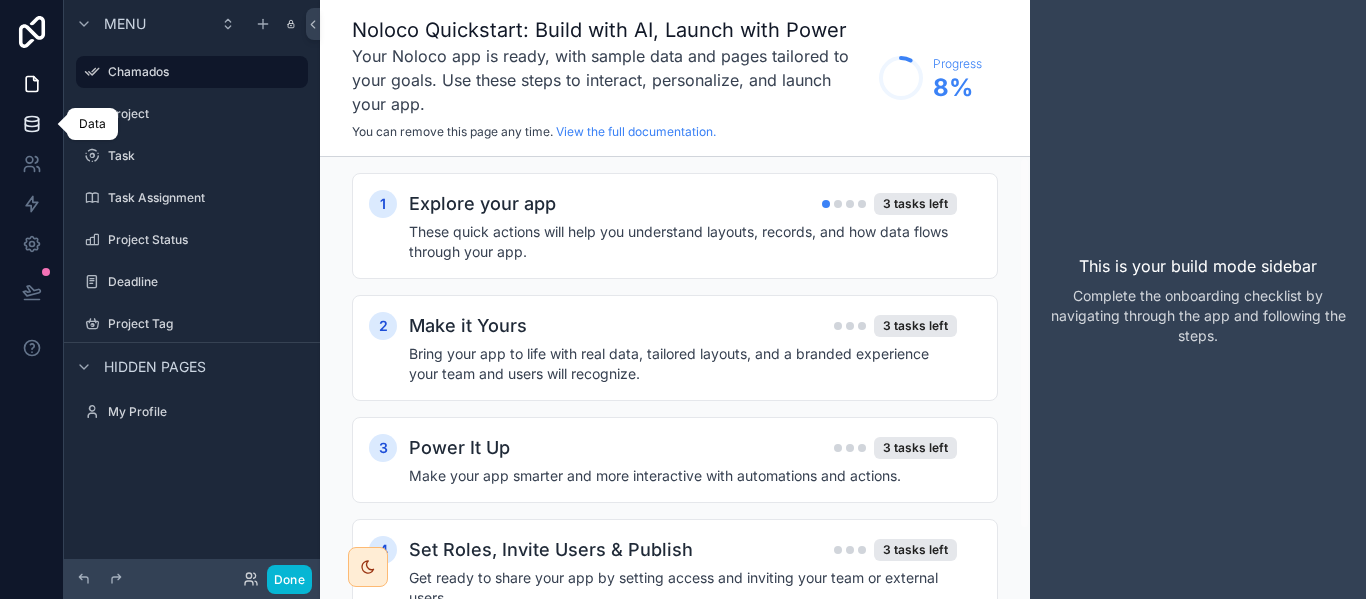 click 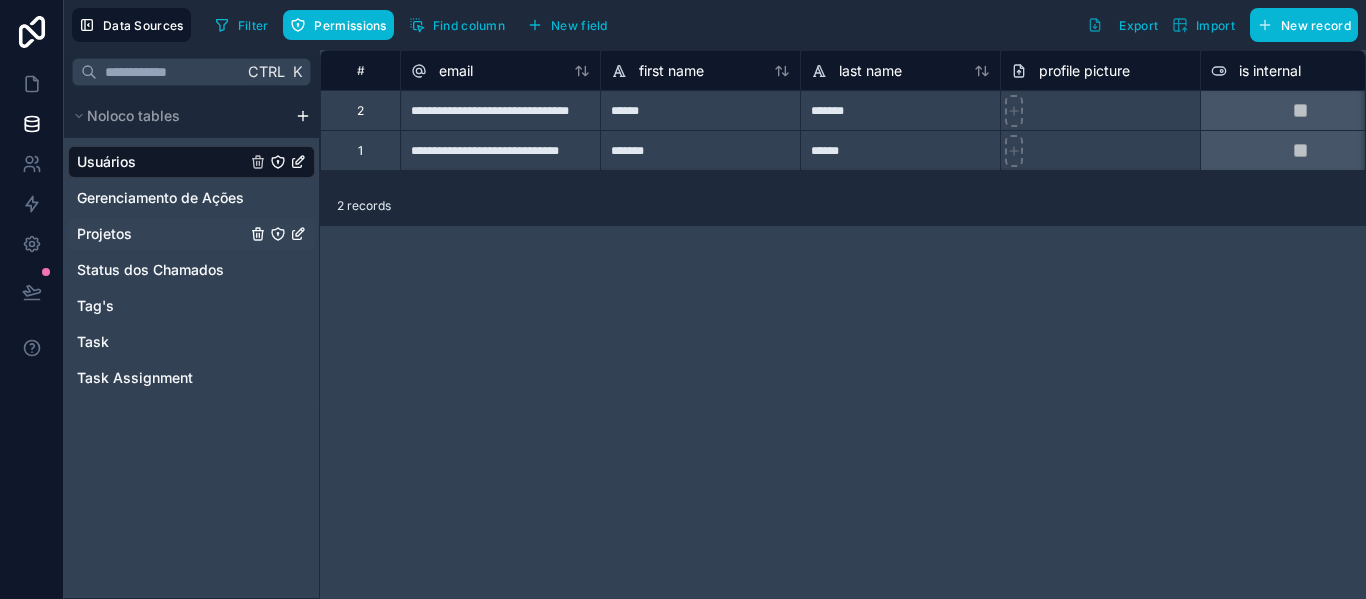 click on "Projetos" at bounding box center (191, 234) 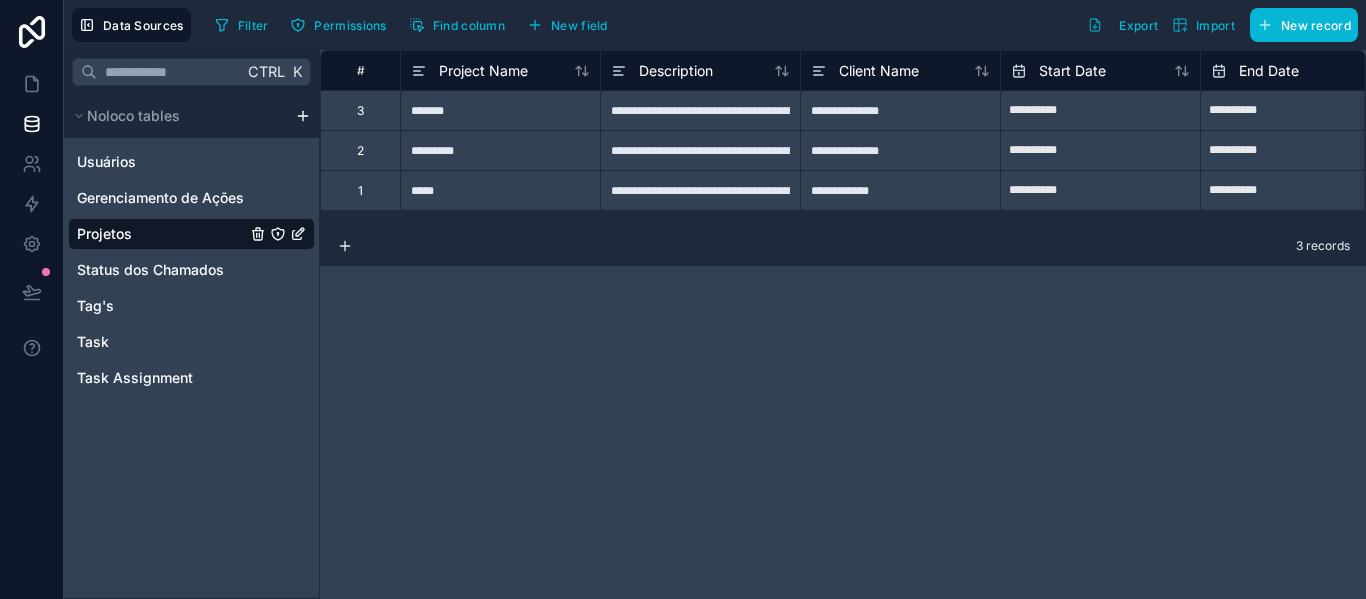 click 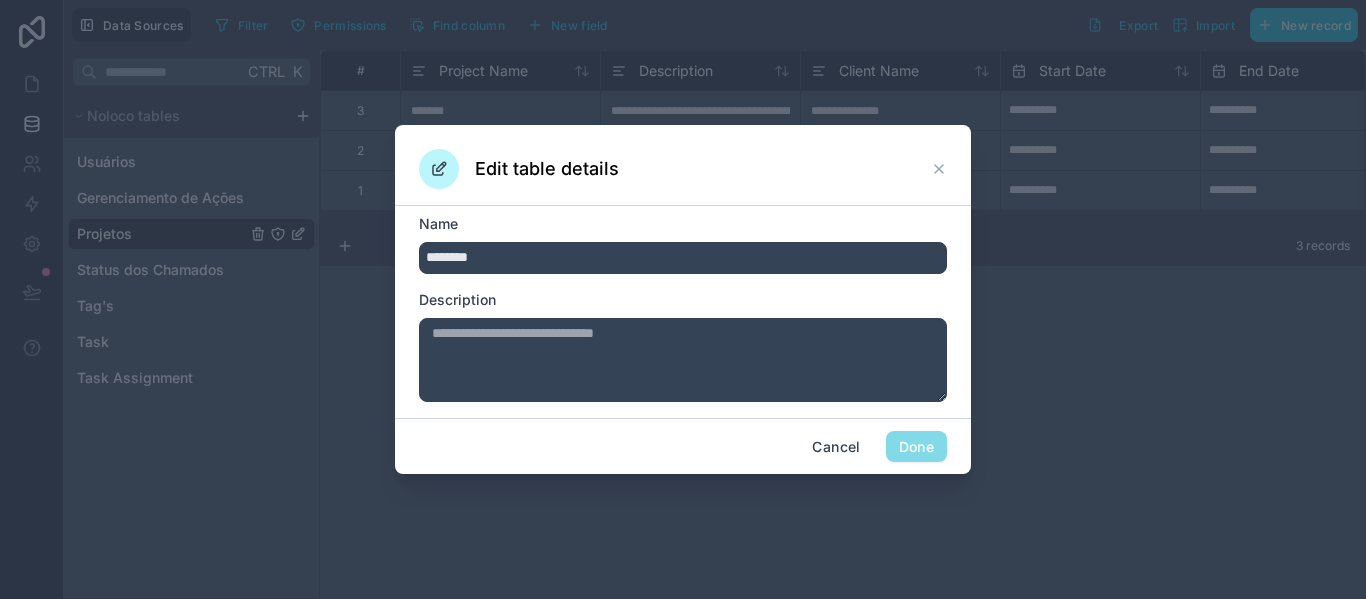 drag, startPoint x: 505, startPoint y: 258, endPoint x: 275, endPoint y: 211, distance: 234.75307 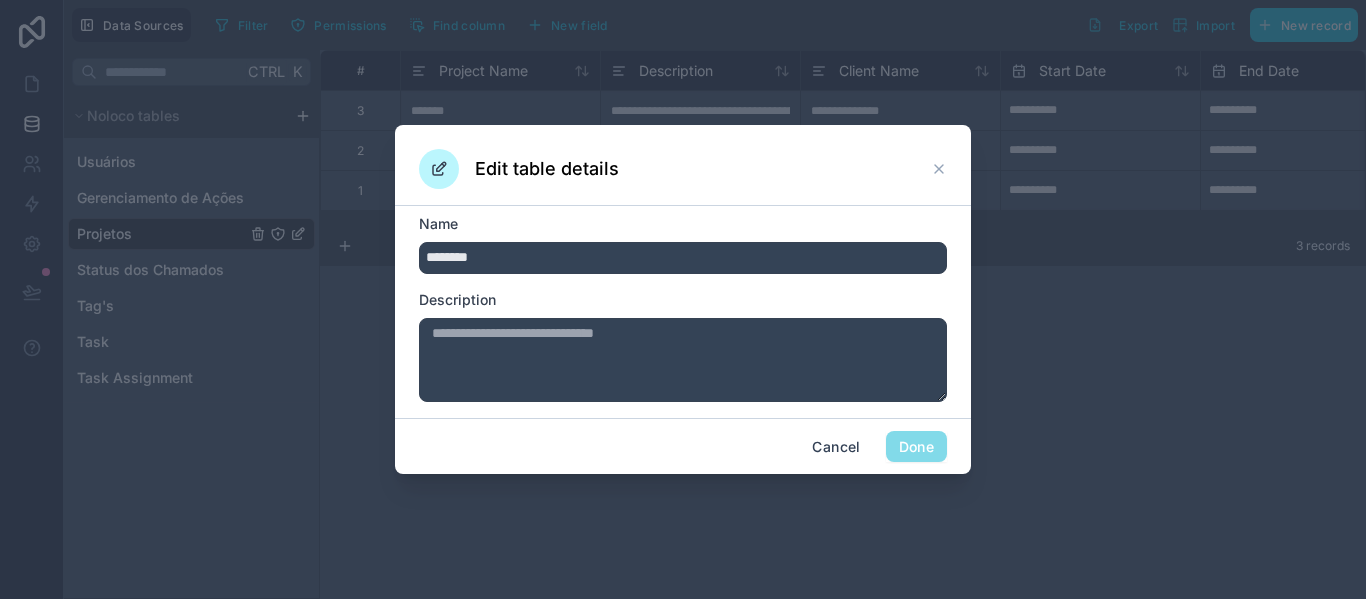 click on "Edit table details Name ******** Description Cancel Done" at bounding box center [683, 299] 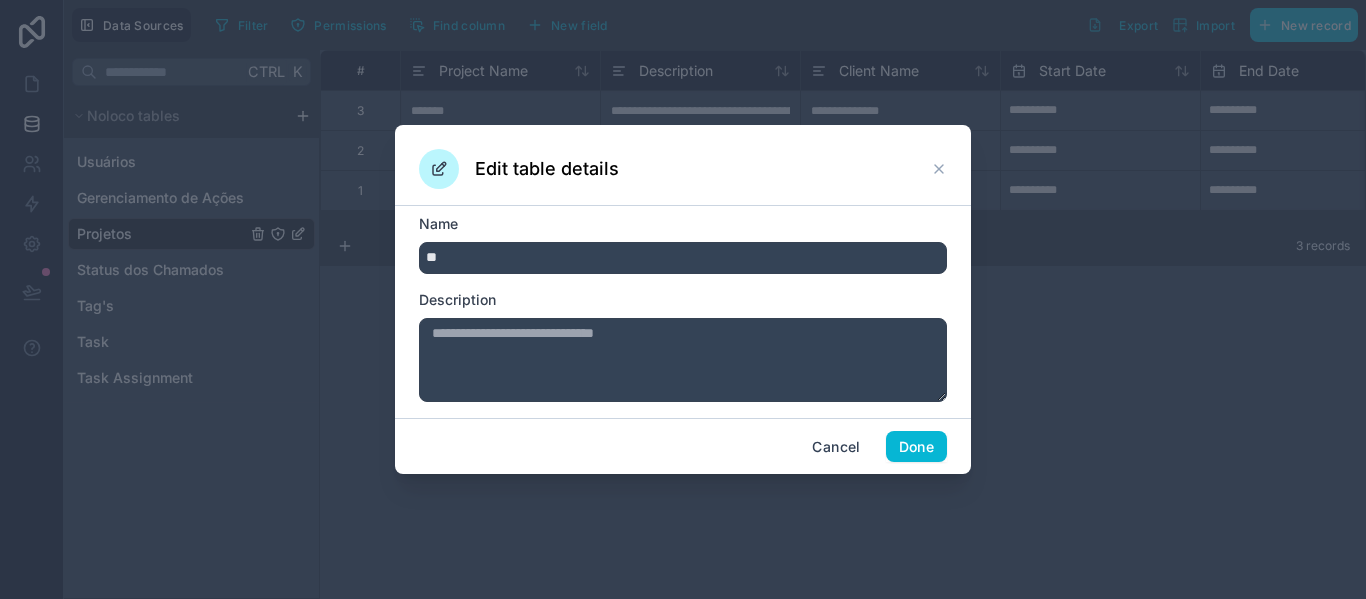 type on "*" 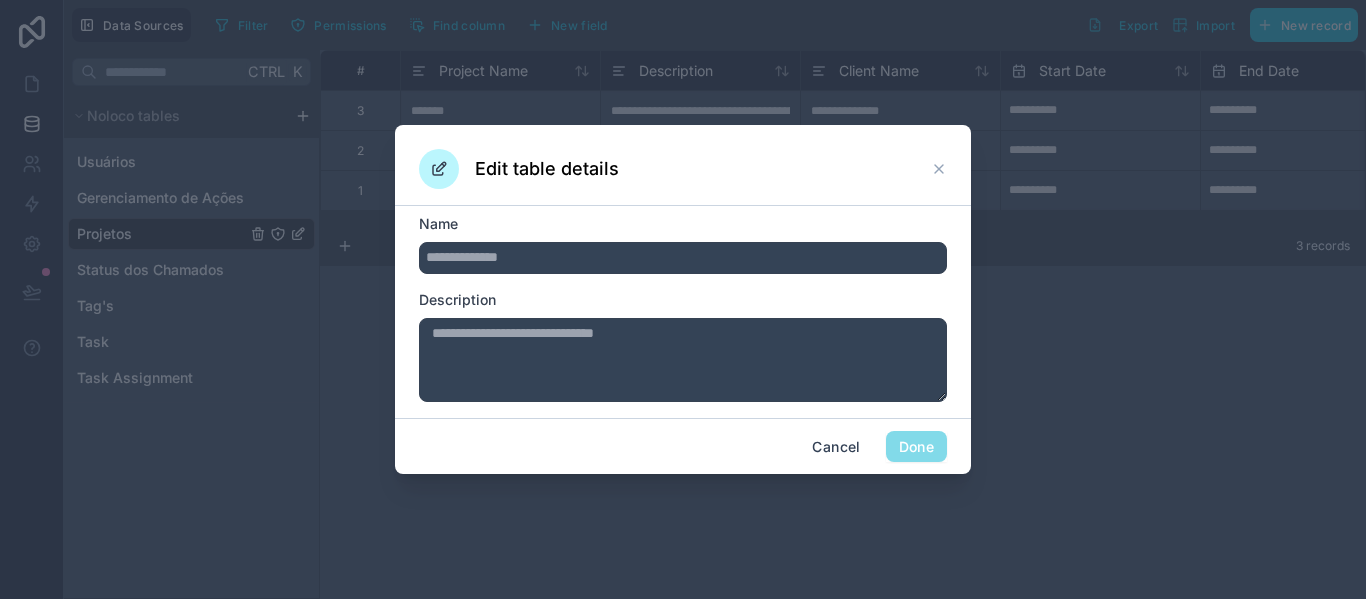type on "*" 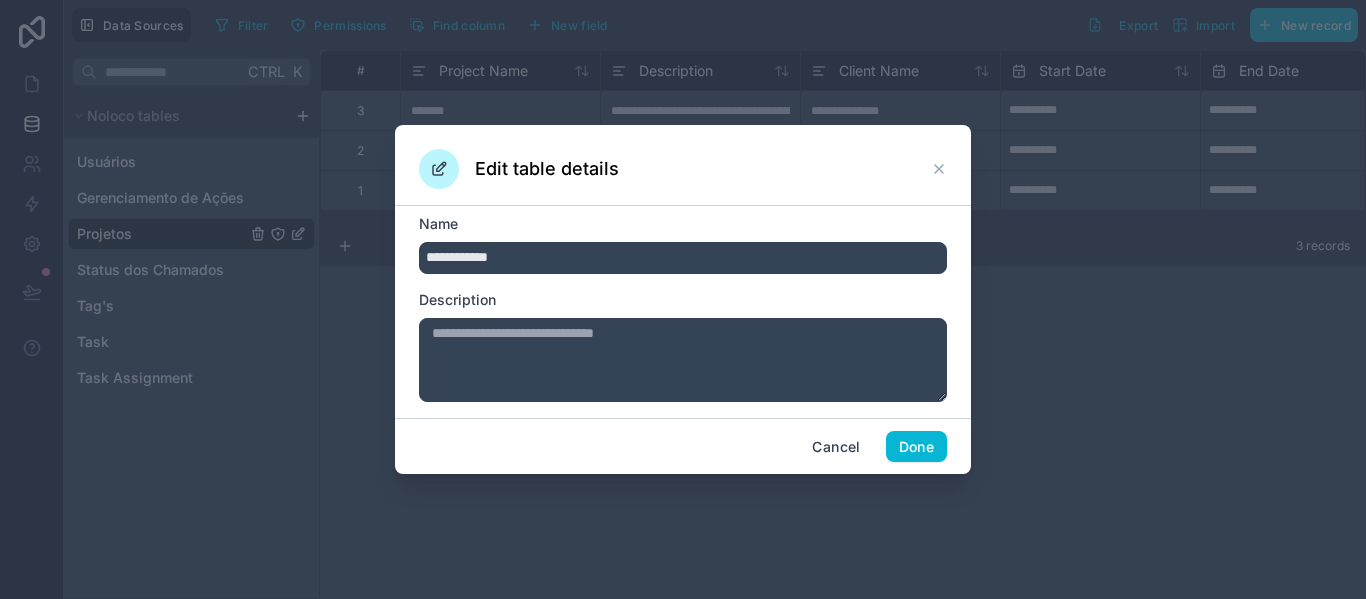 type on "**********" 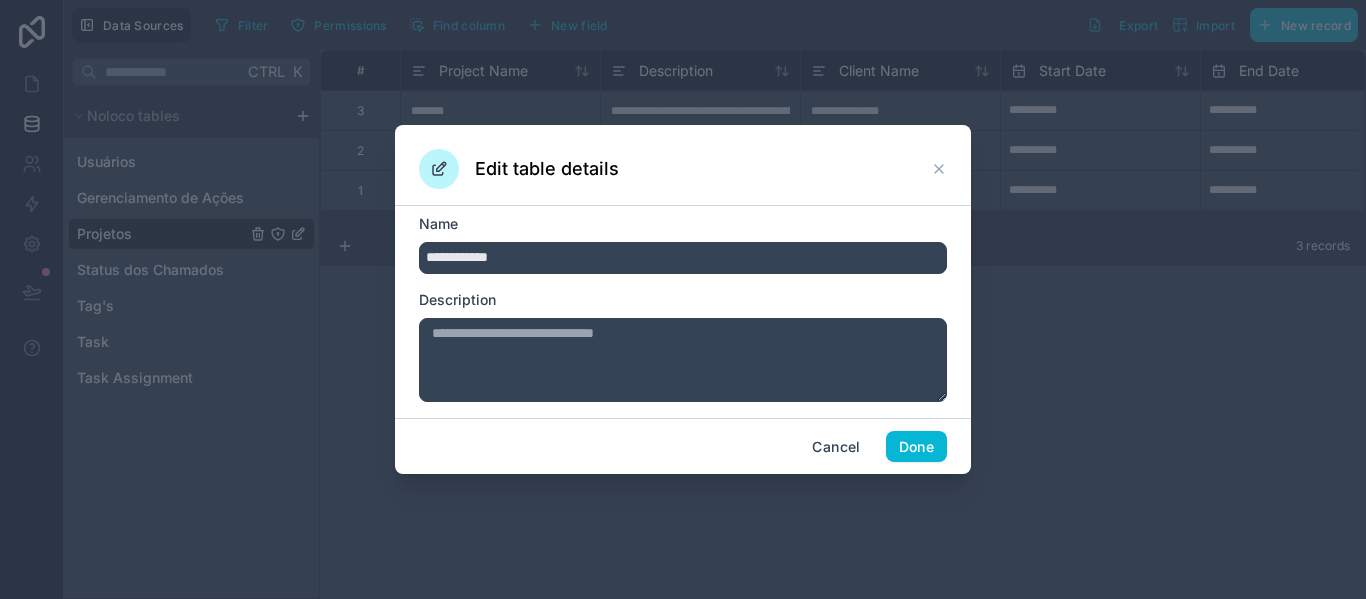 click on "**********" at bounding box center [683, 299] 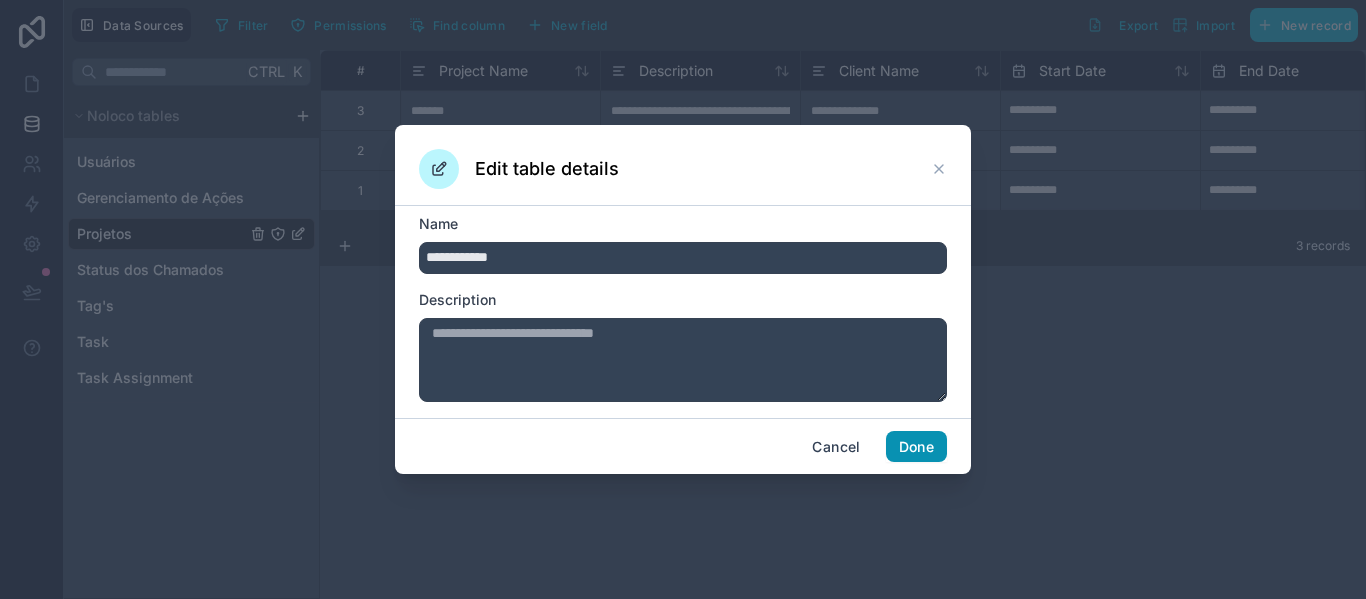 click on "Done" at bounding box center (916, 447) 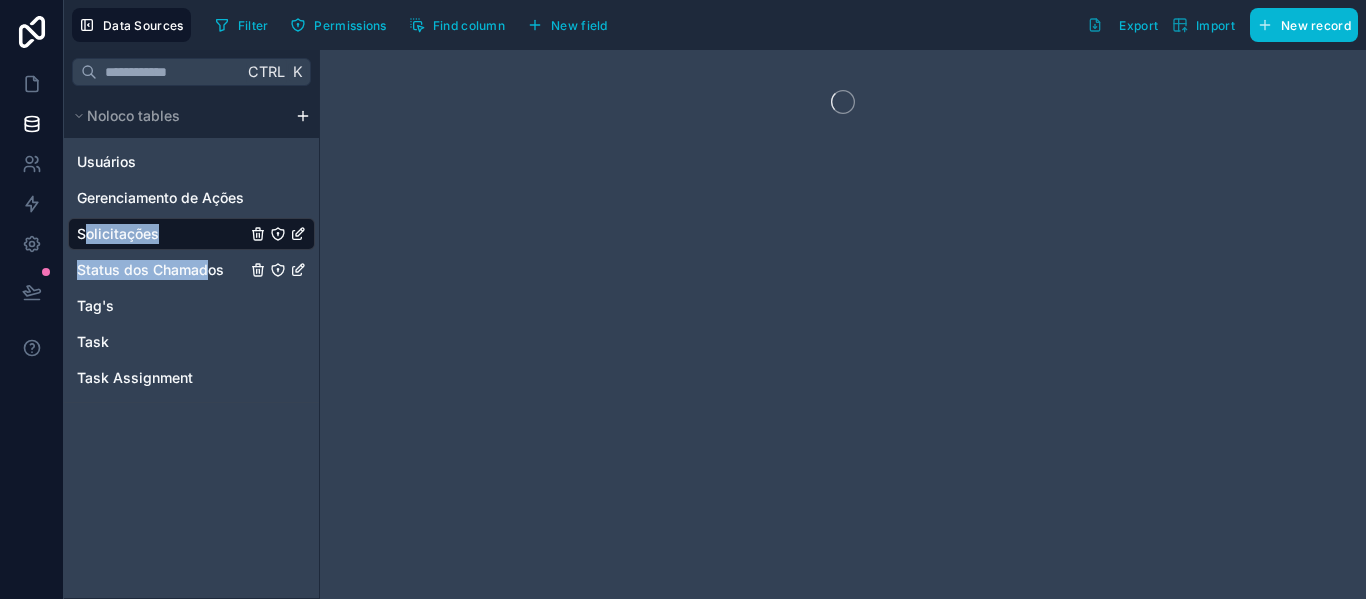 click on "Usuários Gerenciamento de Ações Solicitações Status dos Chamados Tag's Task Task Assignment" at bounding box center [191, 266] 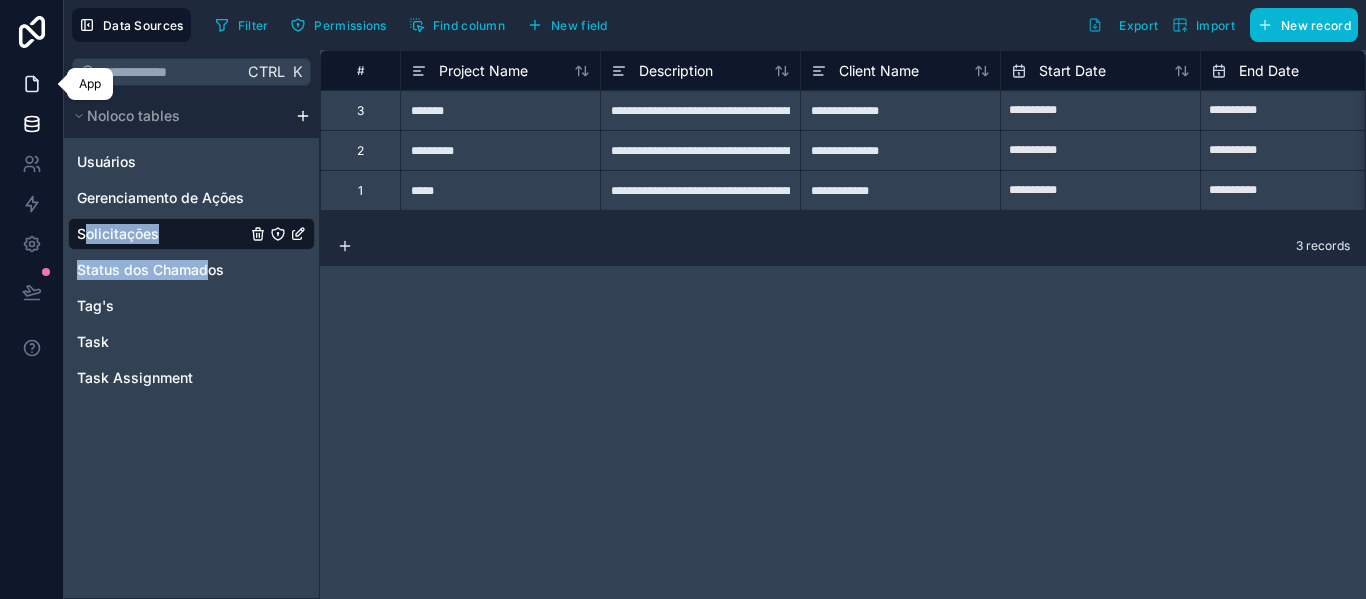 click 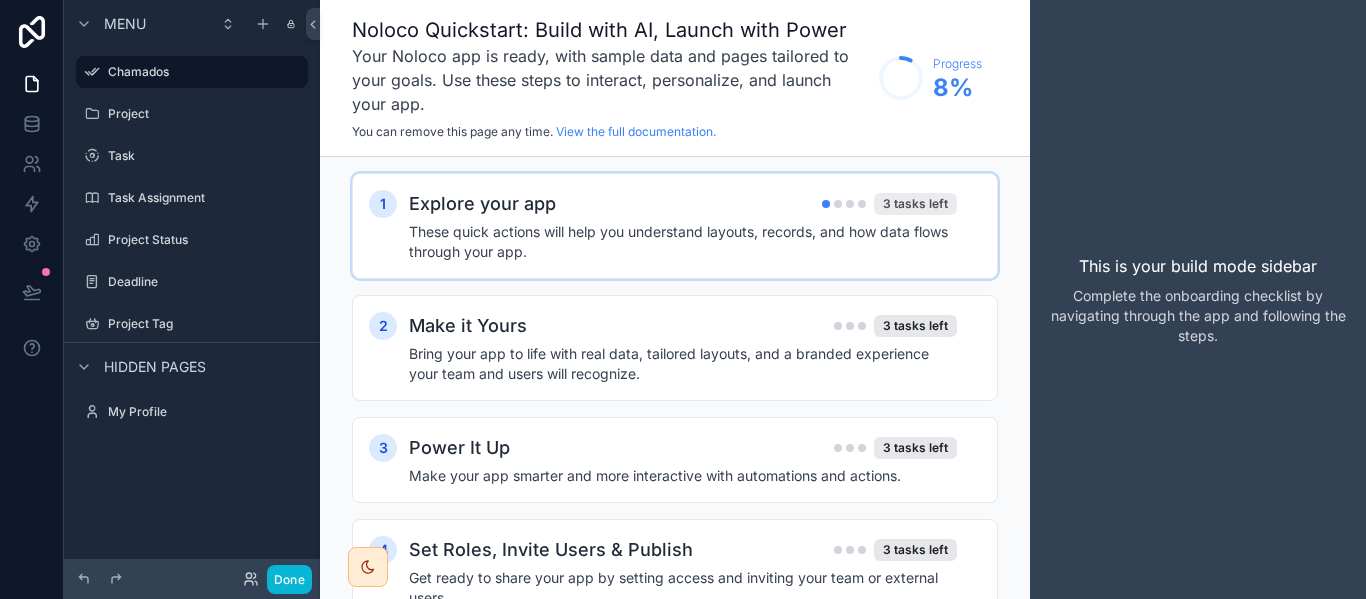 click on "3 tasks left" at bounding box center (915, 204) 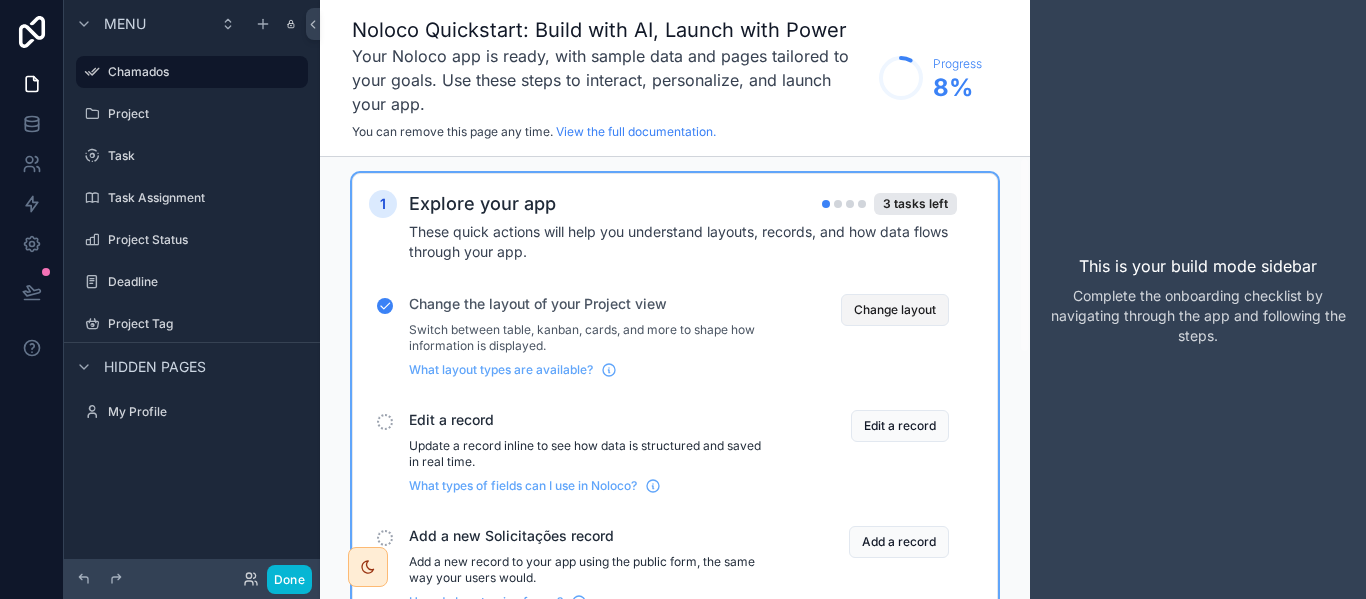 click on "Change layout" at bounding box center (895, 310) 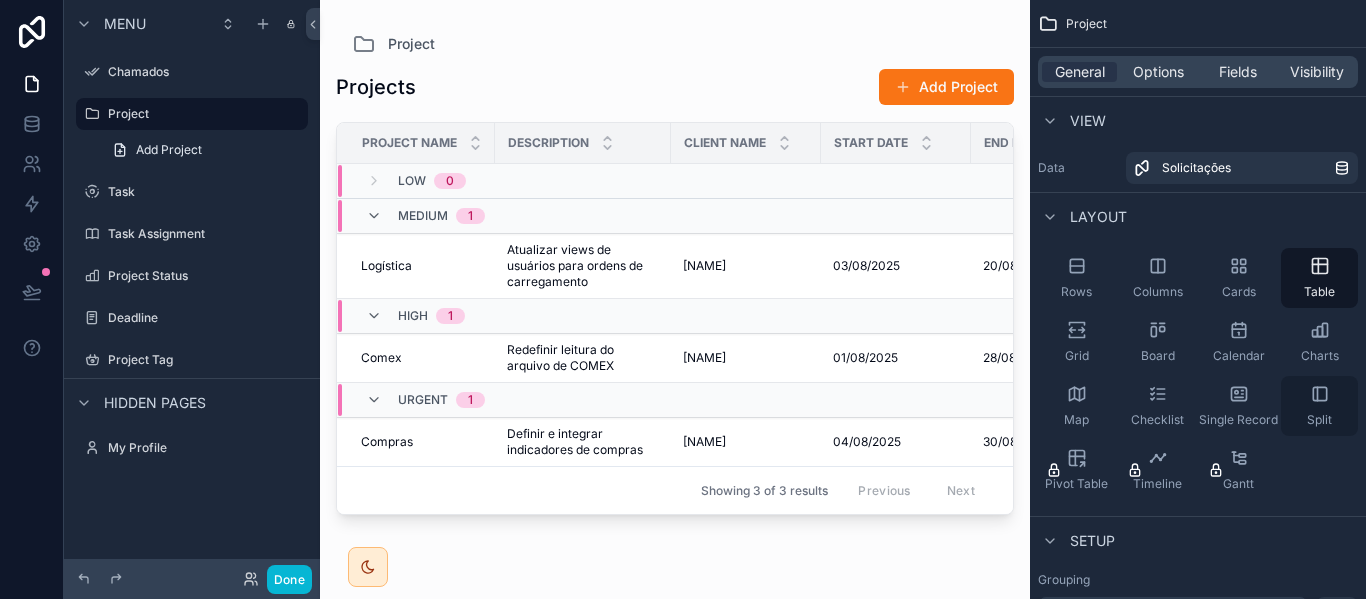 click 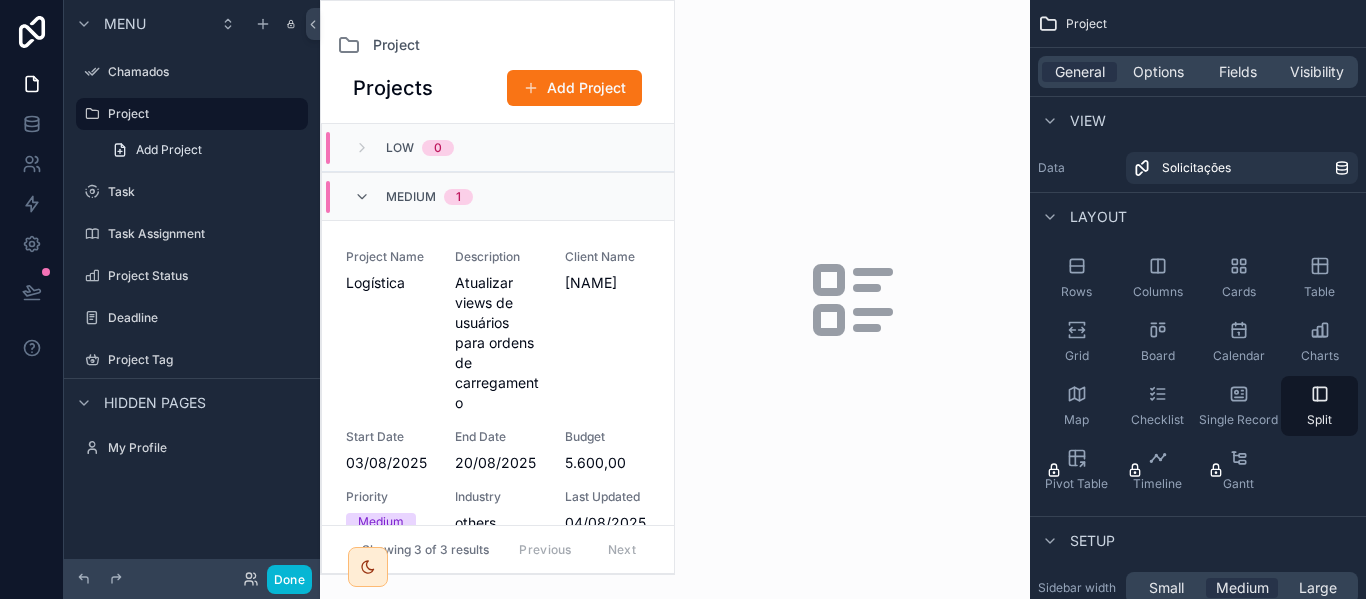 click on "Low 0" at bounding box center [498, 148] 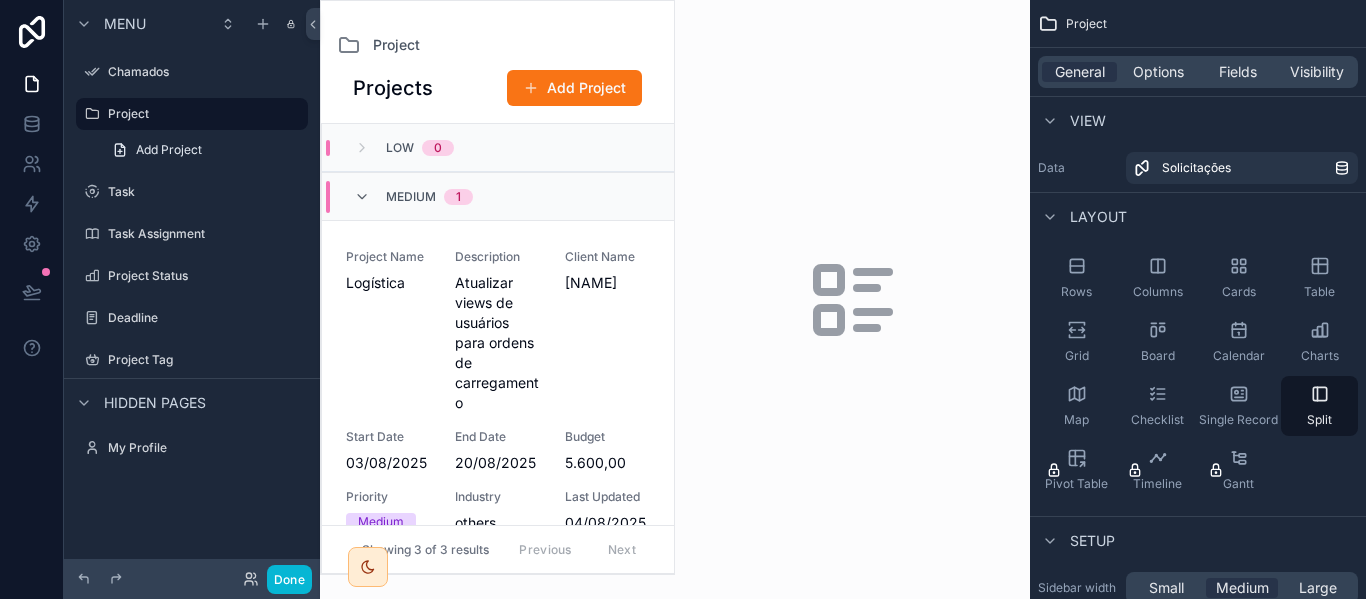 click on "Low 0" at bounding box center (404, 148) 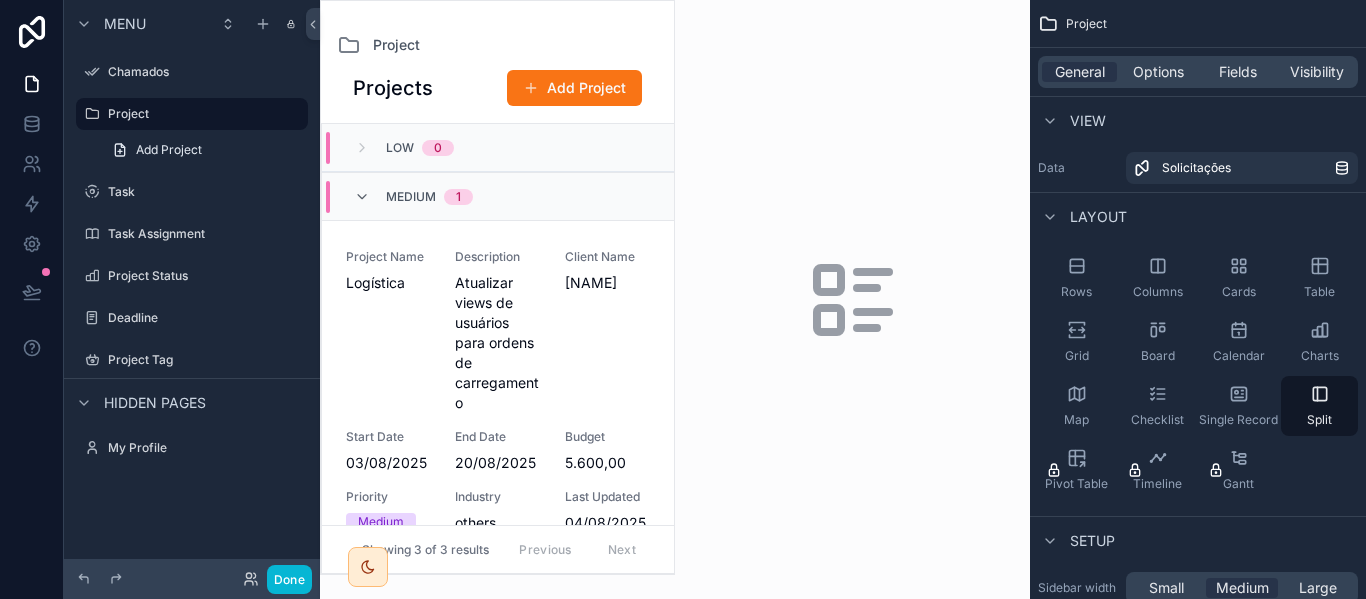 click on "Low 0" at bounding box center (404, 148) 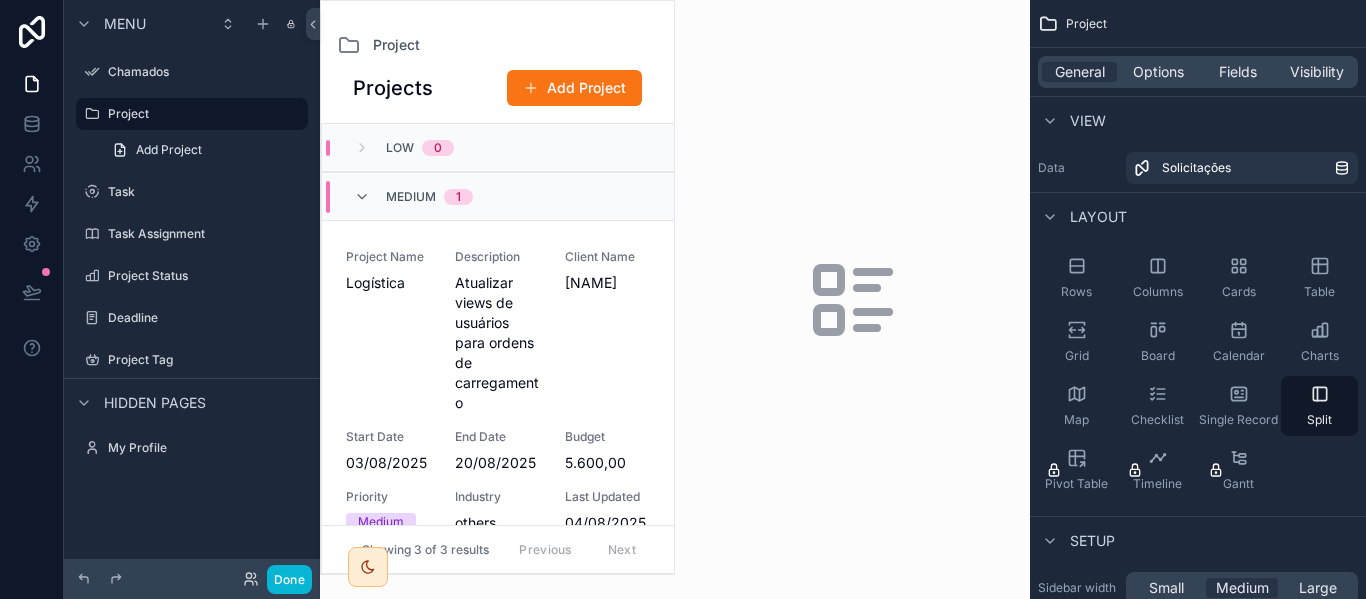 click on "Medium 1" at bounding box center [413, 197] 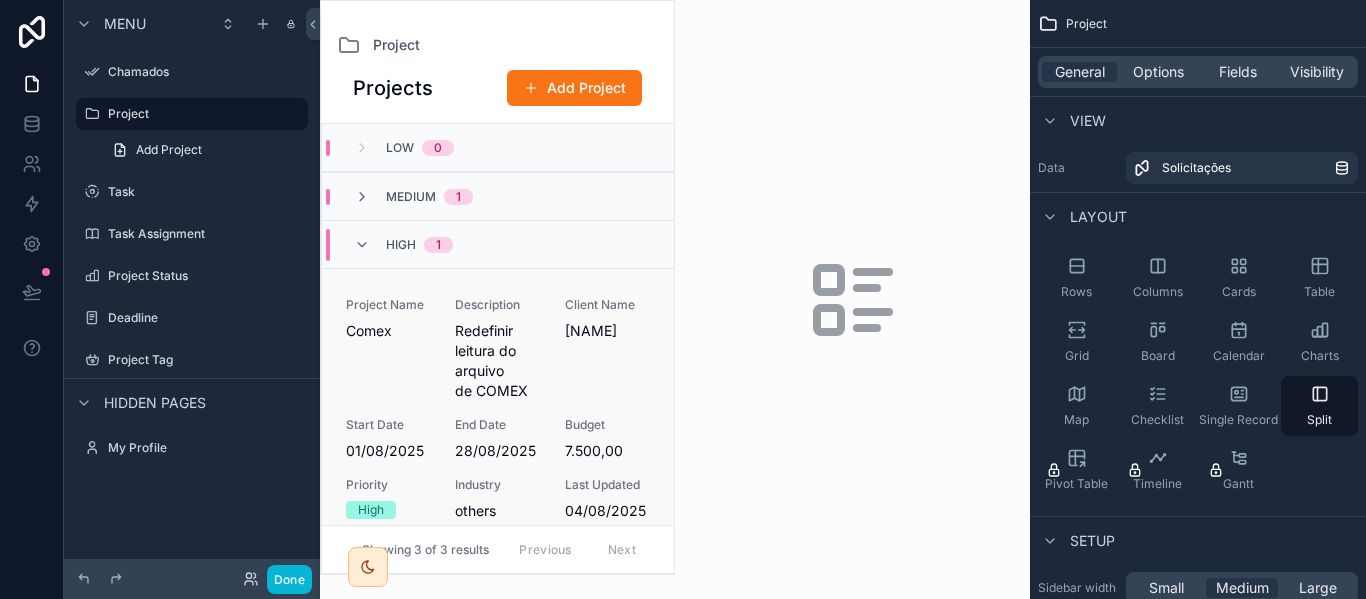 click on "Project Name Comex" at bounding box center [388, 349] 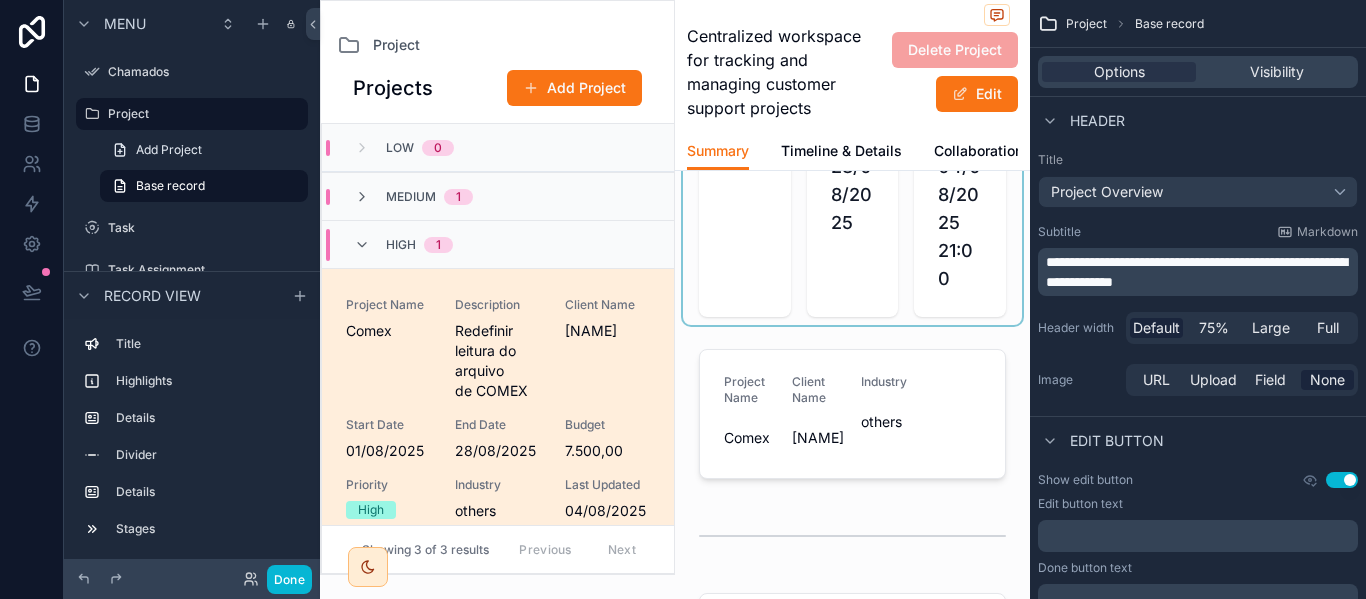 scroll, scrollTop: 0, scrollLeft: 0, axis: both 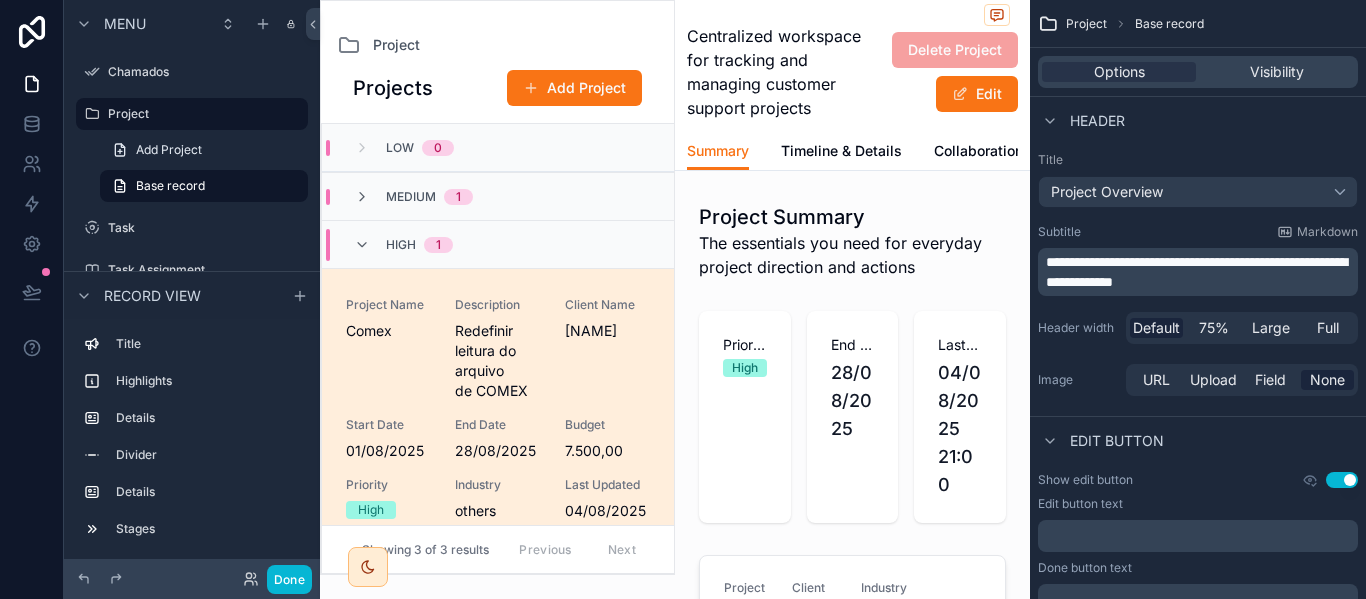 click on "Projects" at bounding box center (393, 88) 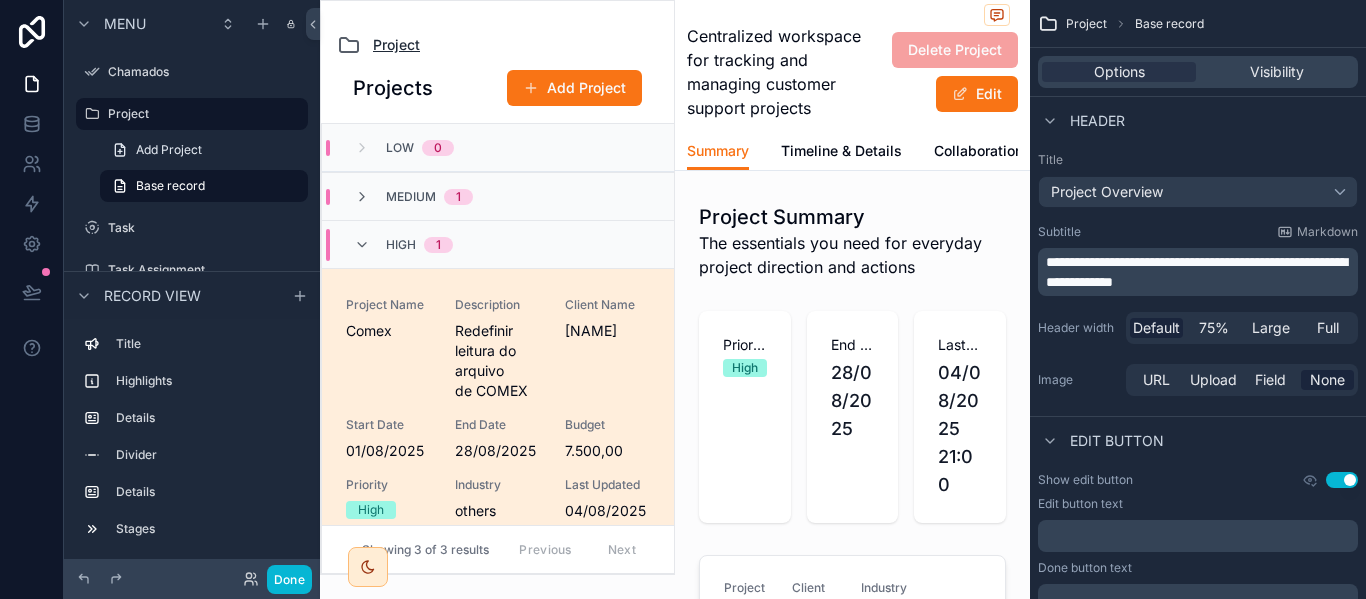click on "Project" at bounding box center (396, 45) 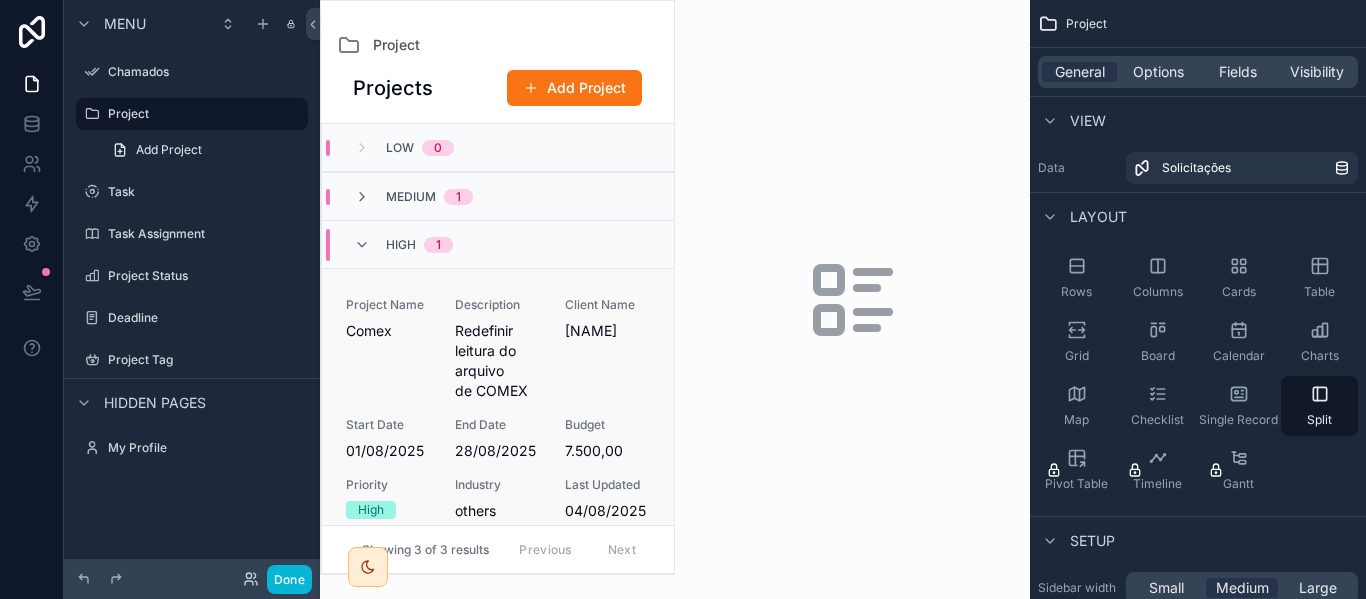 click on "Project Name Comex" at bounding box center [388, 349] 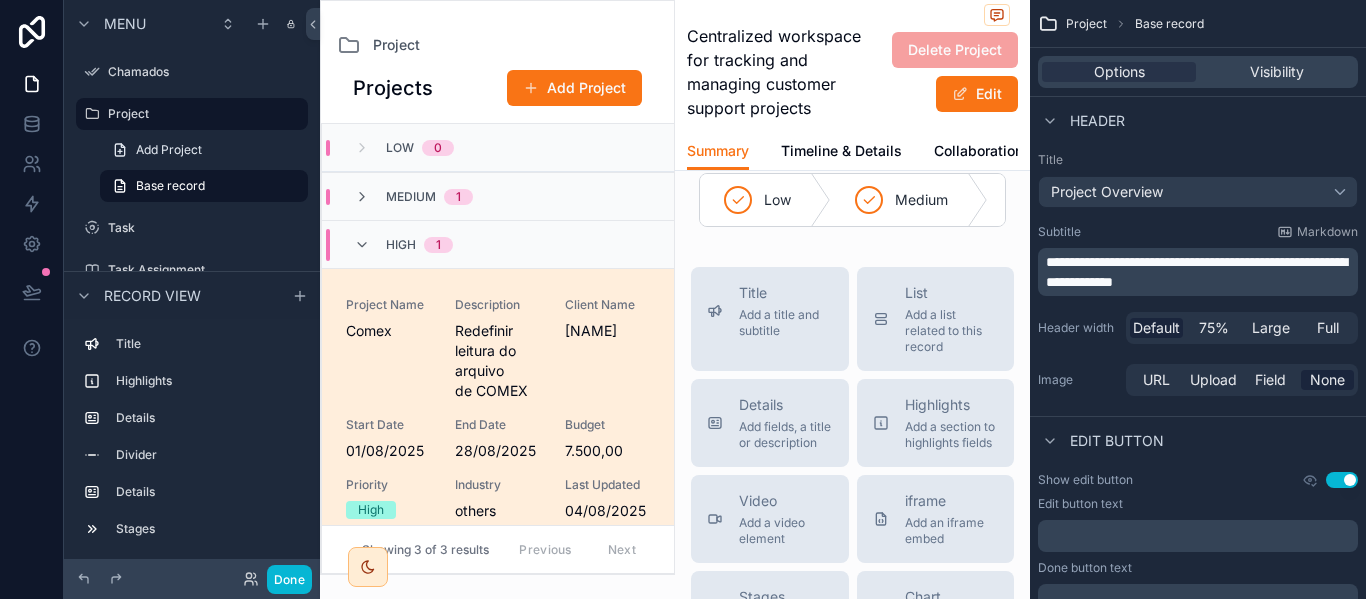 scroll, scrollTop: 800, scrollLeft: 0, axis: vertical 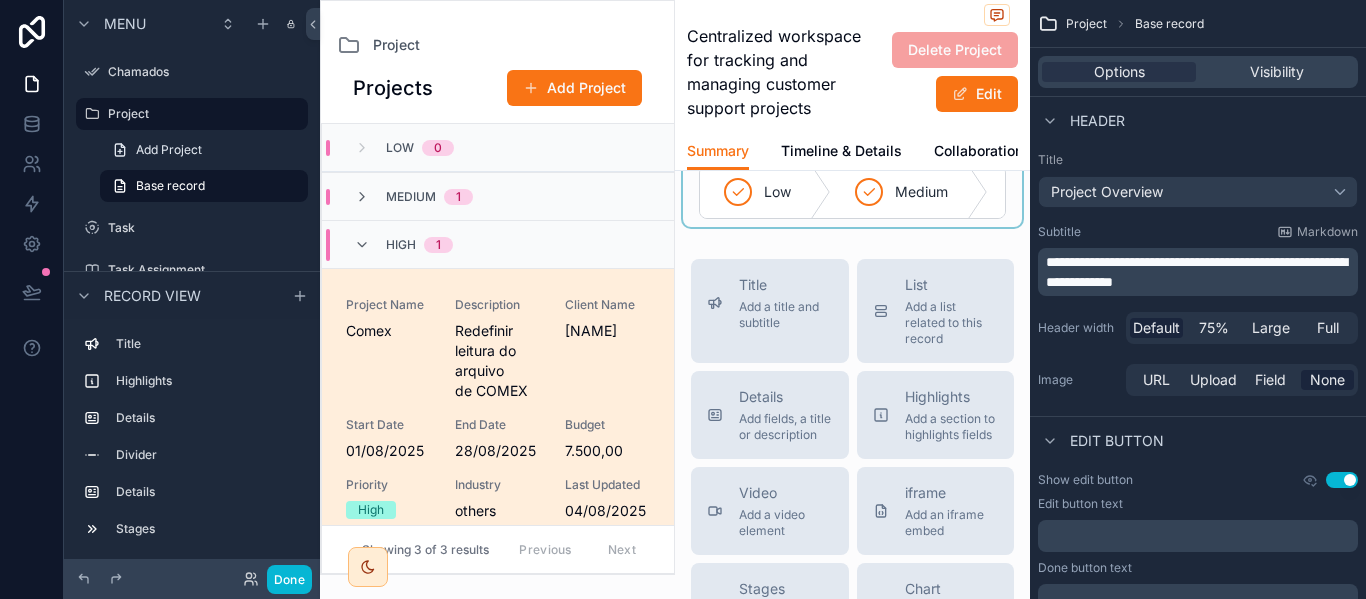 drag, startPoint x: 837, startPoint y: 319, endPoint x: 933, endPoint y: 313, distance: 96.18732 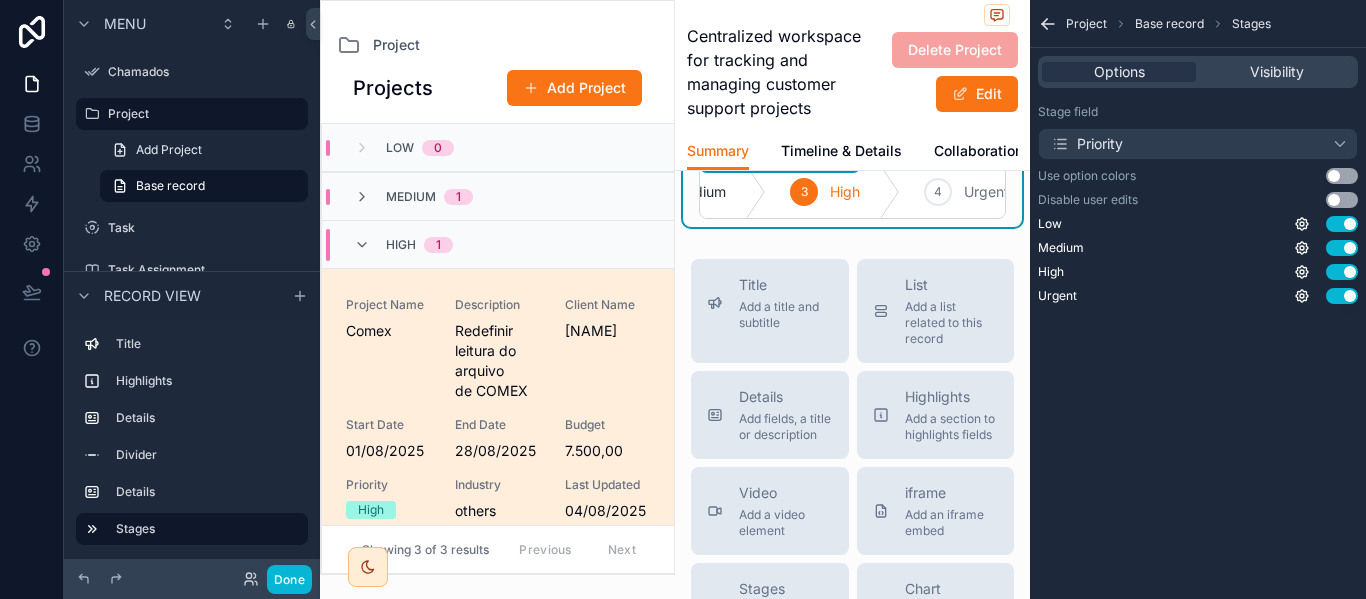 scroll, scrollTop: 0, scrollLeft: 283, axis: horizontal 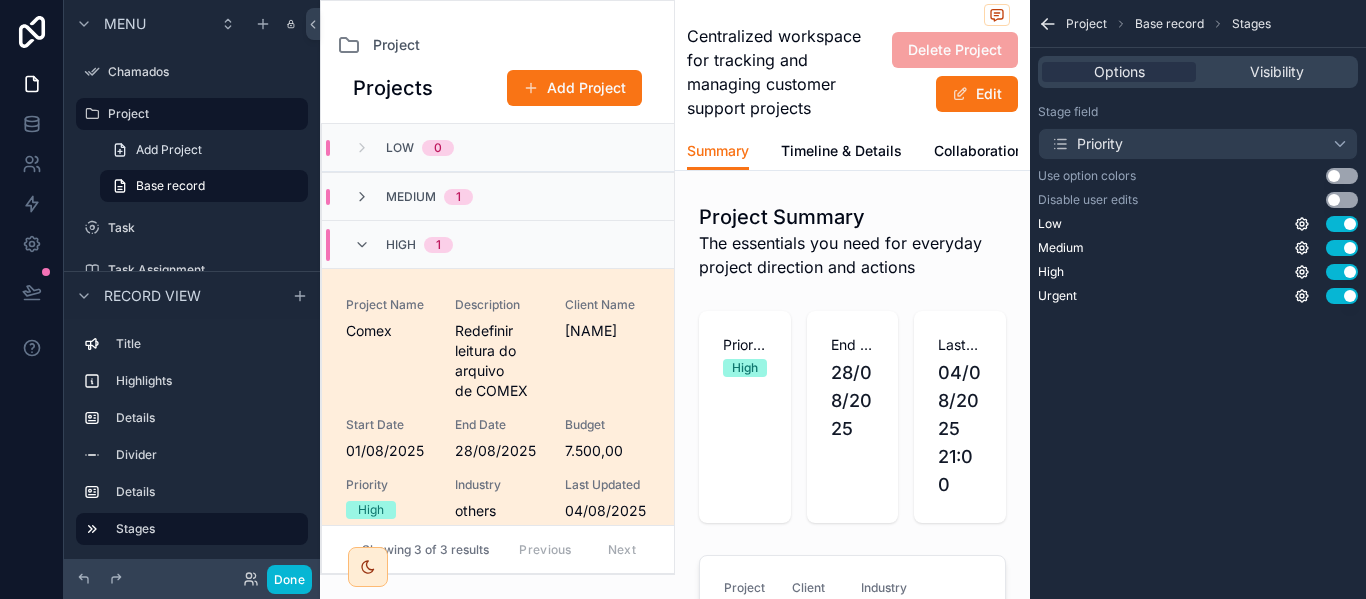 click on "Use setting" at bounding box center [1342, 176] 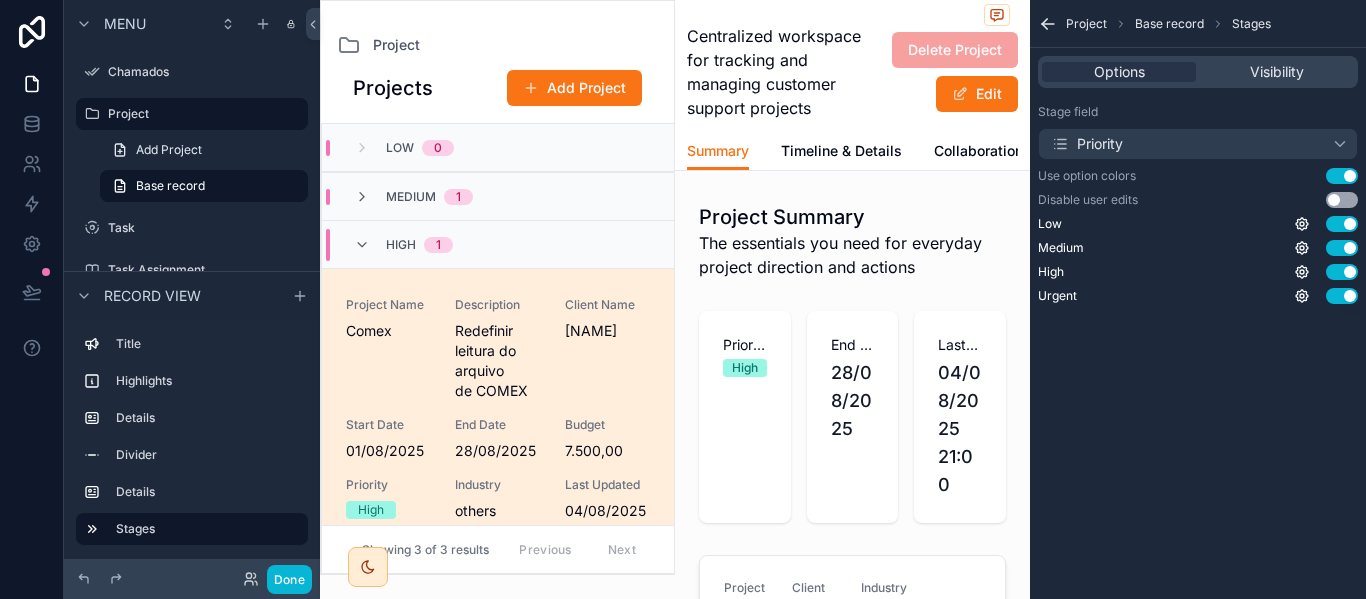 scroll, scrollTop: 144, scrollLeft: 0, axis: vertical 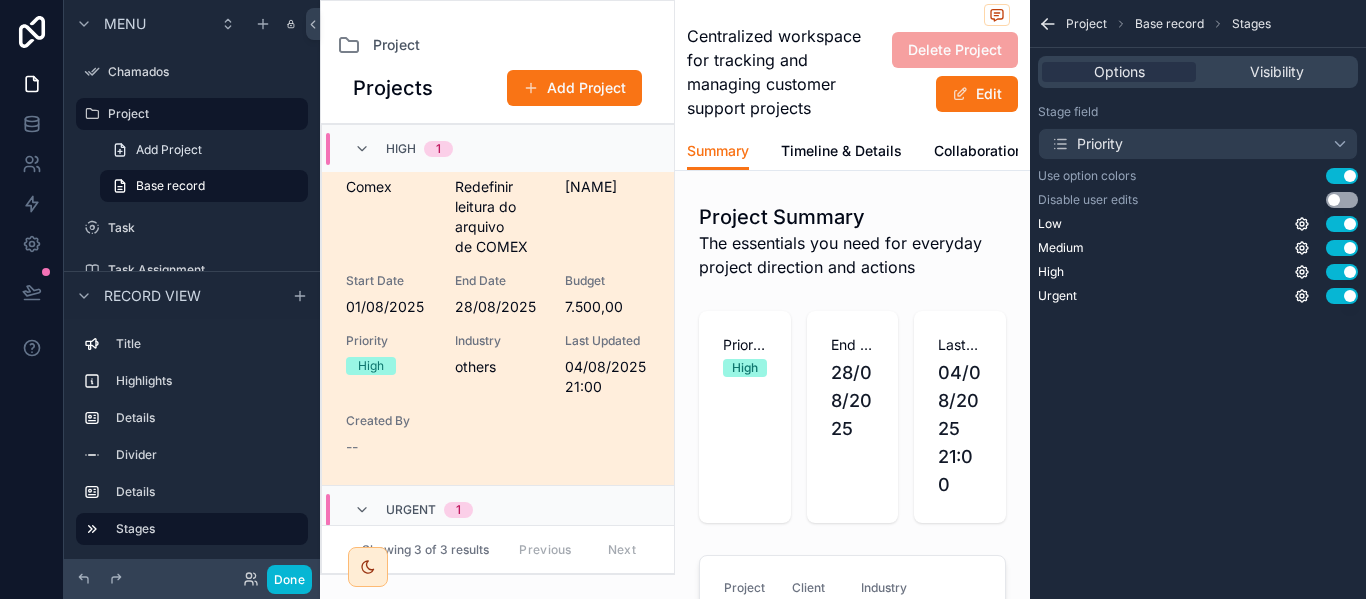 click on "Use setting" at bounding box center [1342, 200] 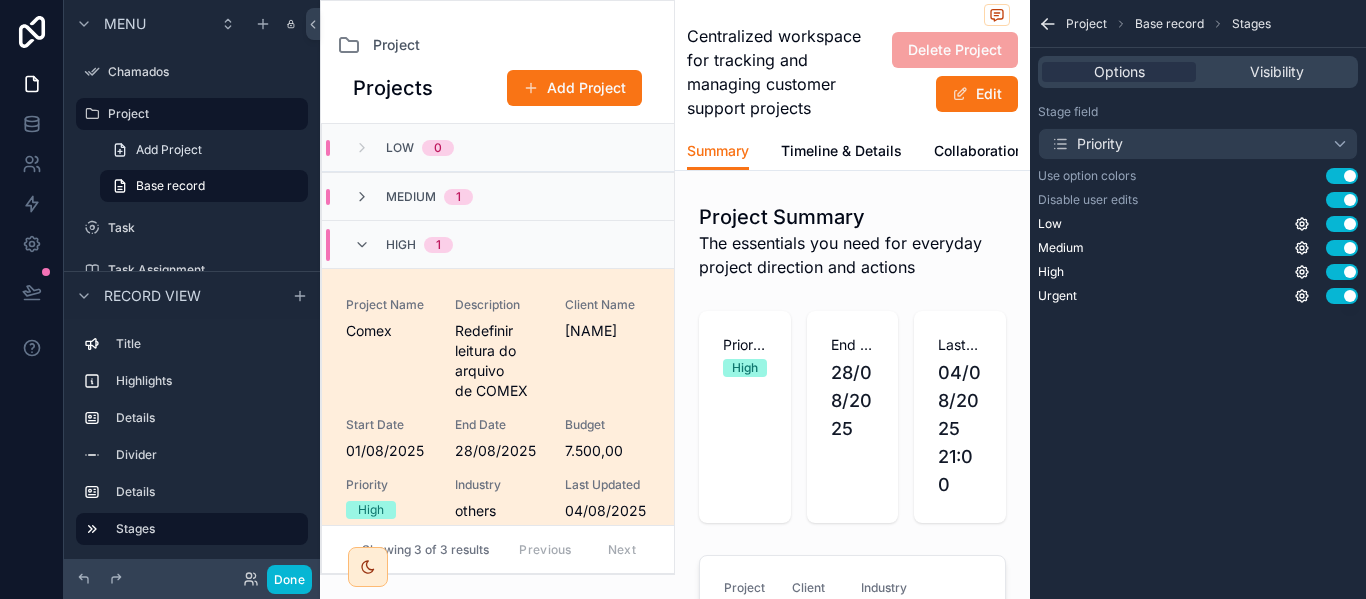 scroll, scrollTop: 144, scrollLeft: 0, axis: vertical 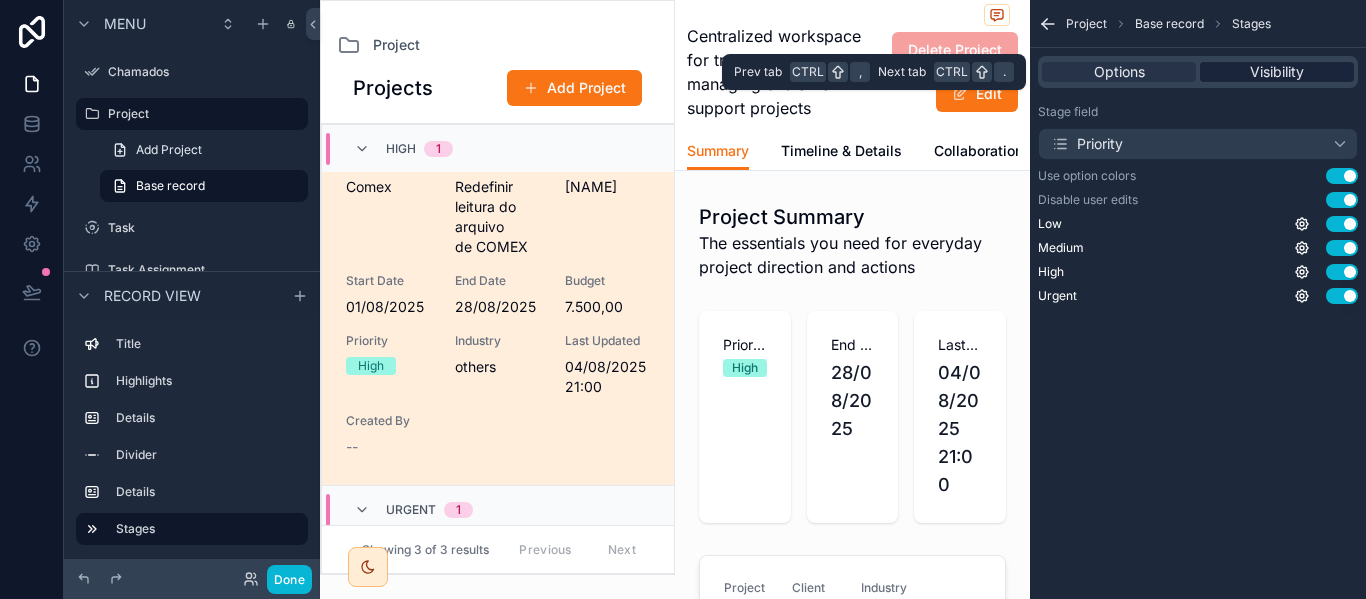 click on "Visibility" at bounding box center [1277, 72] 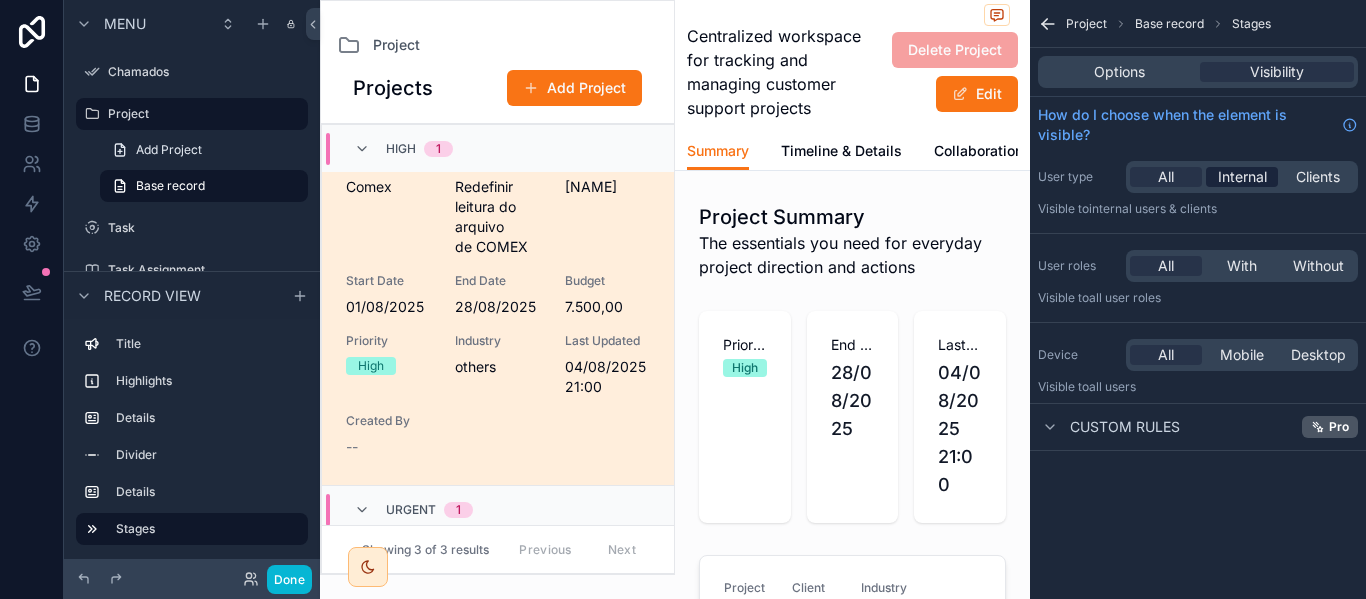 click on "Internal" at bounding box center (1242, 177) 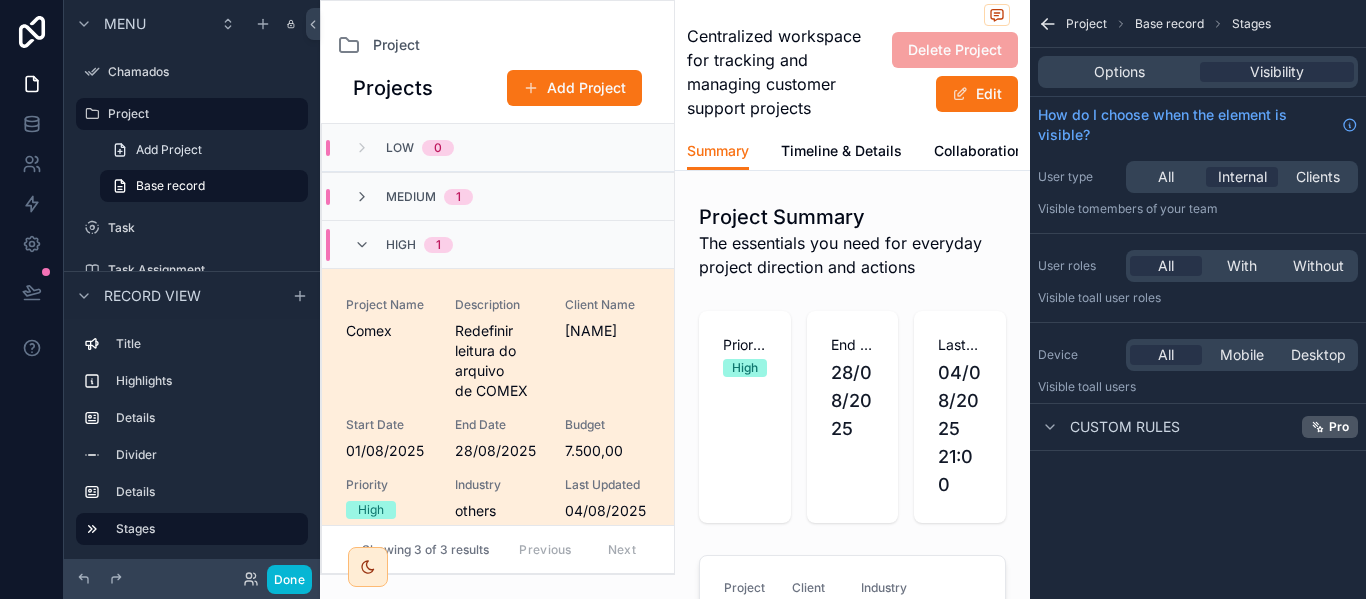 scroll, scrollTop: 144, scrollLeft: 0, axis: vertical 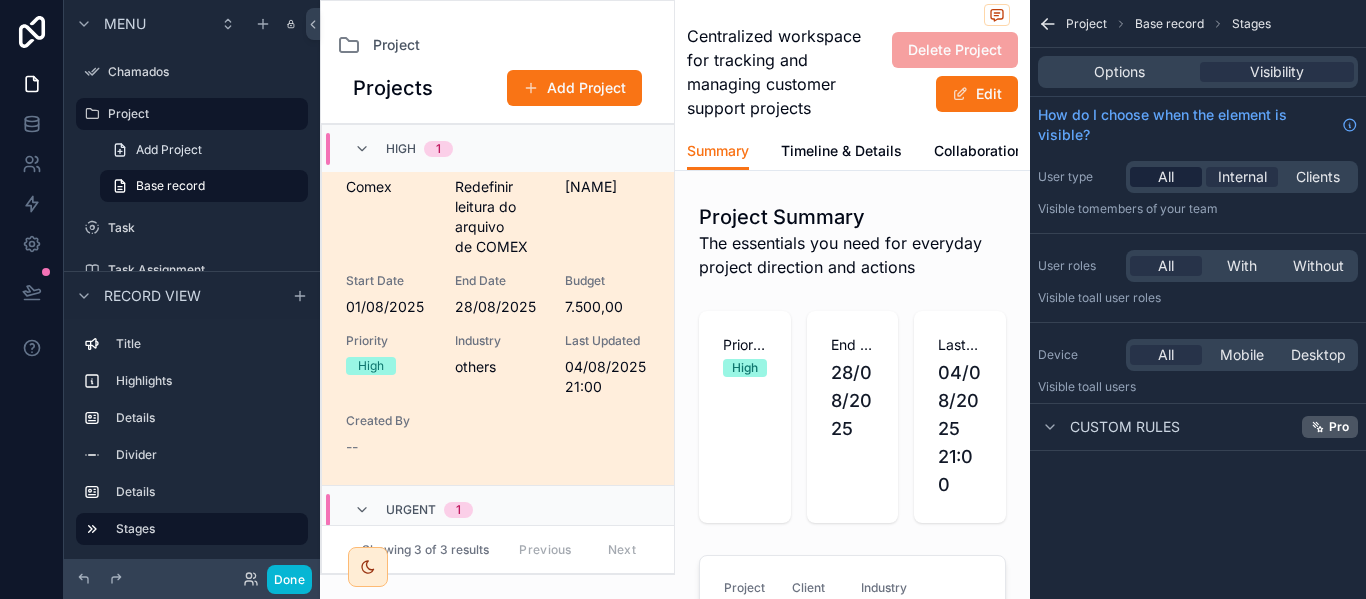 click on "All" at bounding box center [1166, 177] 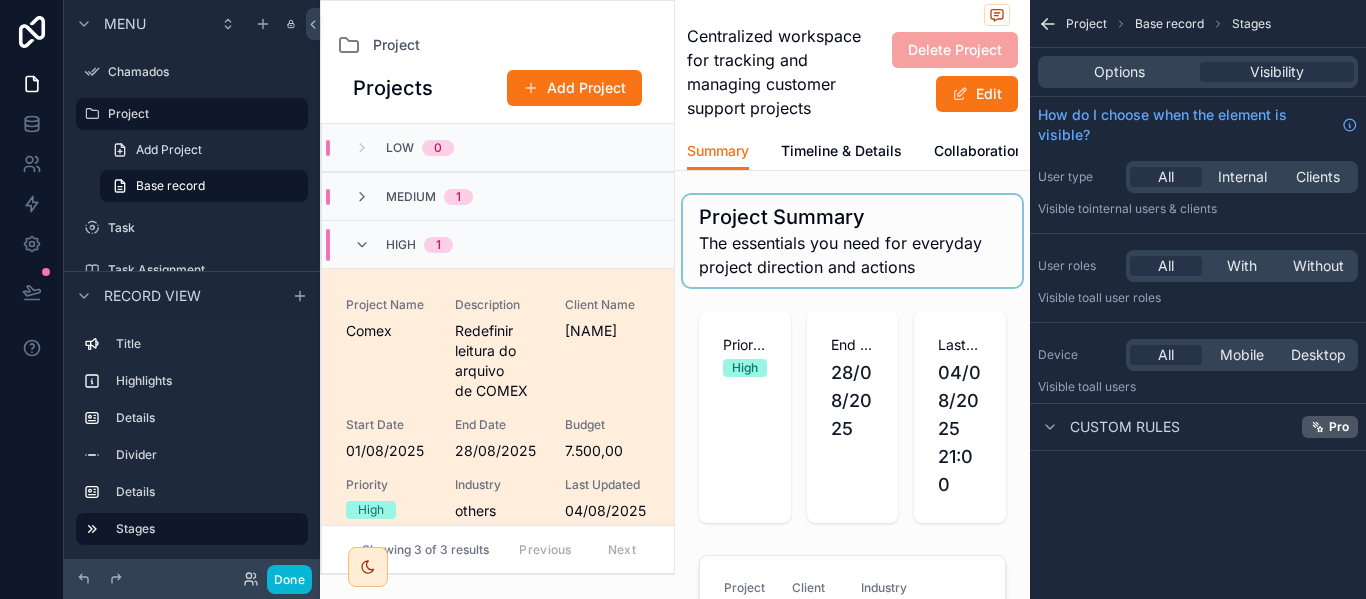 scroll, scrollTop: 144, scrollLeft: 0, axis: vertical 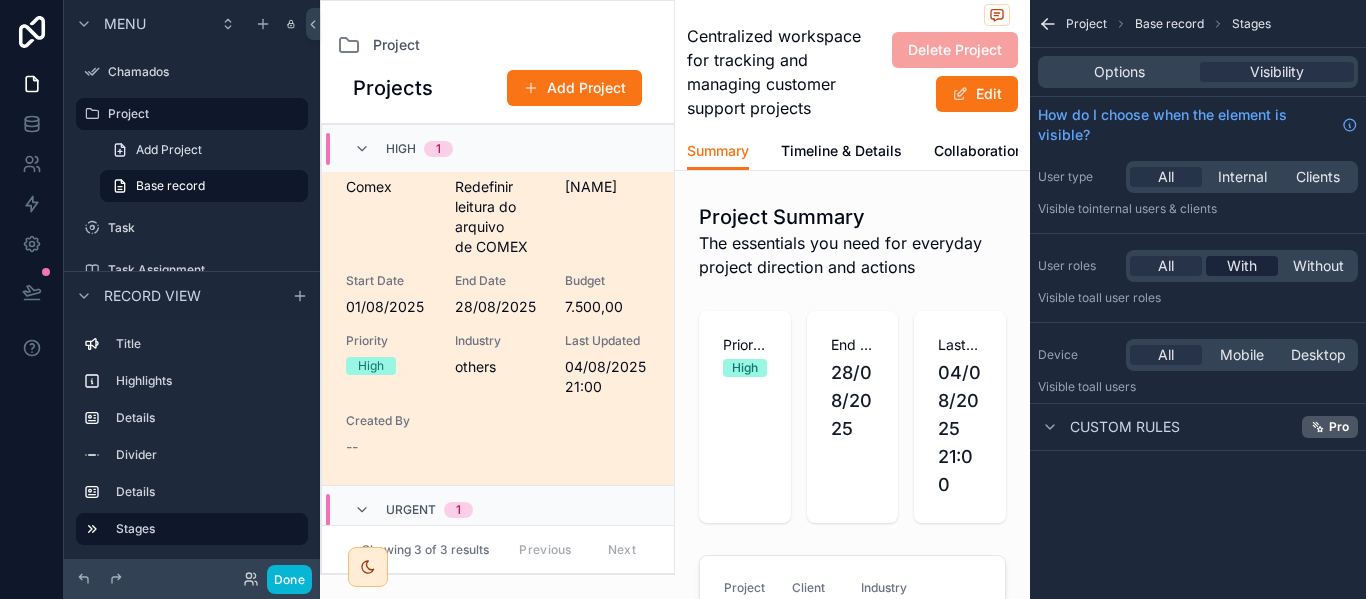 click on "With" at bounding box center [1242, 266] 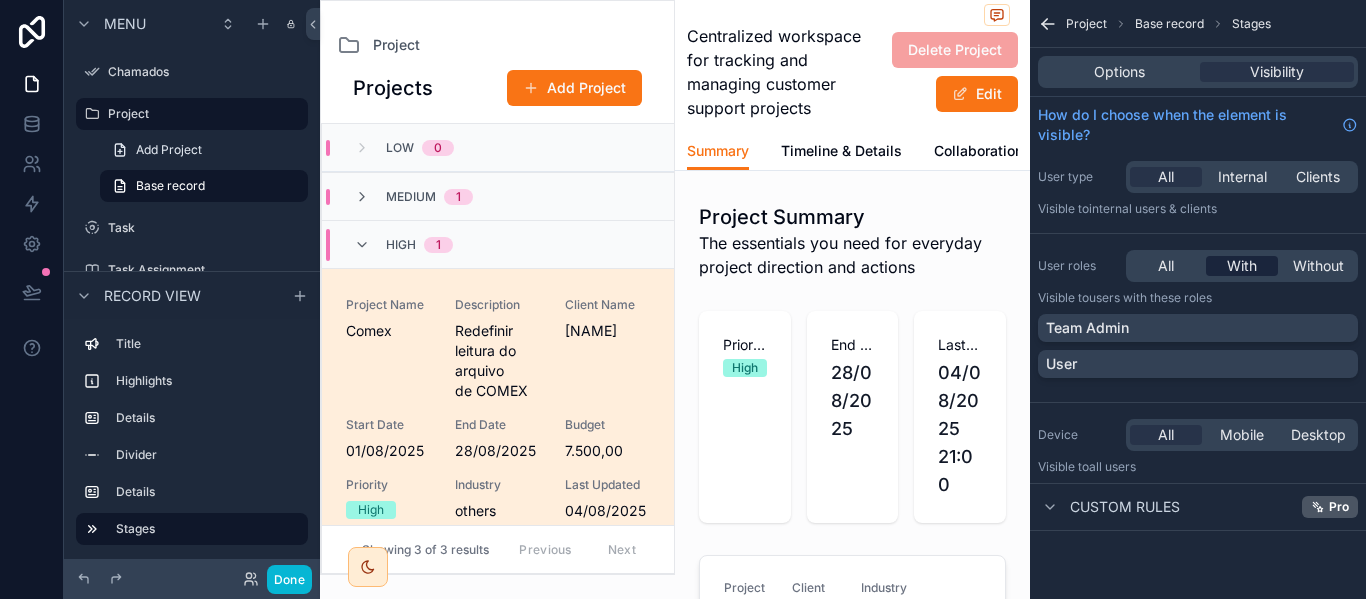 scroll, scrollTop: 144, scrollLeft: 0, axis: vertical 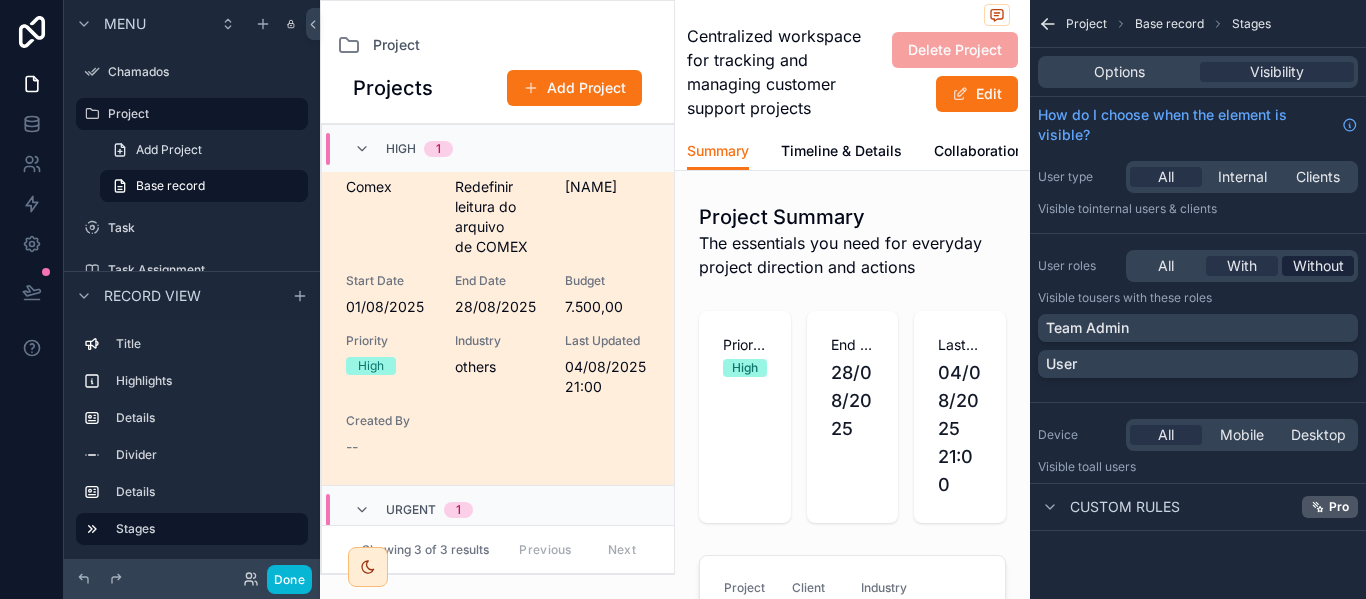 click on "Without" at bounding box center [1318, 266] 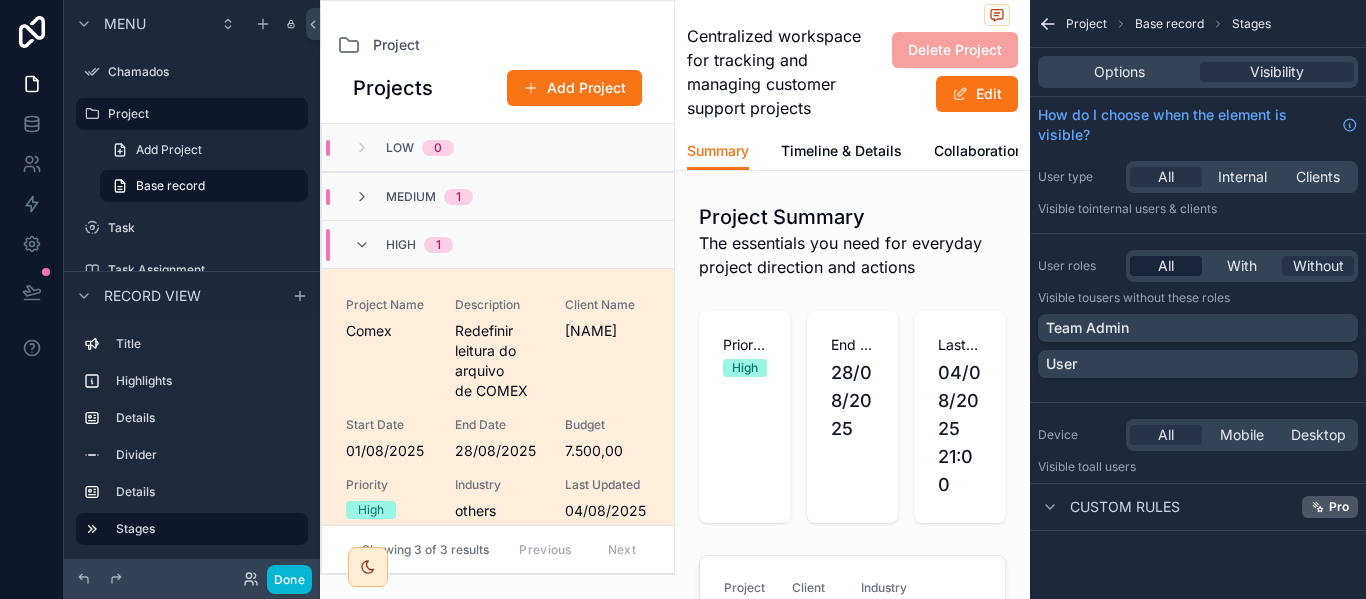 scroll, scrollTop: 144, scrollLeft: 0, axis: vertical 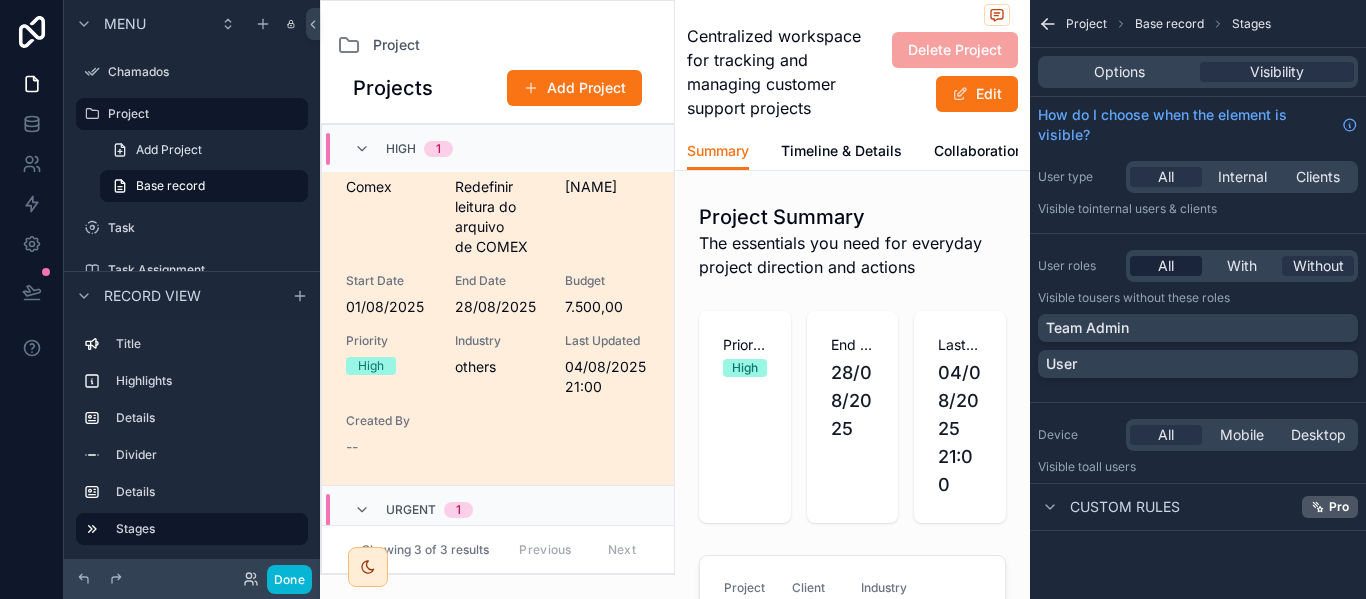 click on "All" at bounding box center (1166, 266) 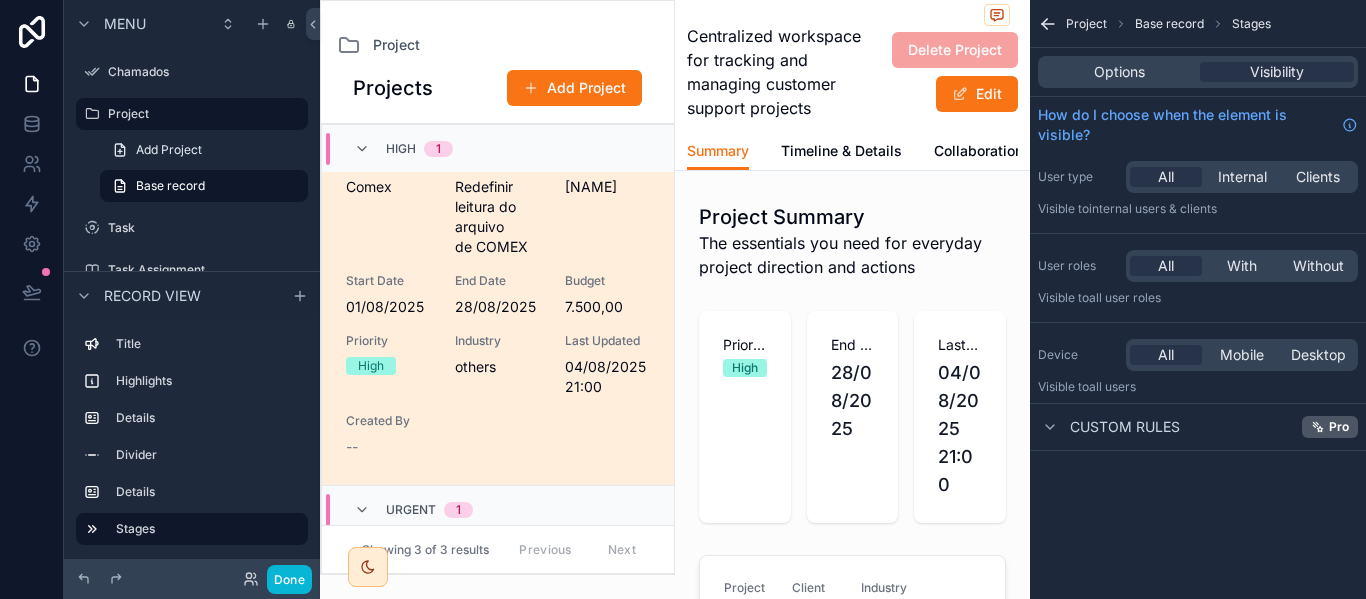 scroll, scrollTop: 0, scrollLeft: 0, axis: both 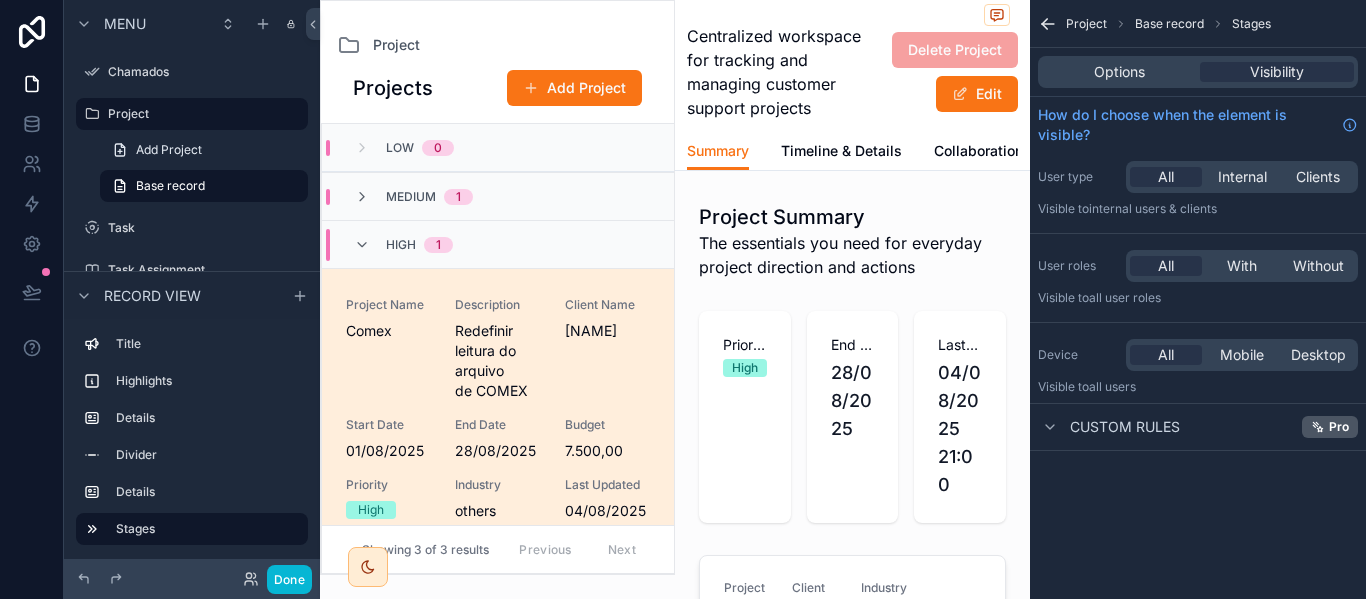 click on "Low 0" at bounding box center [404, 148] 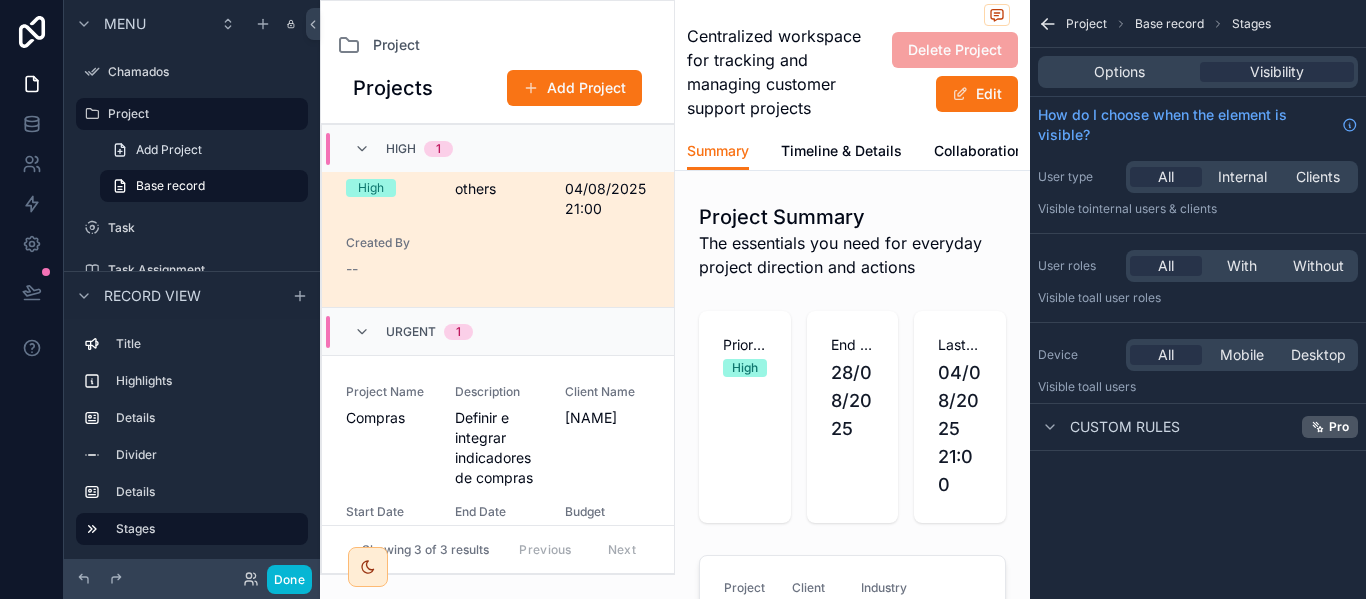 scroll, scrollTop: 0, scrollLeft: 0, axis: both 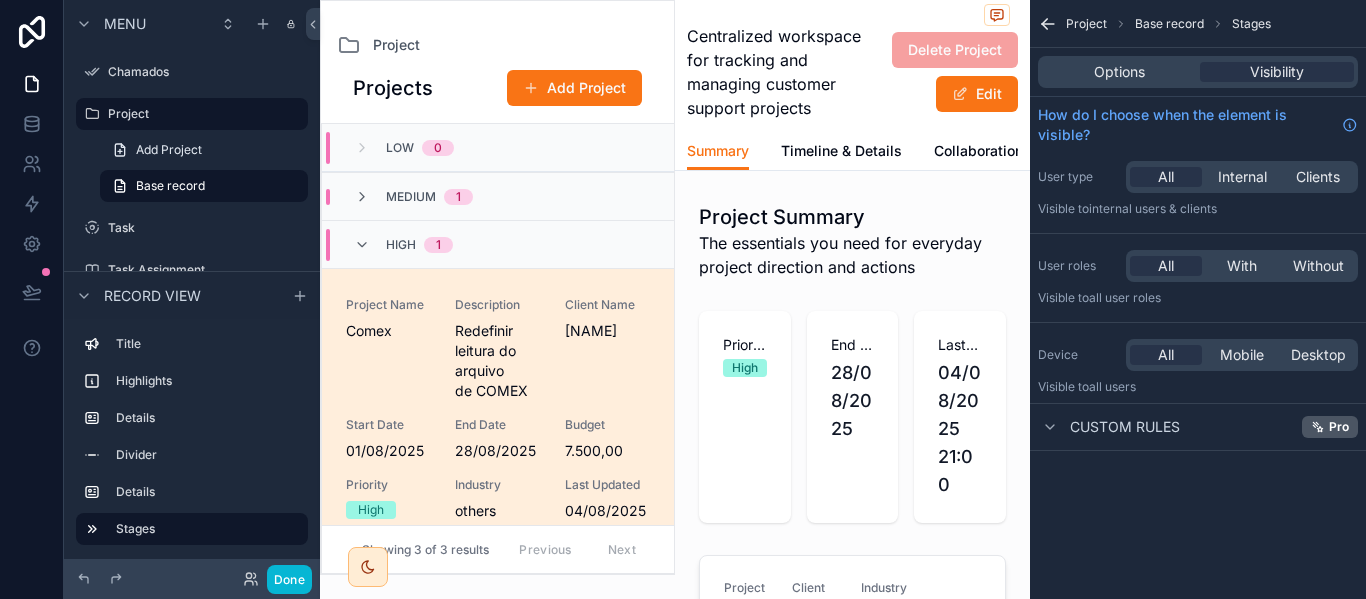 click on "Centralized workspace for tracking and managing customer support projects" at bounding box center (777, 72) 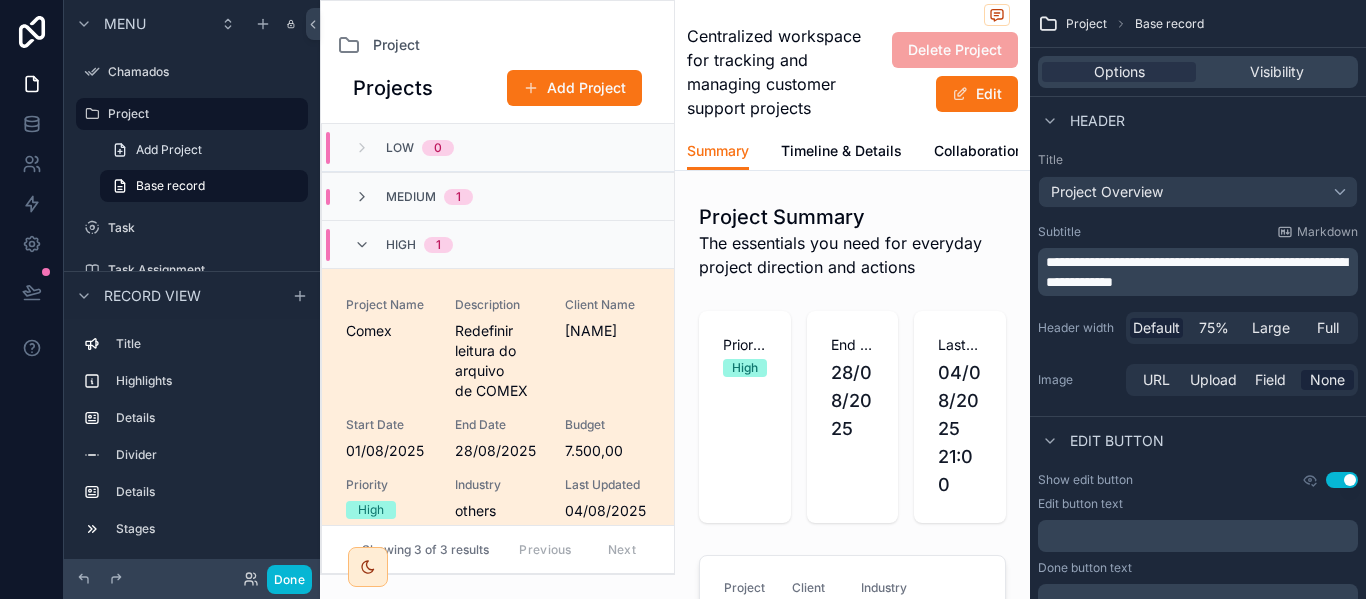 click on "Centralized workspace for tracking and managing customer support projects" at bounding box center [777, 72] 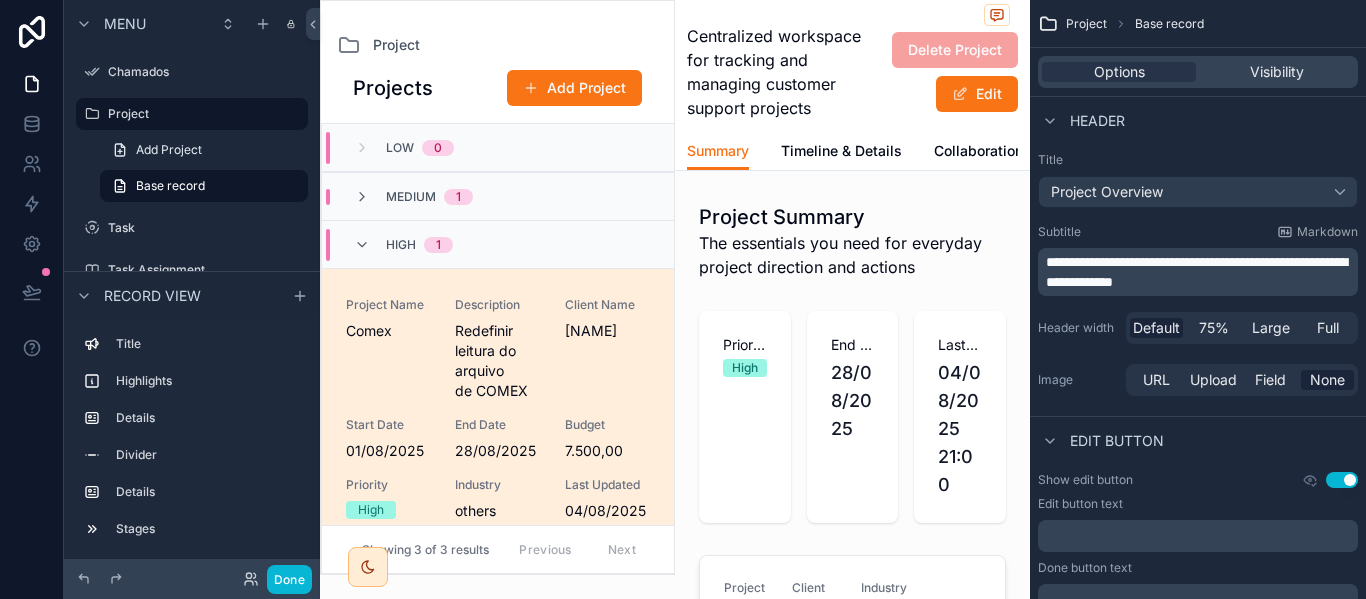 click on "Centralized workspace for tracking and managing customer support projects" at bounding box center (777, 72) 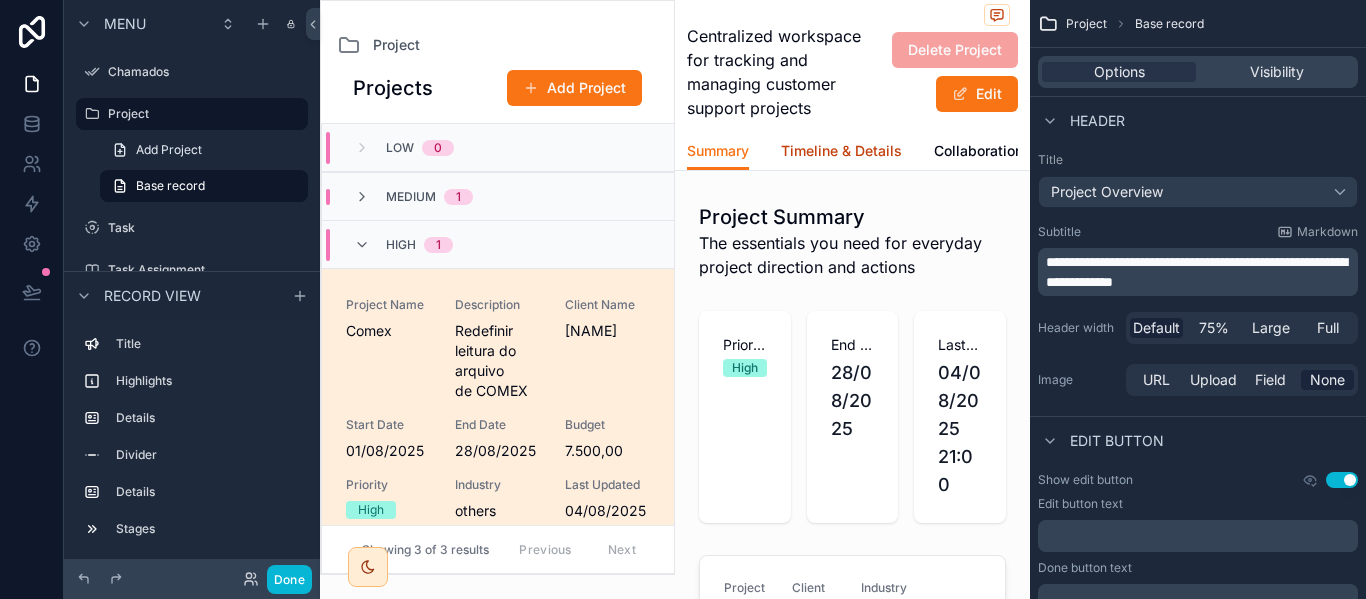 click on "Timeline & Details" at bounding box center (841, 151) 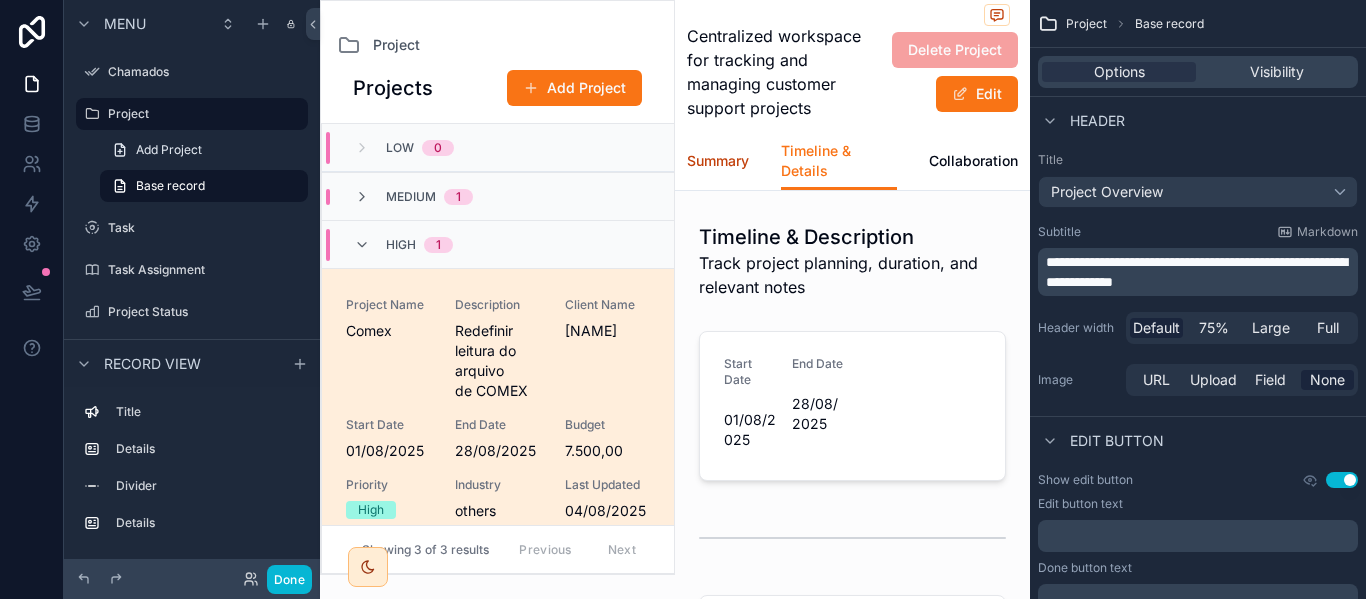 click on "Summary" at bounding box center [718, 163] 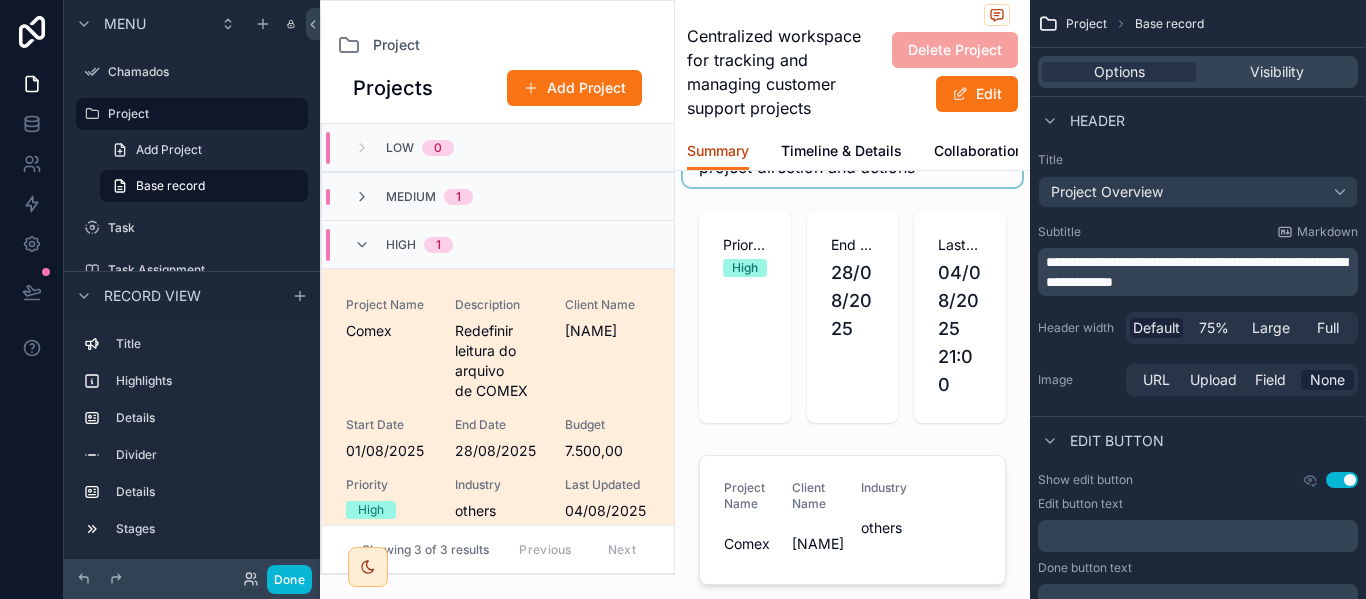 scroll, scrollTop: 0, scrollLeft: 0, axis: both 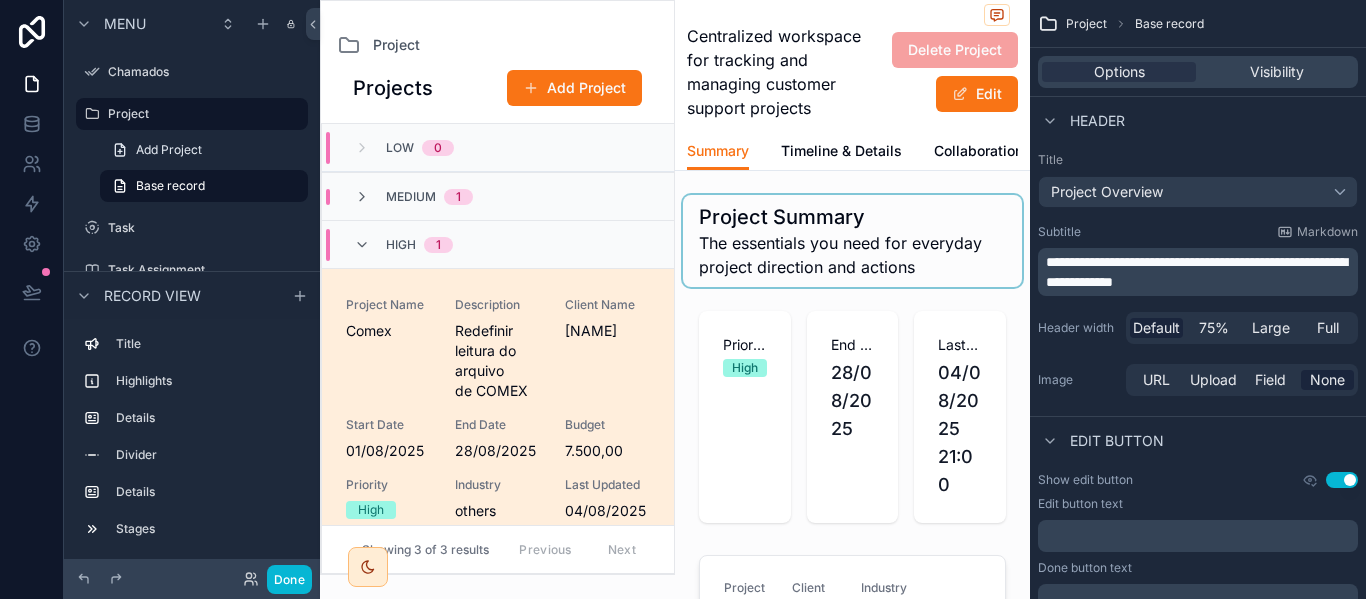 click at bounding box center (852, 241) 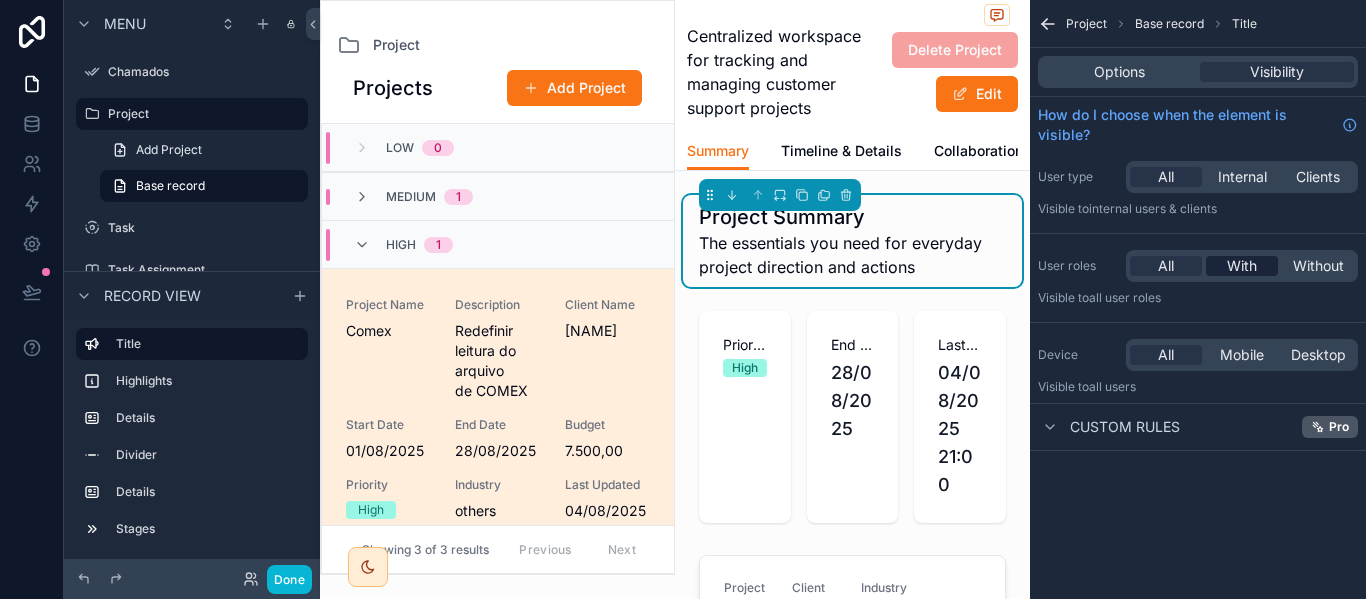 click on "All With Without" at bounding box center [1242, 266] 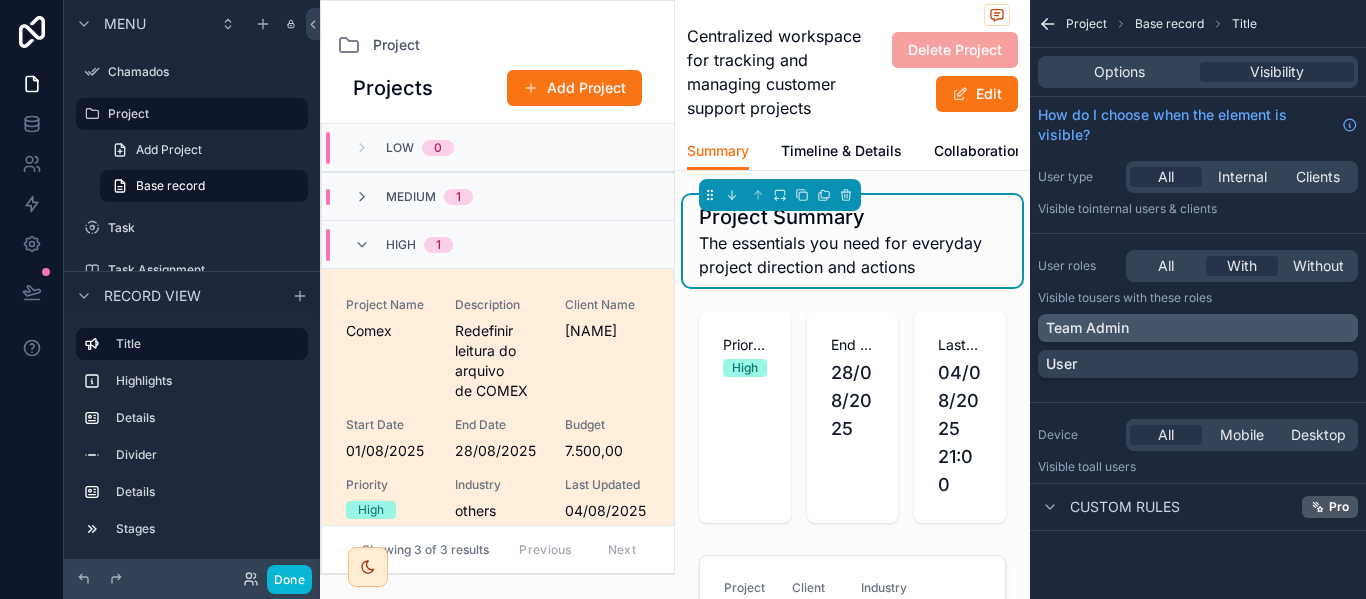 scroll, scrollTop: 144, scrollLeft: 0, axis: vertical 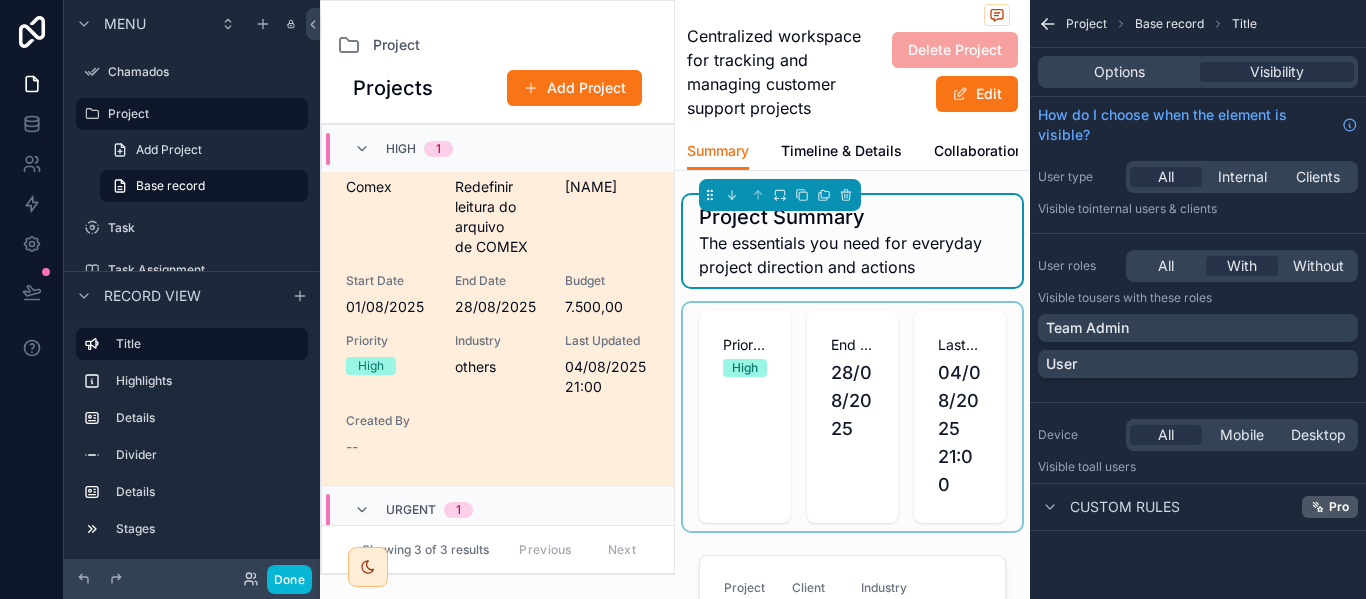 click at bounding box center [852, 417] 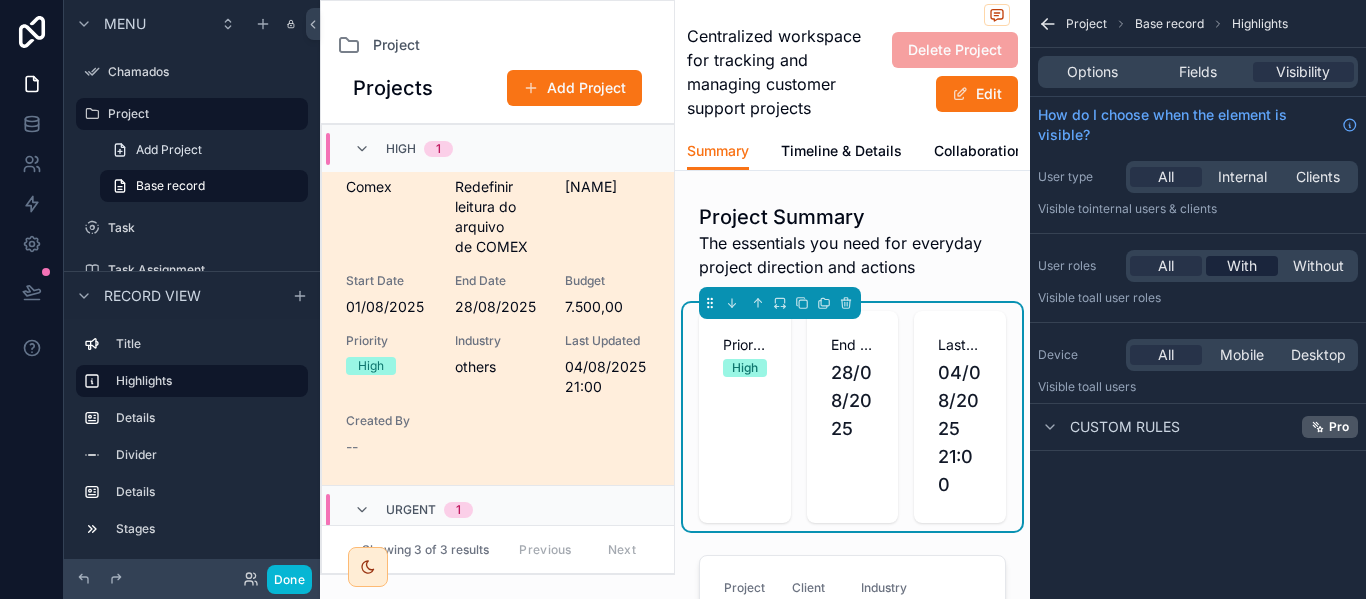click on "With" at bounding box center [1242, 266] 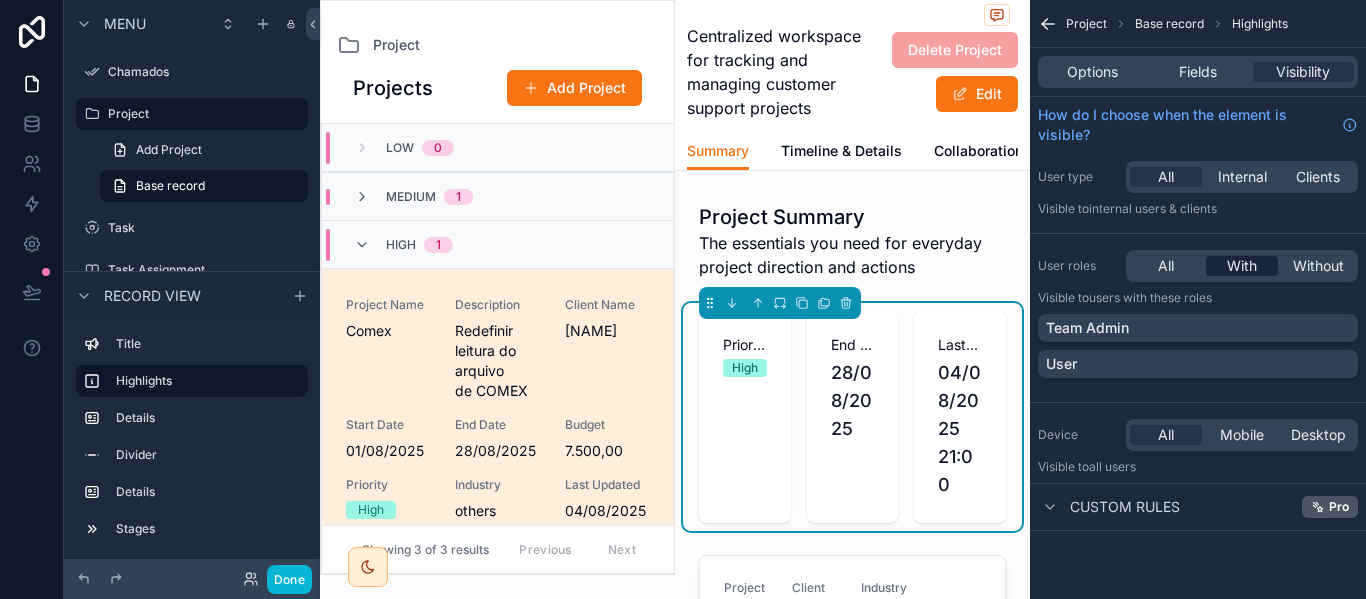scroll, scrollTop: 144, scrollLeft: 0, axis: vertical 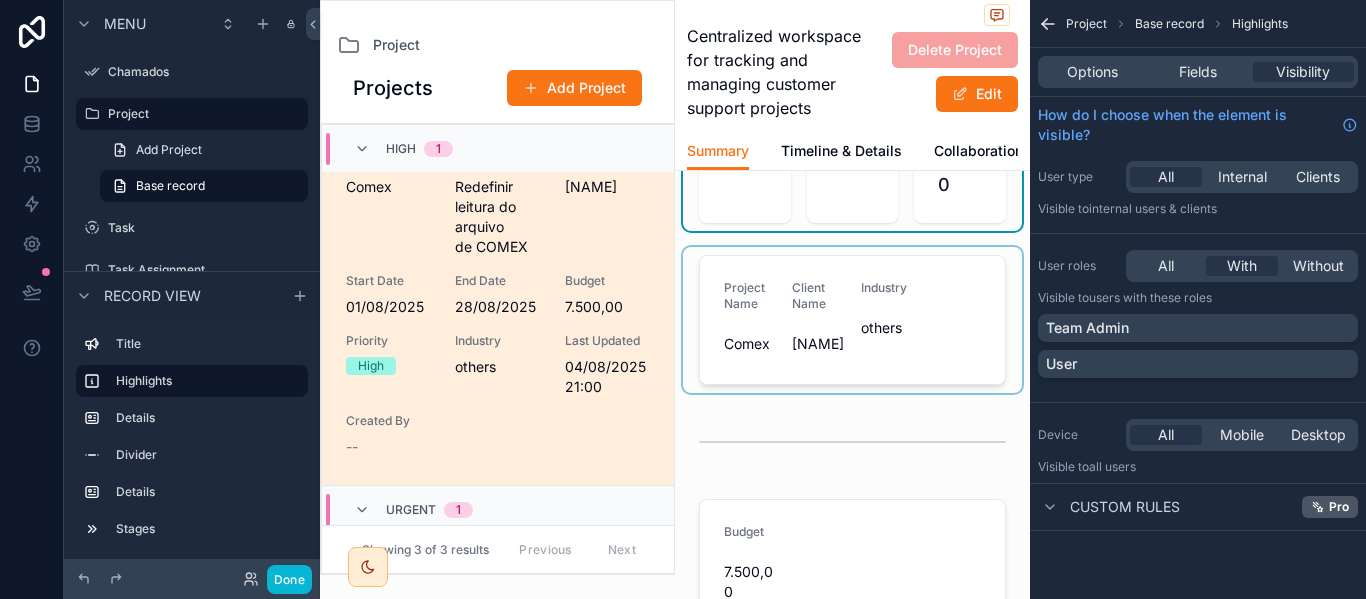 click at bounding box center (852, 320) 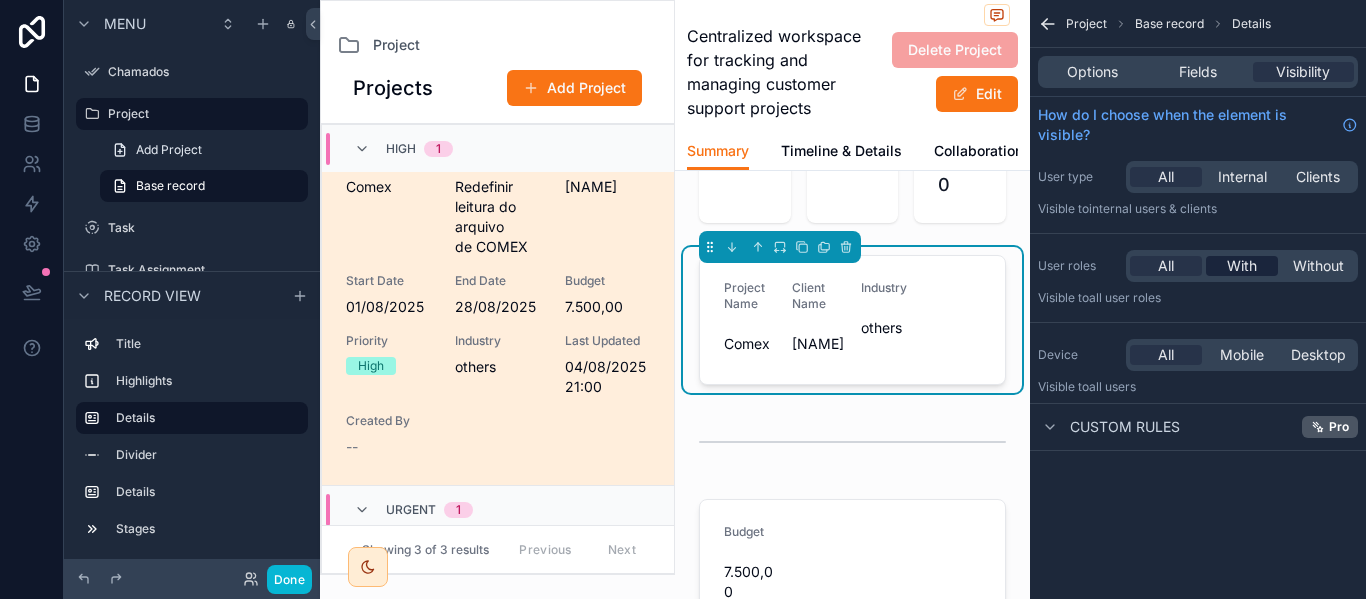 click on "With" at bounding box center [1242, 266] 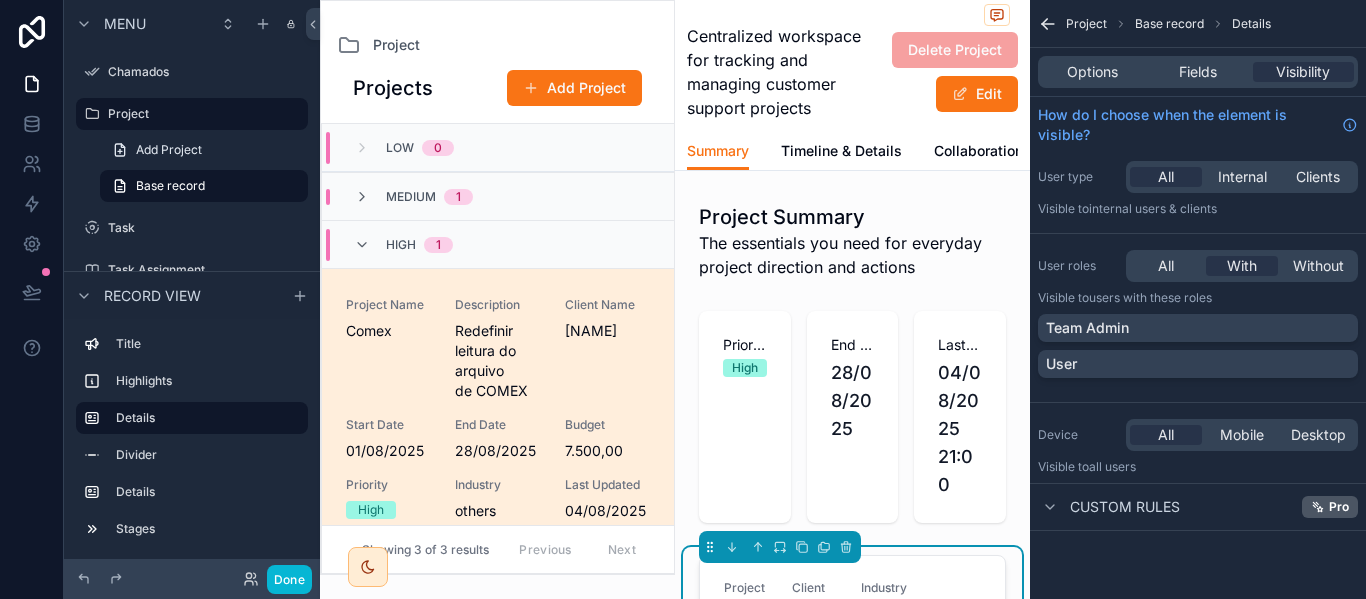 scroll, scrollTop: 144, scrollLeft: 0, axis: vertical 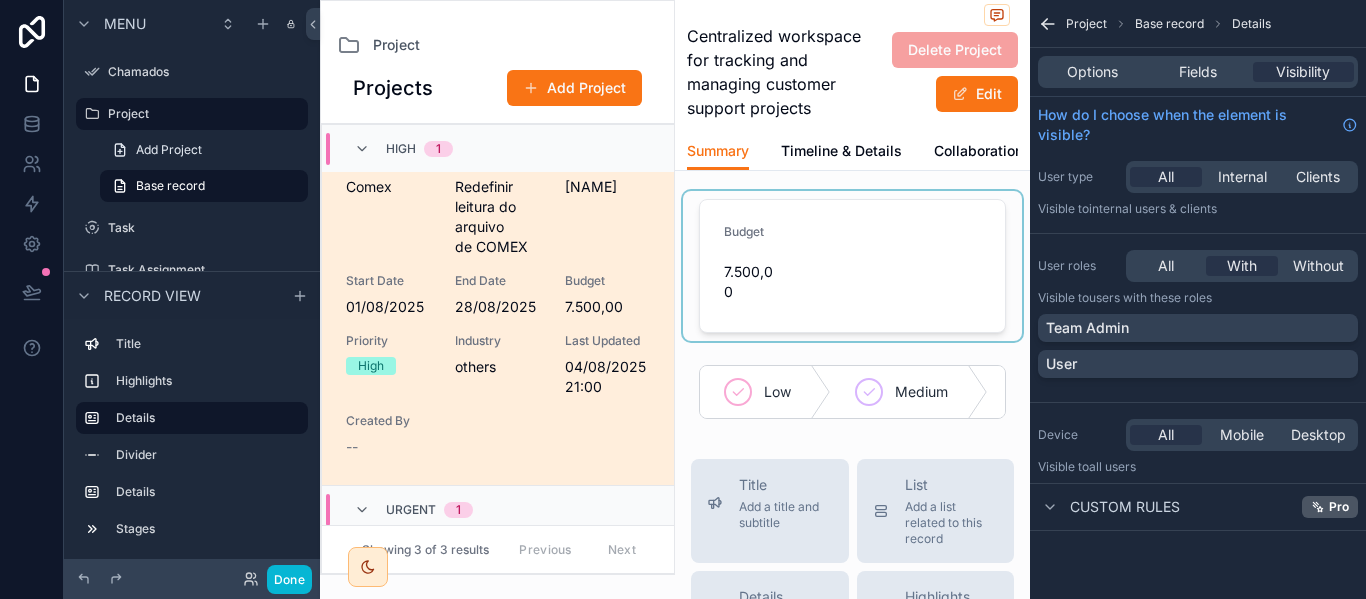 click at bounding box center [852, 266] 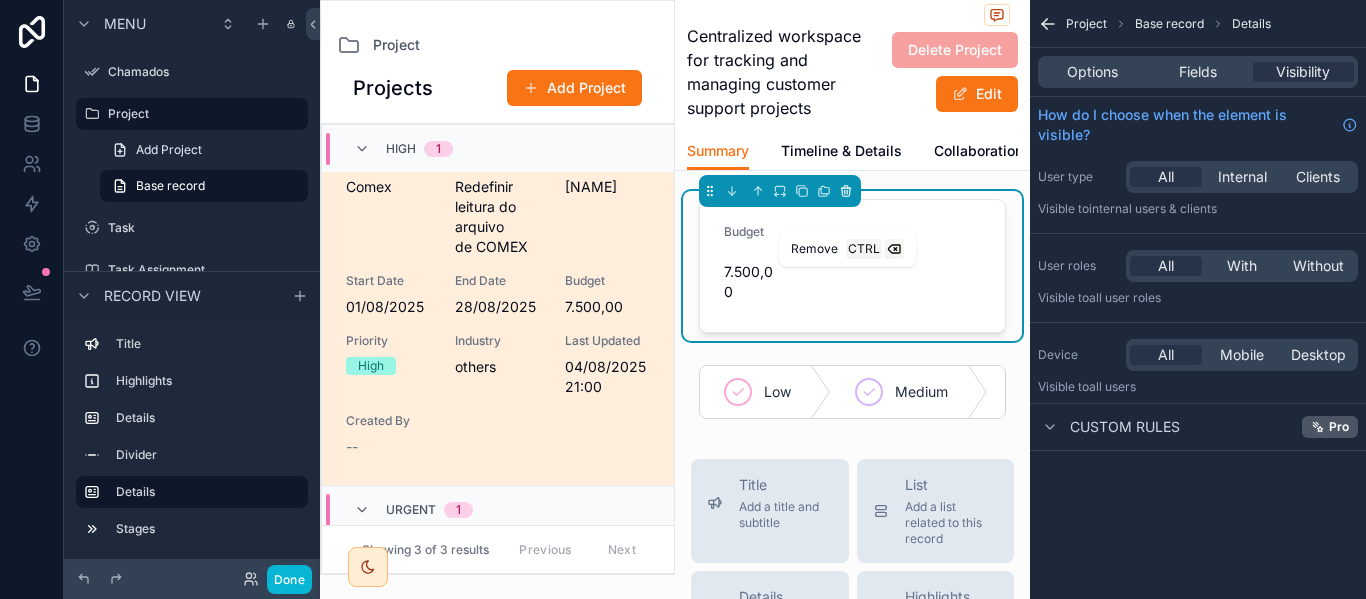 click 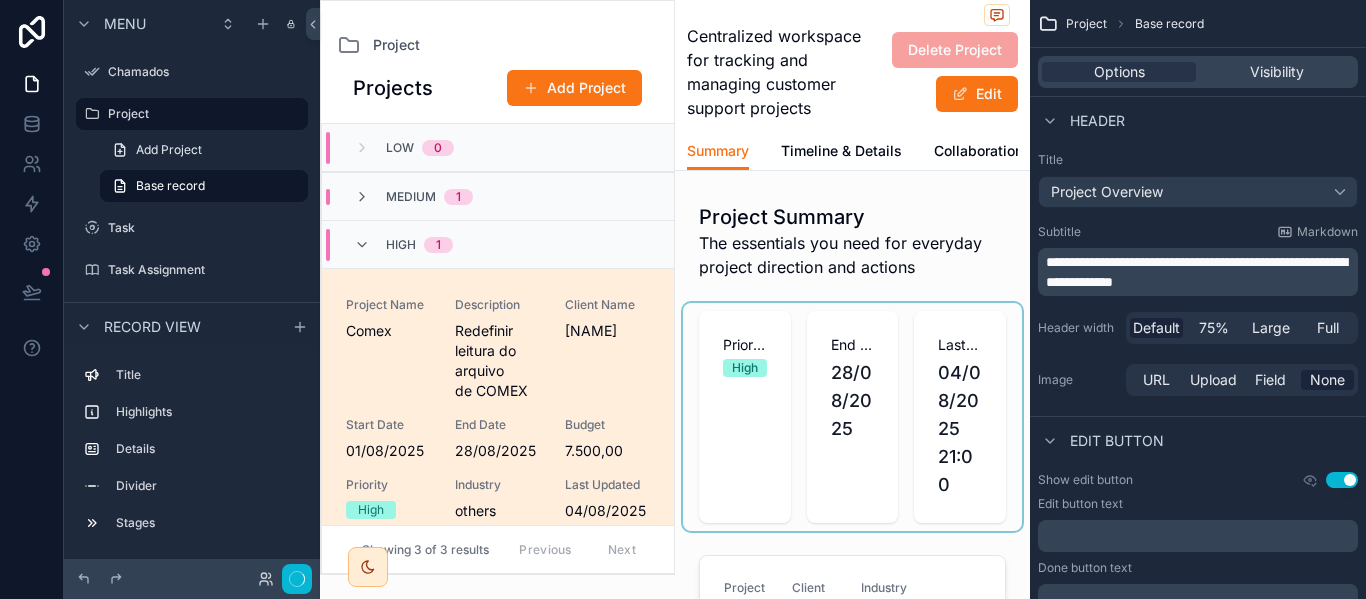 scroll, scrollTop: 144, scrollLeft: 0, axis: vertical 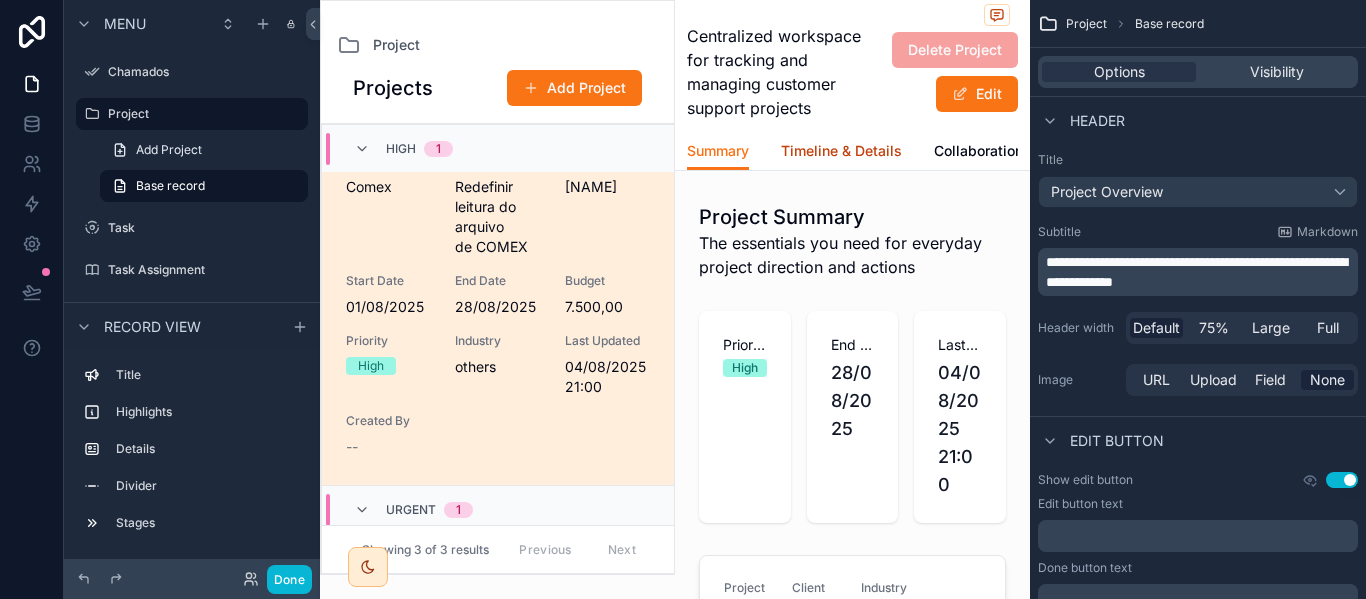 click on "Timeline & Details" at bounding box center [841, 153] 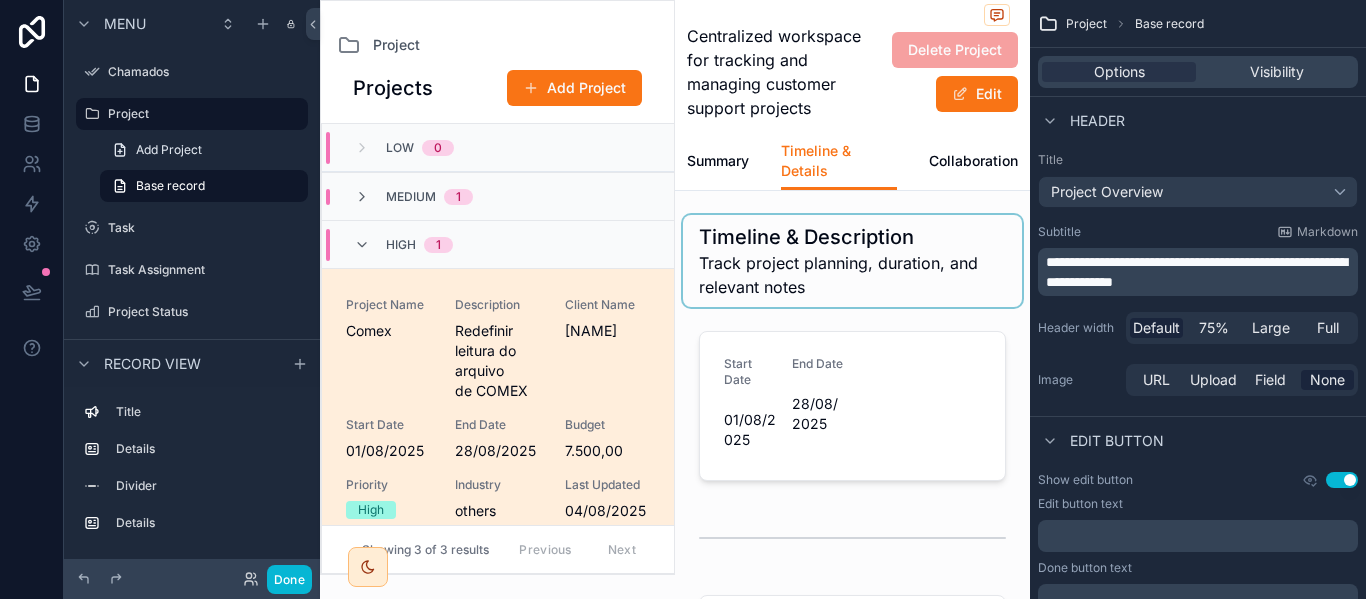 scroll, scrollTop: 144, scrollLeft: 0, axis: vertical 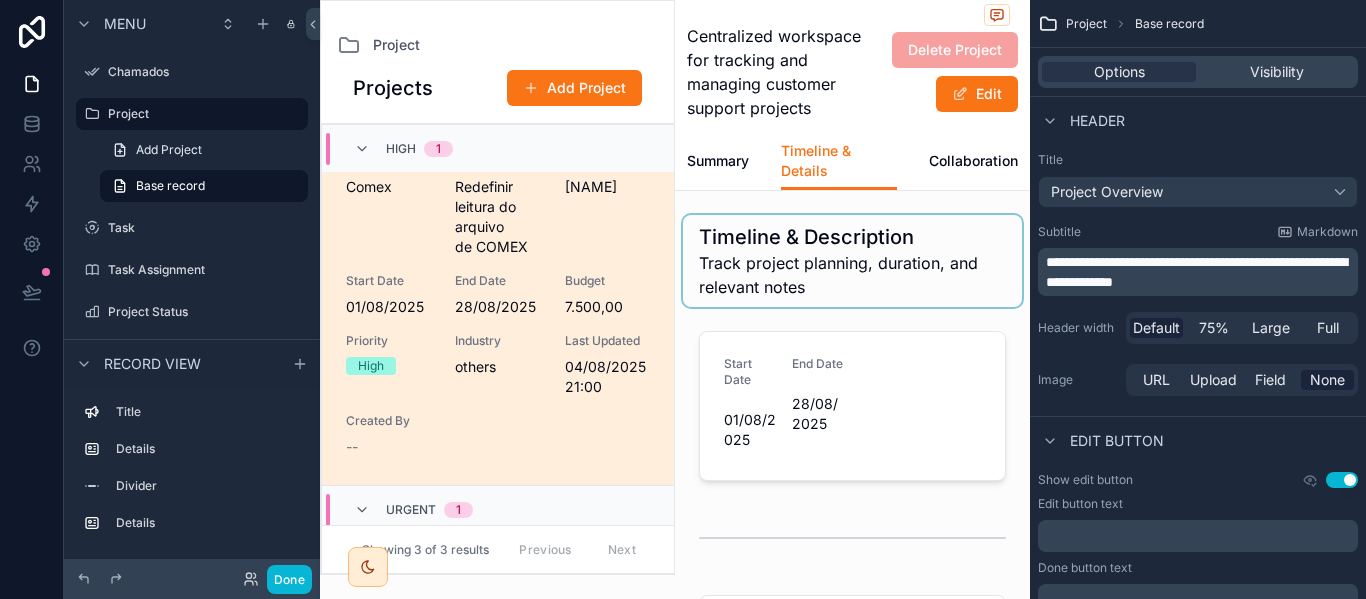click at bounding box center [852, 261] 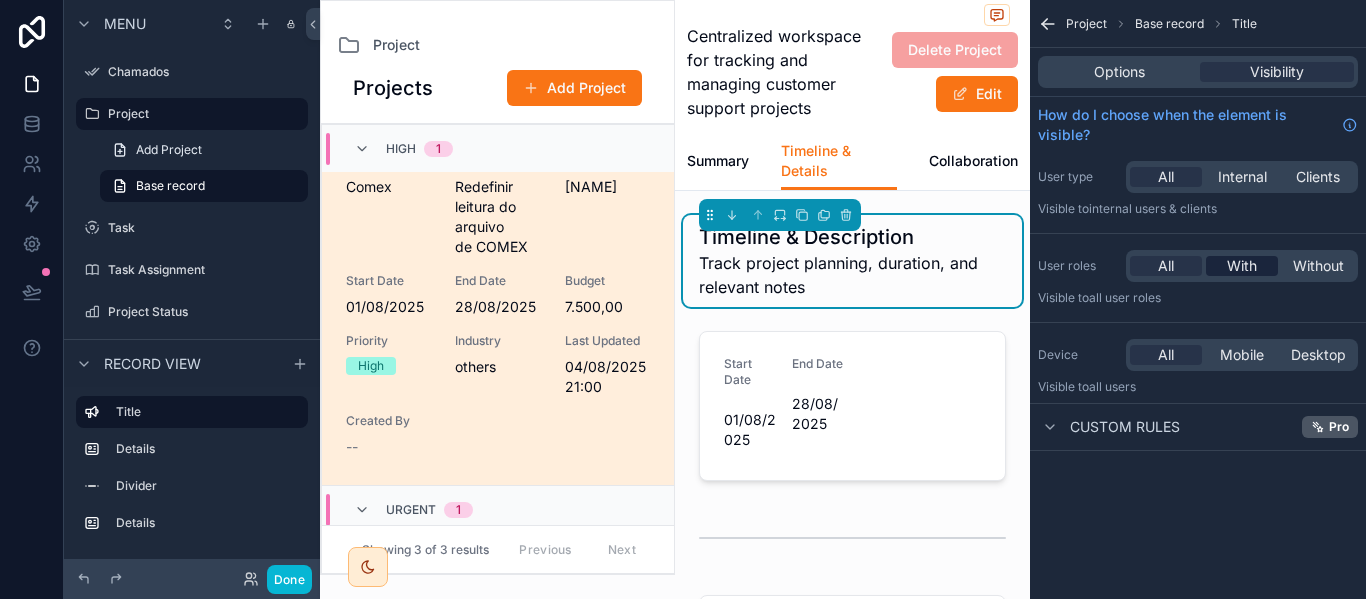 click on "With" at bounding box center [1242, 266] 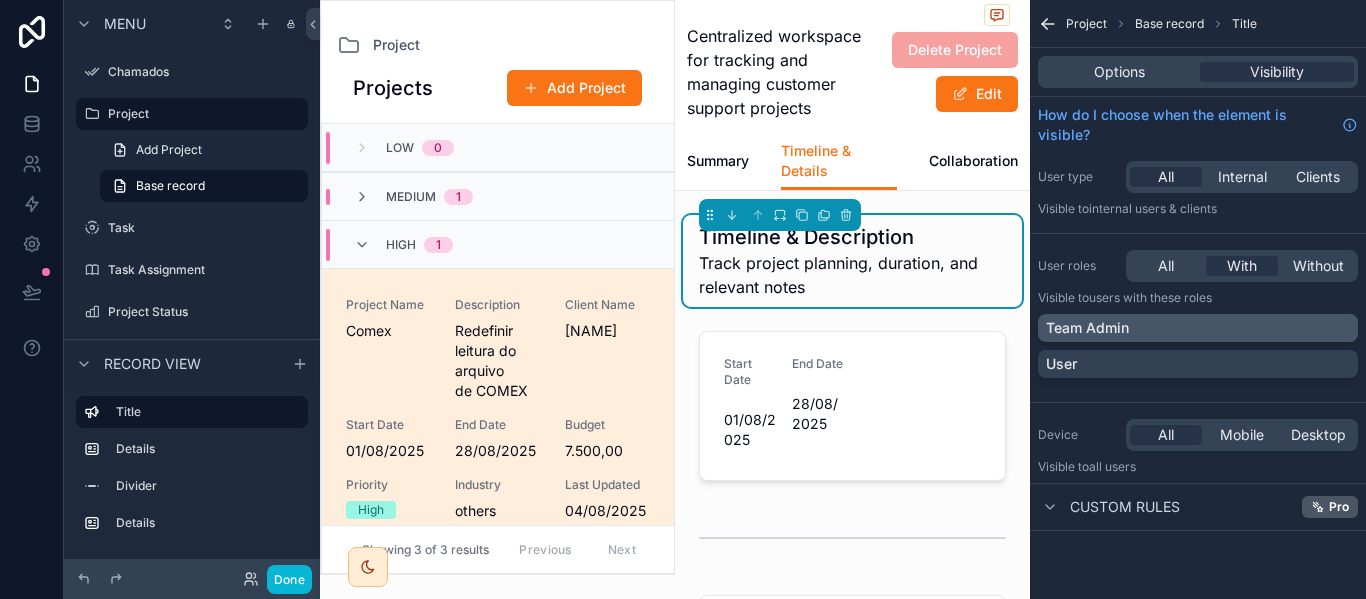 scroll, scrollTop: 144, scrollLeft: 0, axis: vertical 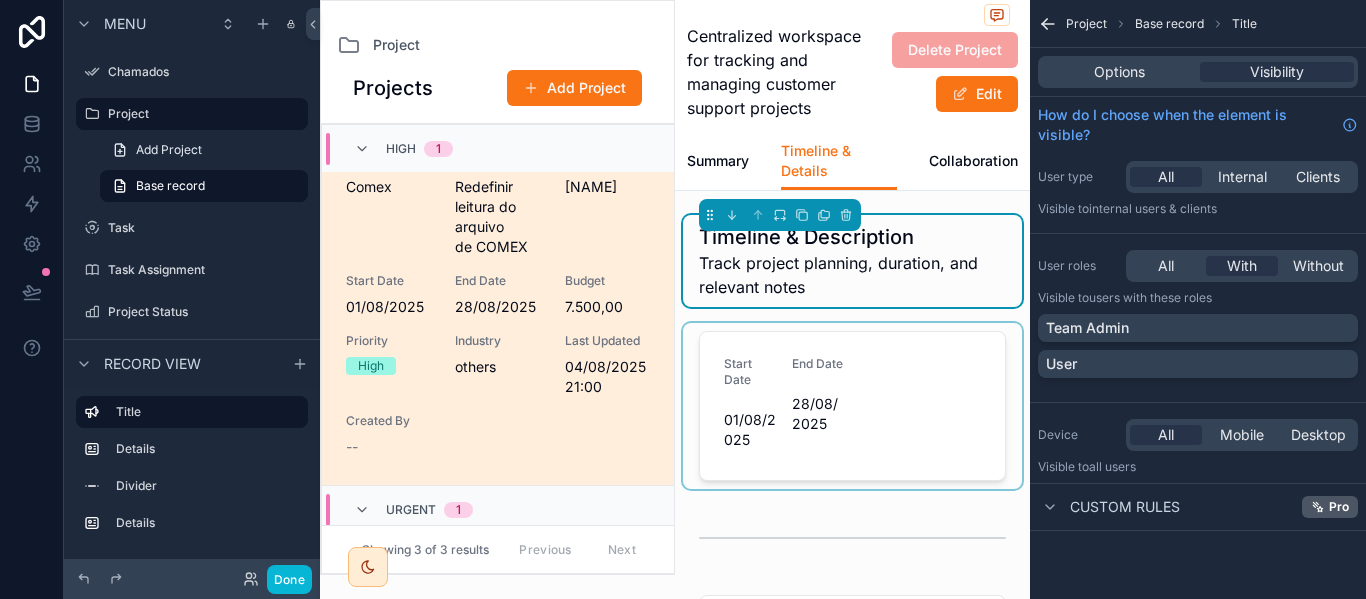 click at bounding box center [852, 406] 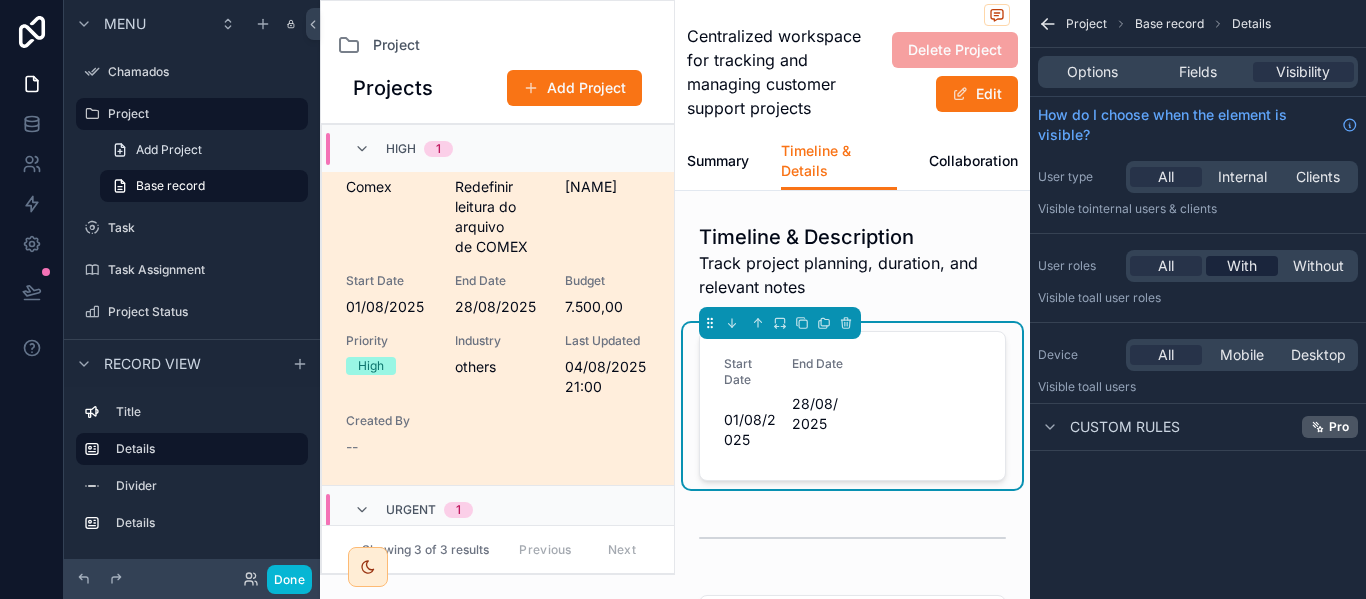 click on "With" at bounding box center [1242, 266] 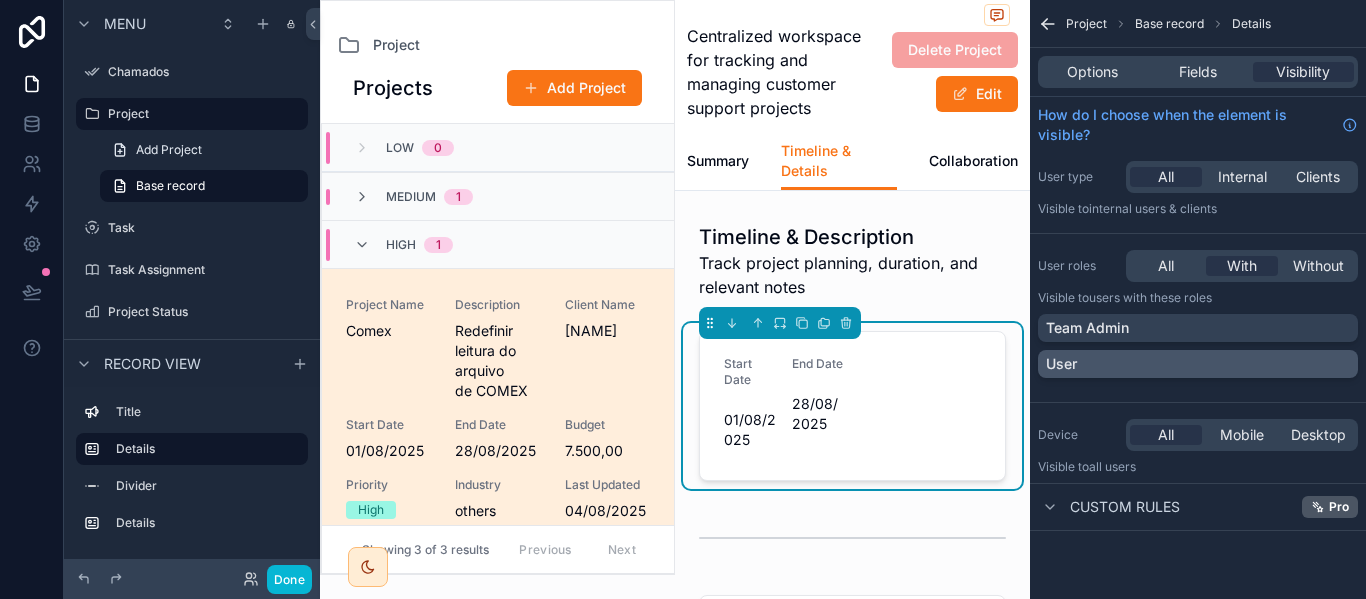 scroll, scrollTop: 144, scrollLeft: 0, axis: vertical 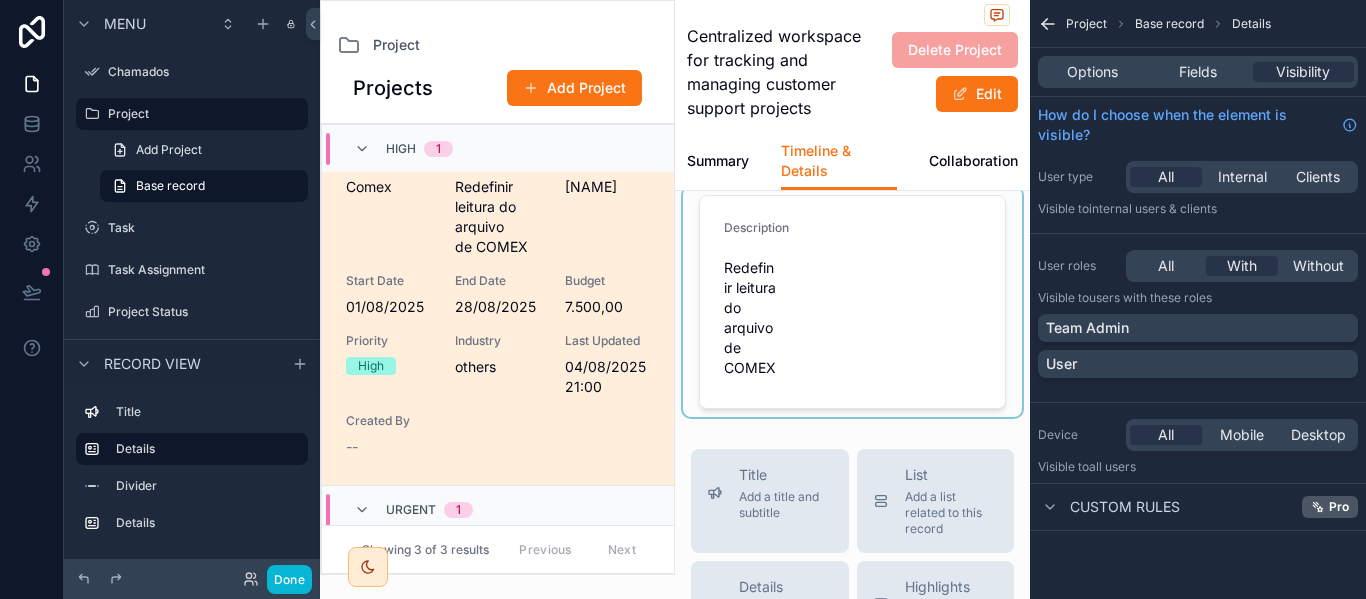 click at bounding box center (852, 302) 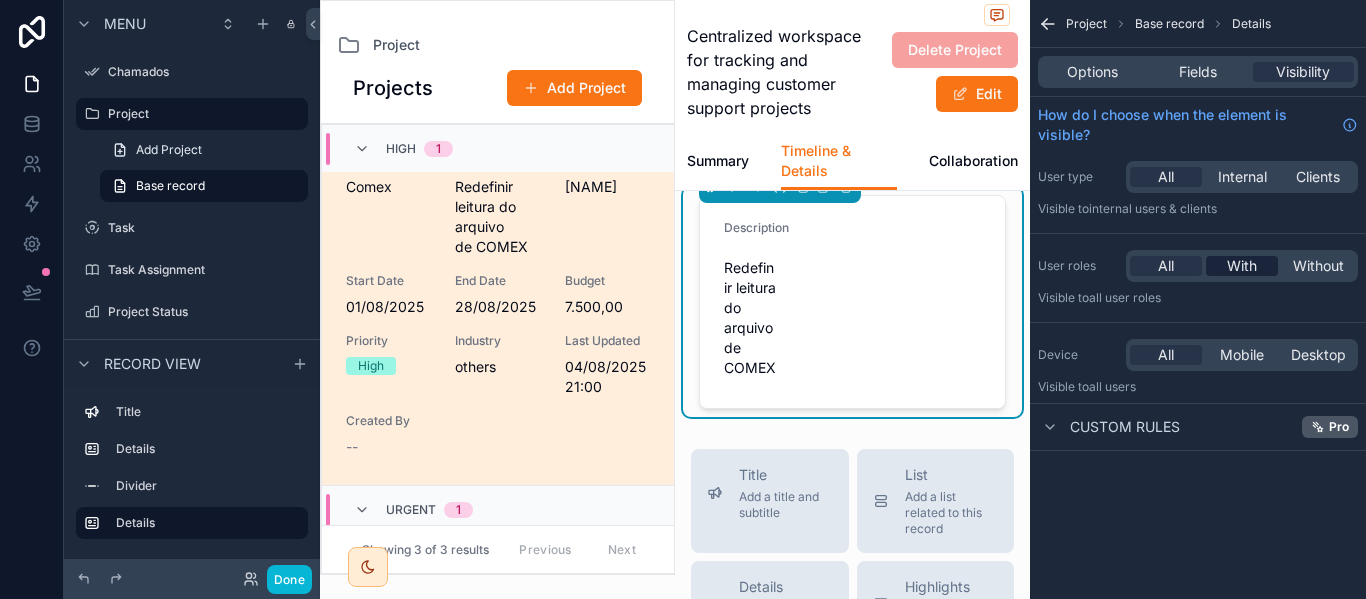click on "With" at bounding box center [1242, 266] 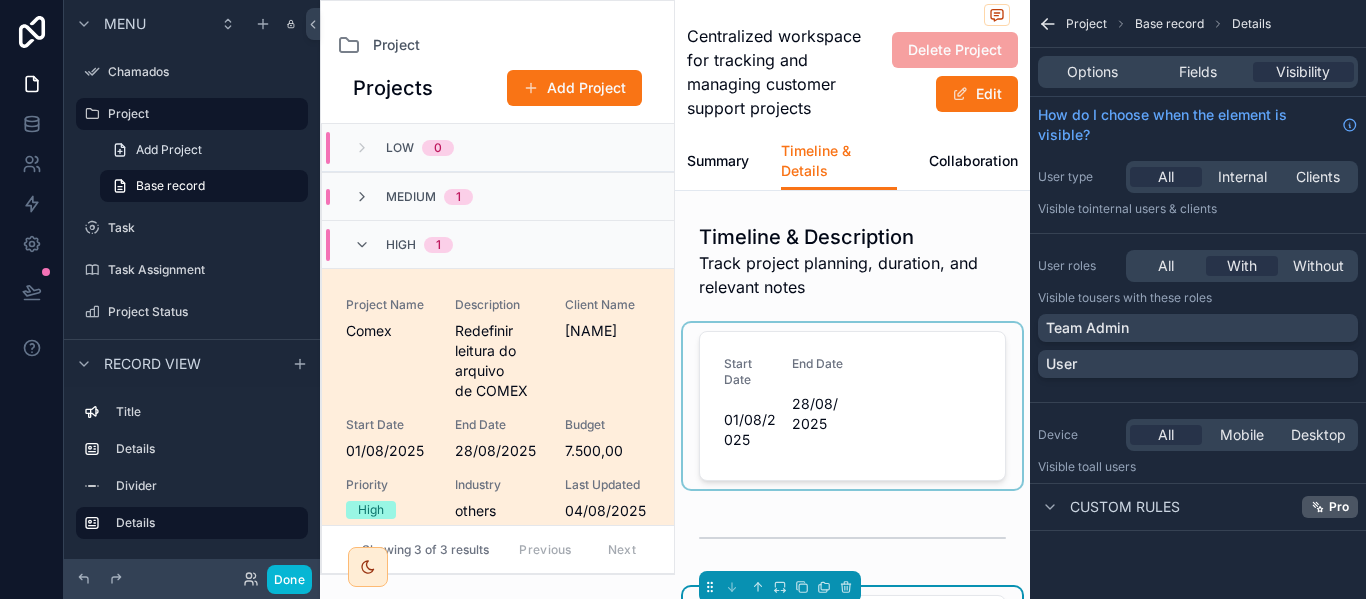 scroll, scrollTop: 144, scrollLeft: 0, axis: vertical 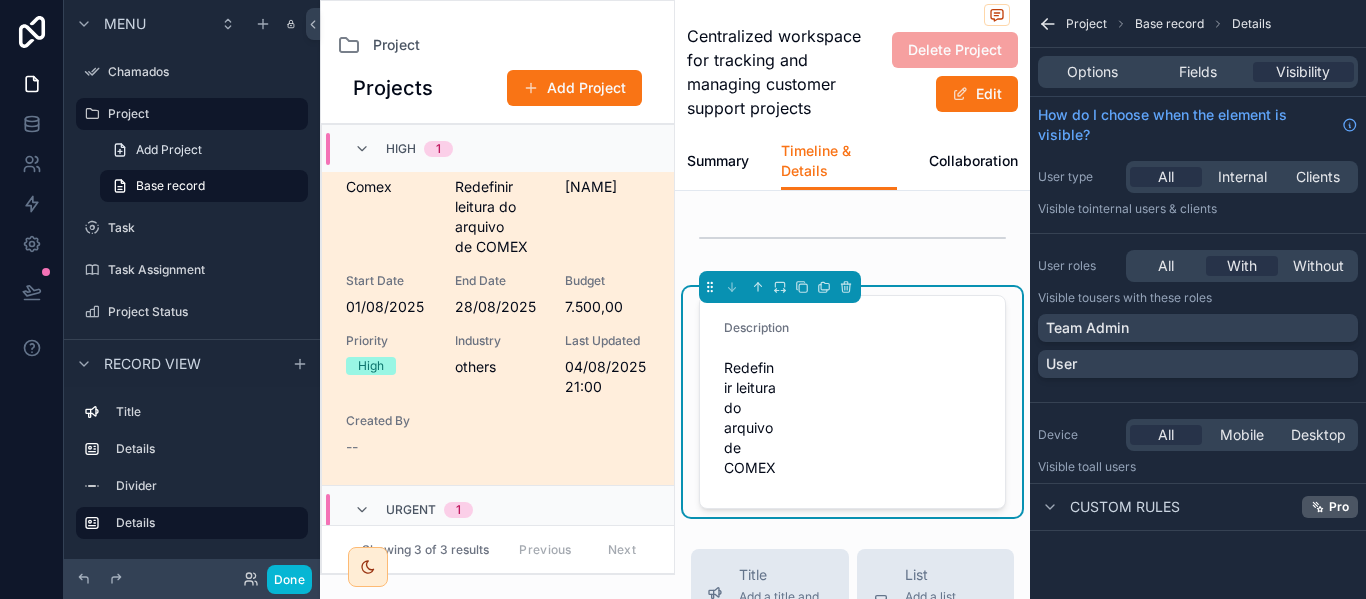 click on "Description Redefinir leitura do arquivo de COMEX" at bounding box center (852, 402) 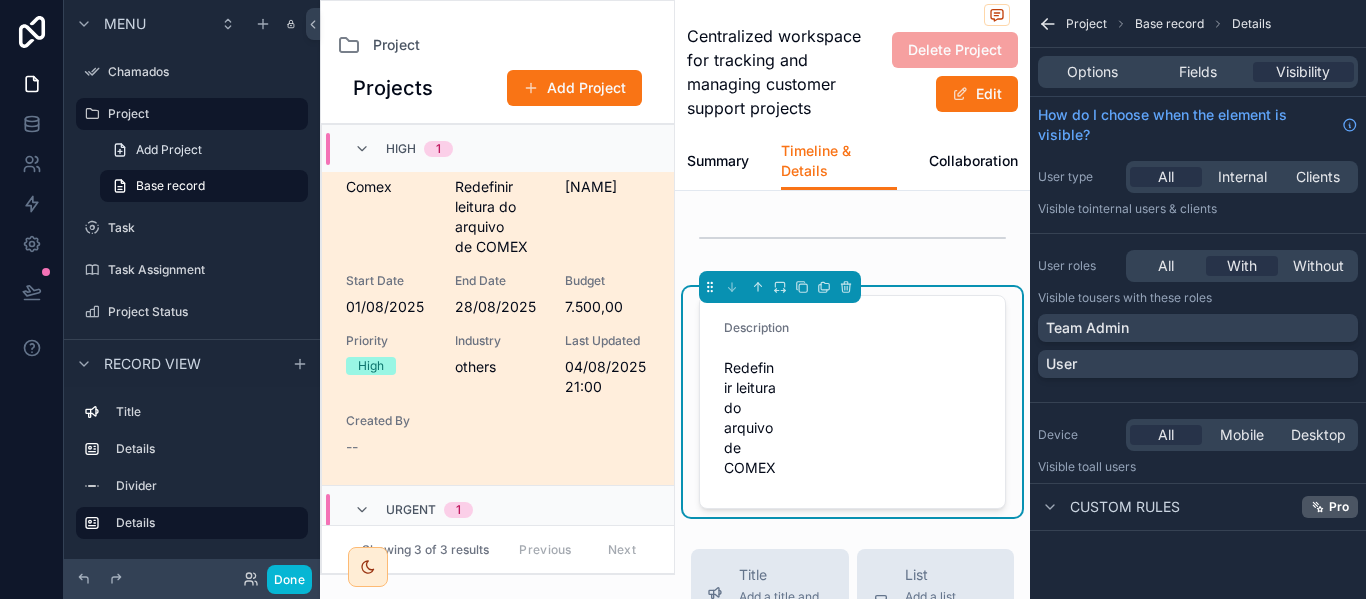 scroll, scrollTop: 0, scrollLeft: 0, axis: both 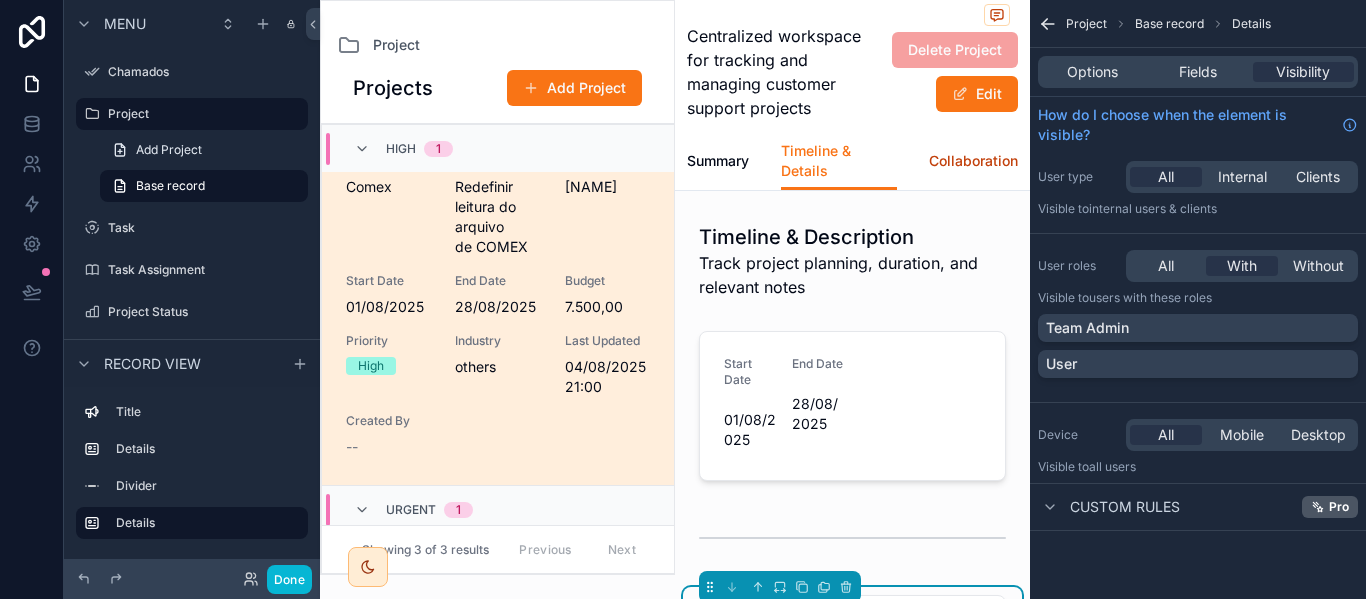 click on "Collaboration" at bounding box center (973, 161) 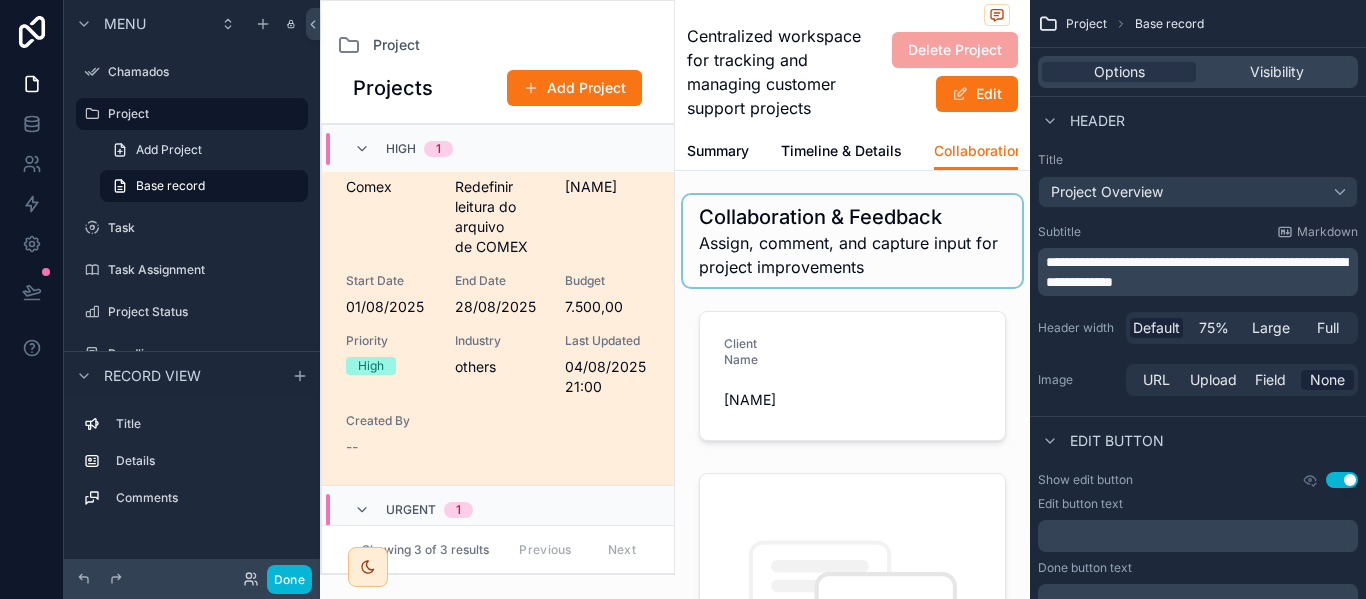 click at bounding box center (852, 241) 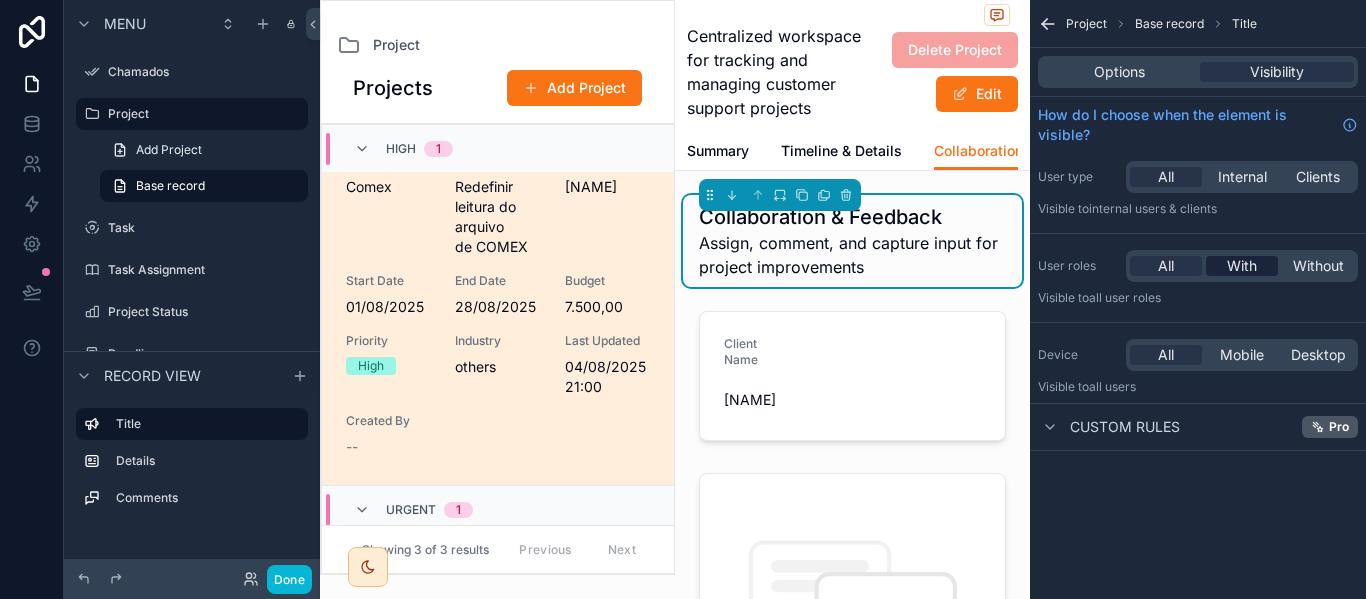 click on "With" at bounding box center [1242, 266] 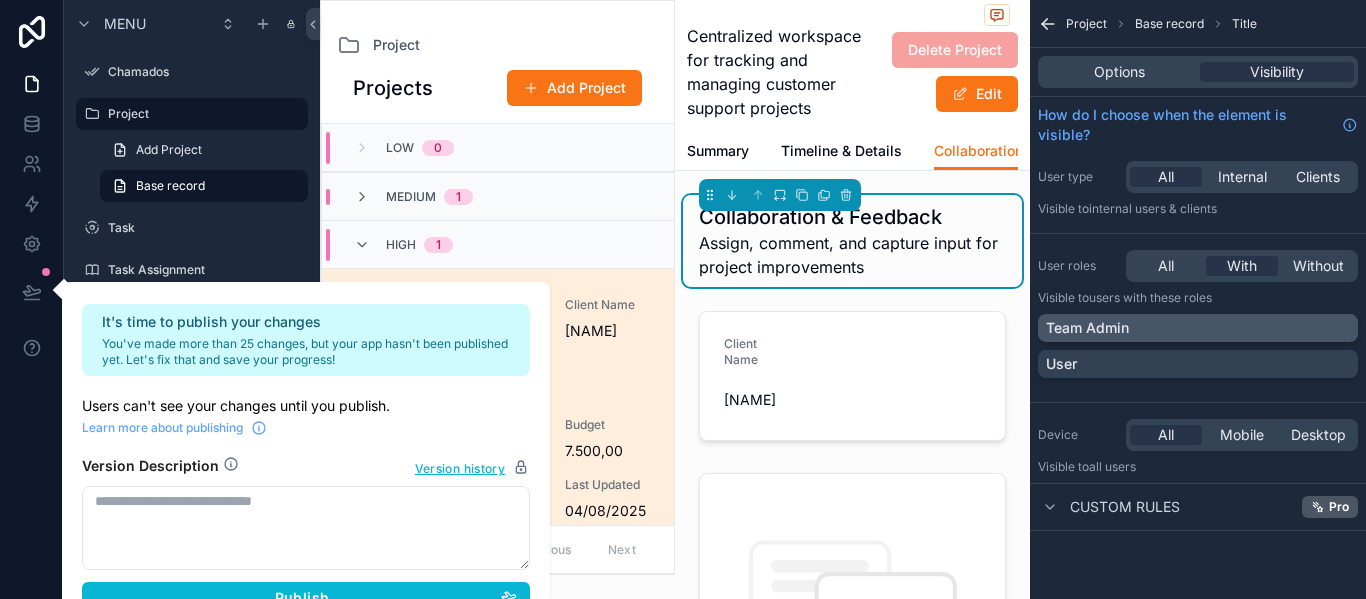 scroll, scrollTop: 144, scrollLeft: 0, axis: vertical 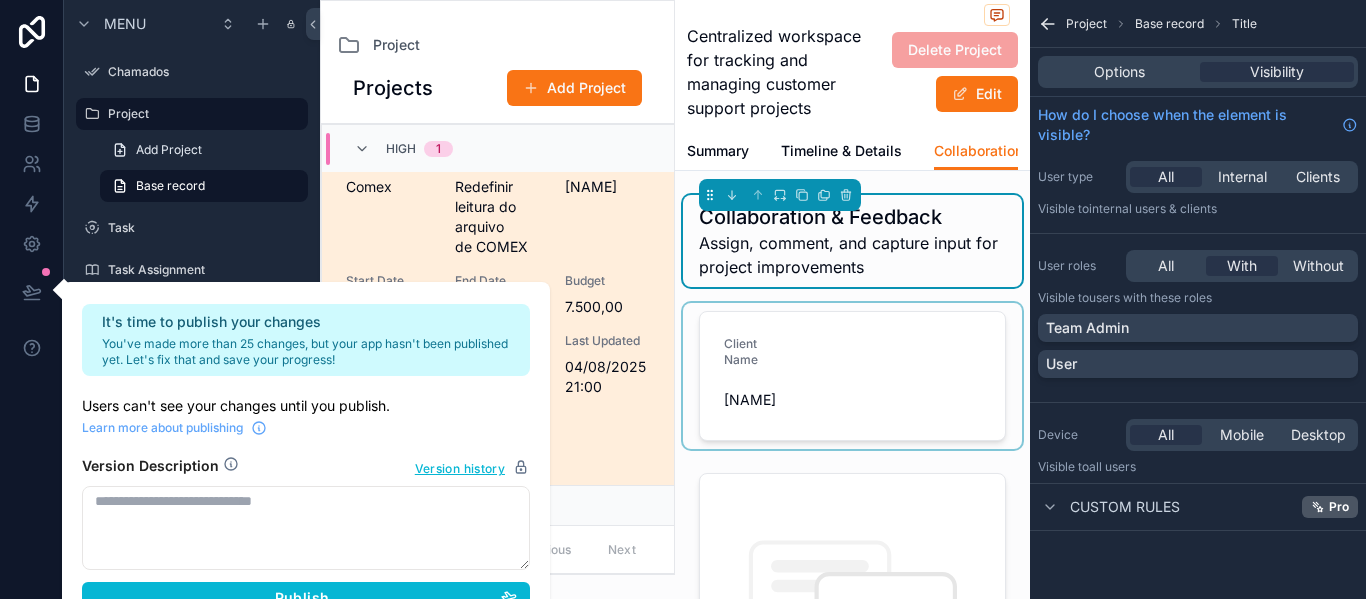 click at bounding box center (852, 376) 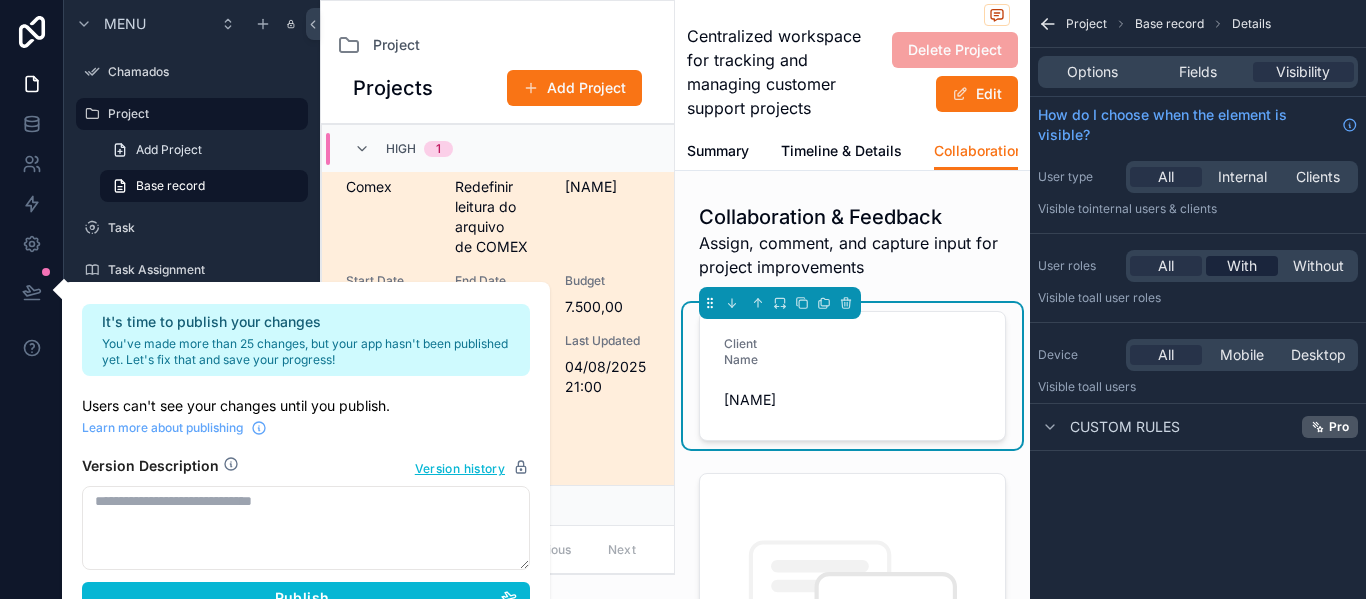 click on "With" at bounding box center [1242, 266] 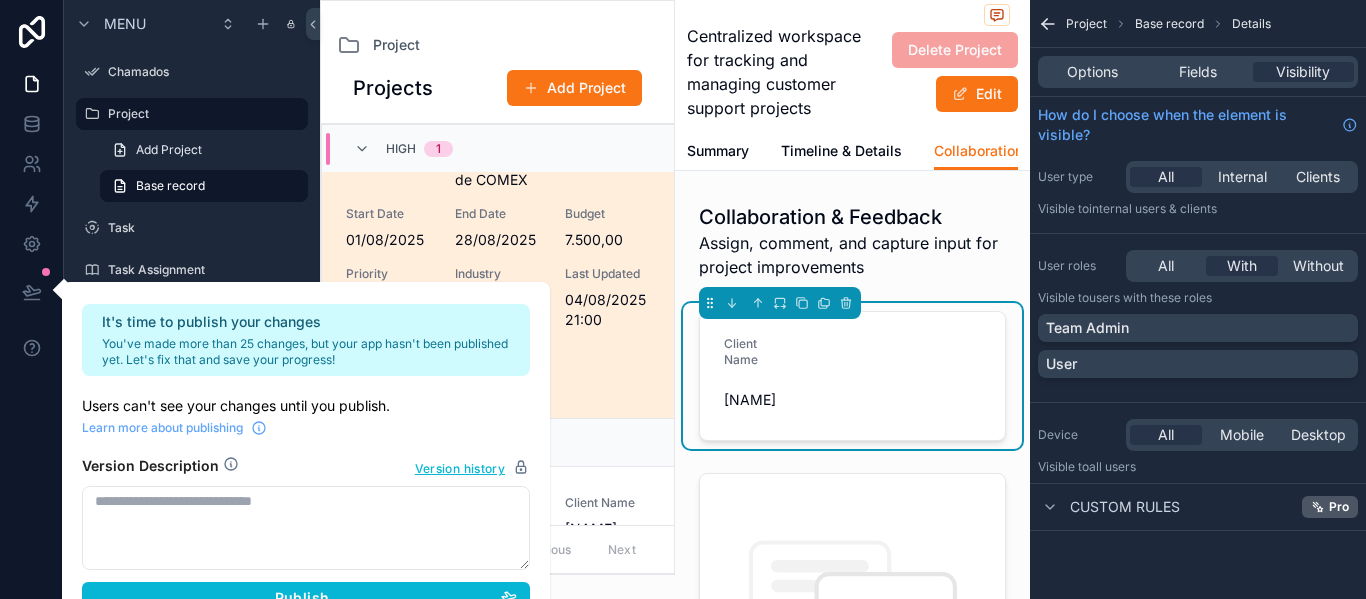 scroll, scrollTop: 344, scrollLeft: 0, axis: vertical 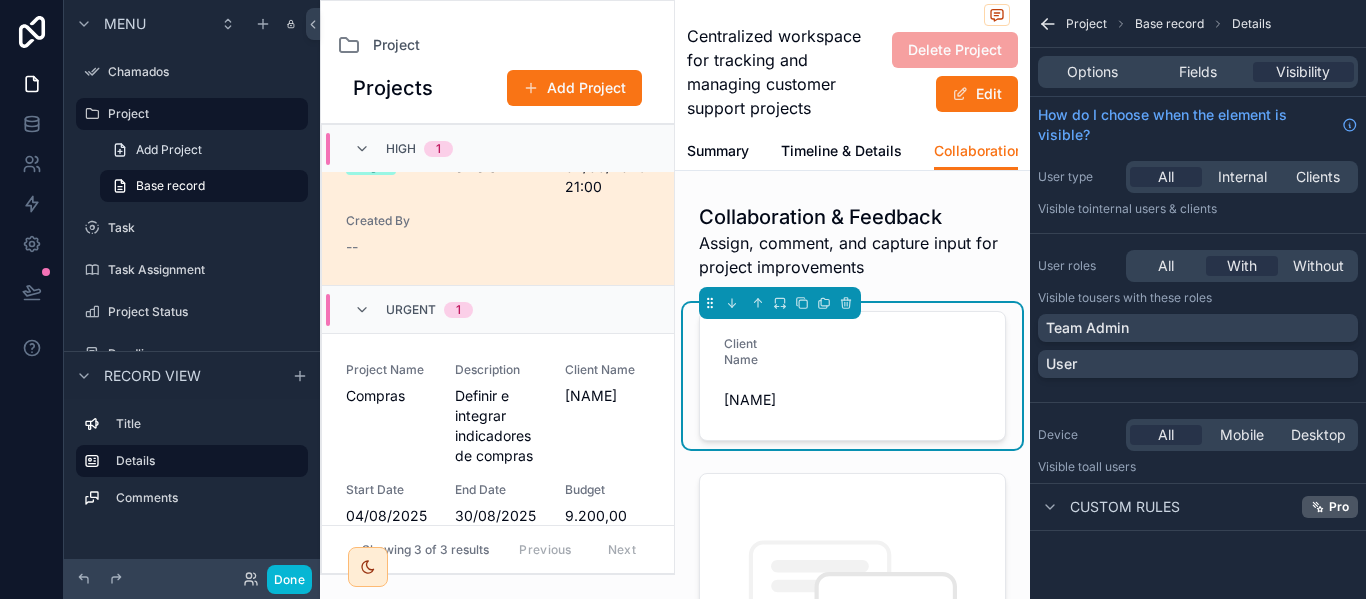 click on "Centralized workspace for tracking and managing customer support projects" at bounding box center (777, 72) 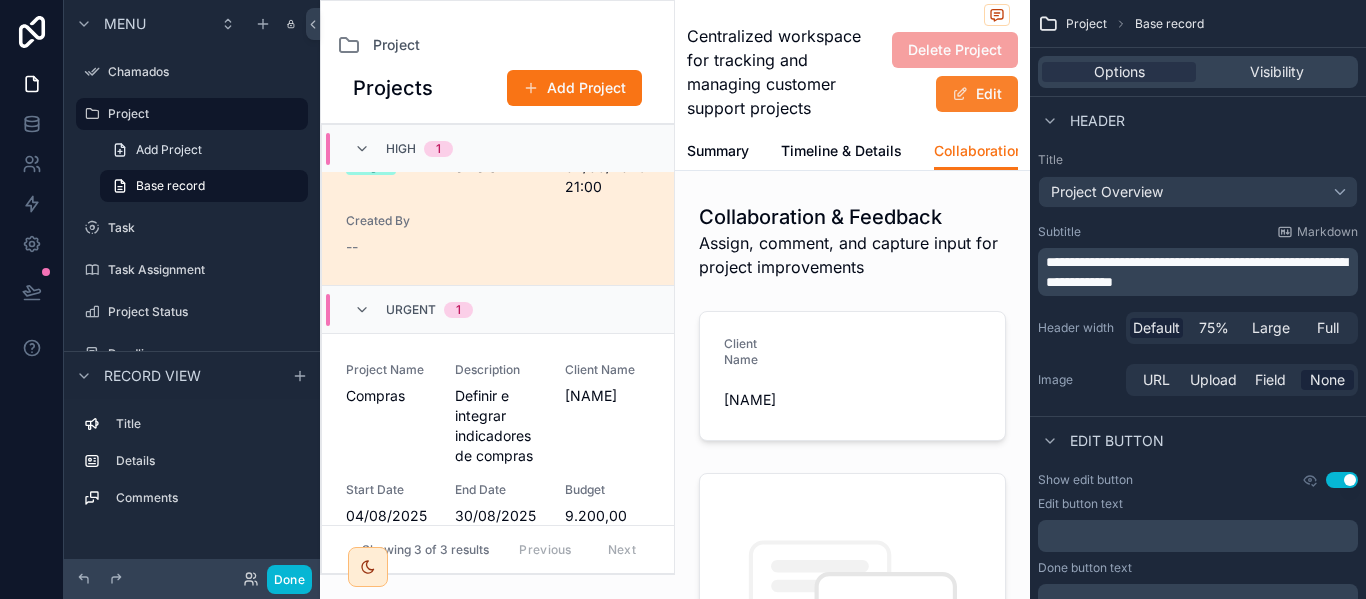 click on "Edit" at bounding box center (977, 94) 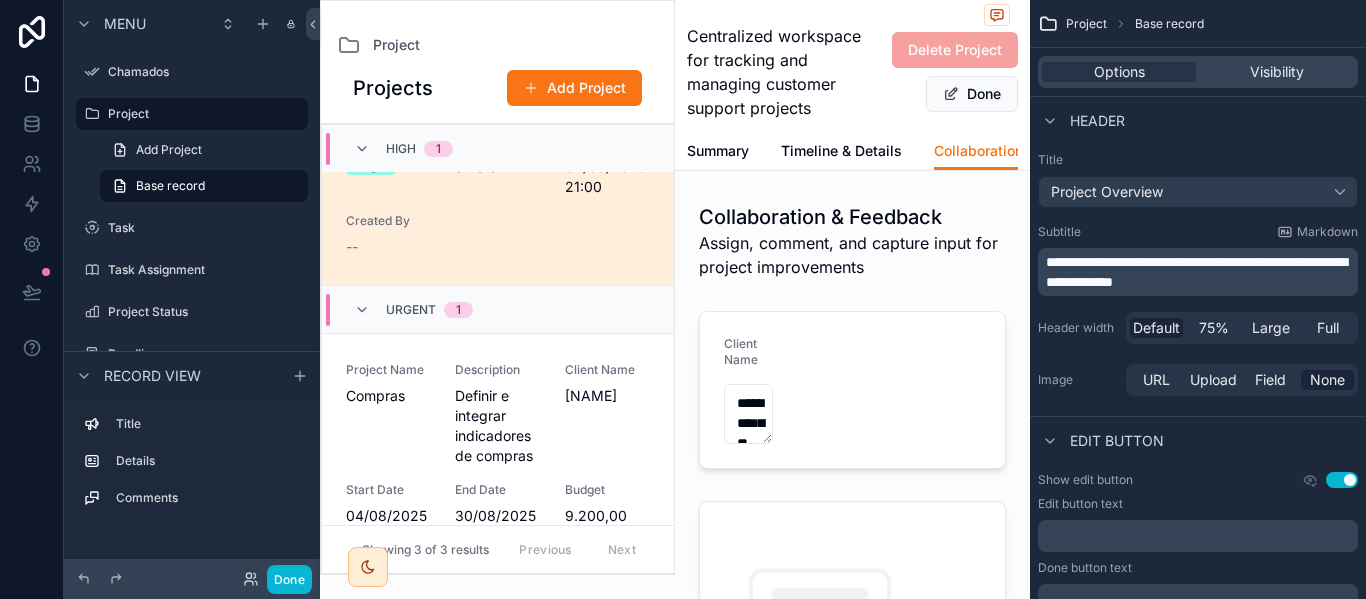 click on "Centralized workspace for tracking and managing customer support projects" at bounding box center [777, 72] 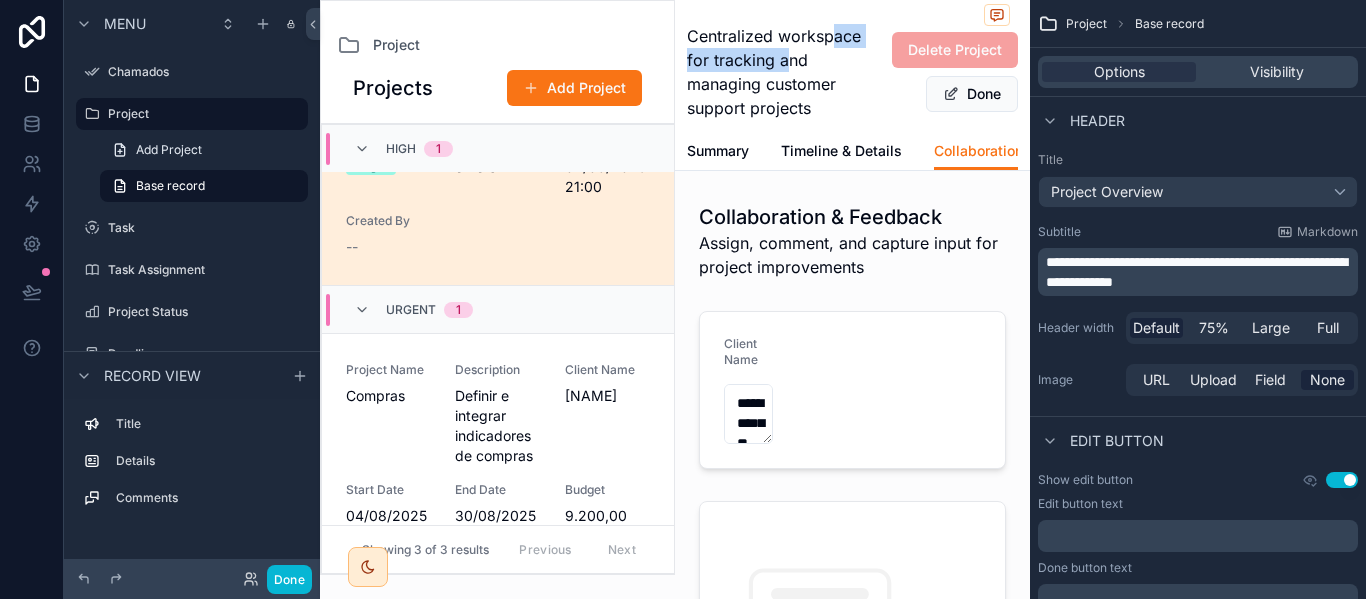 drag, startPoint x: 740, startPoint y: 70, endPoint x: 762, endPoint y: 90, distance: 29.732138 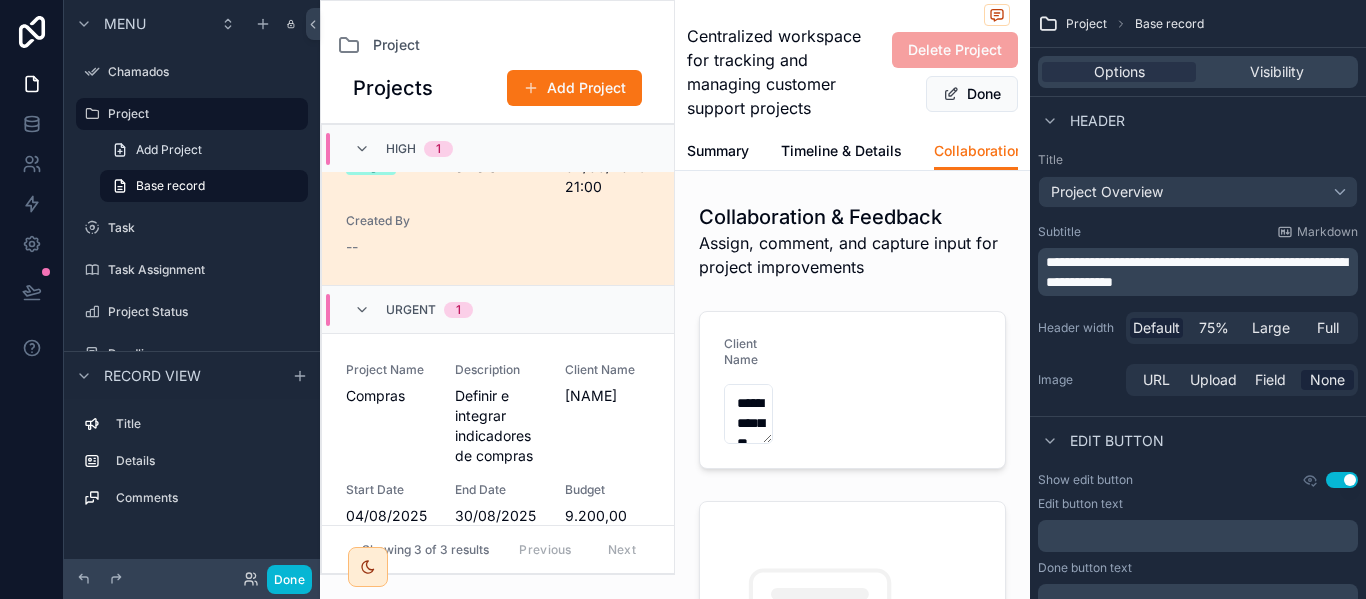 click on "Centralized workspace for tracking and managing customer support projects" at bounding box center [777, 72] 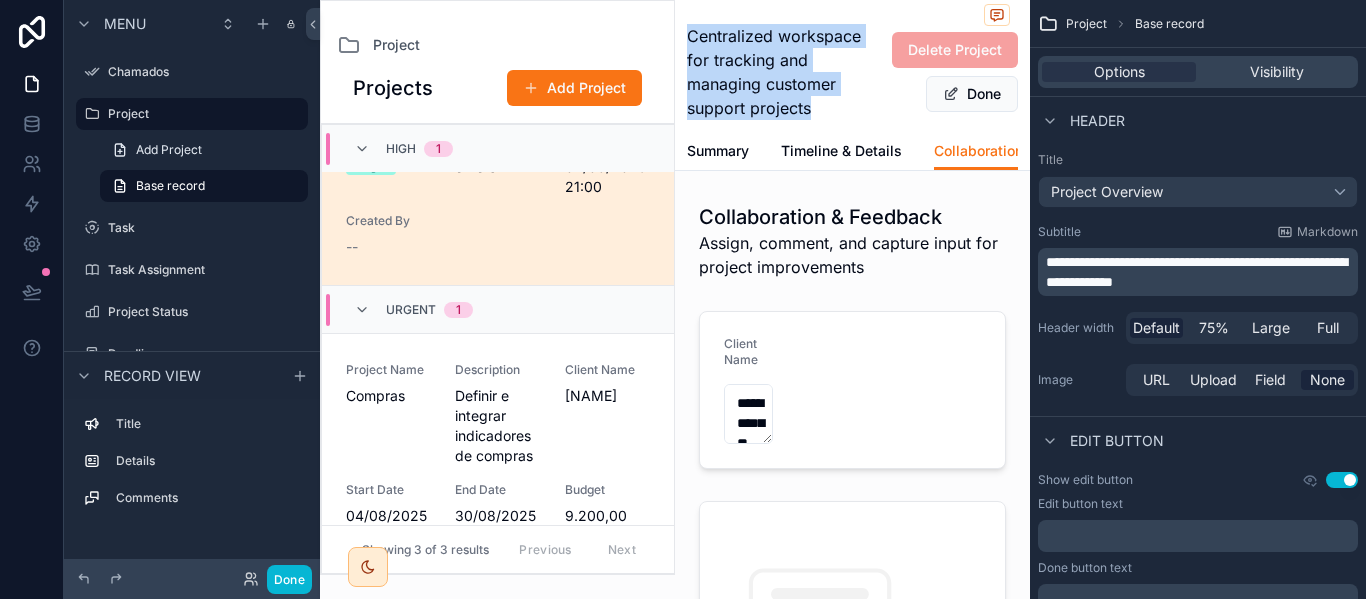 drag, startPoint x: 770, startPoint y: 135, endPoint x: 690, endPoint y: 12, distance: 146.72765 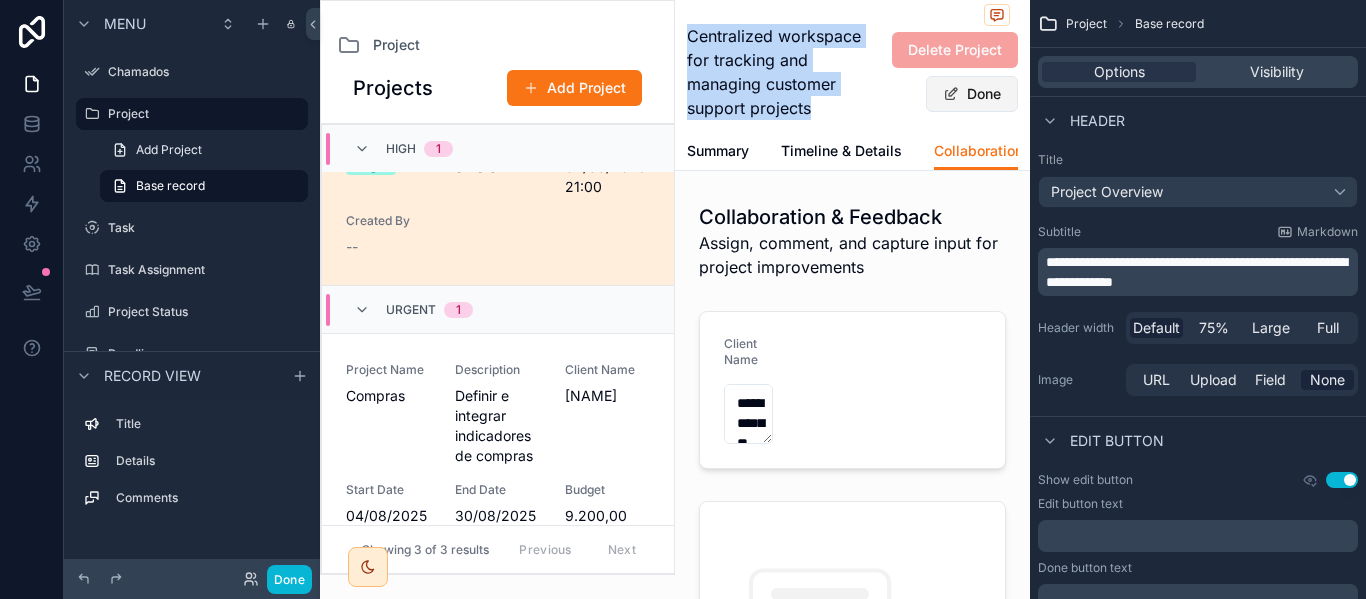 click on "Done" at bounding box center [972, 94] 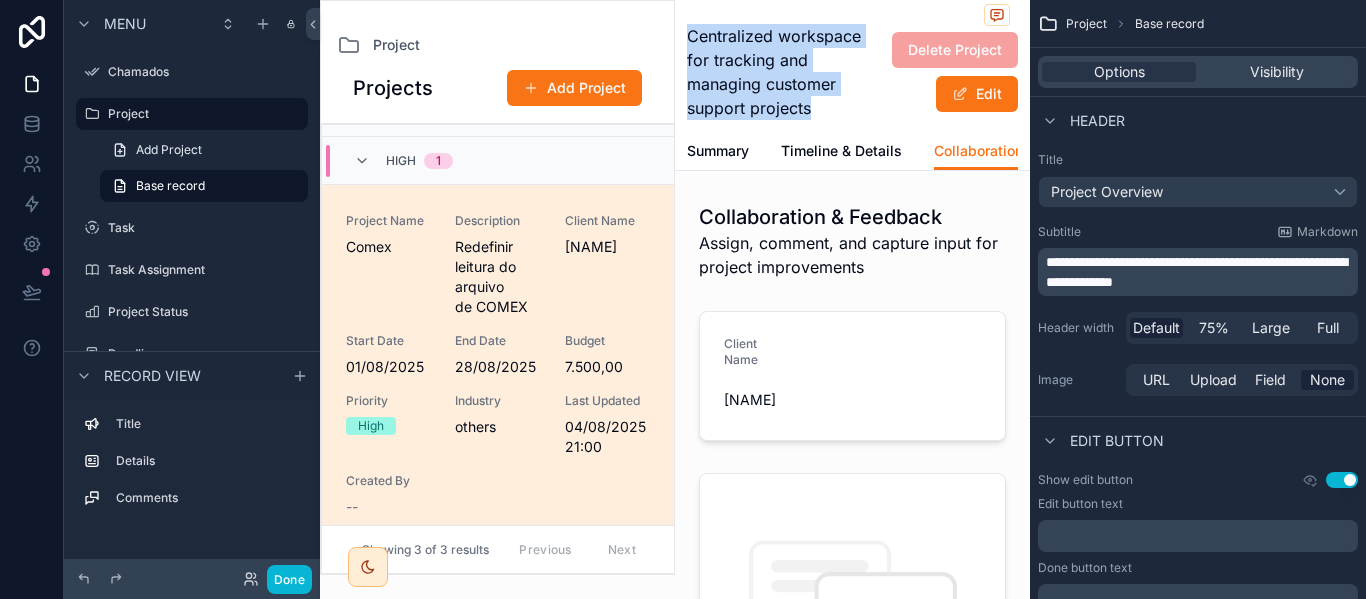 scroll, scrollTop: 0, scrollLeft: 0, axis: both 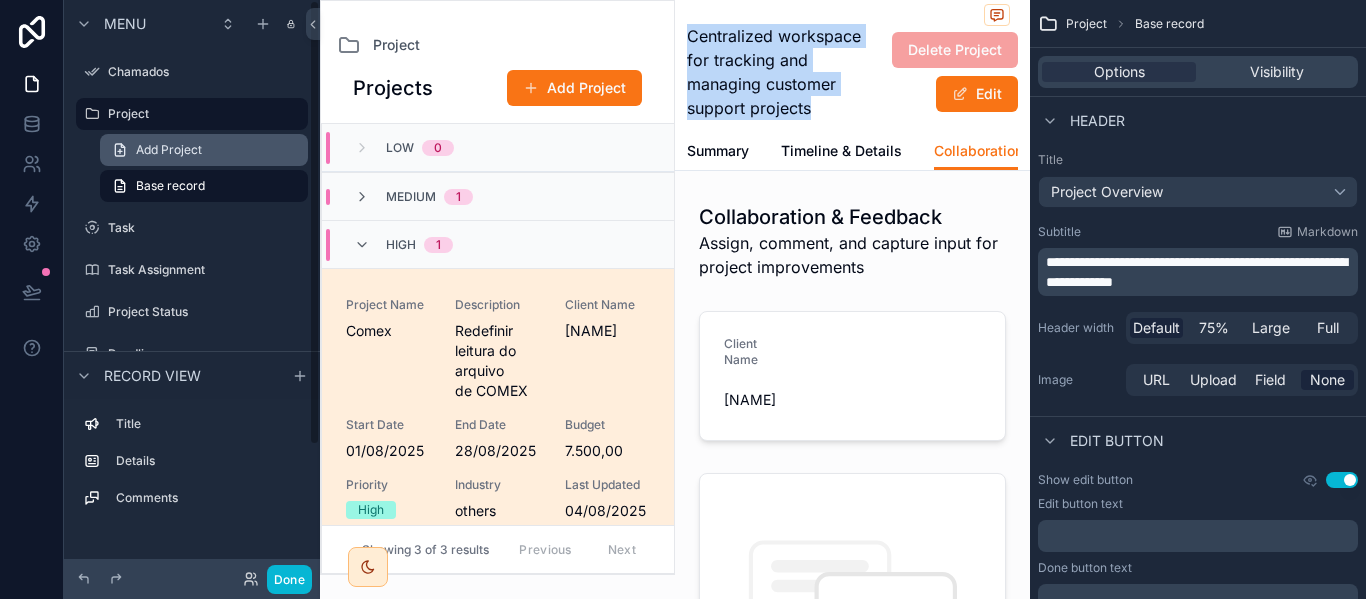 click on "Add Project" at bounding box center (169, 150) 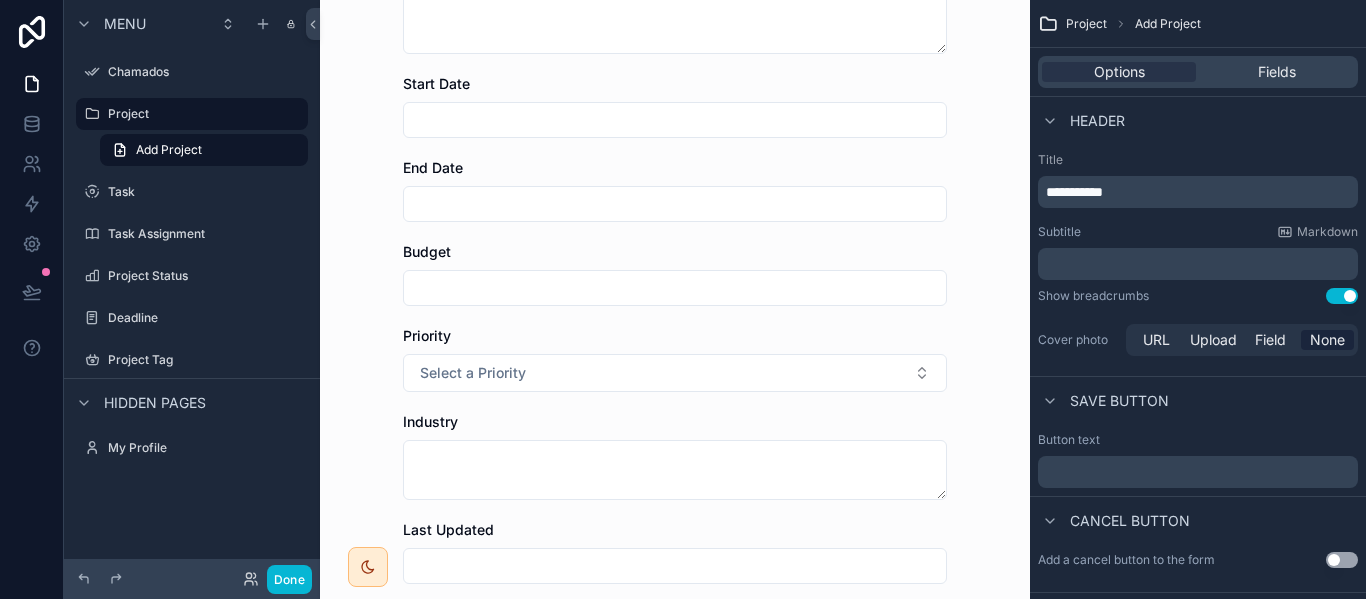scroll, scrollTop: 0, scrollLeft: 0, axis: both 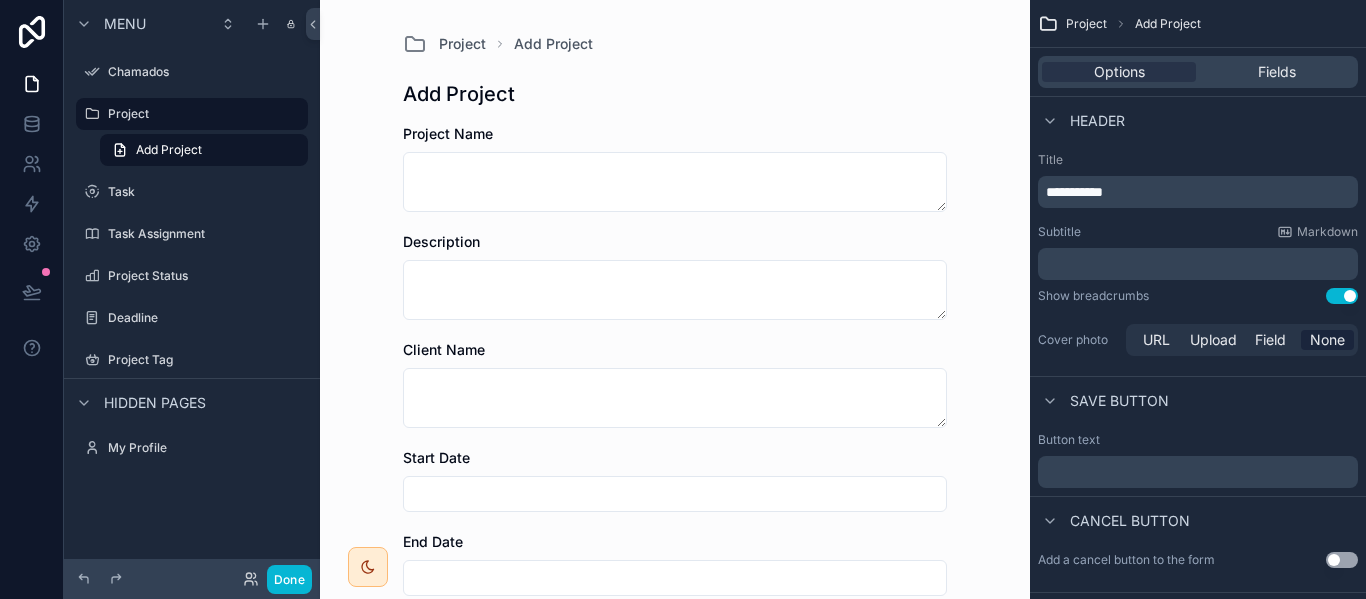 click on "Project Name" at bounding box center [675, 168] 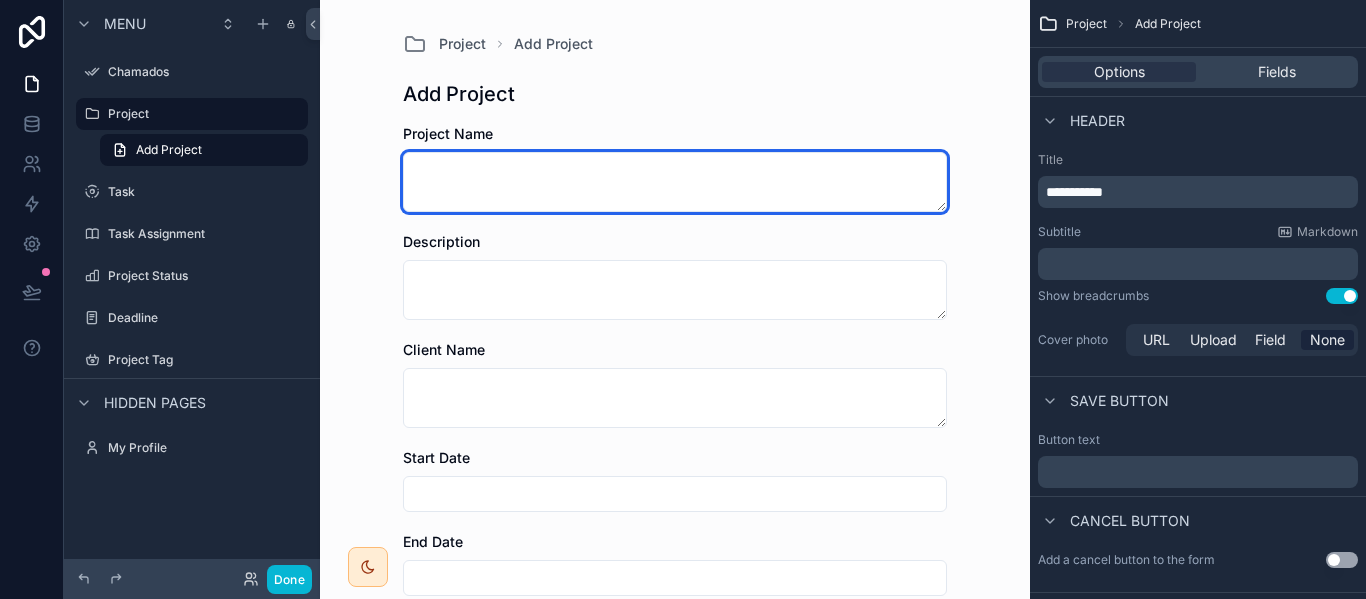 click at bounding box center (675, 182) 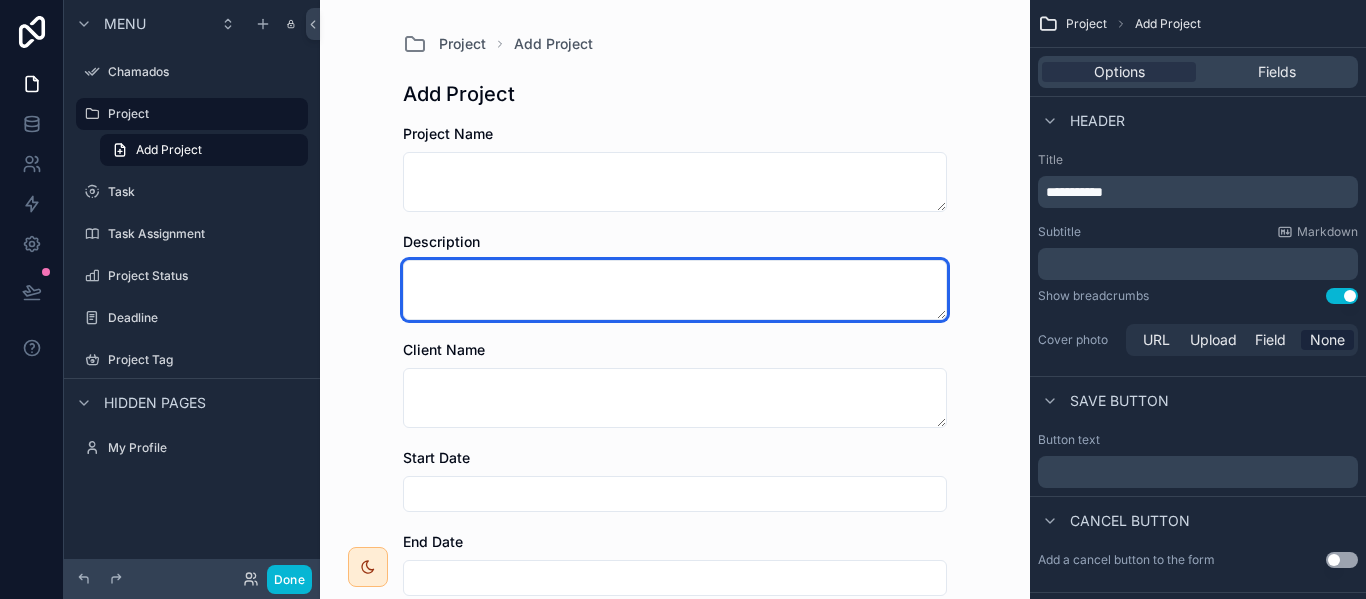 click at bounding box center (675, 290) 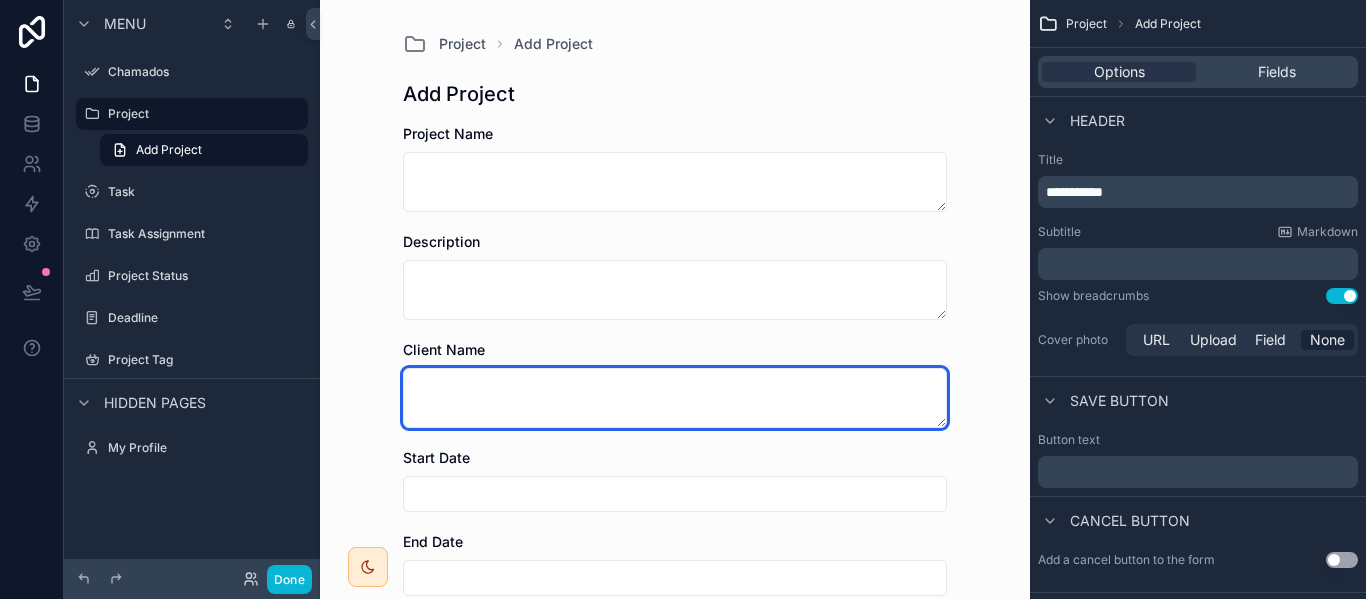 click at bounding box center [675, 398] 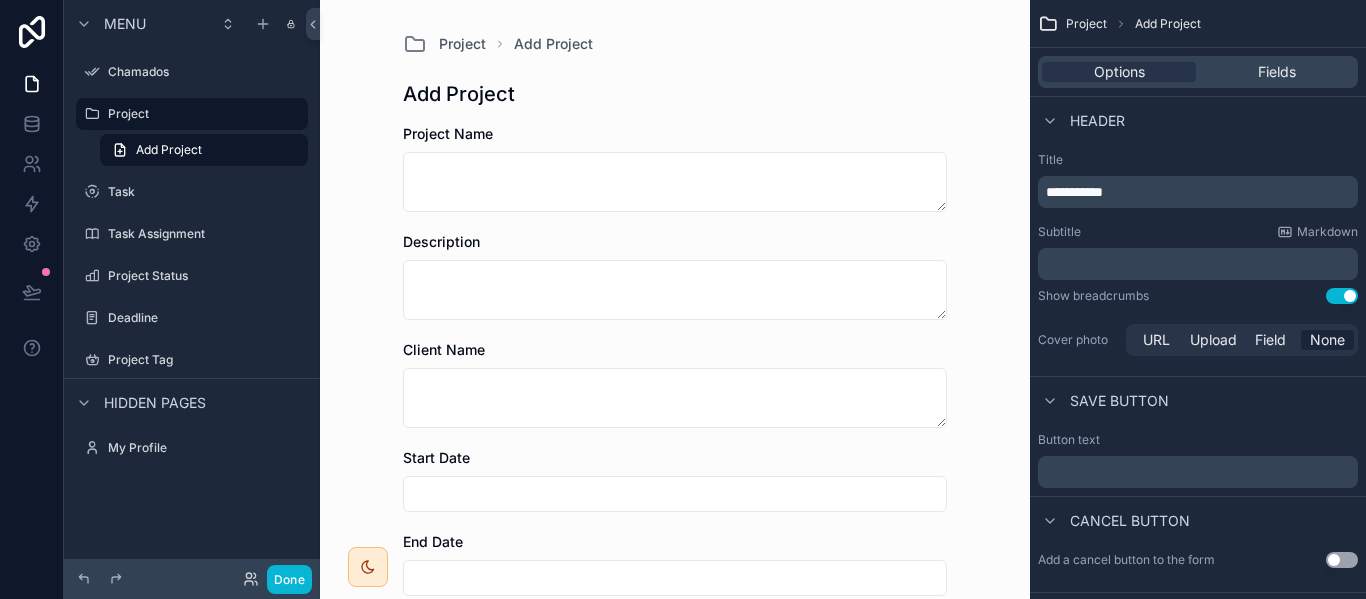 click on "Start Date" at bounding box center [675, 480] 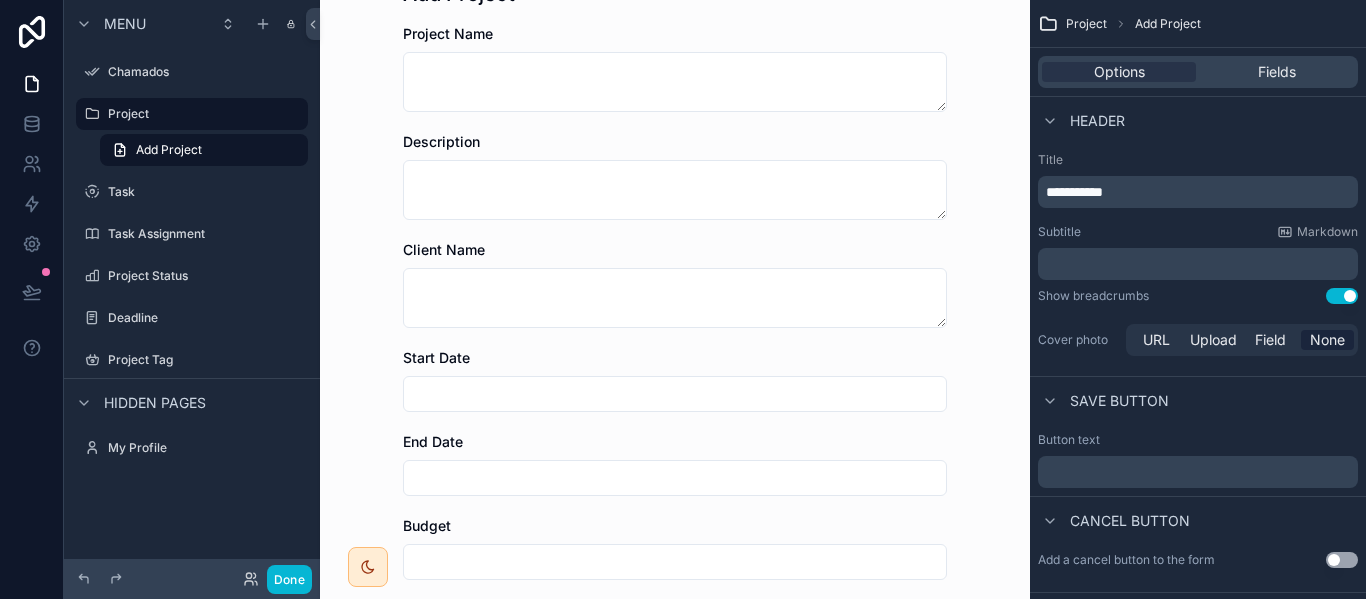 scroll, scrollTop: 0, scrollLeft: 0, axis: both 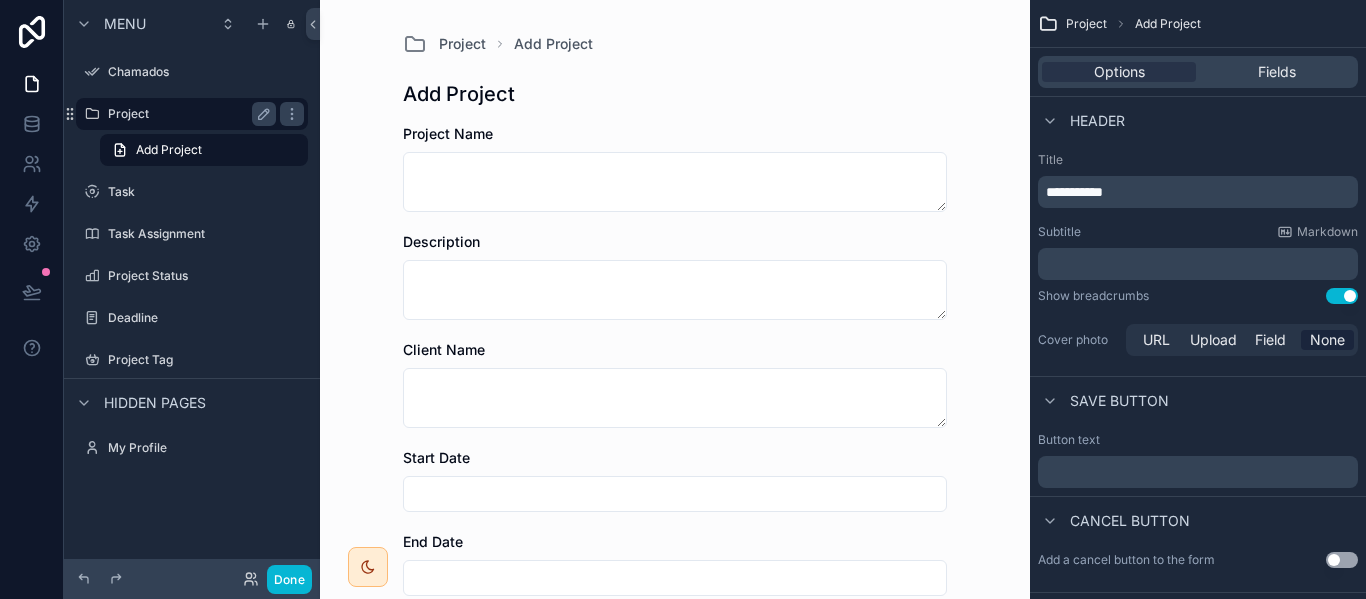 click on "Project" at bounding box center (192, 114) 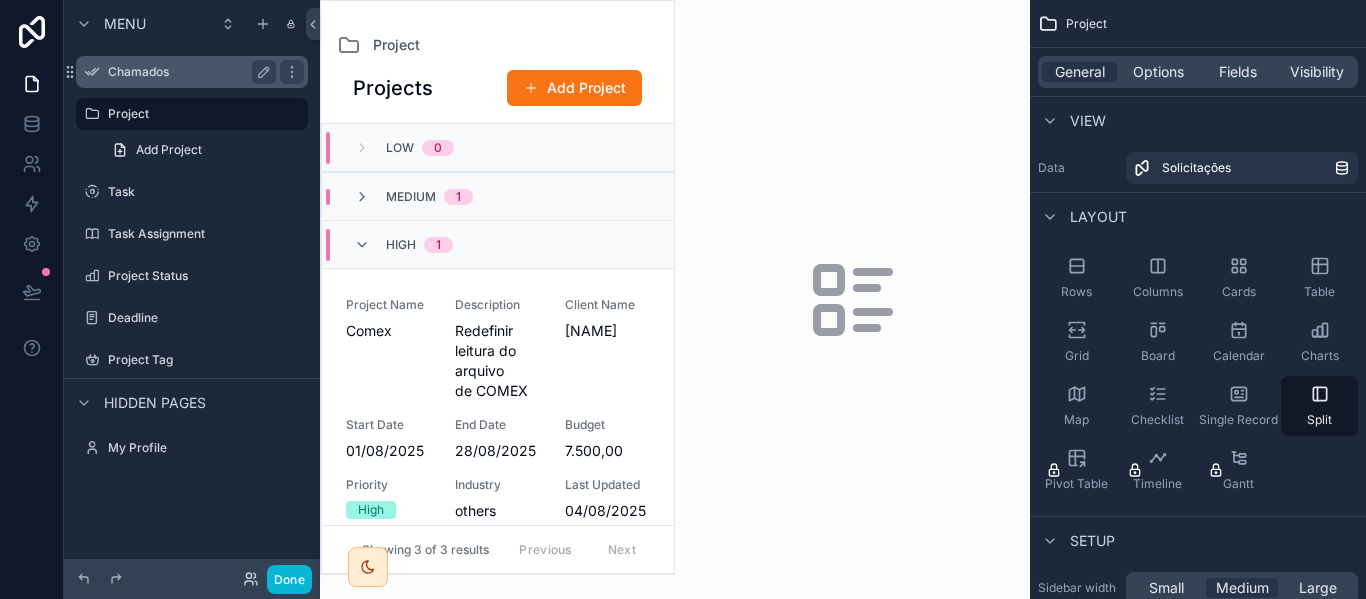 click on "Chamados" at bounding box center (188, 72) 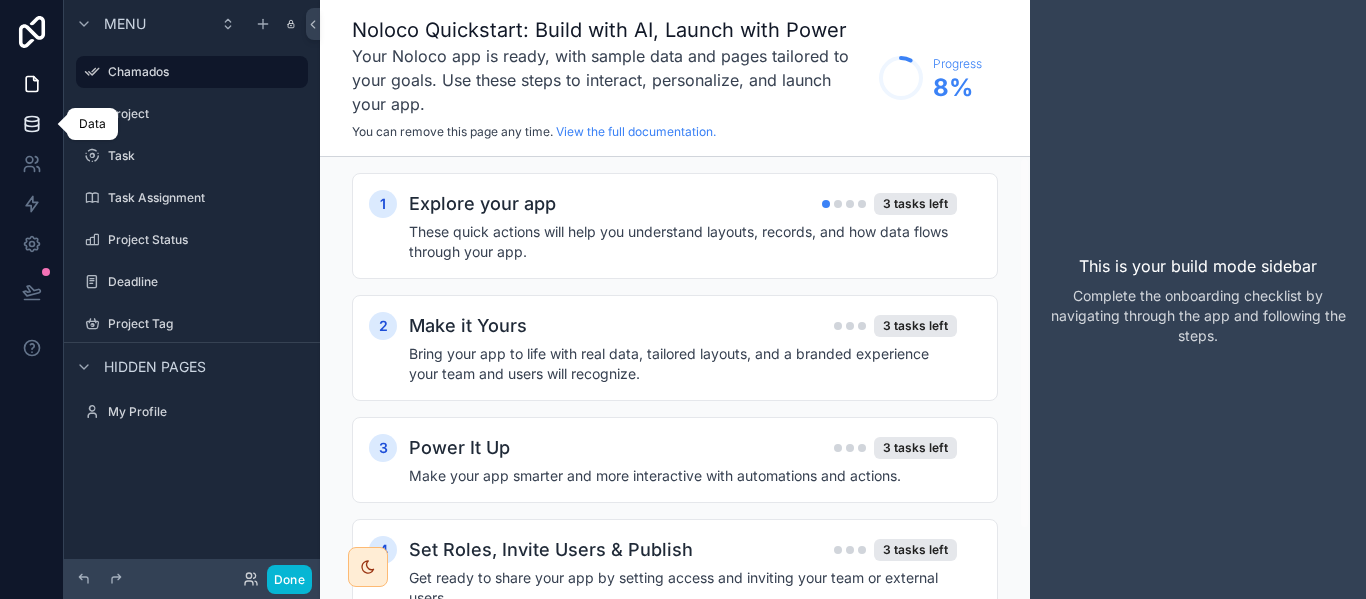 click 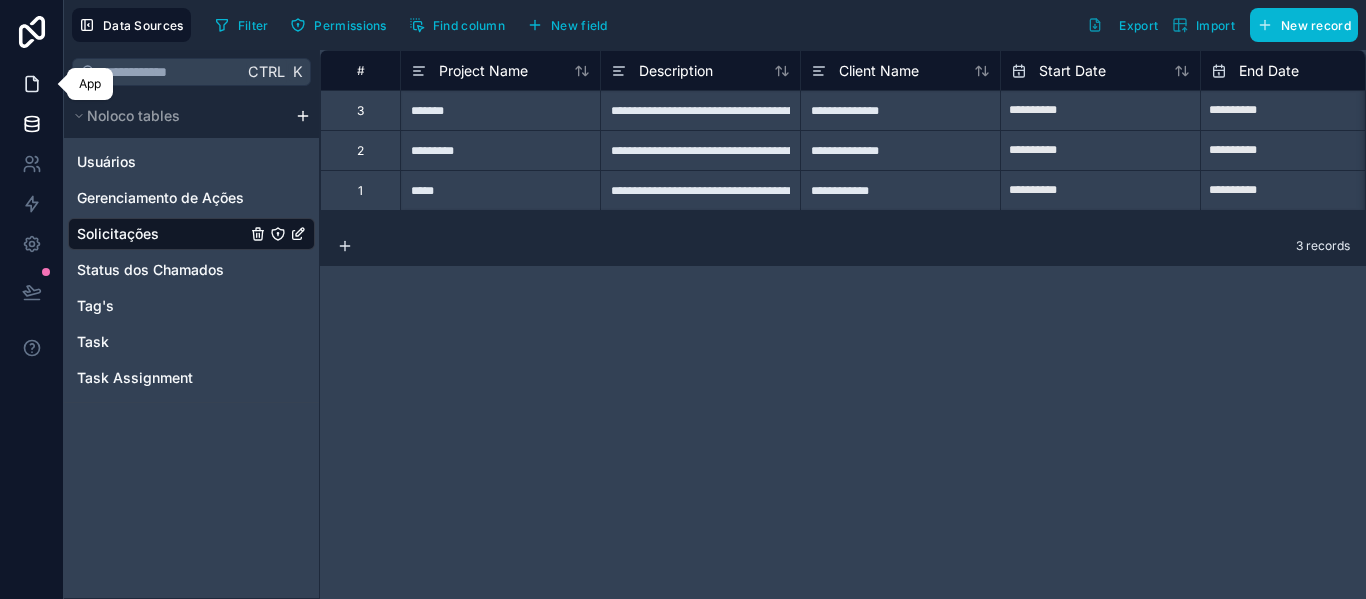 click 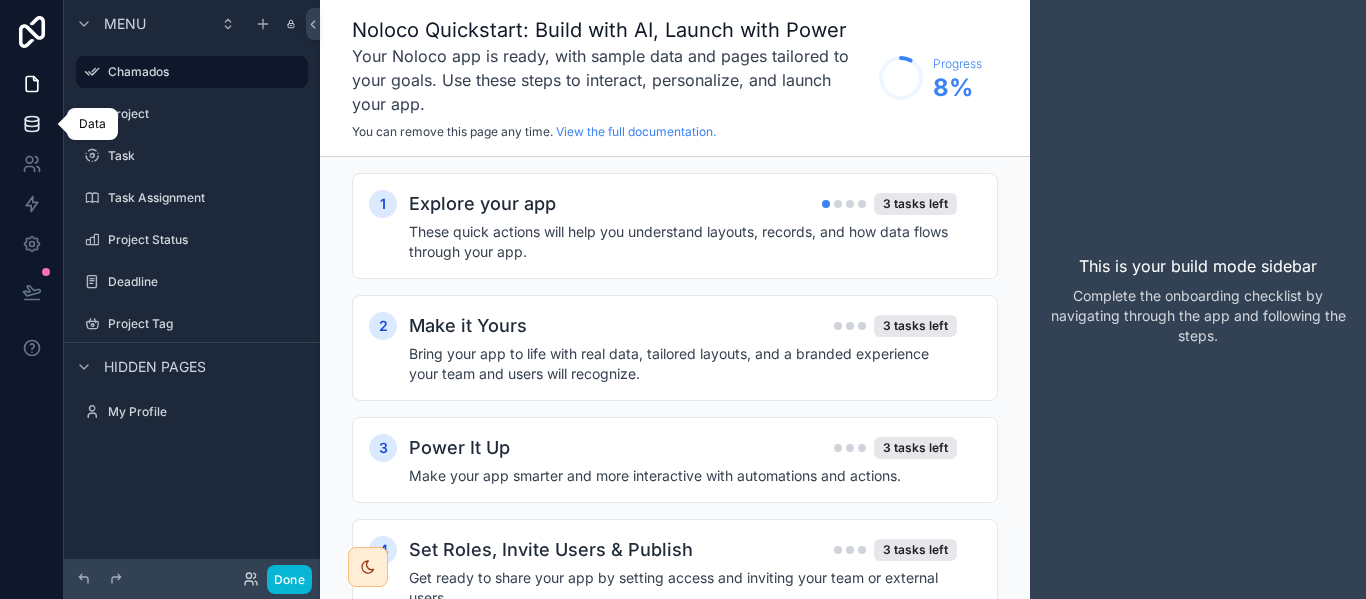 click 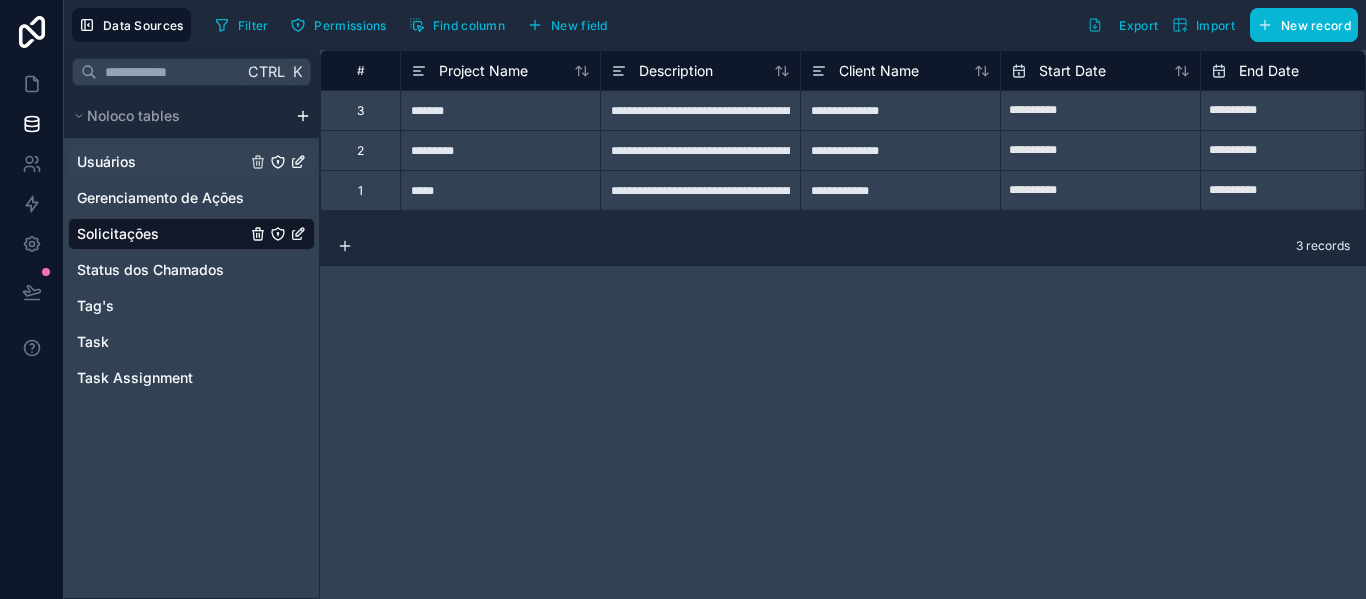 click on "Usuários" at bounding box center (191, 162) 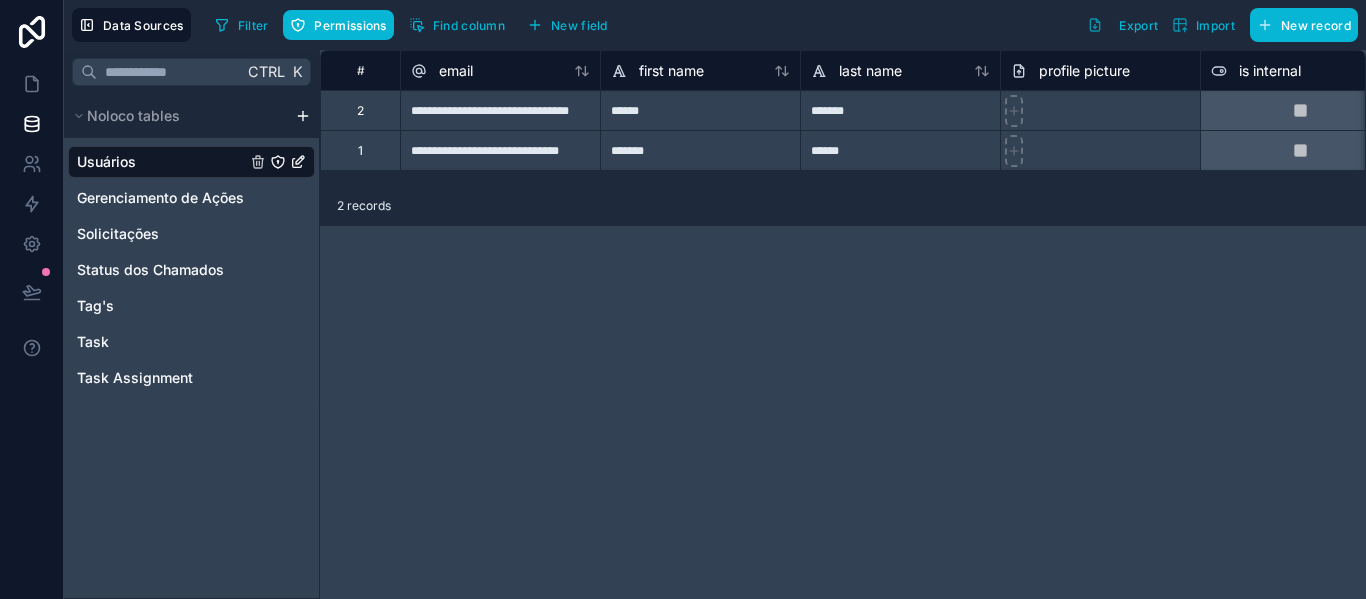 click on "******" at bounding box center (900, 150) 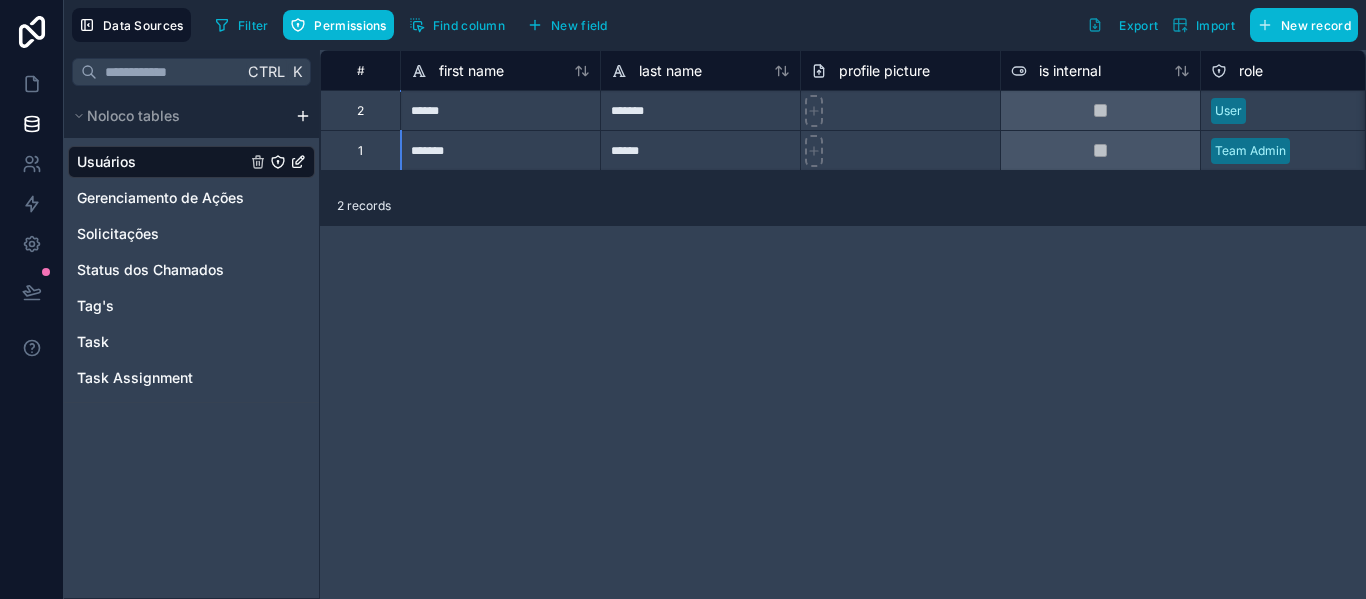 scroll, scrollTop: 0, scrollLeft: 0, axis: both 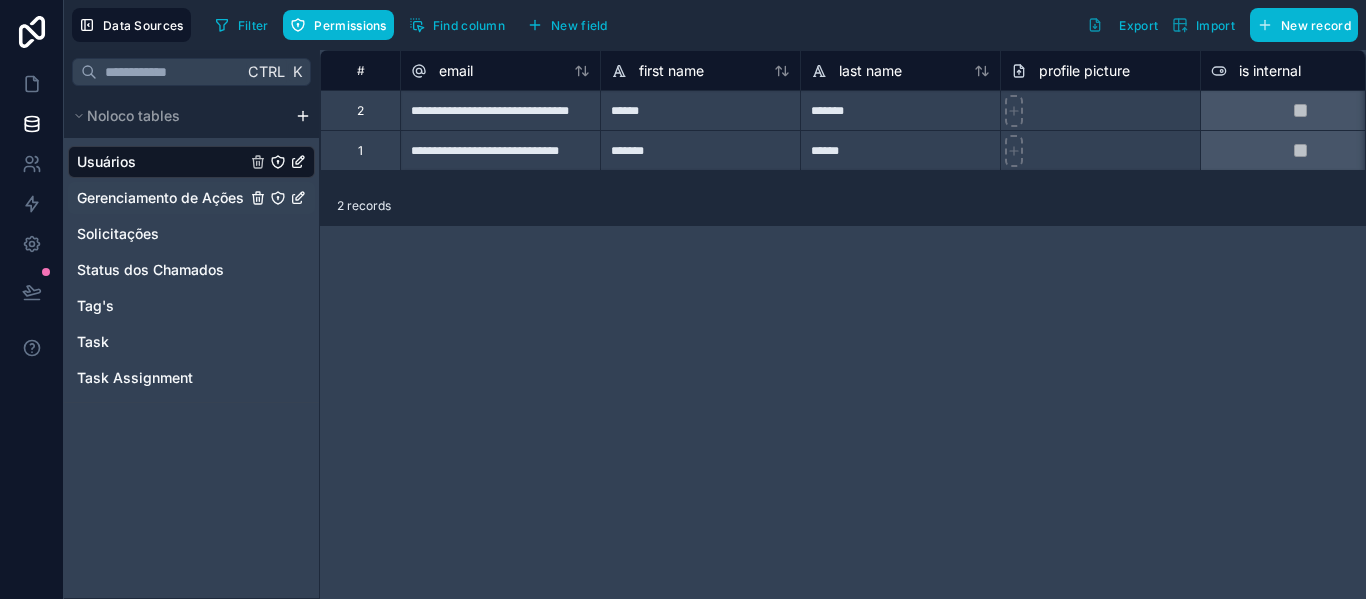 click on "Gerenciamento de Ações" at bounding box center [160, 198] 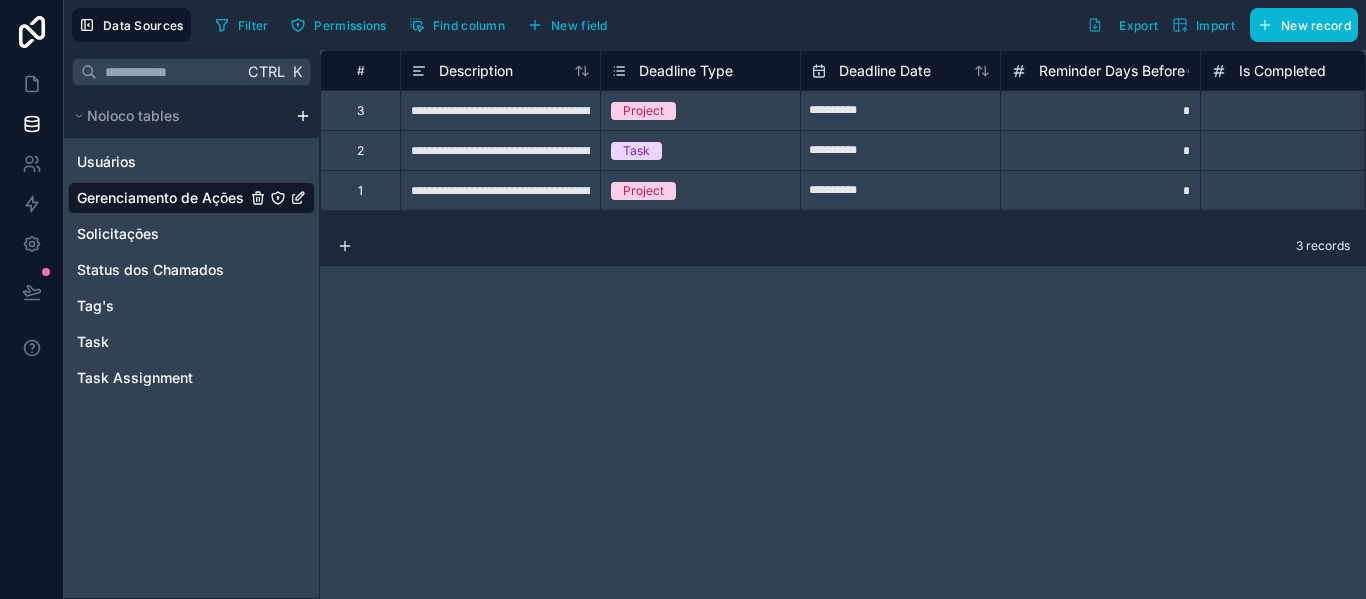 click on "Project" at bounding box center [700, 111] 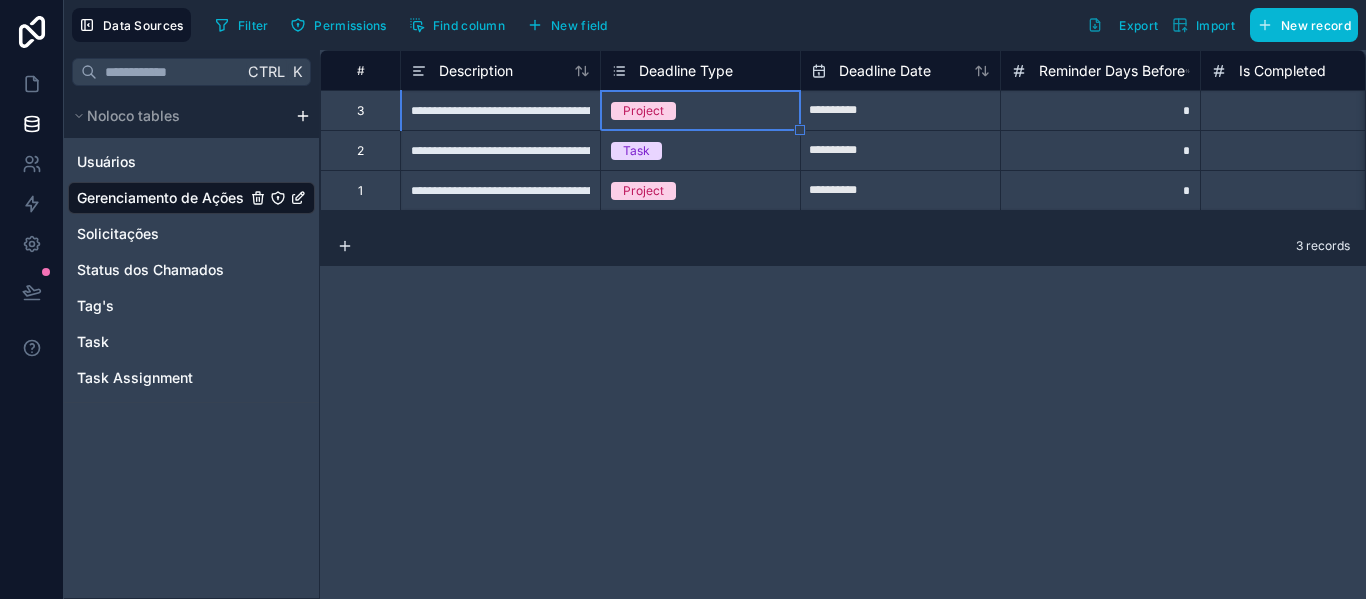 click on "Project" at bounding box center (700, 111) 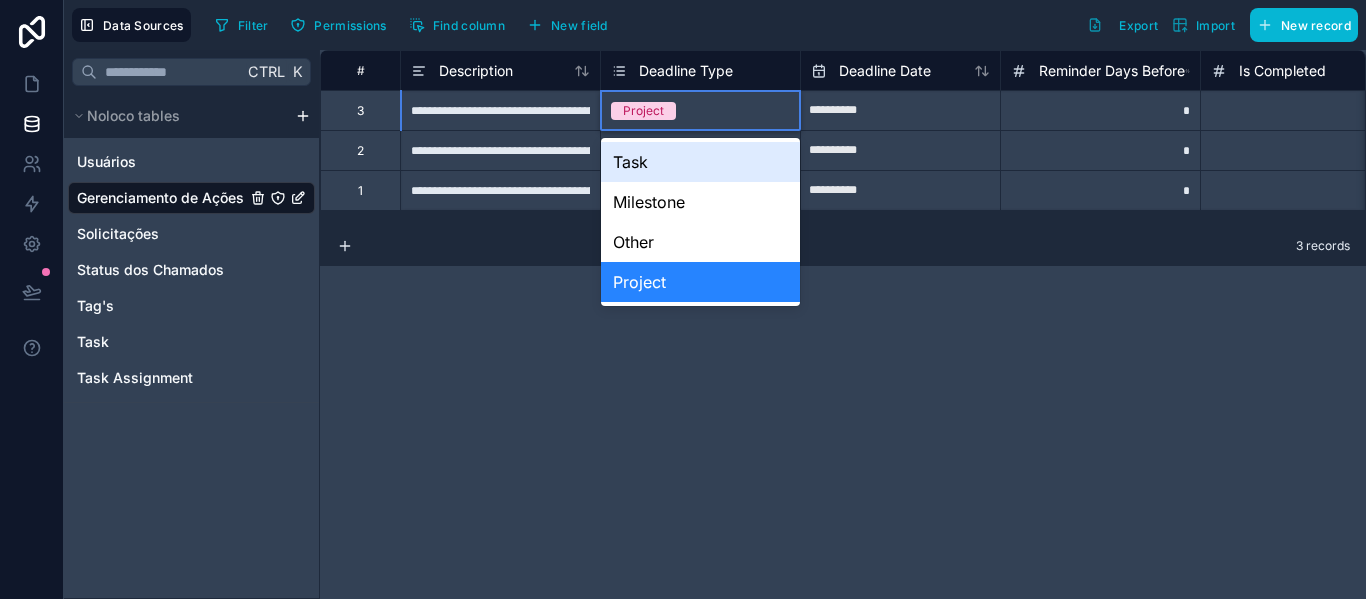 click on "Project" at bounding box center (700, 111) 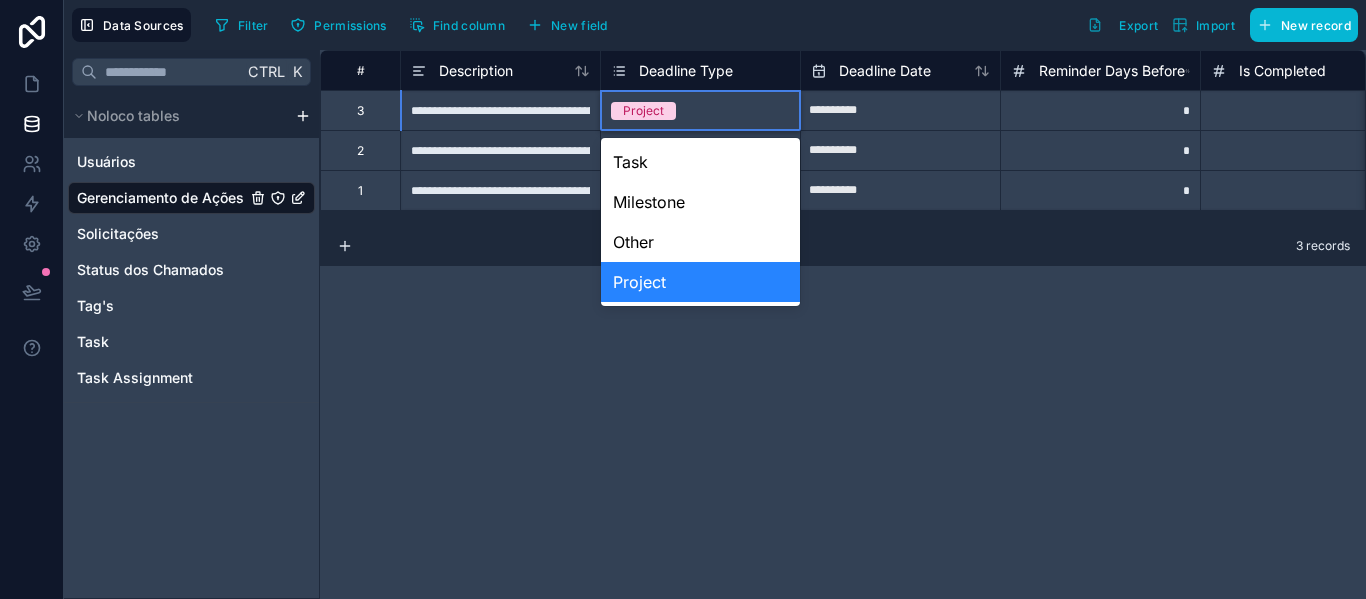 click on "**********" at bounding box center [843, 324] 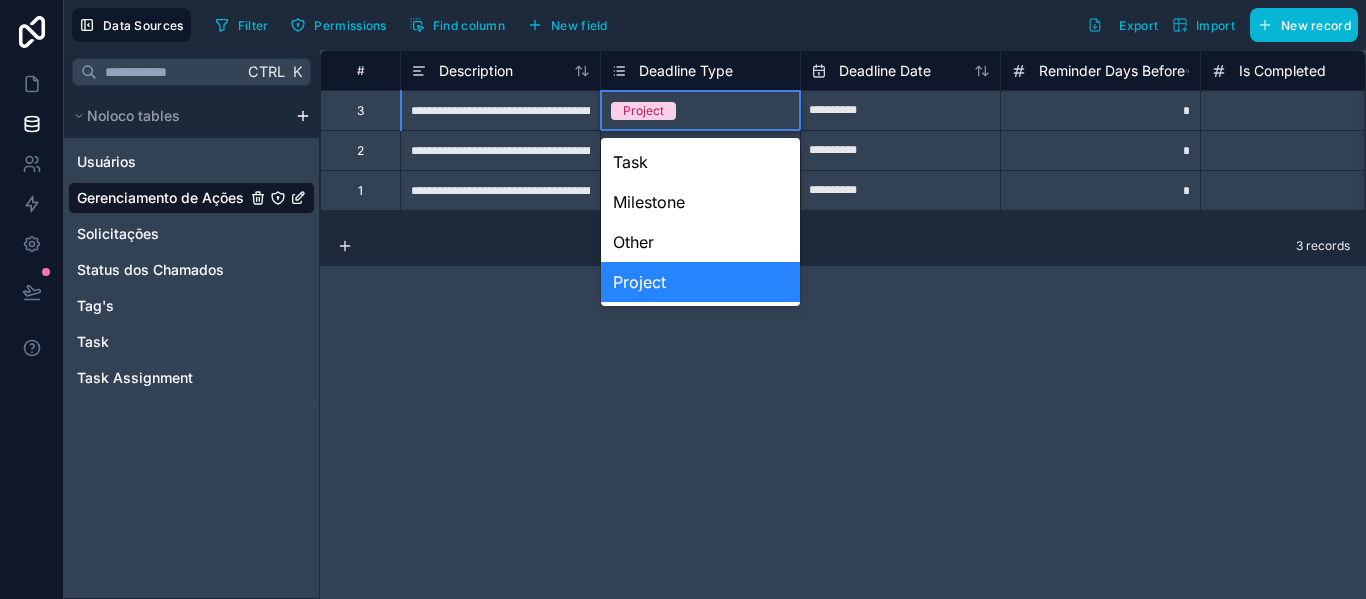 click on "**********" at bounding box center [843, 324] 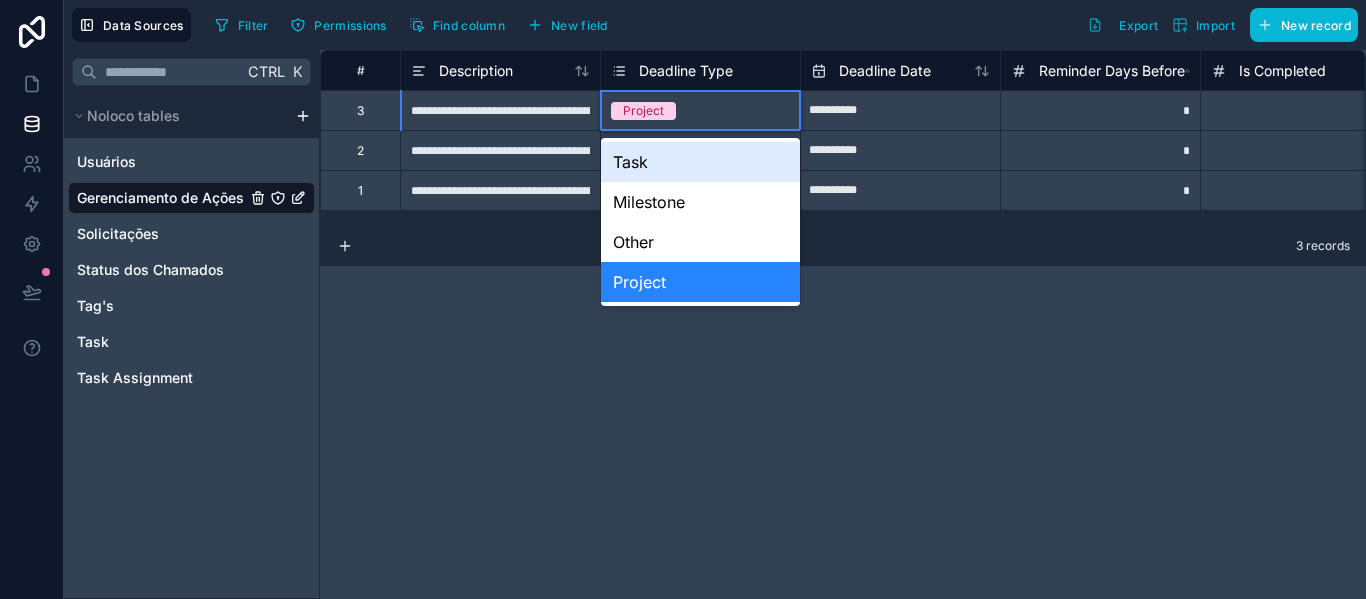 click on "**********" at bounding box center (843, 324) 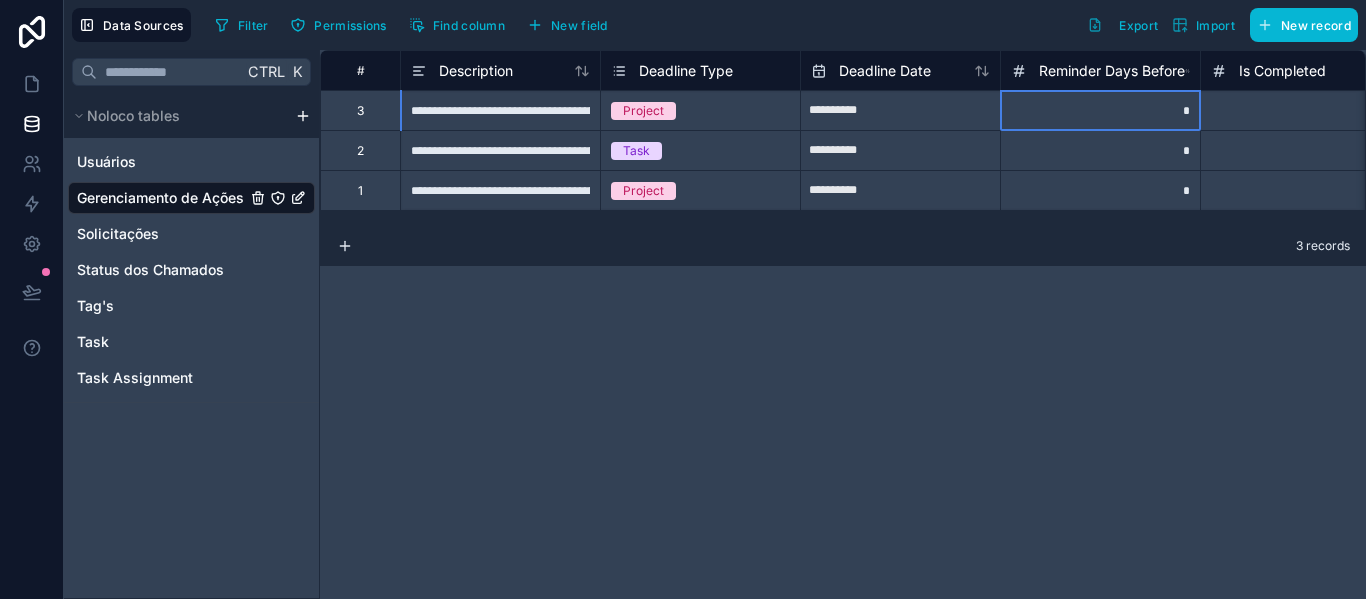 click on "*" at bounding box center [1100, 110] 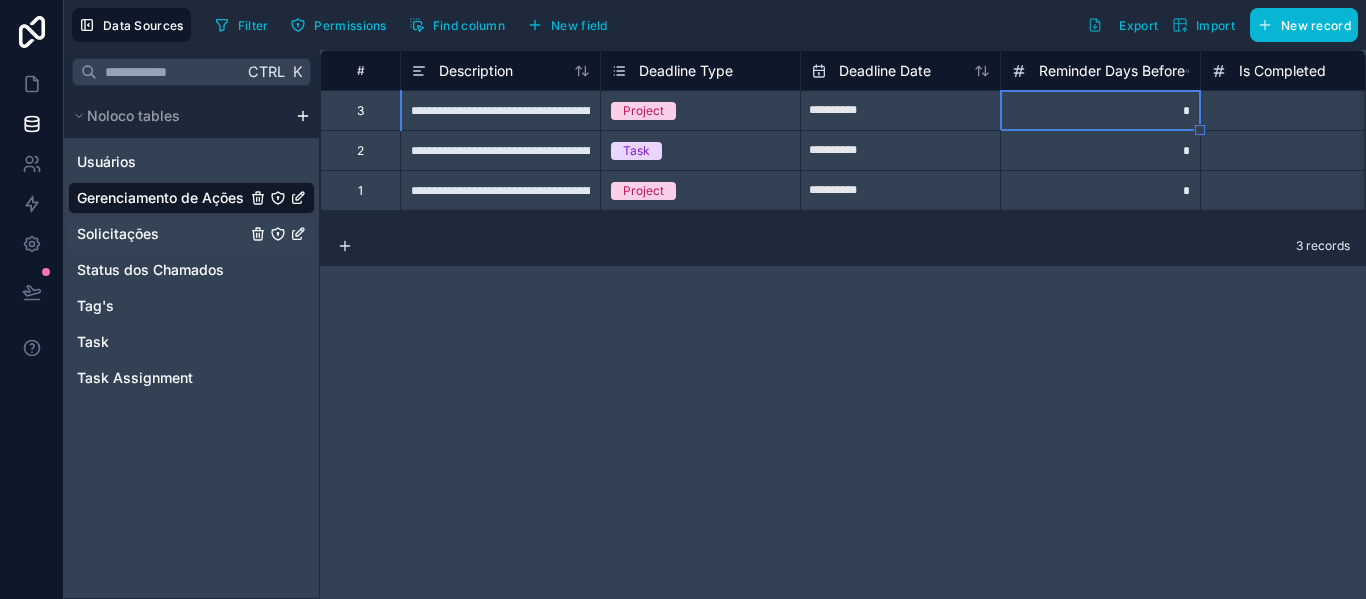 click on "Solicitações" at bounding box center (118, 234) 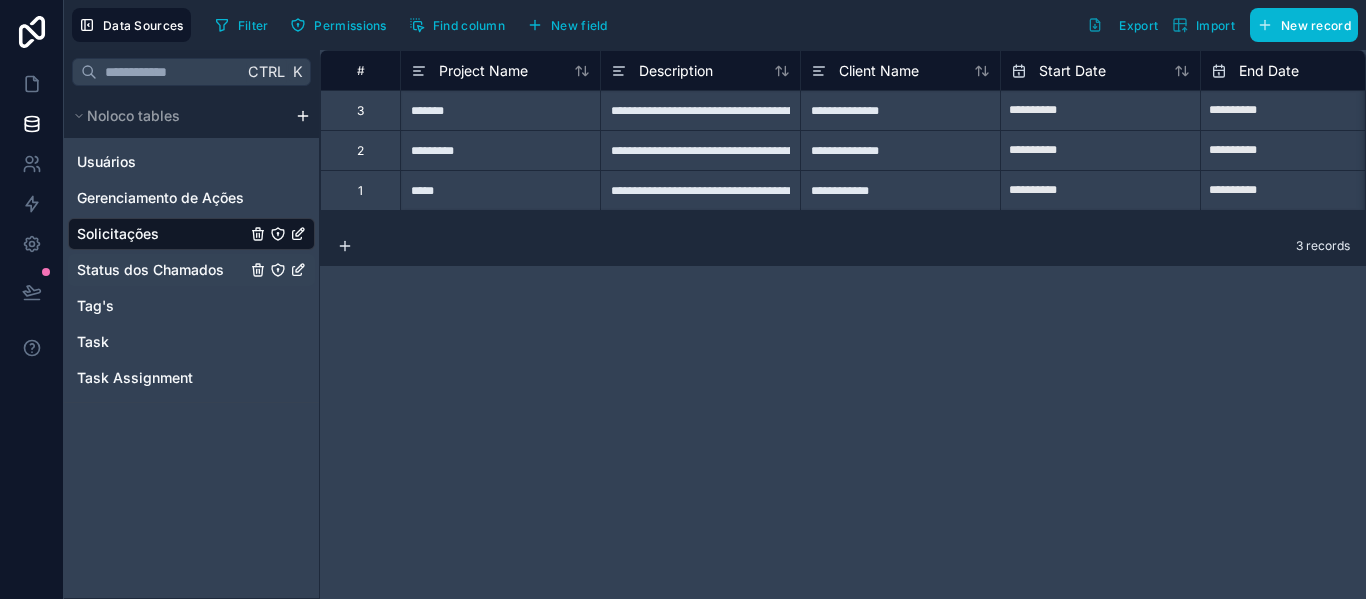 click on "Status dos Chamados" at bounding box center [191, 270] 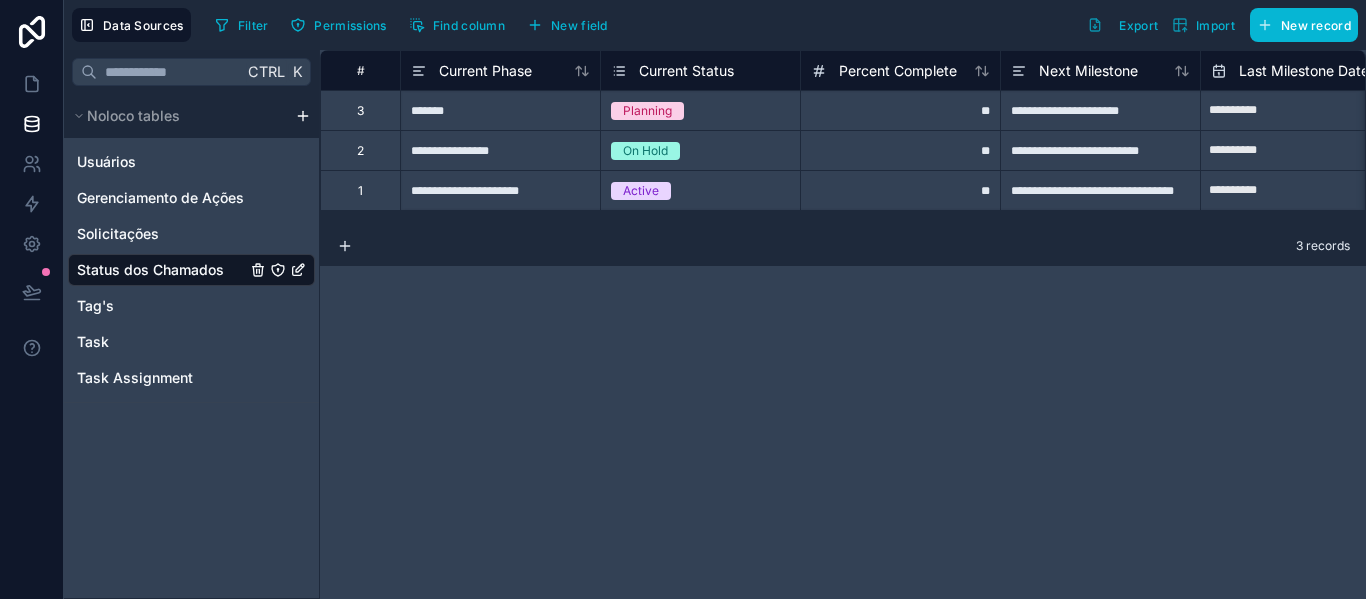 click on "Planning" at bounding box center [700, 111] 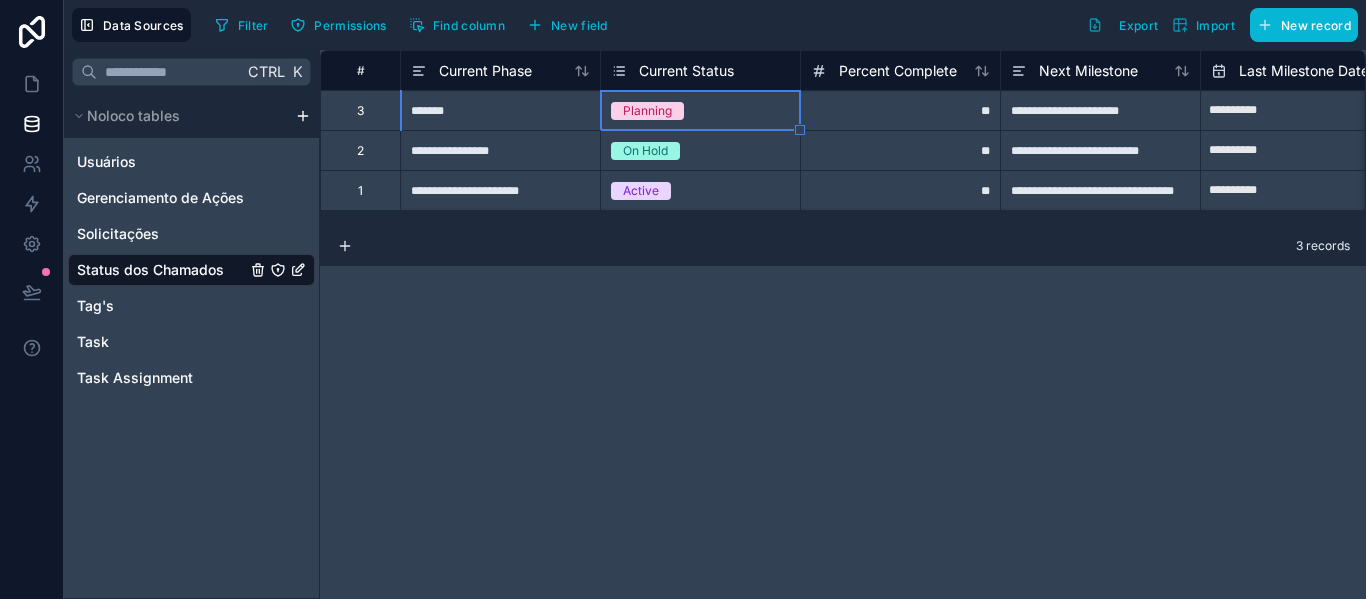 click on "Planning" at bounding box center [700, 111] 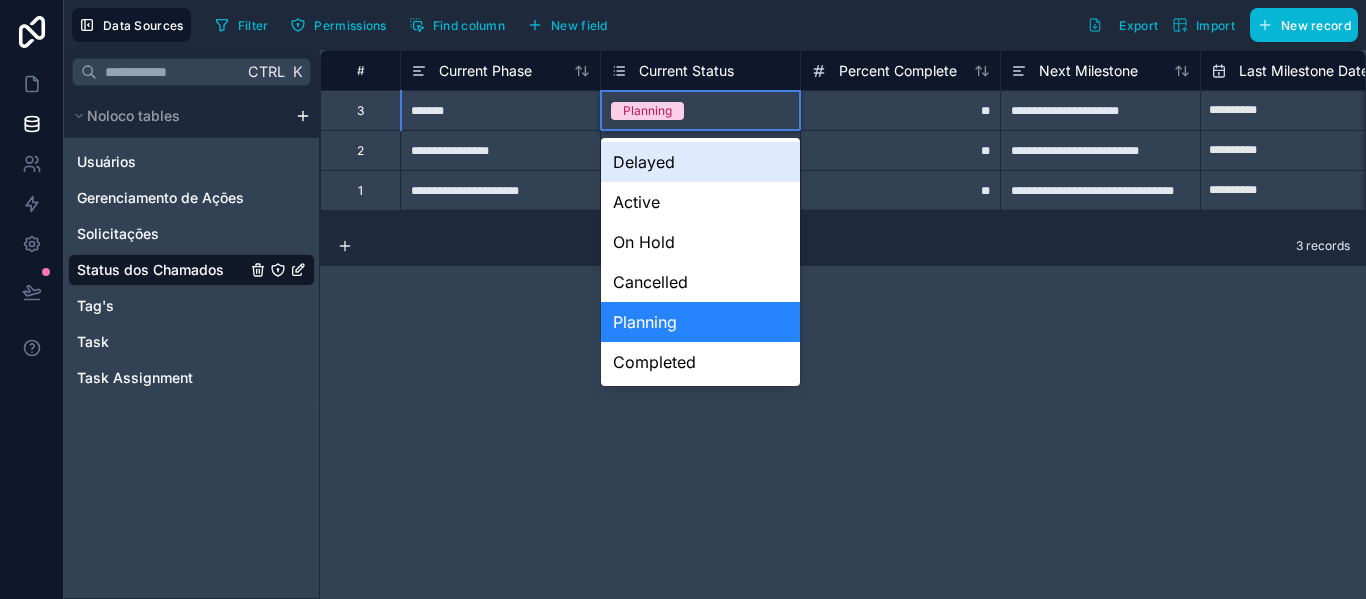 click 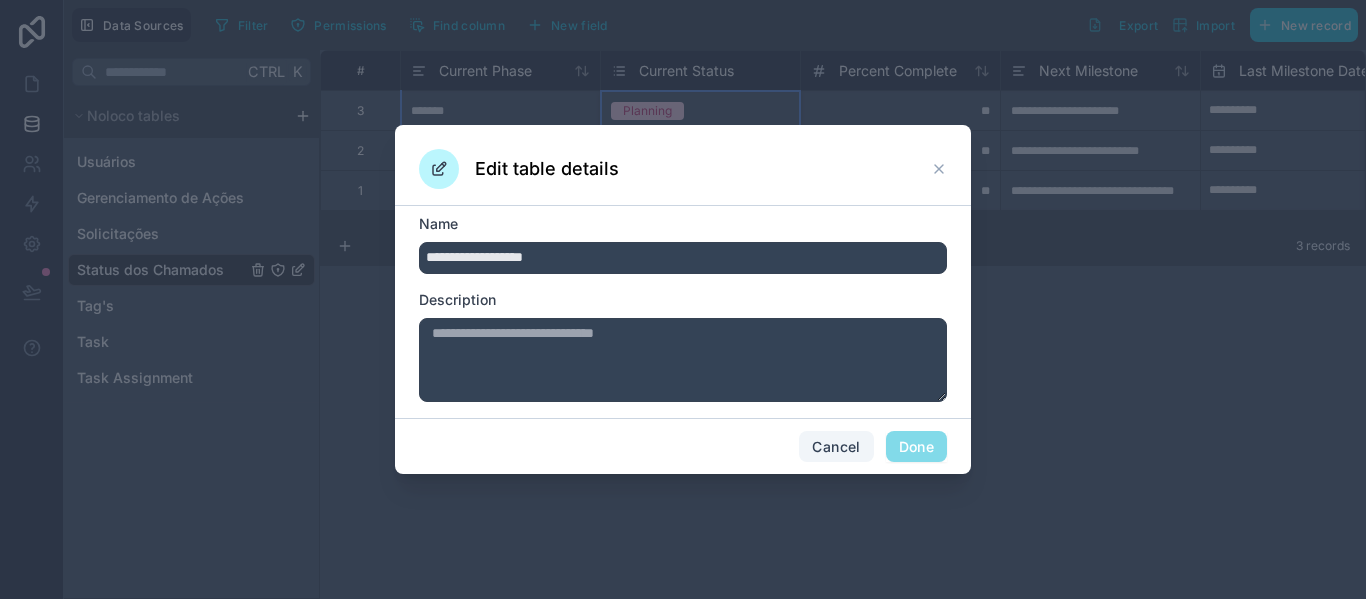 click on "Cancel" at bounding box center [836, 447] 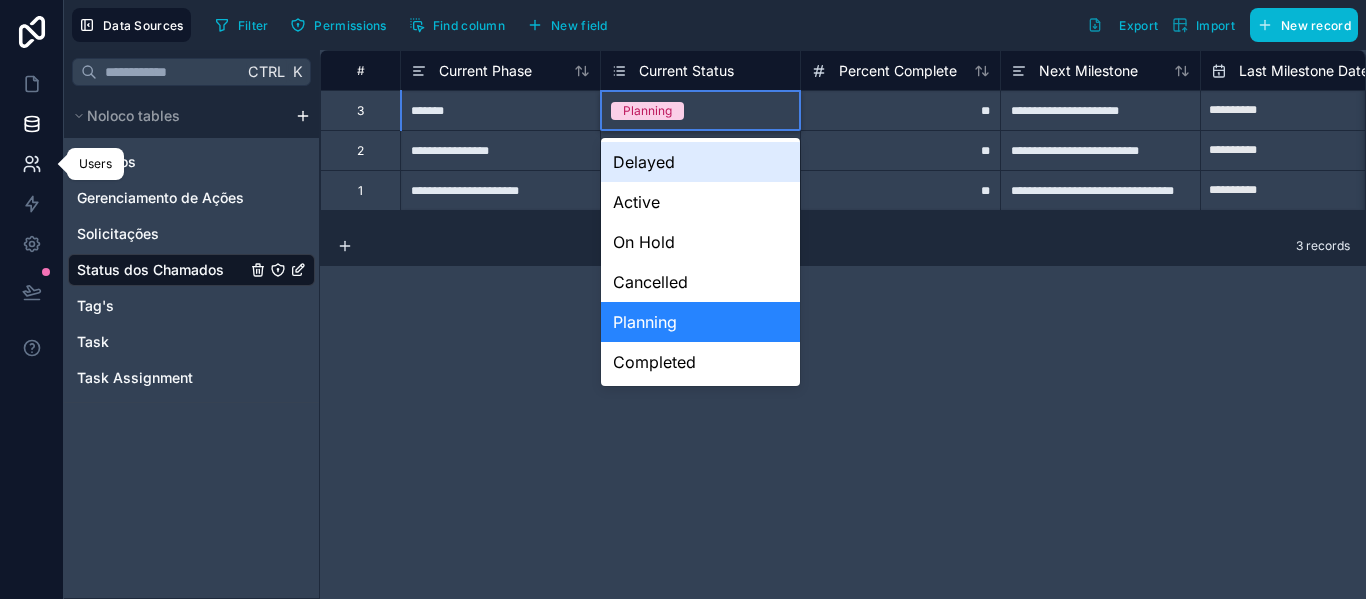 click at bounding box center (31, 164) 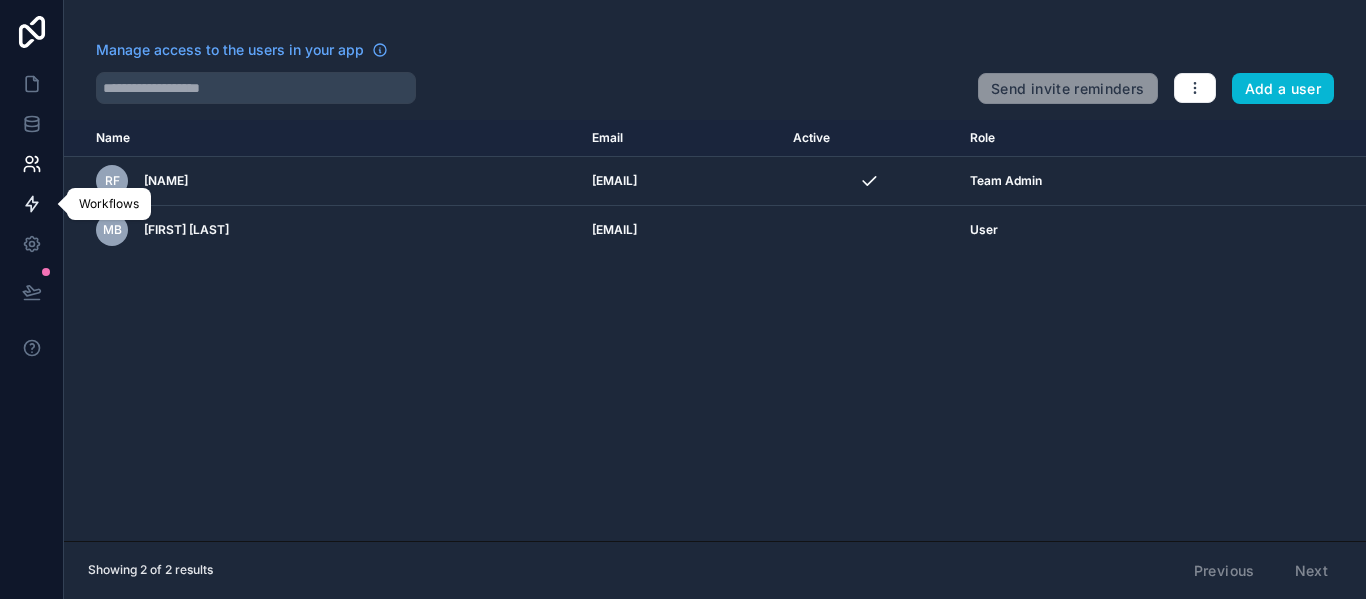 click at bounding box center [31, 204] 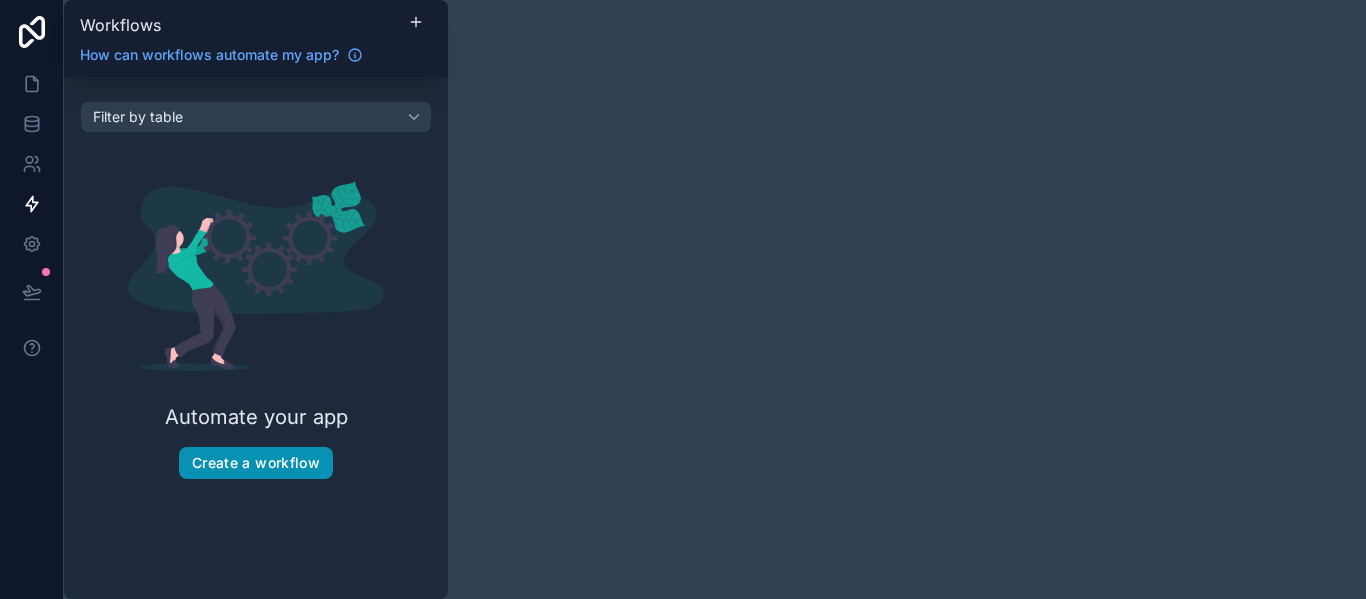 click on "Create a workflow" at bounding box center (256, 463) 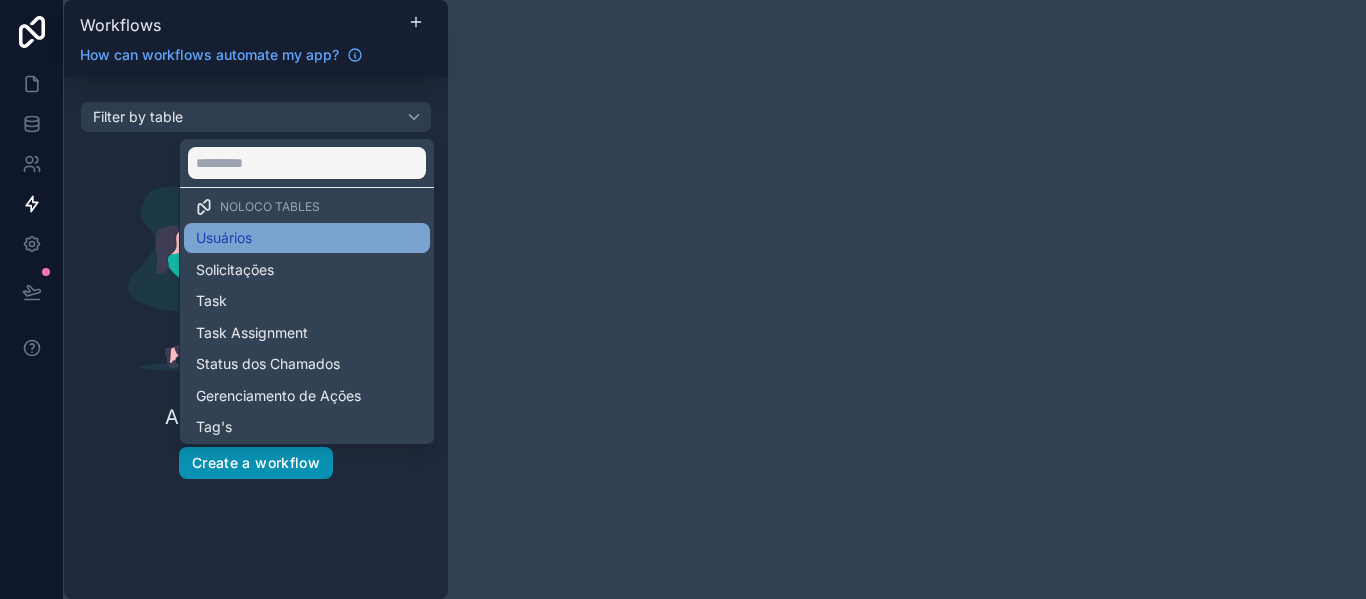 scroll, scrollTop: 13, scrollLeft: 0, axis: vertical 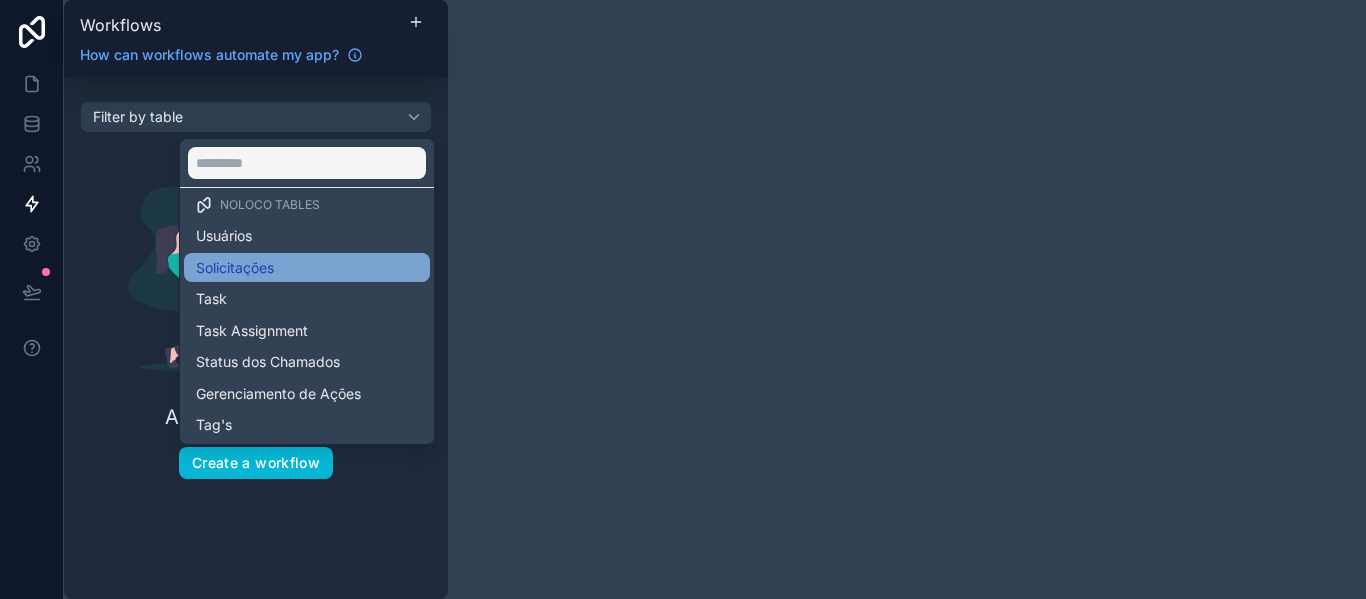 click on "Solicitações" at bounding box center (235, 268) 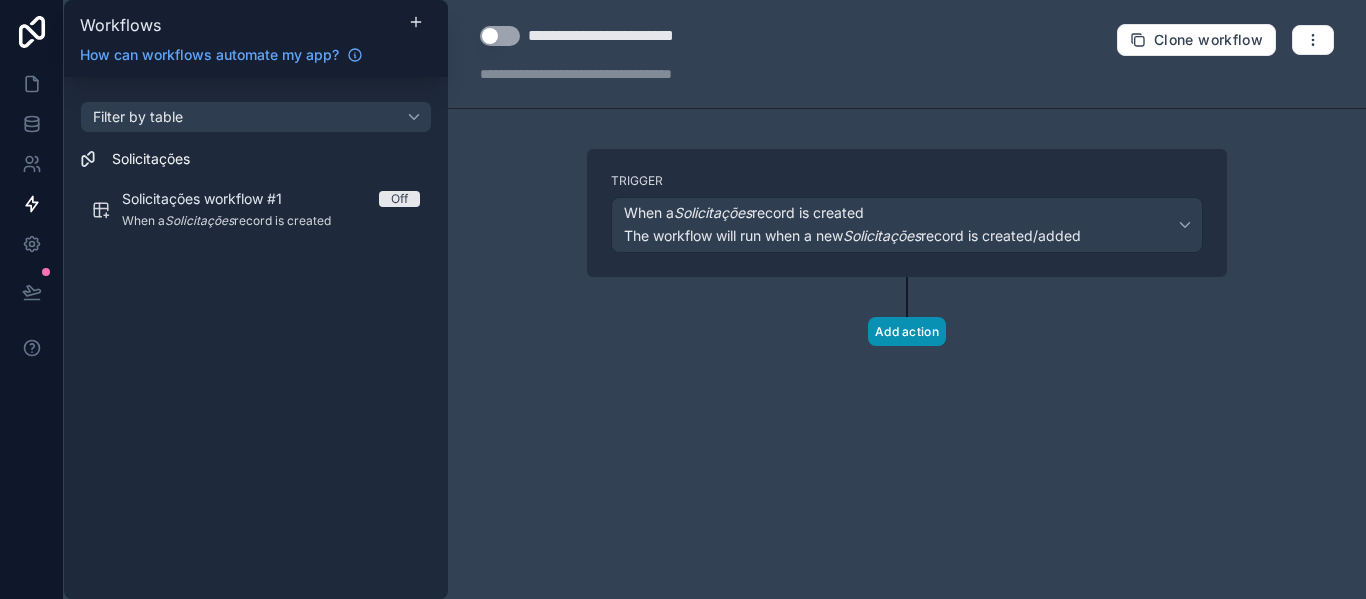click on "Add action" at bounding box center (907, 331) 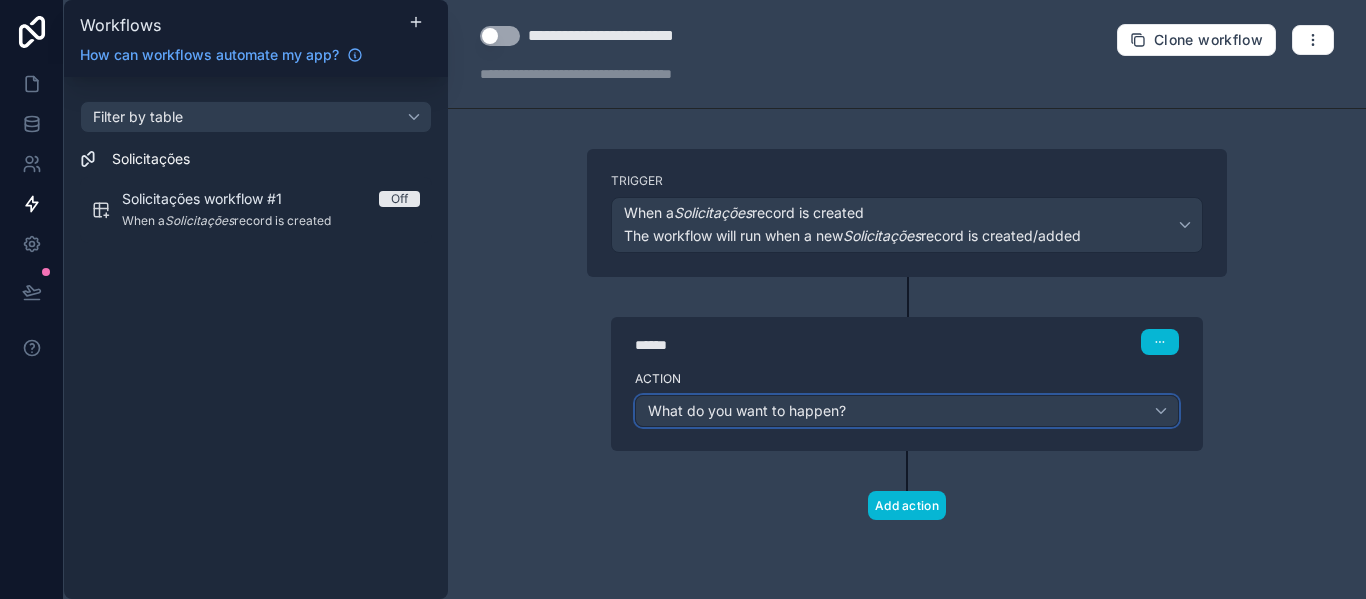 click on "What do you want to happen?" at bounding box center [907, 411] 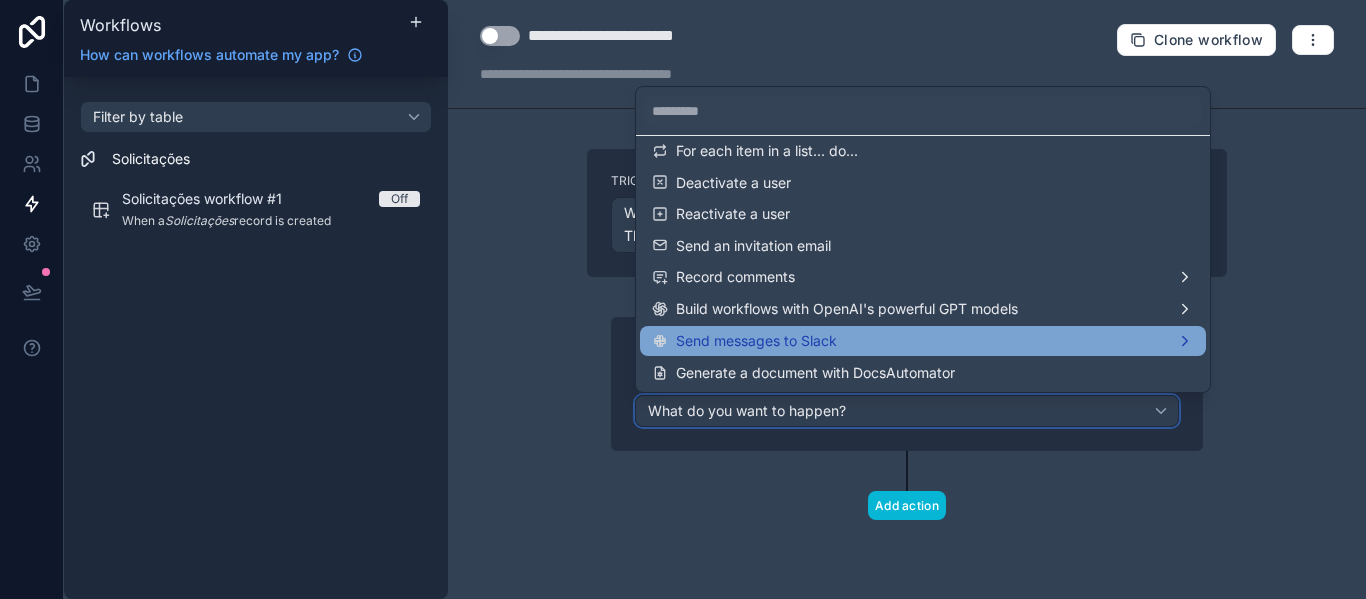 scroll, scrollTop: 0, scrollLeft: 0, axis: both 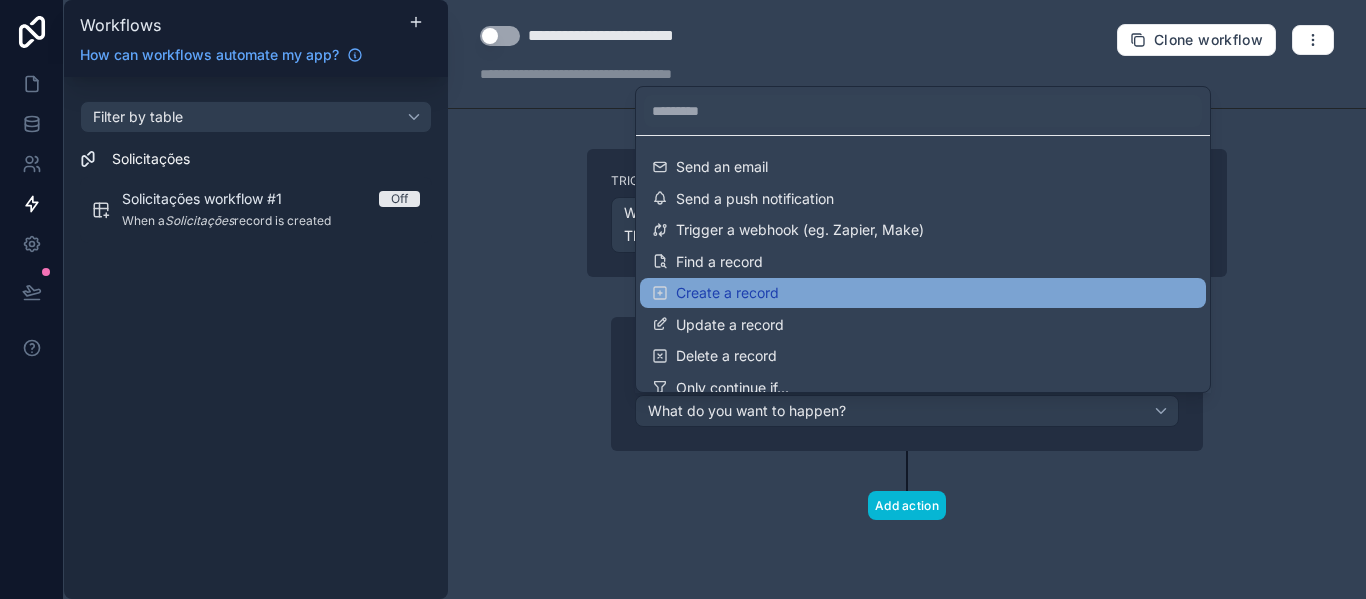 click on "Create a record" at bounding box center (923, 293) 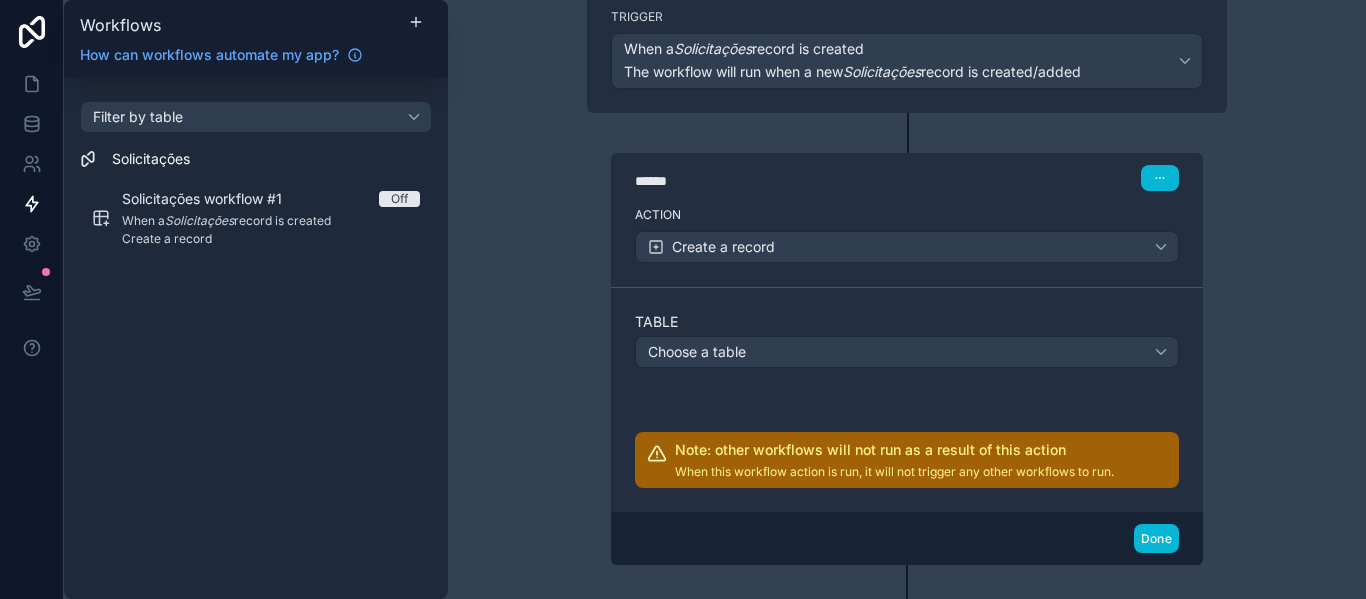 scroll, scrollTop: 200, scrollLeft: 0, axis: vertical 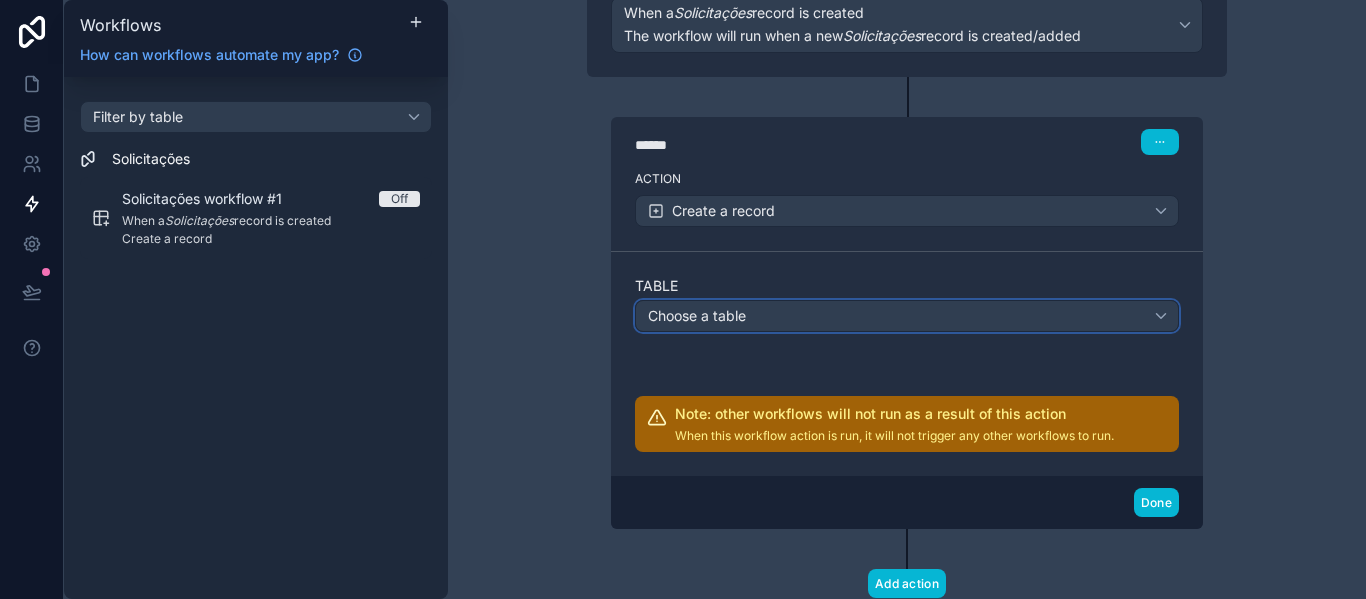 click on "Choose a table" at bounding box center [907, 316] 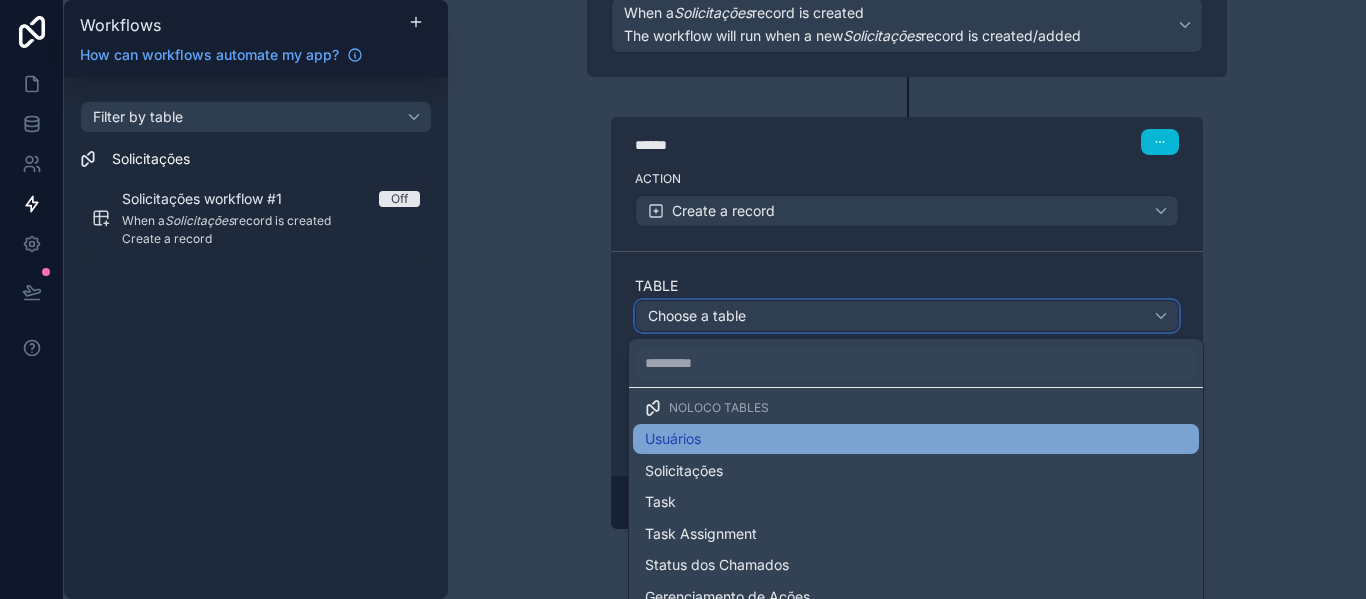 scroll, scrollTop: 13, scrollLeft: 0, axis: vertical 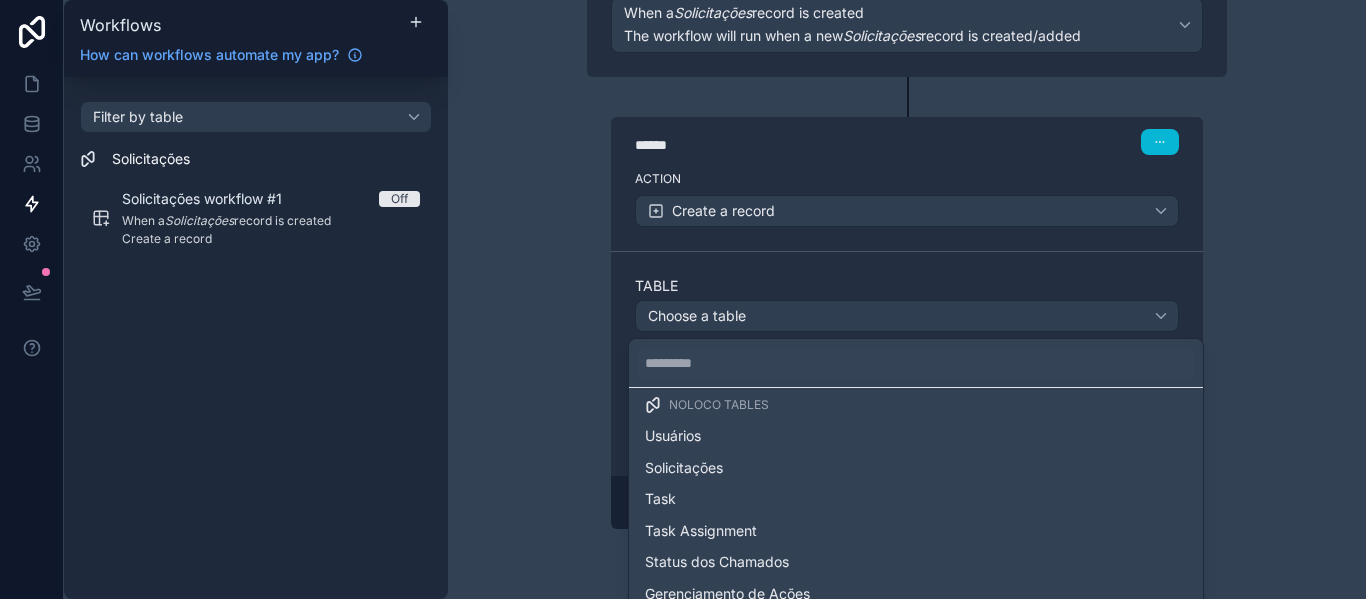 click on "Solicitações" at bounding box center (684, 468) 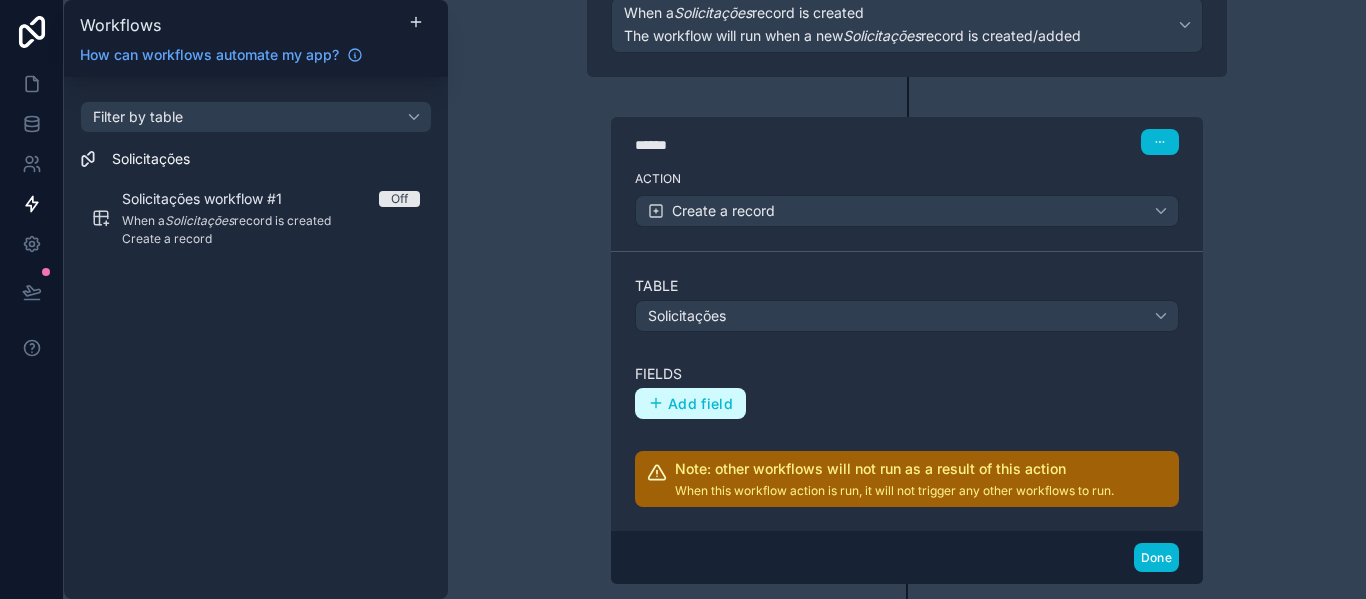click on "Add field" at bounding box center (700, 404) 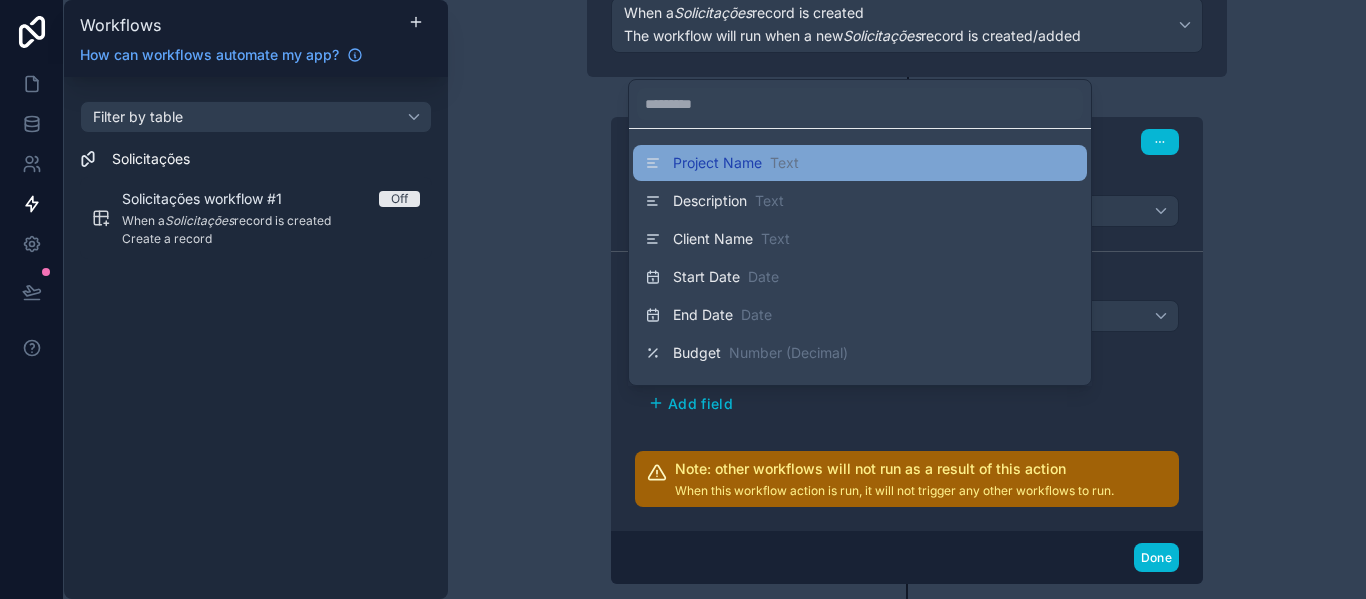 click on "Project Name" at bounding box center (717, 163) 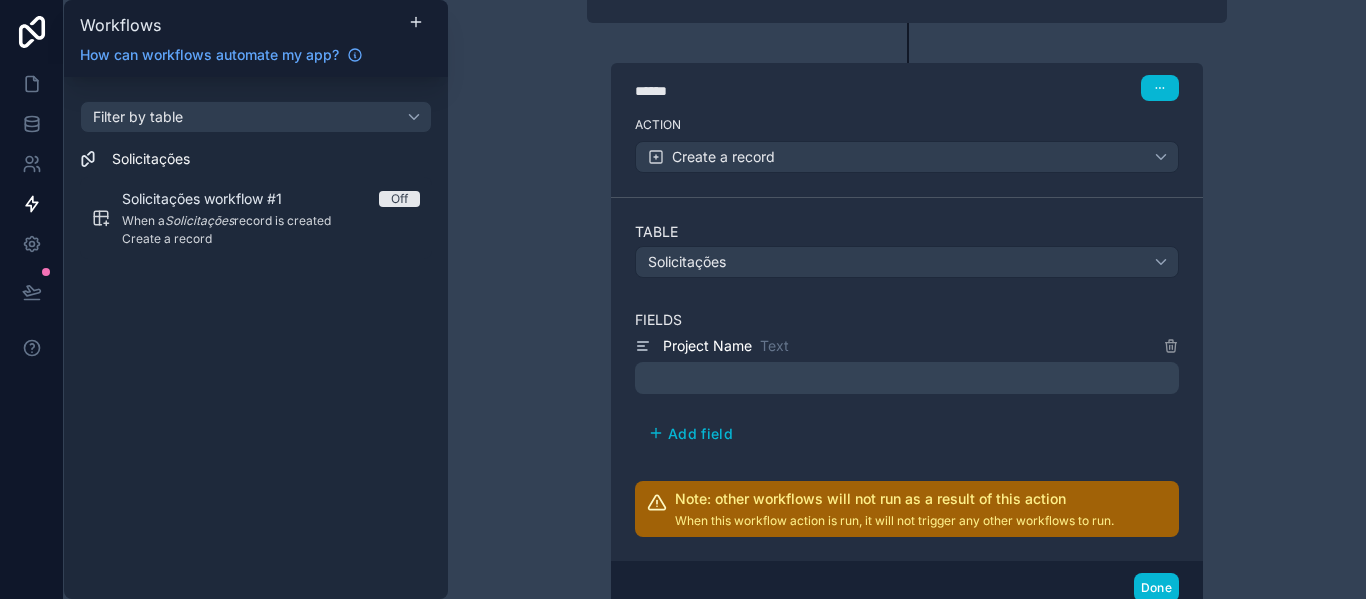 scroll, scrollTop: 300, scrollLeft: 0, axis: vertical 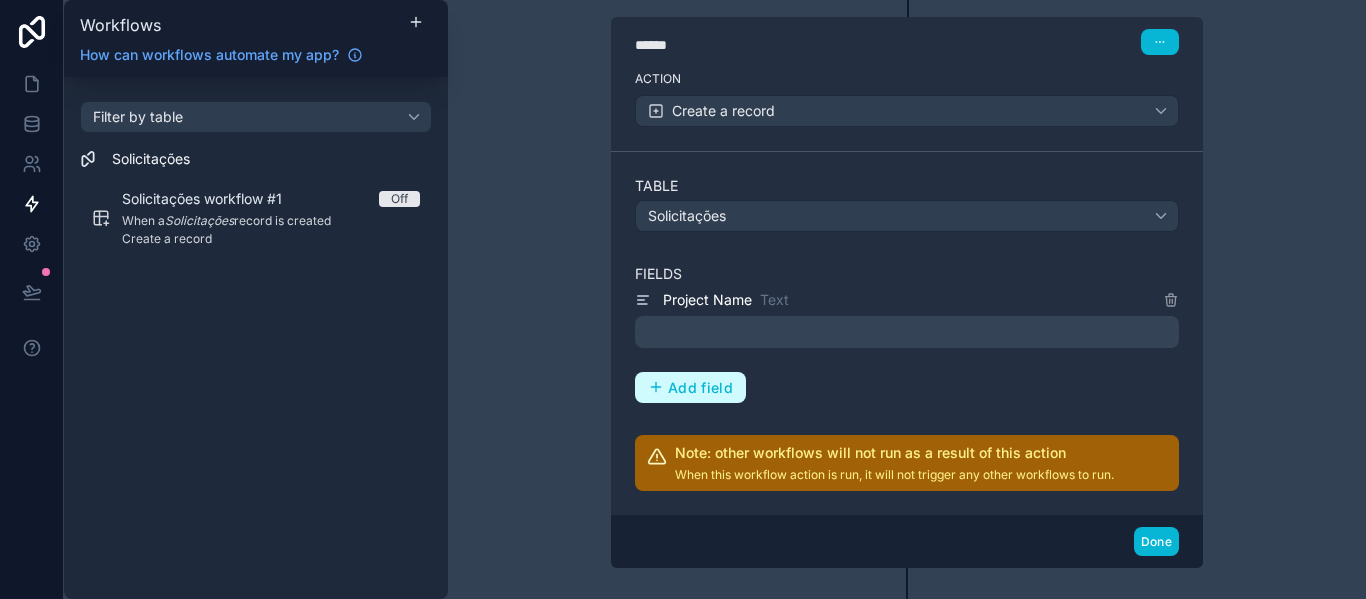 click on "Add field" at bounding box center (700, 388) 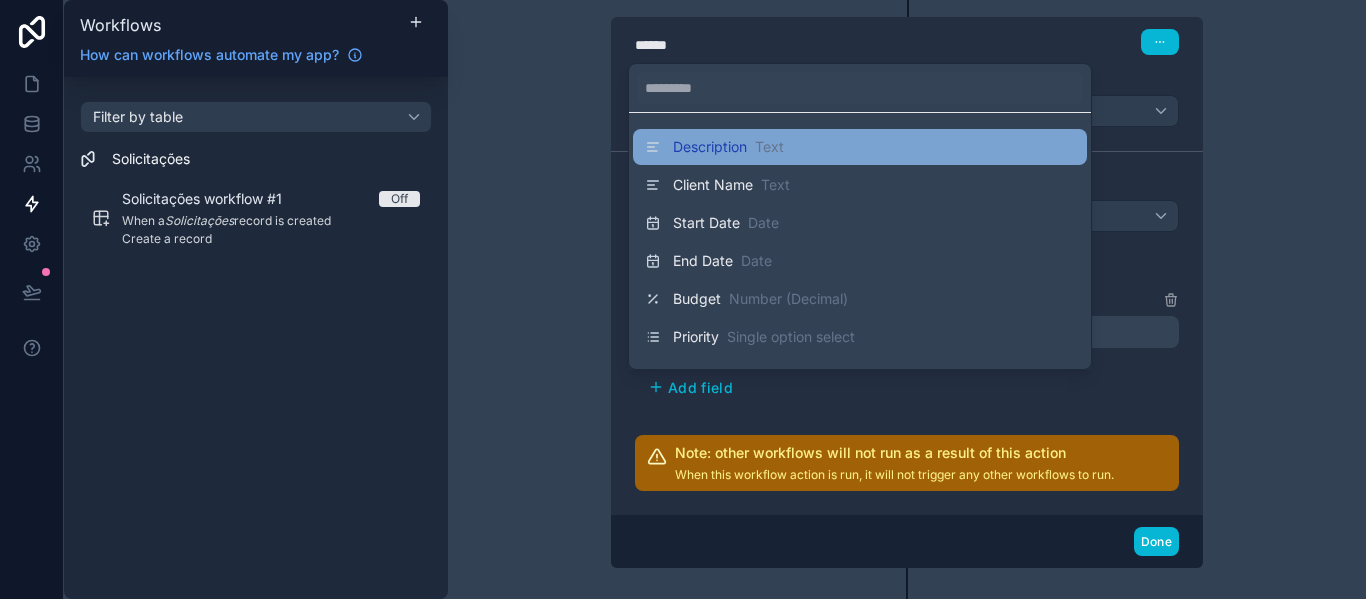 click on "Description Text" at bounding box center (860, 147) 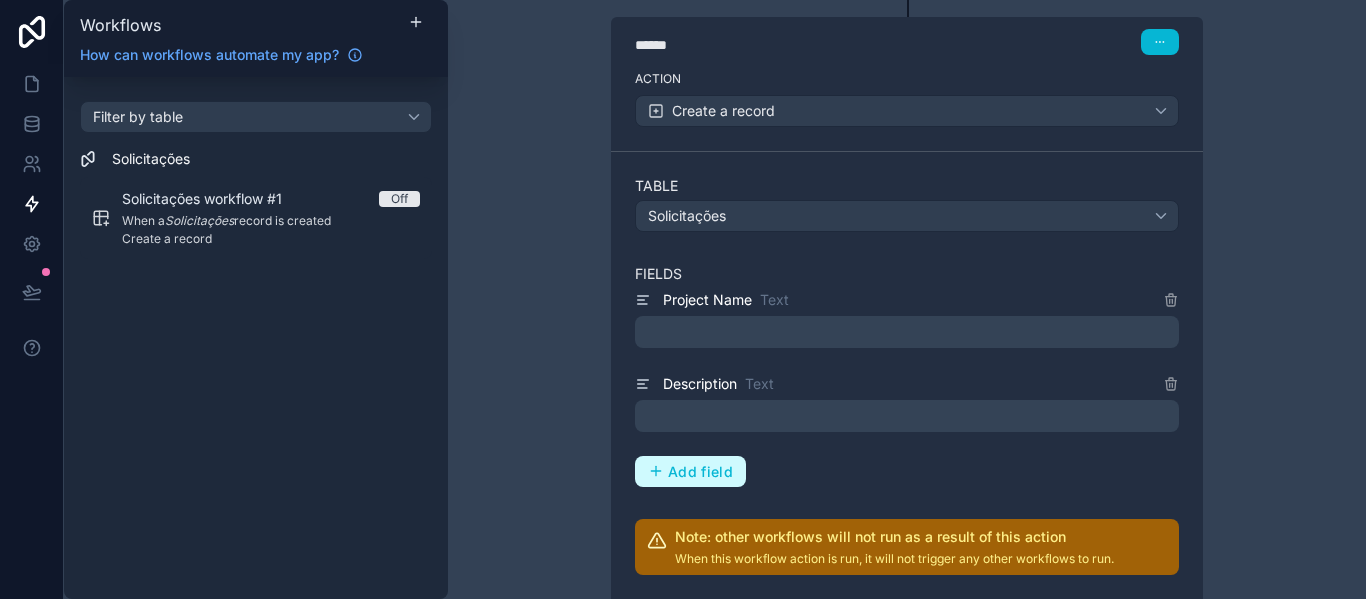 click on "Add field" at bounding box center [700, 472] 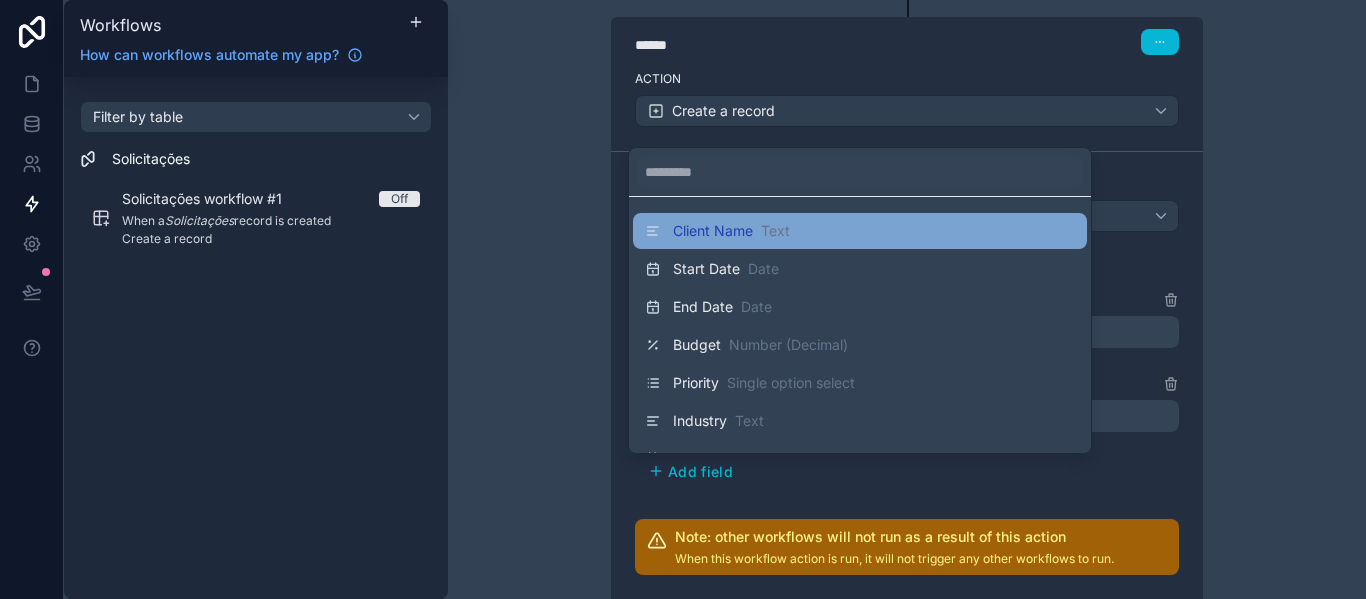 click on "Client Name" at bounding box center (713, 231) 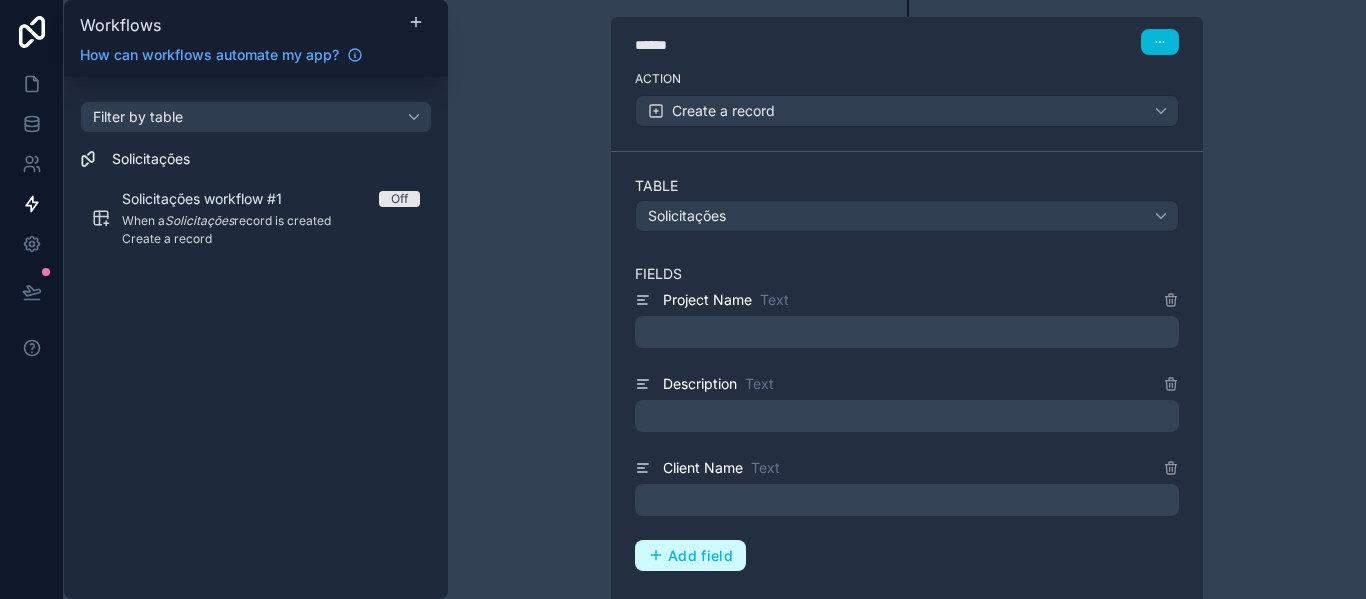 click on "Add field" at bounding box center (700, 556) 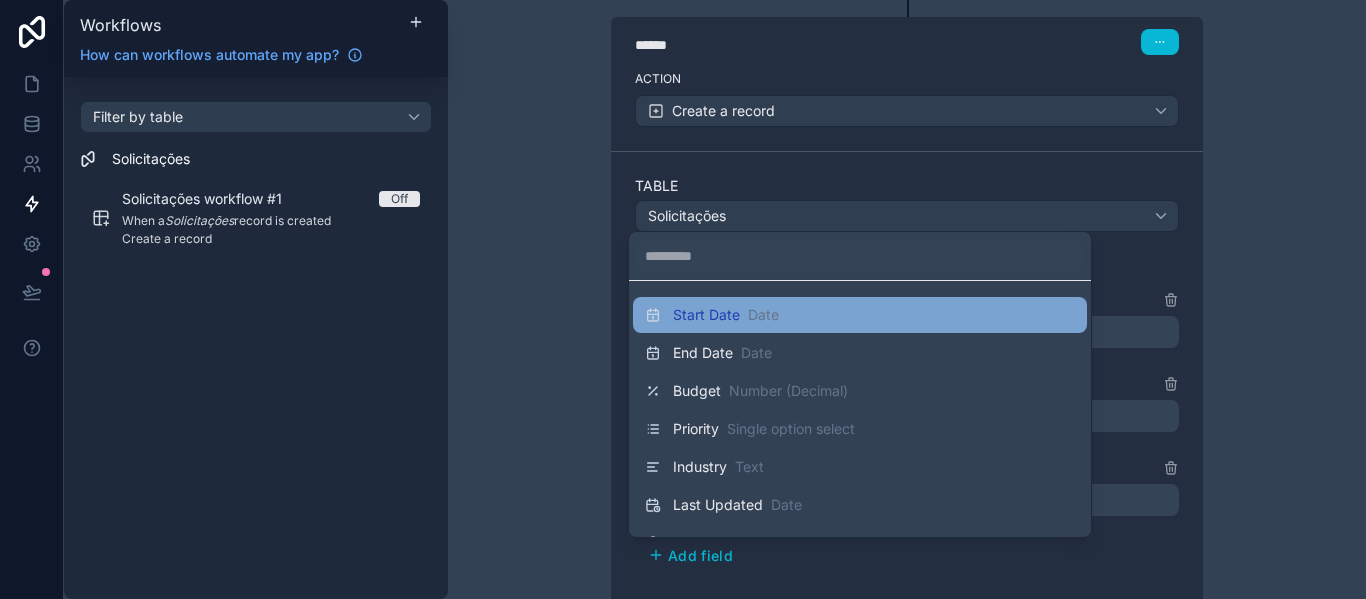 click on "Date" at bounding box center [763, 315] 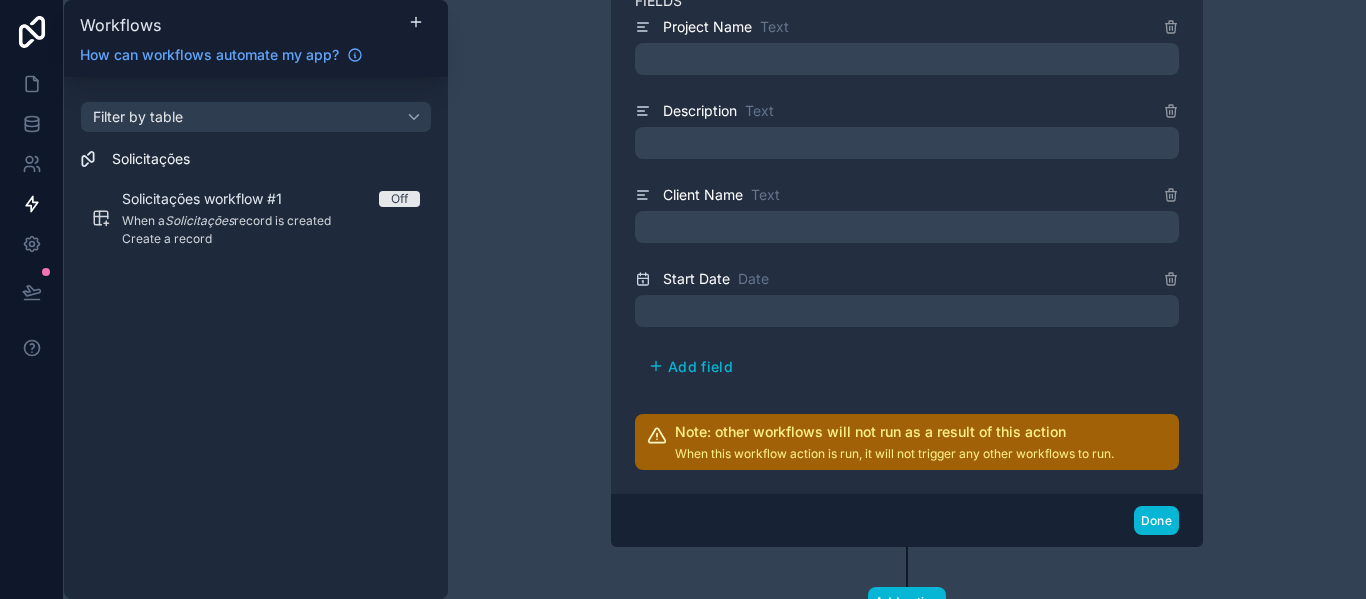 scroll, scrollTop: 600, scrollLeft: 0, axis: vertical 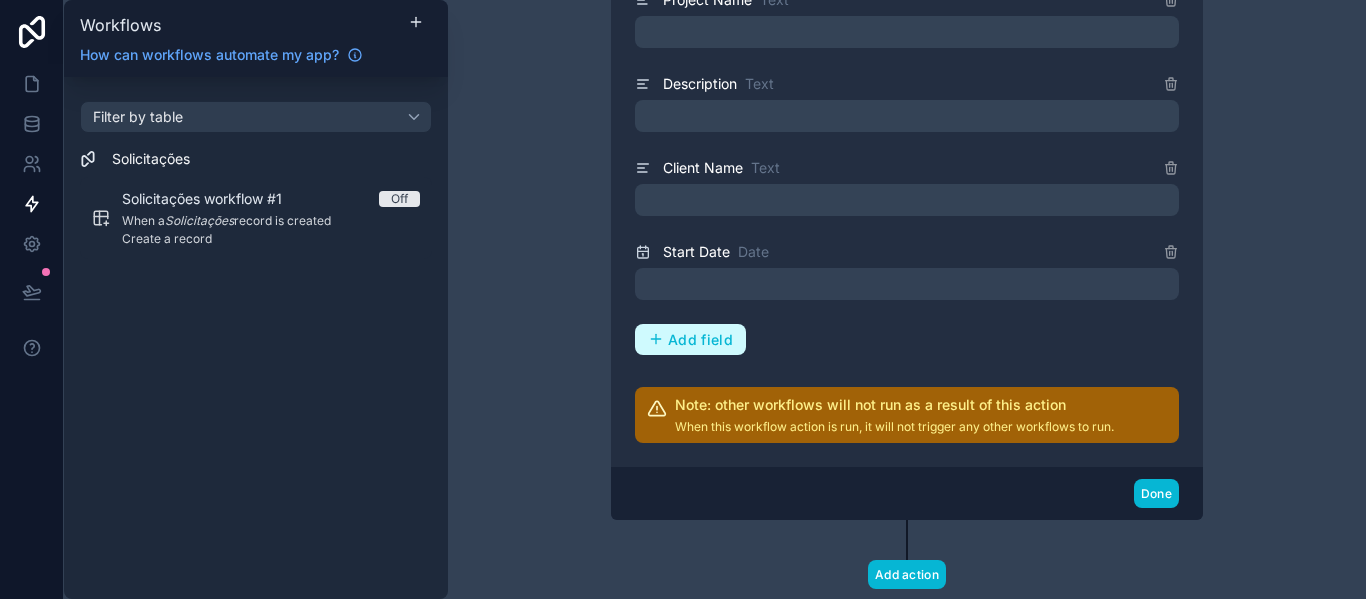 click on "Add field" at bounding box center [700, 340] 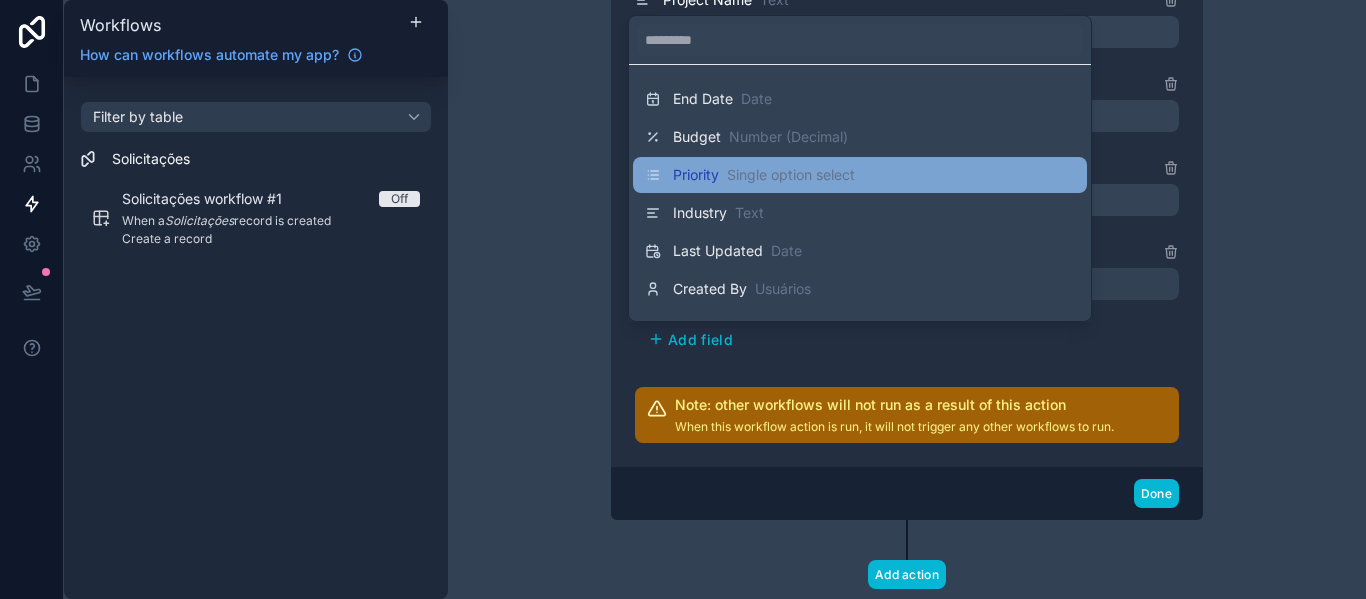 click on "Priority" at bounding box center (696, 175) 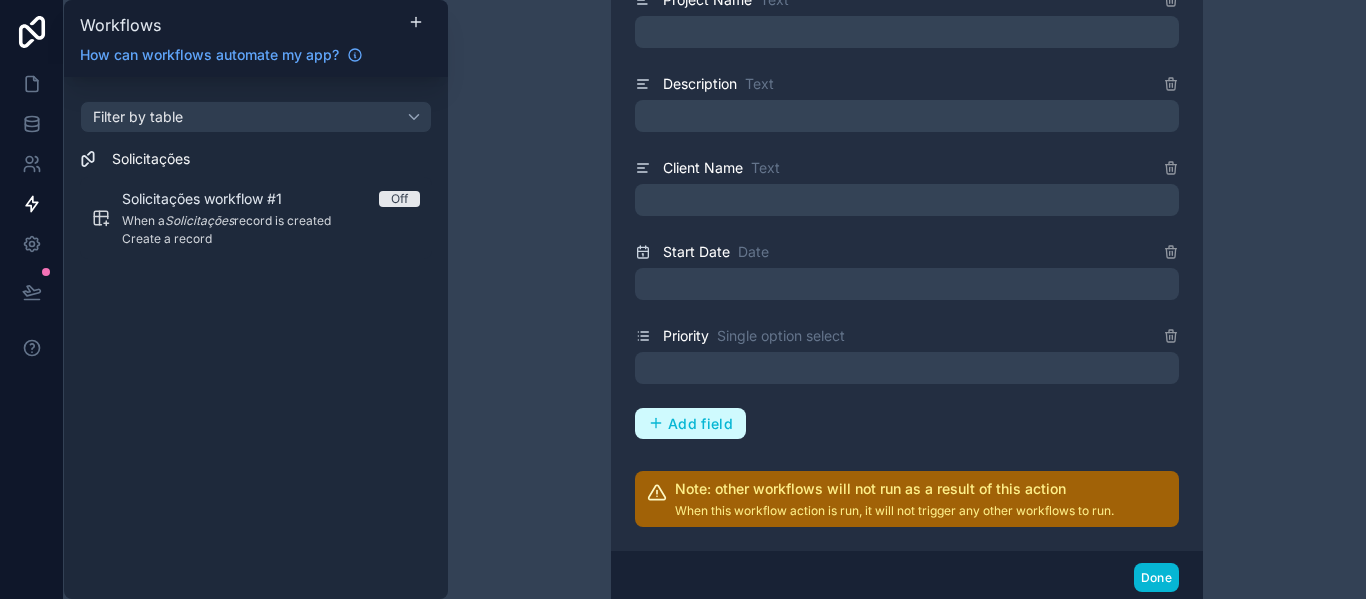click on "Add field" at bounding box center (700, 424) 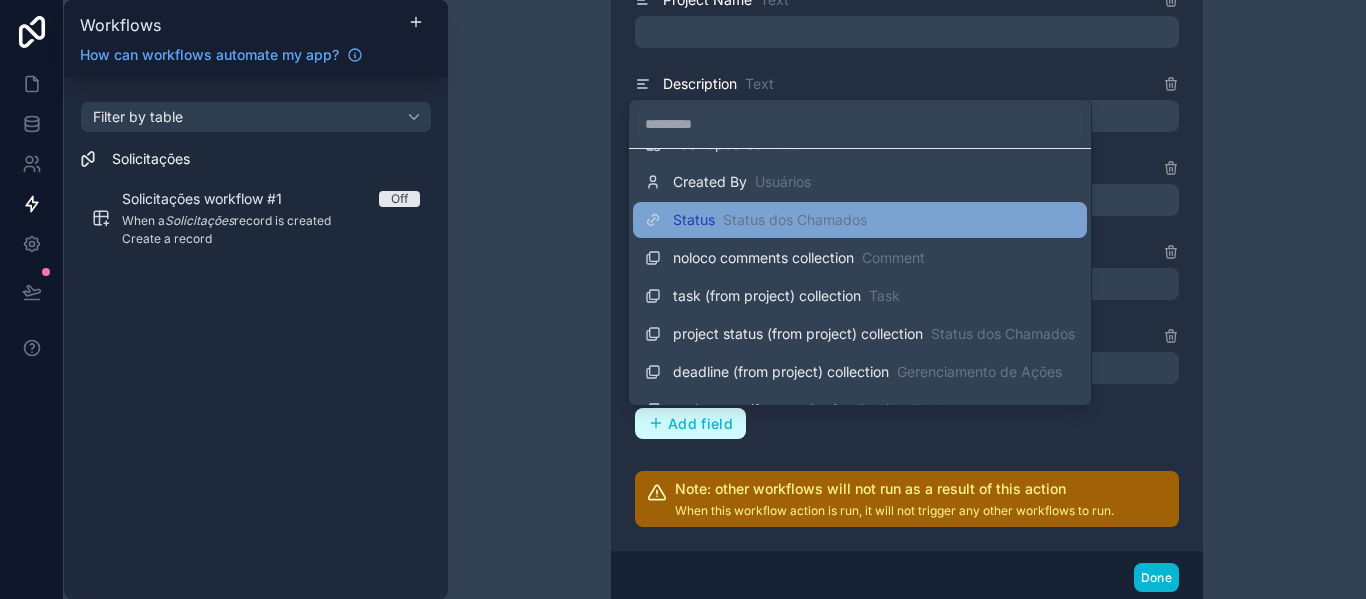 scroll, scrollTop: 180, scrollLeft: 0, axis: vertical 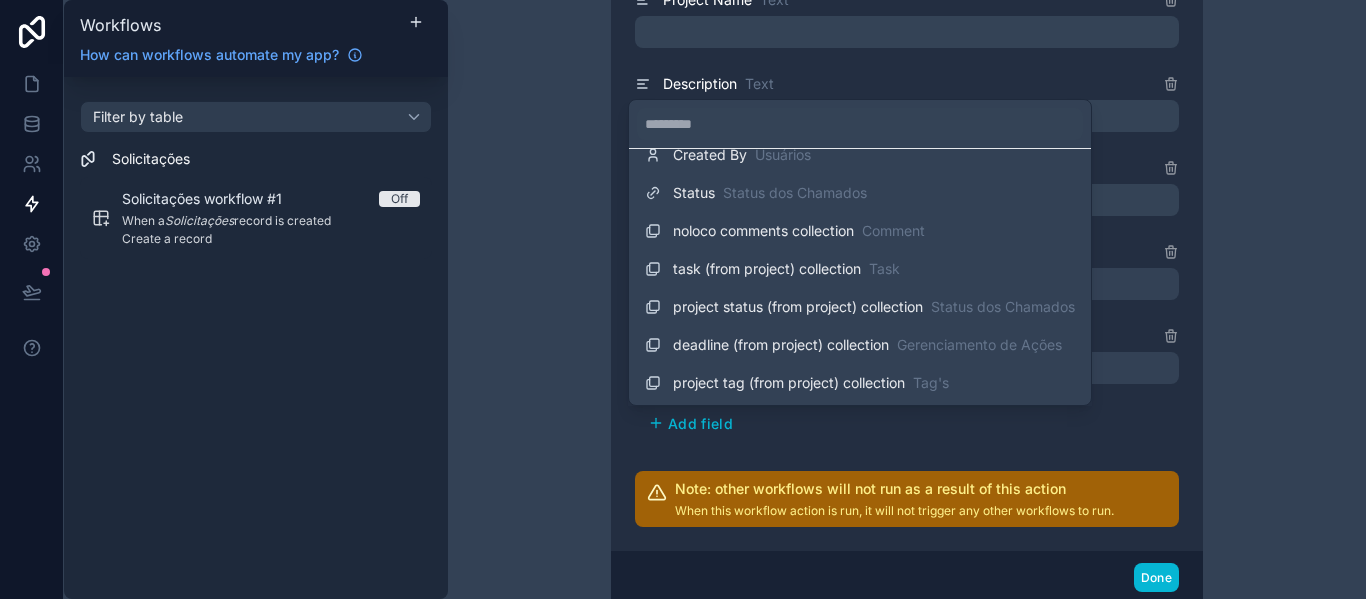 click at bounding box center (683, 299) 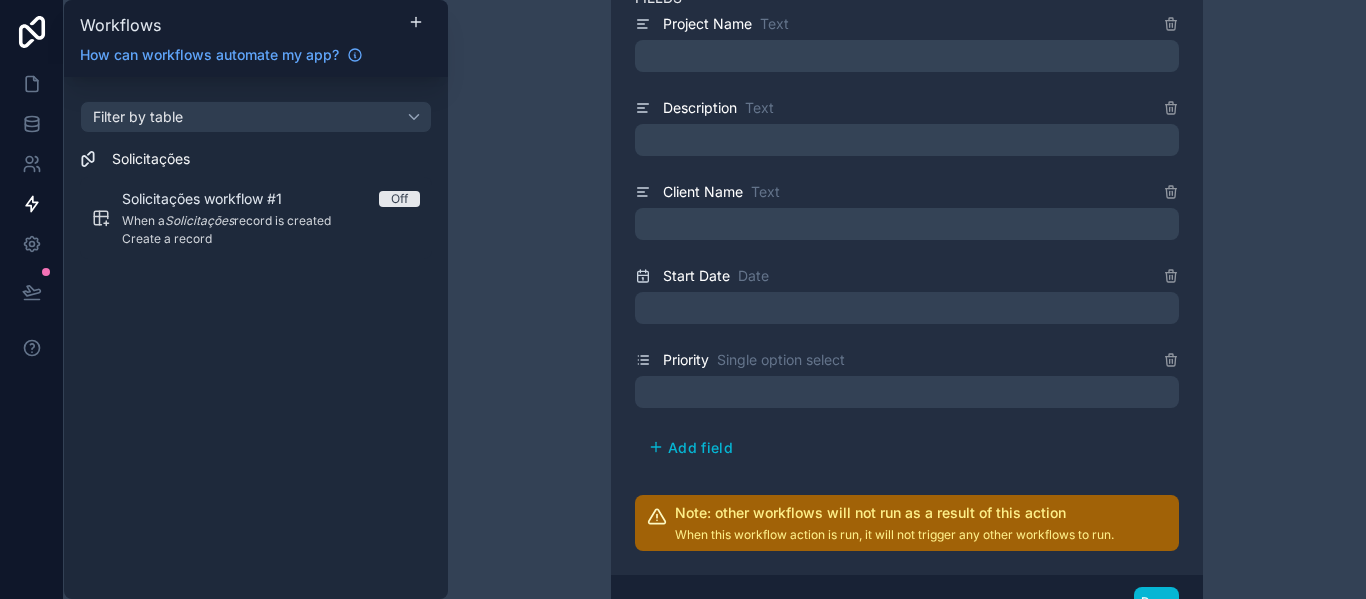 scroll, scrollTop: 738, scrollLeft: 0, axis: vertical 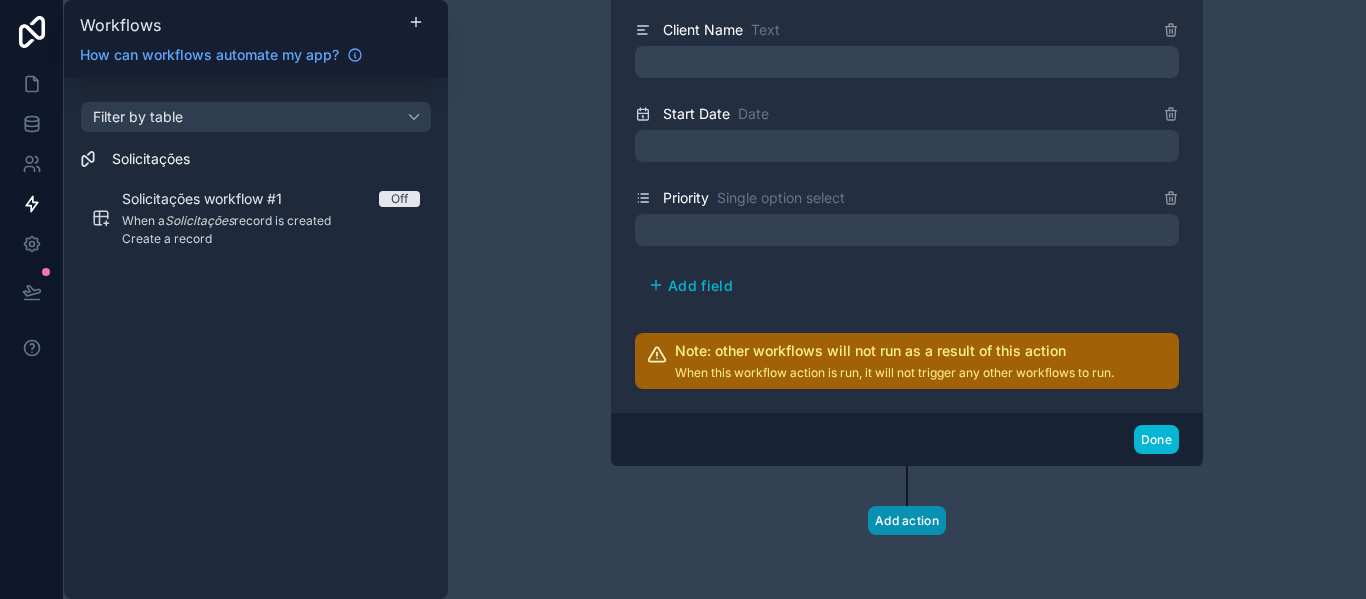click on "Add action" at bounding box center (907, 520) 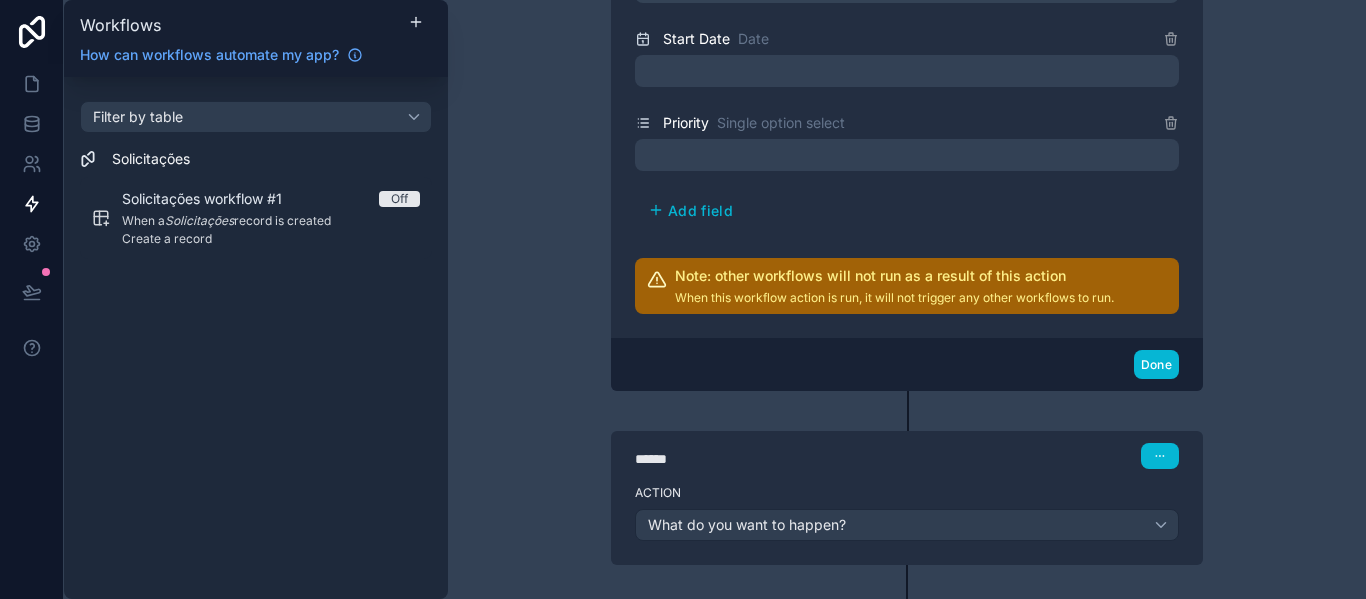 scroll, scrollTop: 912, scrollLeft: 0, axis: vertical 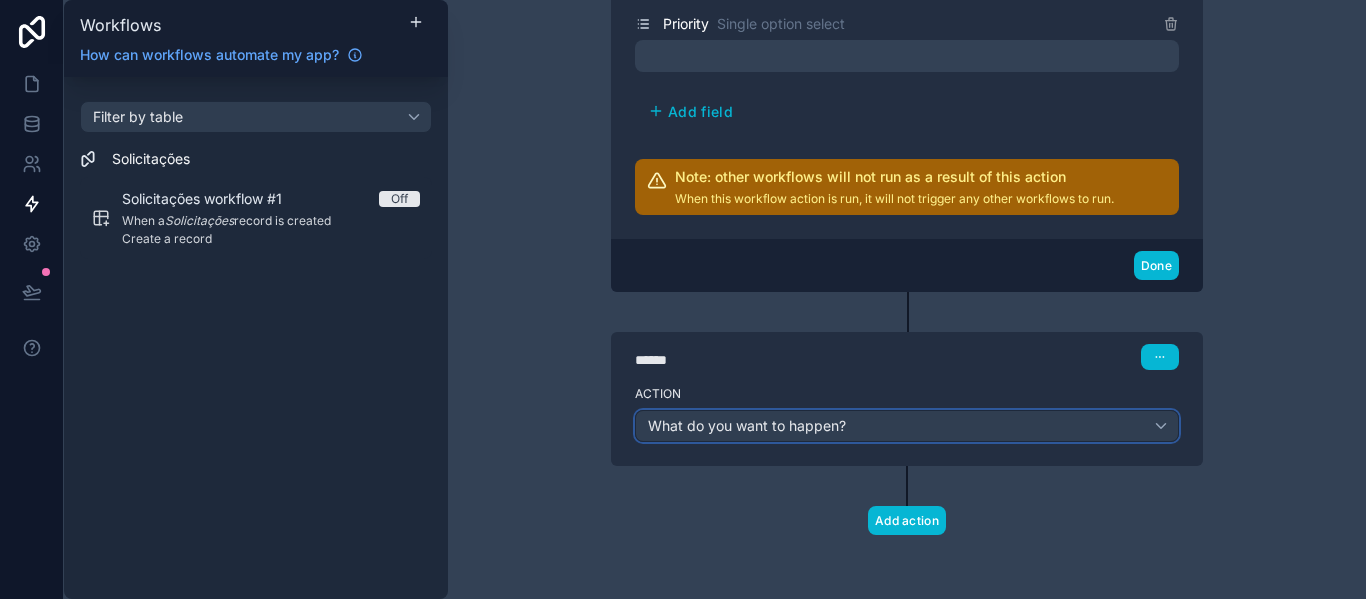 click on "What do you want to happen?" at bounding box center [747, 425] 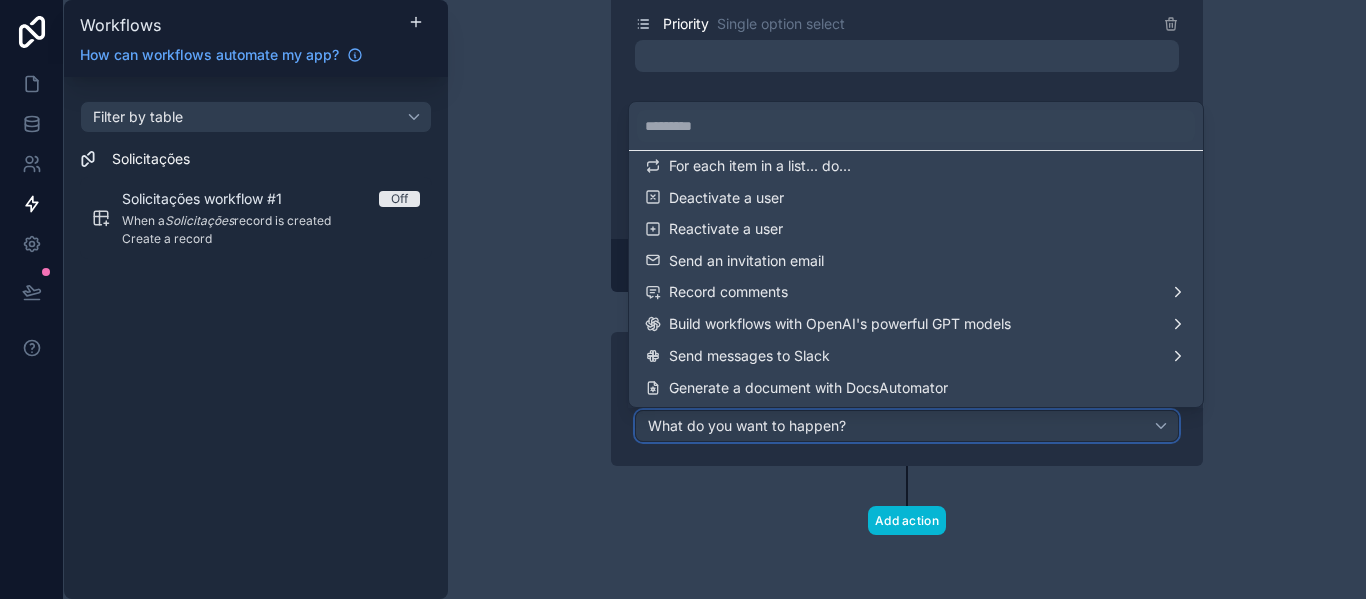 scroll, scrollTop: 0, scrollLeft: 0, axis: both 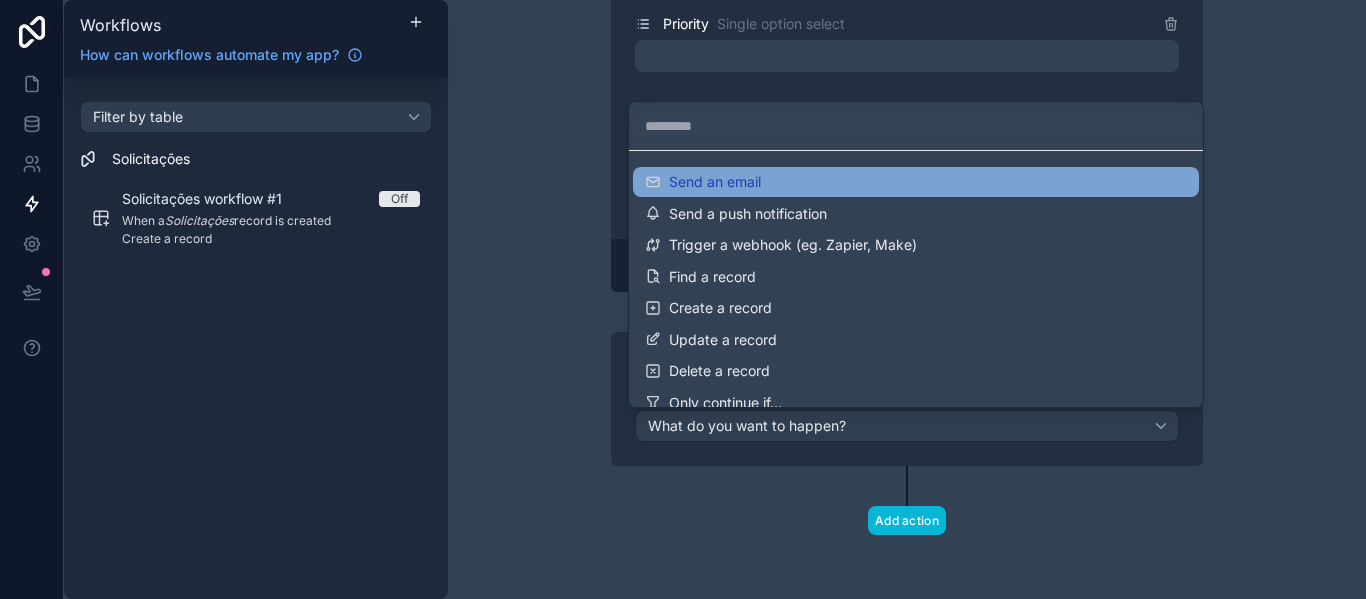 click on "Send an email" at bounding box center [715, 182] 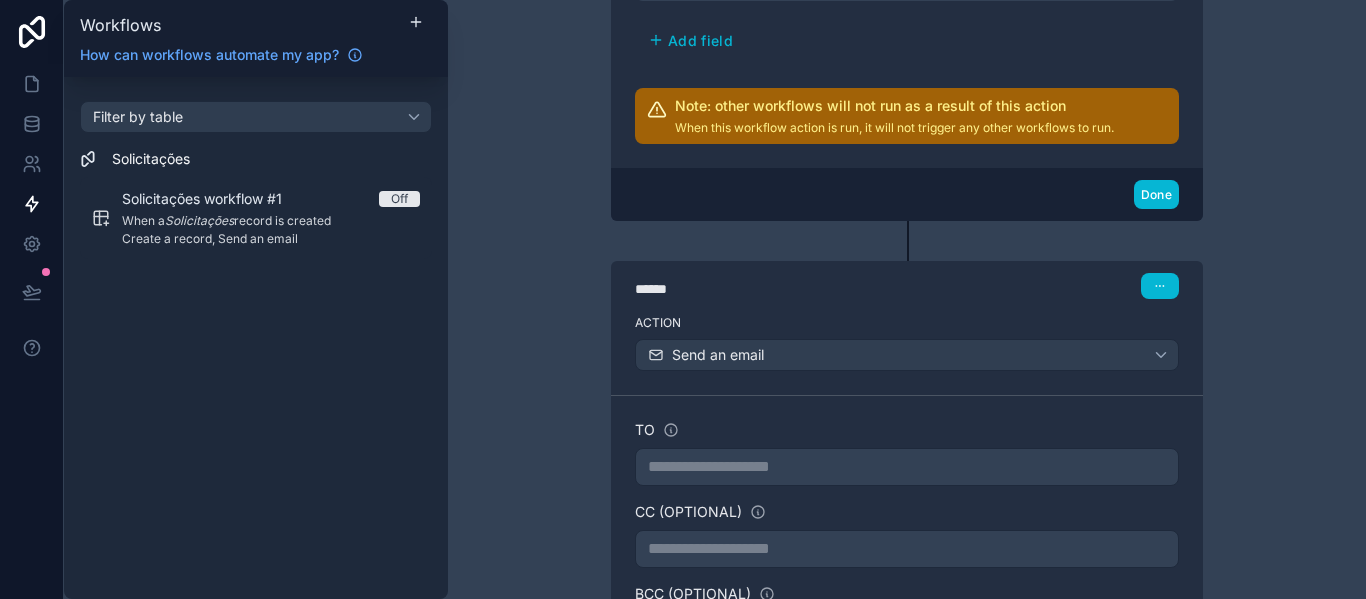 scroll, scrollTop: 1112, scrollLeft: 0, axis: vertical 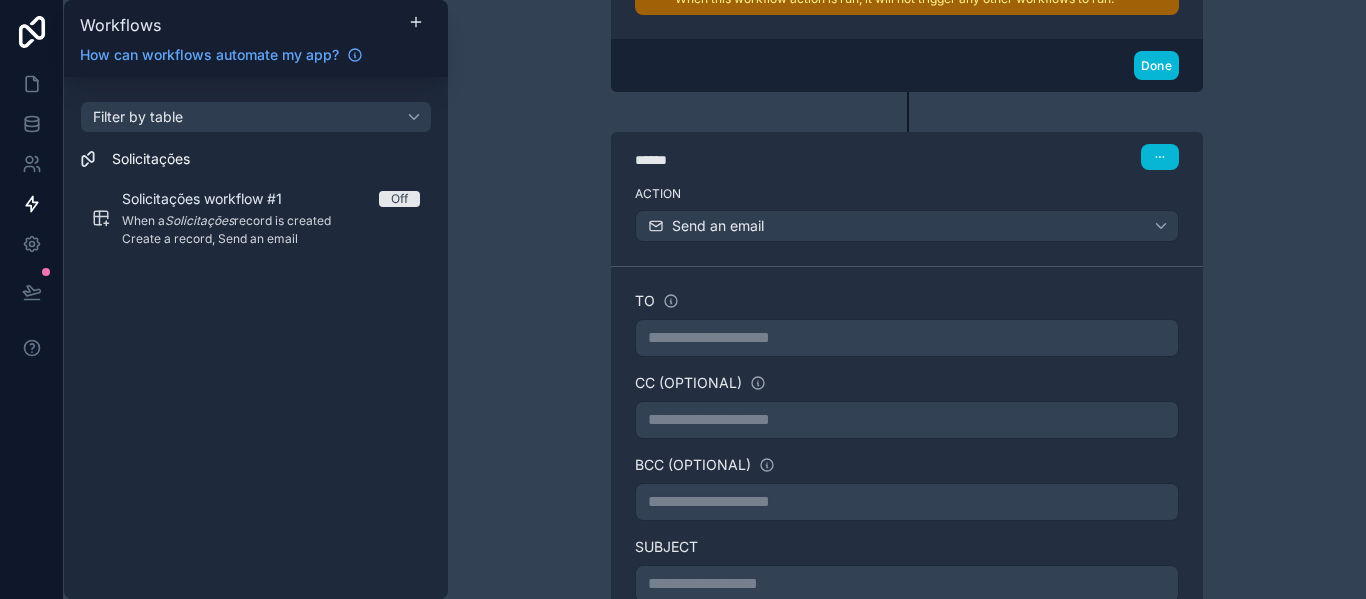click on "**********" at bounding box center [907, 338] 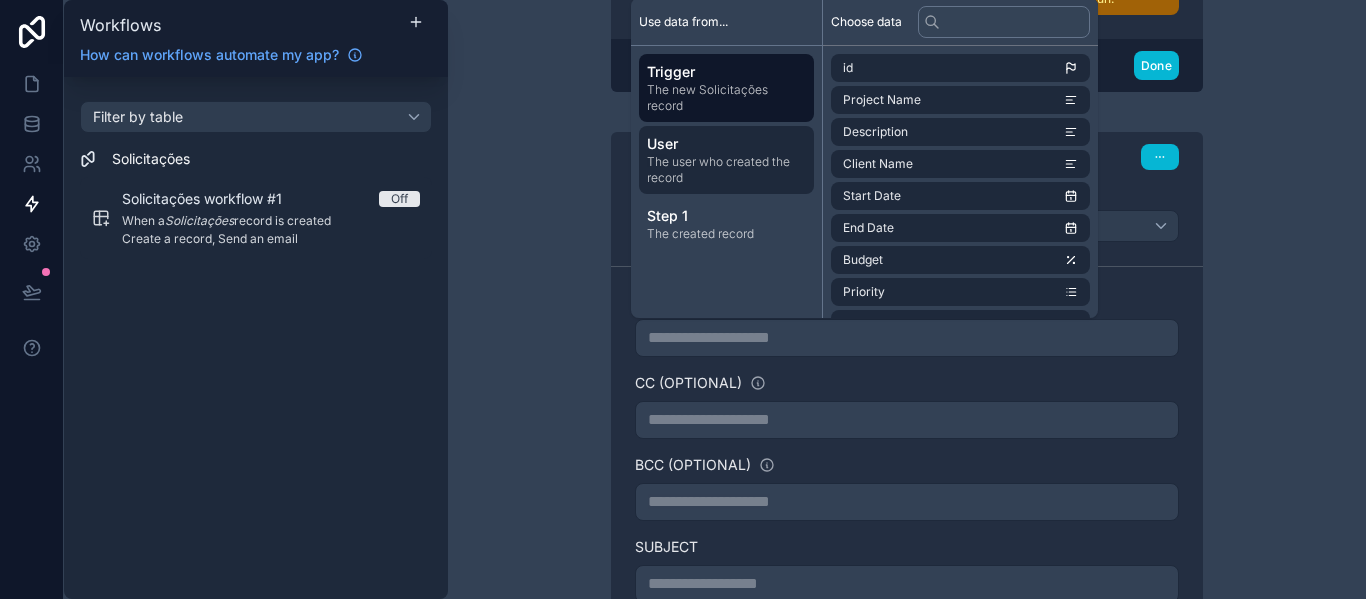 click on "The user who created the record" at bounding box center (726, 170) 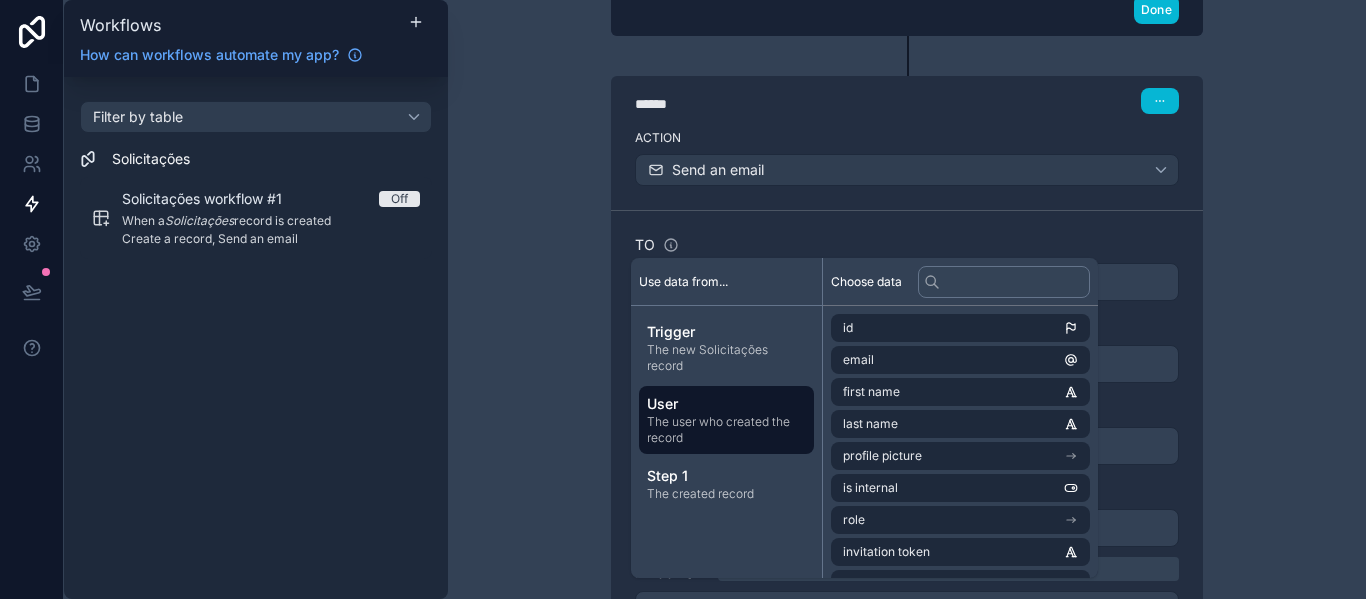 scroll, scrollTop: 1212, scrollLeft: 0, axis: vertical 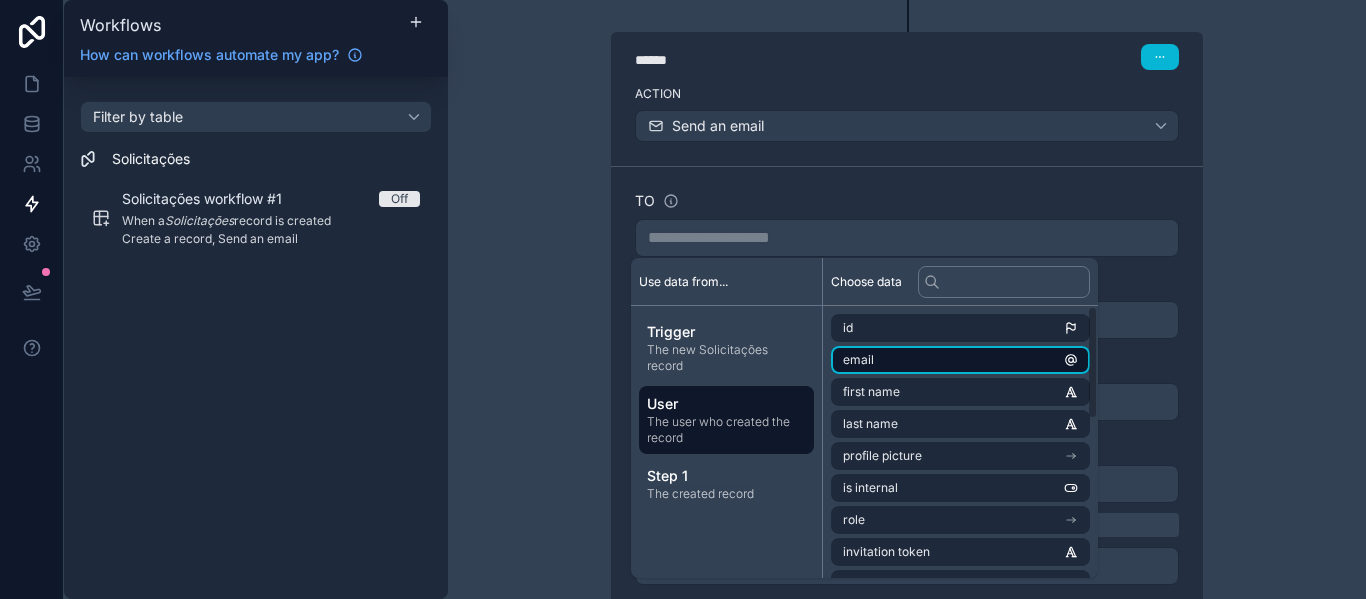 click on "email" at bounding box center (960, 360) 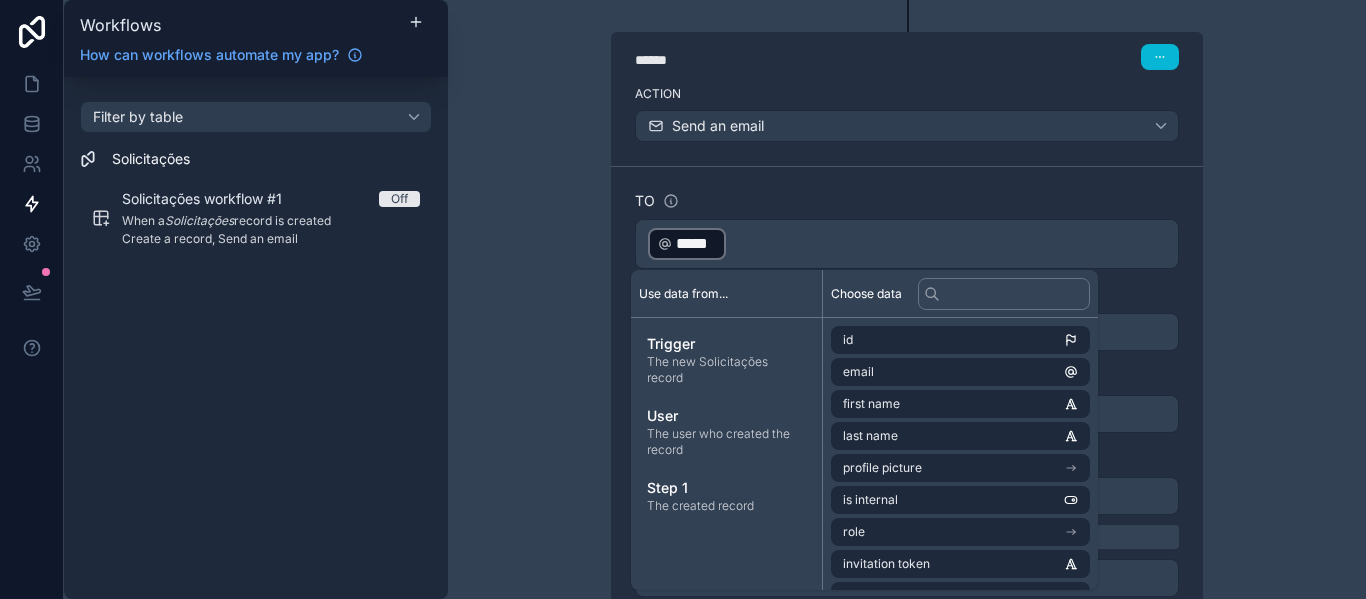 click on "**********" at bounding box center [907, 299] 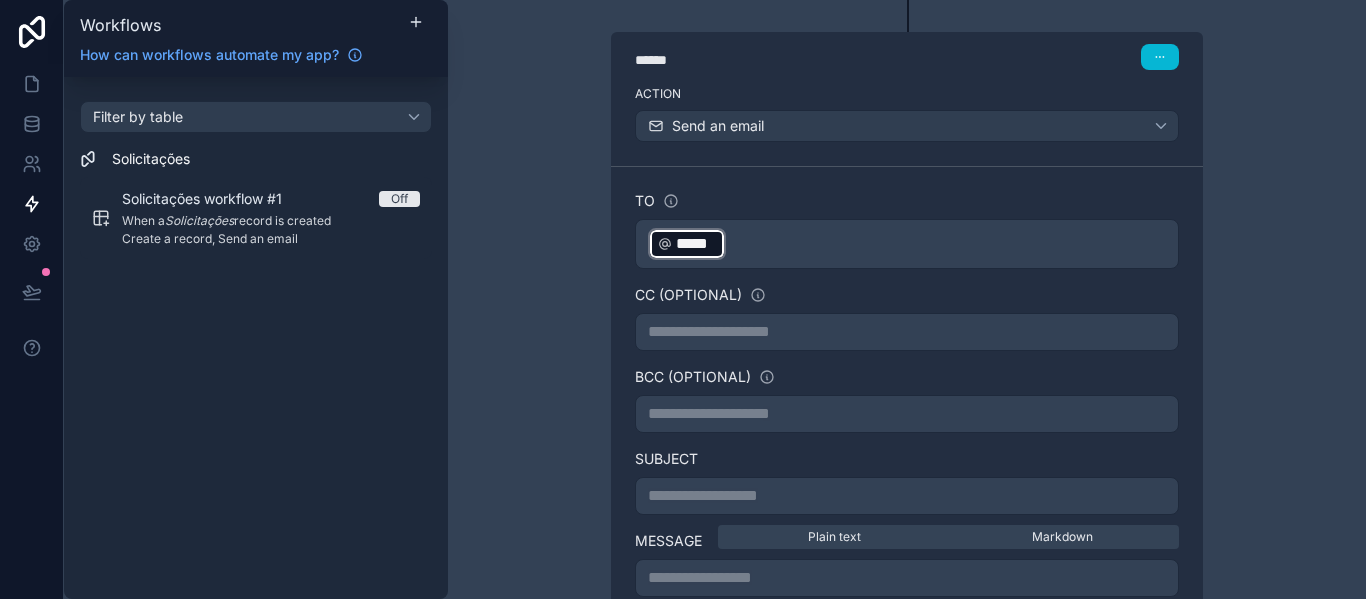 click on "﻿ ***** ﻿ ﻿" at bounding box center [907, 244] 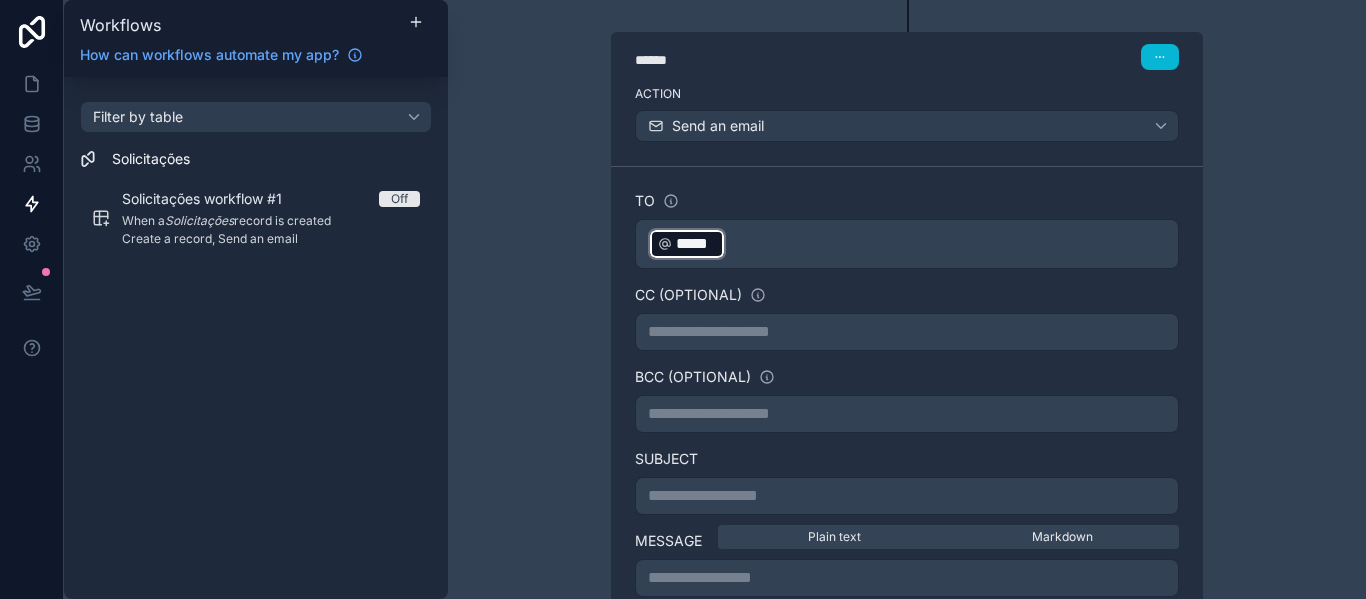 drag, startPoint x: 724, startPoint y: 247, endPoint x: 518, endPoint y: 194, distance: 212.70872 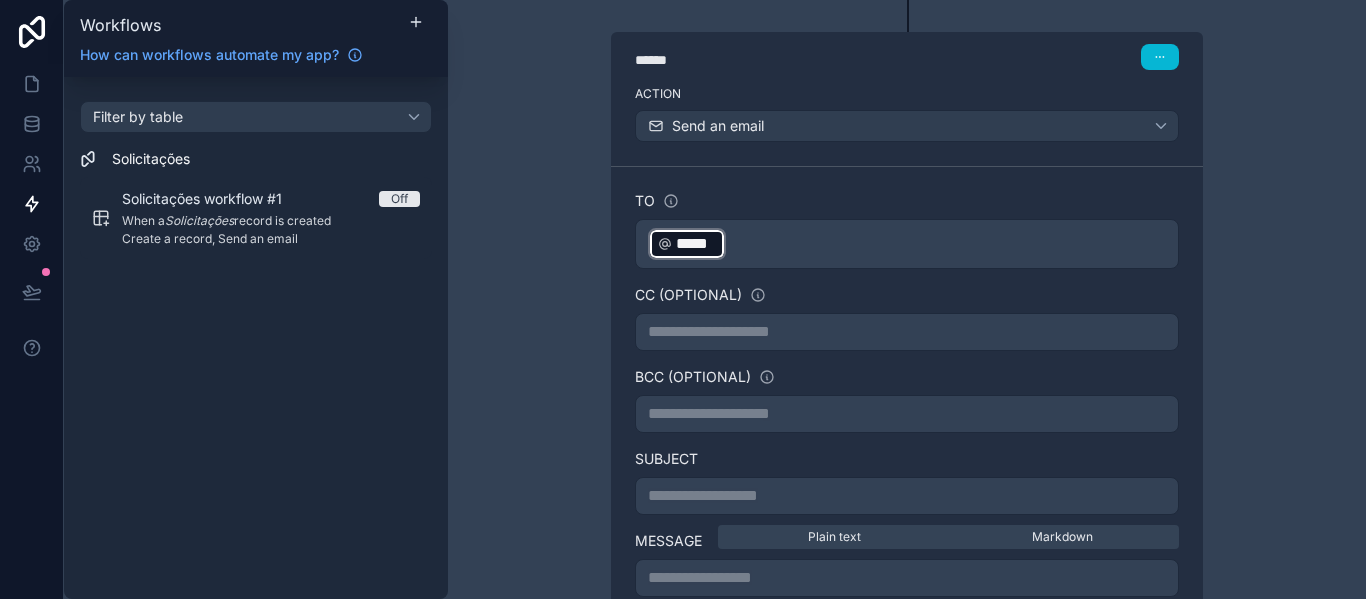 click on "**********" at bounding box center (907, 299) 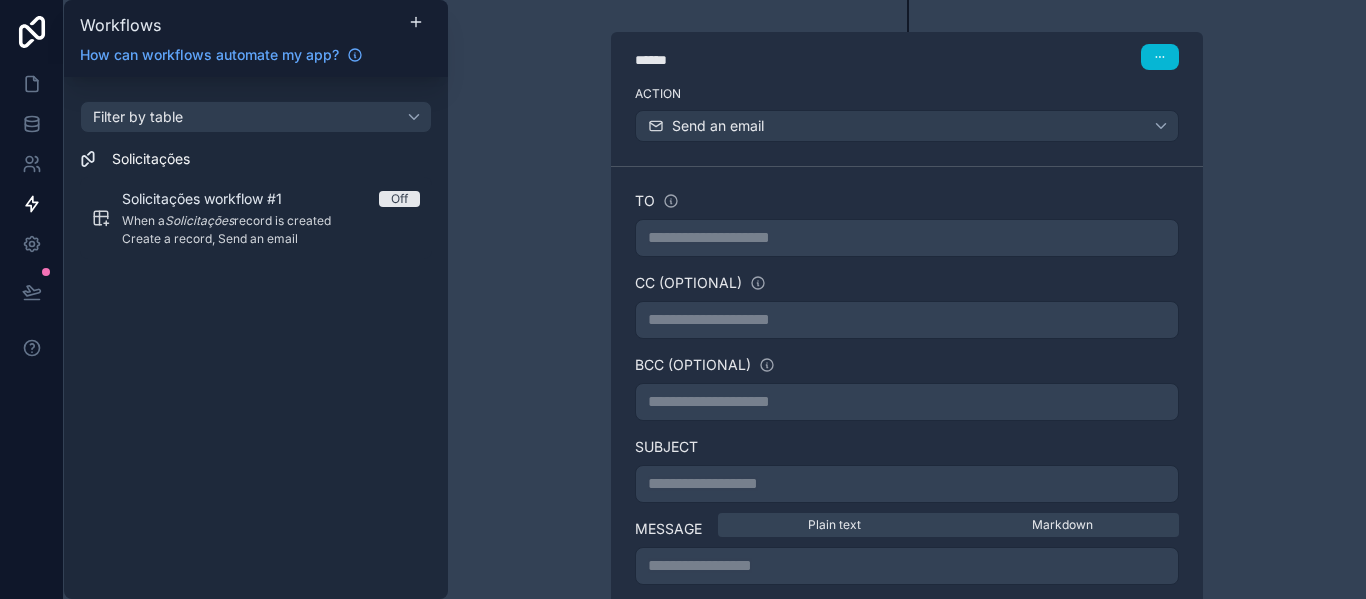 click on "**********" at bounding box center [907, 238] 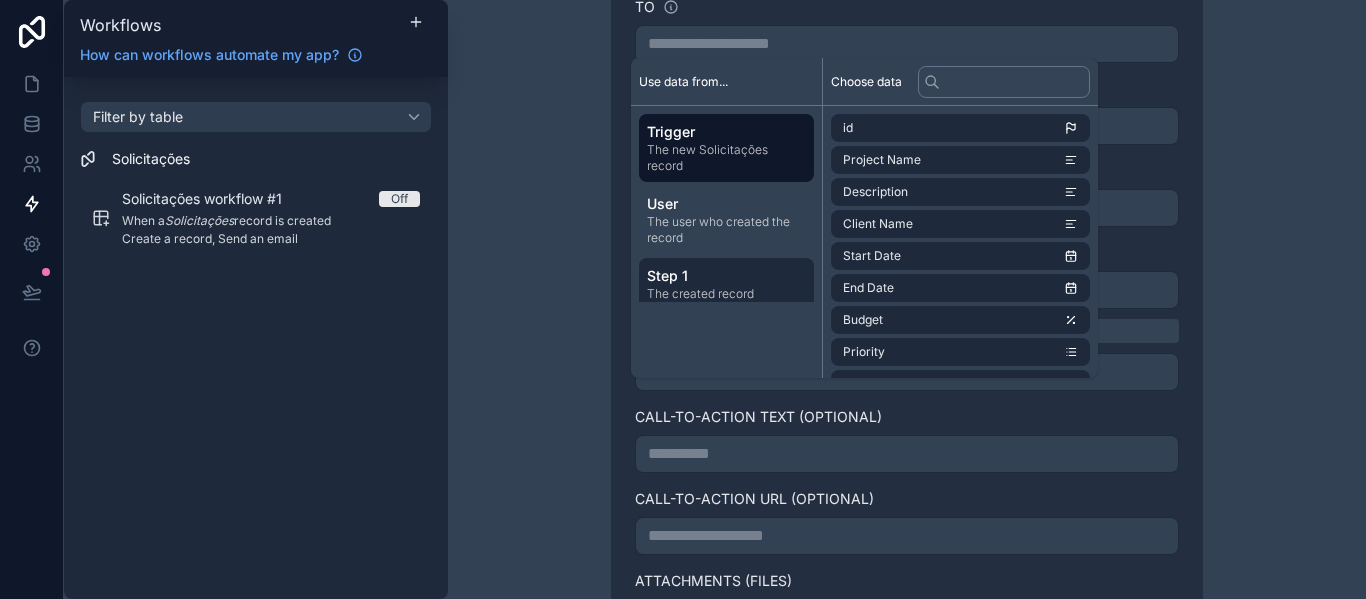 scroll, scrollTop: 1412, scrollLeft: 0, axis: vertical 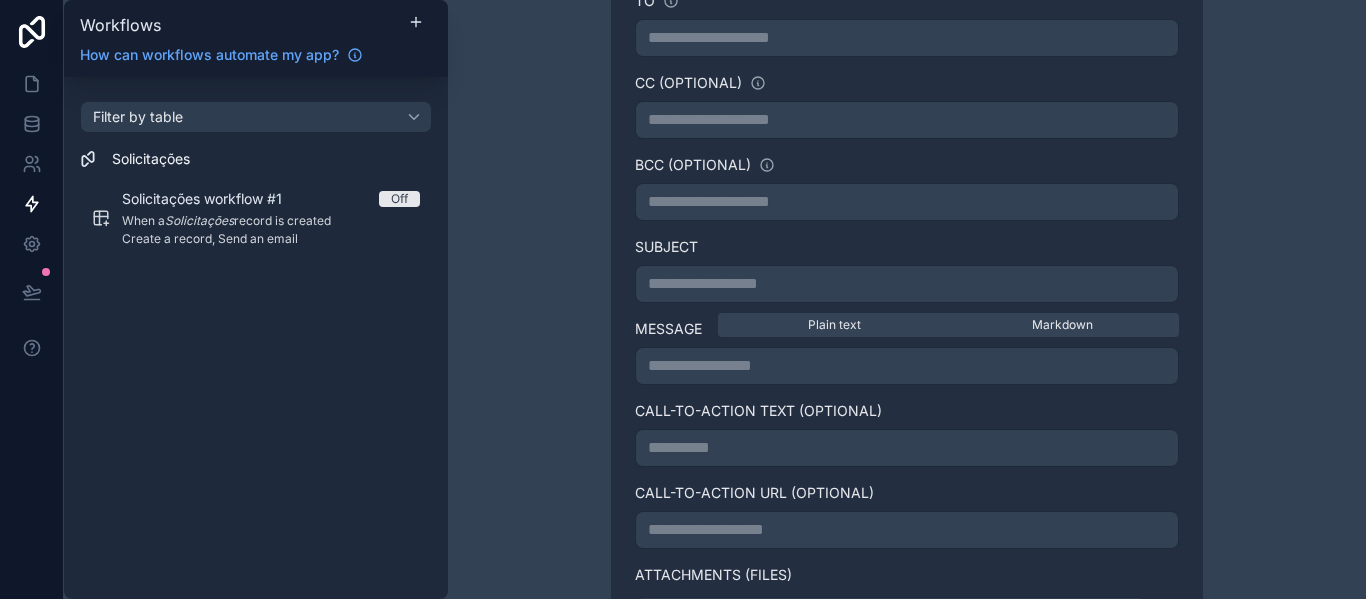 click on "**********" at bounding box center [907, 299] 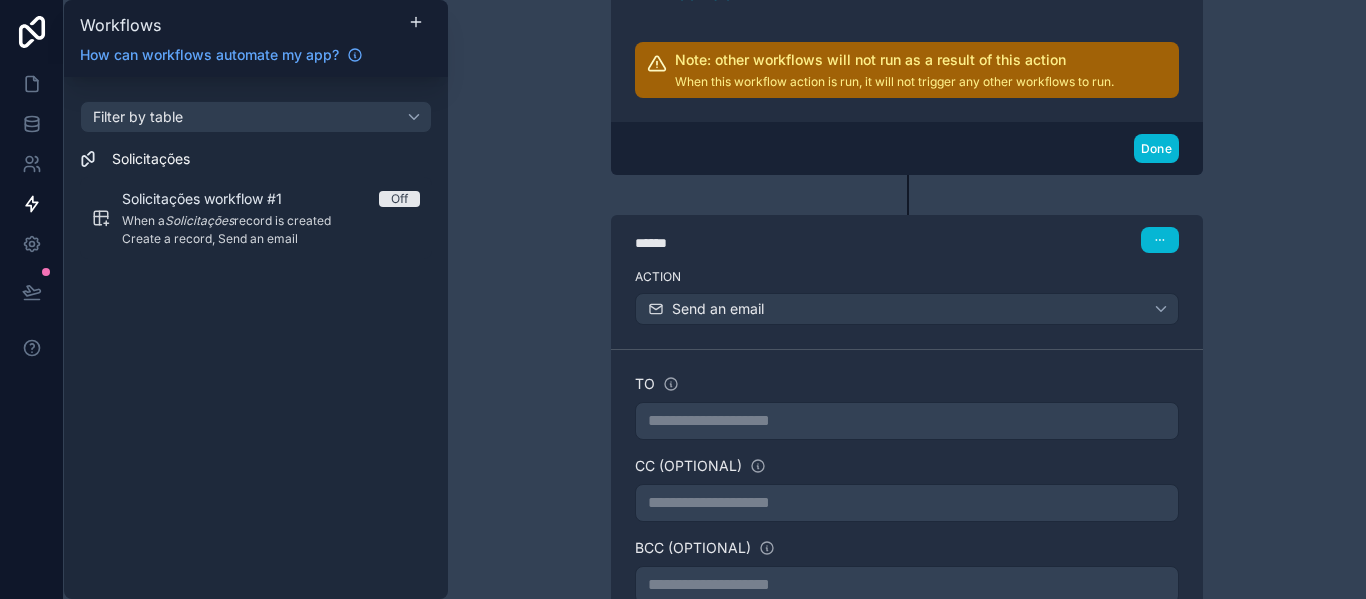 scroll, scrollTop: 1012, scrollLeft: 0, axis: vertical 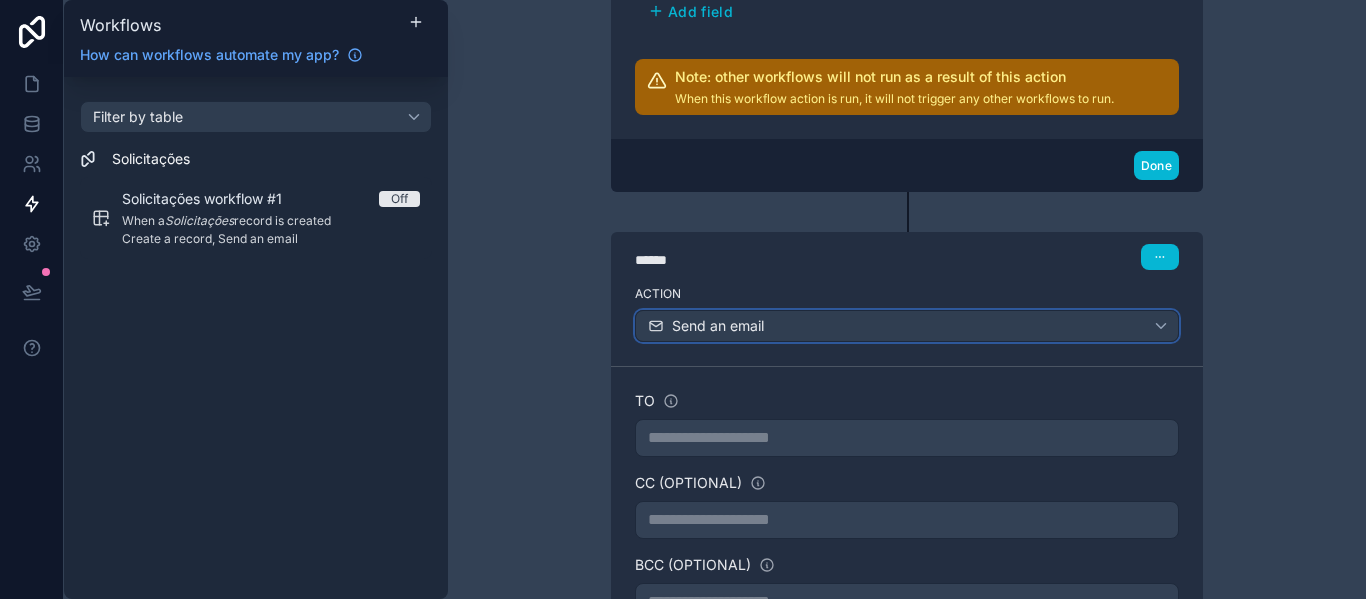 click on "Send an email" at bounding box center (907, 326) 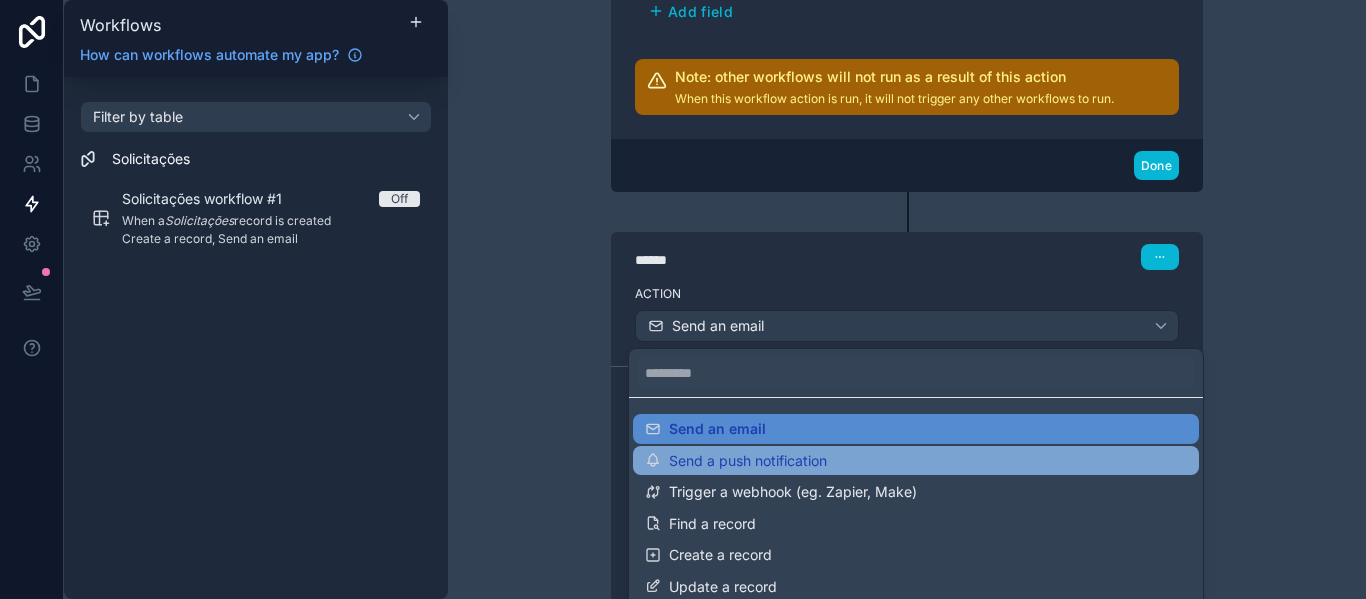 click on "Send a push notification" at bounding box center [916, 461] 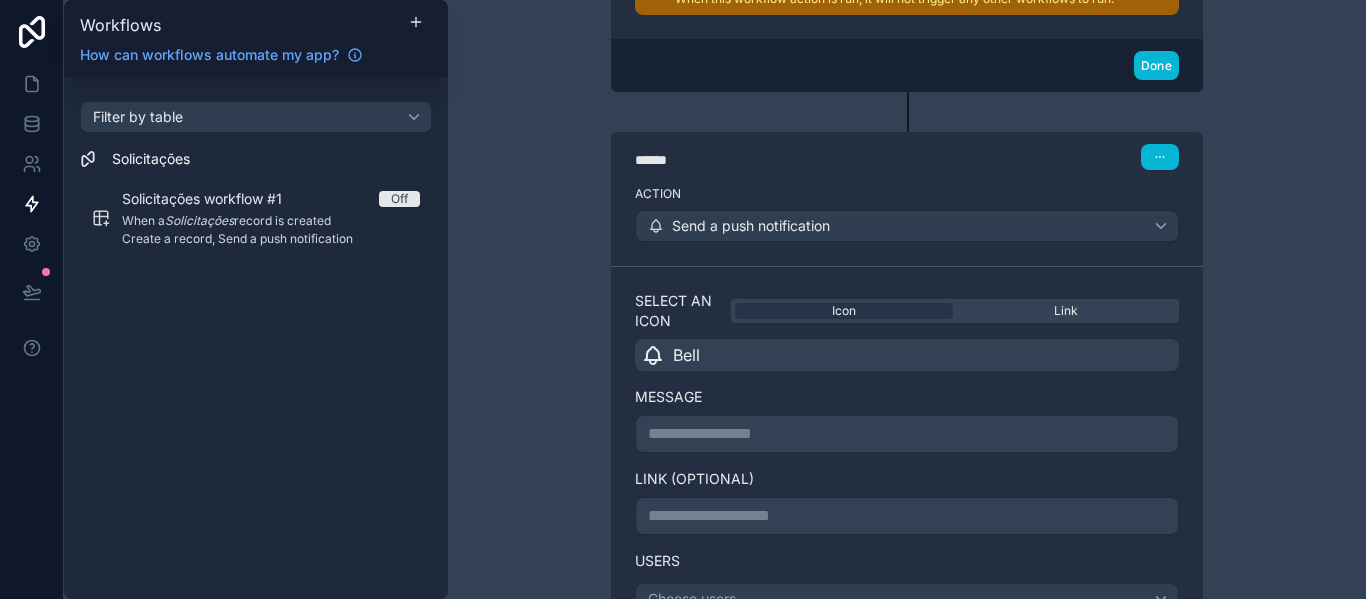 scroll, scrollTop: 1212, scrollLeft: 0, axis: vertical 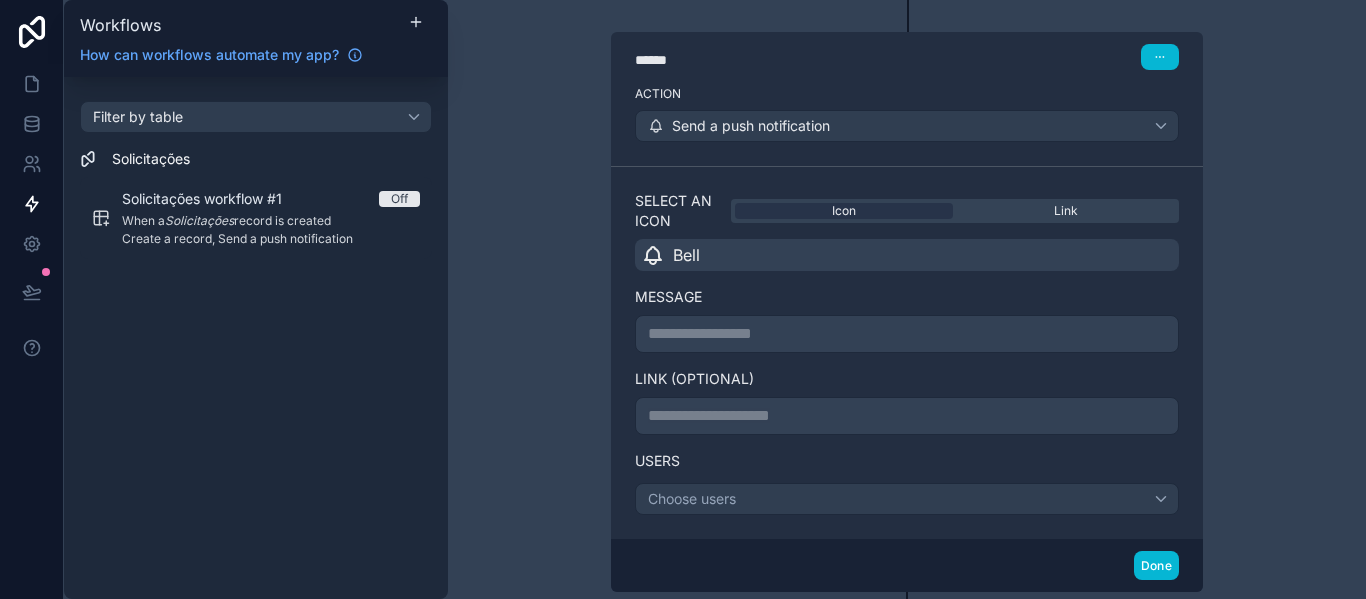 click on "Bell" at bounding box center (907, 255) 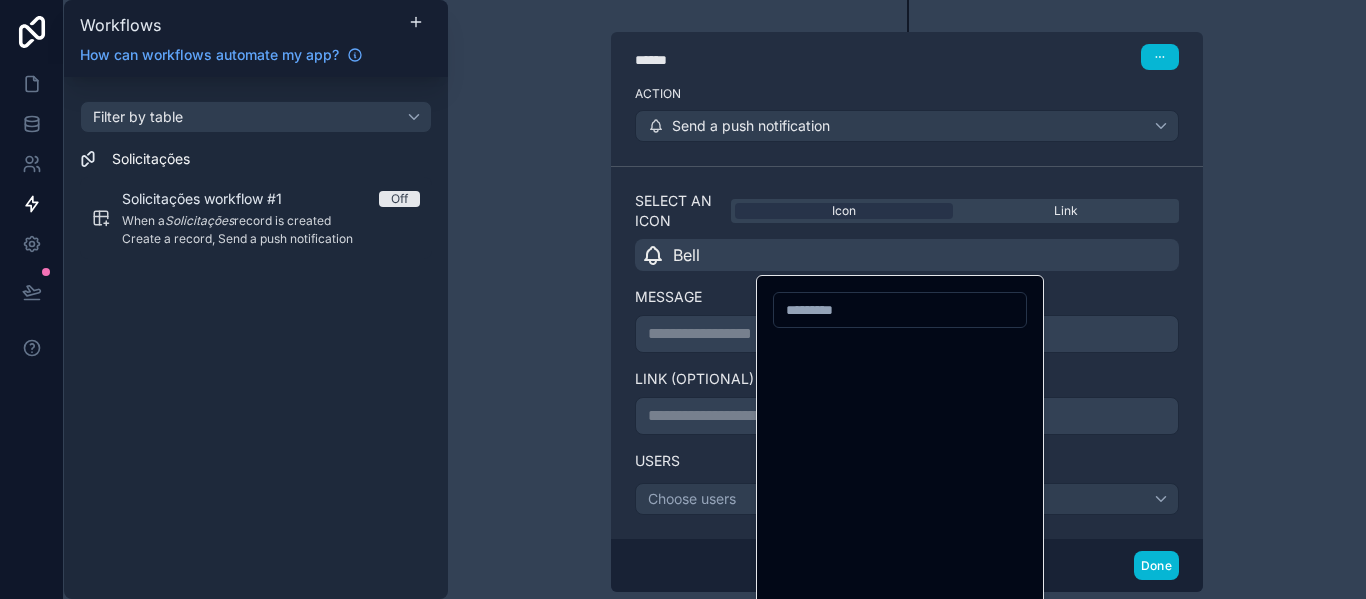 scroll, scrollTop: 1800, scrollLeft: 0, axis: vertical 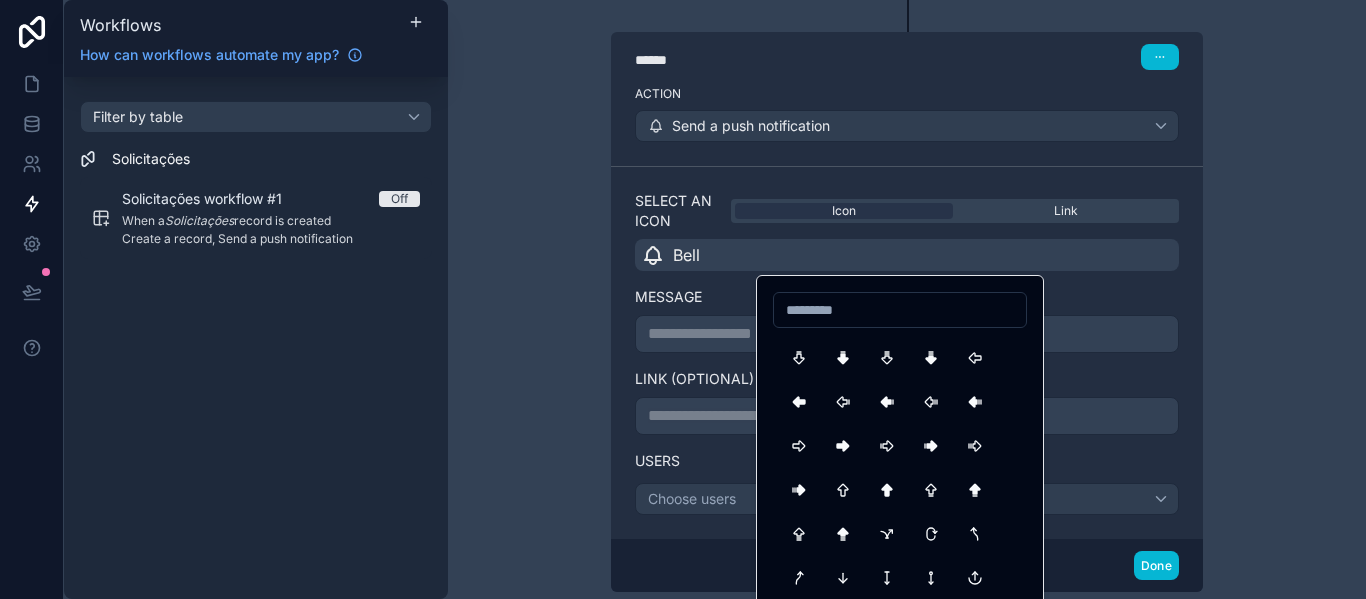 click on "**********" at bounding box center [907, 299] 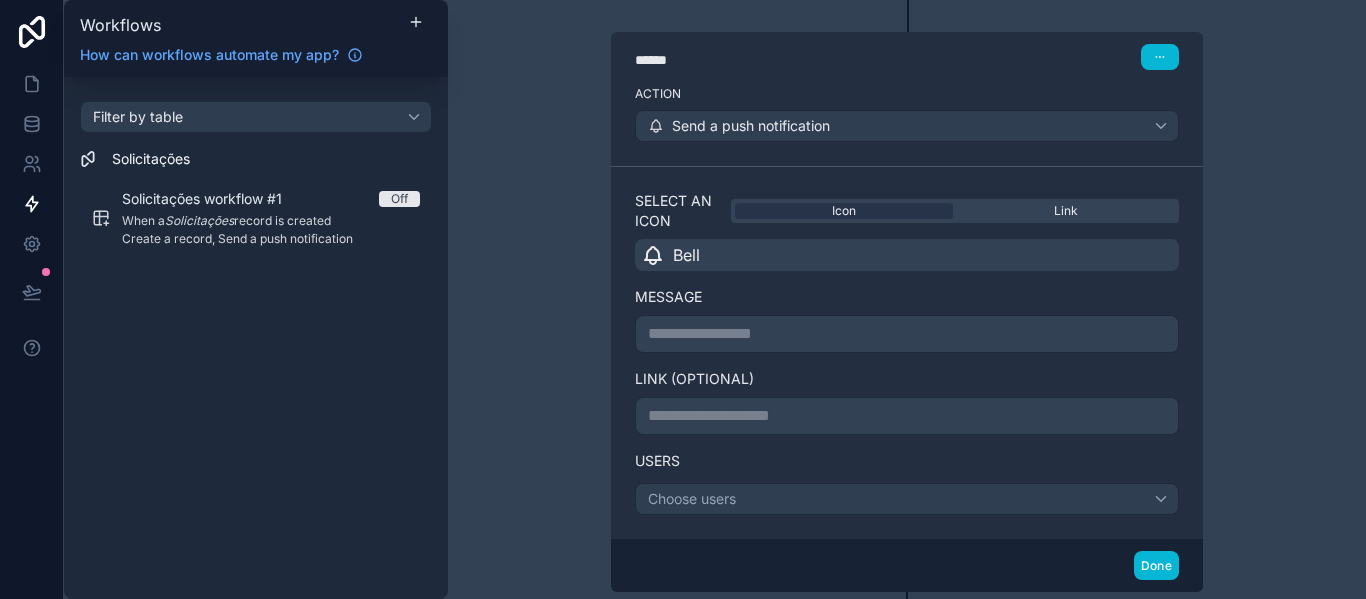 click on "**********" at bounding box center [907, 334] 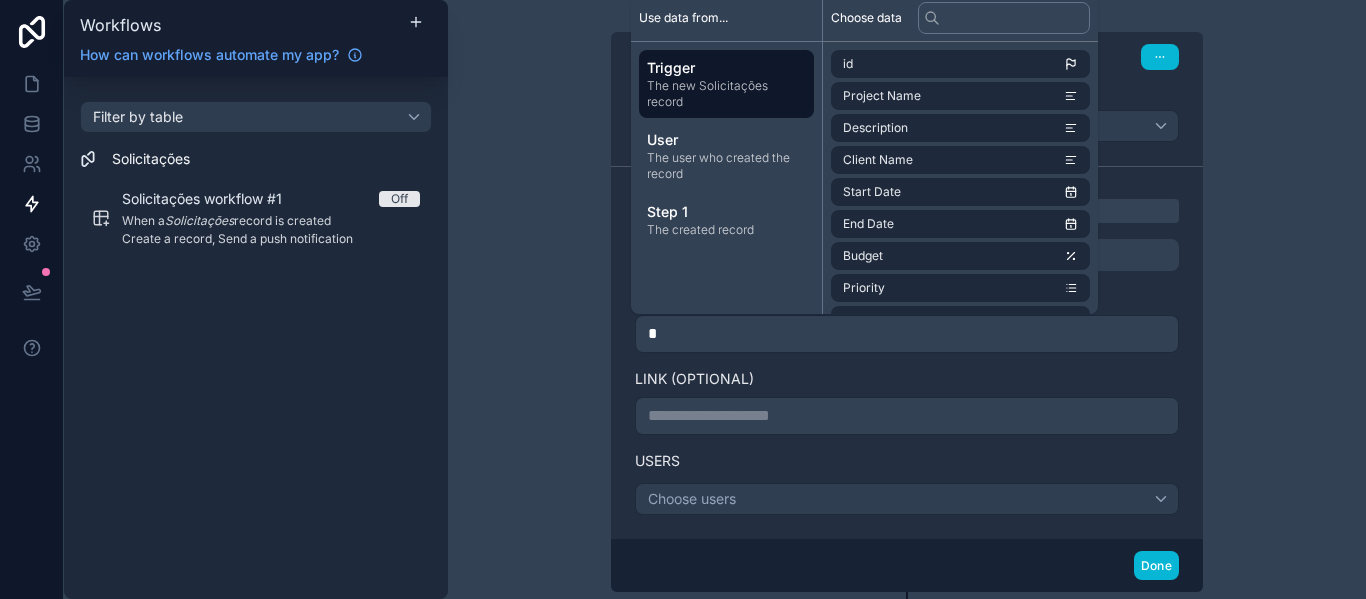 type 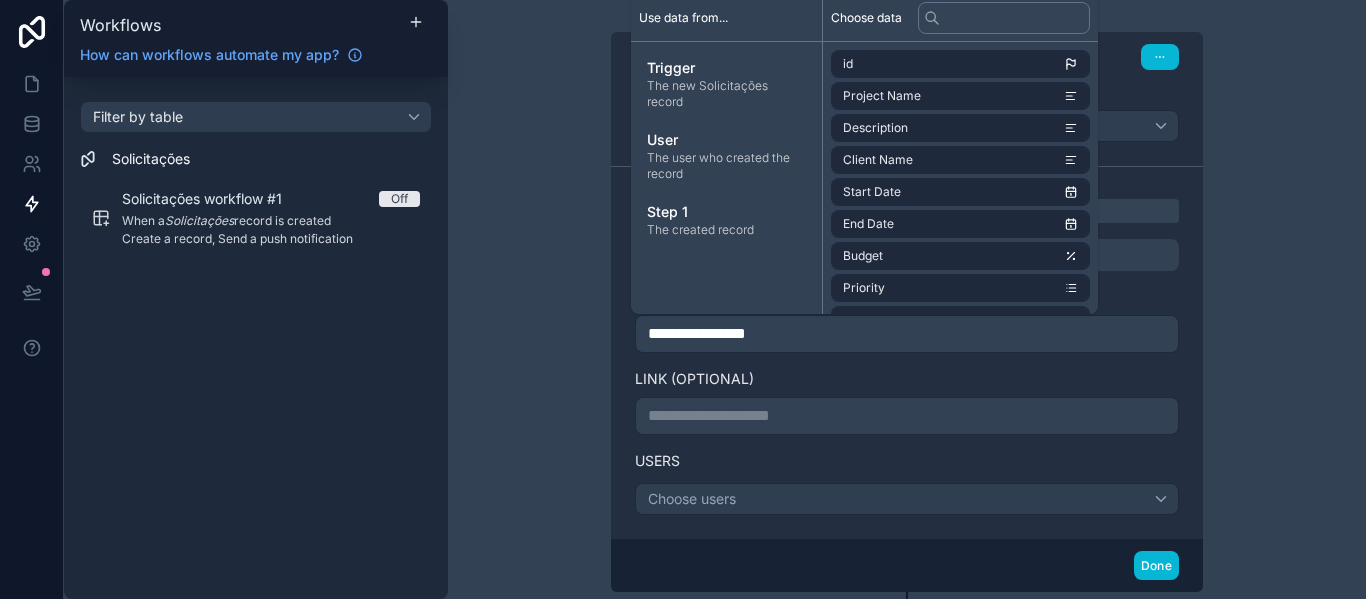 click on "**********" at bounding box center [907, 334] 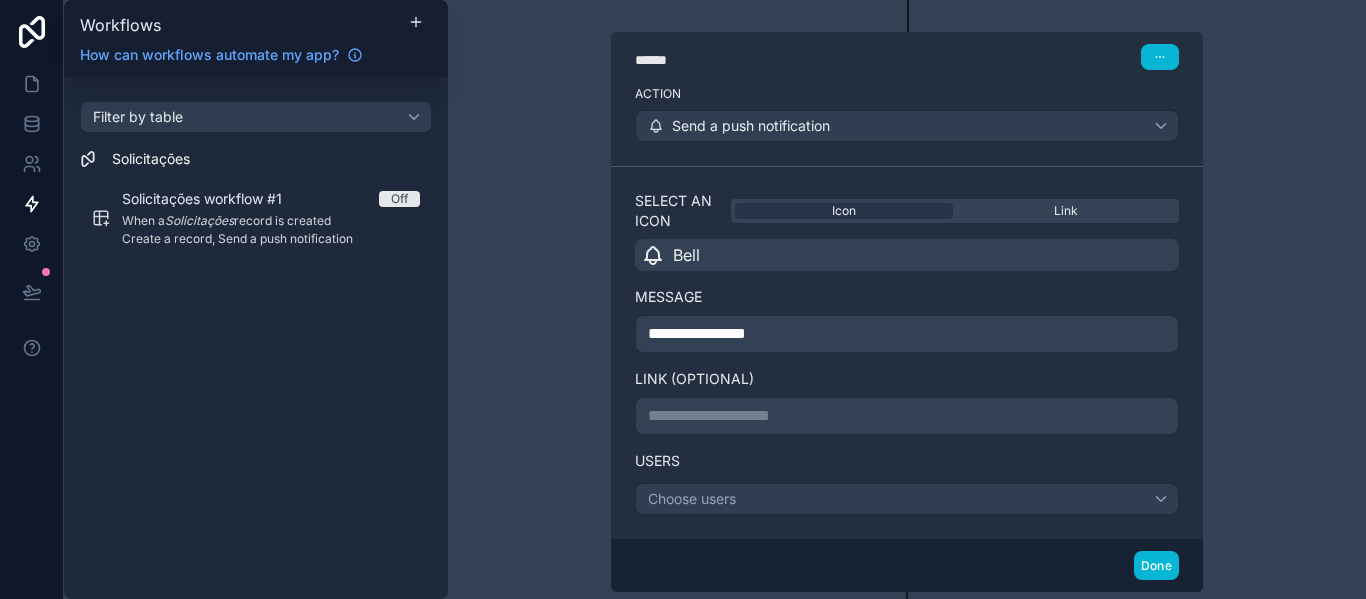 click on "**********" at bounding box center [907, 299] 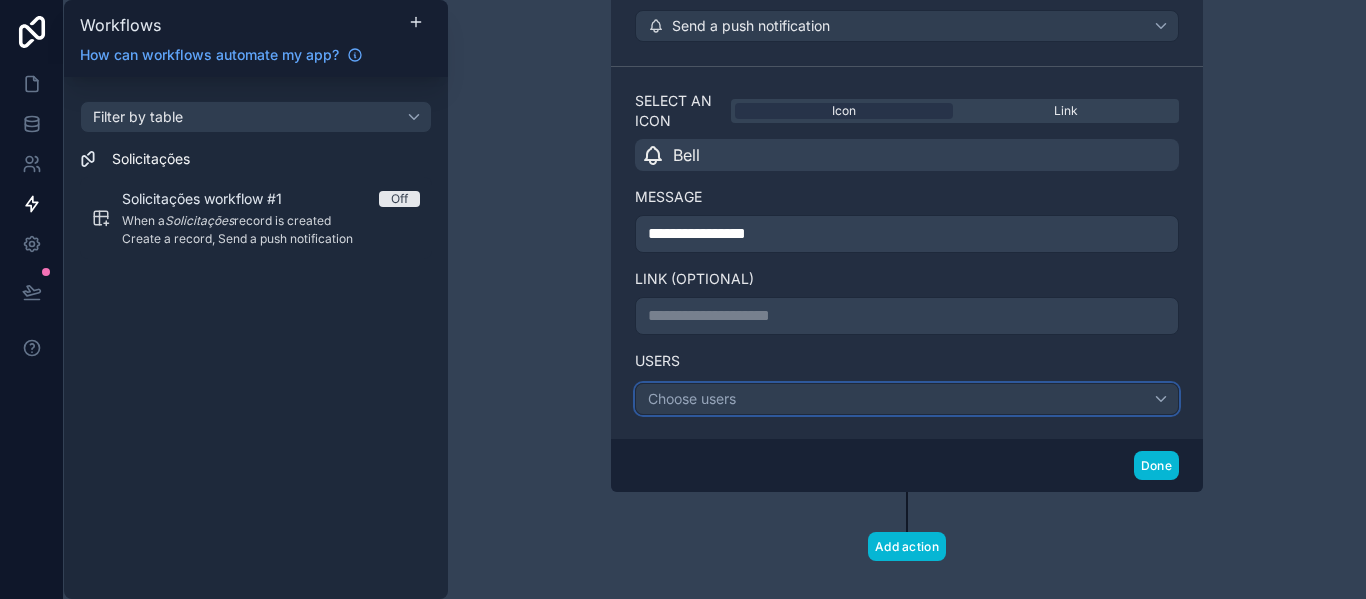 click on "Choose users" at bounding box center [907, 399] 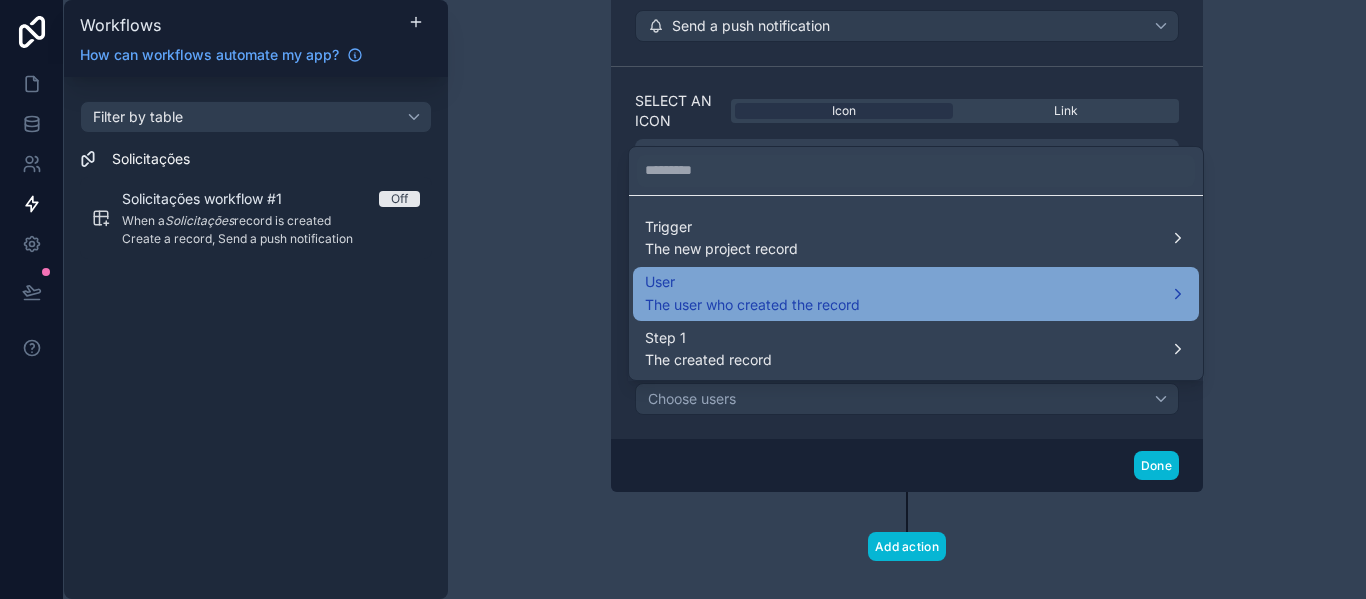 click on "User" at bounding box center (752, 282) 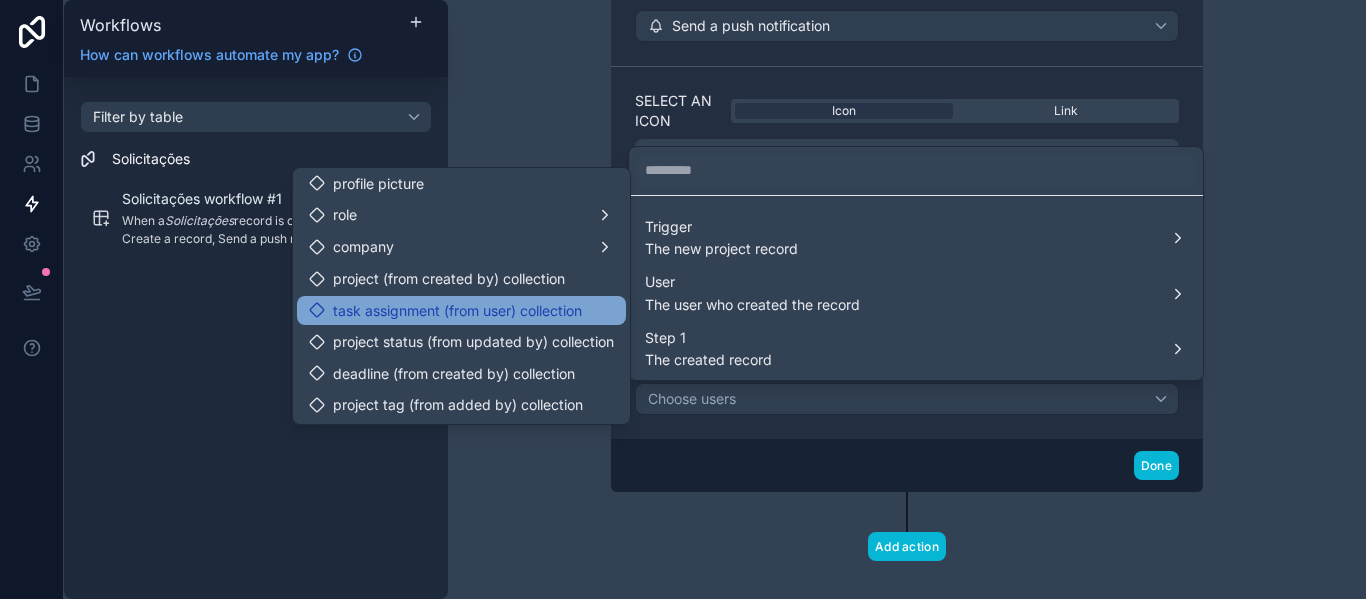 scroll, scrollTop: 0, scrollLeft: 0, axis: both 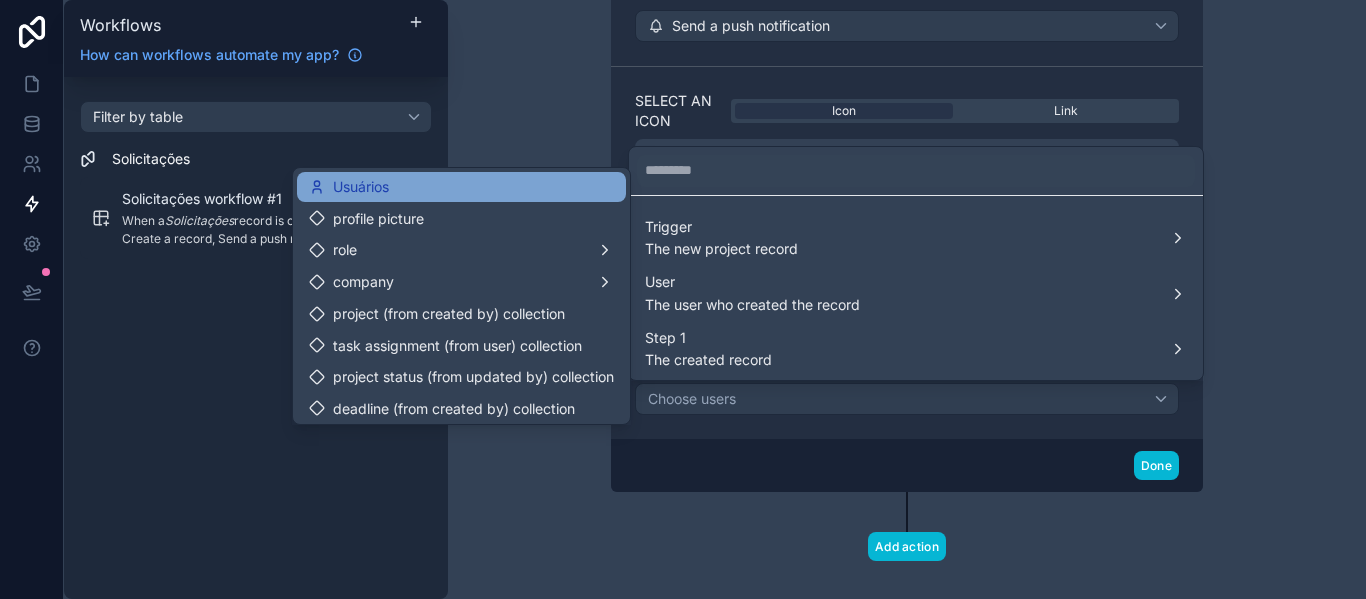 click on "Usuários" at bounding box center [461, 187] 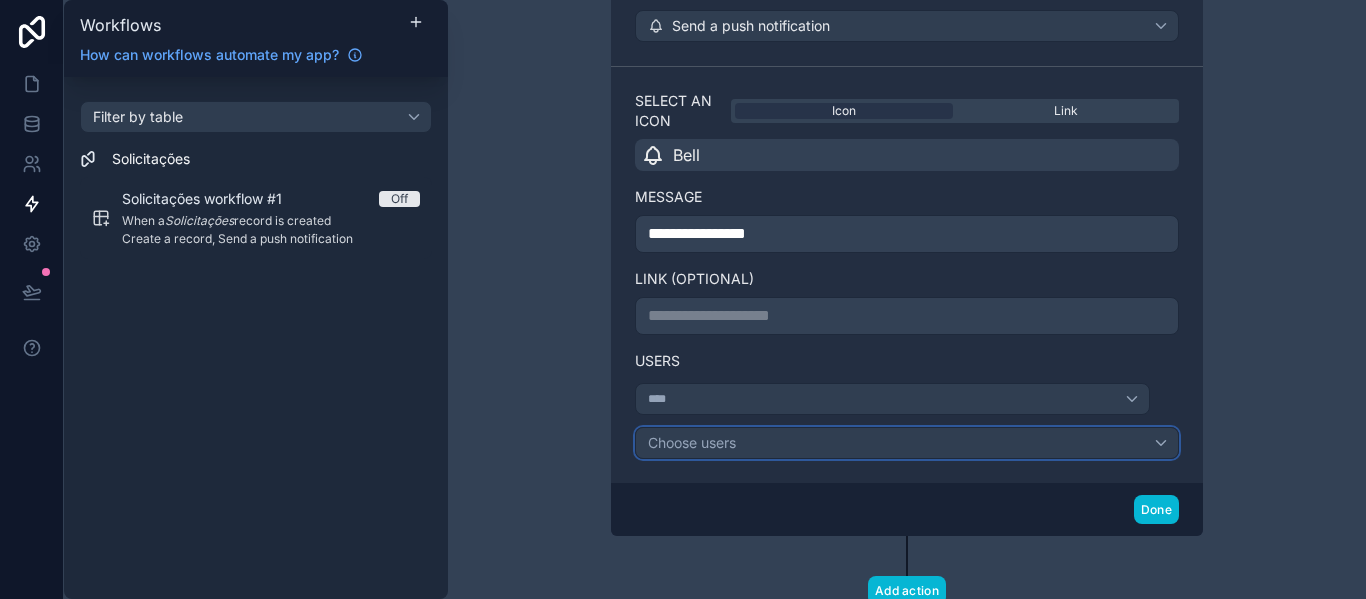 click on "Choose users" at bounding box center (907, 443) 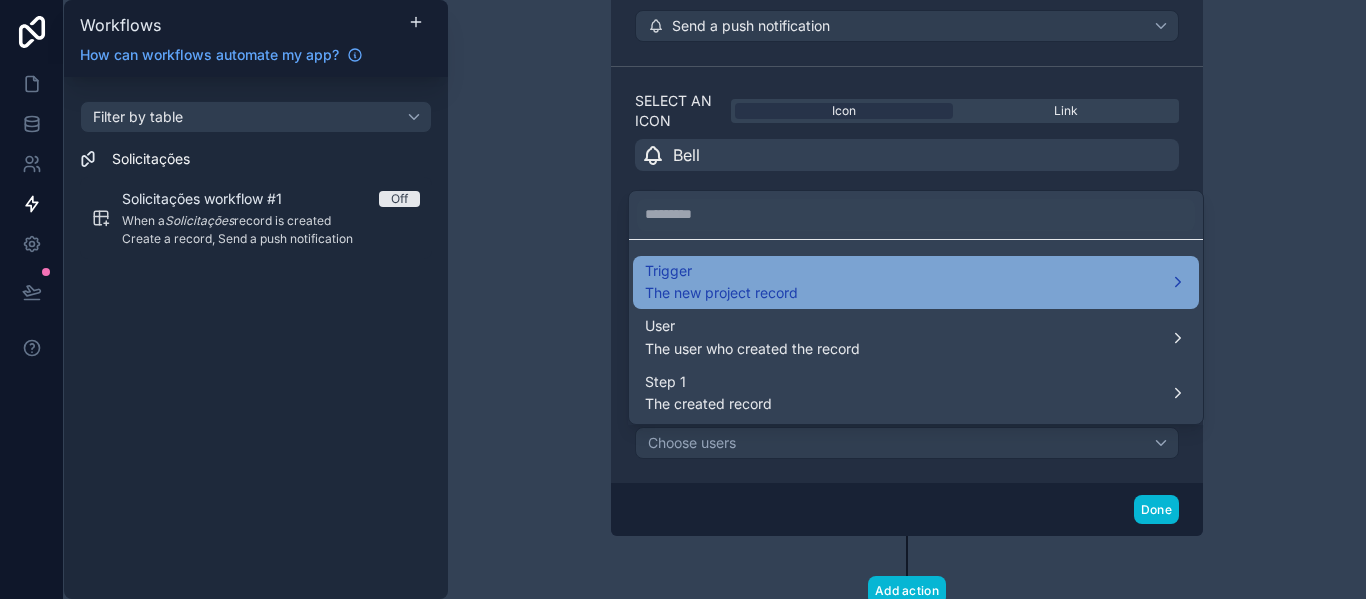 click on "The new project record" at bounding box center [721, 293] 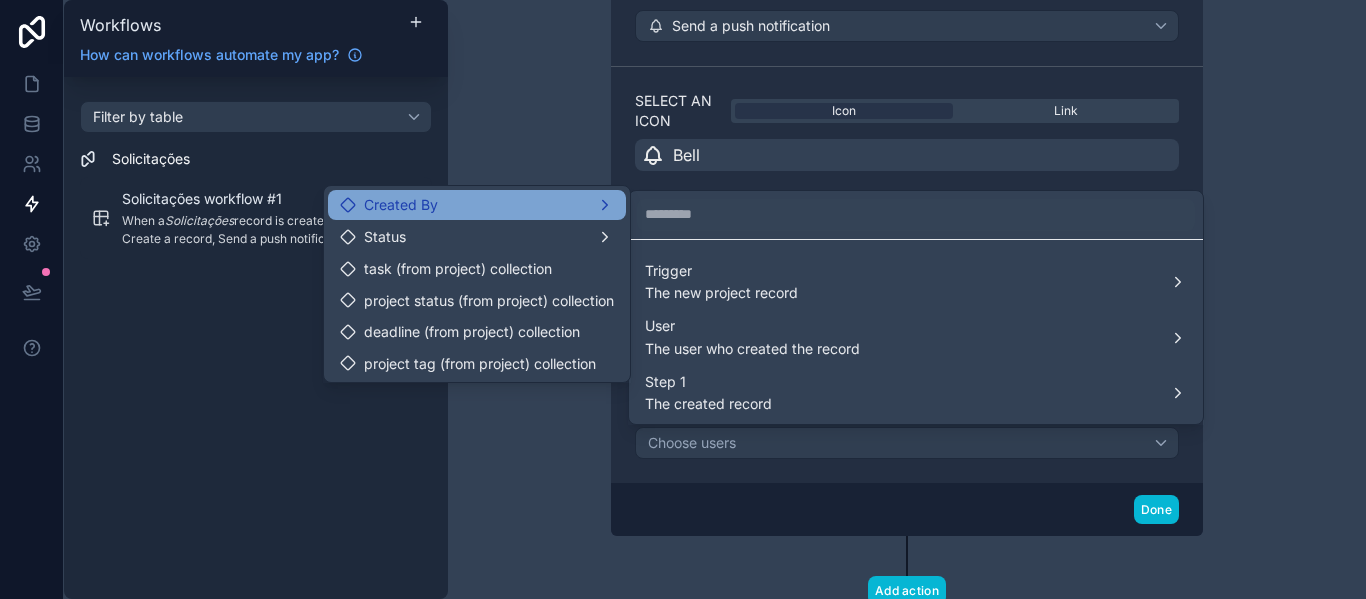 click on "Created By" at bounding box center (477, 205) 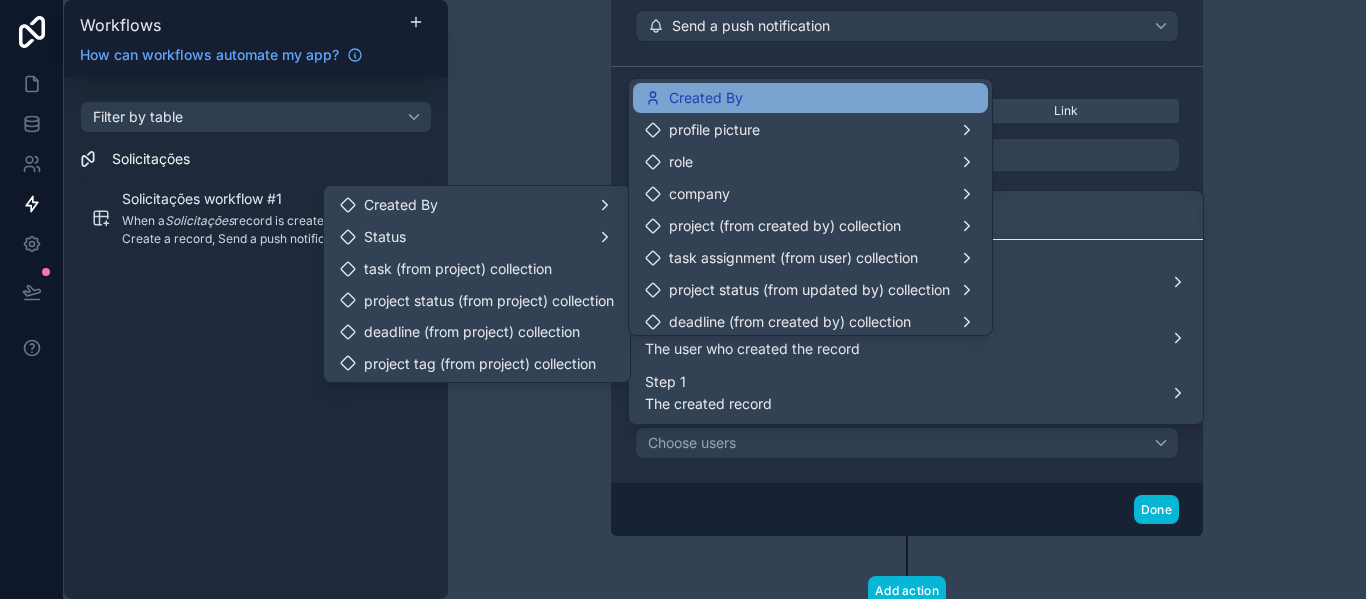 click on "Created By" at bounding box center [706, 98] 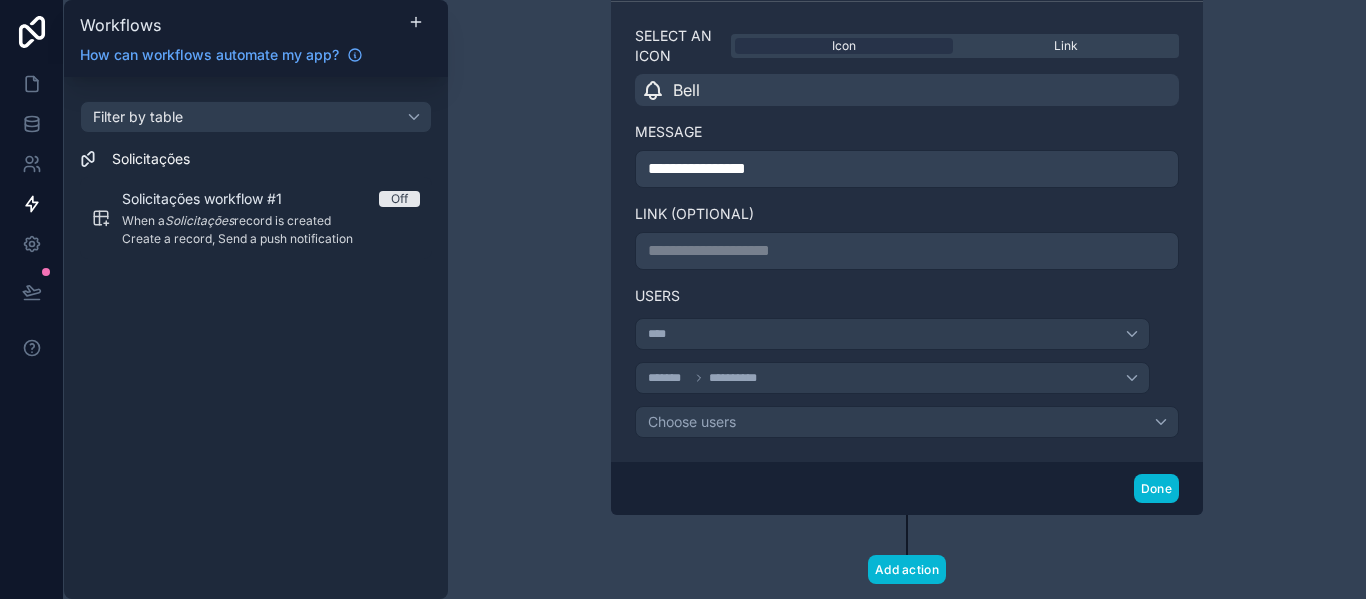 scroll, scrollTop: 1412, scrollLeft: 0, axis: vertical 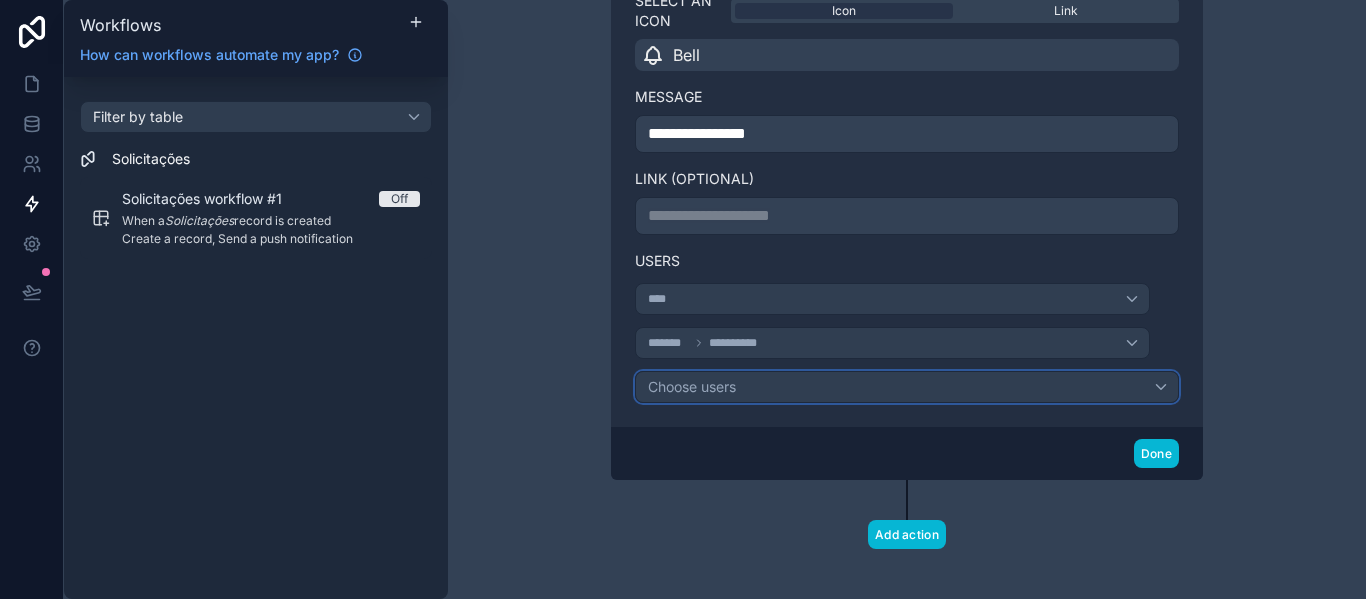 click on "Choose users" at bounding box center [907, 387] 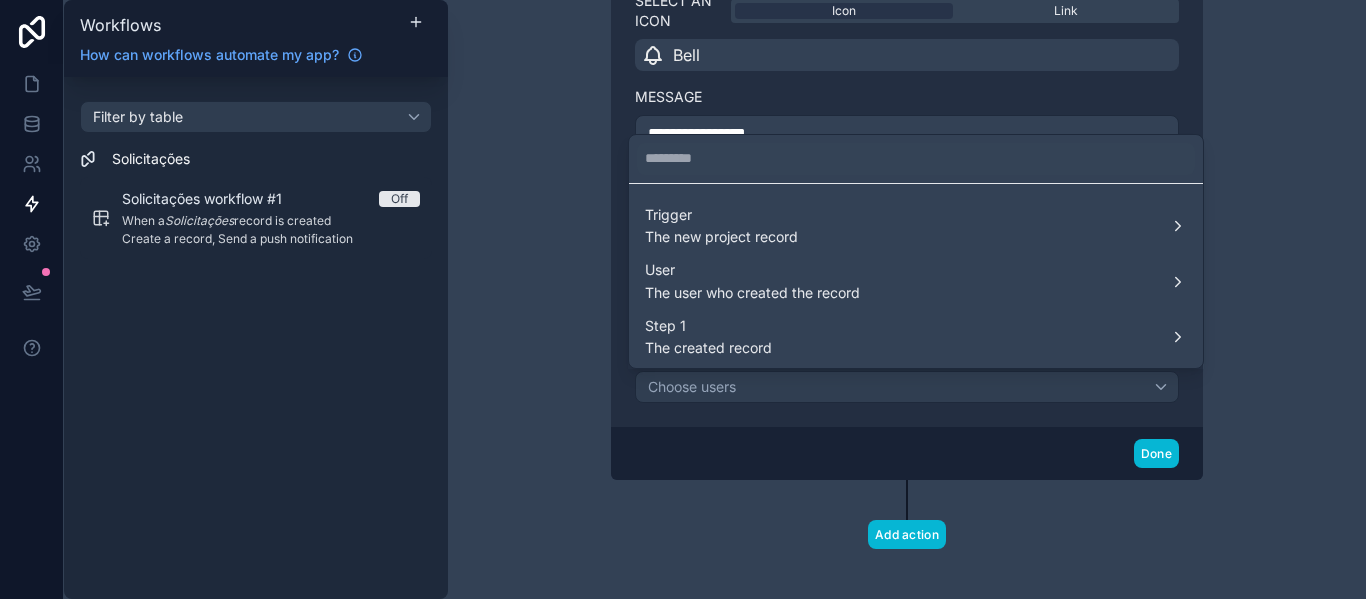 click at bounding box center (683, 299) 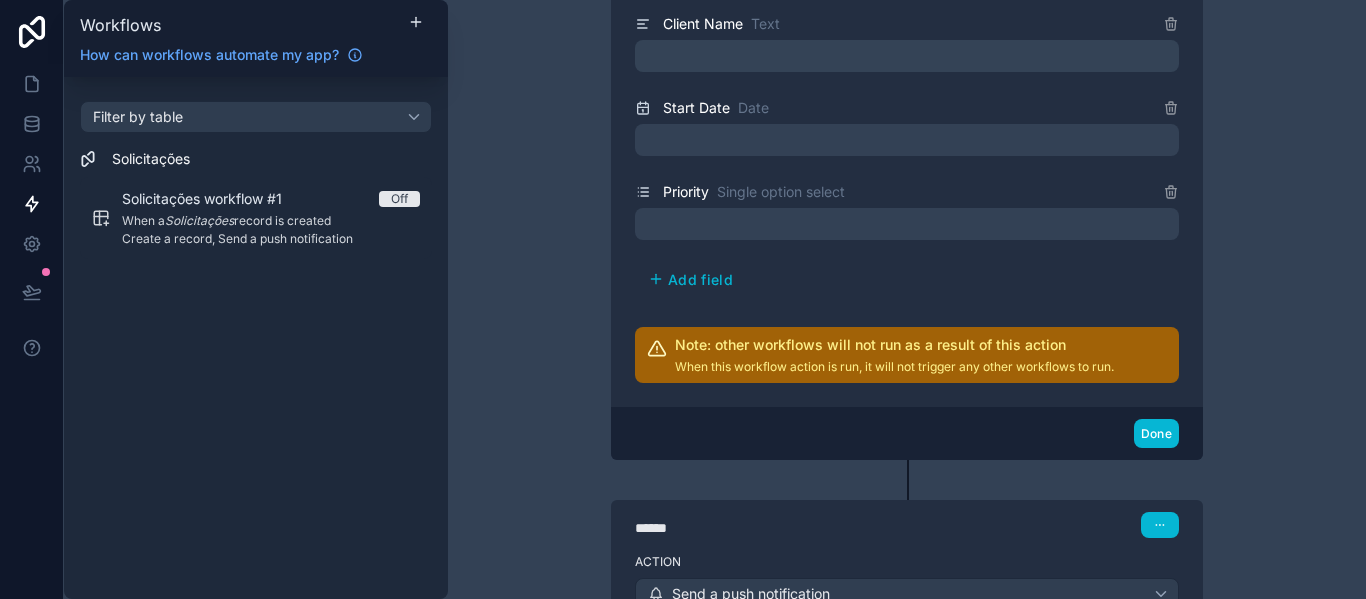 scroll, scrollTop: 426, scrollLeft: 0, axis: vertical 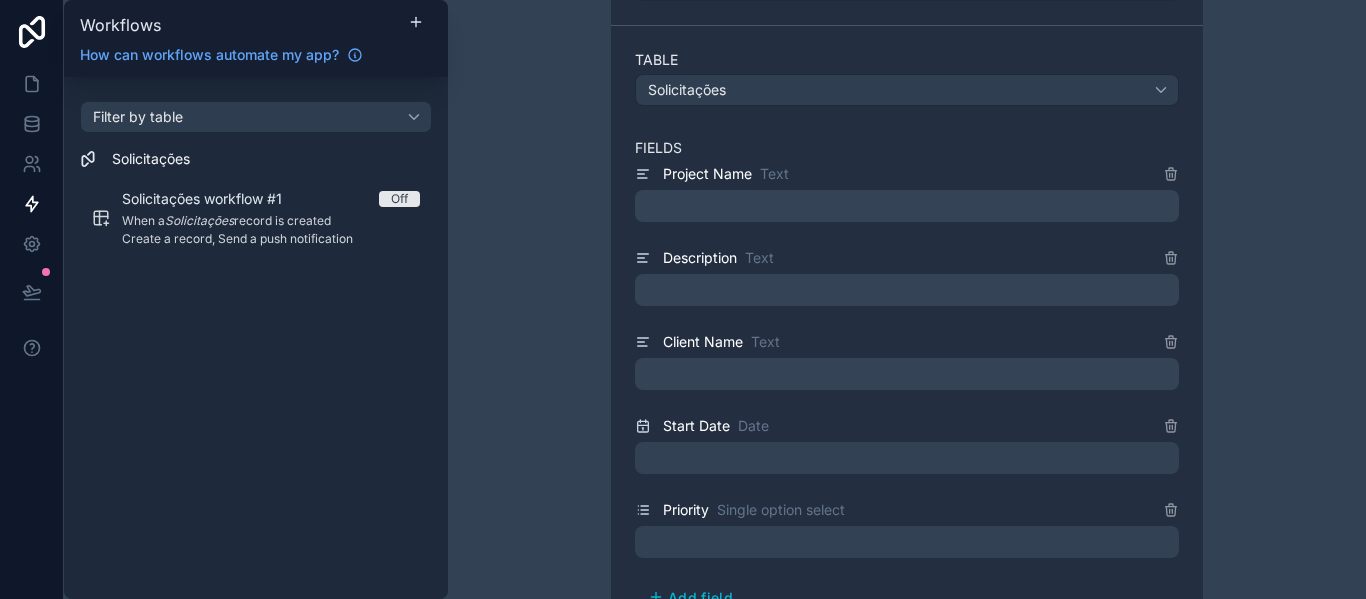 click on "Project Name" at bounding box center (707, 174) 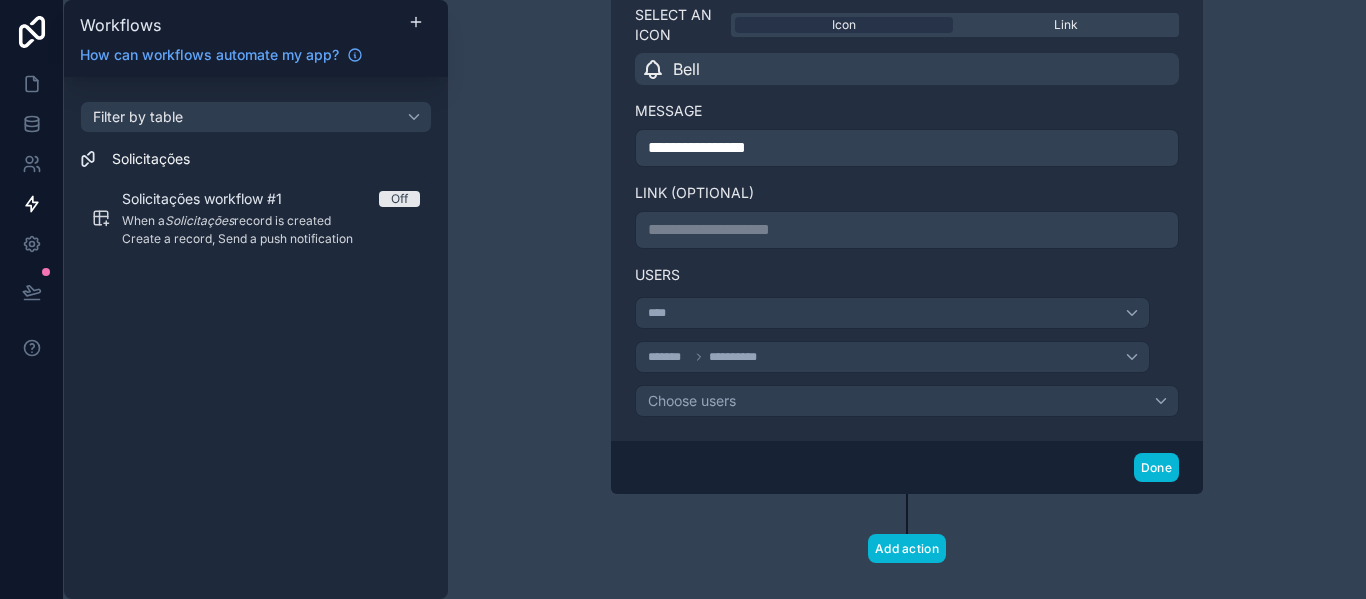 scroll, scrollTop: 1426, scrollLeft: 0, axis: vertical 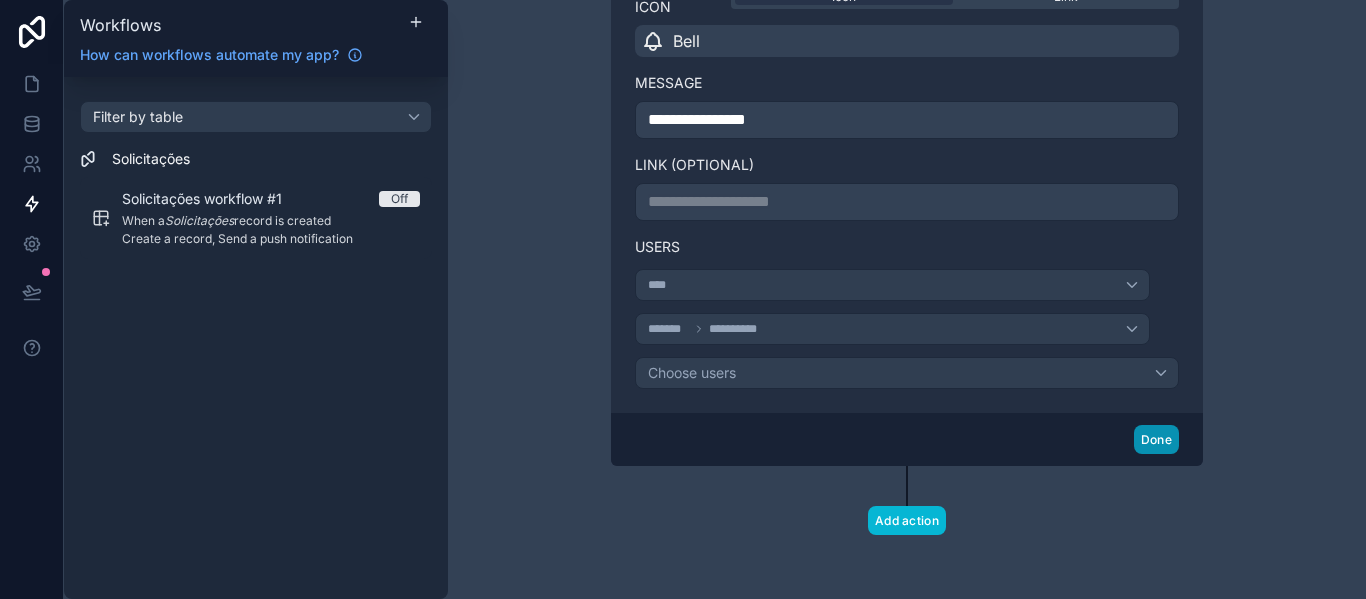 click on "Done" at bounding box center (1156, 439) 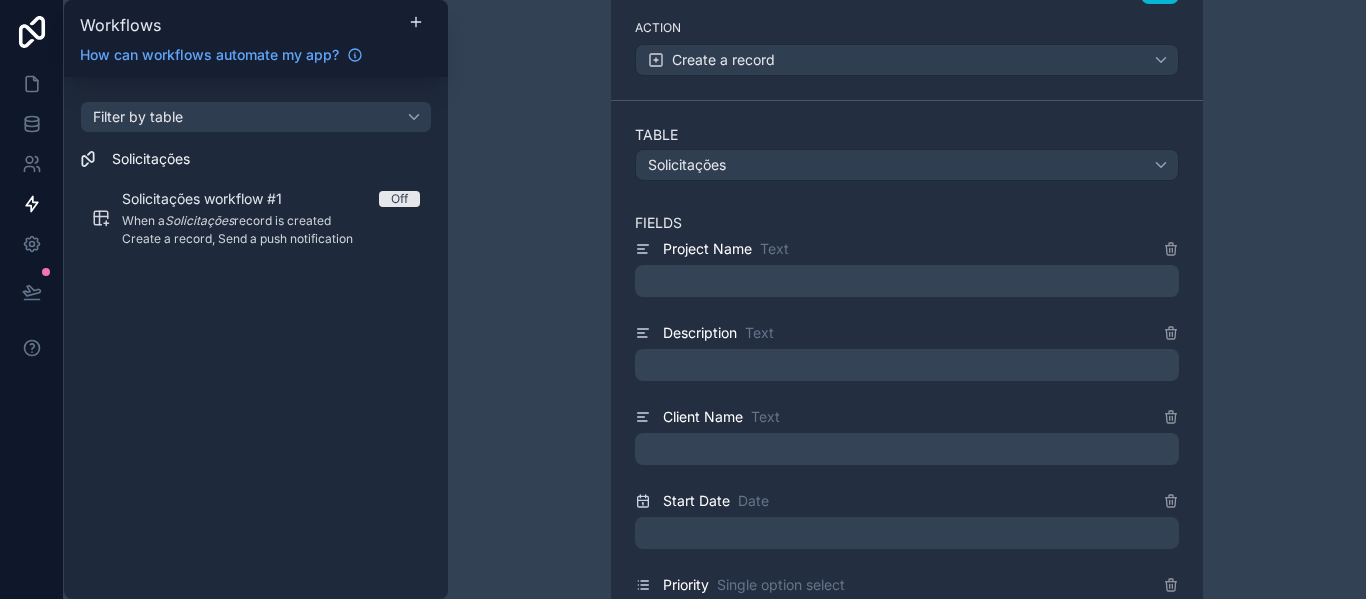 scroll, scrollTop: 12, scrollLeft: 0, axis: vertical 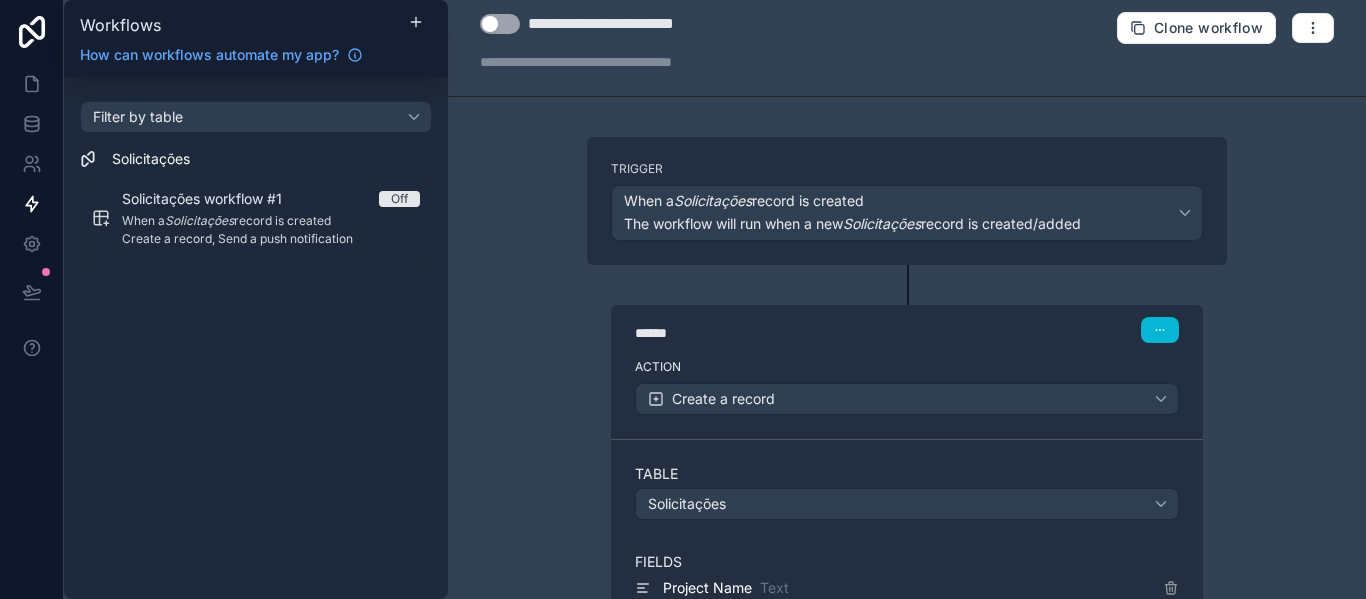 click on "Use setting" at bounding box center (500, 24) 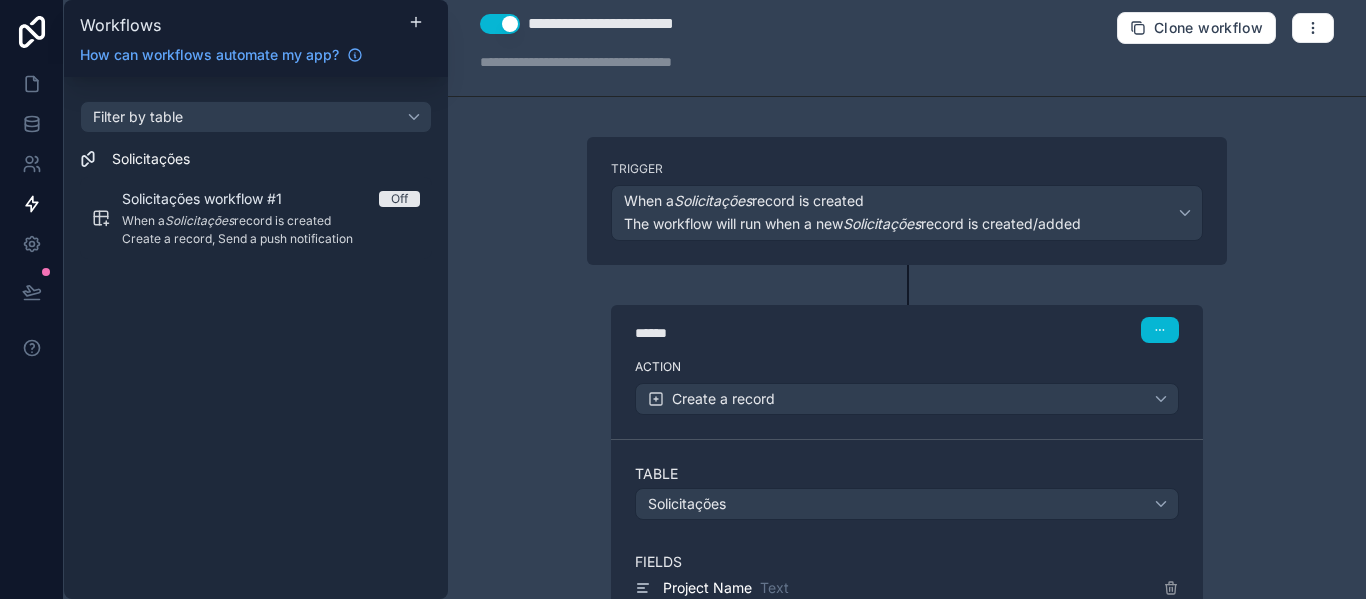 click on "**********" at bounding box center (907, 42) 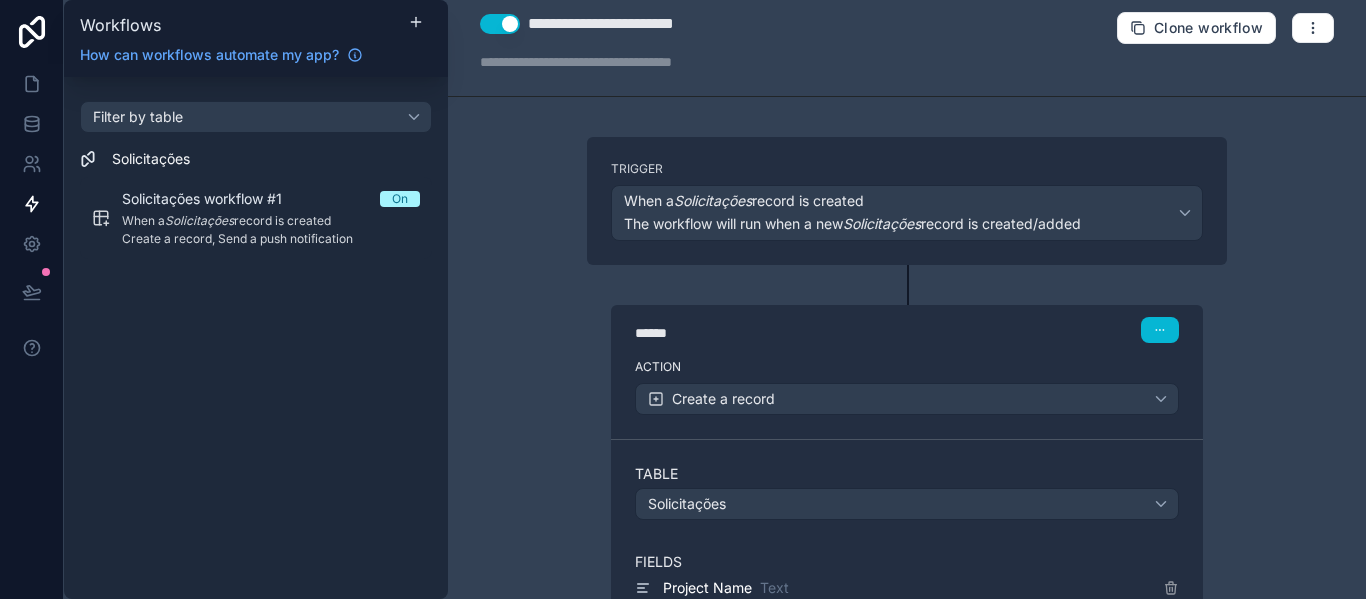type 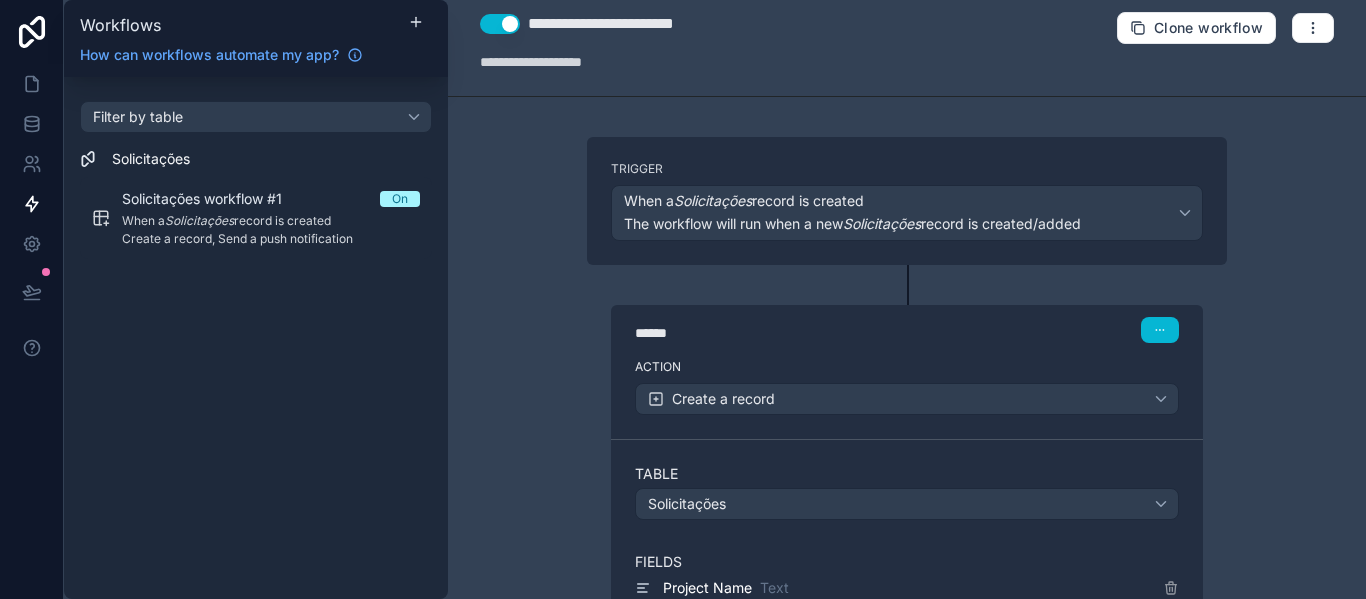 click on "**********" at bounding box center (907, 299) 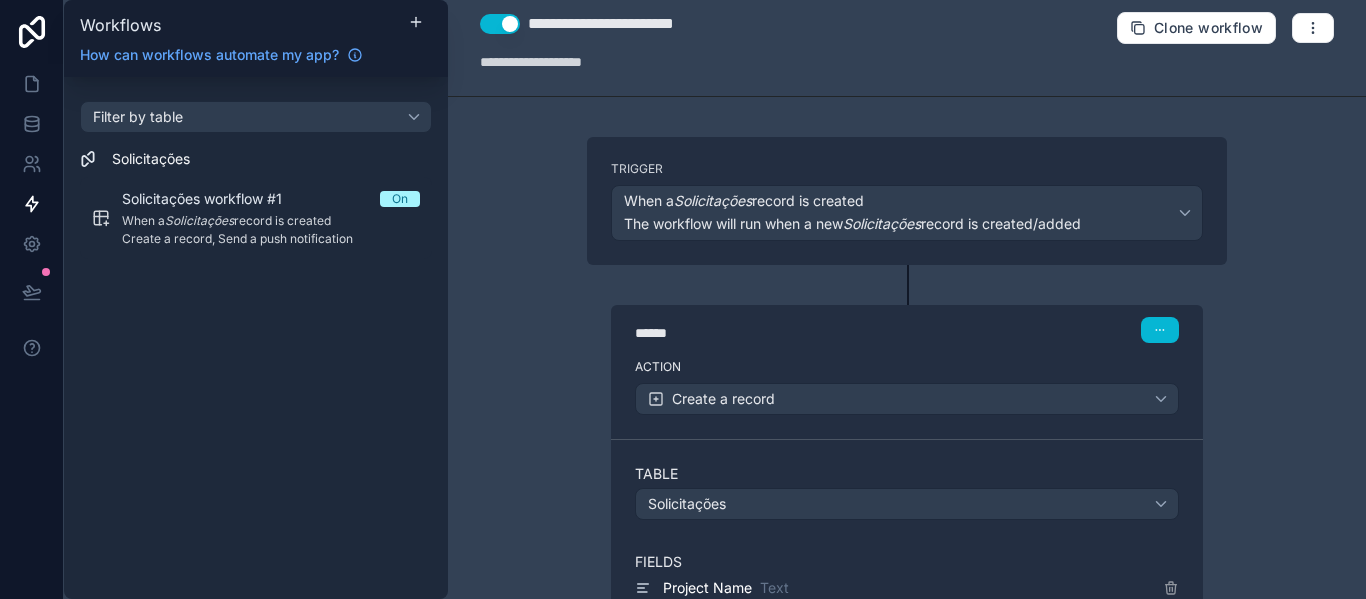 click on "Solicitações" at bounding box center (151, 159) 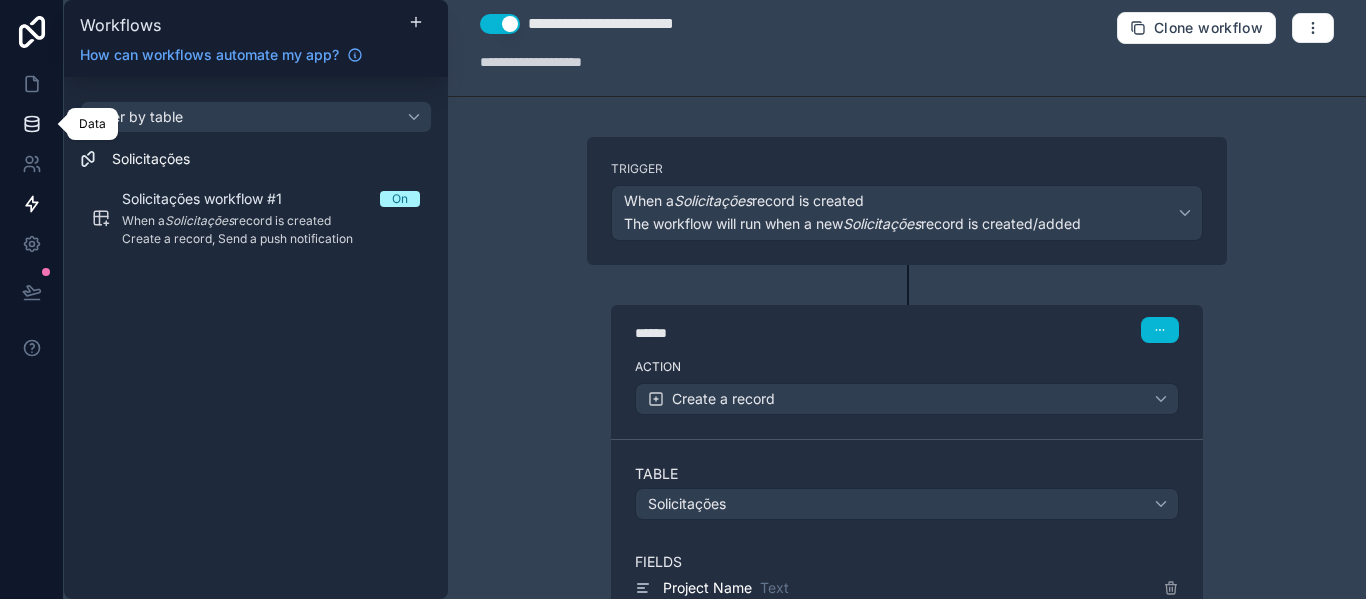 click 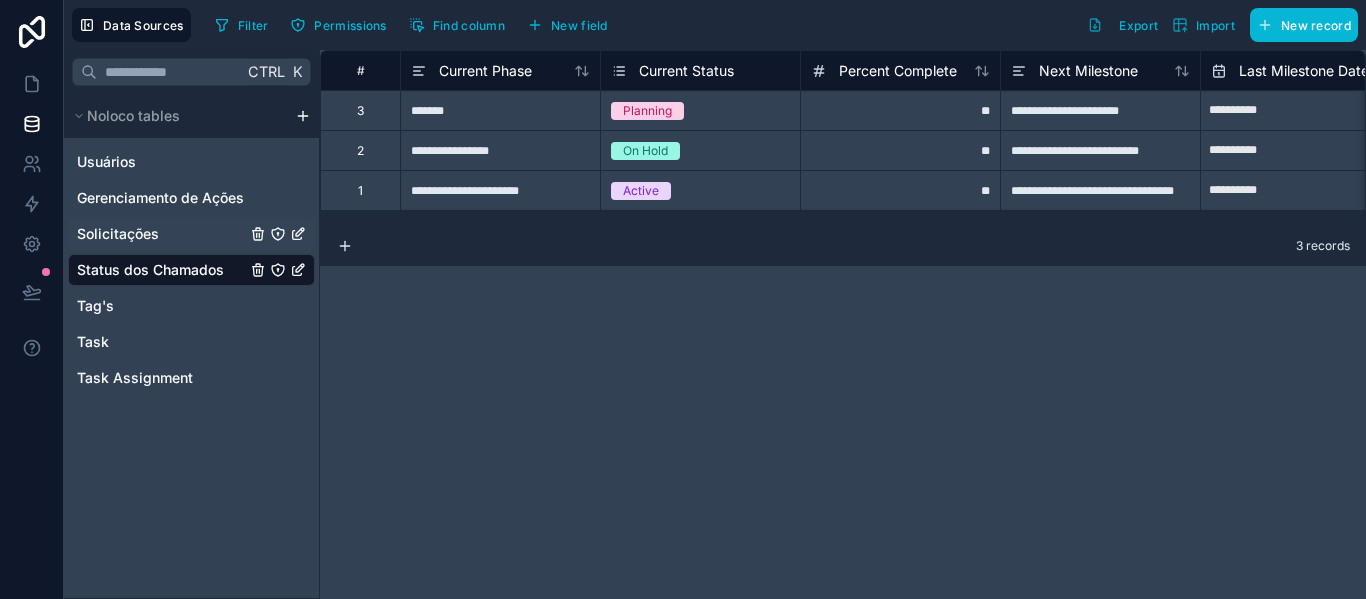 click on "Solicitações" at bounding box center [118, 234] 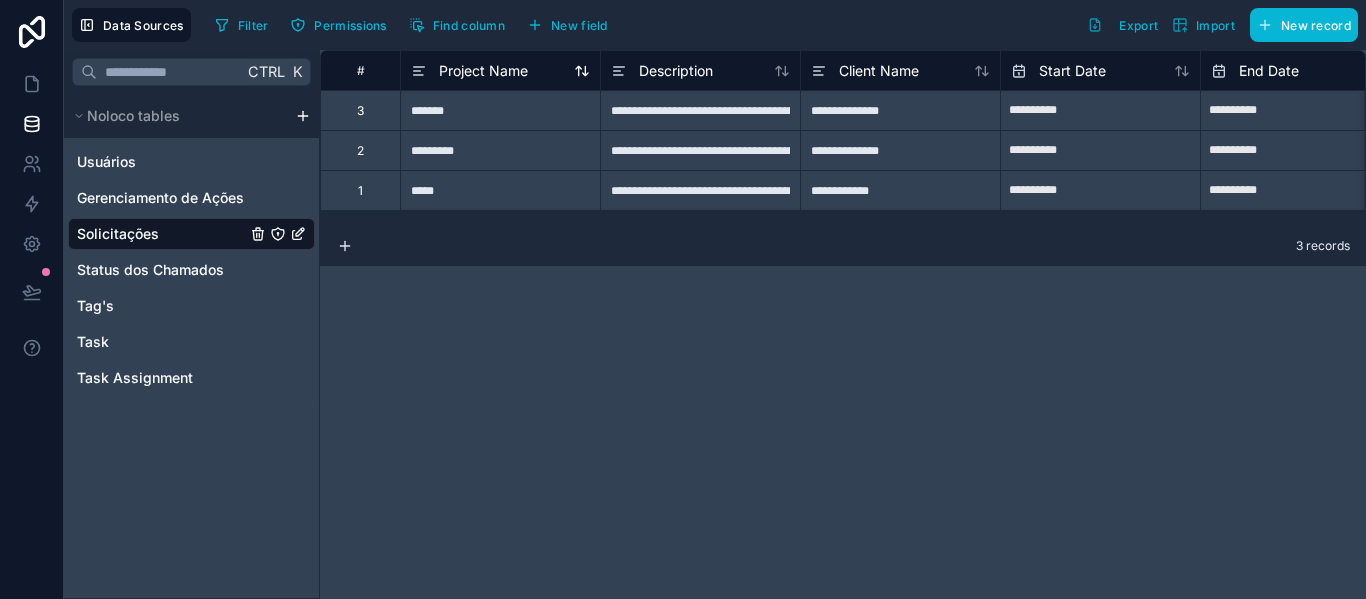 click on "Project Name" at bounding box center (483, 71) 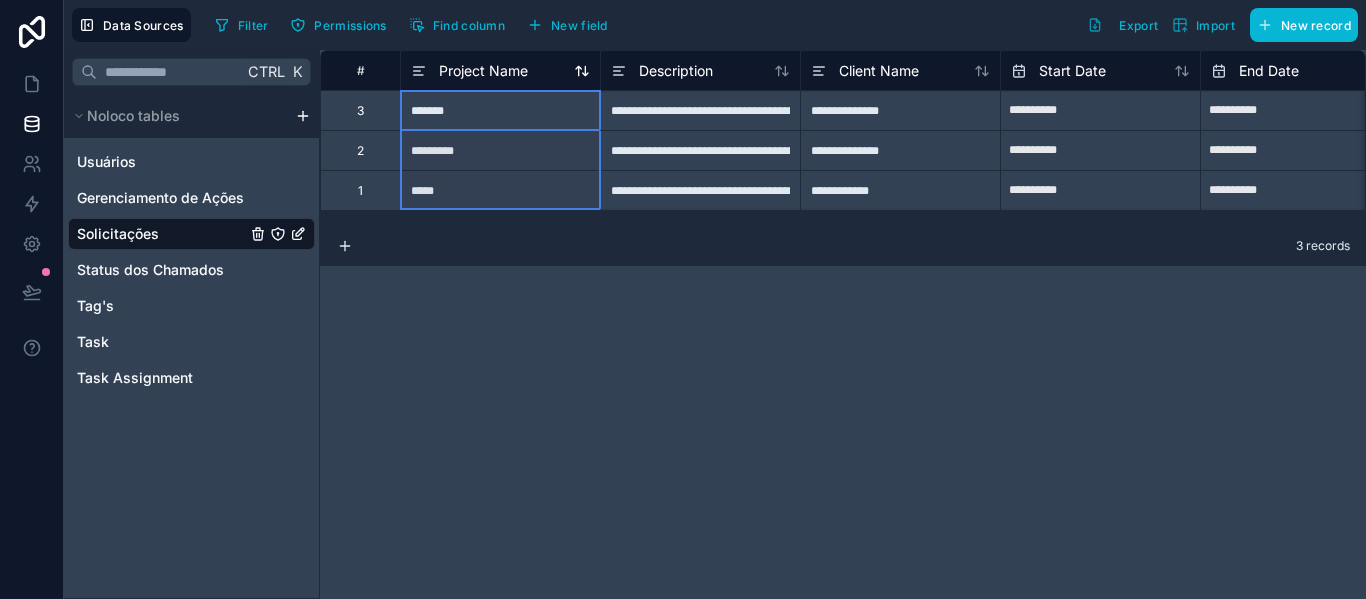 click on "Project Name" at bounding box center (483, 71) 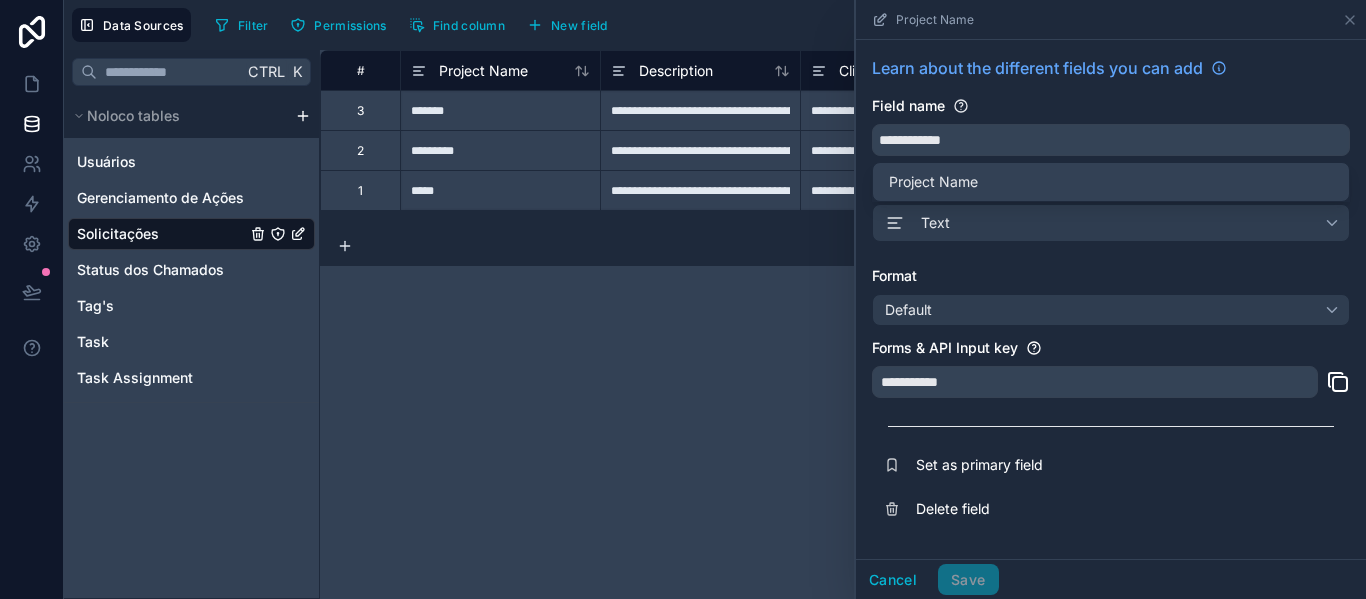 drag, startPoint x: 853, startPoint y: 145, endPoint x: 866, endPoint y: 134, distance: 17.029387 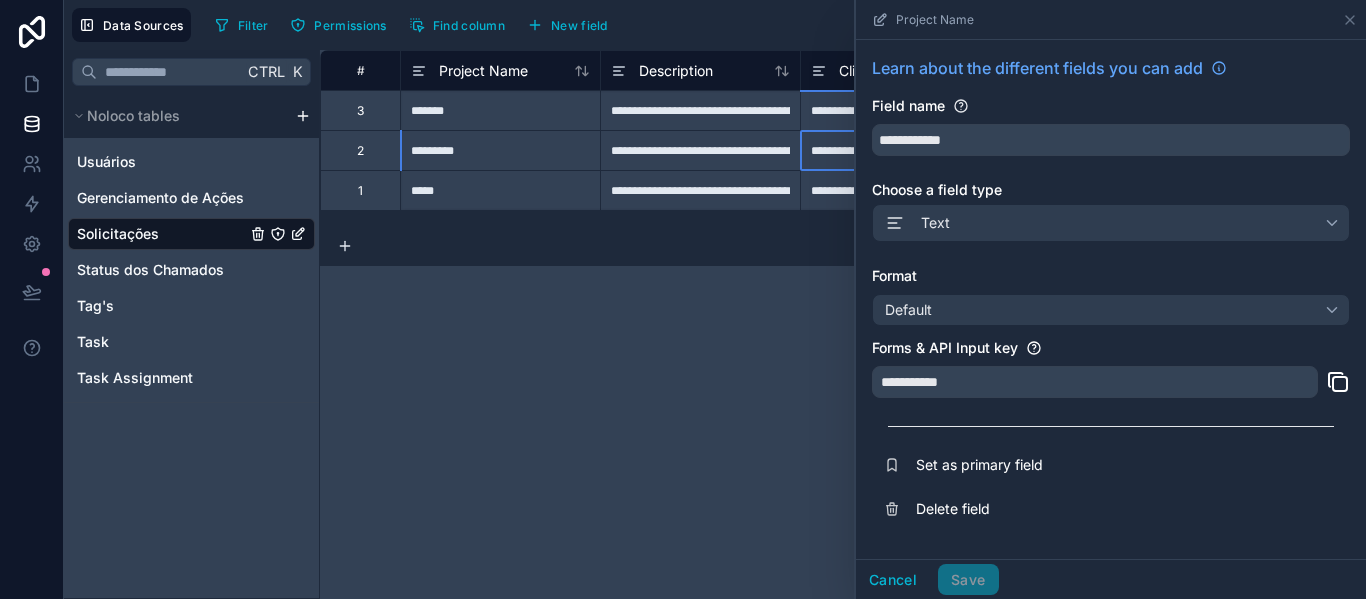 drag, startPoint x: 866, startPoint y: 134, endPoint x: 1110, endPoint y: 100, distance: 246.35747 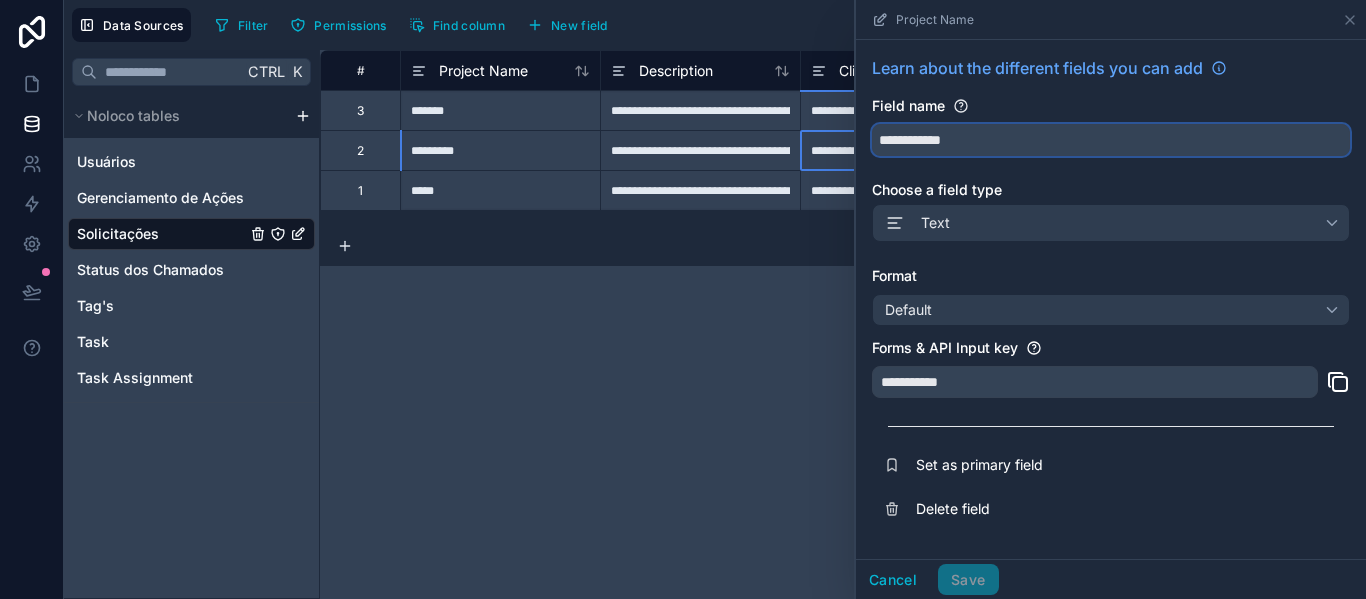 click on "**********" at bounding box center [1111, 140] 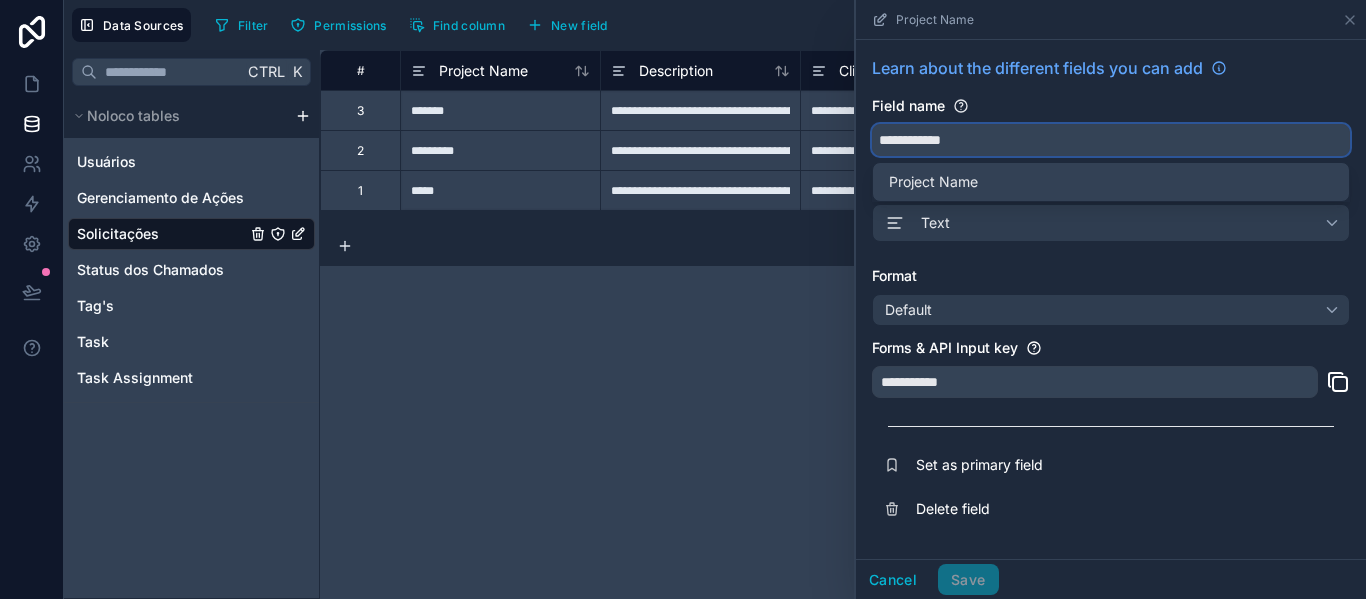 drag, startPoint x: 1043, startPoint y: 137, endPoint x: 865, endPoint y: 145, distance: 178.17969 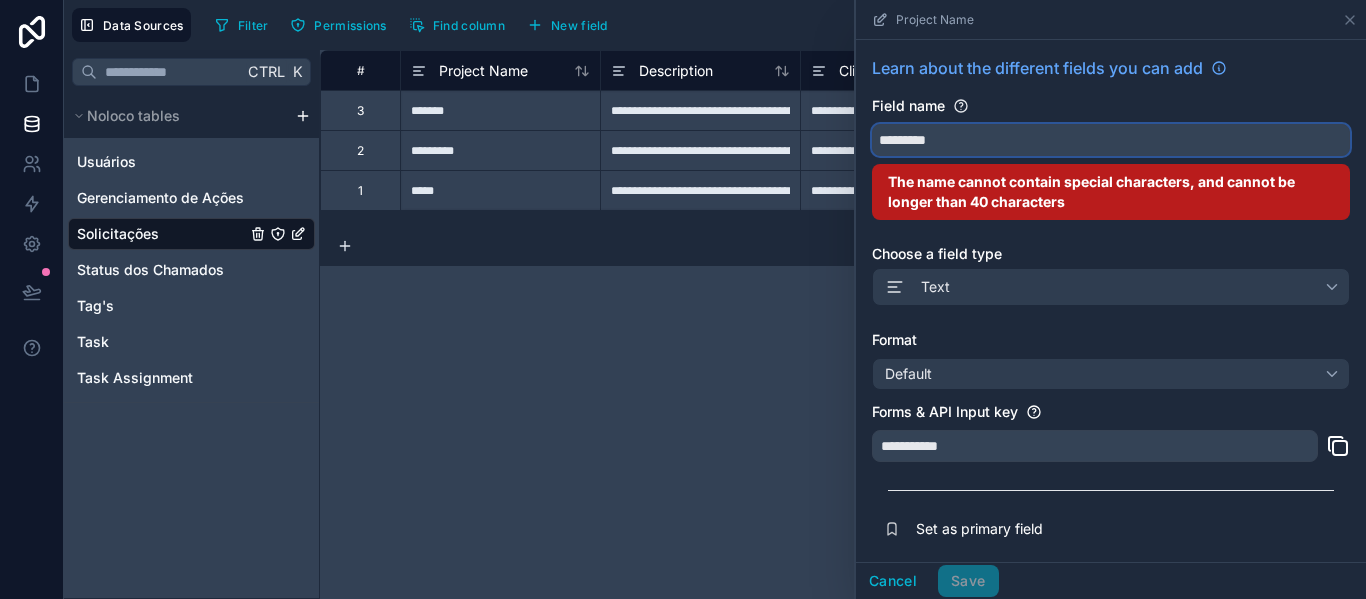 click on "********" at bounding box center [1111, 140] 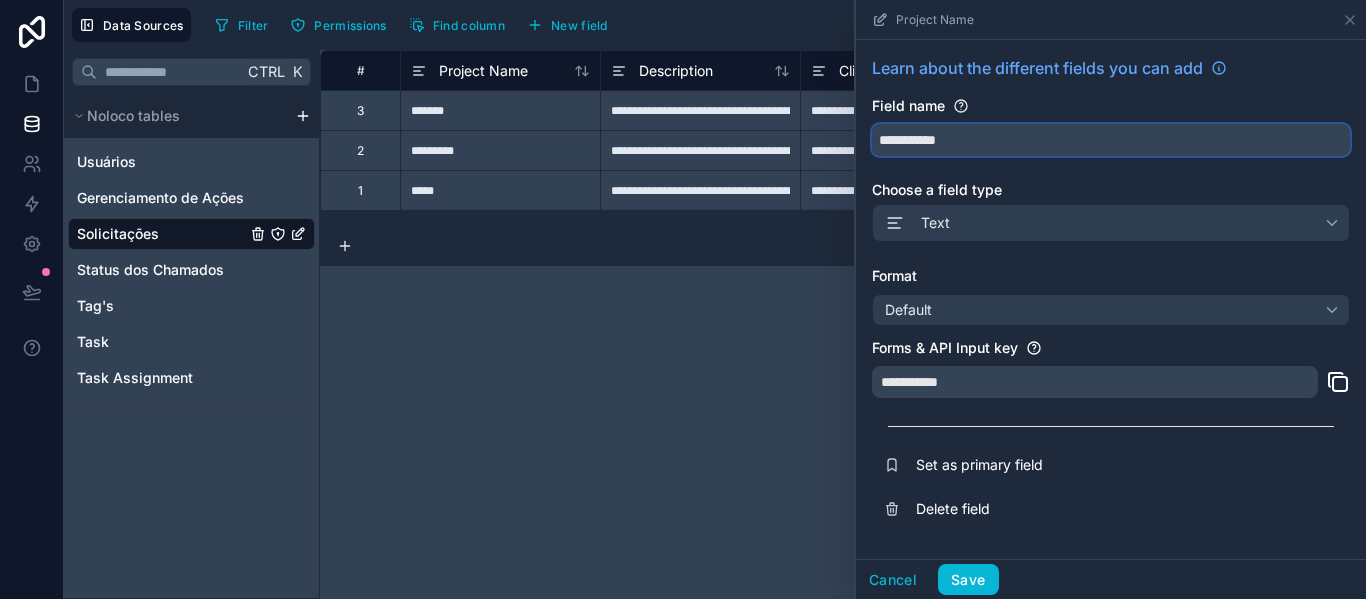 click on "**********" at bounding box center (1111, 140) 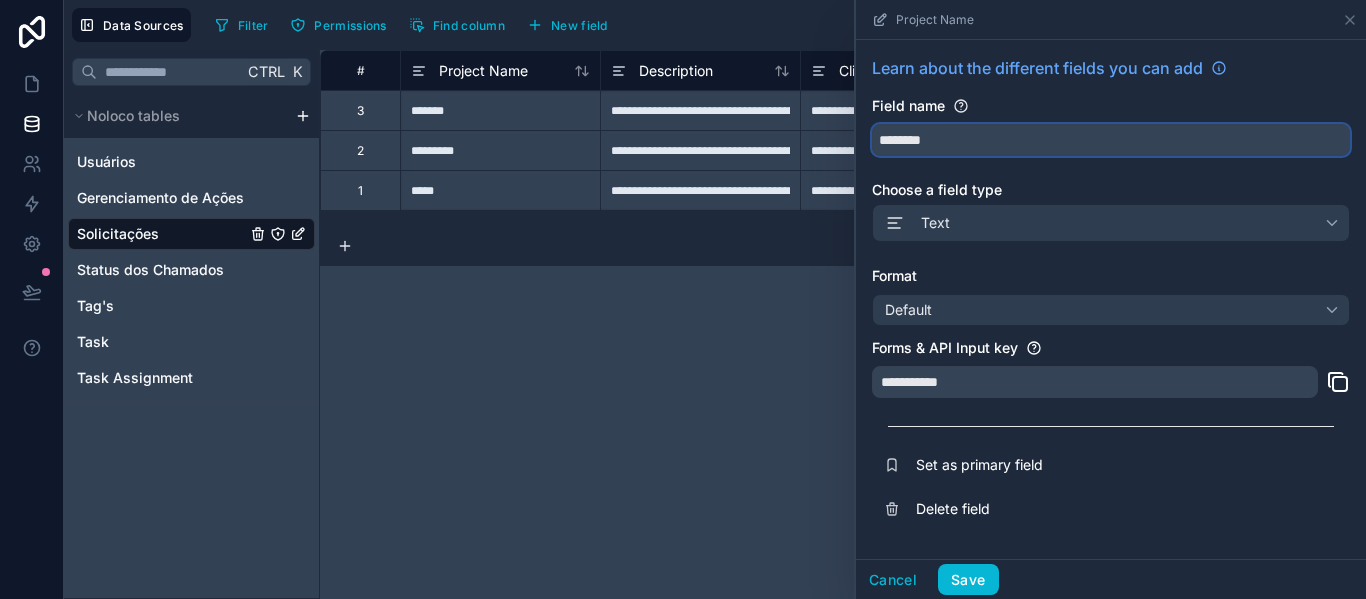 type on "********" 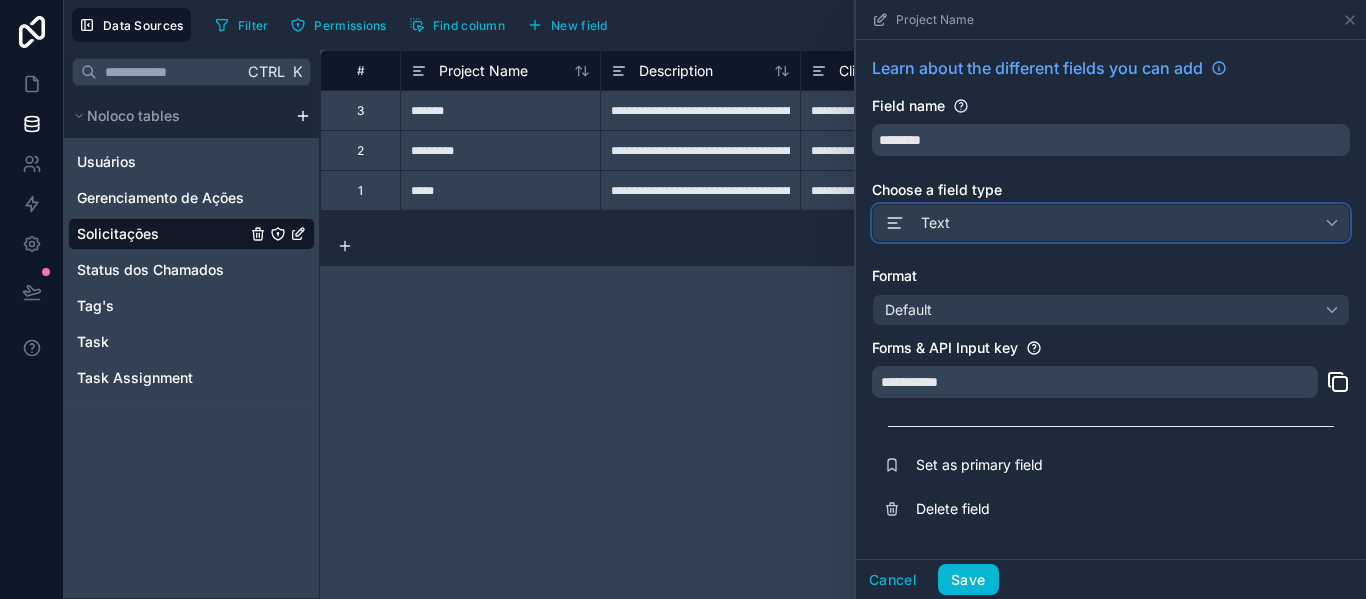 type 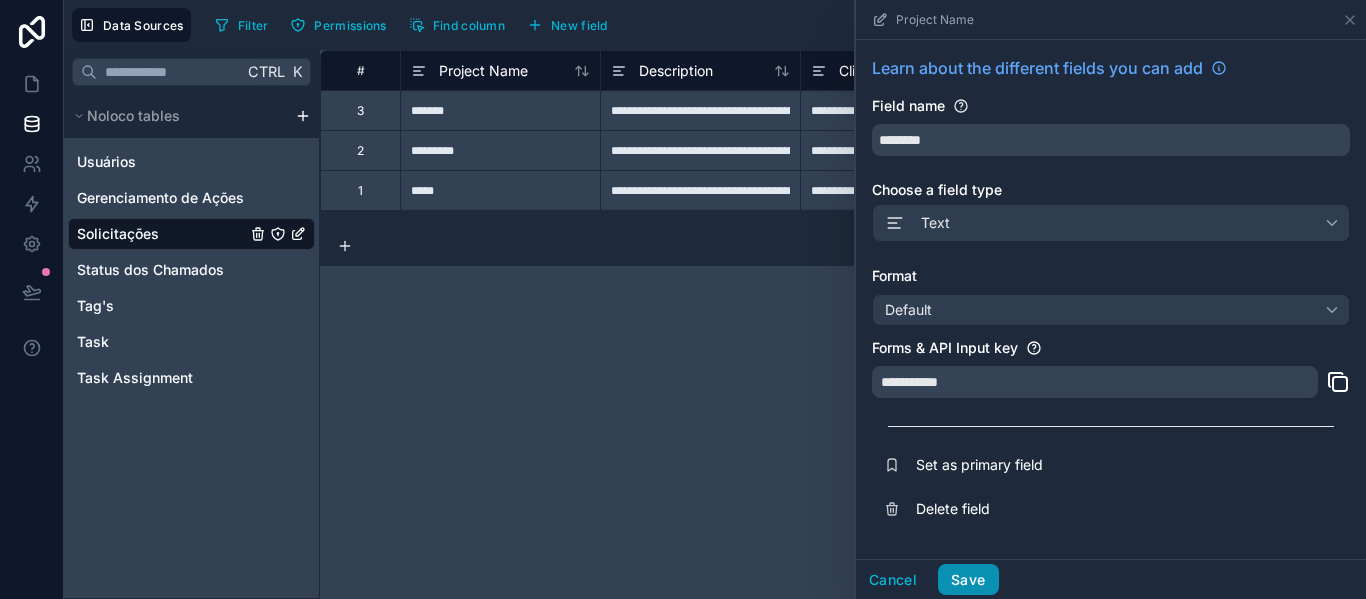 click on "Save" at bounding box center (968, 580) 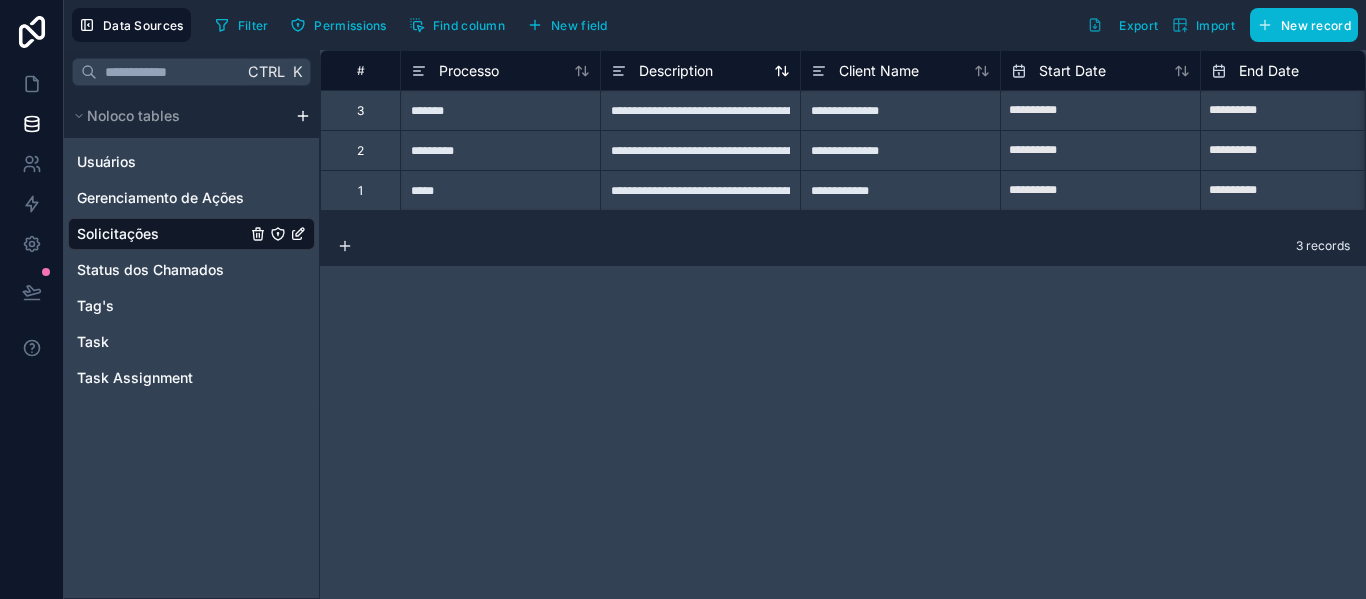 click on "Description" at bounding box center [676, 71] 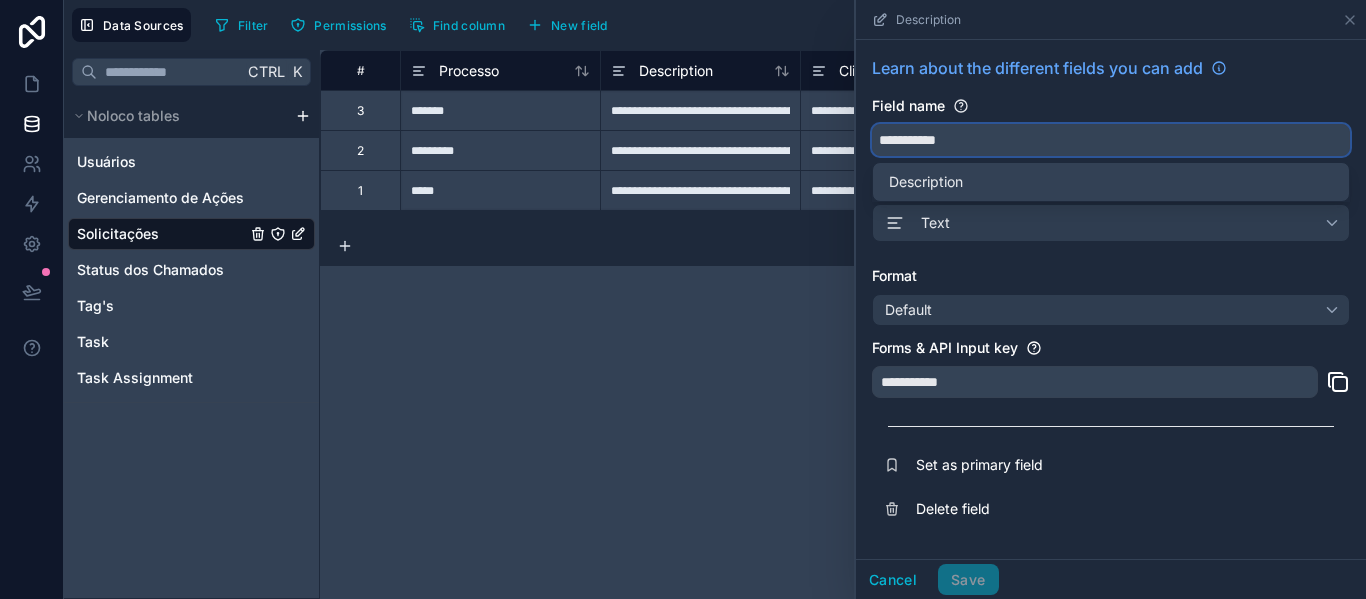 drag, startPoint x: 958, startPoint y: 144, endPoint x: 772, endPoint y: 130, distance: 186.52614 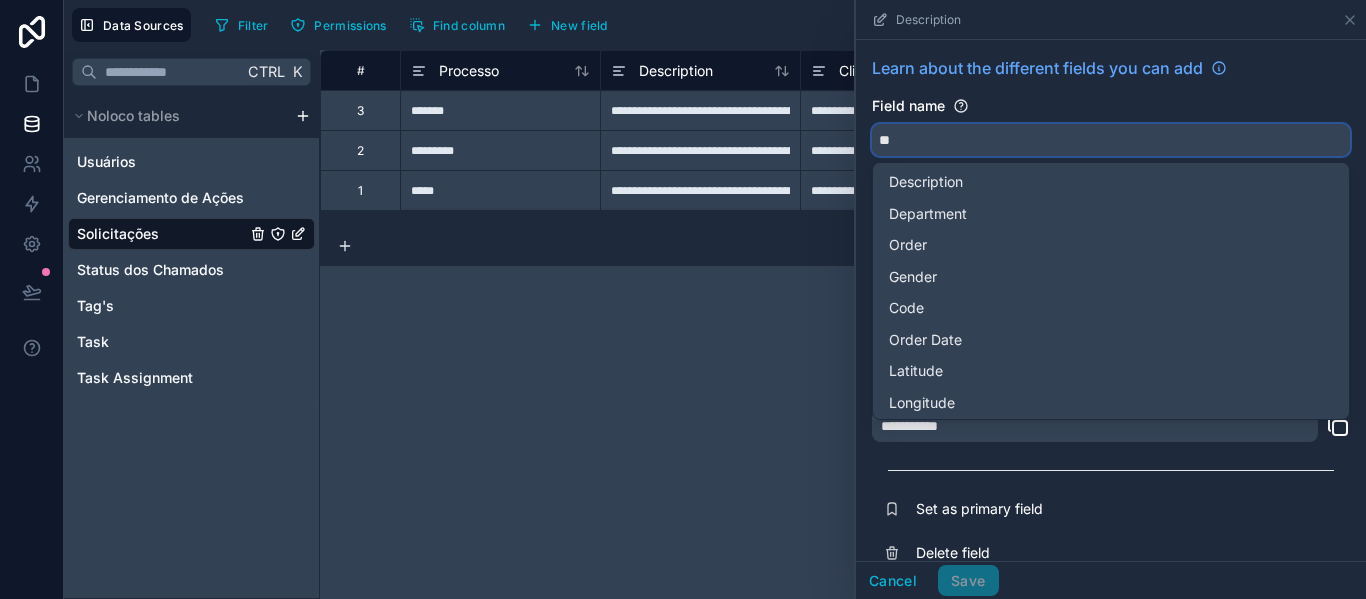 type on "*" 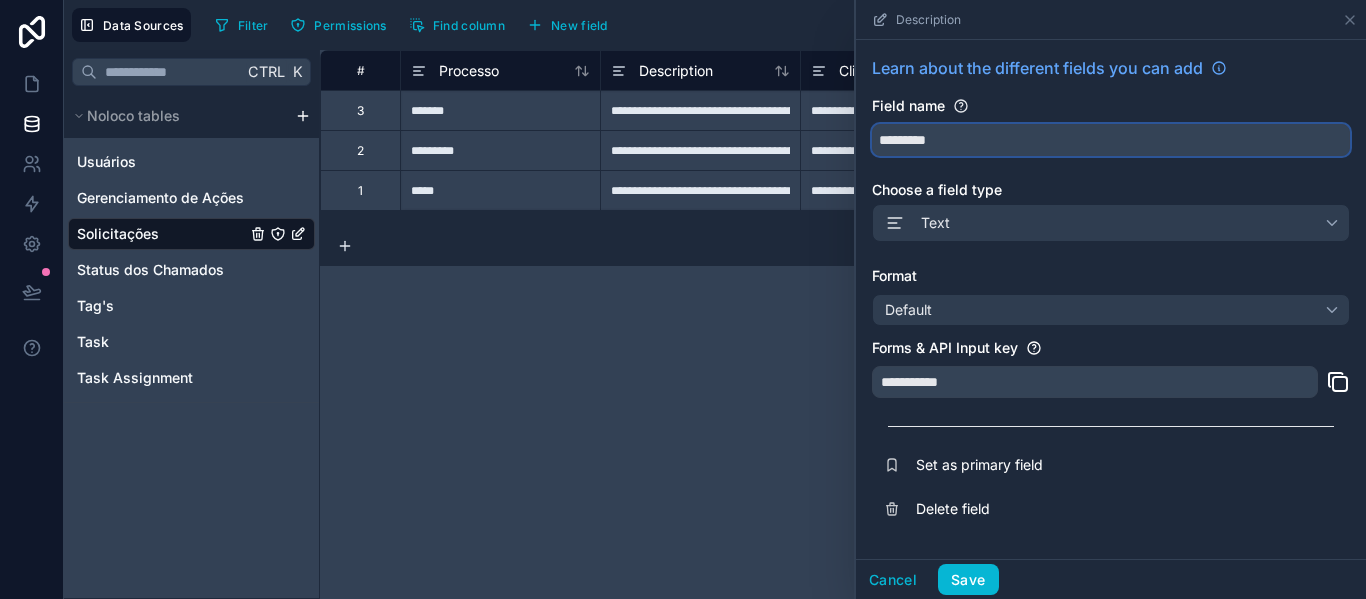 type on "*********" 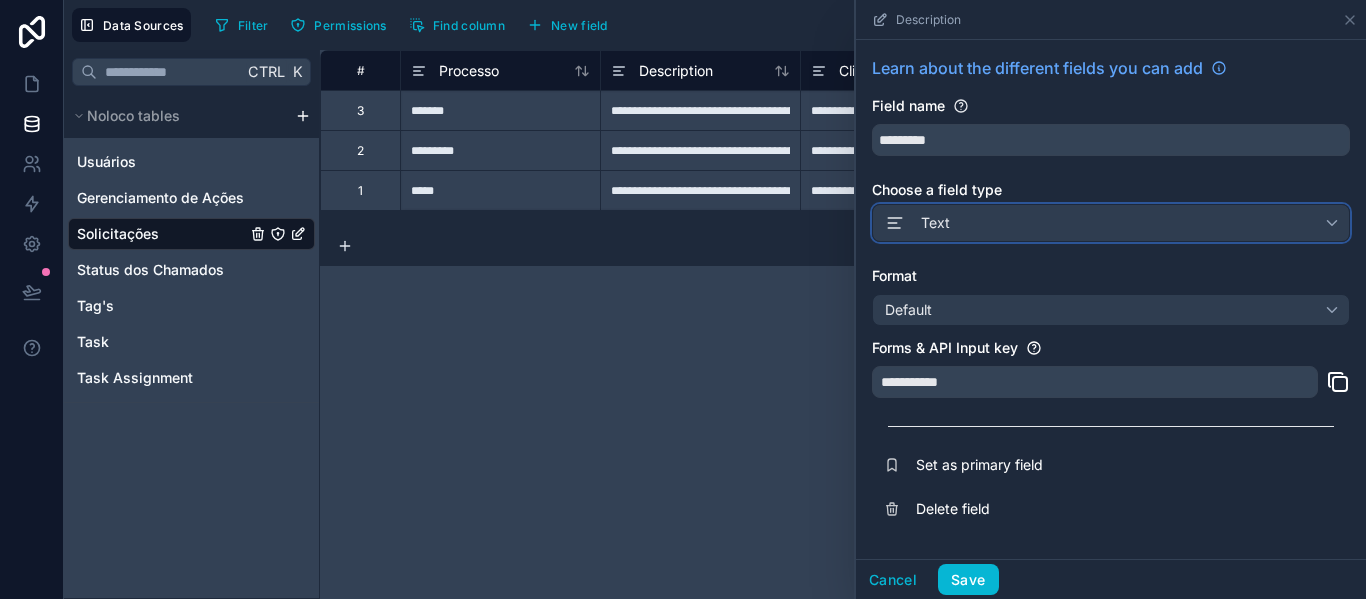 type 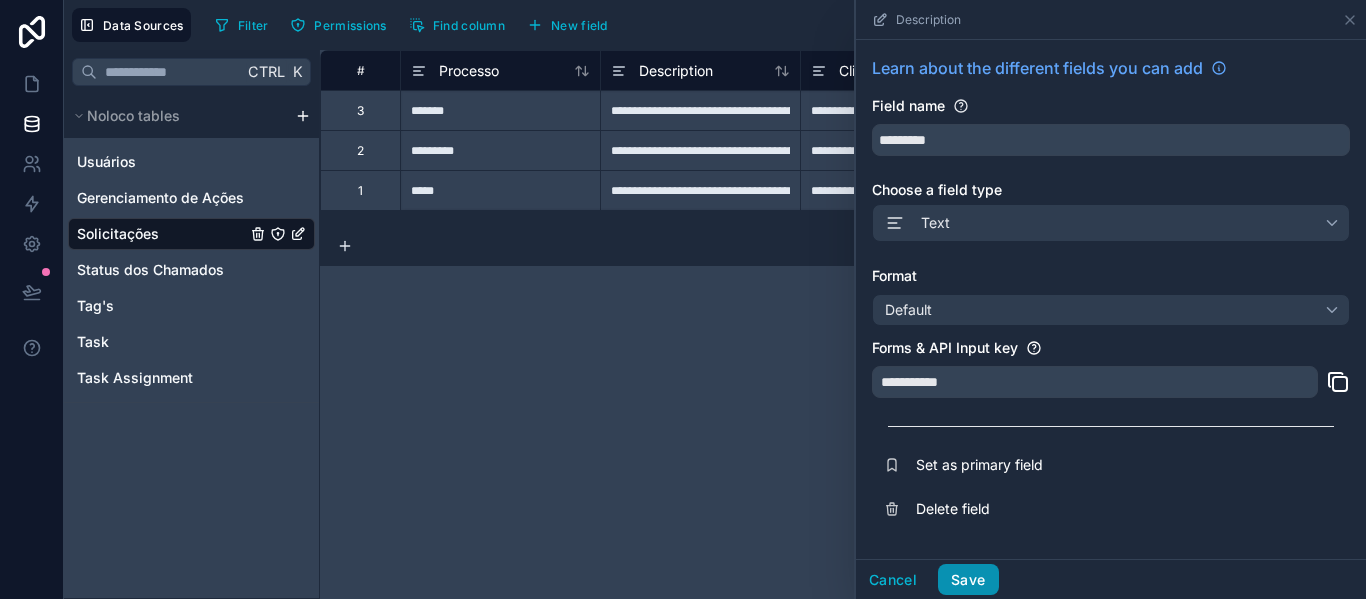 click on "Save" at bounding box center (968, 580) 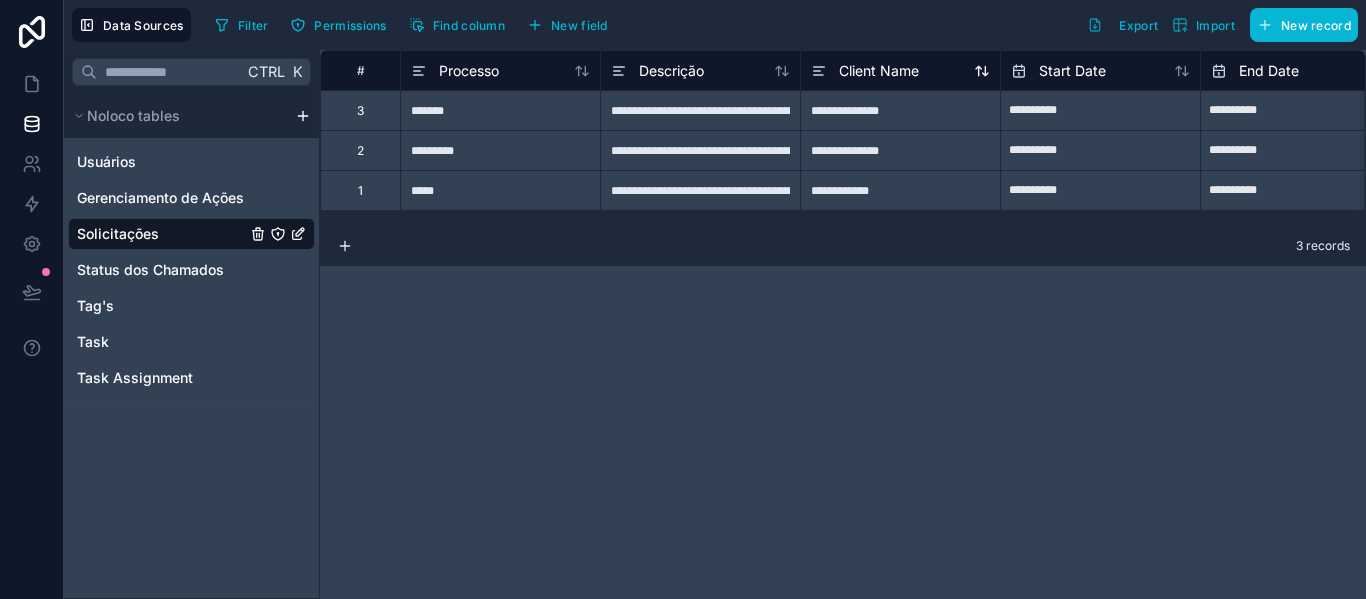 click on "Client Name" at bounding box center [879, 71] 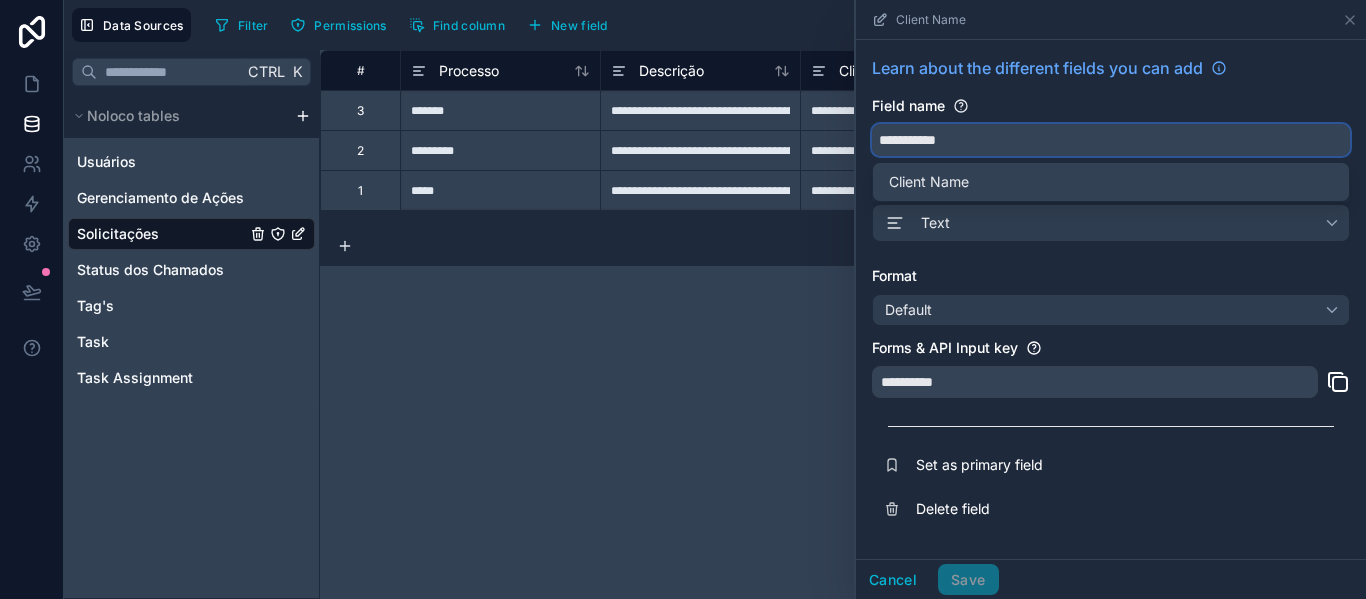 drag, startPoint x: 984, startPoint y: 141, endPoint x: 805, endPoint y: 137, distance: 179.0447 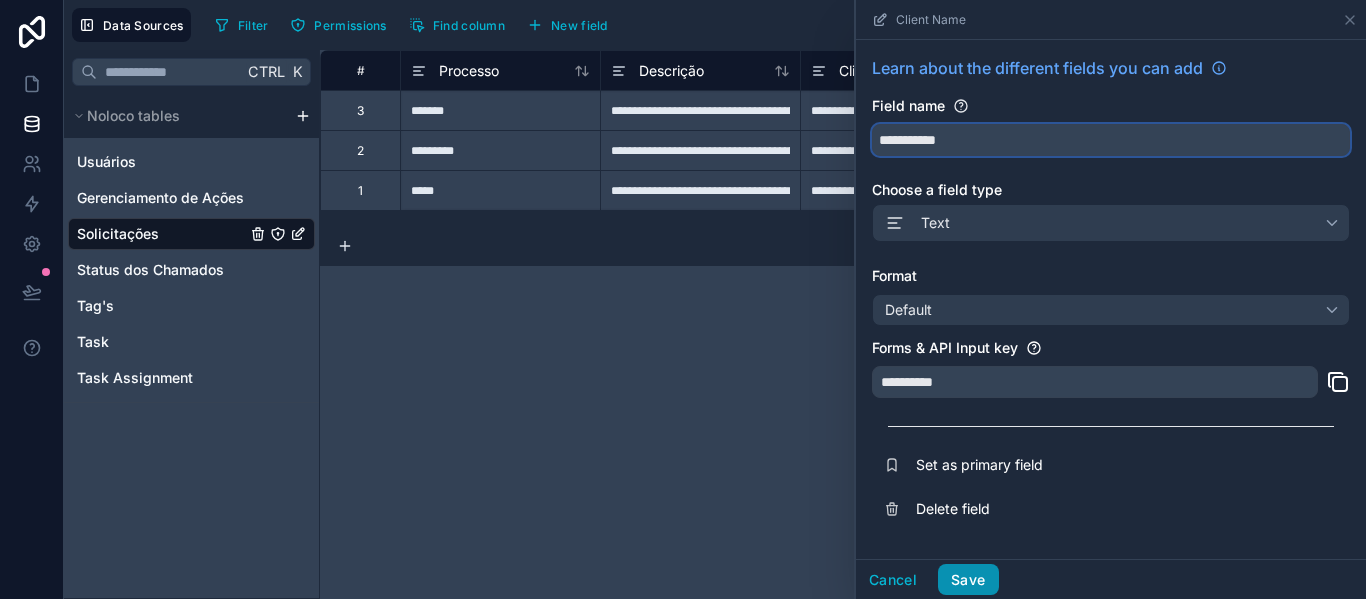 type on "**********" 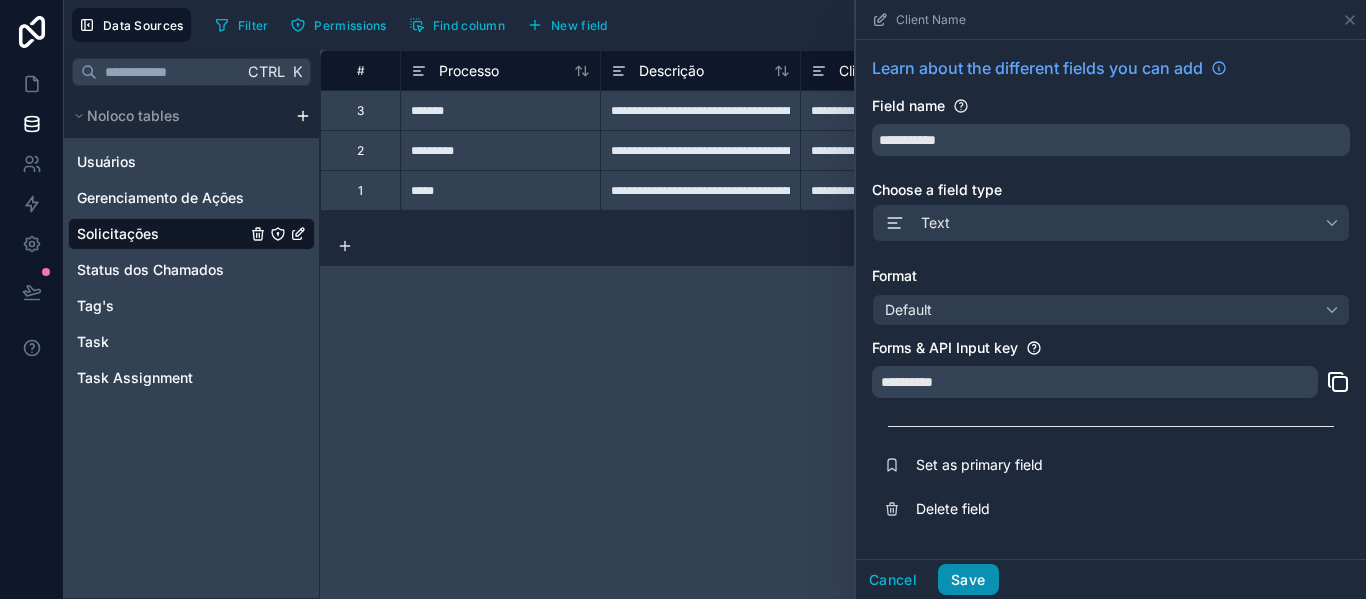 click on "Save" at bounding box center [968, 580] 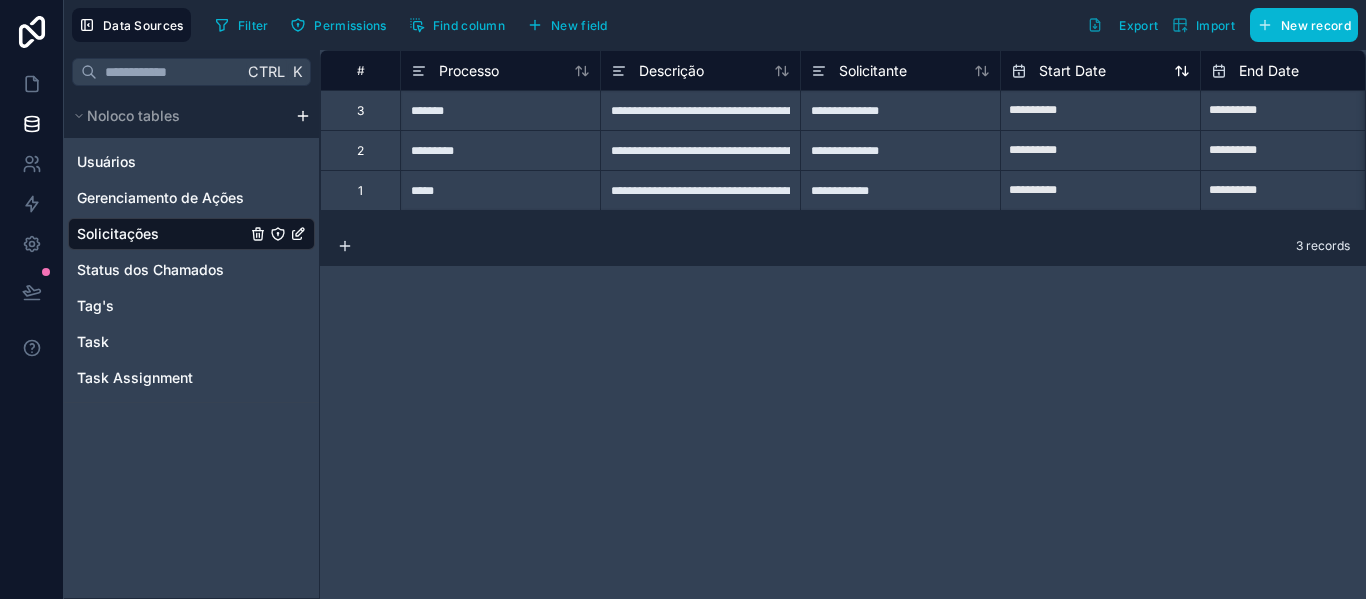 click on "Start Date" at bounding box center (1072, 71) 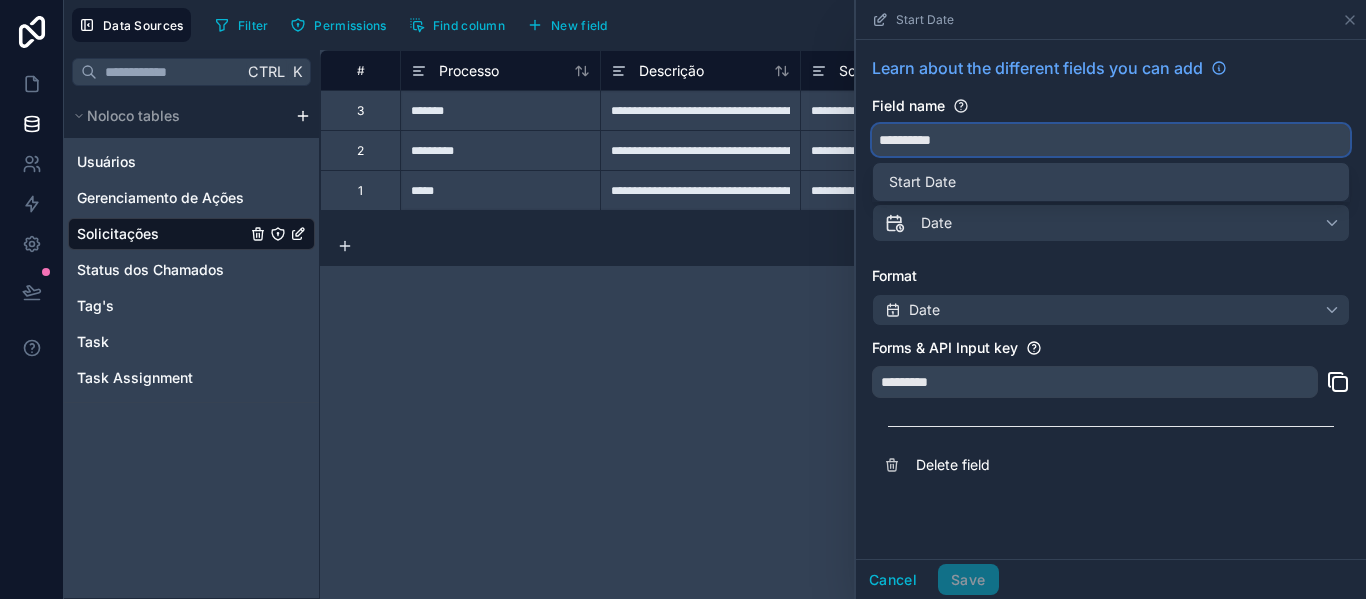 drag, startPoint x: 945, startPoint y: 145, endPoint x: 814, endPoint y: 163, distance: 132.23087 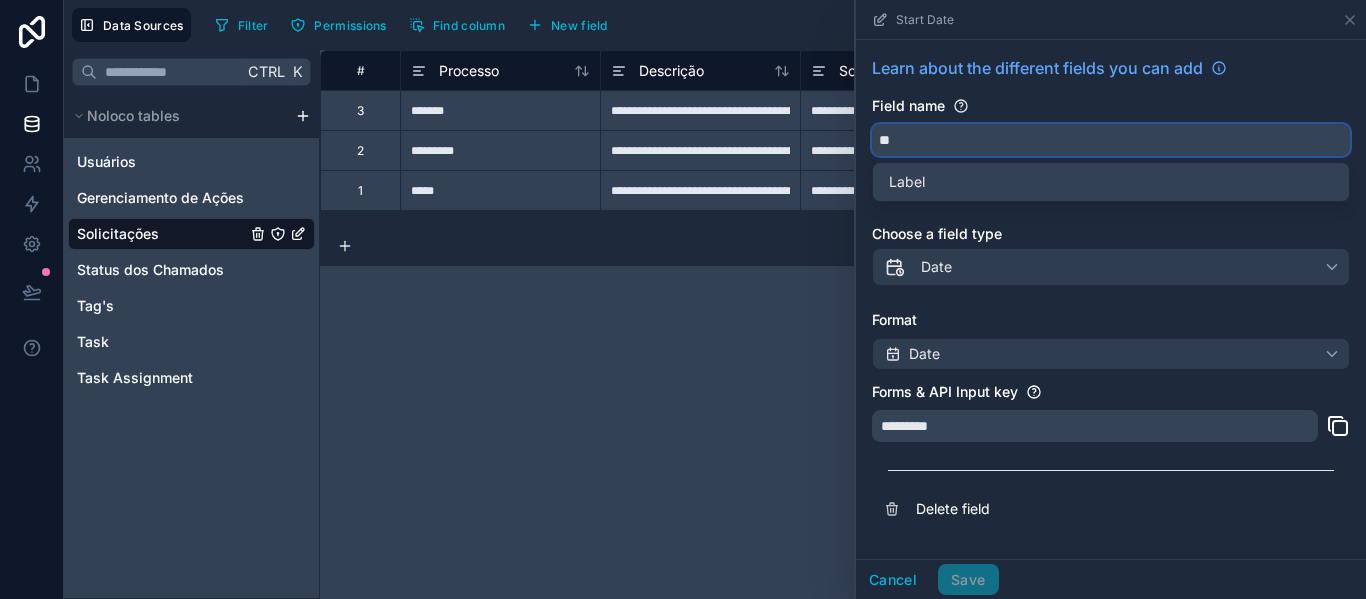 type on "*" 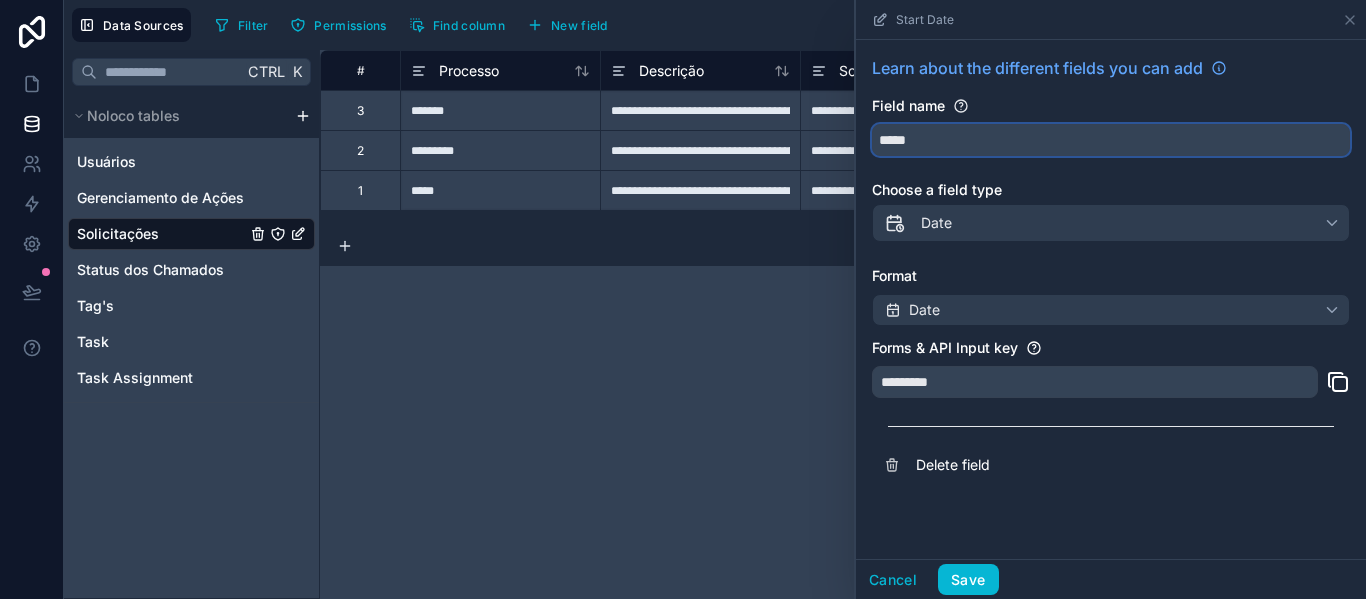 click on "****" at bounding box center [1111, 140] 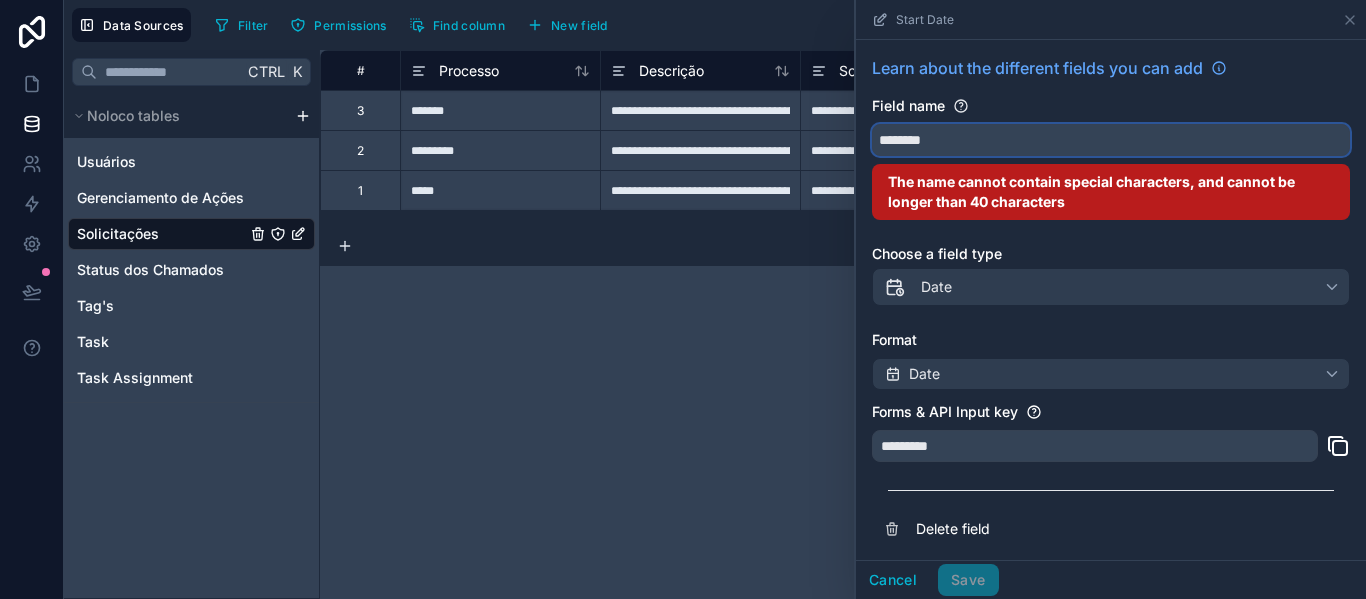 click on "*******" at bounding box center (1111, 140) 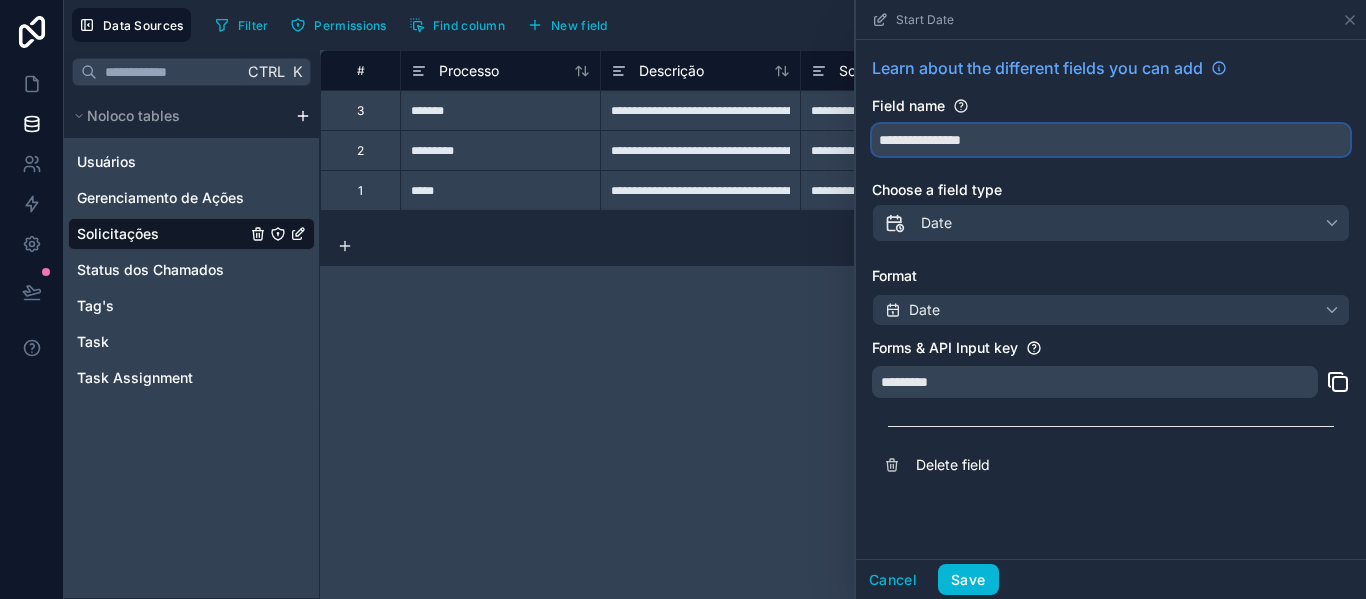 click on "**********" at bounding box center [1111, 140] 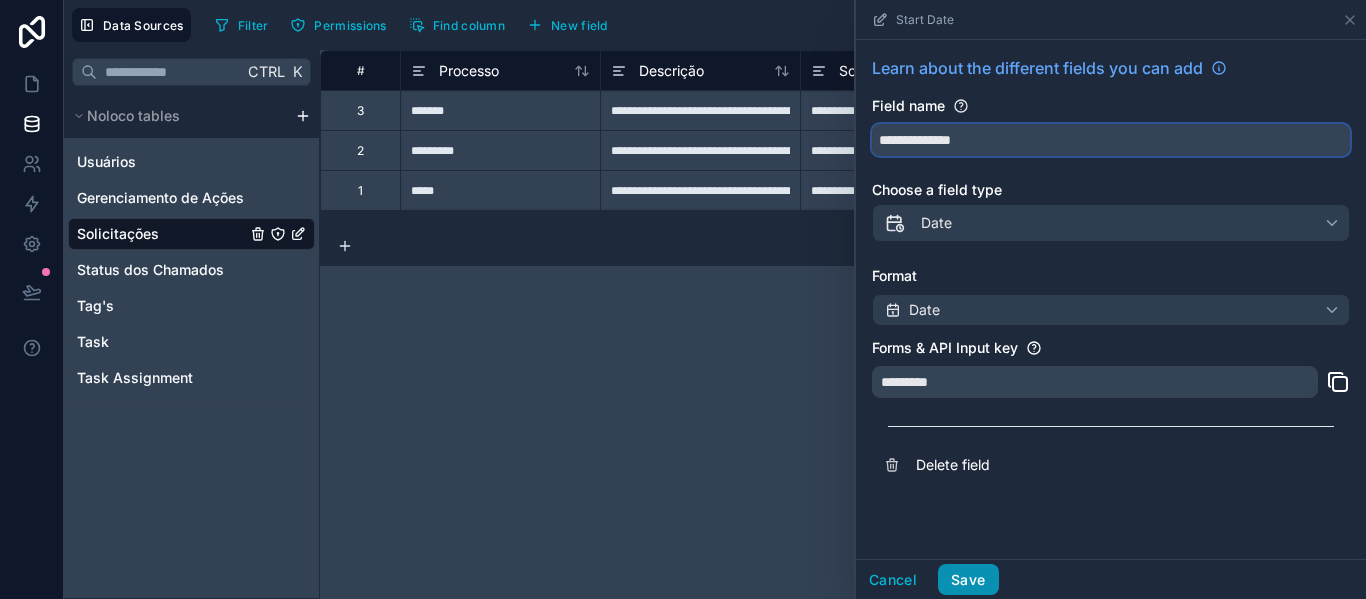 type on "**********" 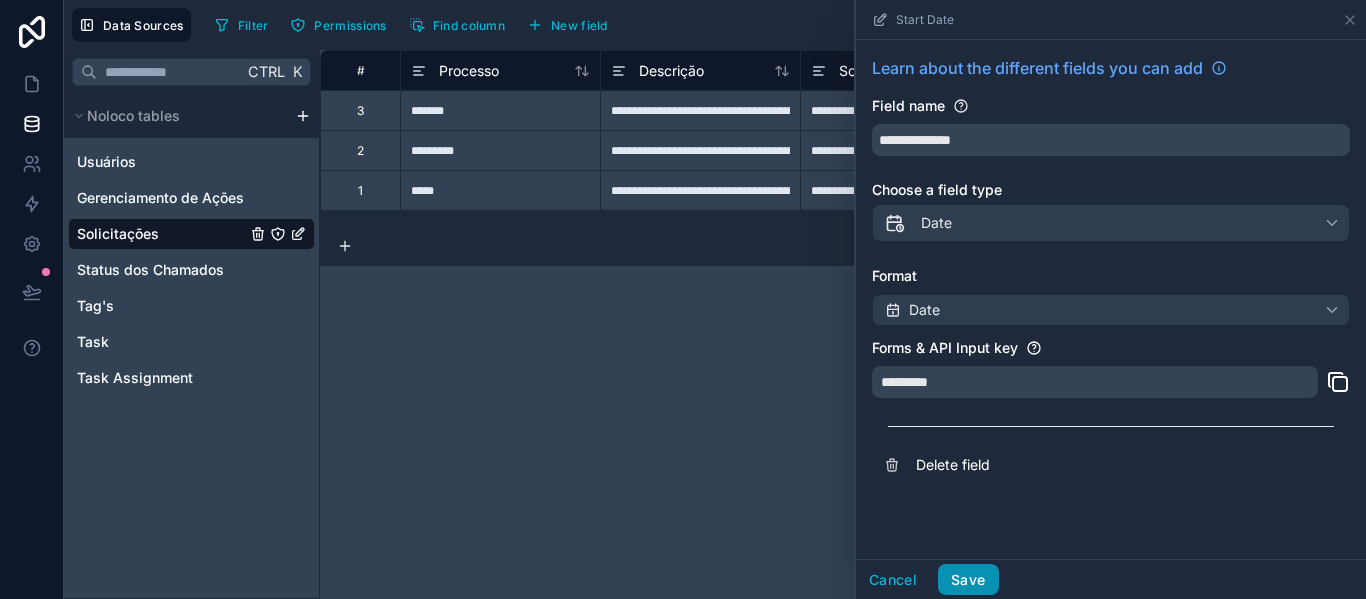 click on "Save" at bounding box center [968, 580] 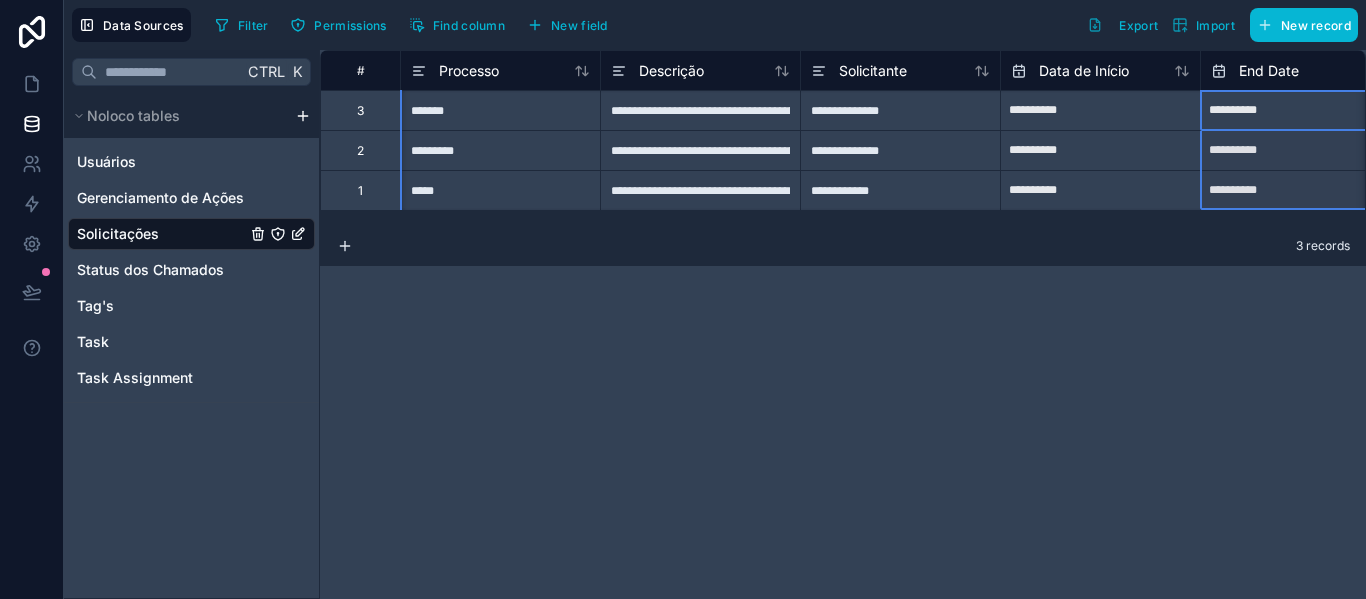 scroll, scrollTop: 0, scrollLeft: 36, axis: horizontal 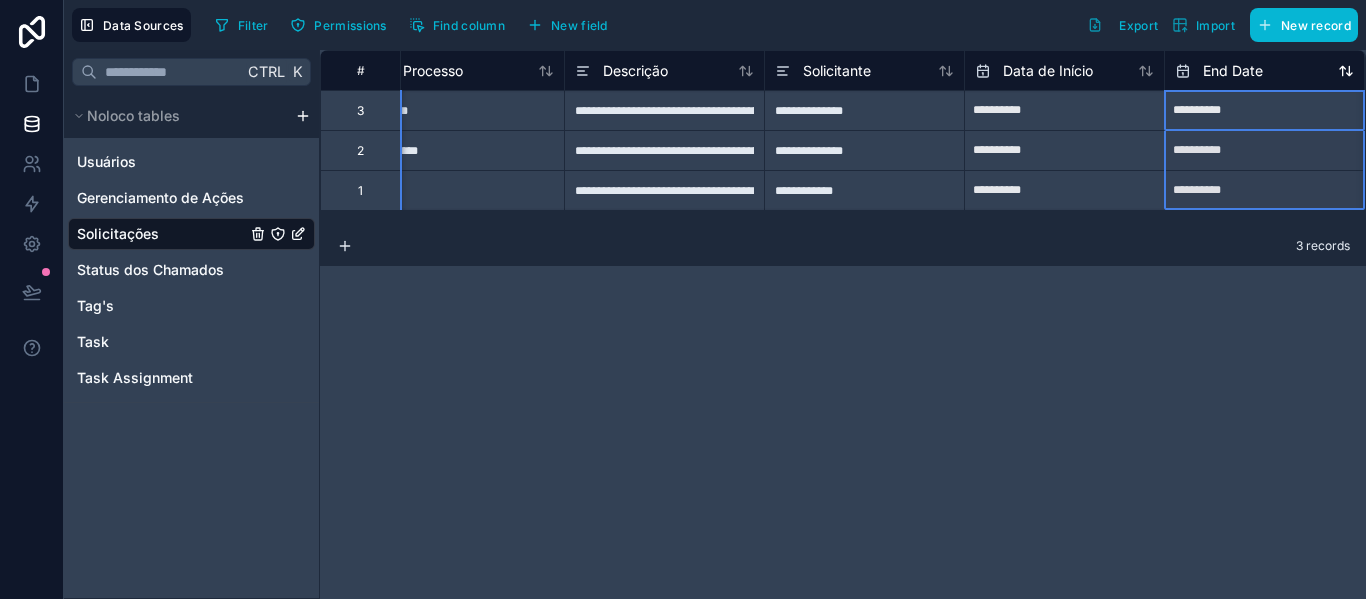 click on "End Date" at bounding box center [1264, 71] 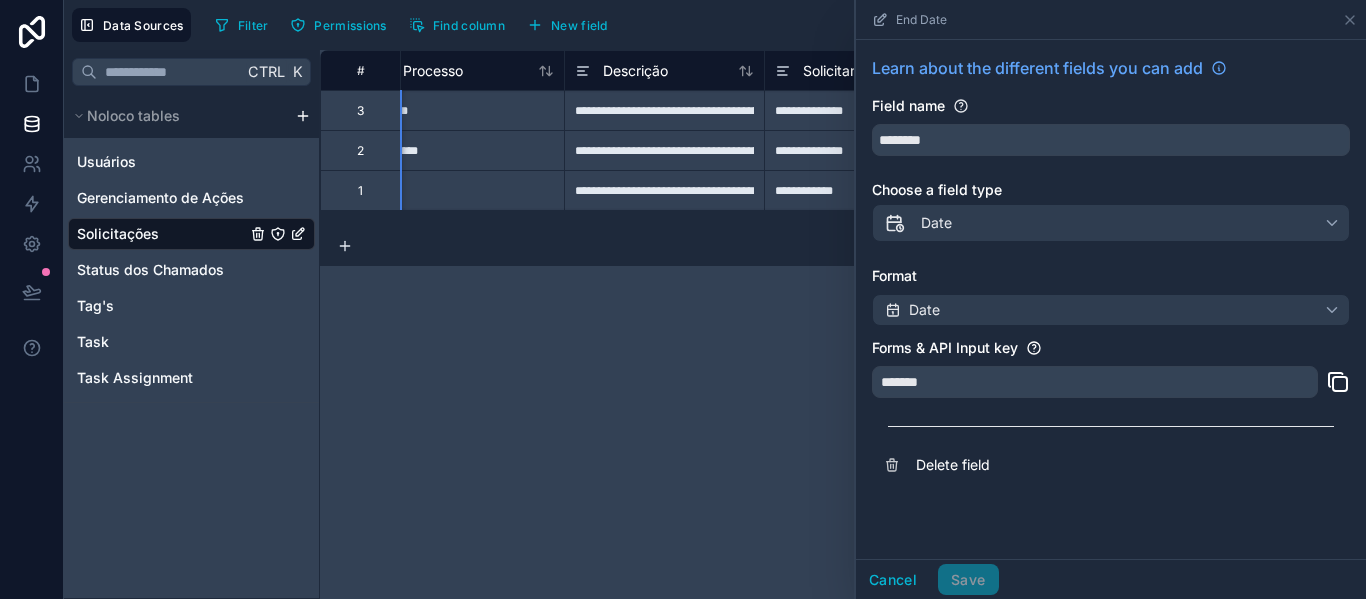 click on "Learn about the different fields you can add" at bounding box center [1111, 76] 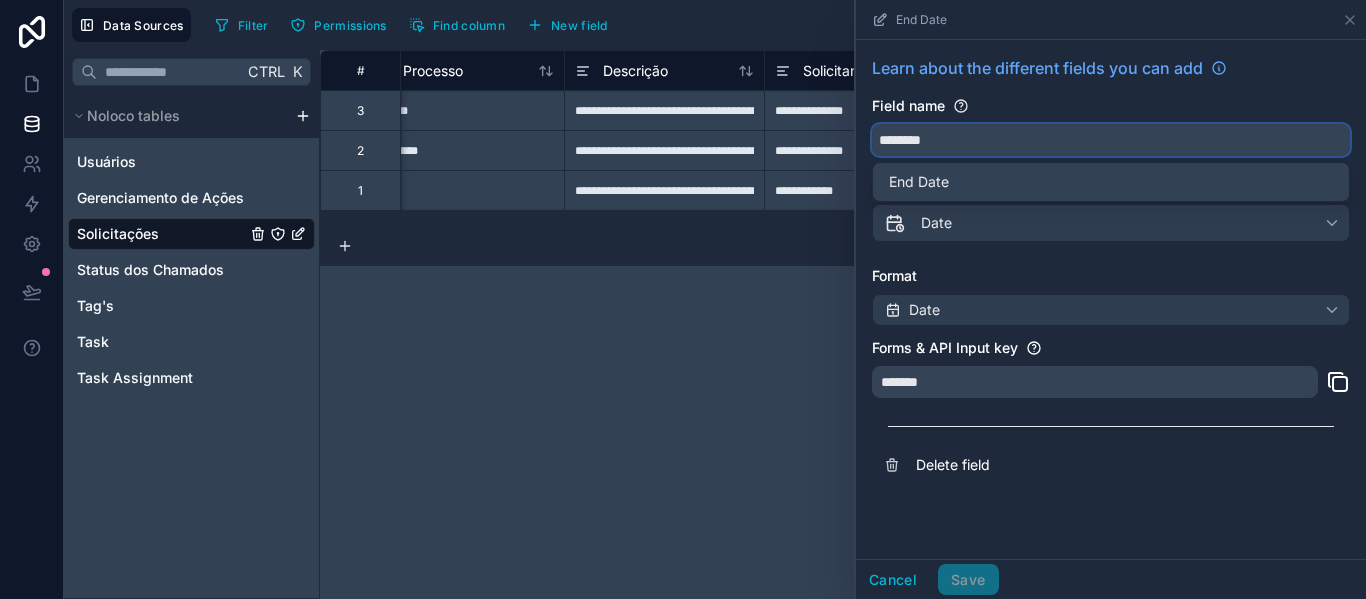 drag, startPoint x: 1008, startPoint y: 133, endPoint x: 832, endPoint y: 128, distance: 176.07101 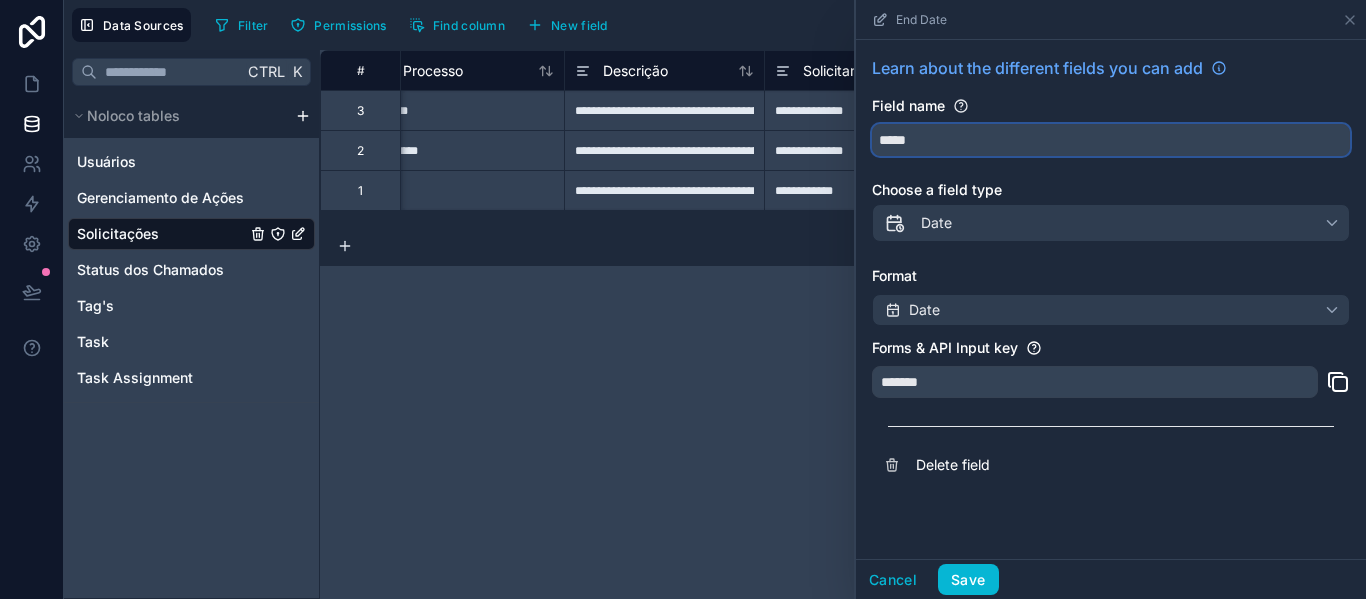 click on "****" at bounding box center [1111, 140] 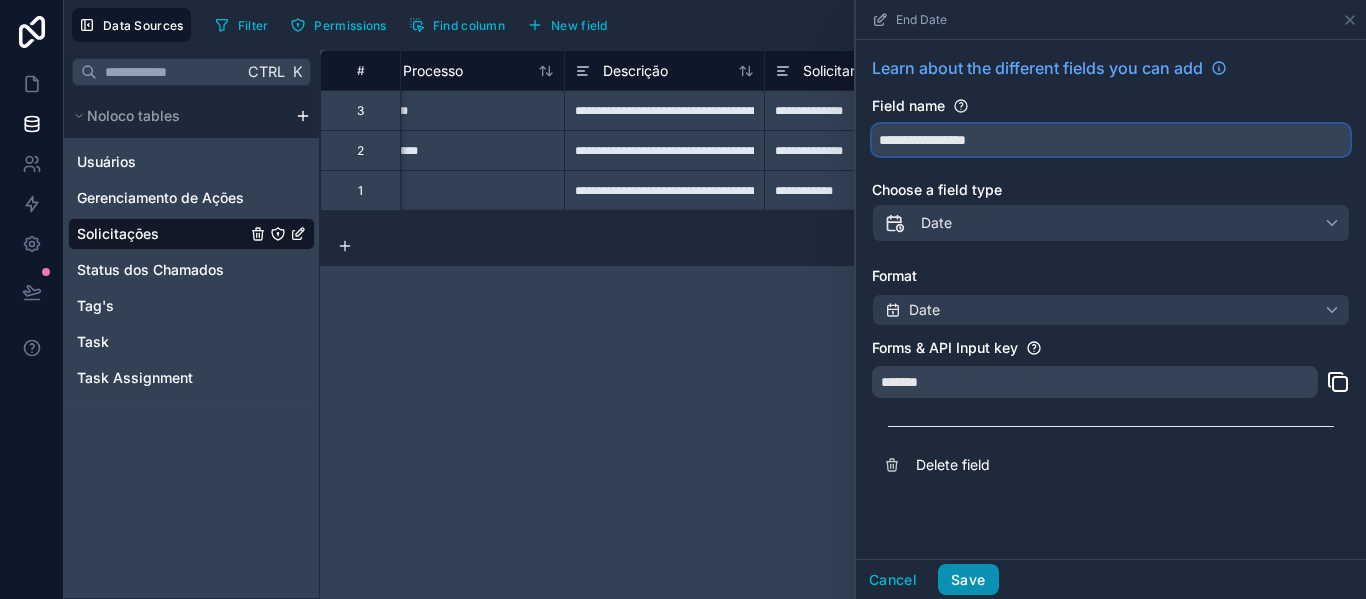 type on "**********" 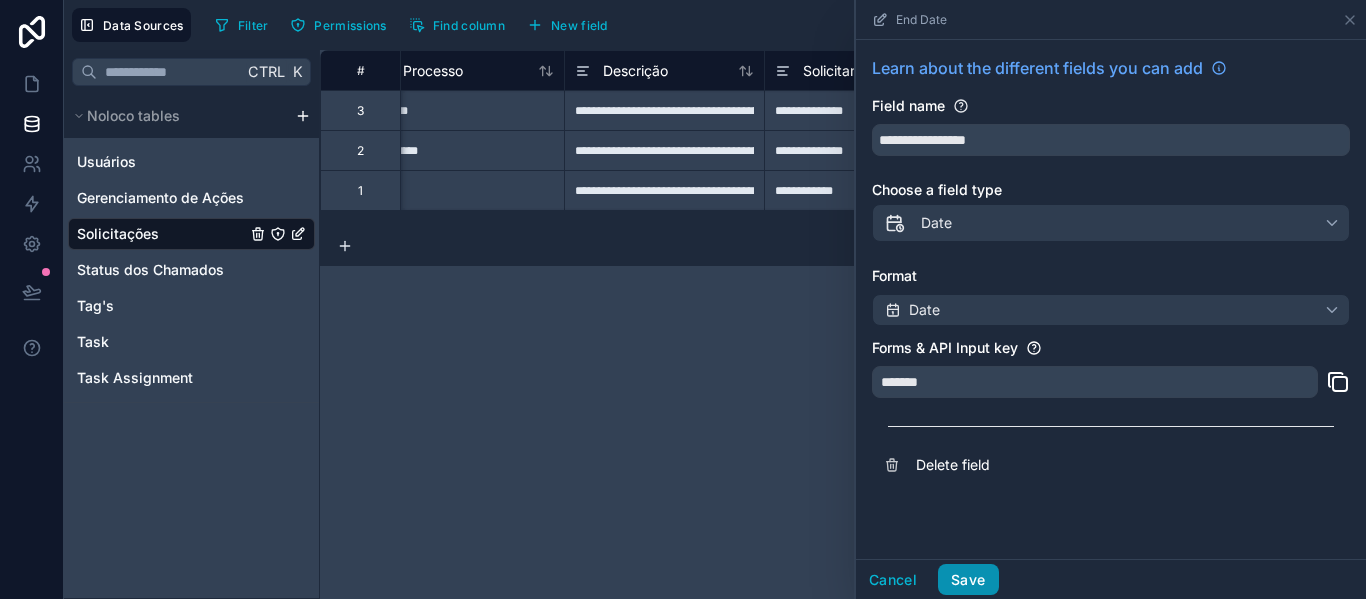 click on "Save" at bounding box center (968, 580) 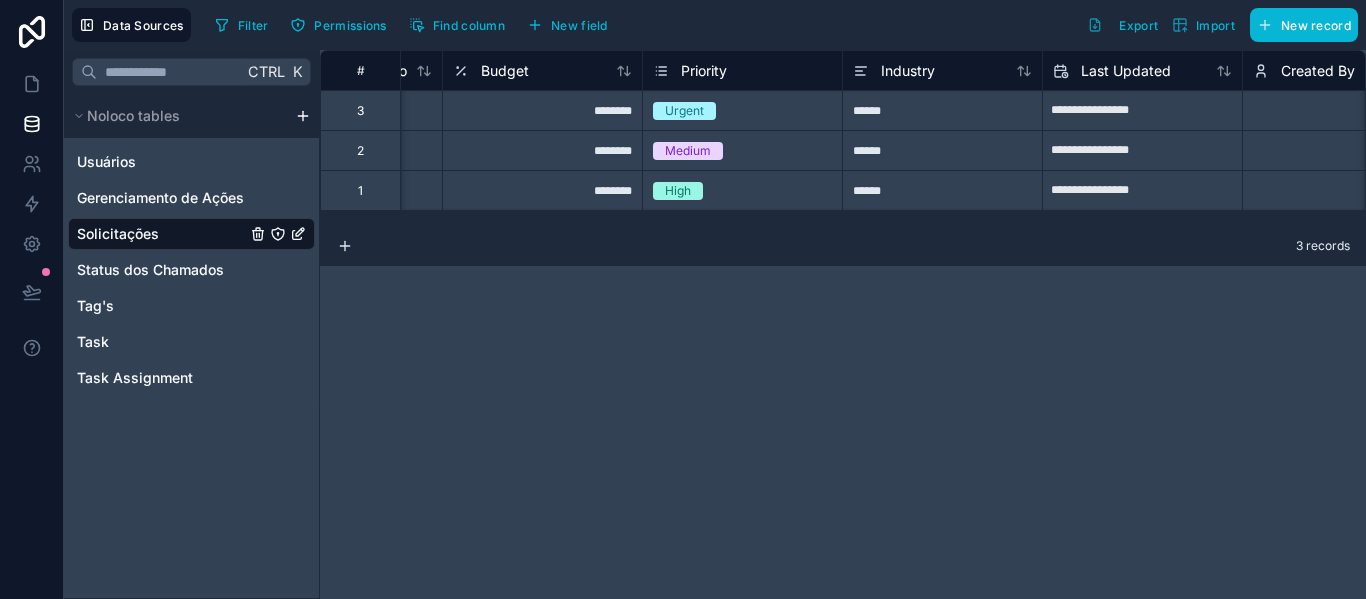 scroll, scrollTop: 0, scrollLeft: 960, axis: horizontal 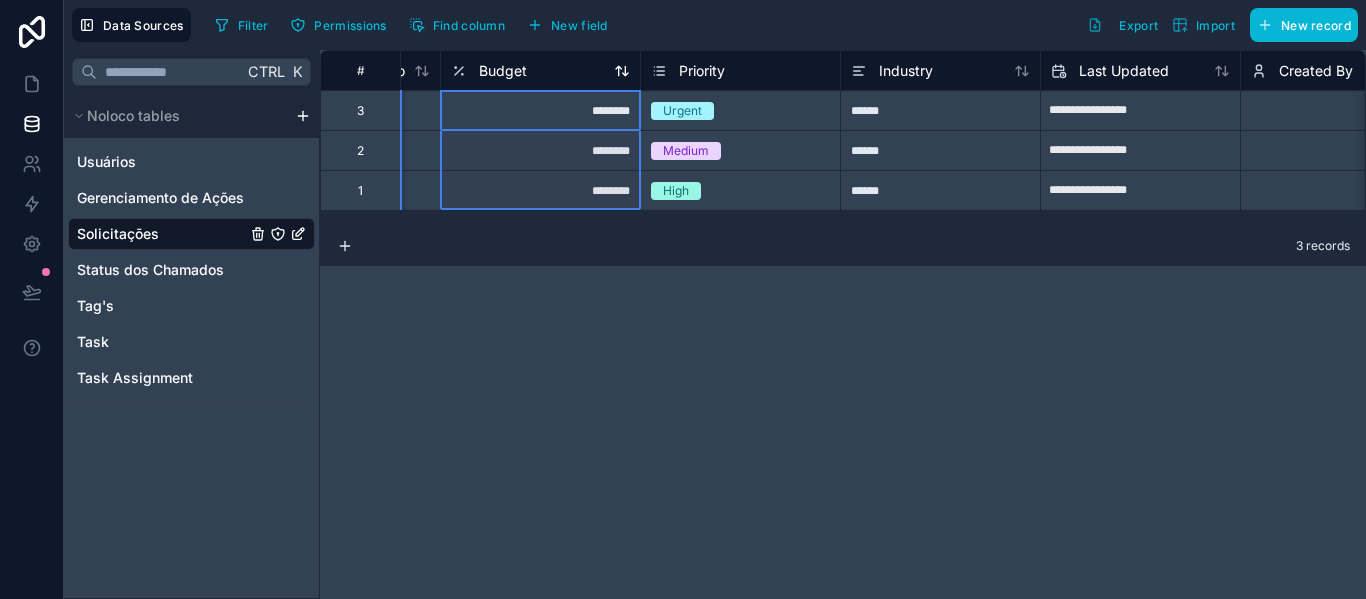 click on "Budget" at bounding box center (540, 71) 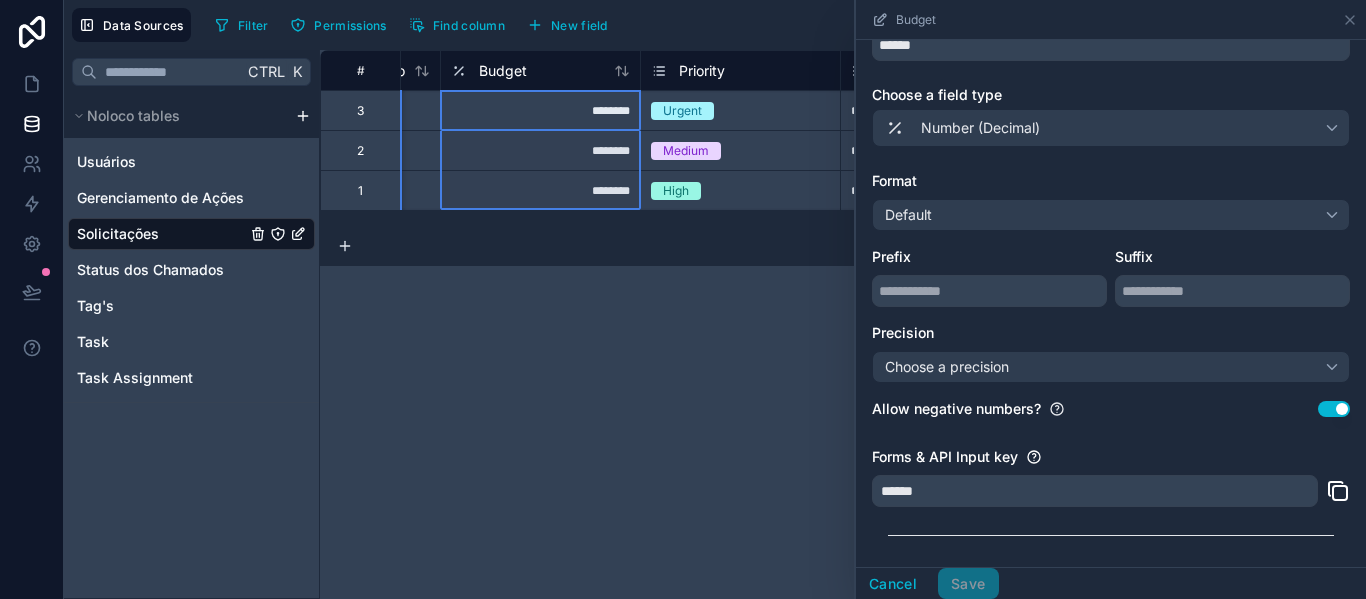 scroll, scrollTop: 184, scrollLeft: 0, axis: vertical 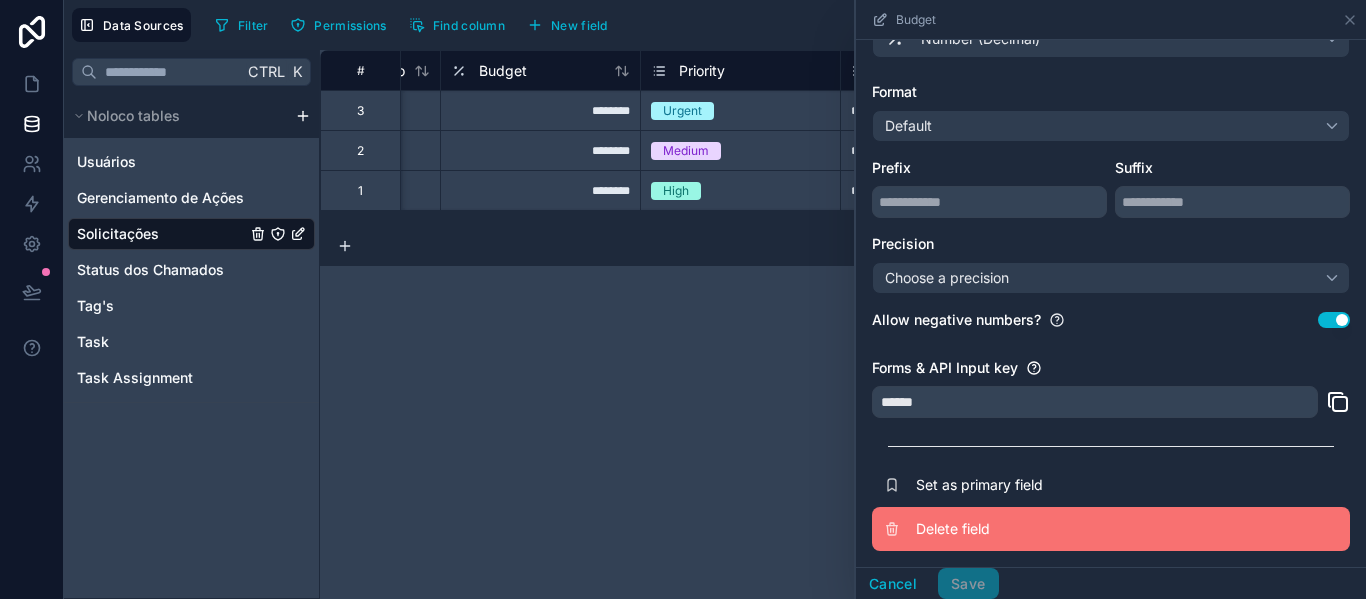 click on "Delete field" at bounding box center (1060, 529) 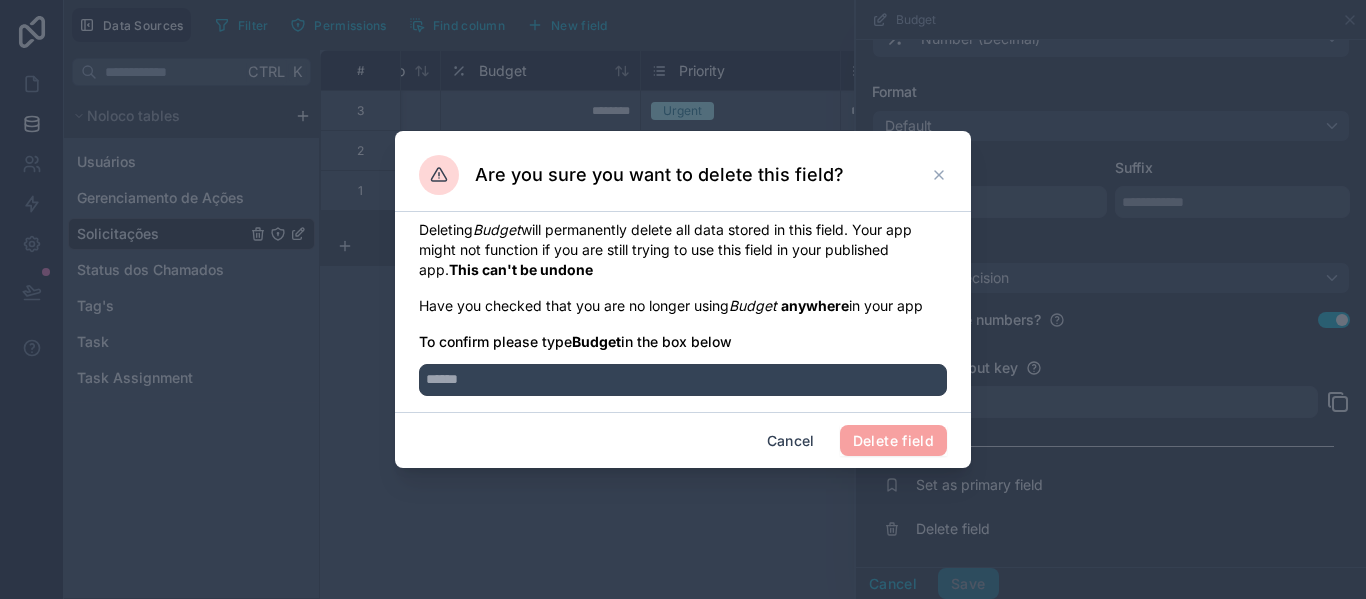 click on "Delete field" at bounding box center [893, 441] 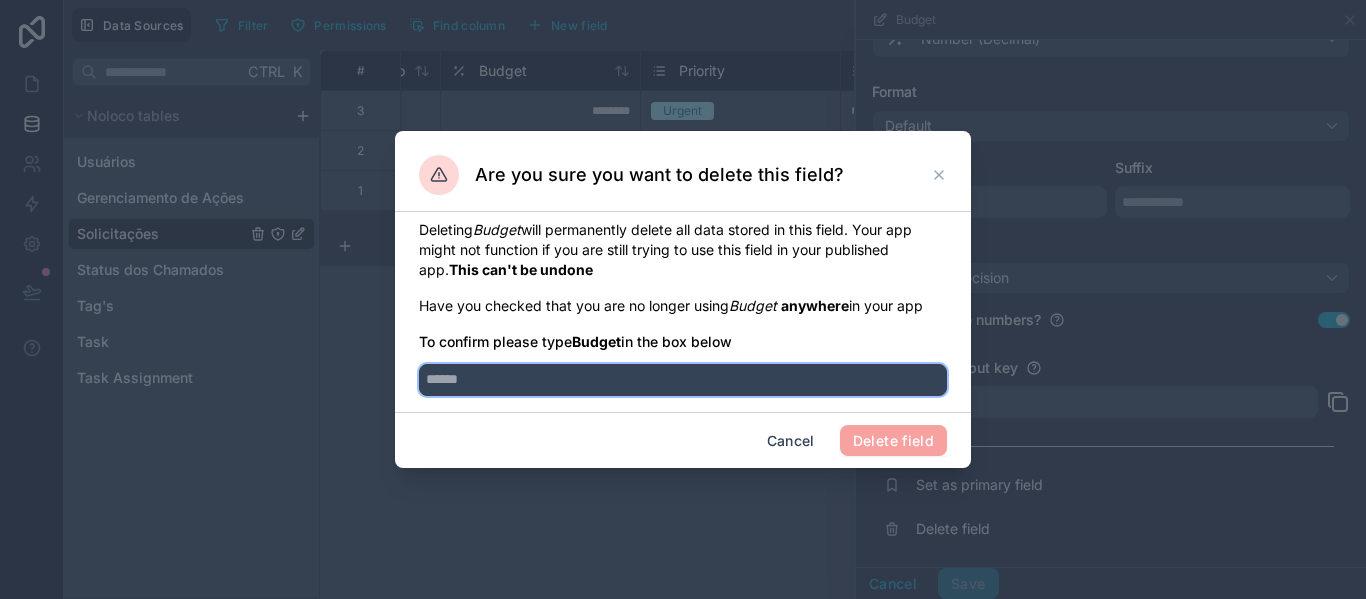 click at bounding box center [683, 380] 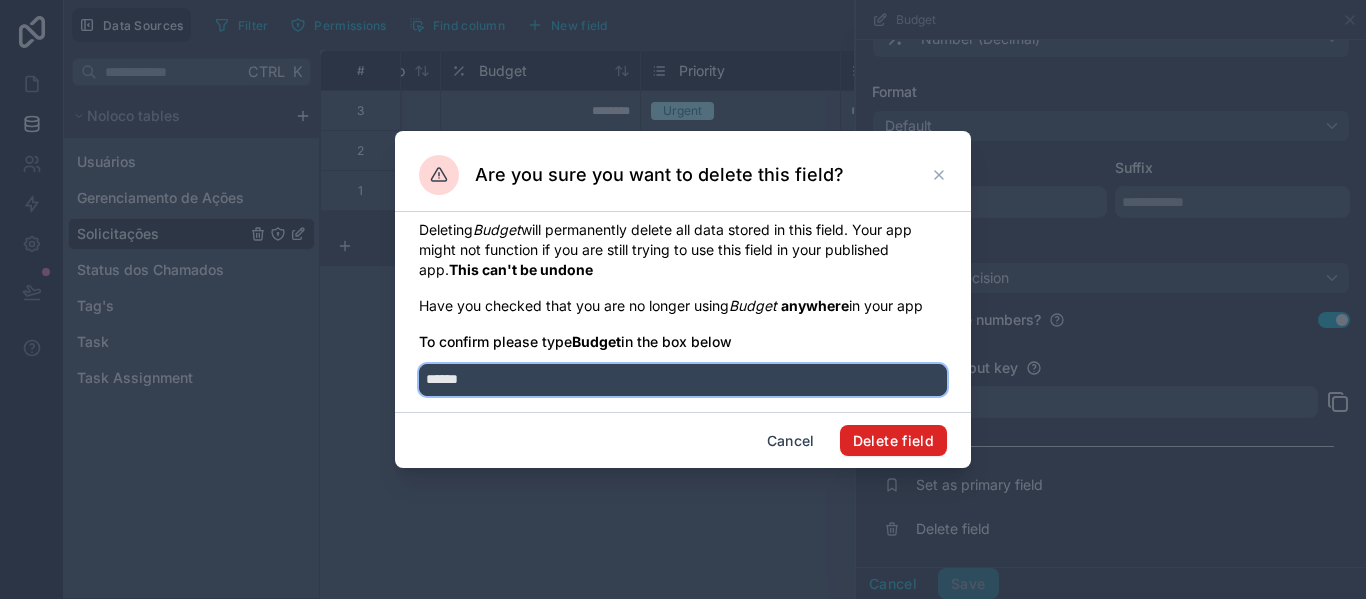 type on "******" 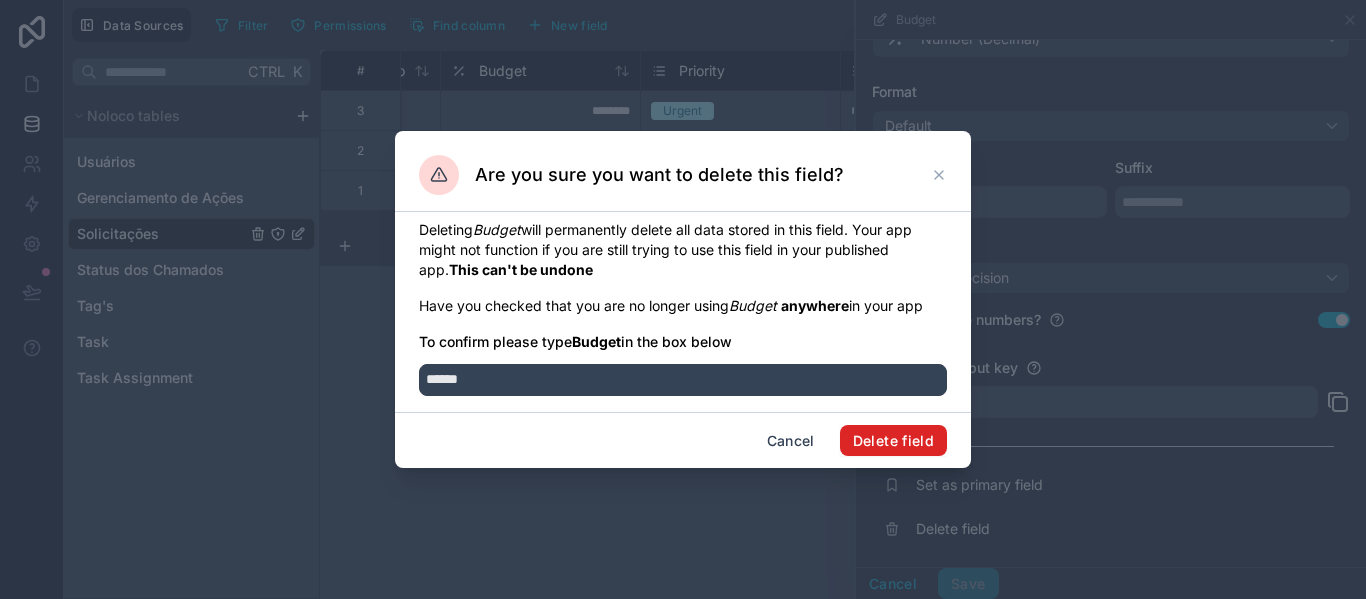 click on "Delete field" at bounding box center [893, 441] 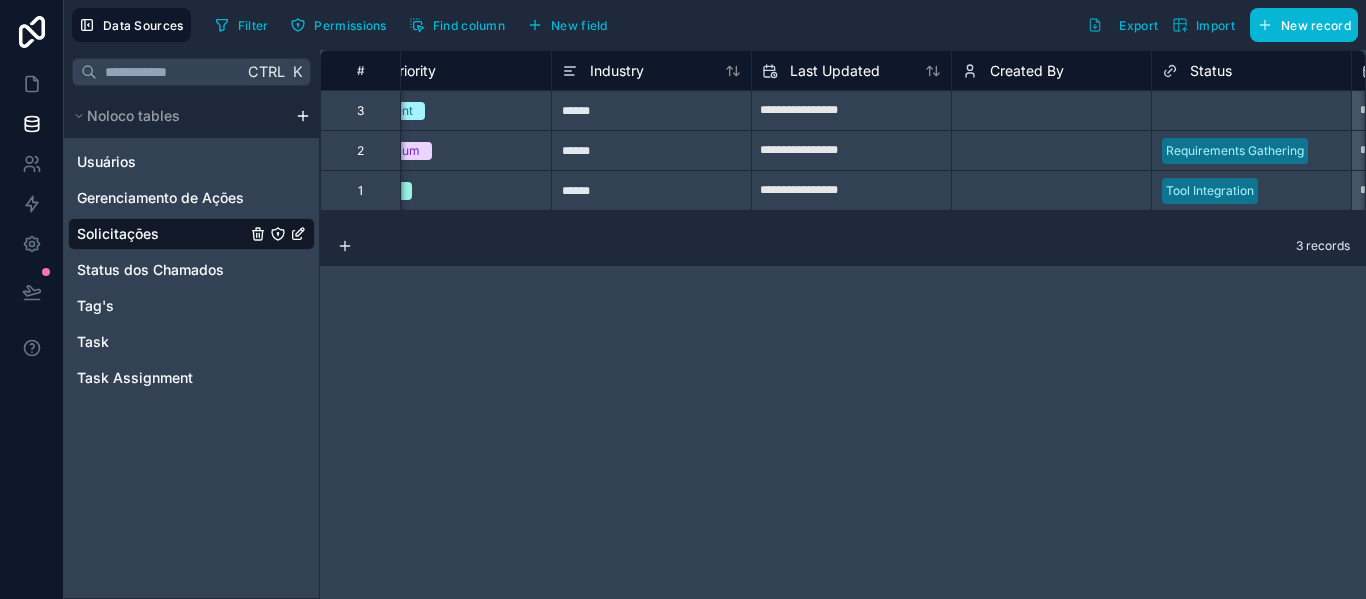 scroll, scrollTop: 0, scrollLeft: 1062, axis: horizontal 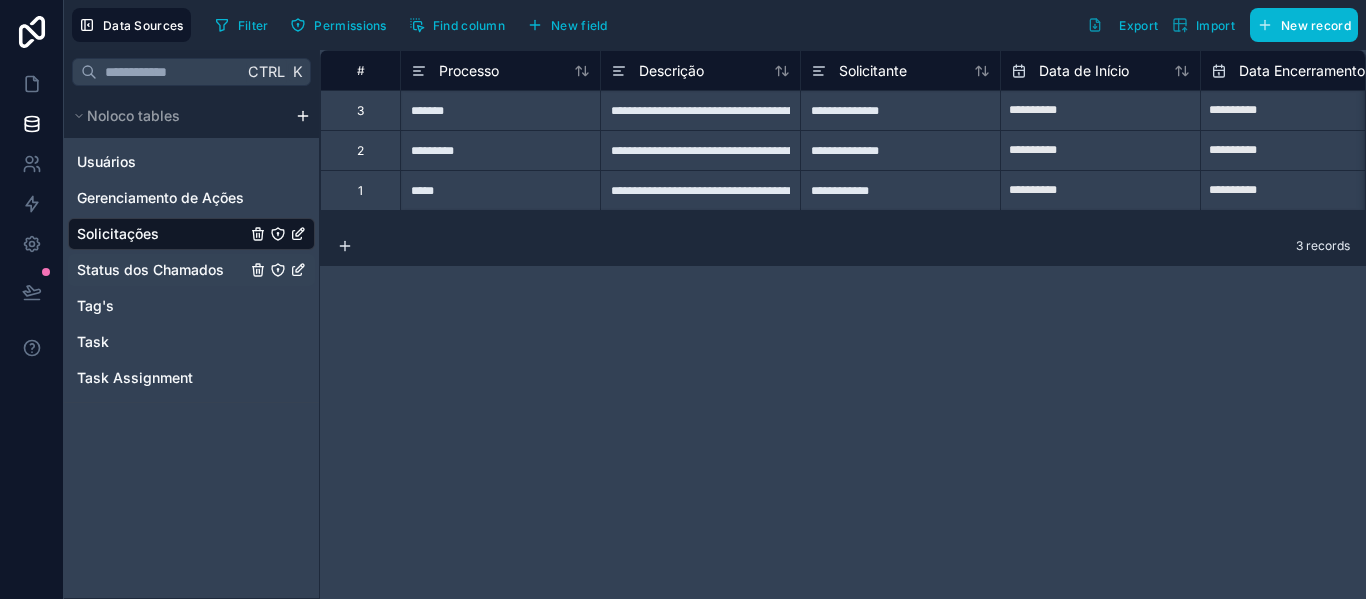 click on "Status dos Chamados" at bounding box center [150, 270] 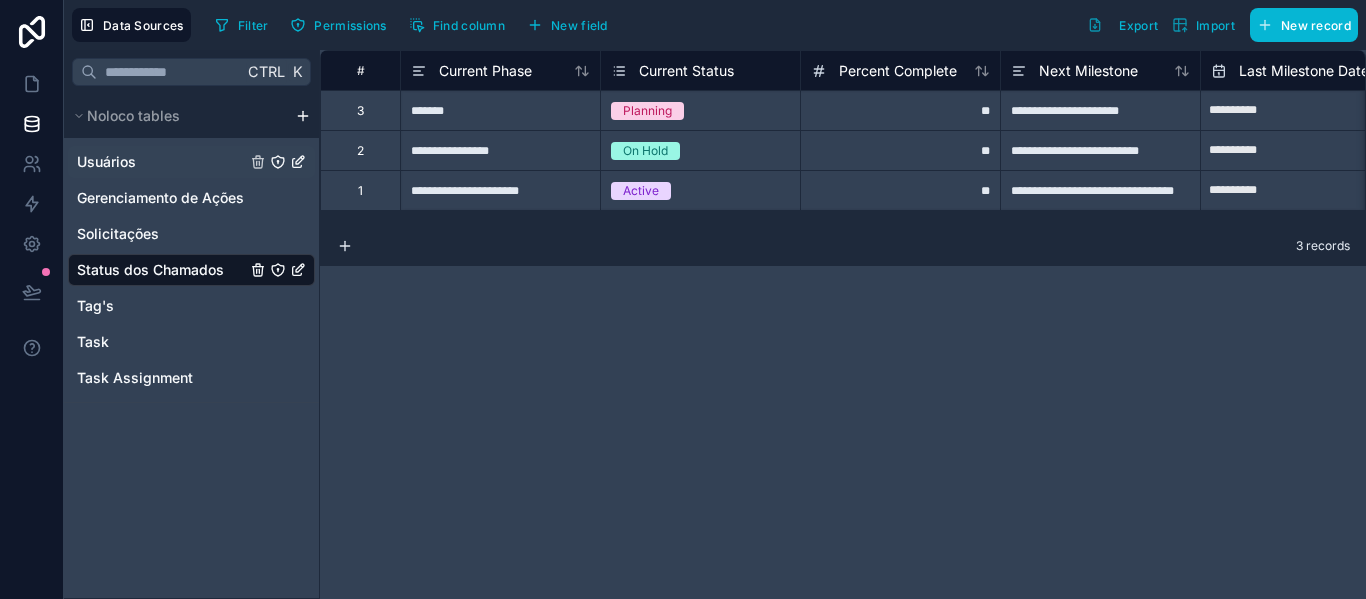 click on "Usuários" at bounding box center (191, 162) 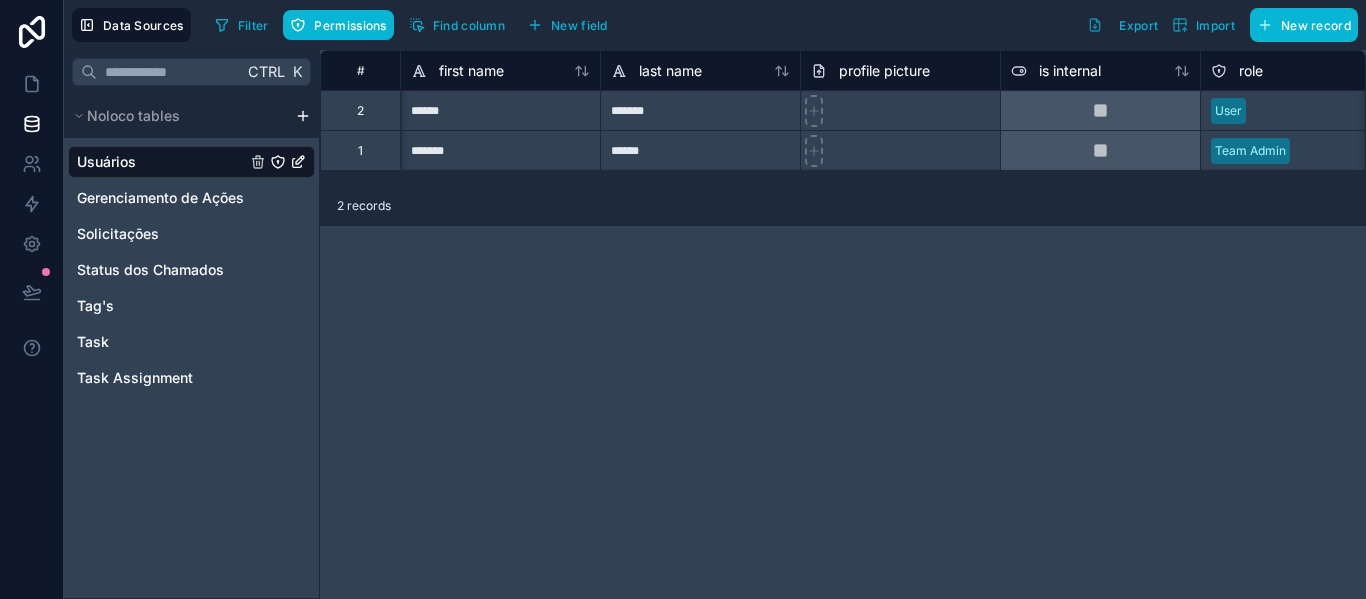 scroll, scrollTop: 0, scrollLeft: 240, axis: horizontal 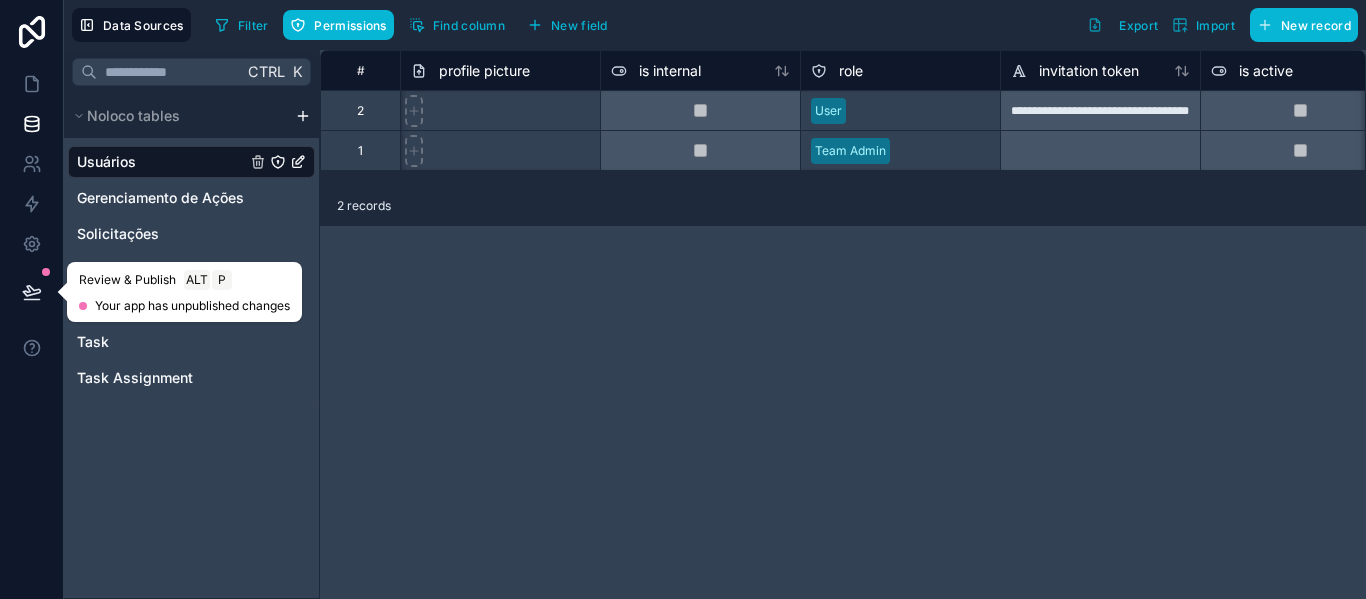 click 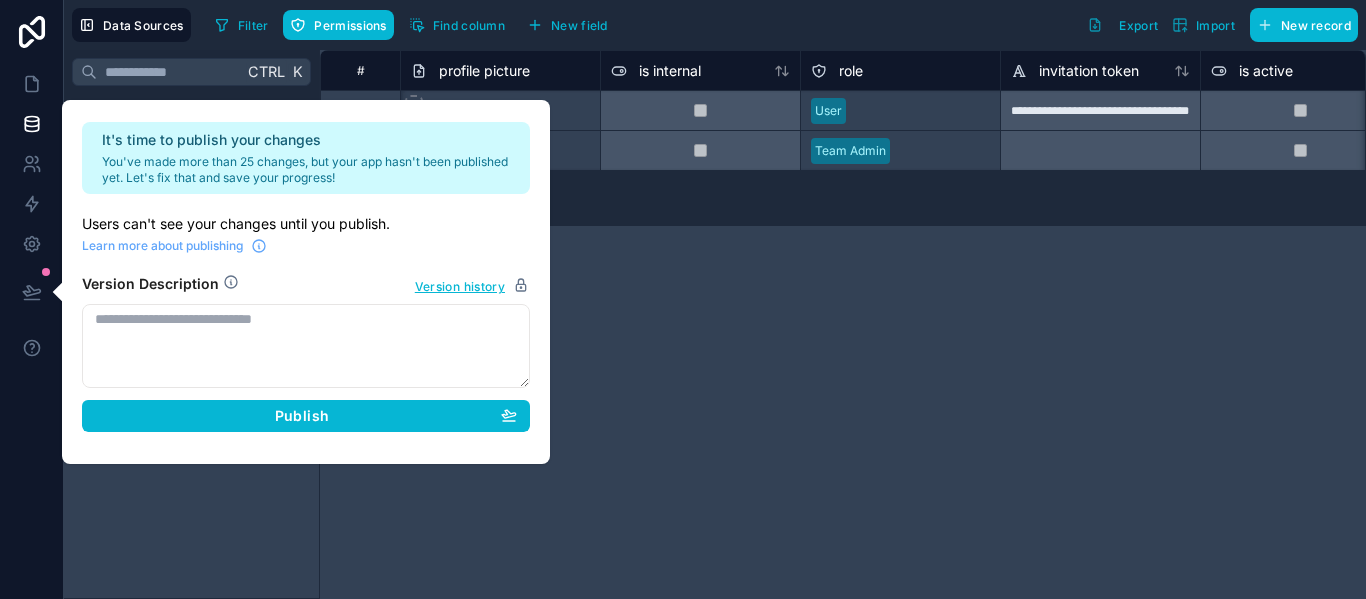 click at bounding box center [306, 346] 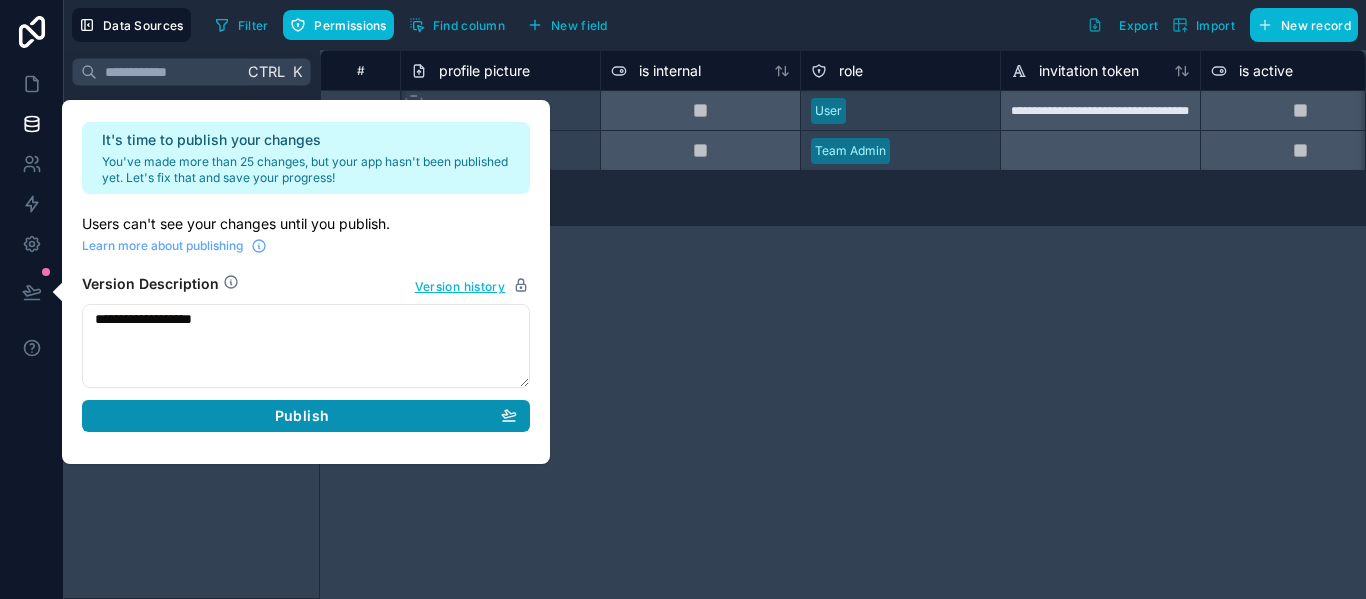 type on "**********" 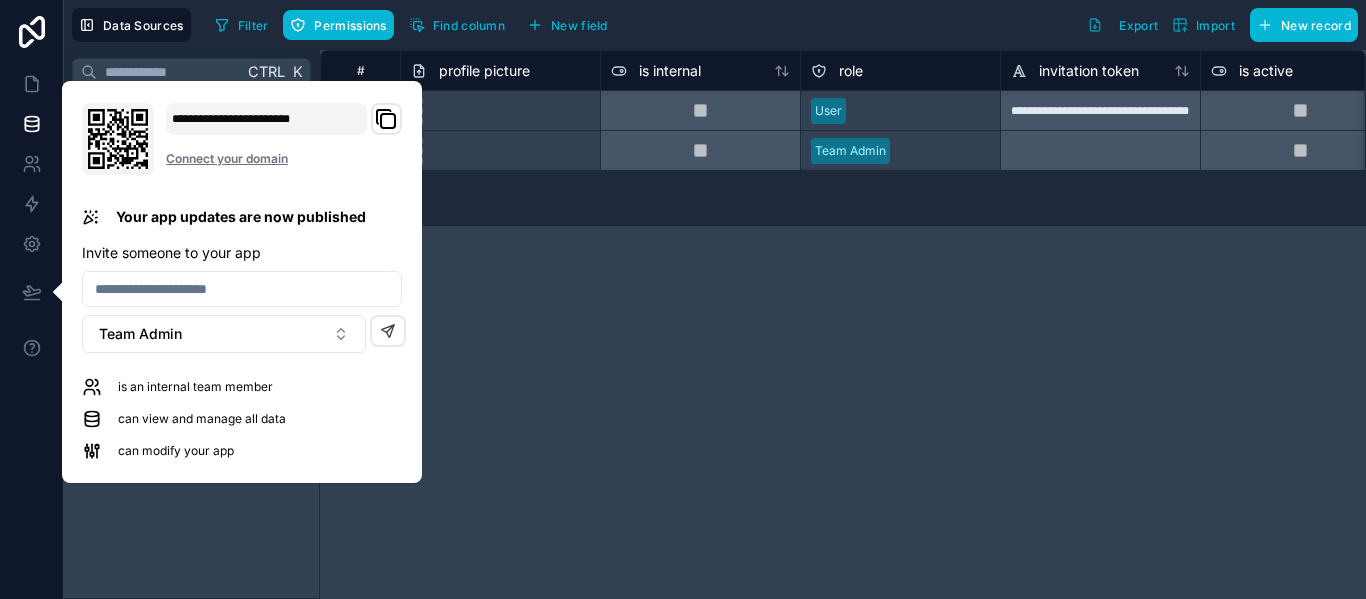 click at bounding box center (242, 289) 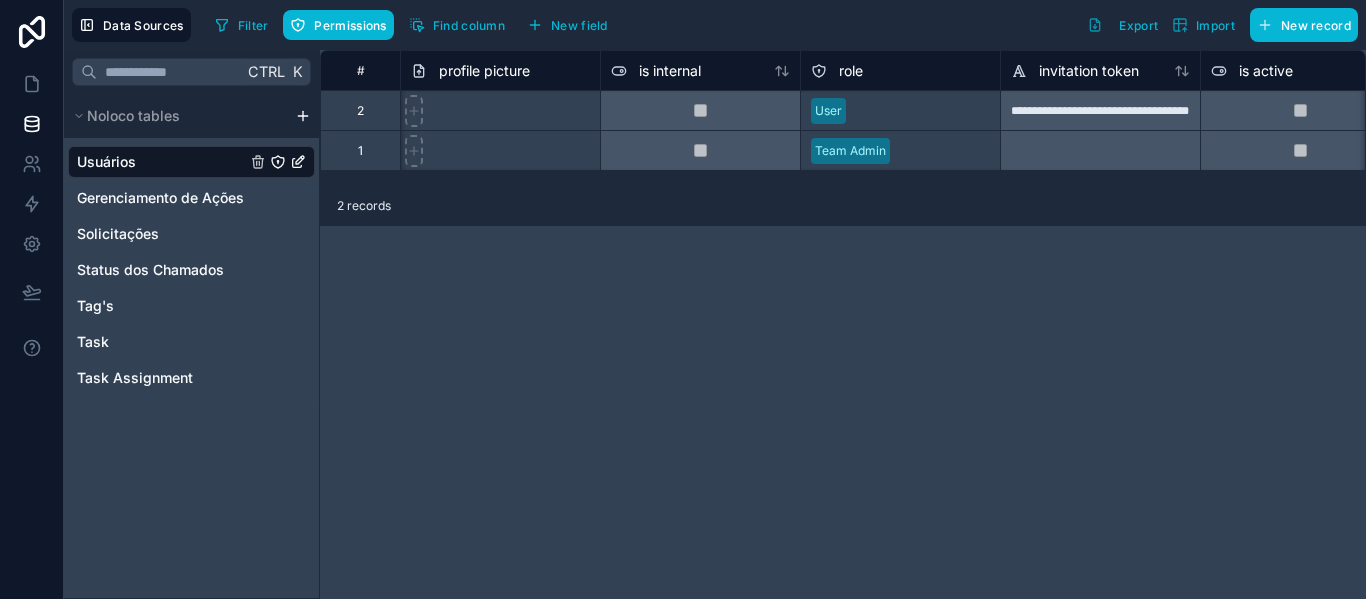 click on "**********" at bounding box center (843, 324) 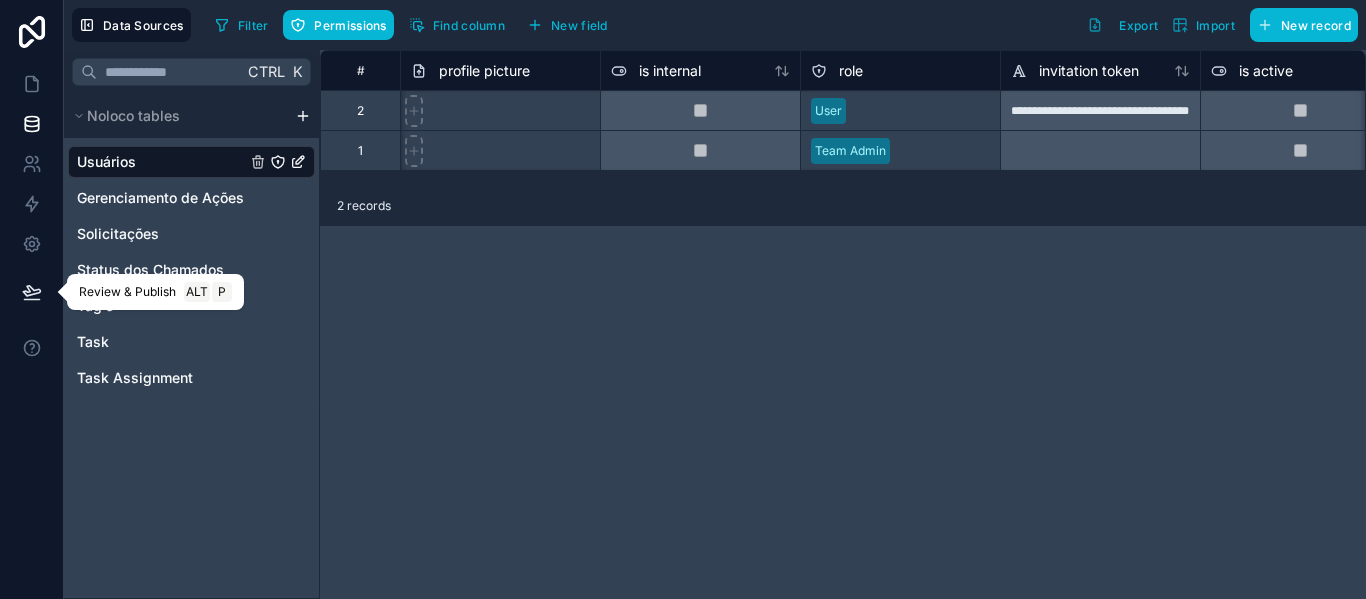 click 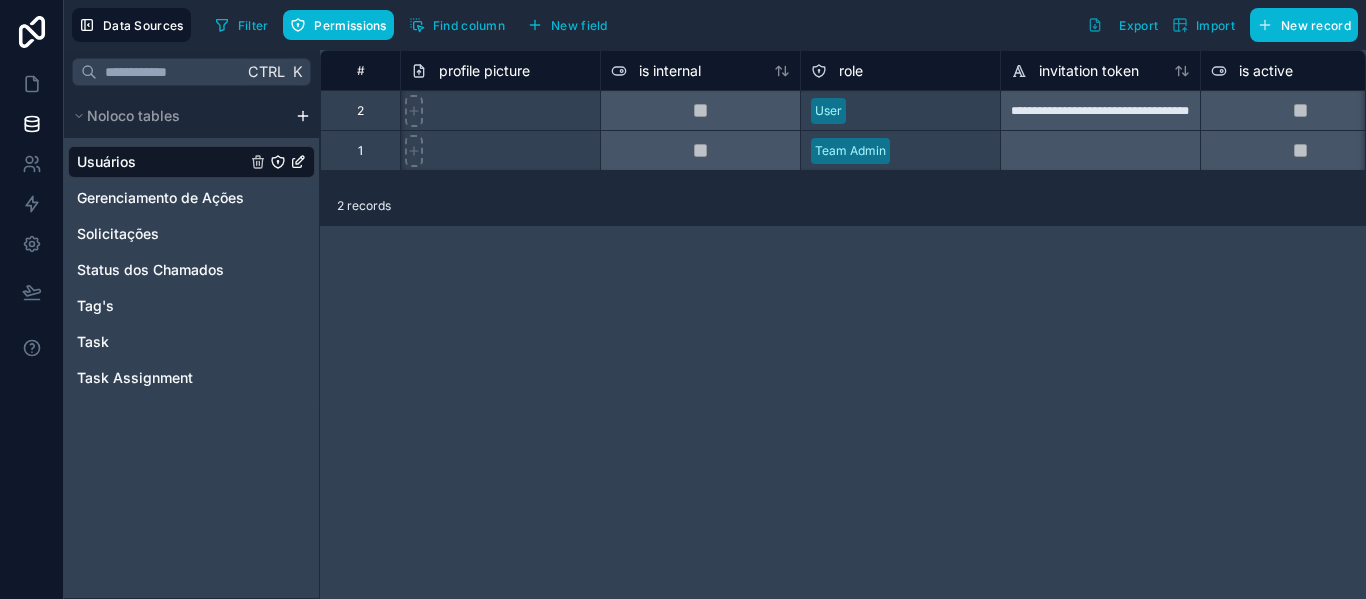 click on "**********" at bounding box center [843, 324] 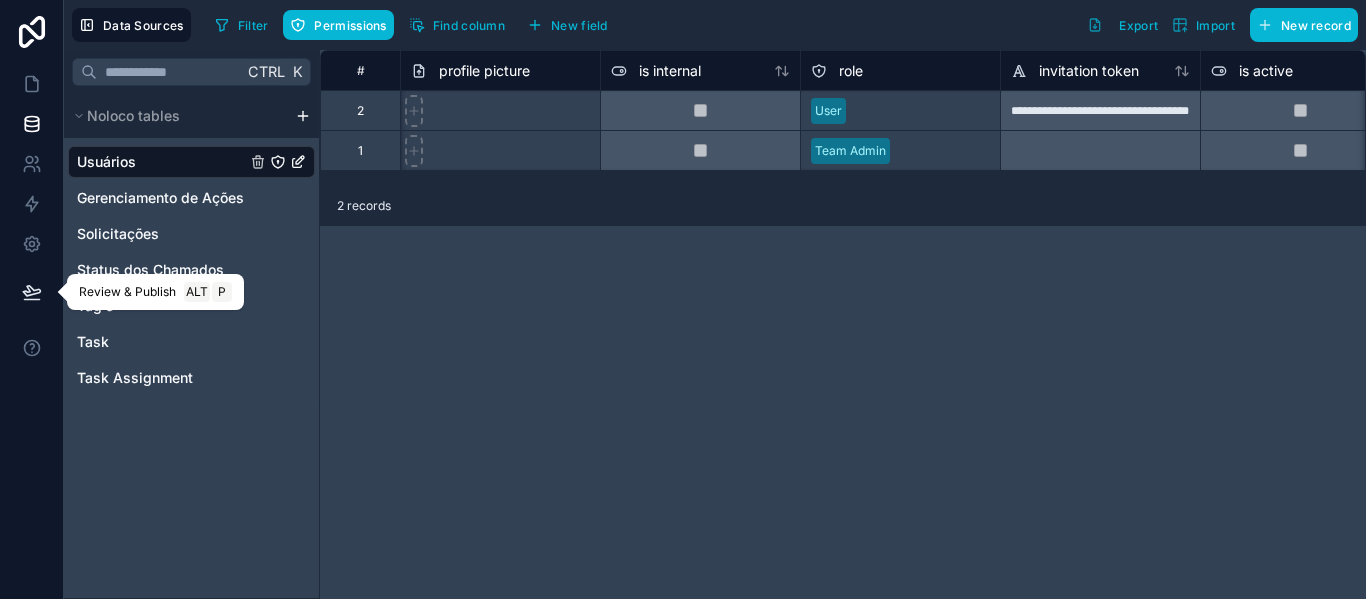 click 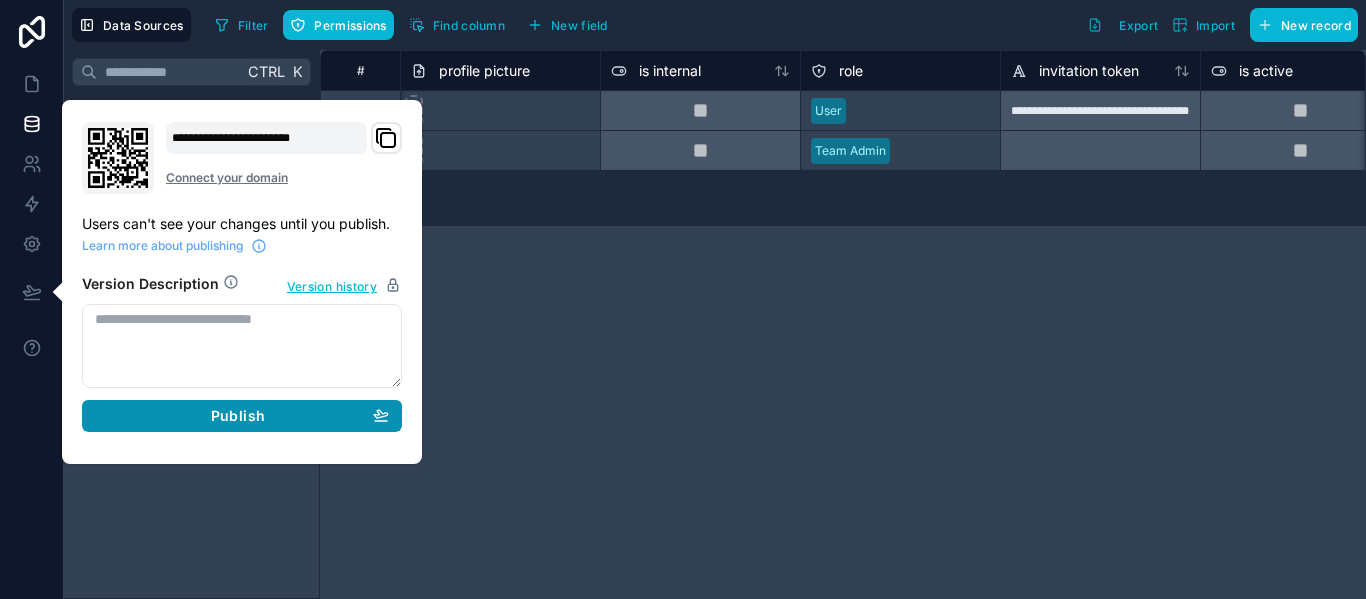 click on "Publish" at bounding box center (242, 416) 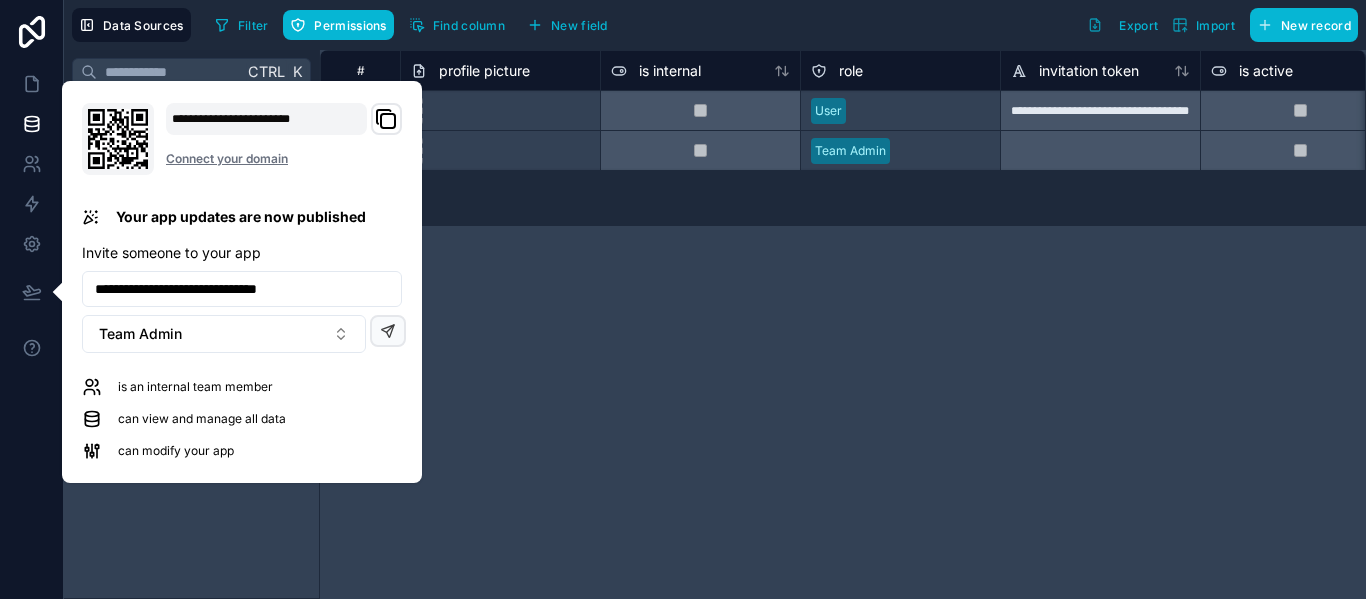 click 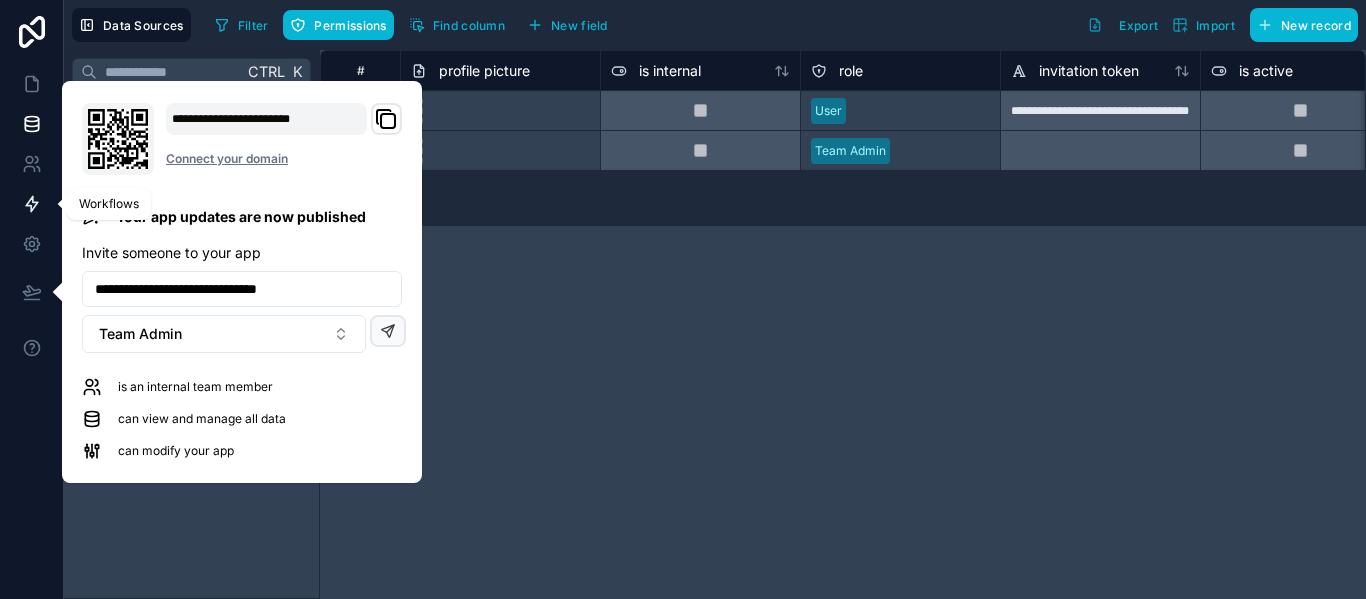 drag, startPoint x: 359, startPoint y: 293, endPoint x: 27, endPoint y: 208, distance: 342.70834 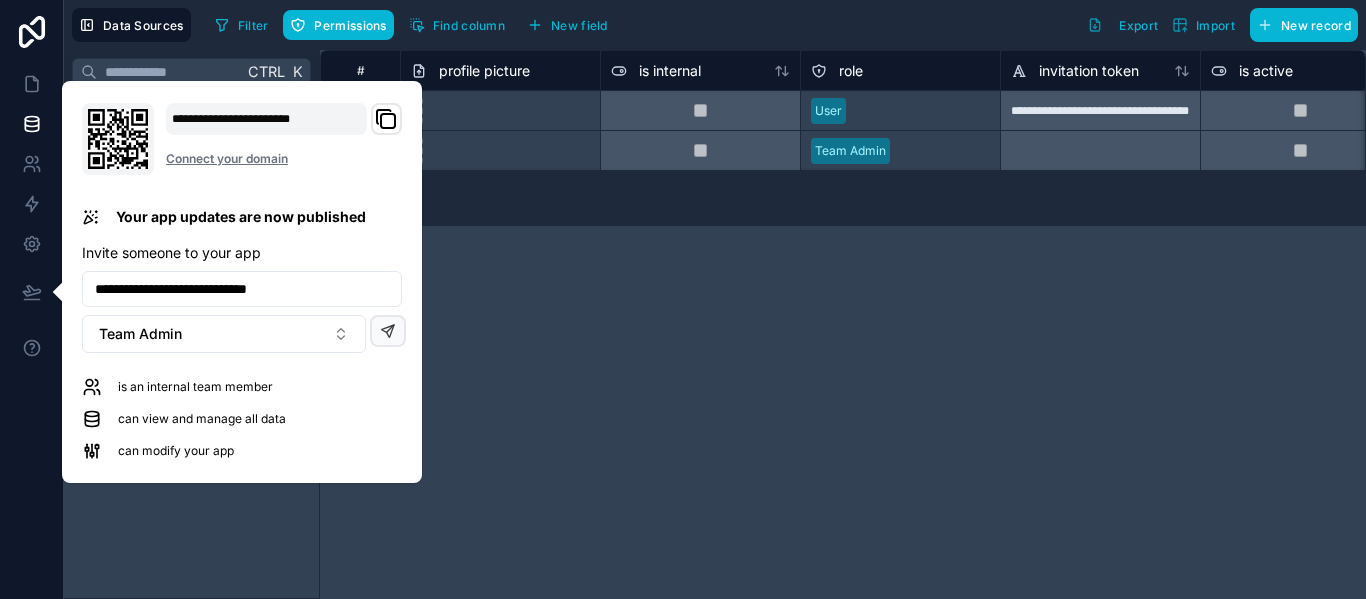 type on "**********" 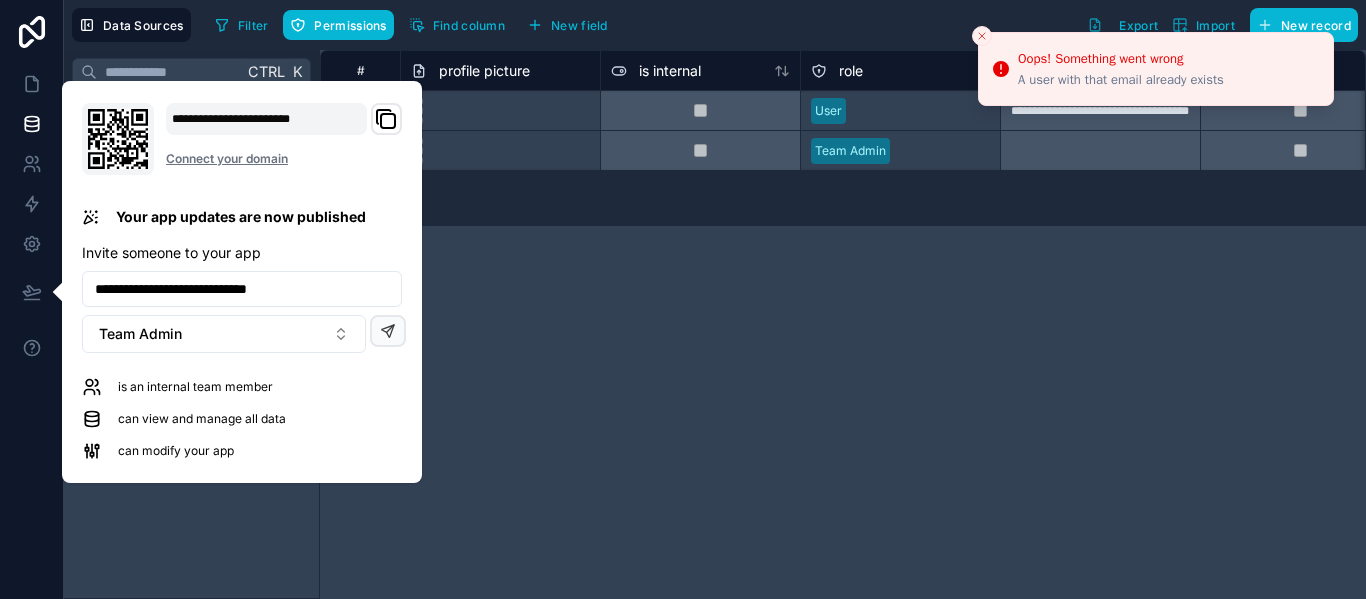click on "**********" at bounding box center [843, 324] 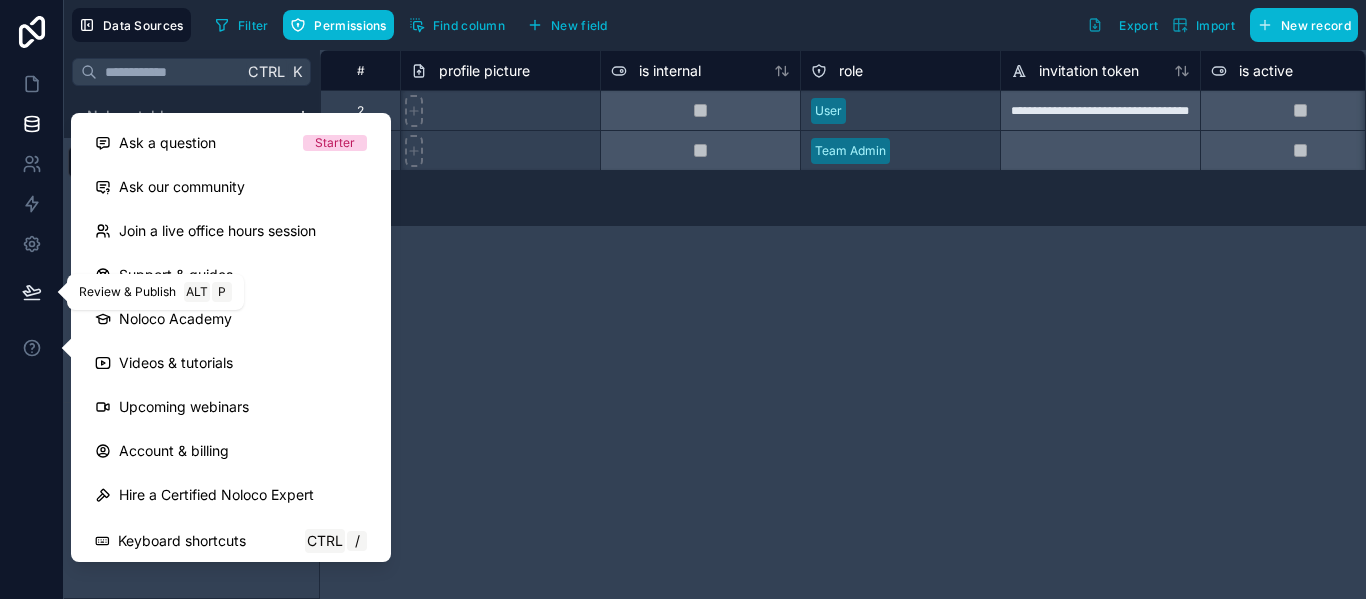 click 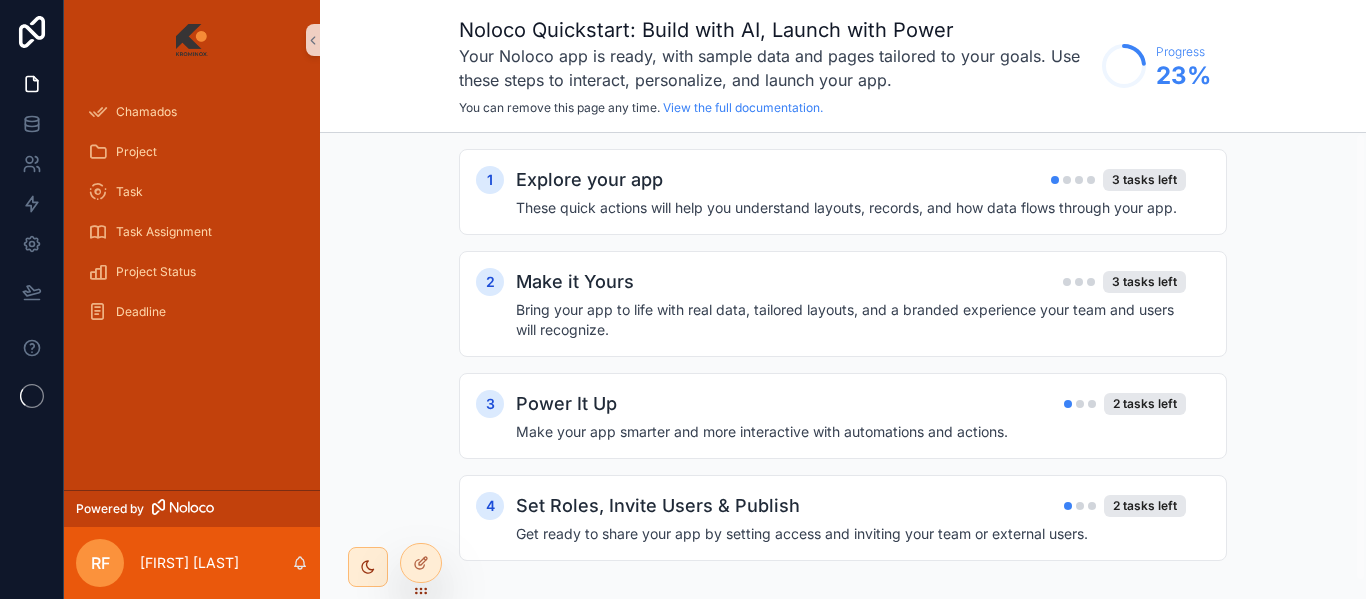 scroll, scrollTop: 0, scrollLeft: 0, axis: both 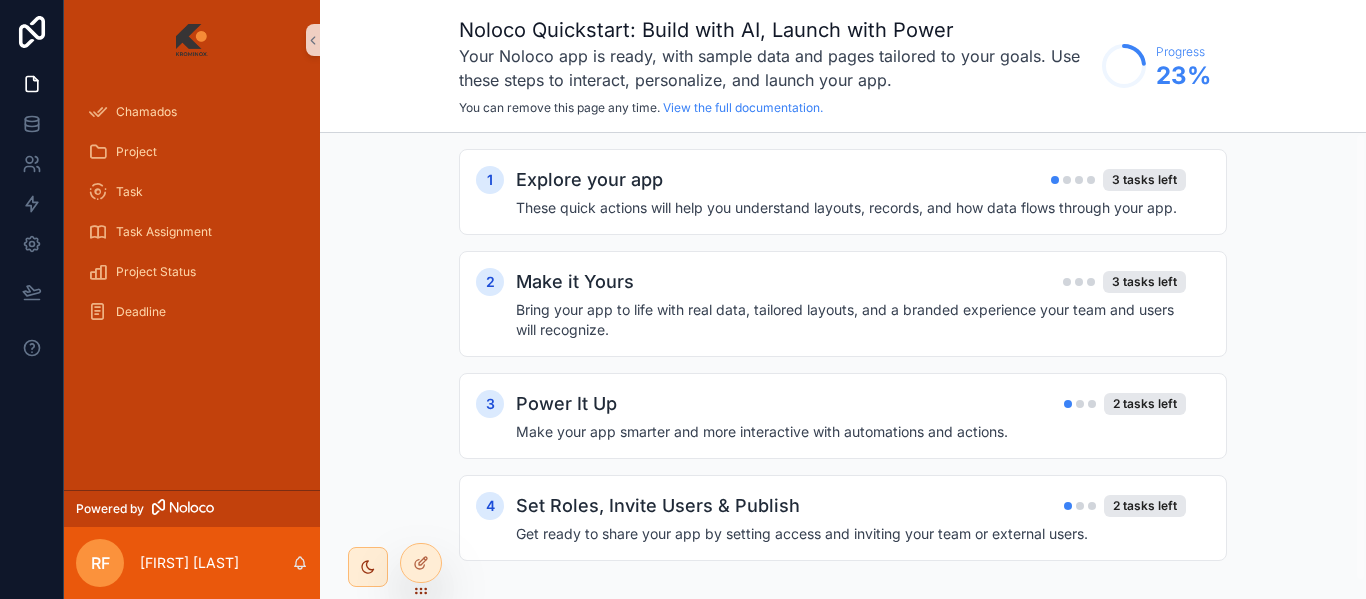 click on "1 Explore your app 3 tasks left These quick actions will help you understand layouts, records, and how data flows through your app. 2 Make it Yours 3 tasks left Bring your app to life with real data, tailored layouts, and a branded experience your team and users will recognize. 3 Power It Up 2 tasks left Make your app smarter and more interactive with automations and actions. 4 Set Roles, Invite Users & Publish 2 tasks left Get ready to share your app by setting access and inviting your team or external users." at bounding box center [843, 375] 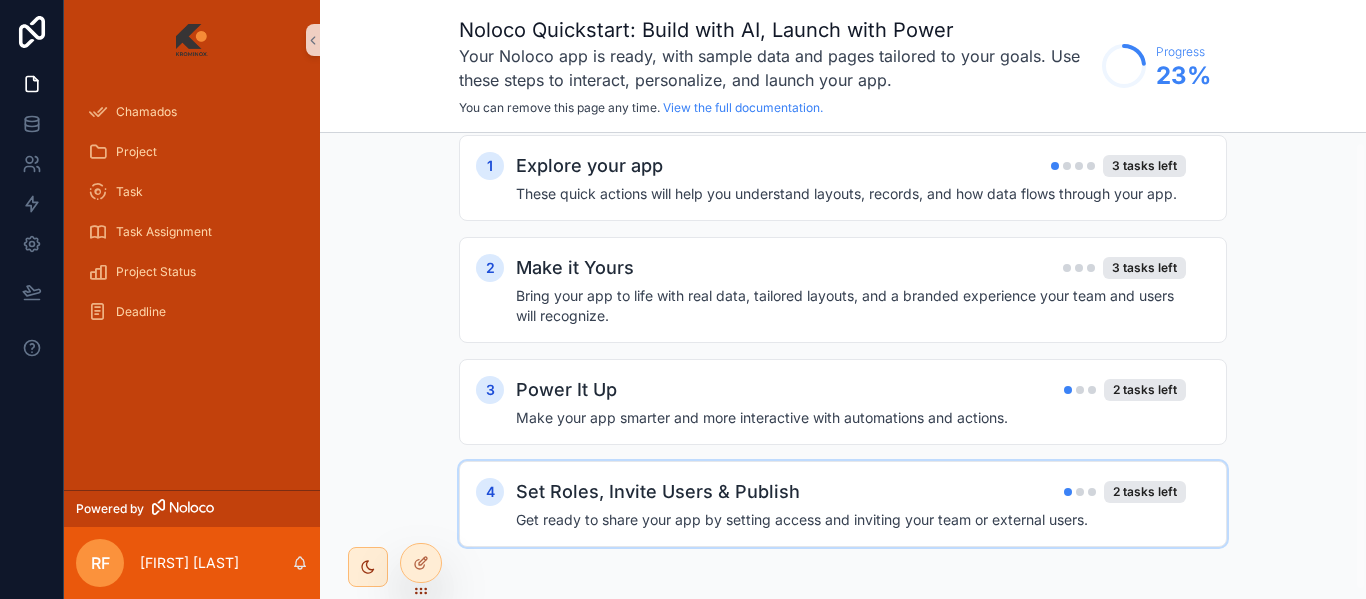 scroll, scrollTop: 18, scrollLeft: 0, axis: vertical 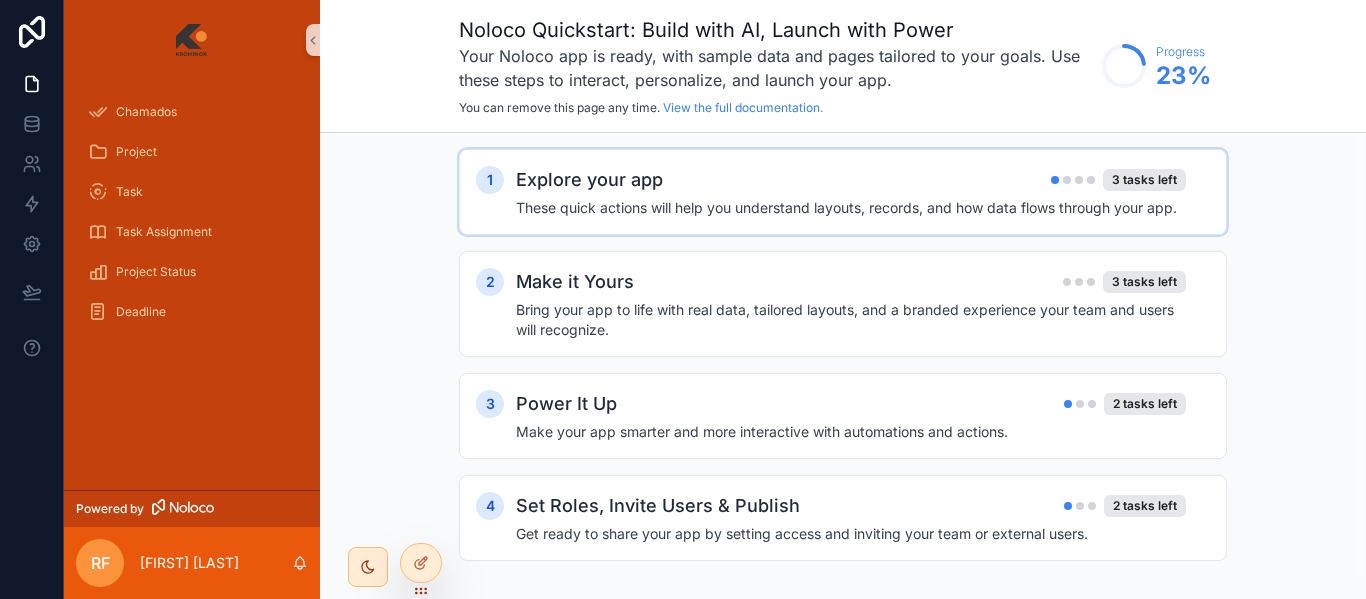 click on "These quick actions will help you understand layouts, records, and how data flows through your app." at bounding box center (851, 208) 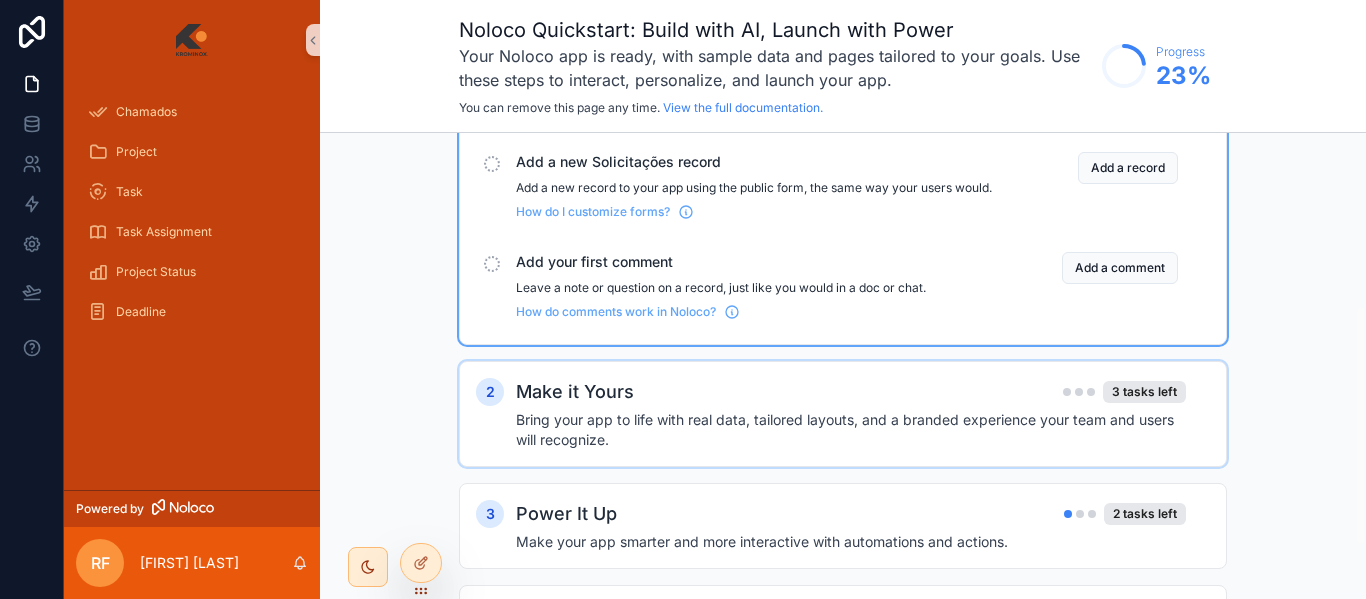 scroll, scrollTop: 0, scrollLeft: 0, axis: both 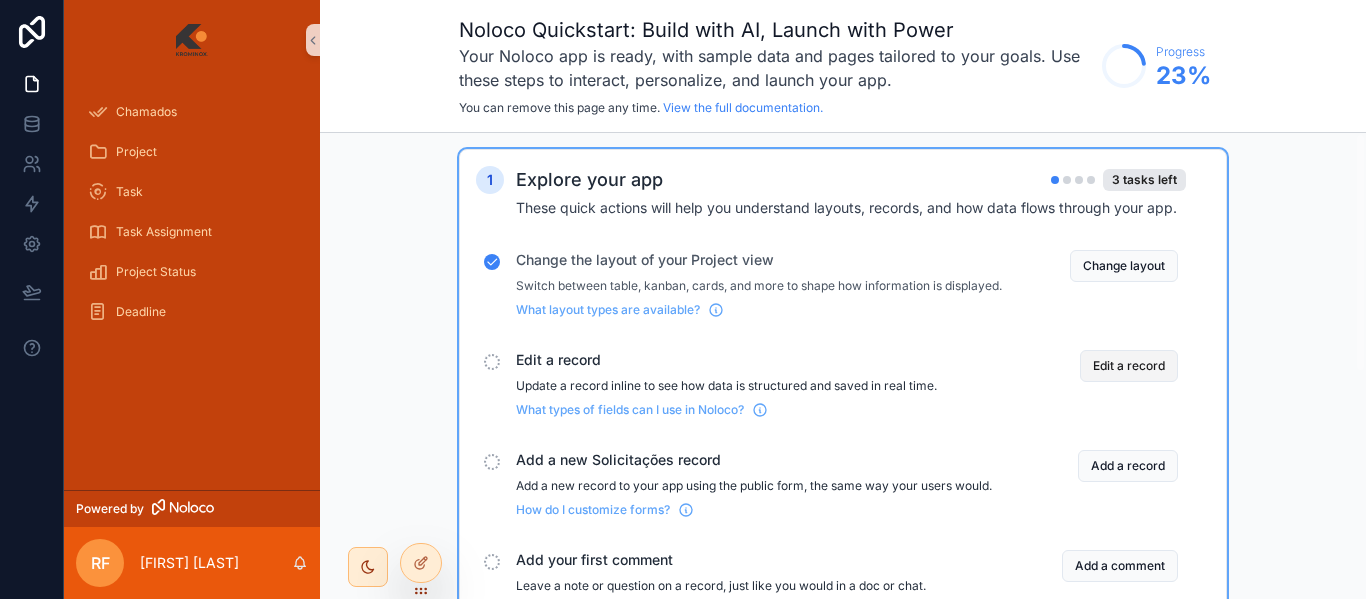 click on "Edit a record" at bounding box center (1129, 366) 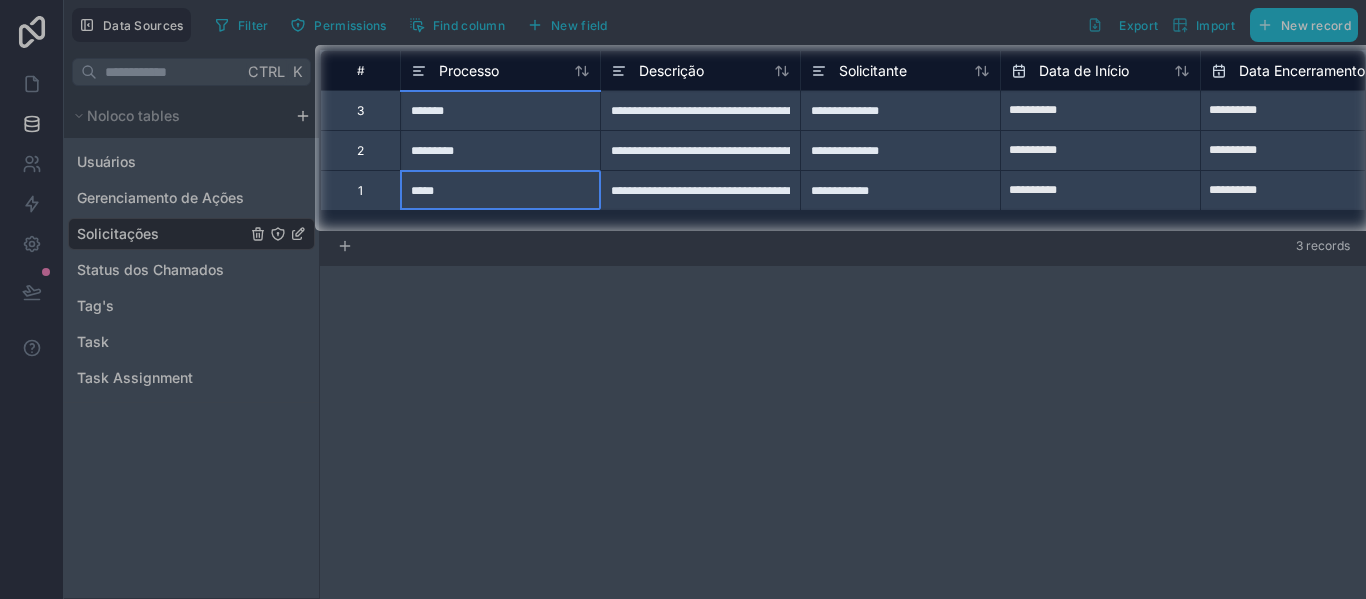 click on "*****" at bounding box center (500, 190) 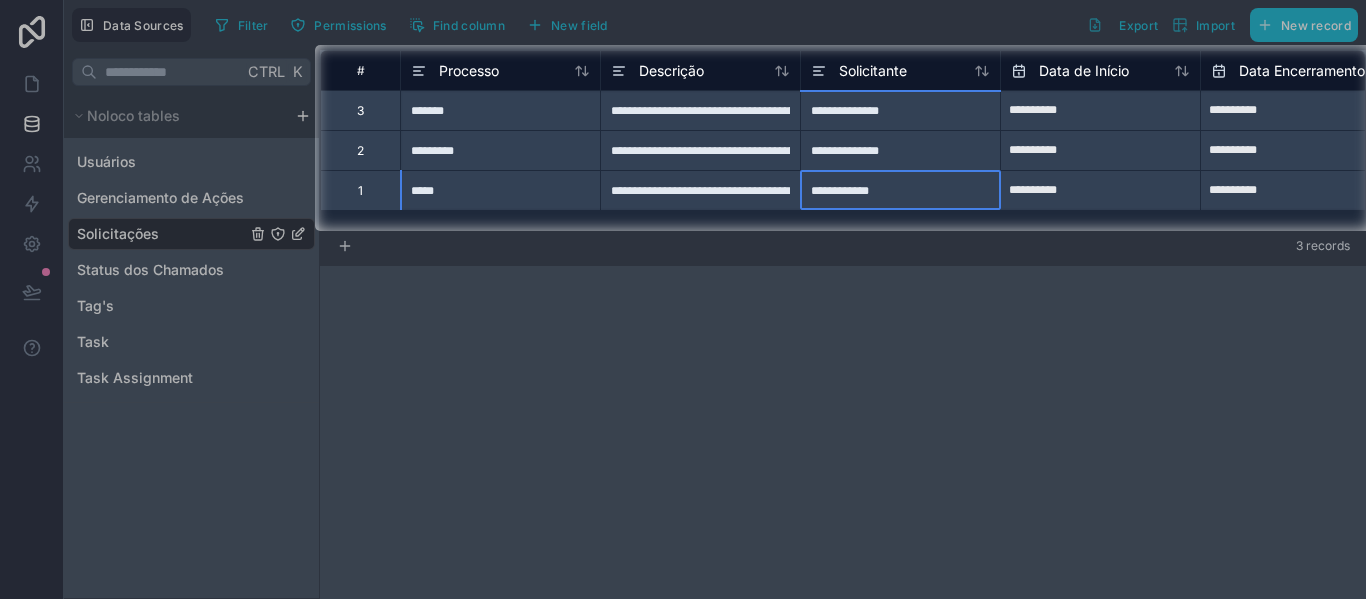 click at bounding box center (683, 22) 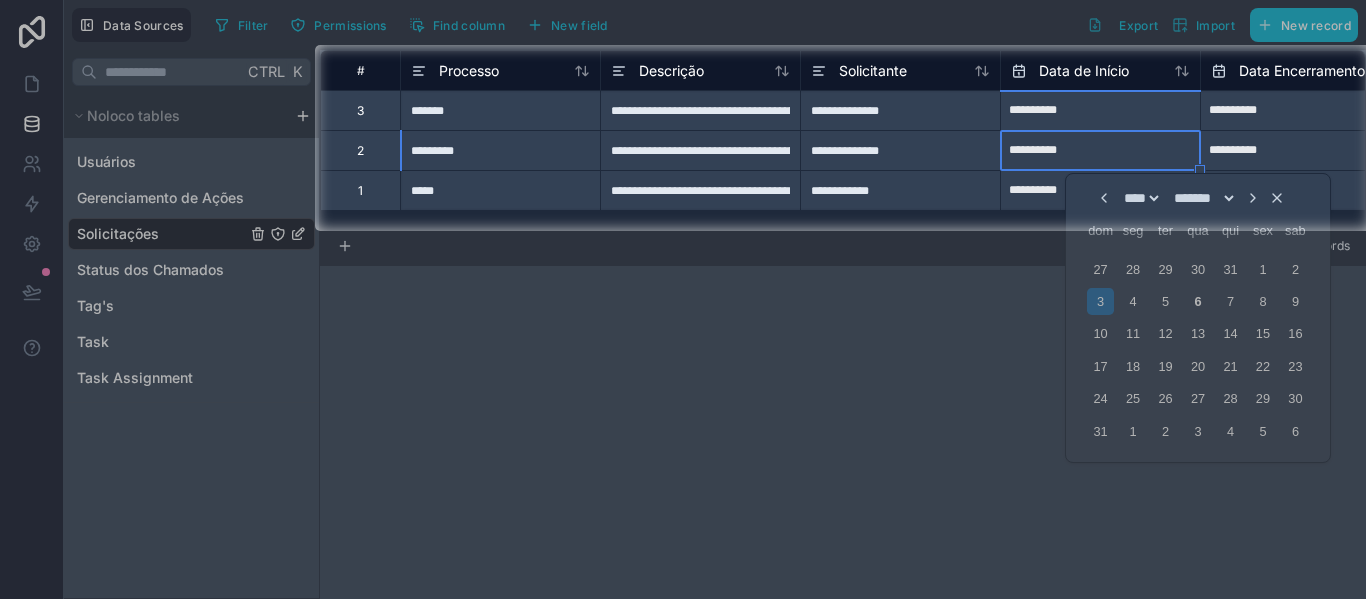 click on "**********" at bounding box center (700, 150) 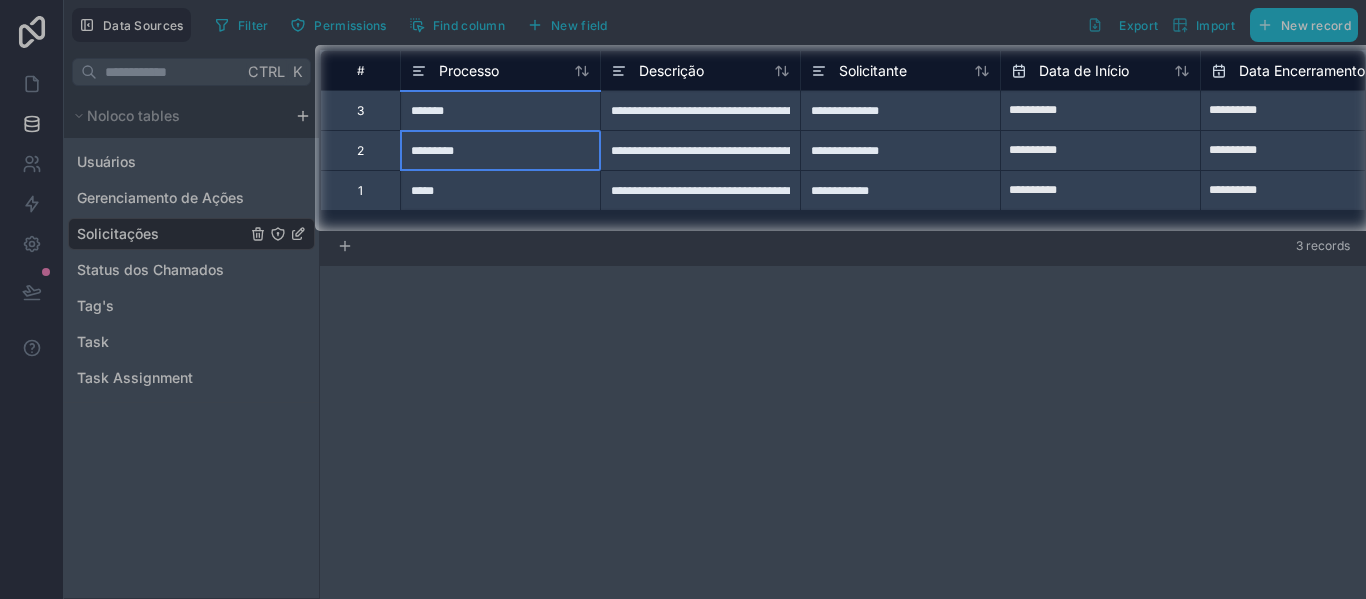click on "*********" at bounding box center (500, 150) 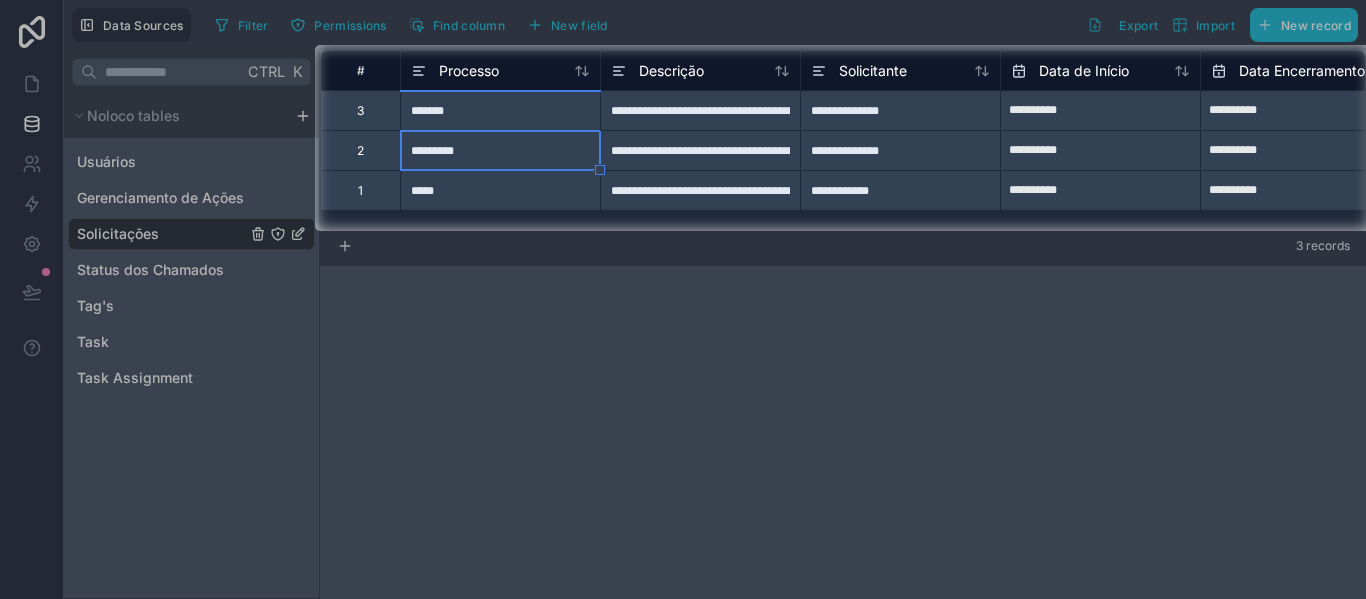 click at bounding box center [683, 22] 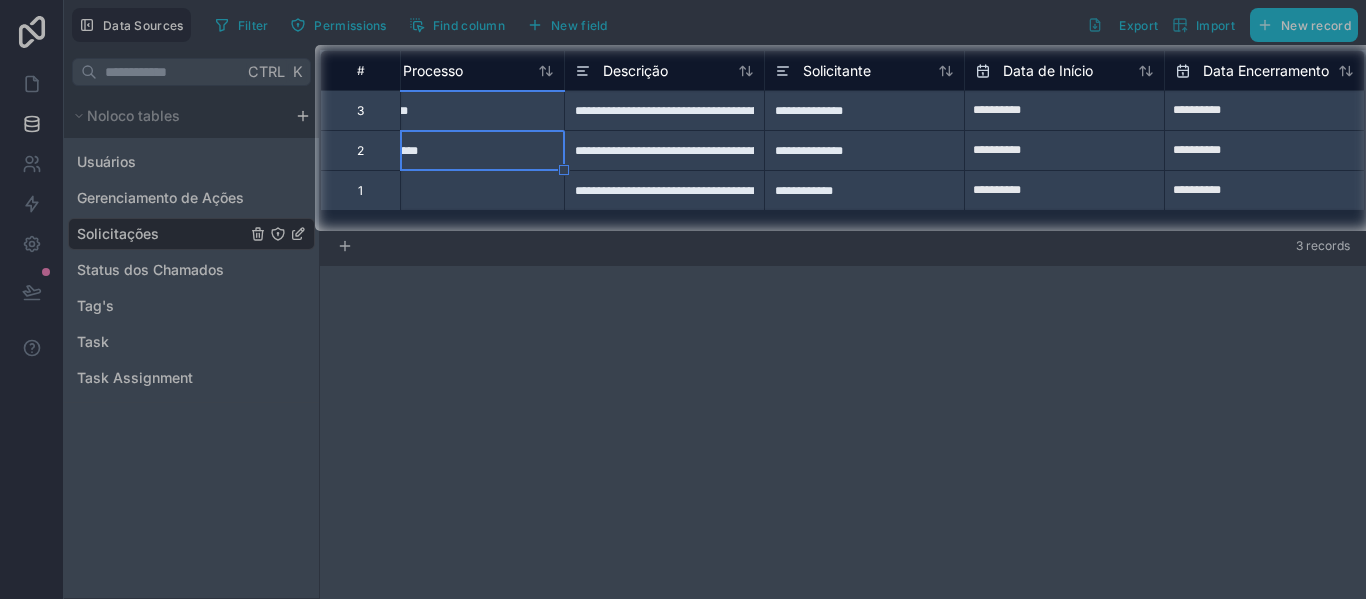 drag, startPoint x: 1213, startPoint y: 155, endPoint x: 1200, endPoint y: 151, distance: 13.601471 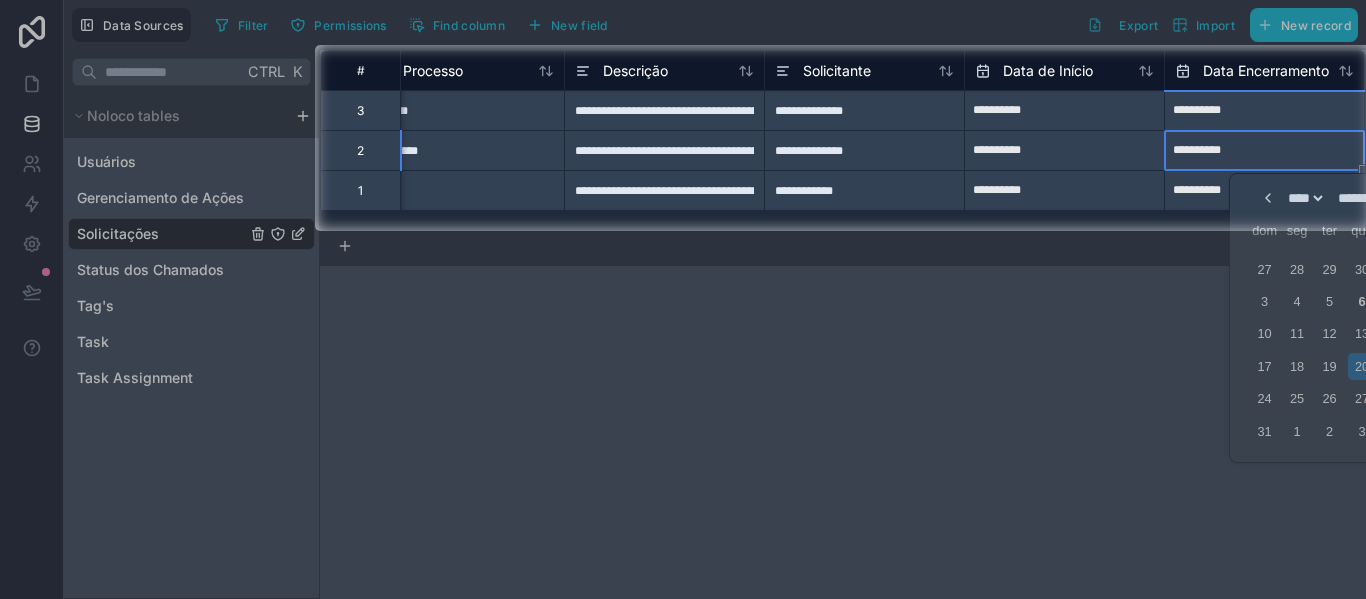 click at bounding box center [683, 22] 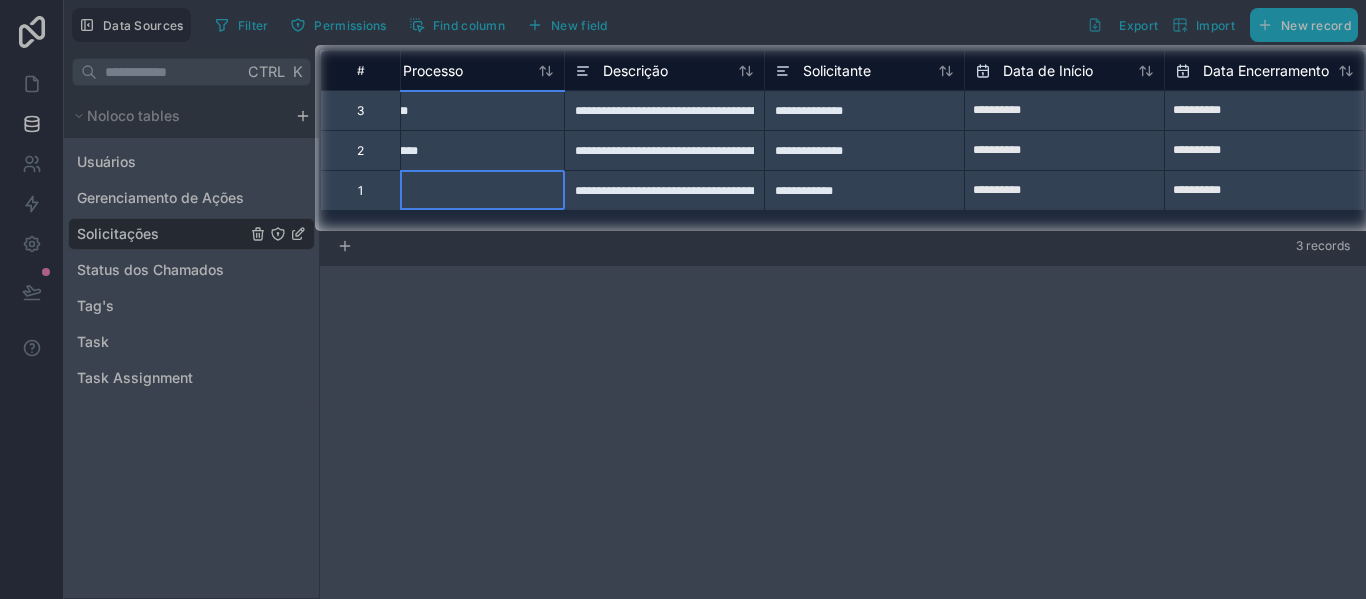 click on "*********" at bounding box center (464, 150) 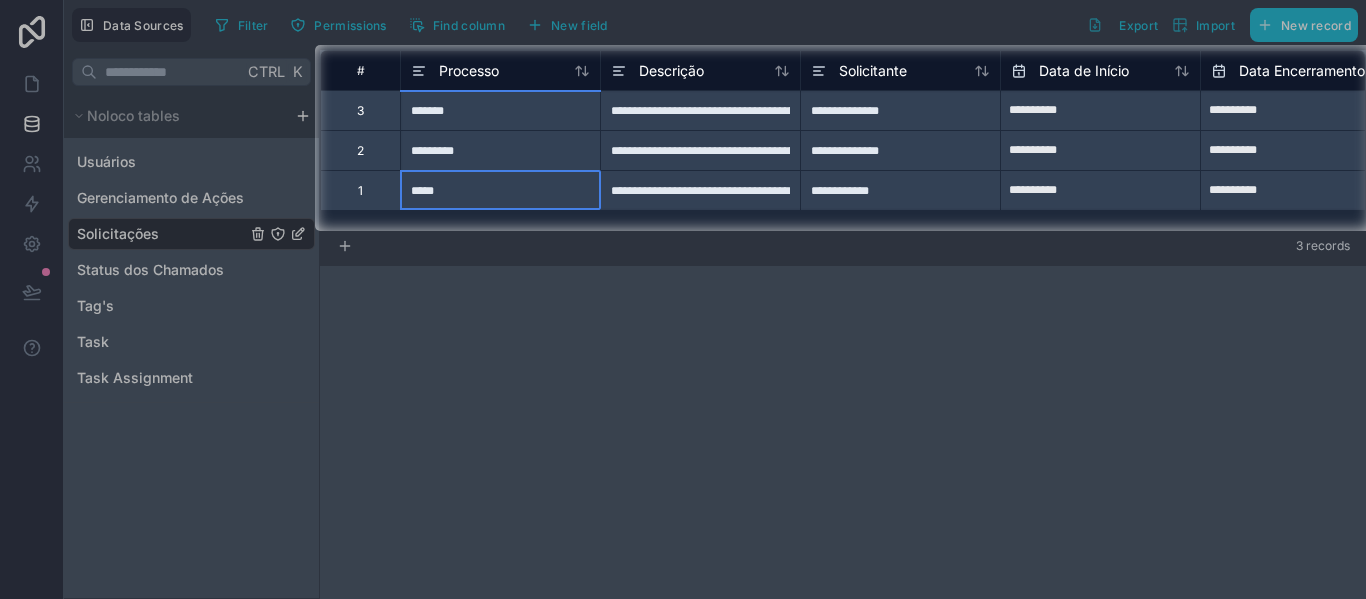 click on "*******" at bounding box center (500, 110) 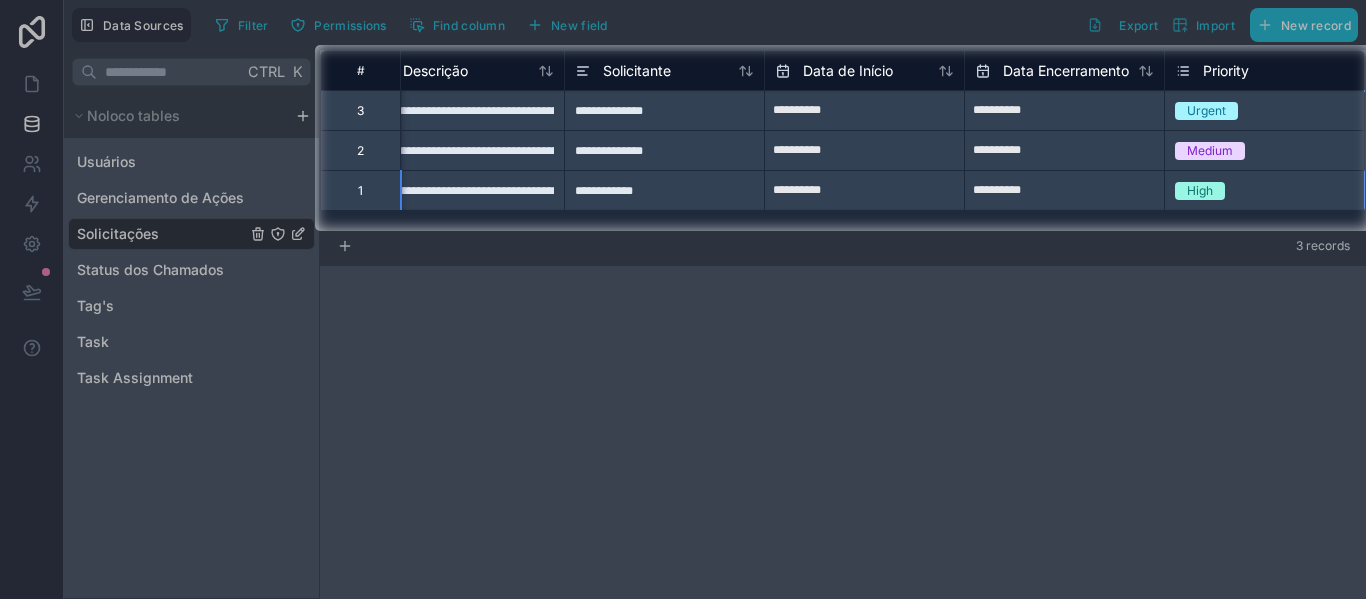 scroll, scrollTop: 0, scrollLeft: 436, axis: horizontal 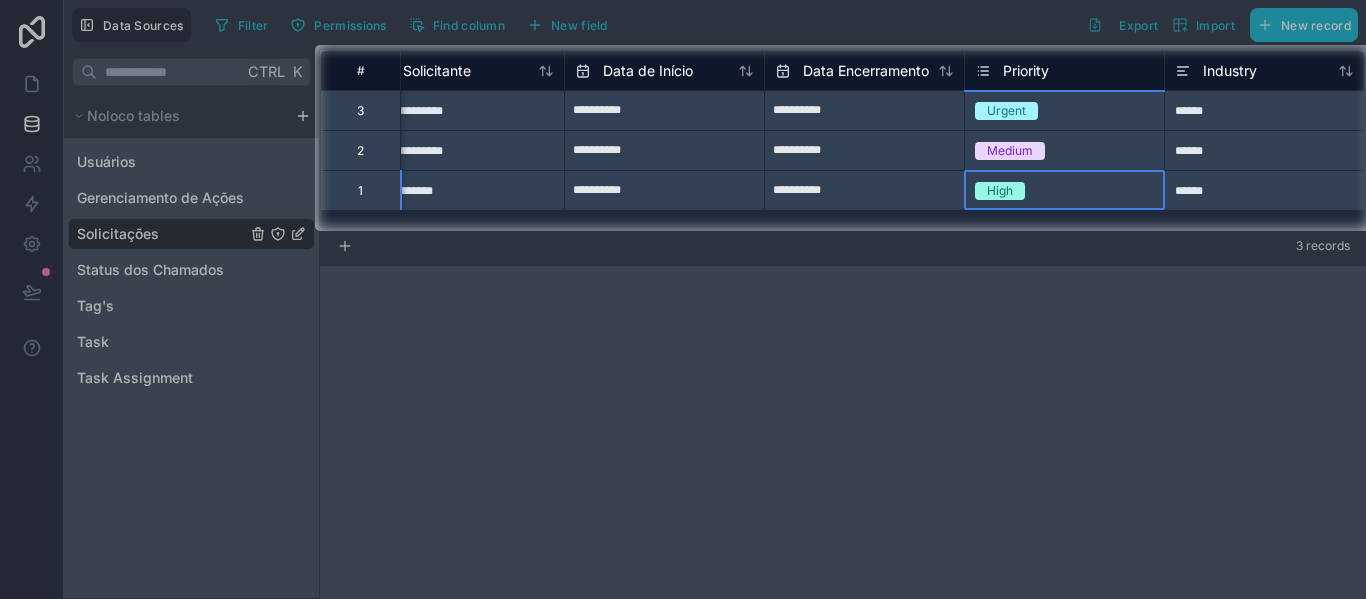 click on "High" at bounding box center (1064, 191) 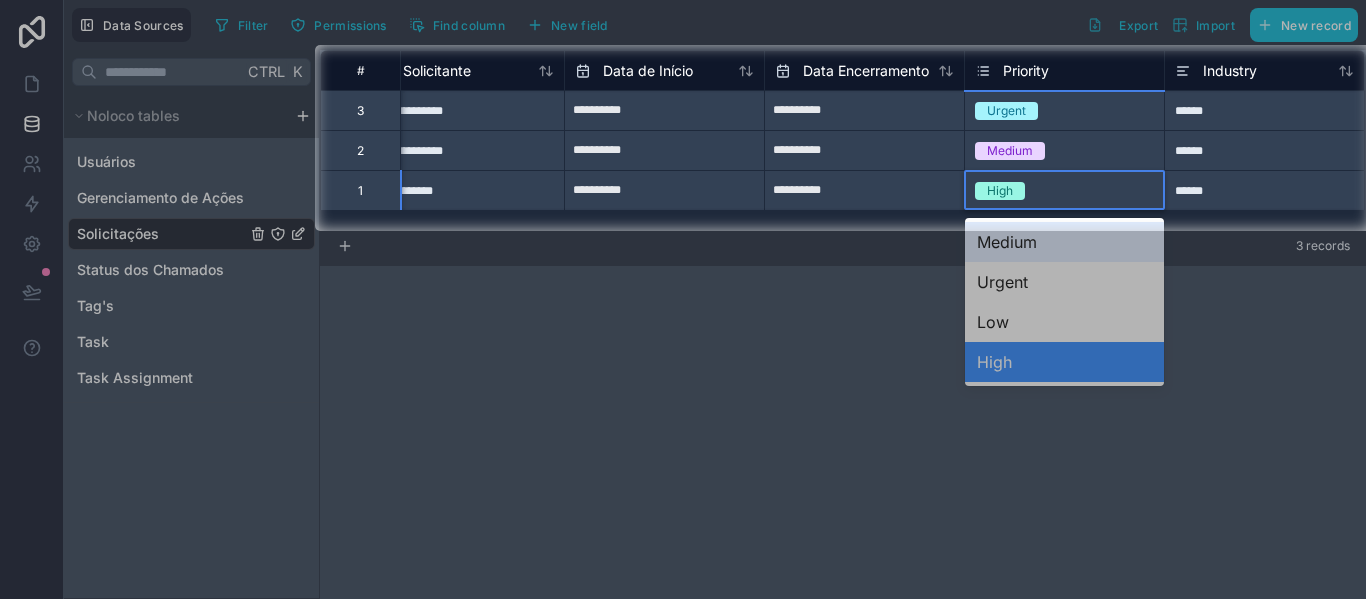 click at bounding box center [683, 415] 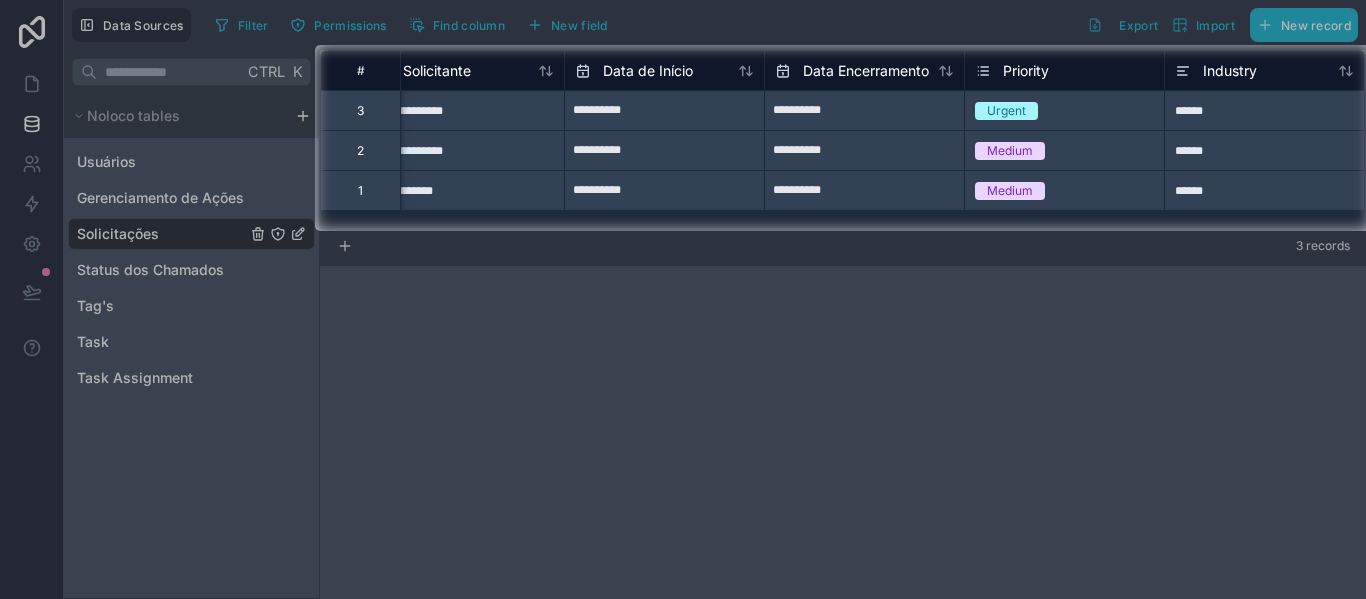 click on "3 records" at bounding box center [843, 246] 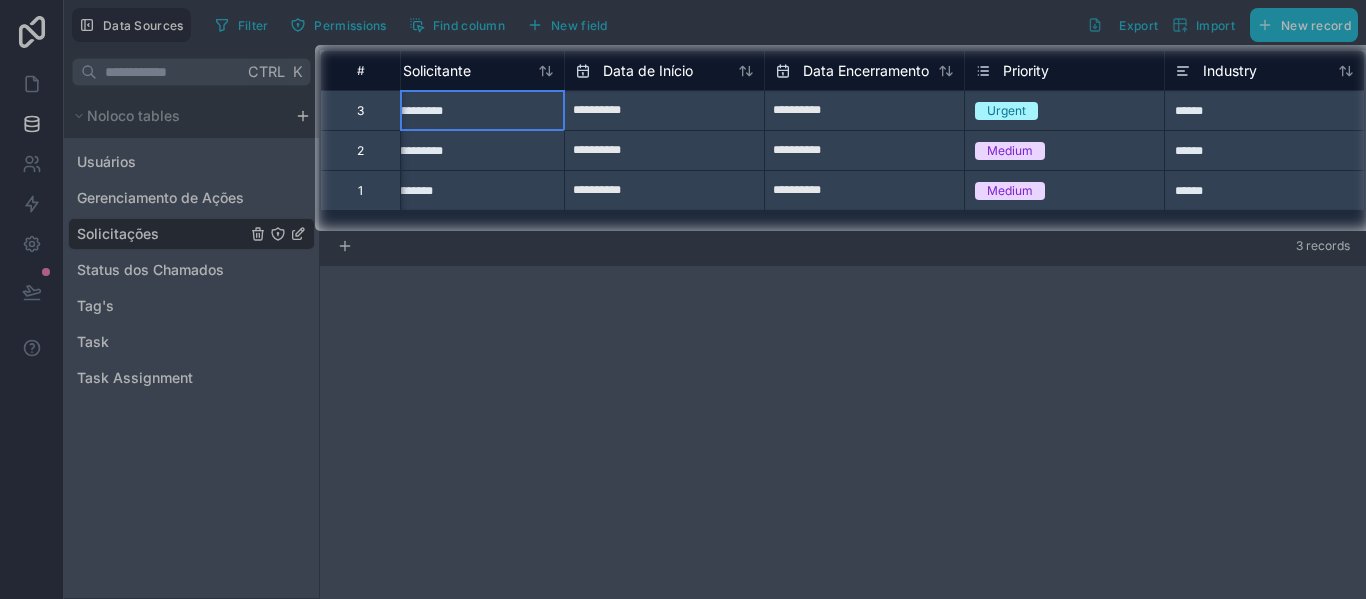 click on "**********" at bounding box center [464, 110] 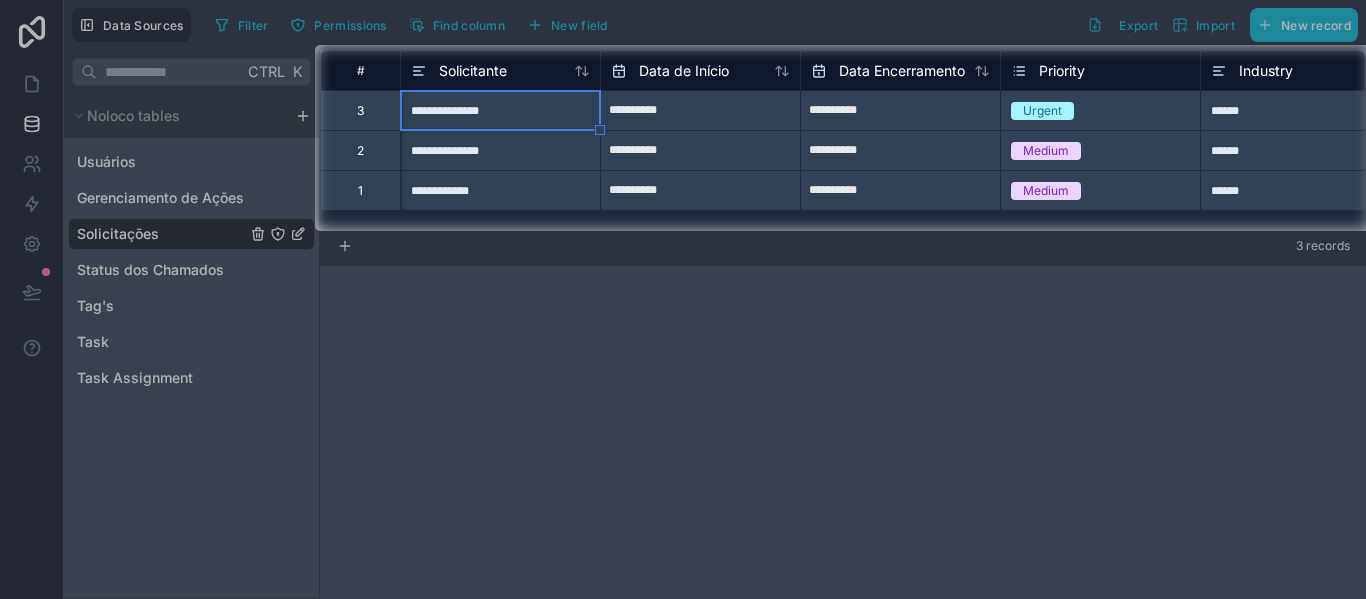 click on "Medium" at bounding box center (1100, 191) 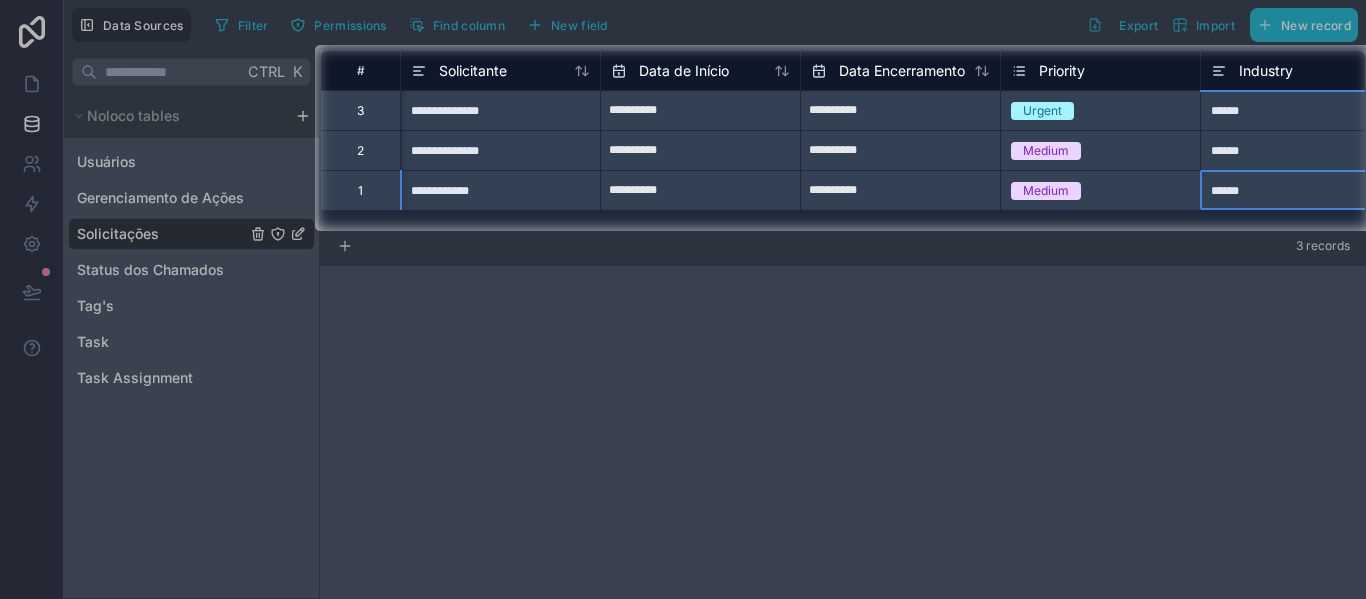 scroll, scrollTop: 0, scrollLeft: 436, axis: horizontal 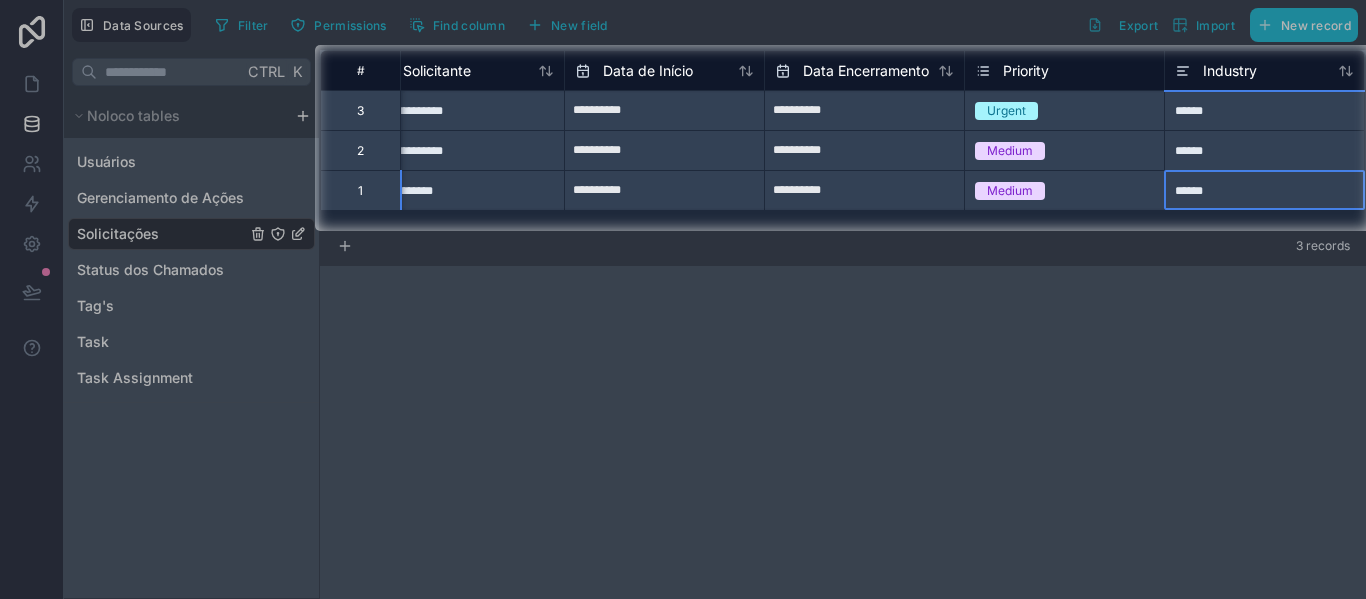 click on "******" at bounding box center (1264, 190) 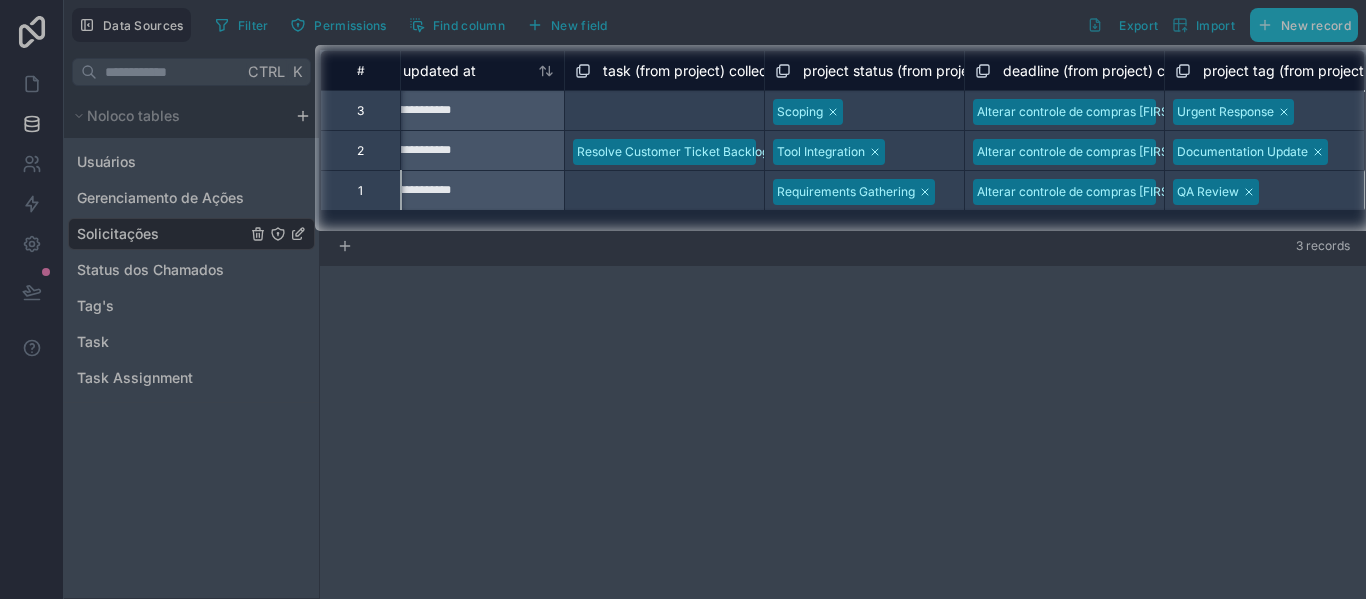 scroll, scrollTop: 0, scrollLeft: 2435, axis: horizontal 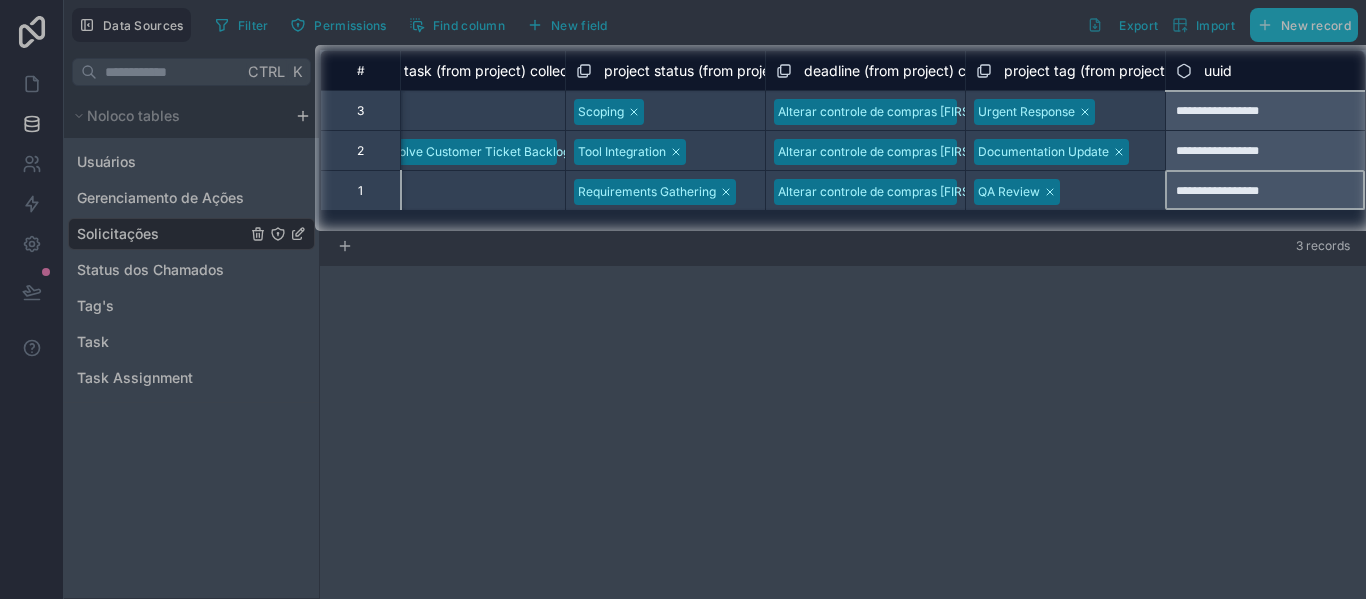 click at bounding box center [157, 138] 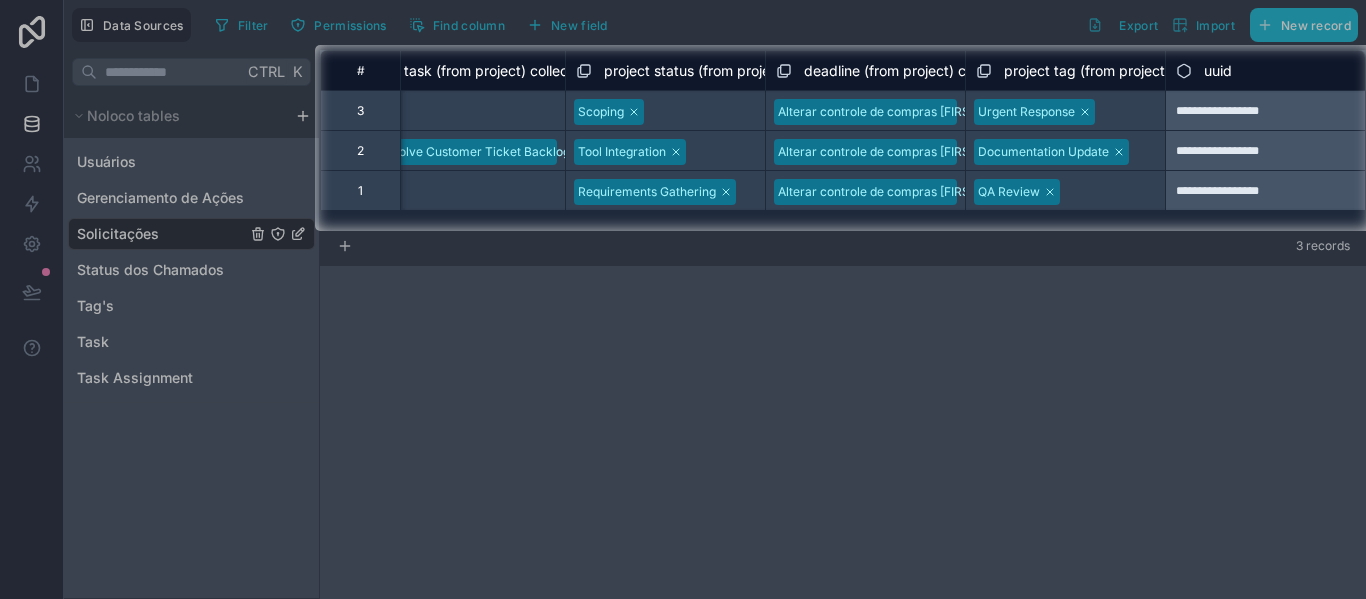 click at bounding box center [683, 415] 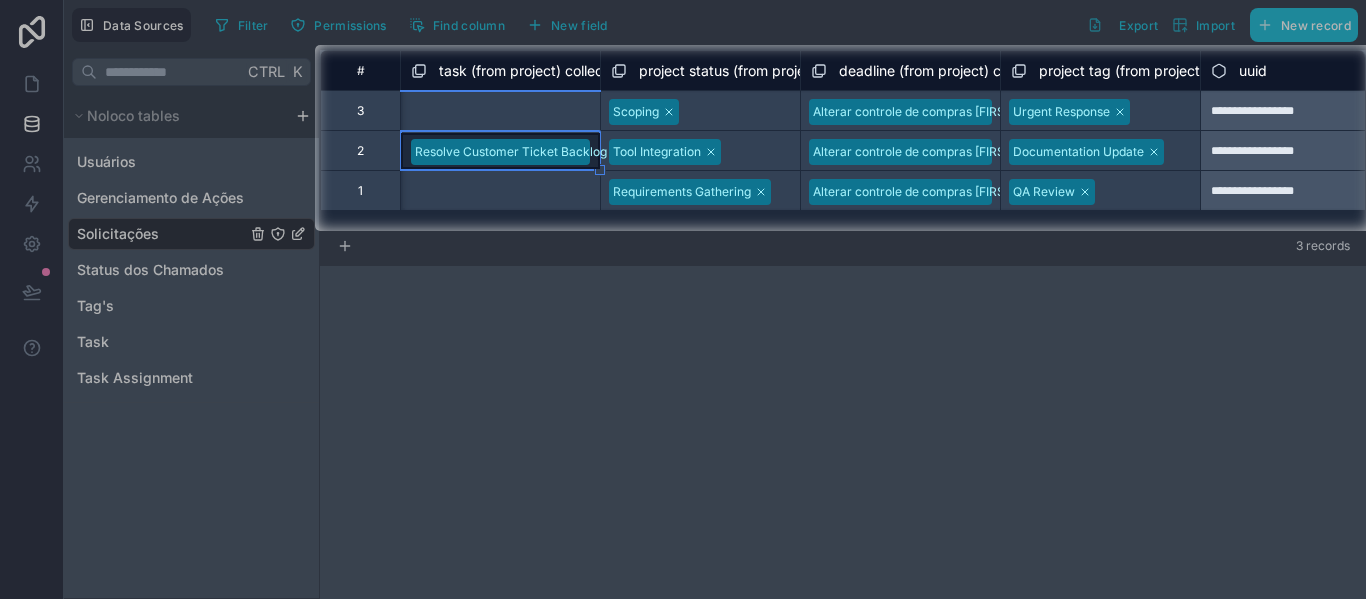 scroll, scrollTop: 1, scrollLeft: 2400, axis: both 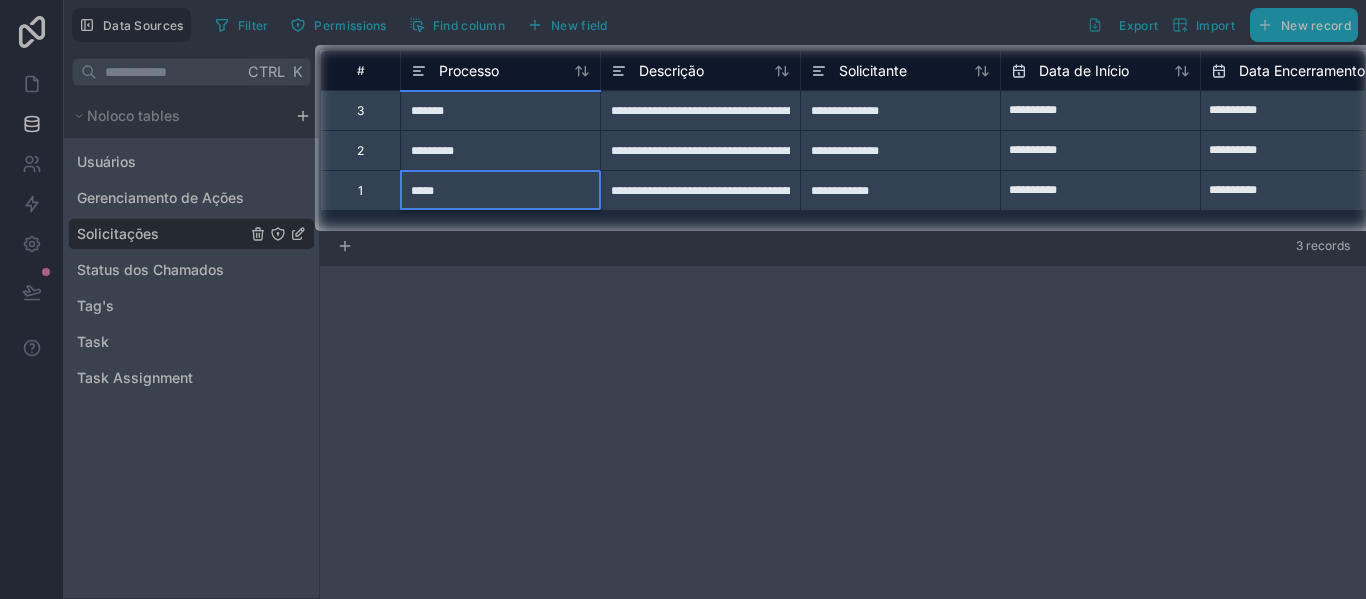 click on "*****" at bounding box center (500, 190) 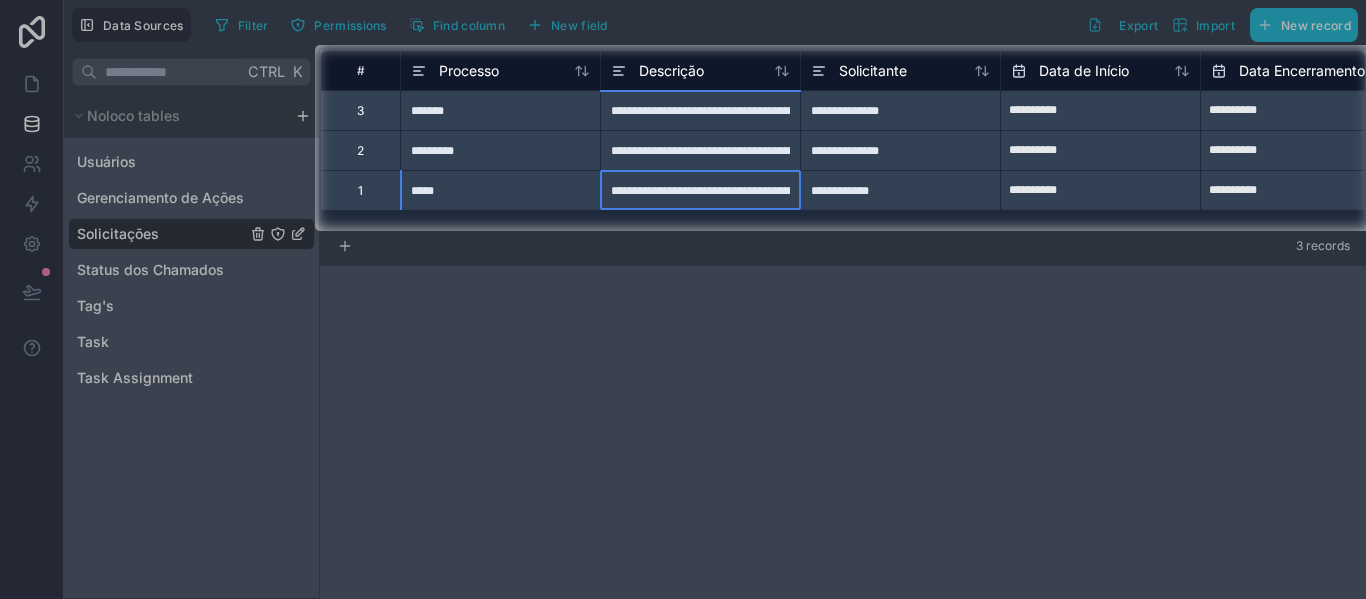 click on "**********" at bounding box center (700, 190) 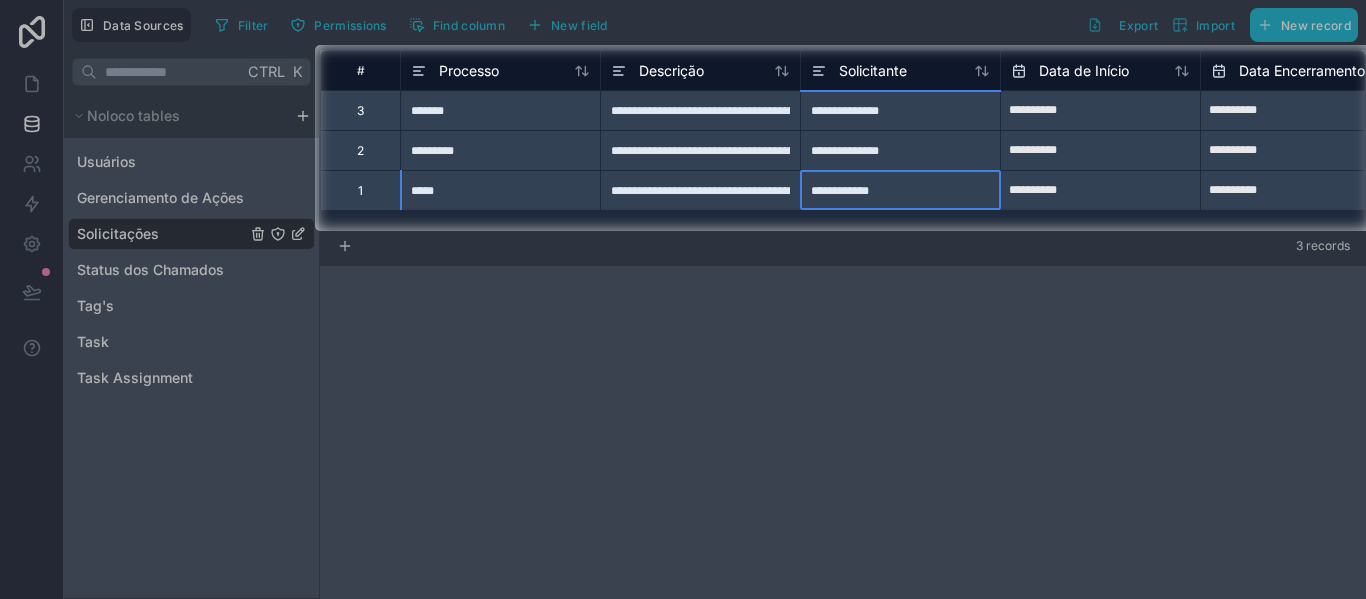 click on "**********" at bounding box center (900, 190) 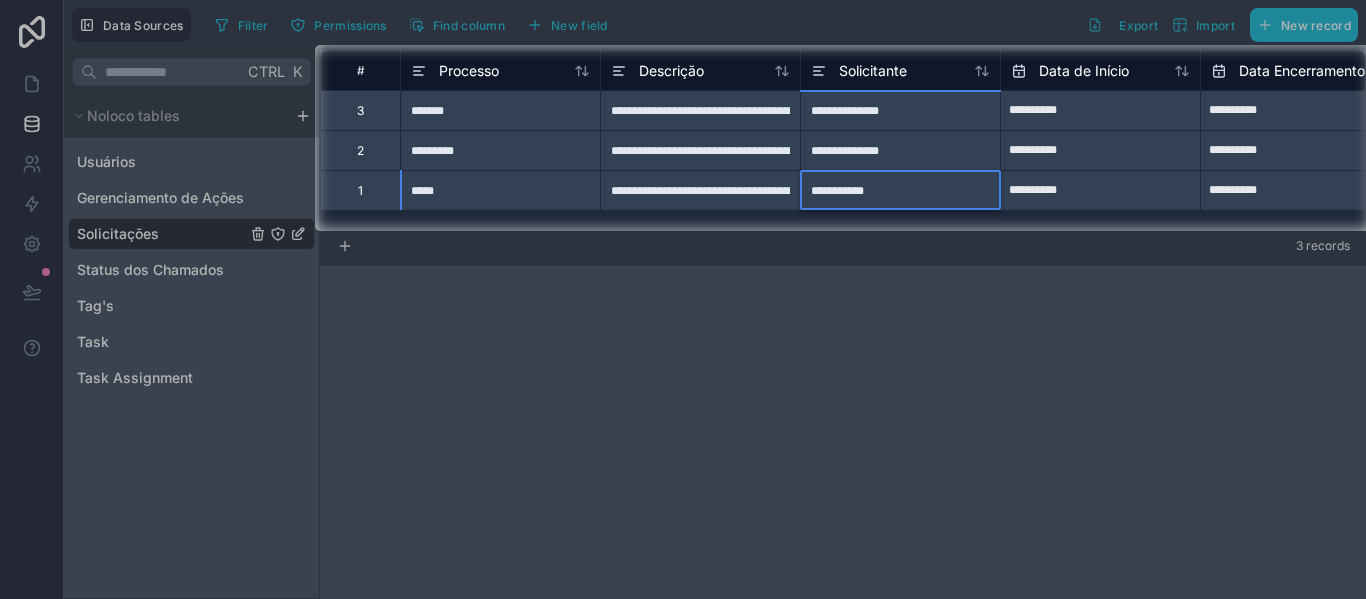 type on "**********" 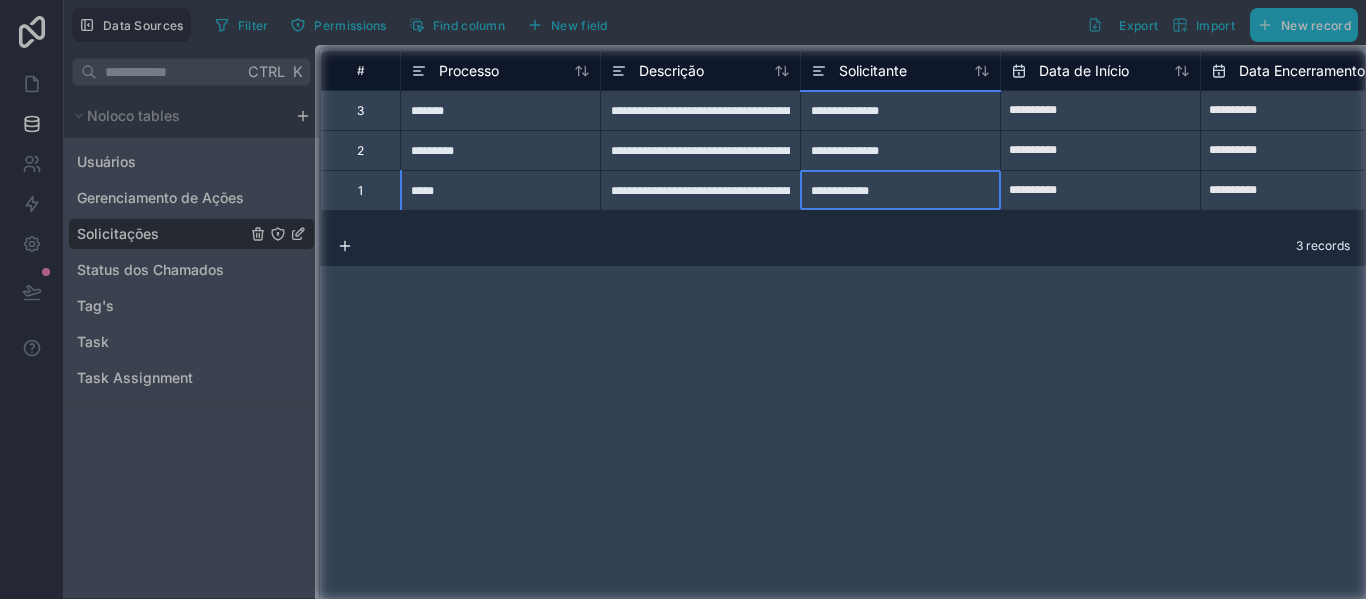 click at bounding box center [683, 22] 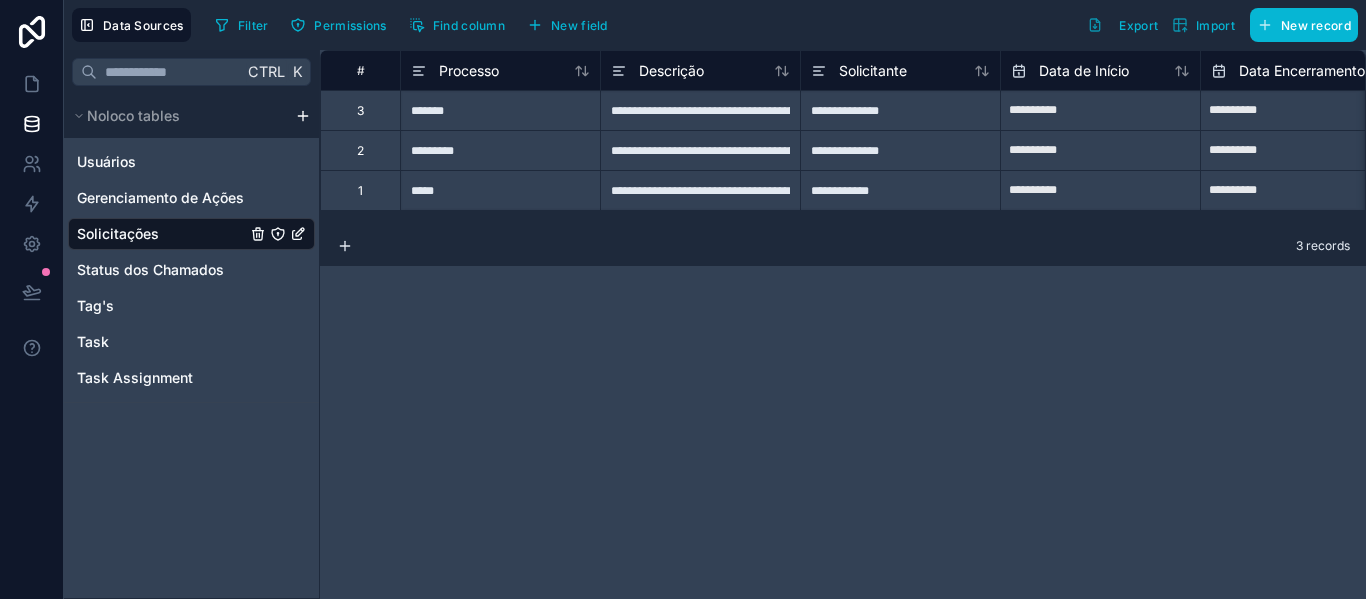 click on "**********" at bounding box center (843, 324) 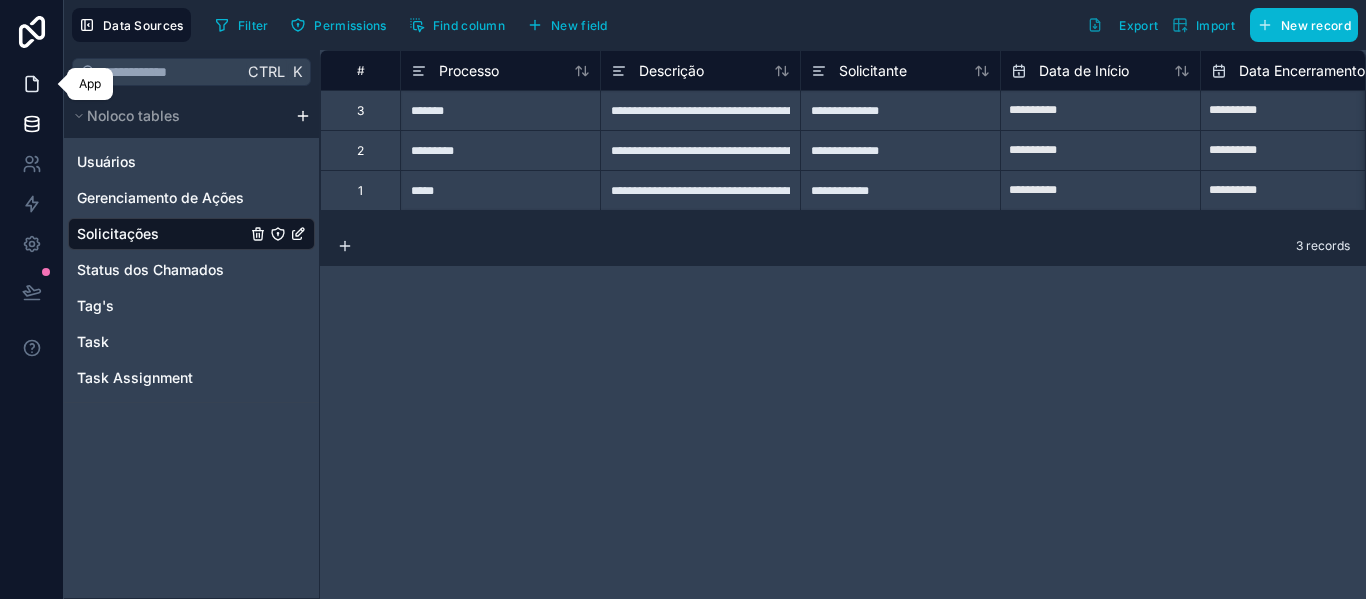 click 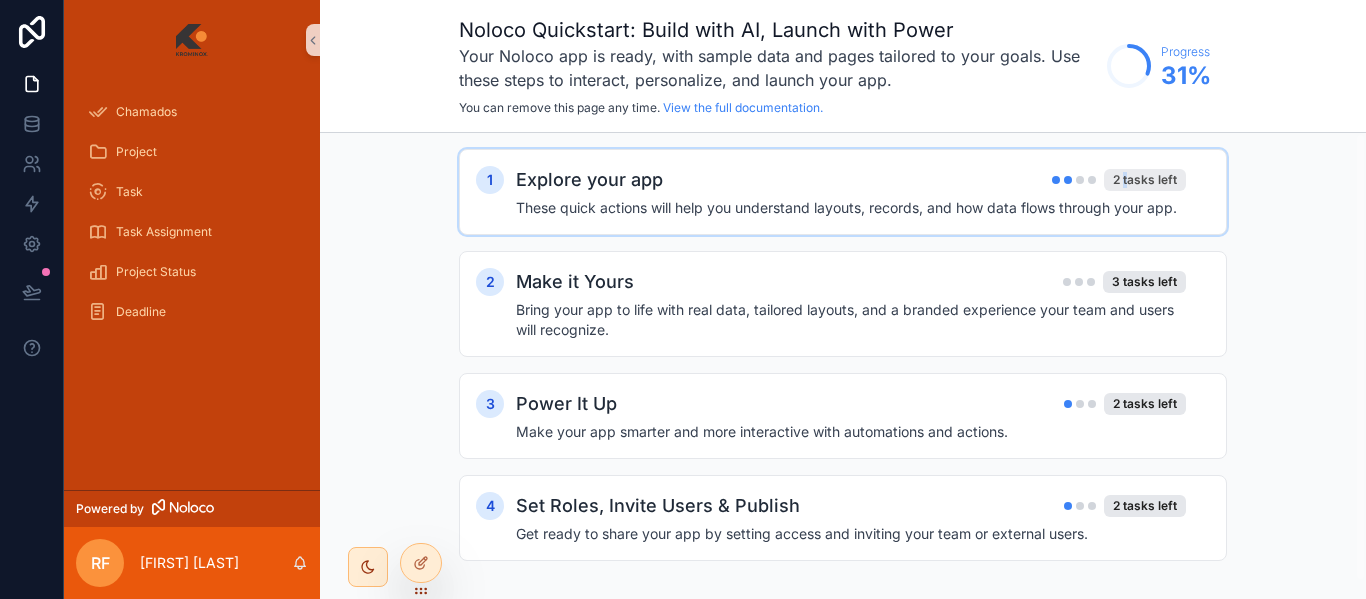 click on "2 tasks left" at bounding box center (1145, 180) 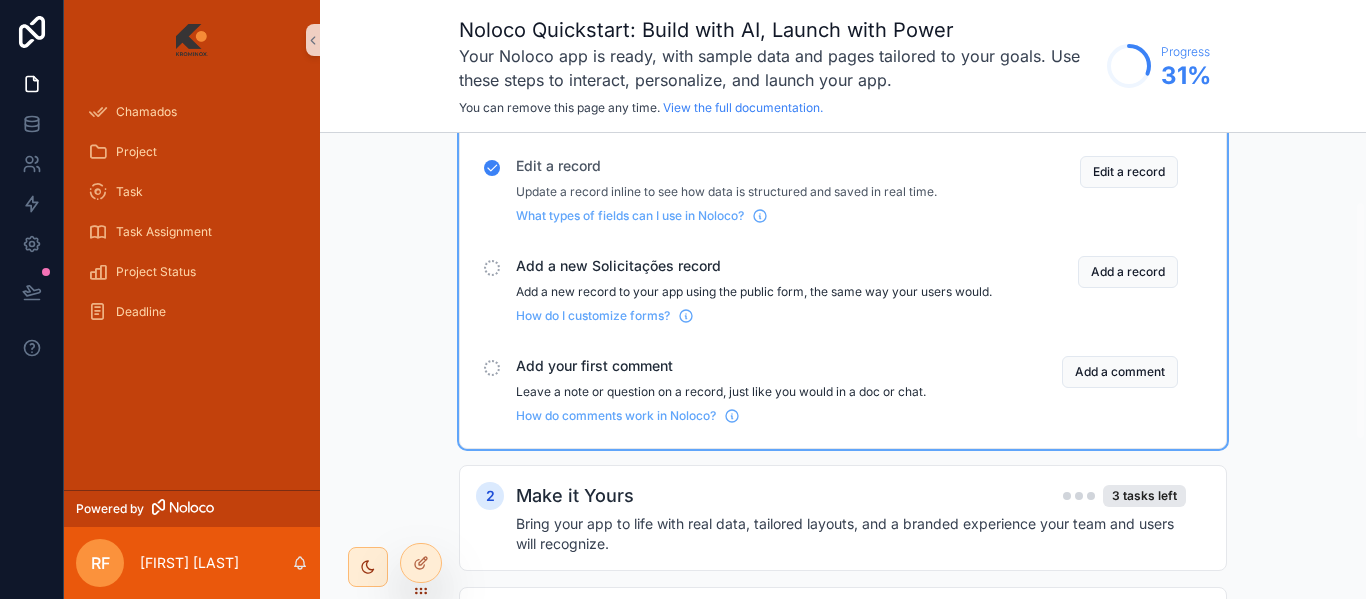 scroll, scrollTop: 200, scrollLeft: 0, axis: vertical 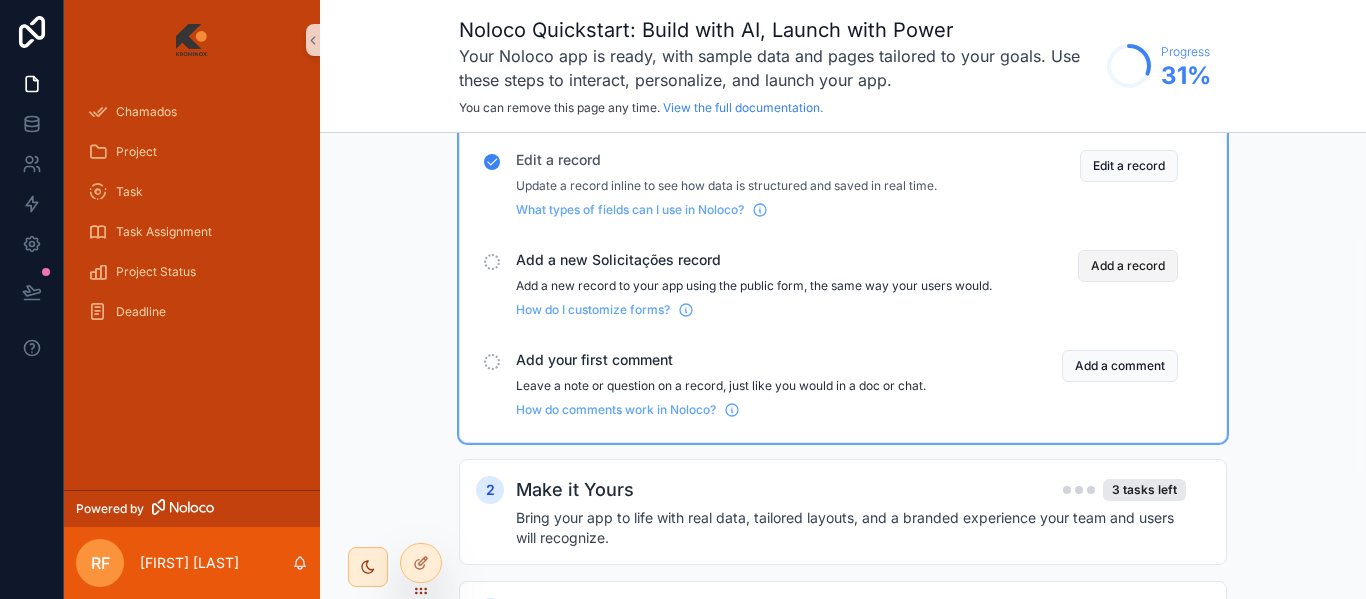 click on "Add a record" at bounding box center [1128, 266] 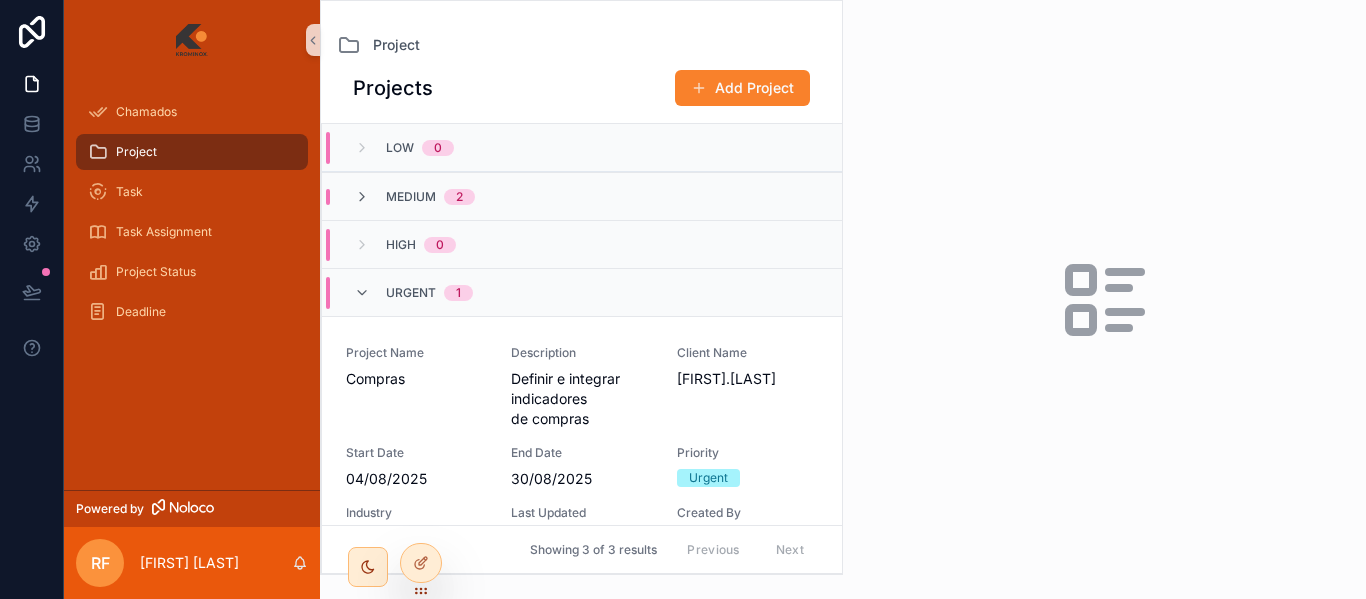 click on "Add Project" at bounding box center (742, 88) 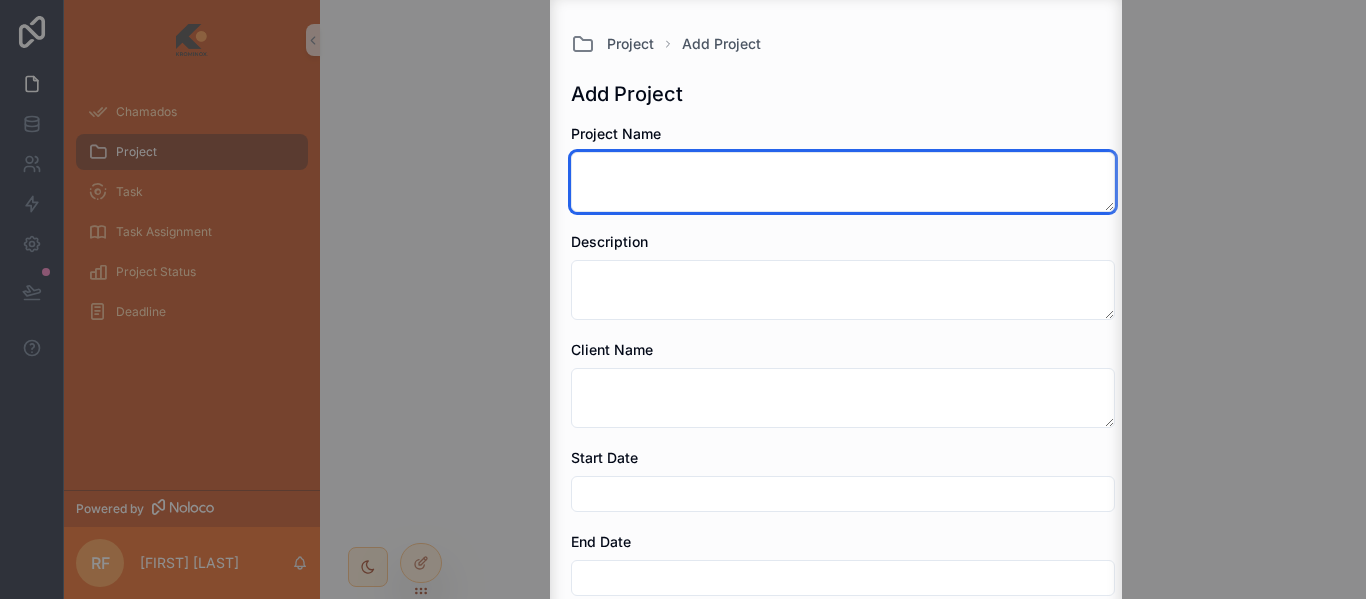 click at bounding box center (843, 182) 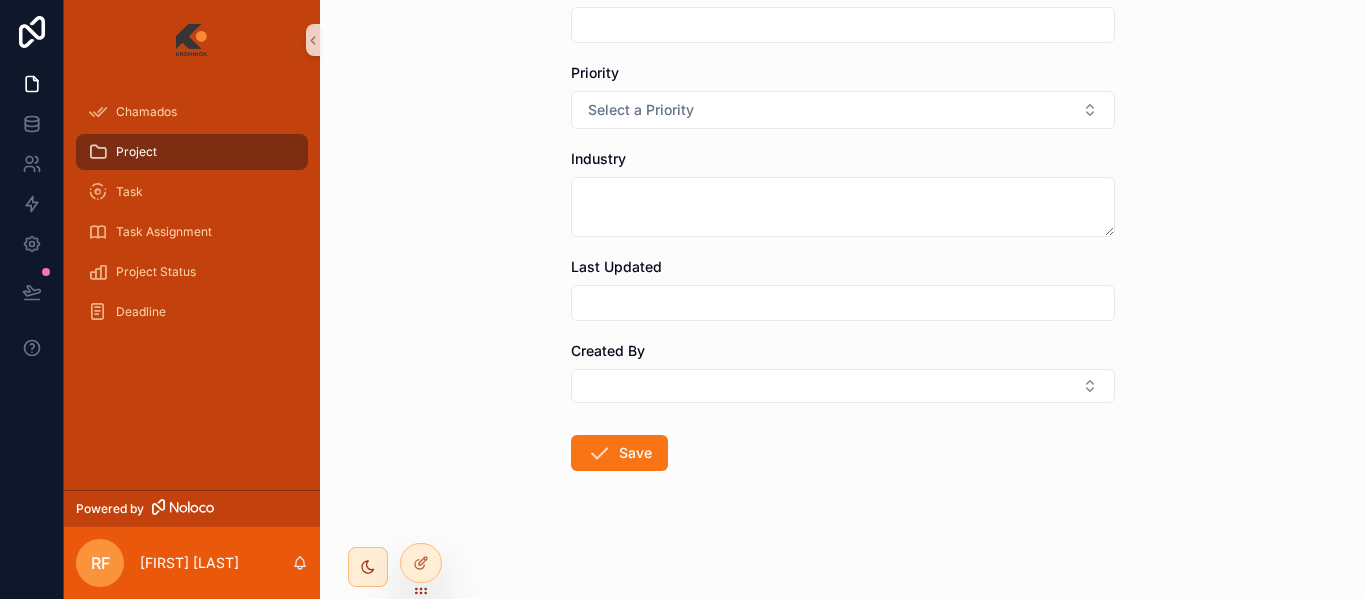 scroll, scrollTop: 0, scrollLeft: 0, axis: both 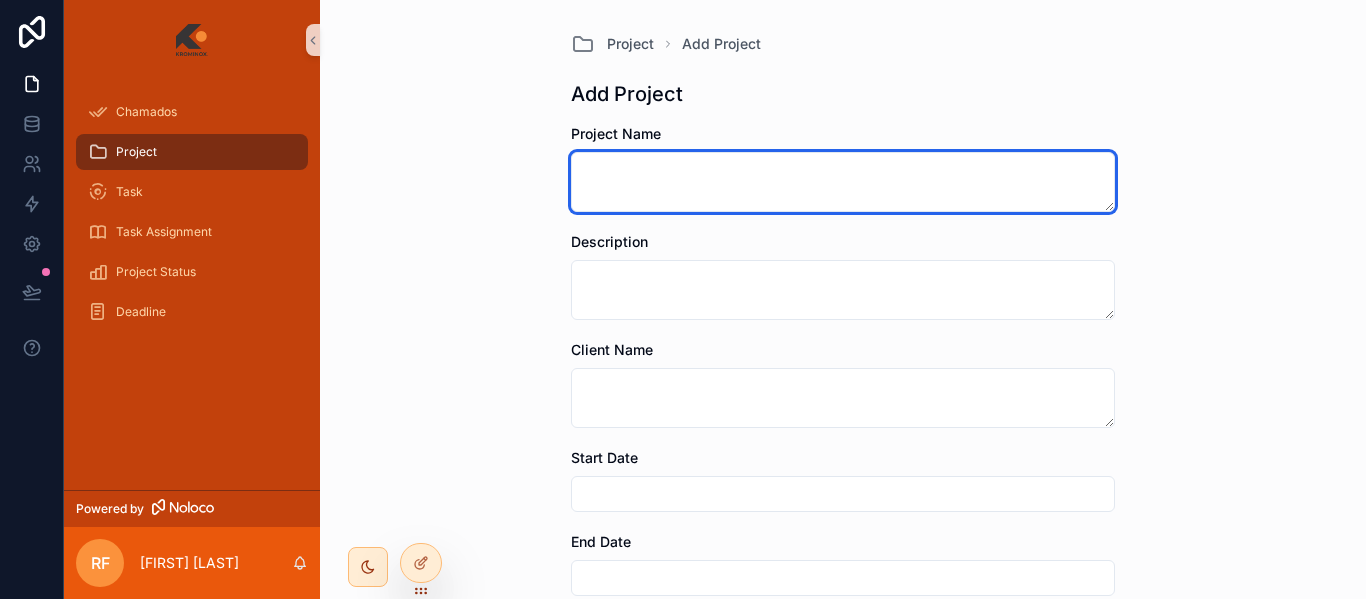 click at bounding box center [843, 182] 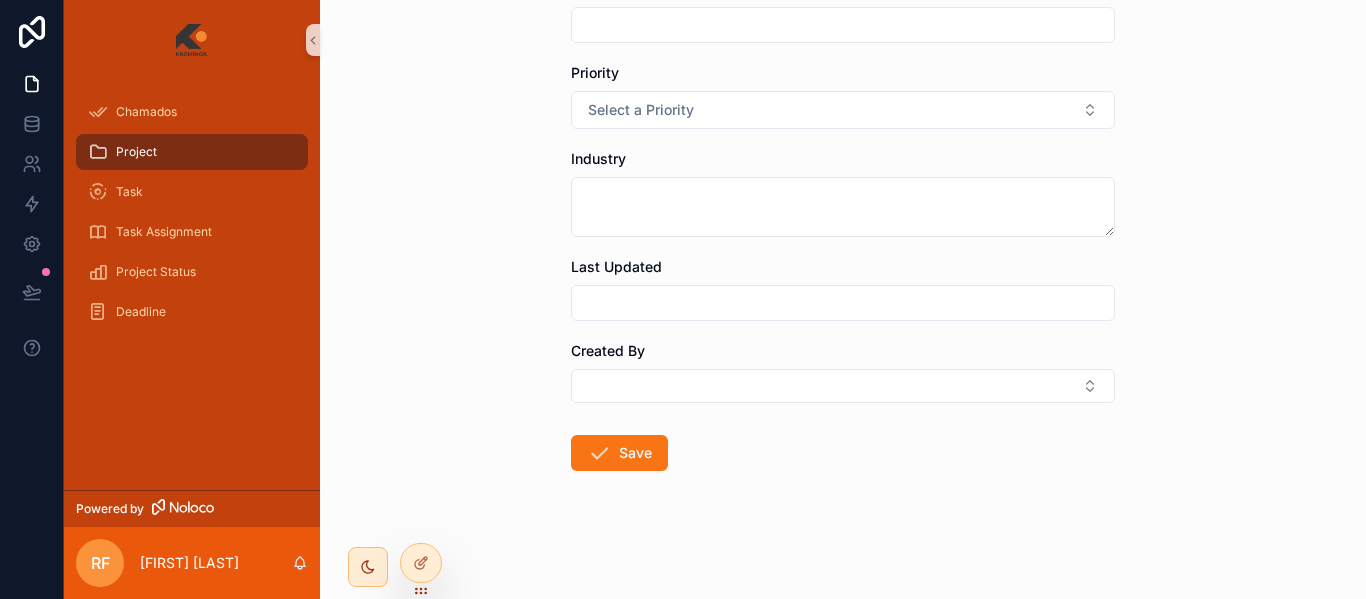 scroll, scrollTop: 0, scrollLeft: 0, axis: both 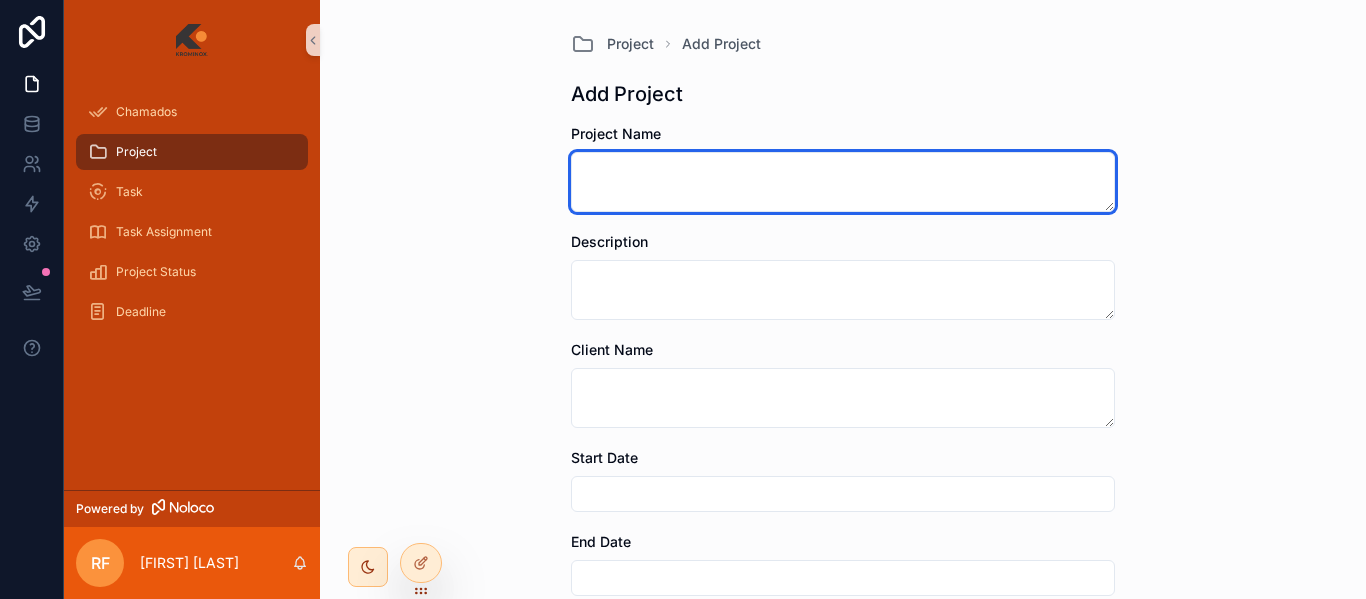 click at bounding box center (843, 182) 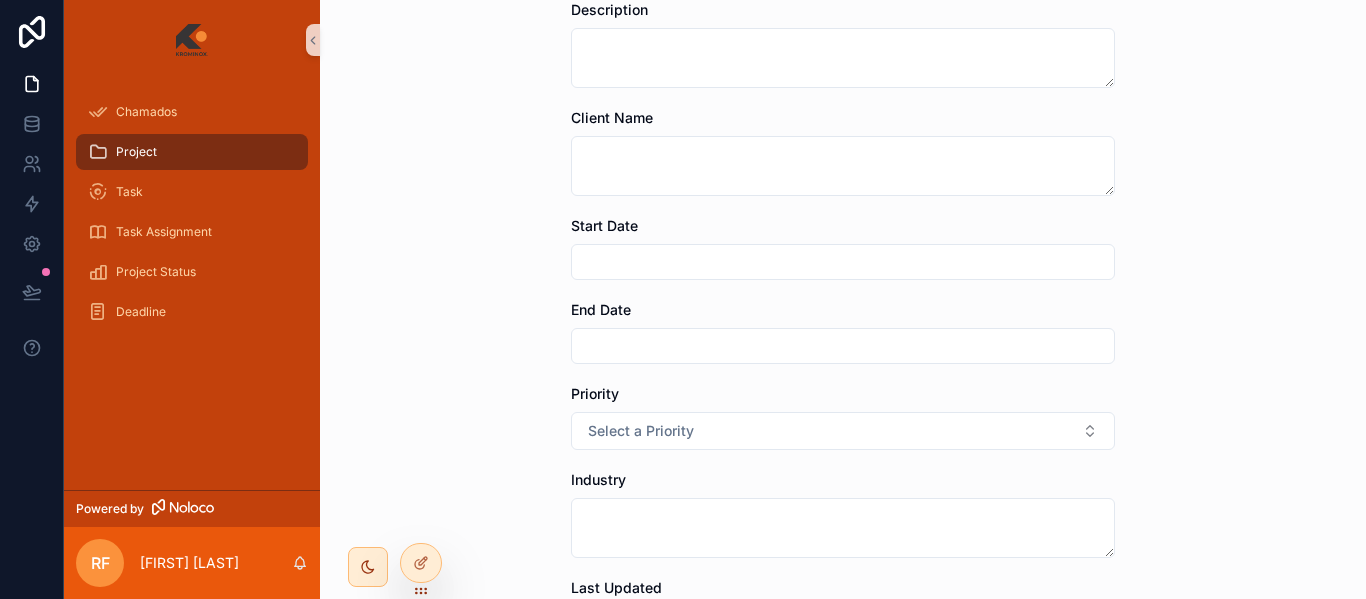 scroll, scrollTop: 0, scrollLeft: 0, axis: both 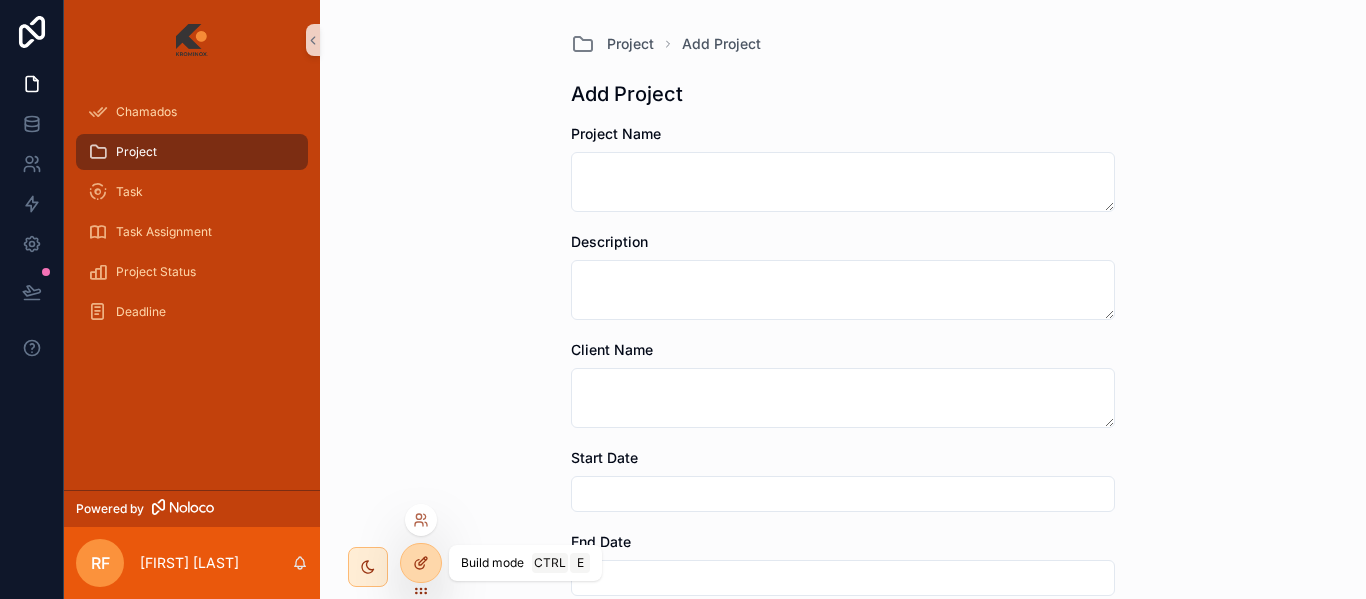 click 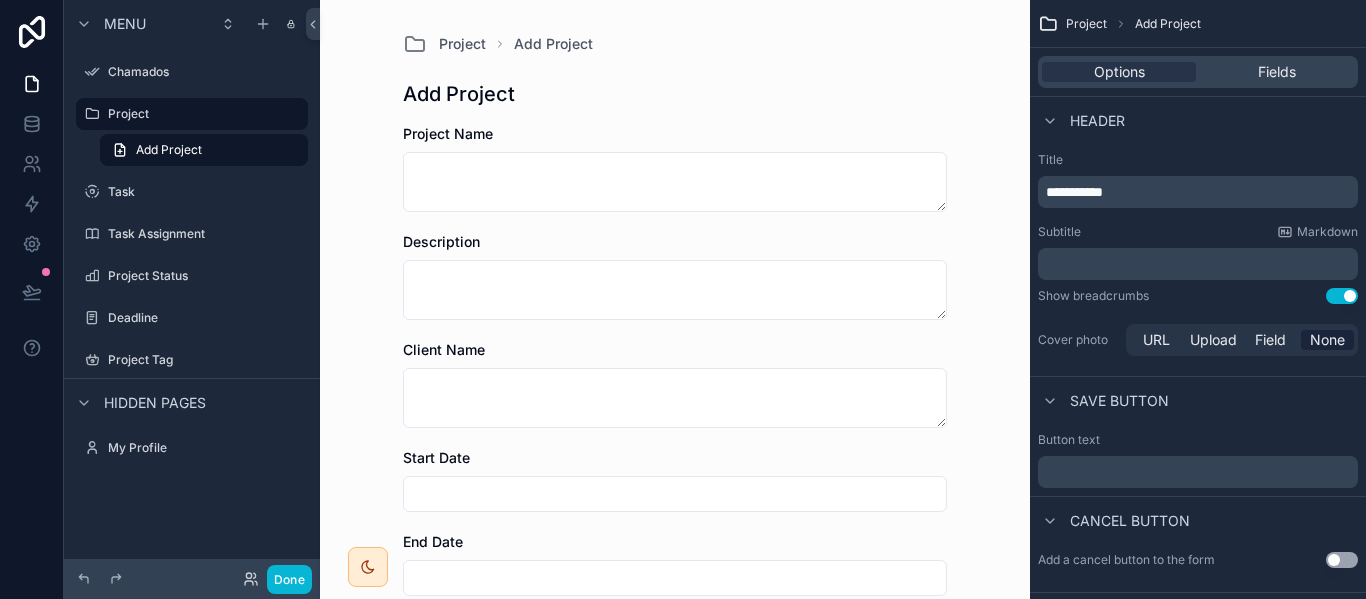 click on "Project Name" at bounding box center (448, 133) 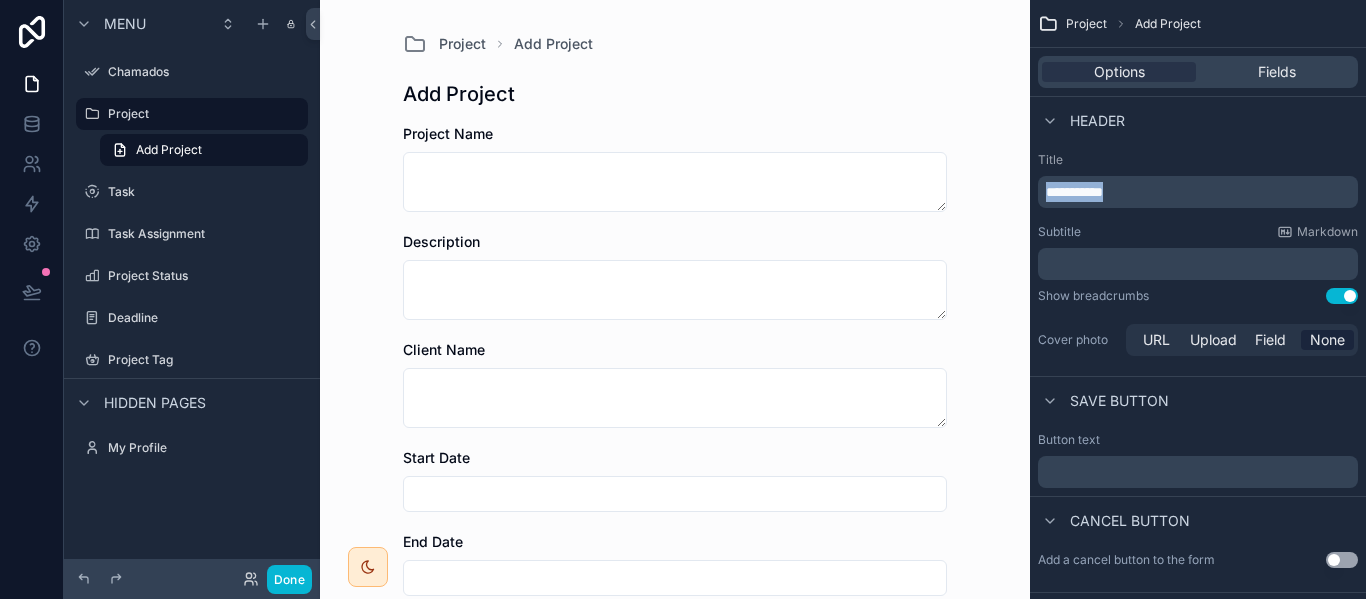 drag, startPoint x: 1163, startPoint y: 194, endPoint x: 964, endPoint y: 182, distance: 199.36148 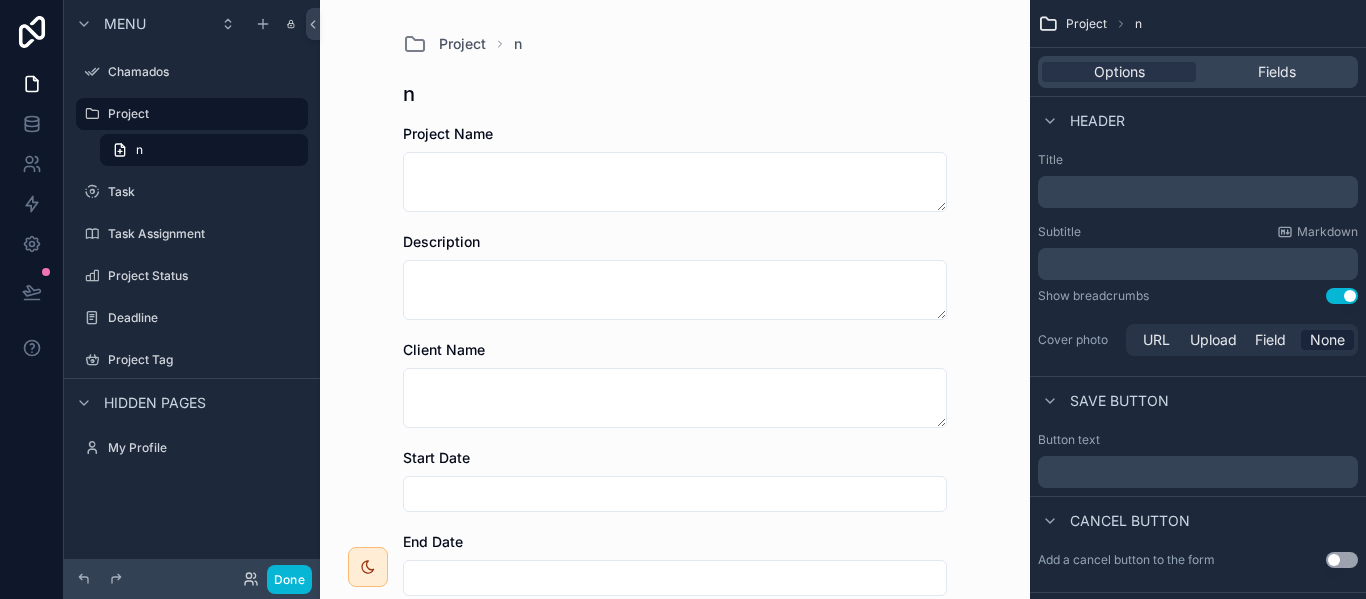 type 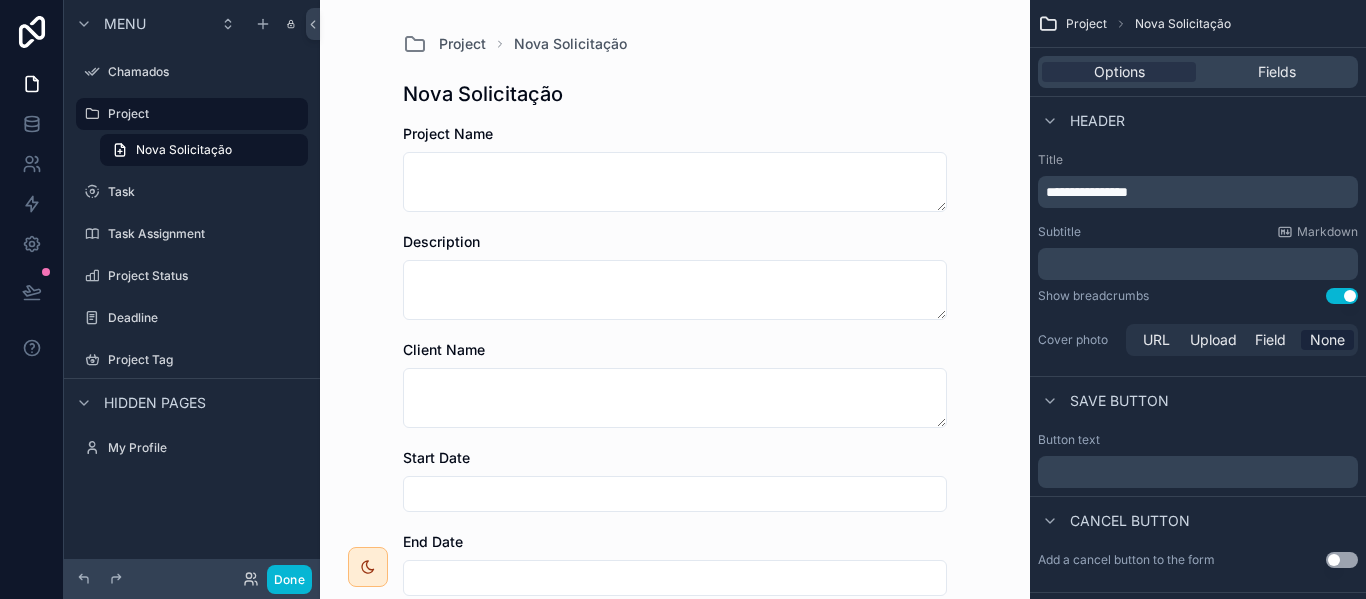 click on "Project Nova Solicitação Nova Solicitação Project Name Description Client Name Start Date End Date Priority Select a Priority Industry Last Updated Created By Save" at bounding box center [675, 576] 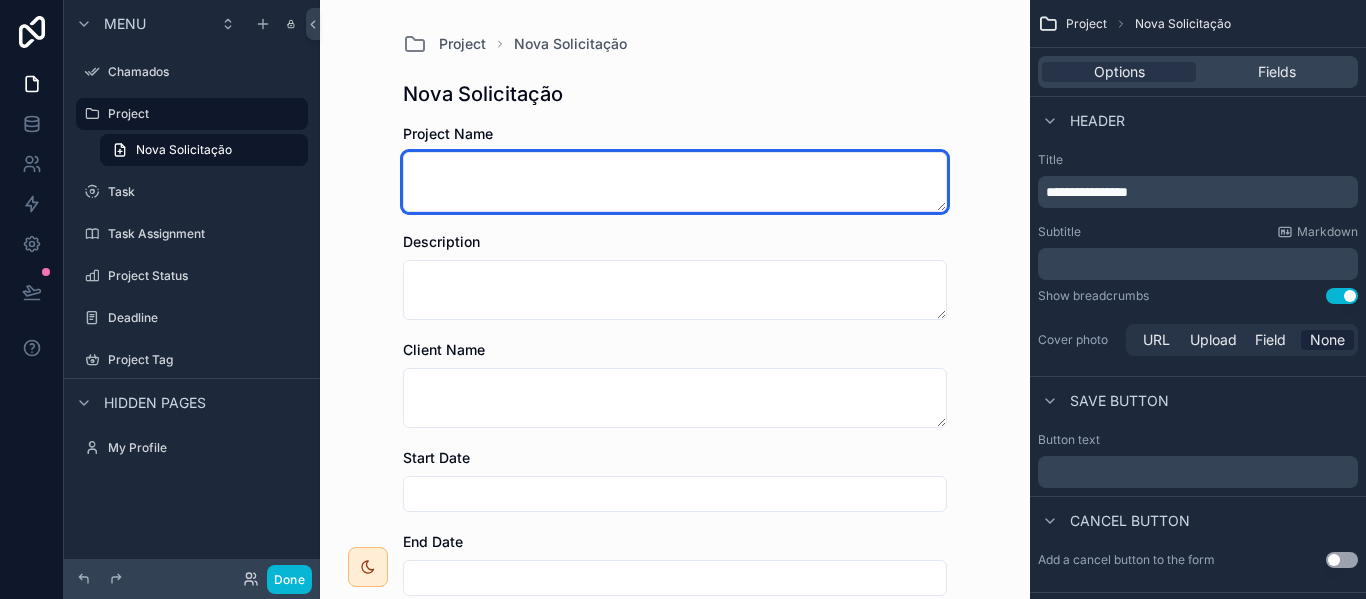click at bounding box center [675, 182] 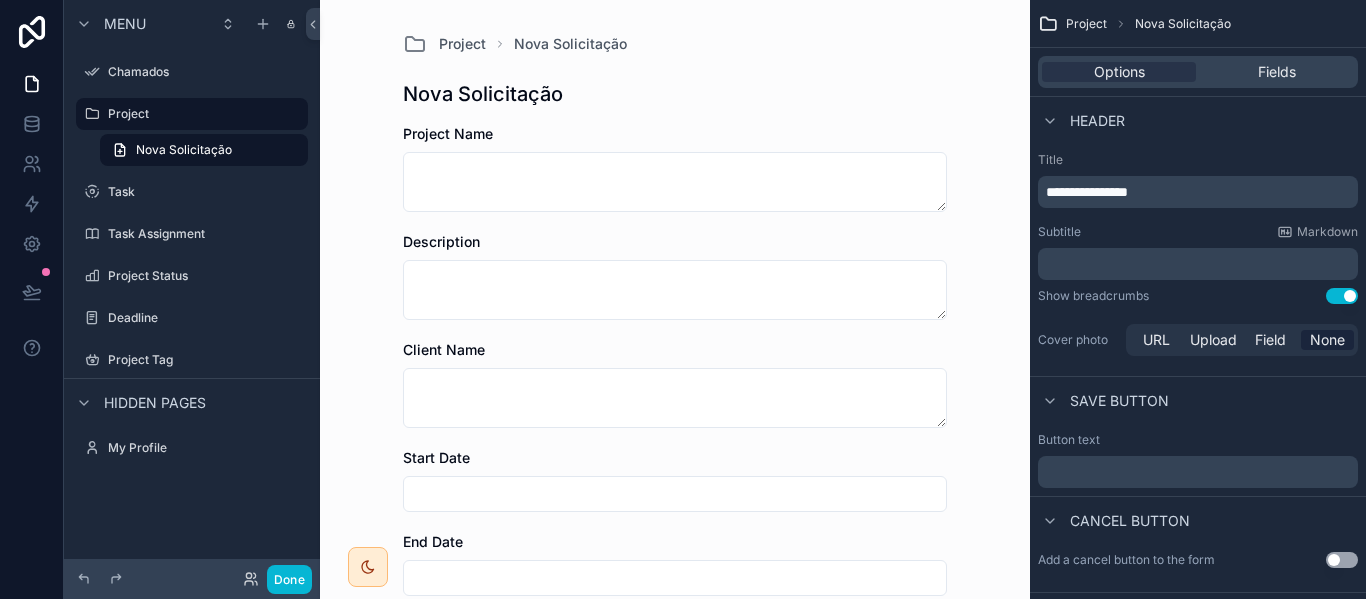 click on "Project Name" at bounding box center [448, 133] 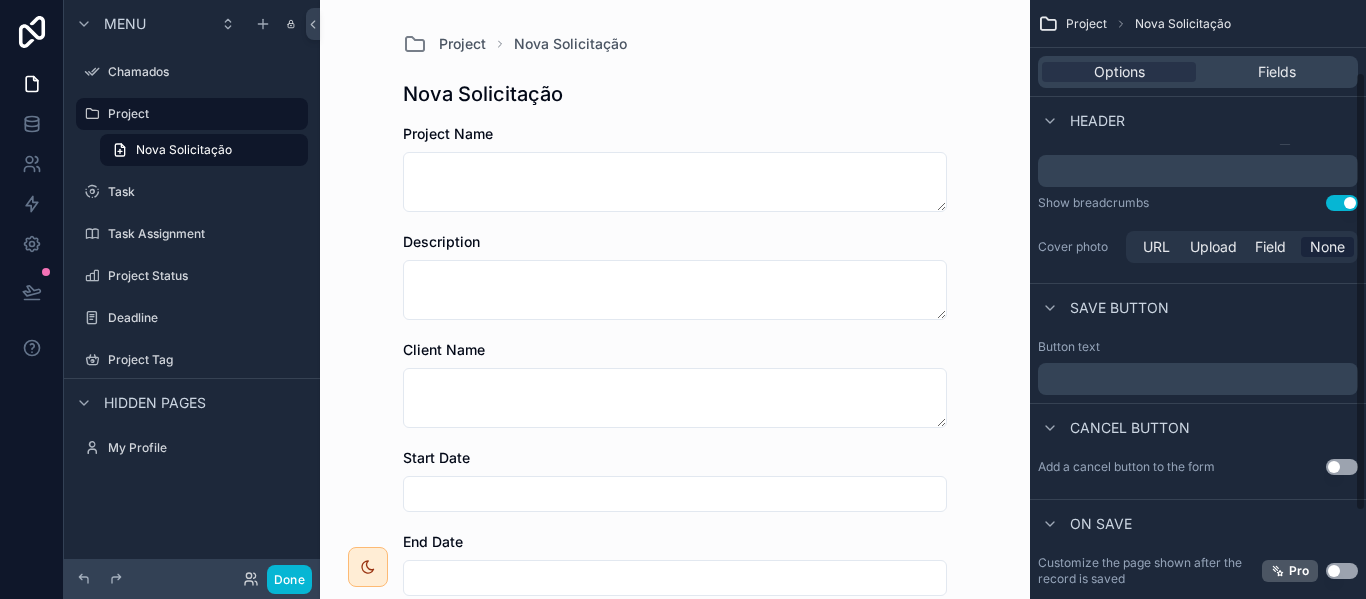 scroll, scrollTop: 0, scrollLeft: 0, axis: both 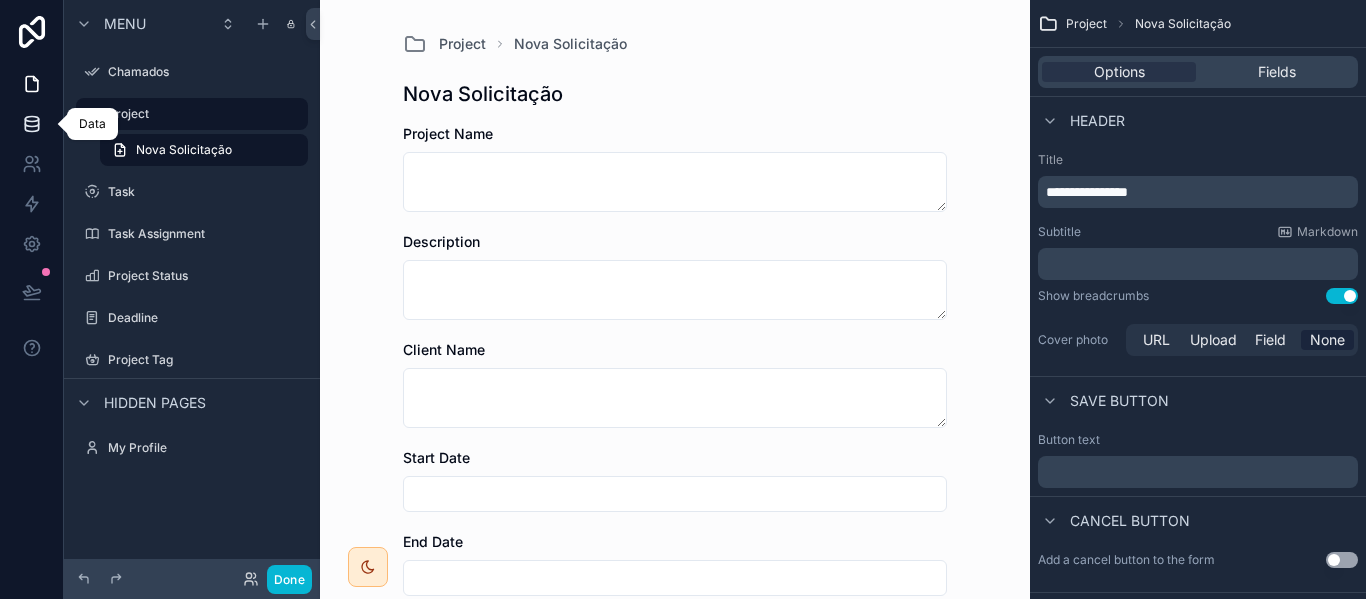 click 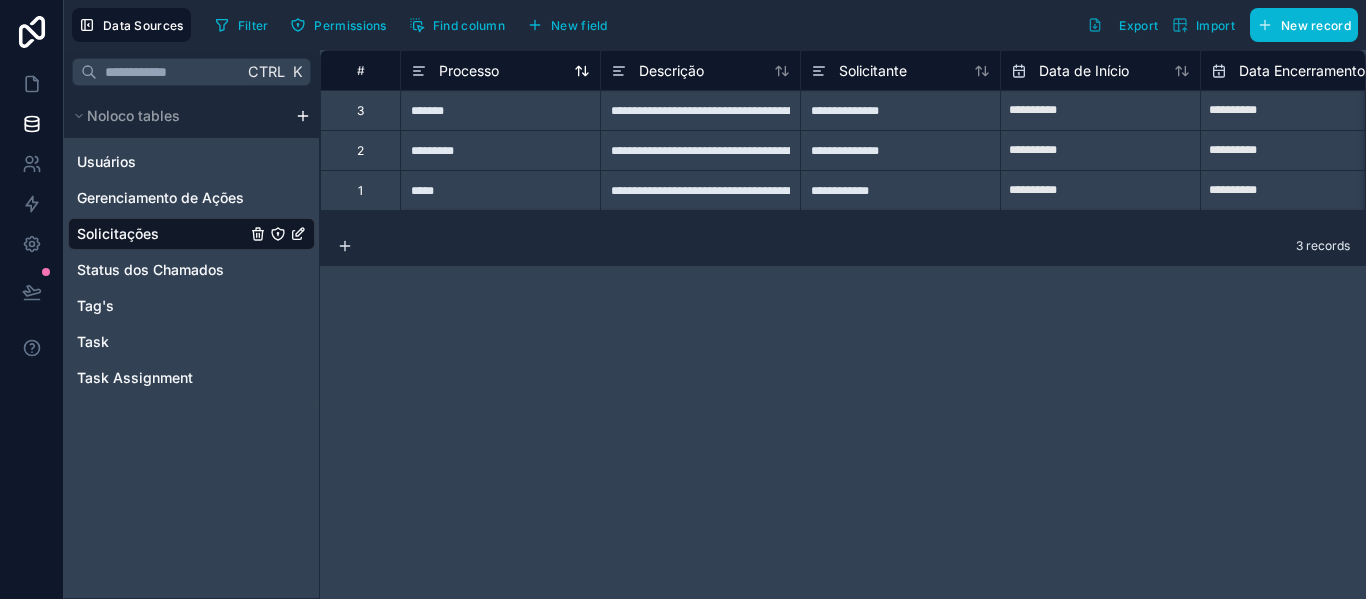 click on "Processo" at bounding box center [455, 71] 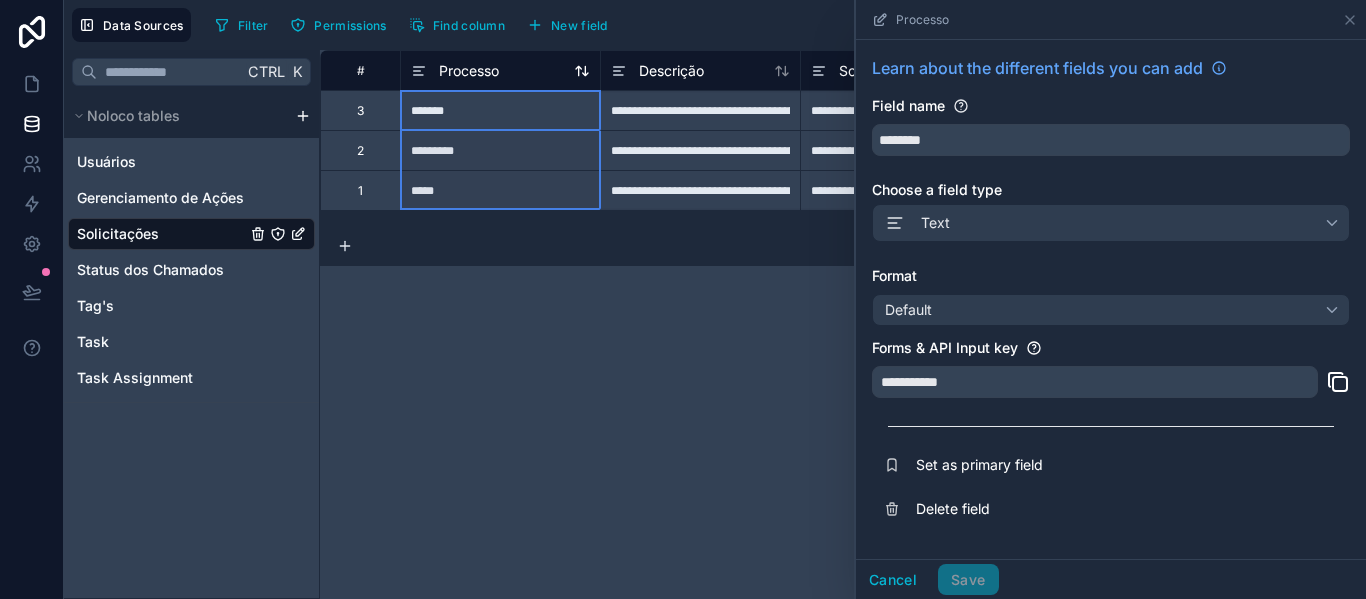 click on "Processo" at bounding box center (469, 71) 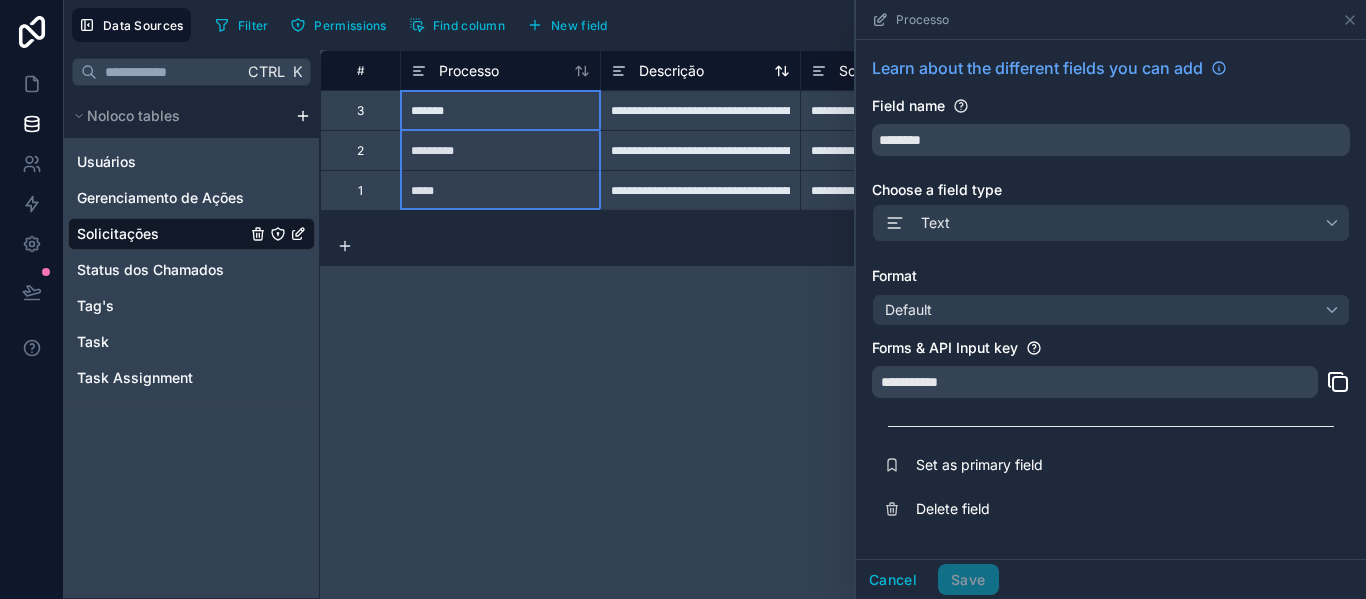click on "Descrição" at bounding box center (671, 71) 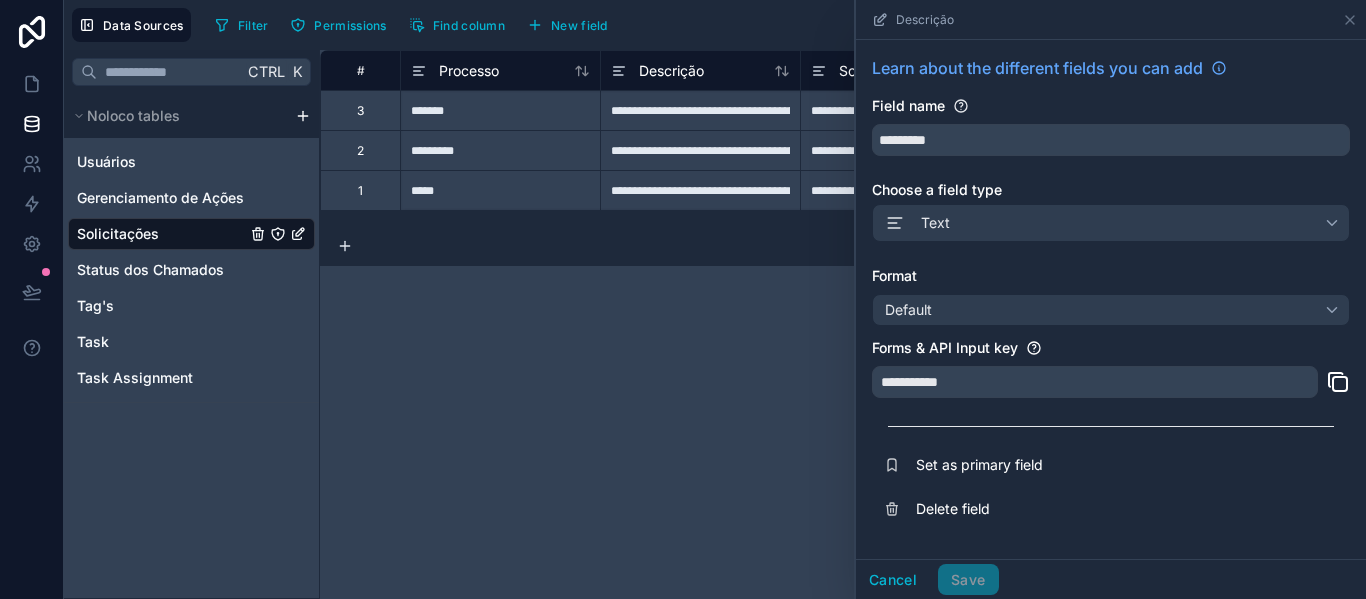click on "**********" at bounding box center (843, 324) 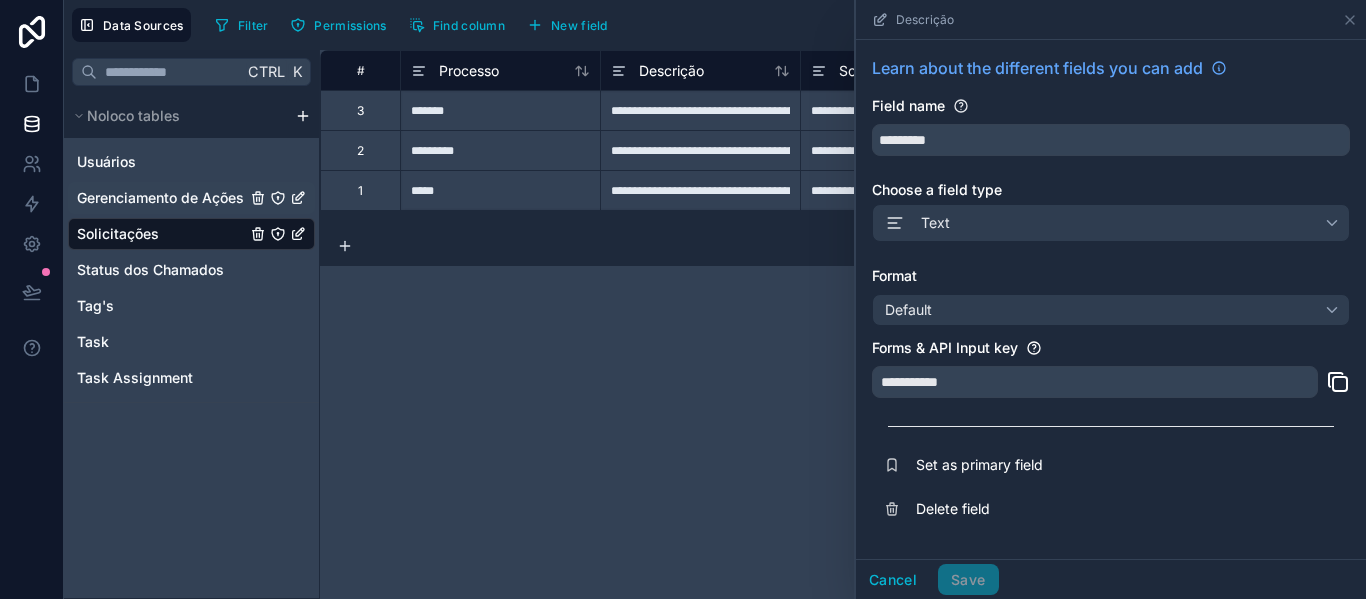 click on "Gerenciamento de Ações" at bounding box center (160, 198) 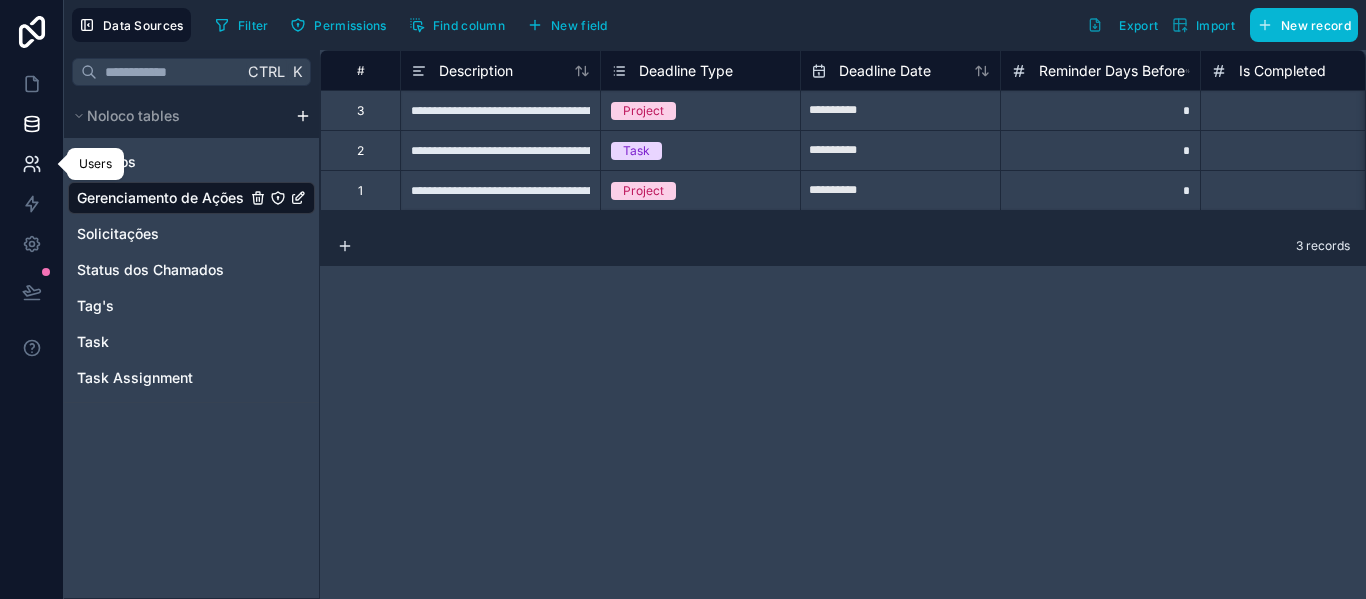 click at bounding box center (31, 164) 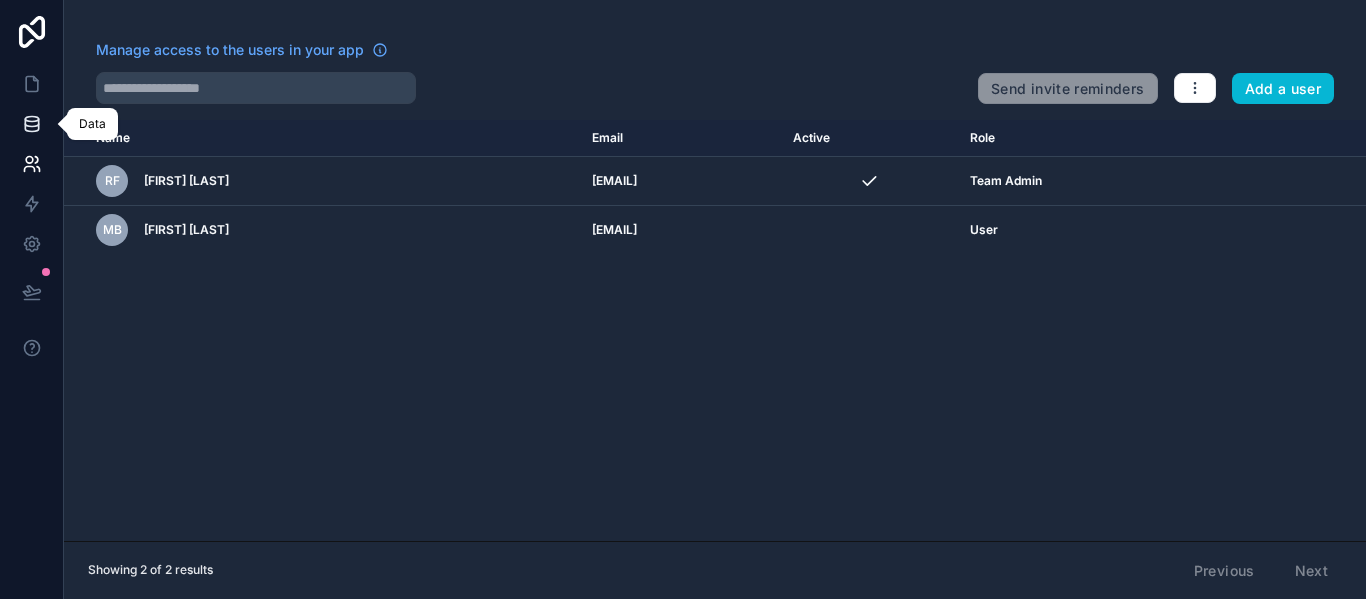 click 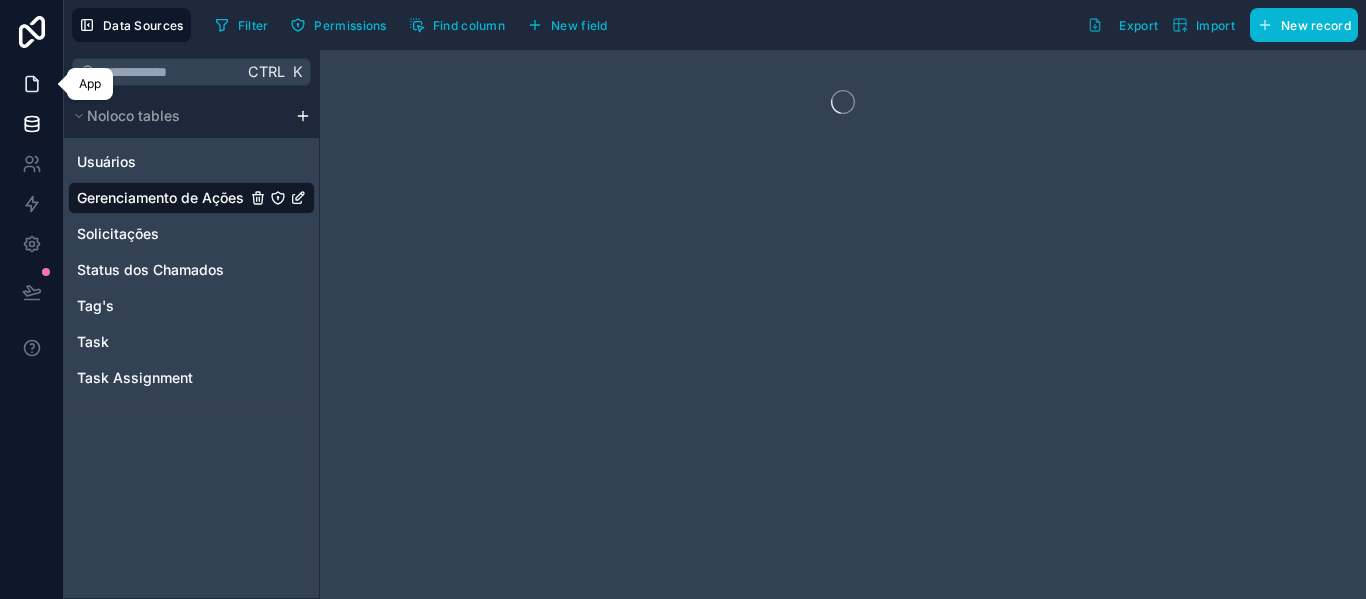 click 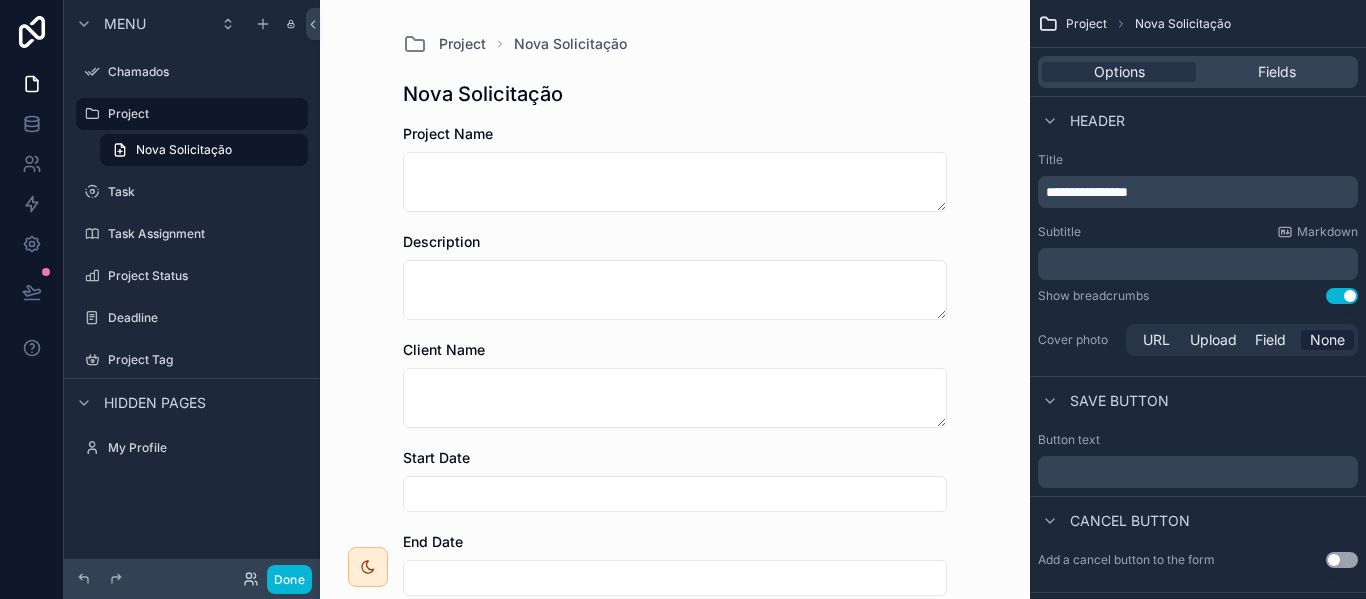 click on "Project Name" at bounding box center [448, 133] 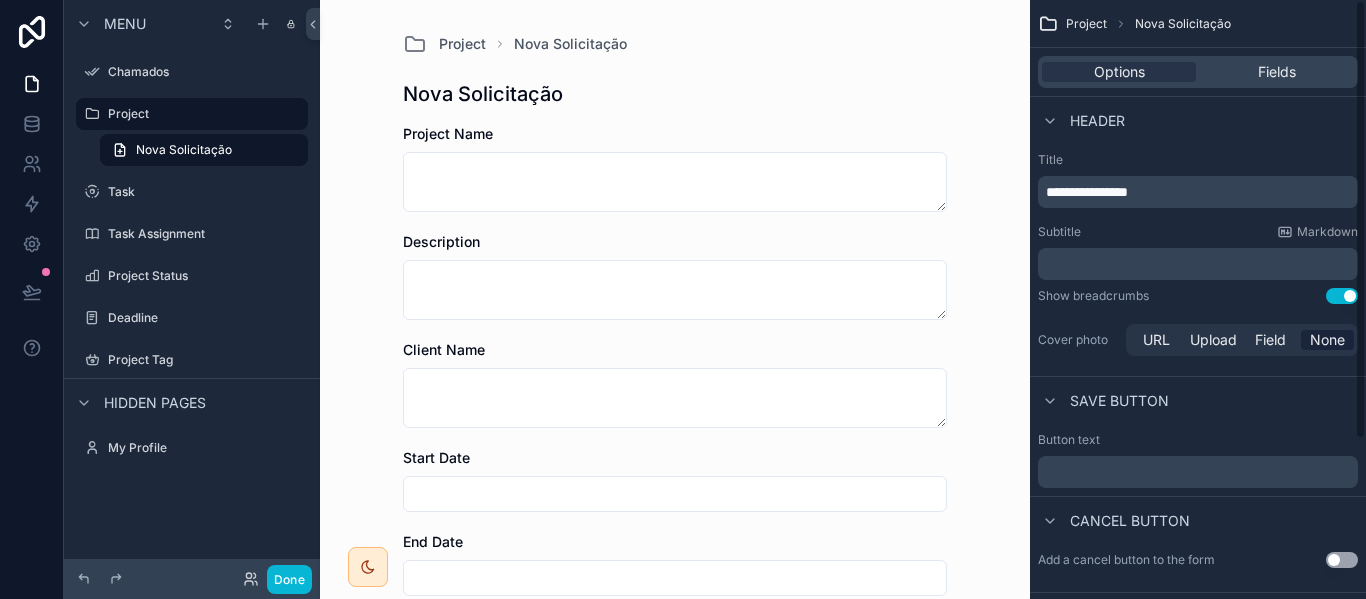 click on "**********" at bounding box center (1087, 192) 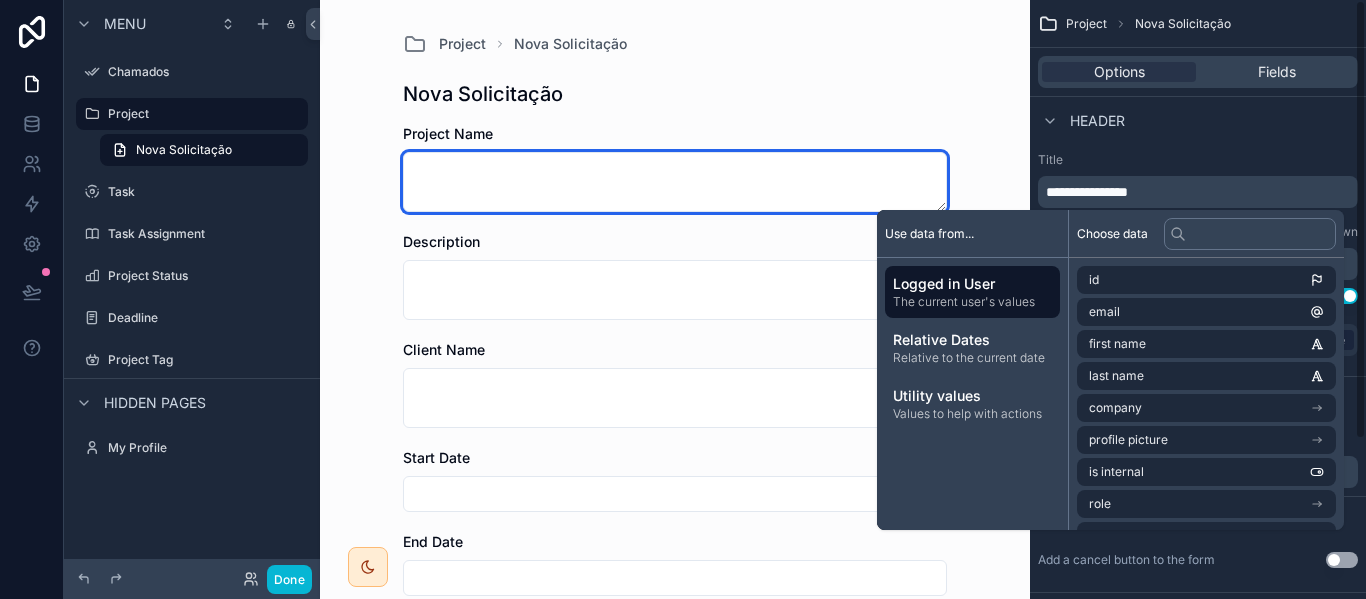 click at bounding box center (675, 182) 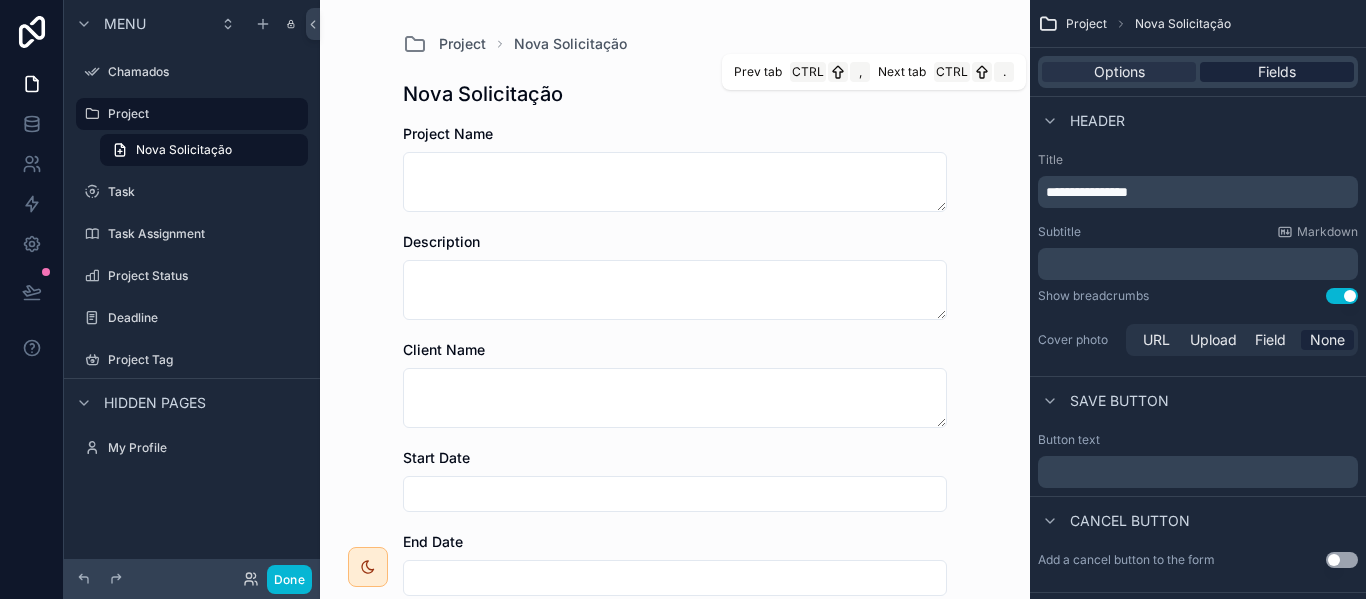 click on "Fields" at bounding box center [1277, 72] 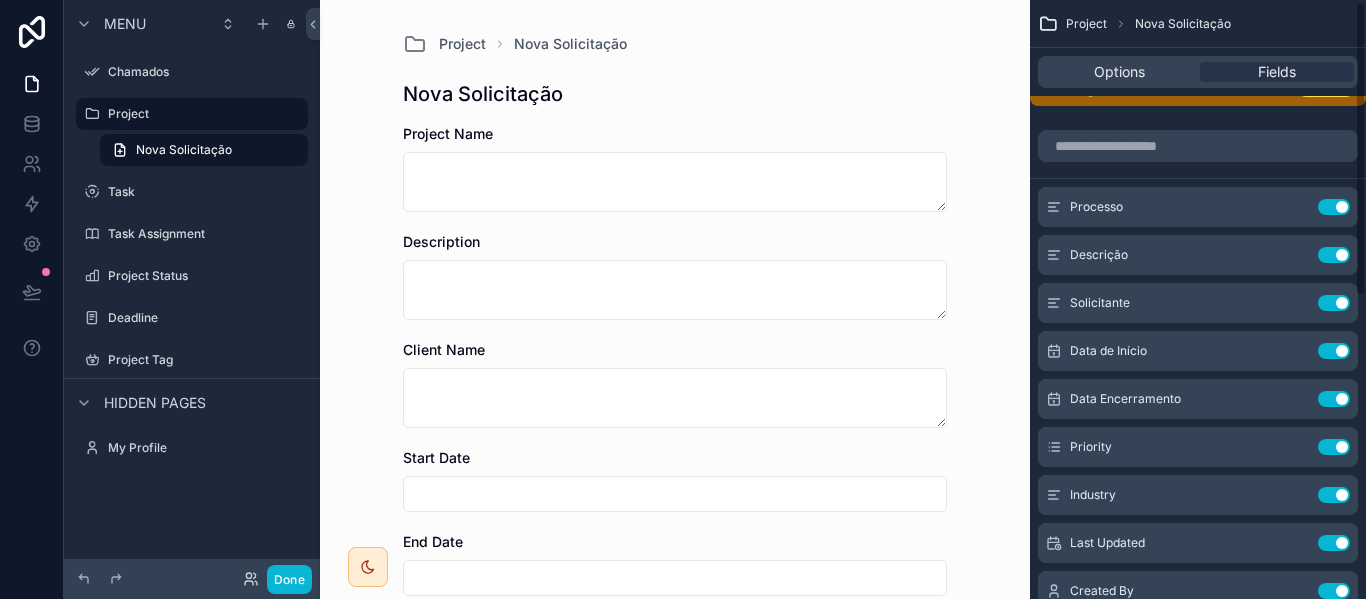 scroll, scrollTop: 0, scrollLeft: 0, axis: both 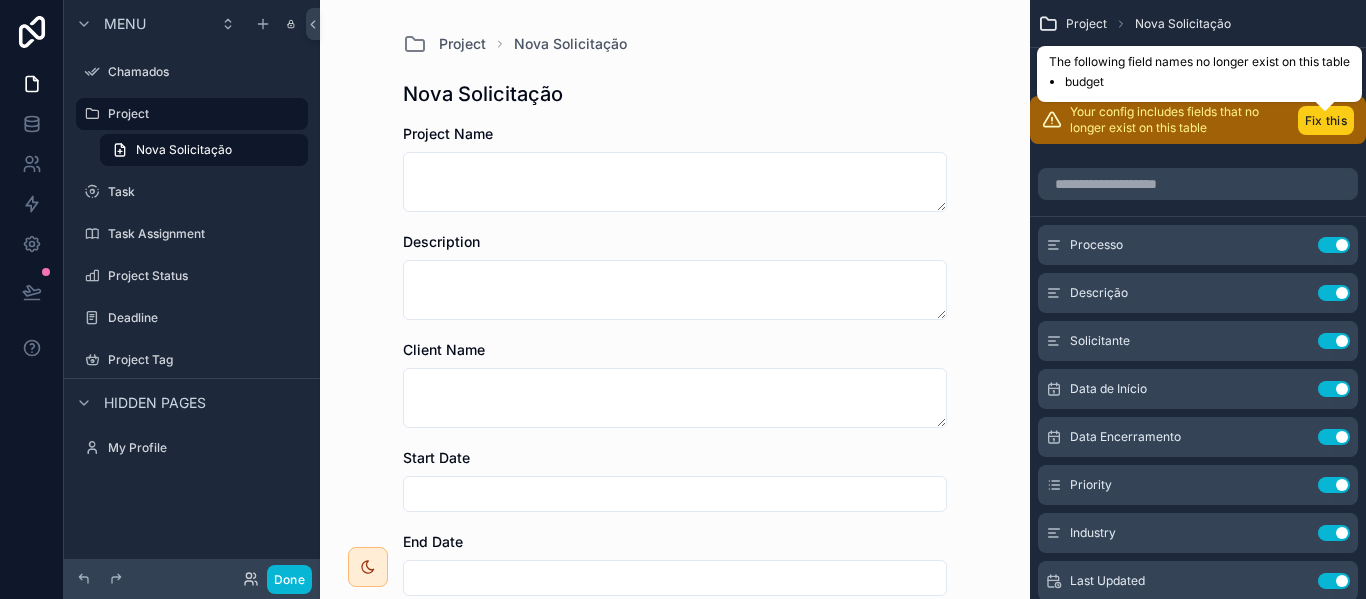 click on "Fix this" at bounding box center [1326, 120] 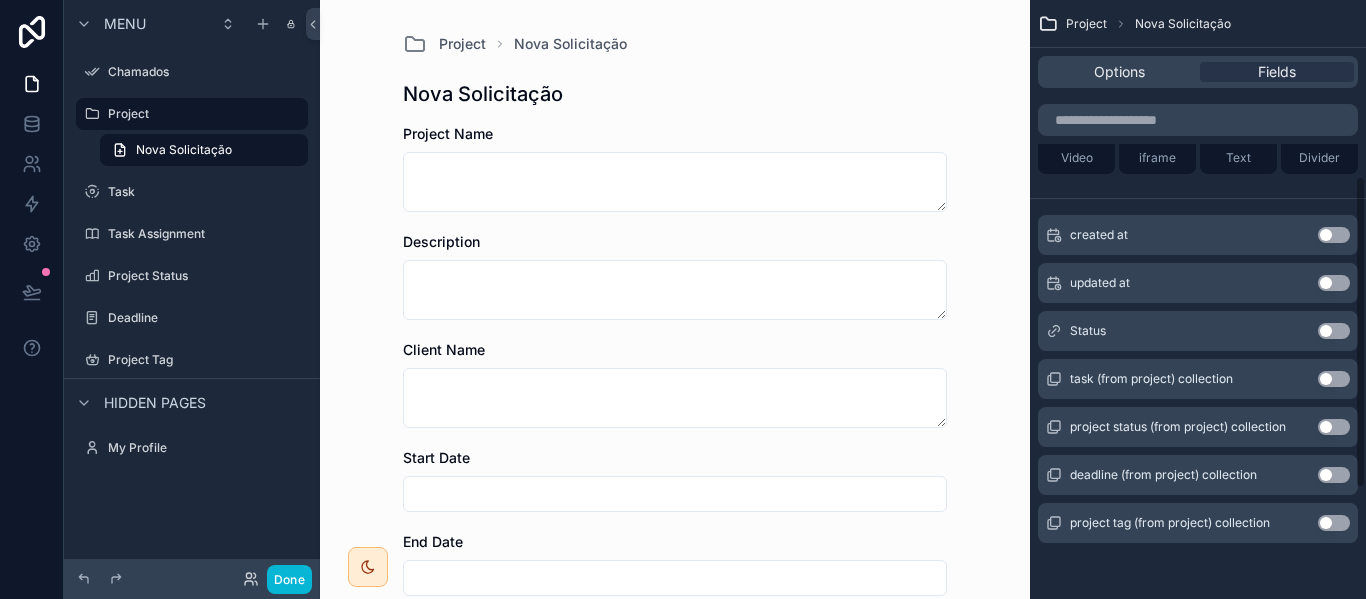 scroll, scrollTop: 0, scrollLeft: 0, axis: both 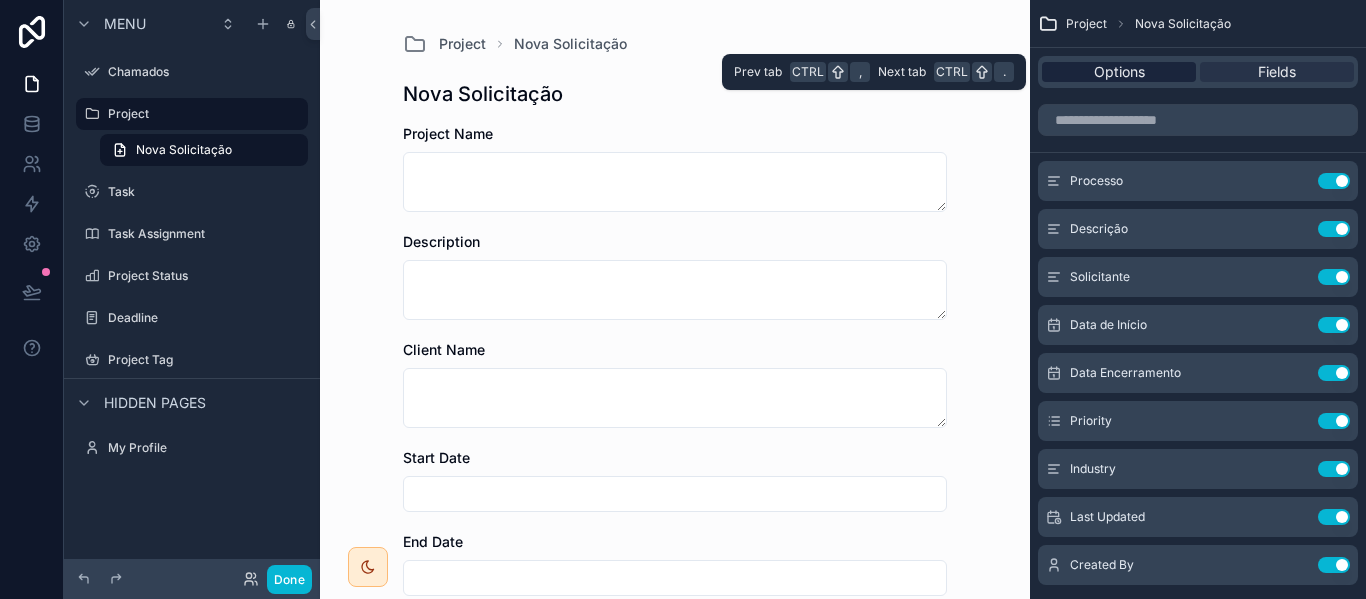 click on "Options" at bounding box center [1119, 72] 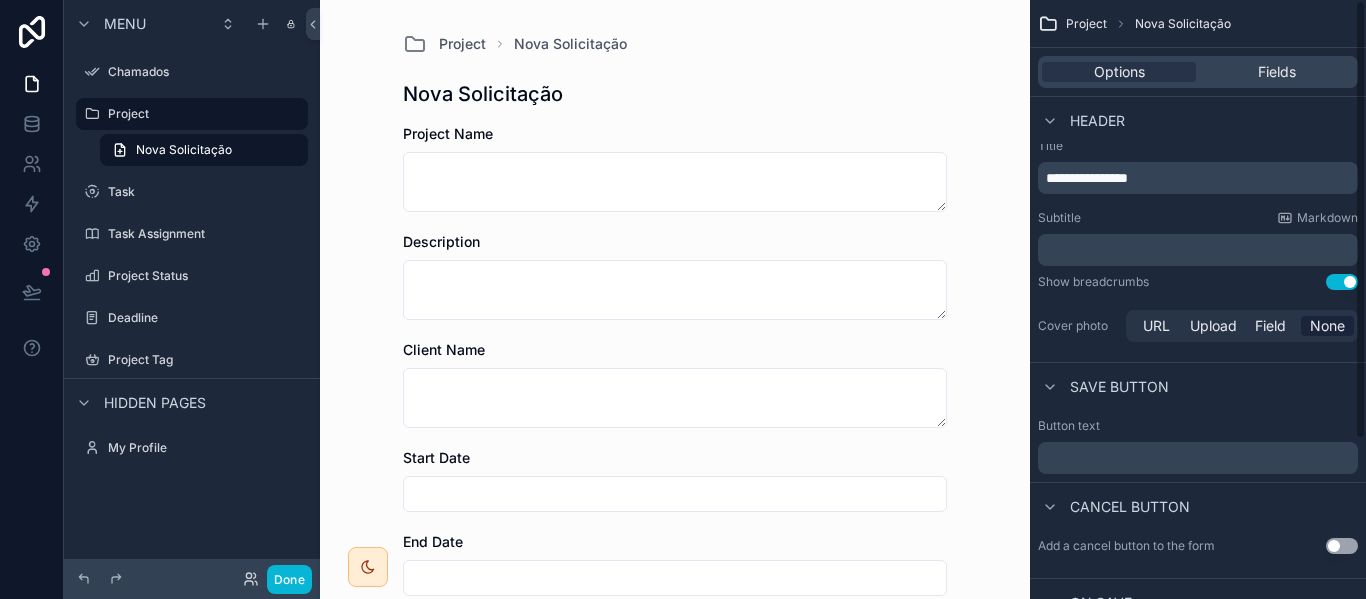 scroll, scrollTop: 0, scrollLeft: 0, axis: both 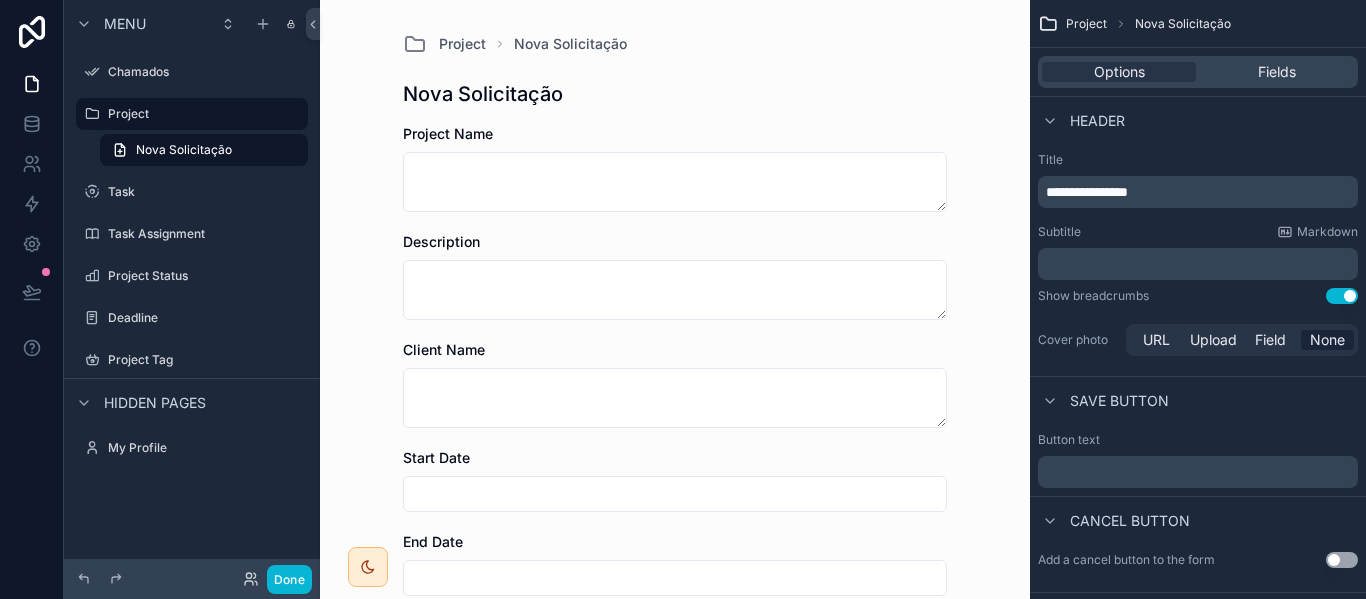 click on "﻿" at bounding box center [1200, 264] 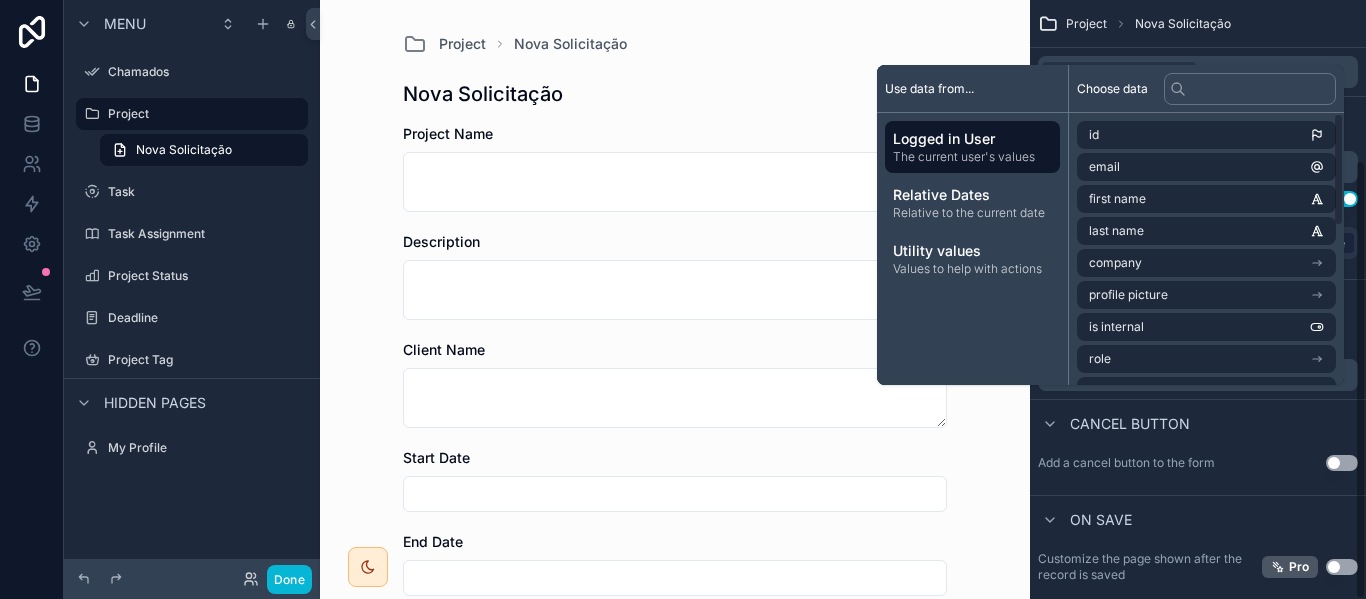 scroll, scrollTop: 0, scrollLeft: 0, axis: both 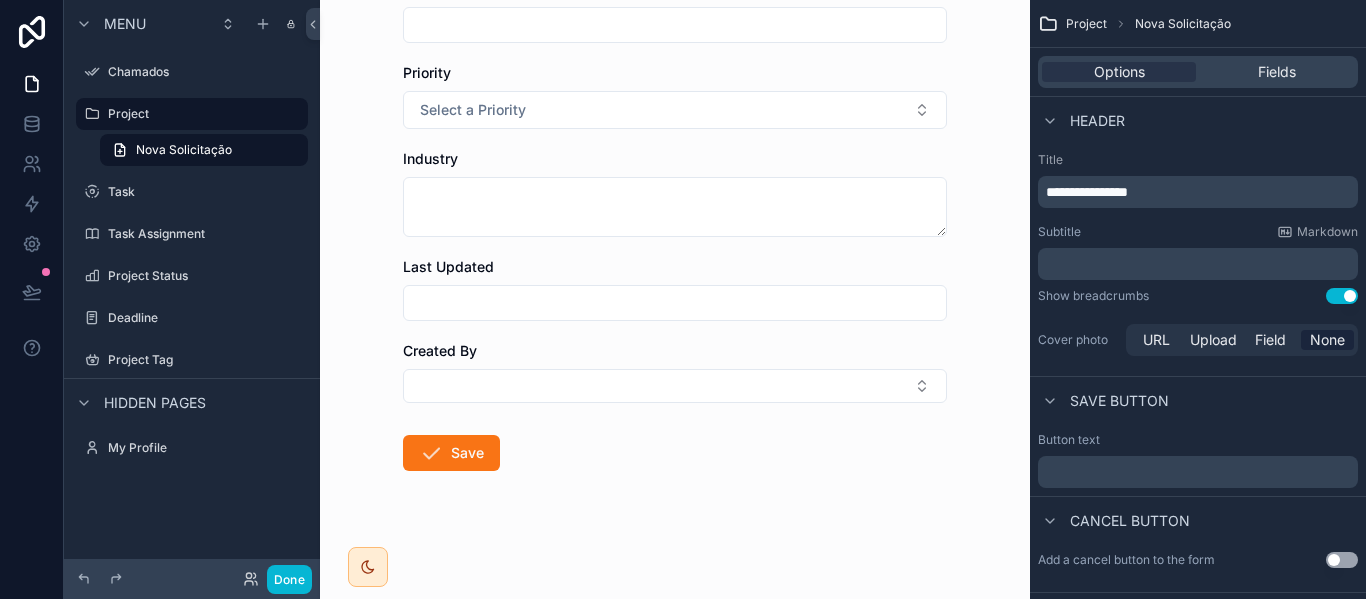 click on "Project Name Description Client Name Start Date End Date Priority Select a Priority Industry Last Updated Created By Save" at bounding box center (675, 85) 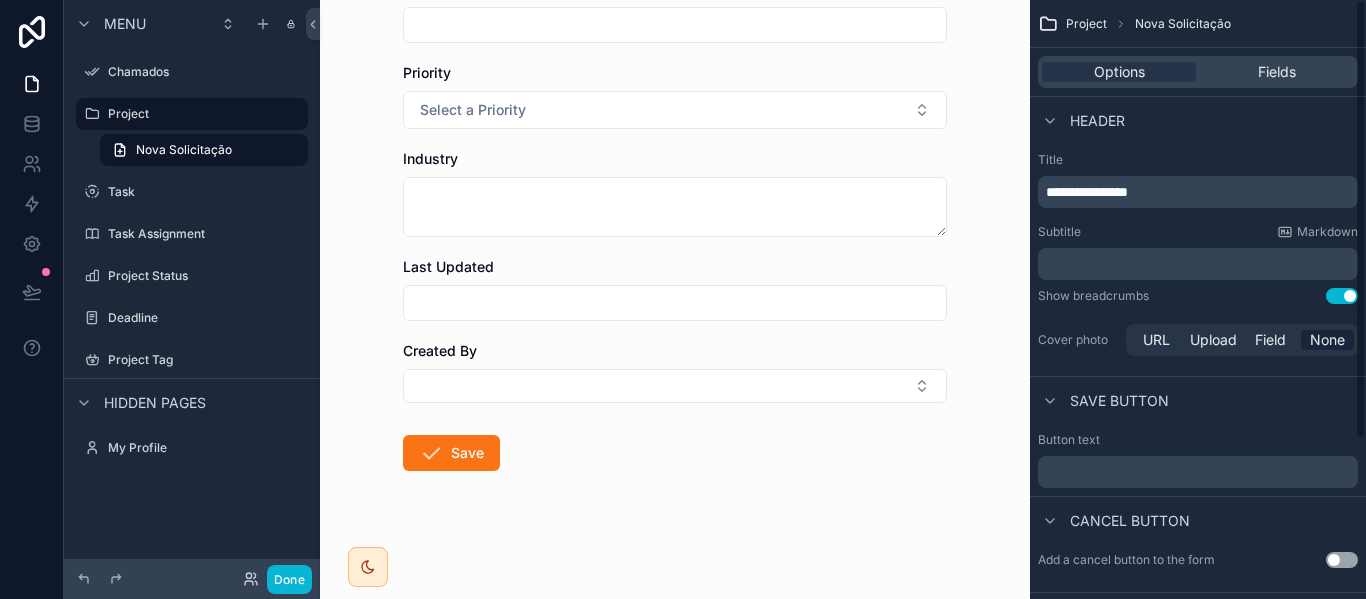 click on "﻿" at bounding box center [1200, 264] 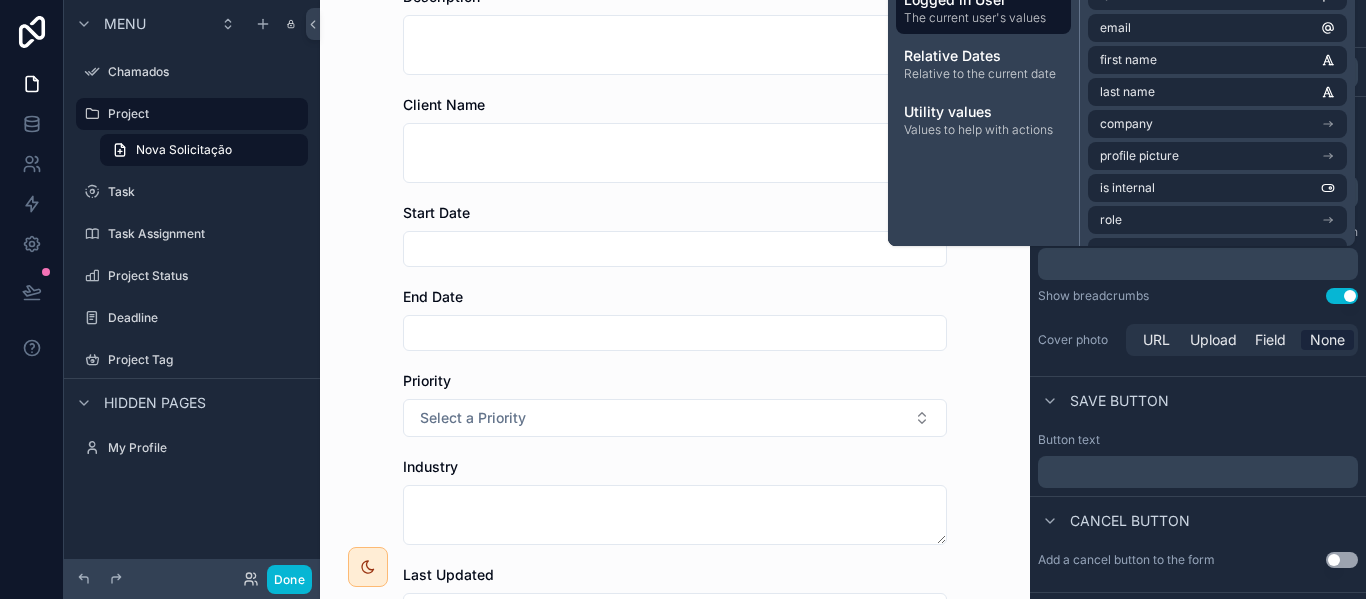 scroll, scrollTop: 0, scrollLeft: 0, axis: both 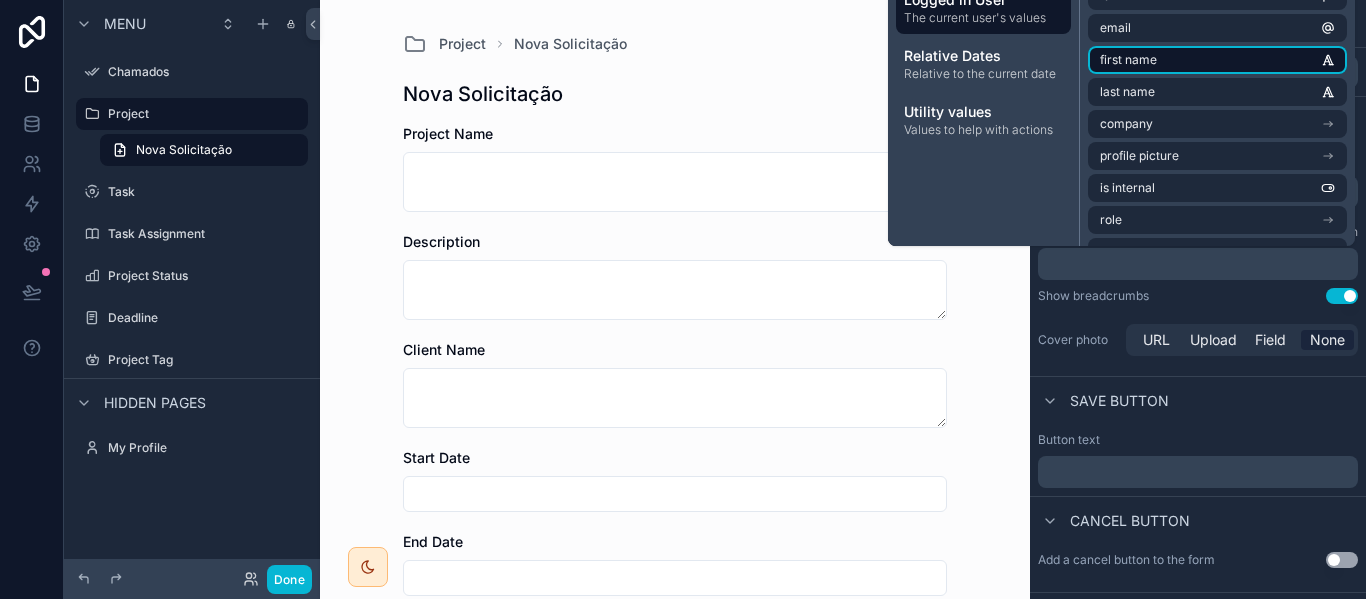 click on "first name" at bounding box center (1217, 60) 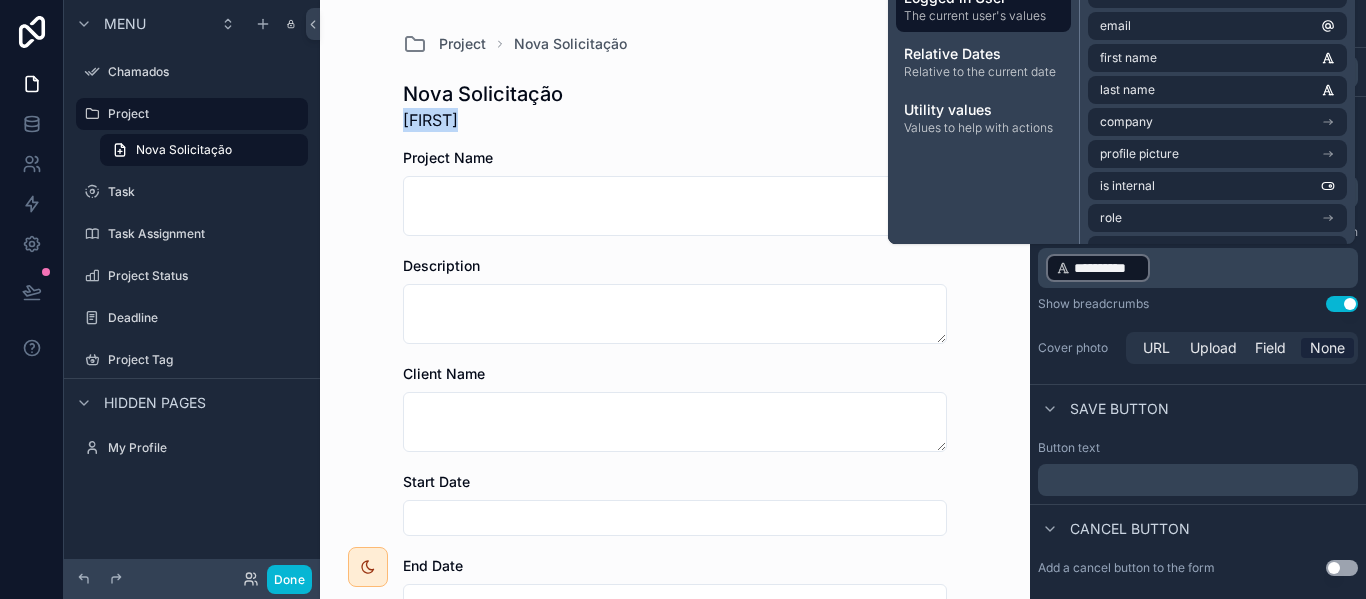 click on "Nova Solicitação [FIRST]" at bounding box center (675, 106) 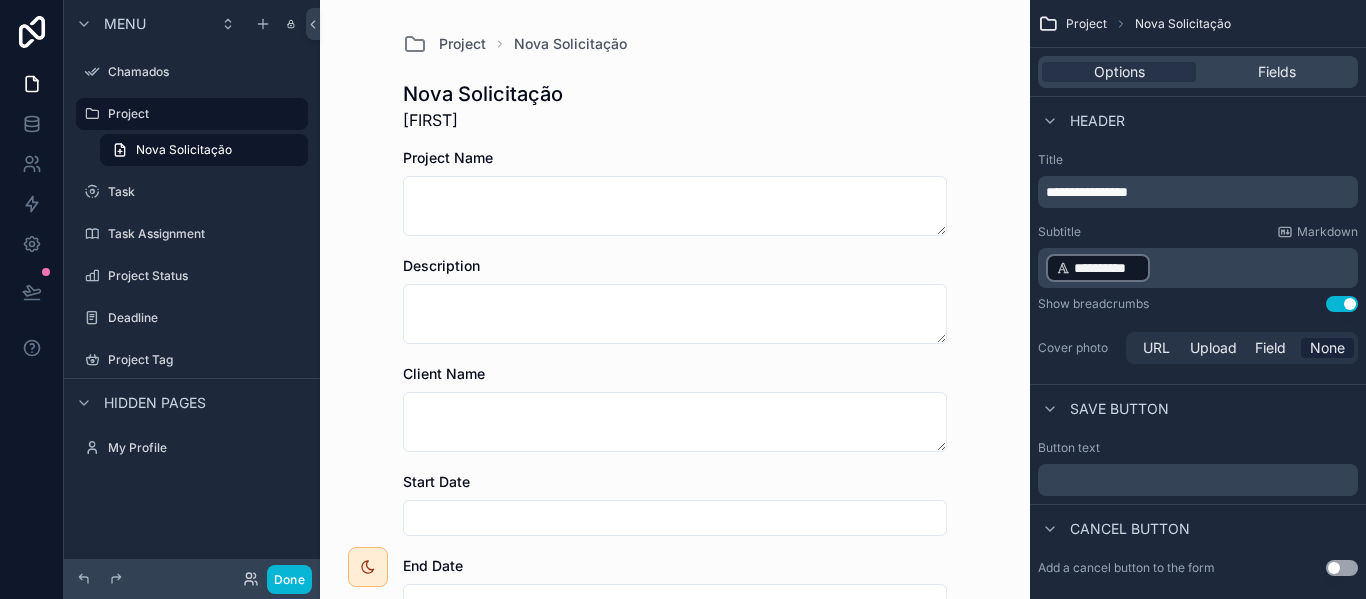 click on "**********" at bounding box center (1200, 268) 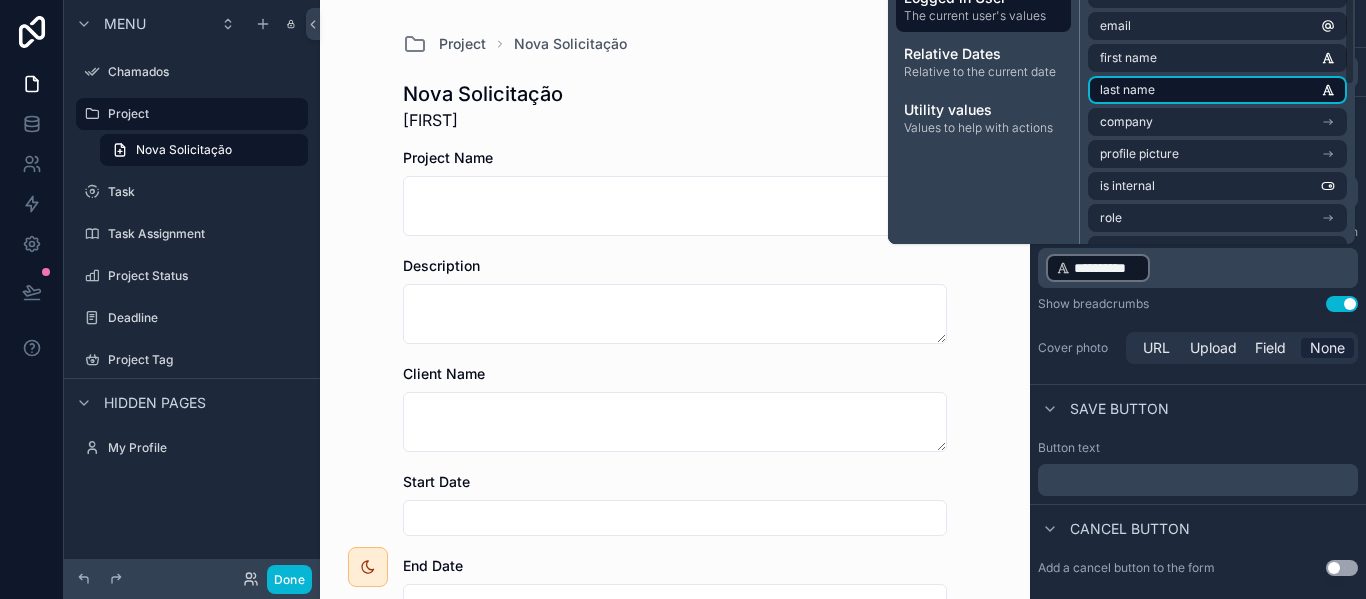 click on "last name" at bounding box center [1217, 90] 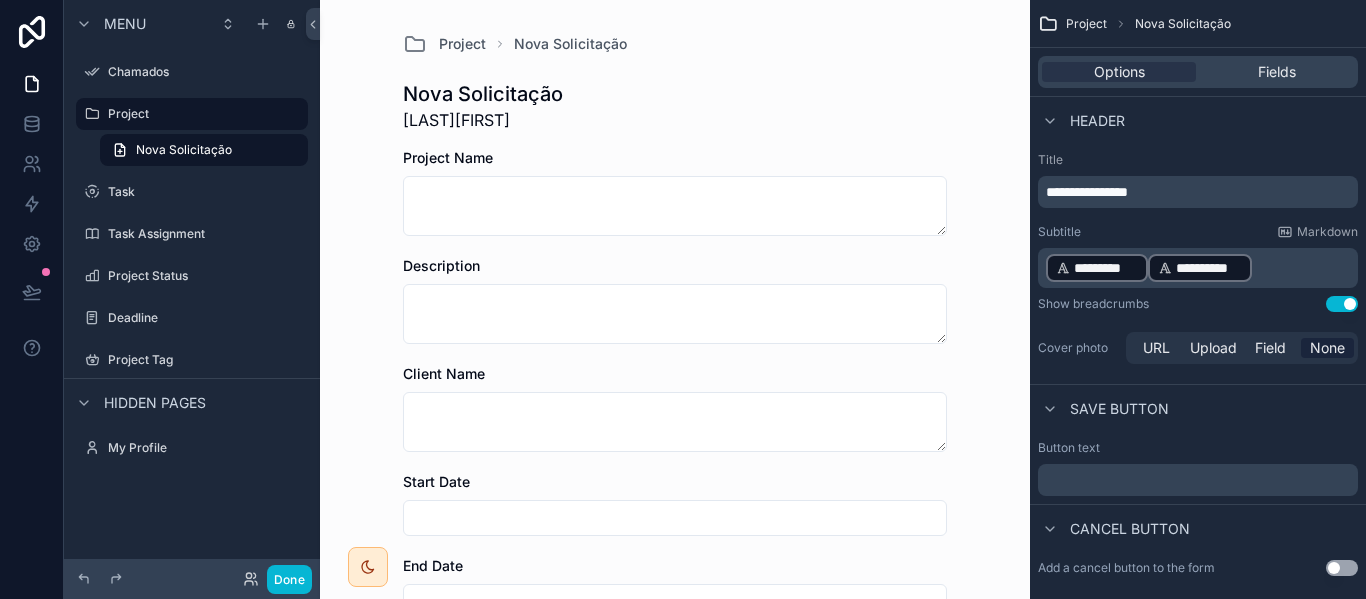 click on "*********" at bounding box center (1097, 268) 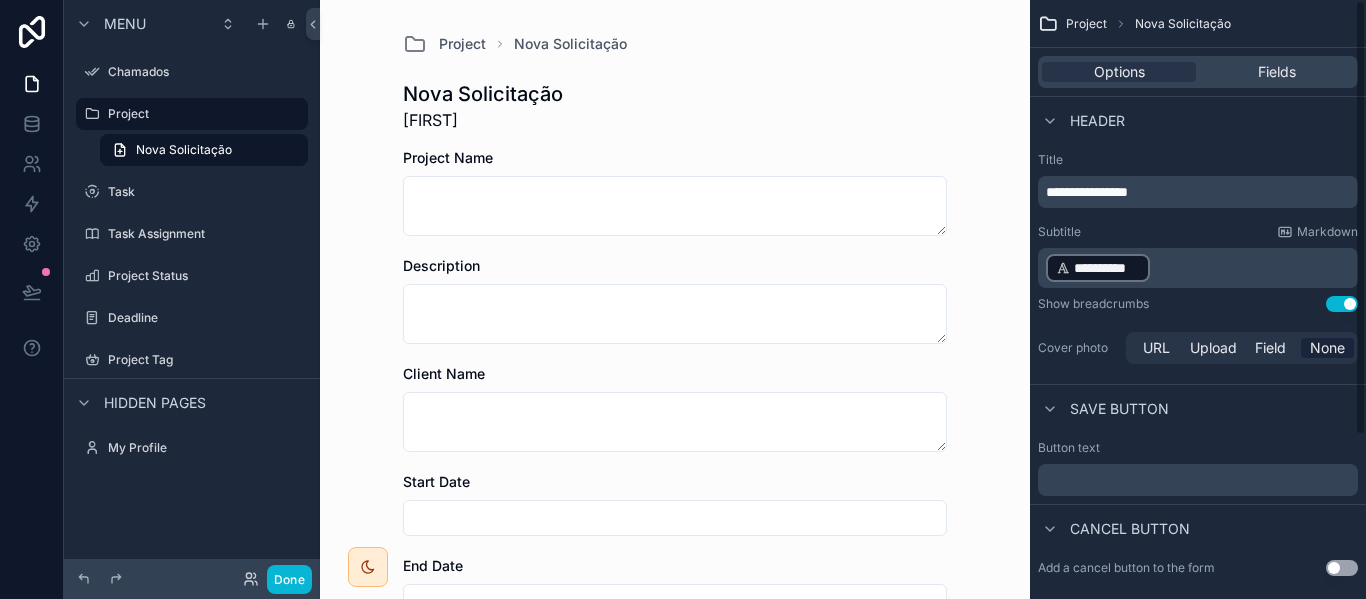 click on "**********" at bounding box center (1200, 268) 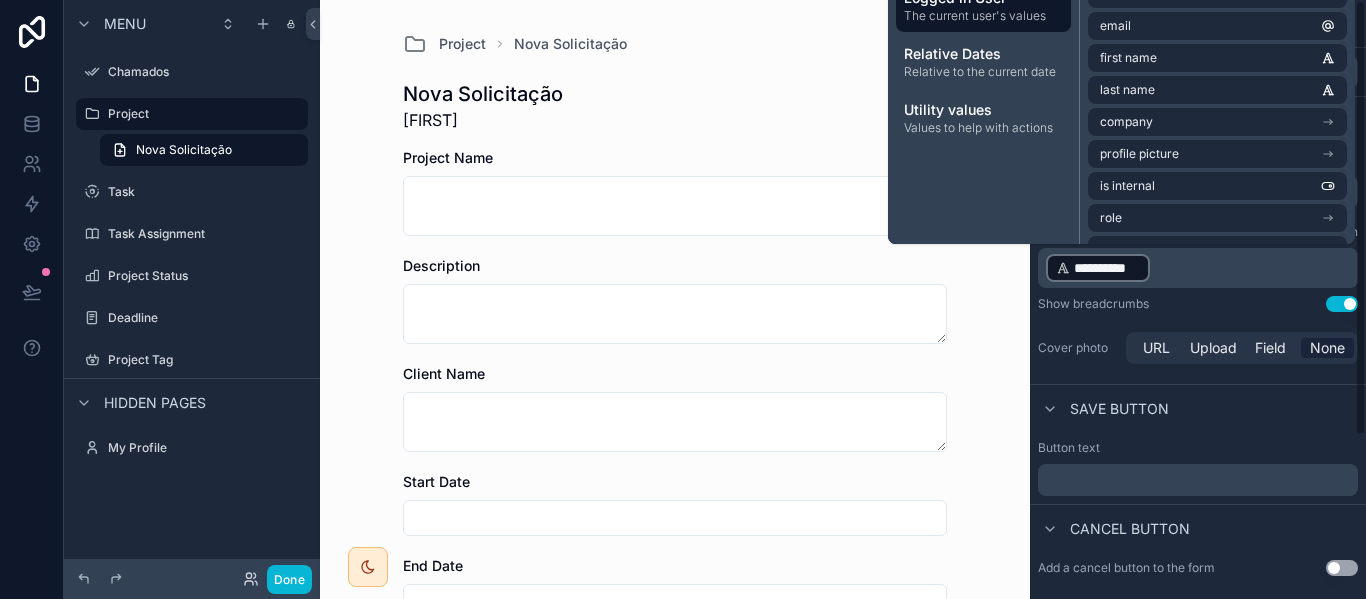 click on "**********" at bounding box center (1200, 268) 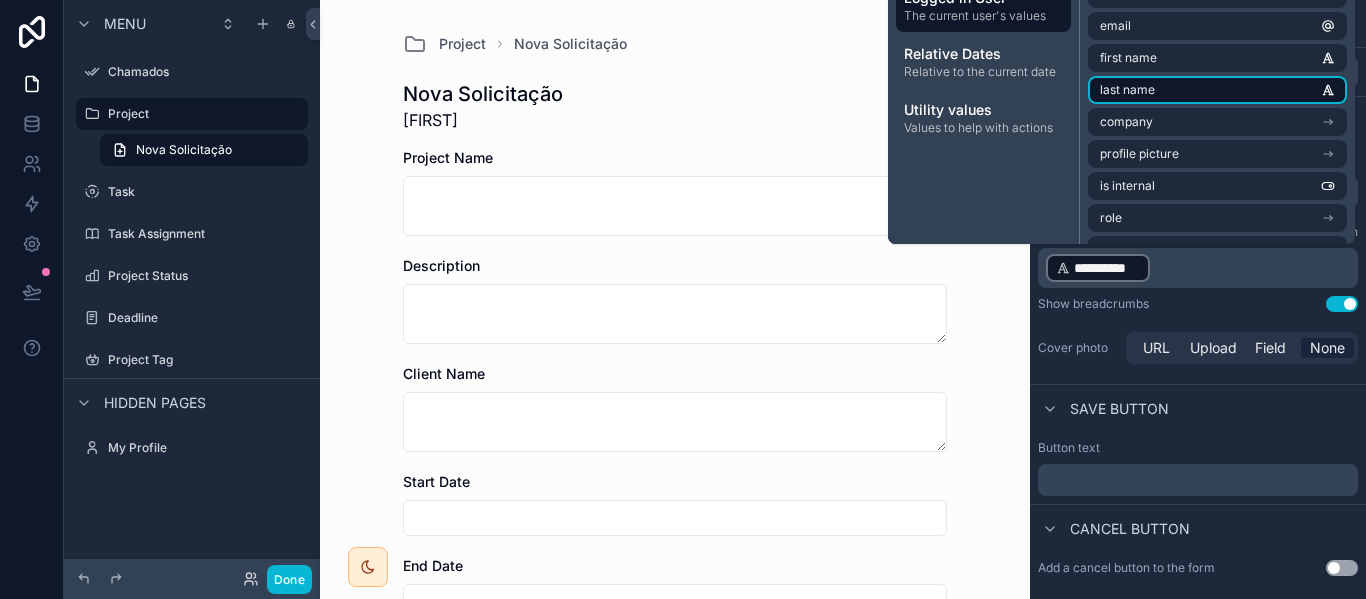 click on "last name" at bounding box center [1217, 90] 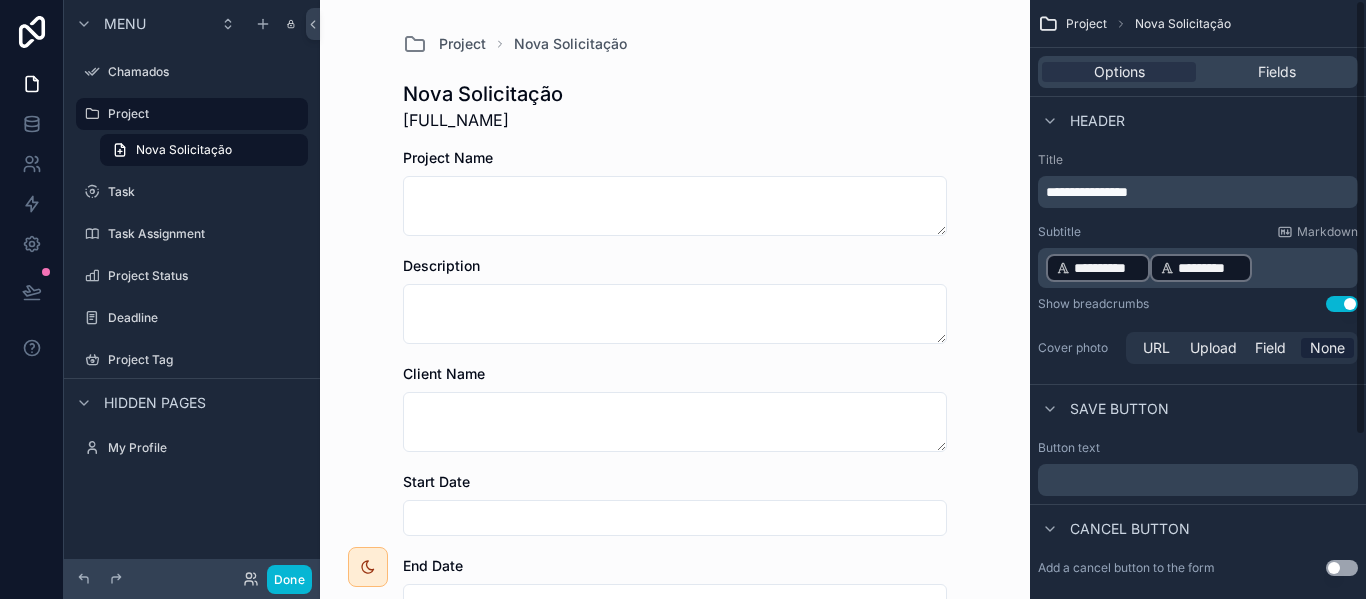 click on "*********" at bounding box center (1201, 268) 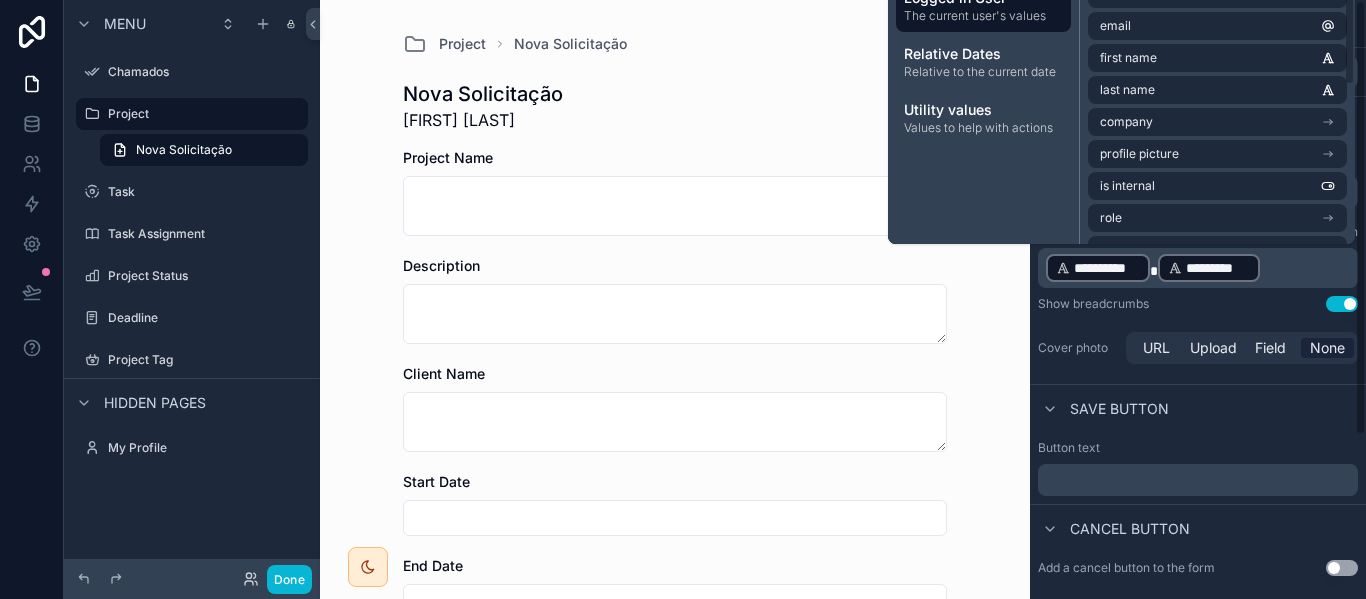 click on "Project Nova Solicitação Nova Solicitação [FIRST] [LAST] Project Name Description Client Name Start Date End Date Priority Select a Priority Industry Last Updated Created By Save" at bounding box center [675, 588] 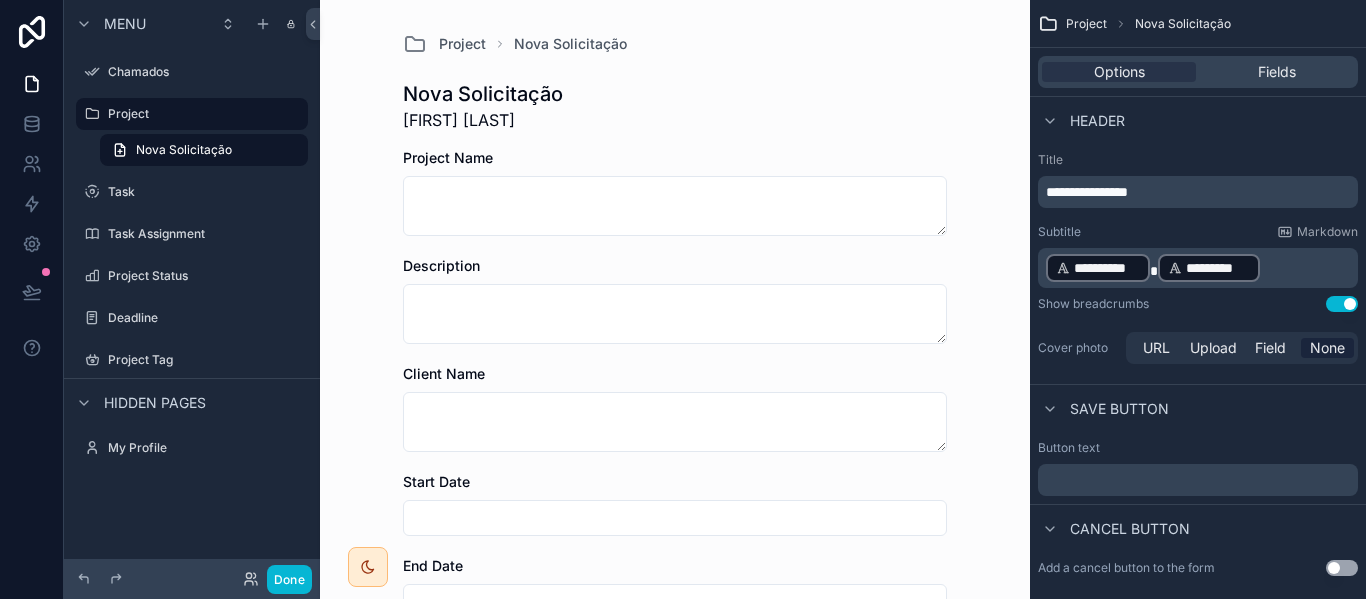 click on "**********" at bounding box center [1200, 192] 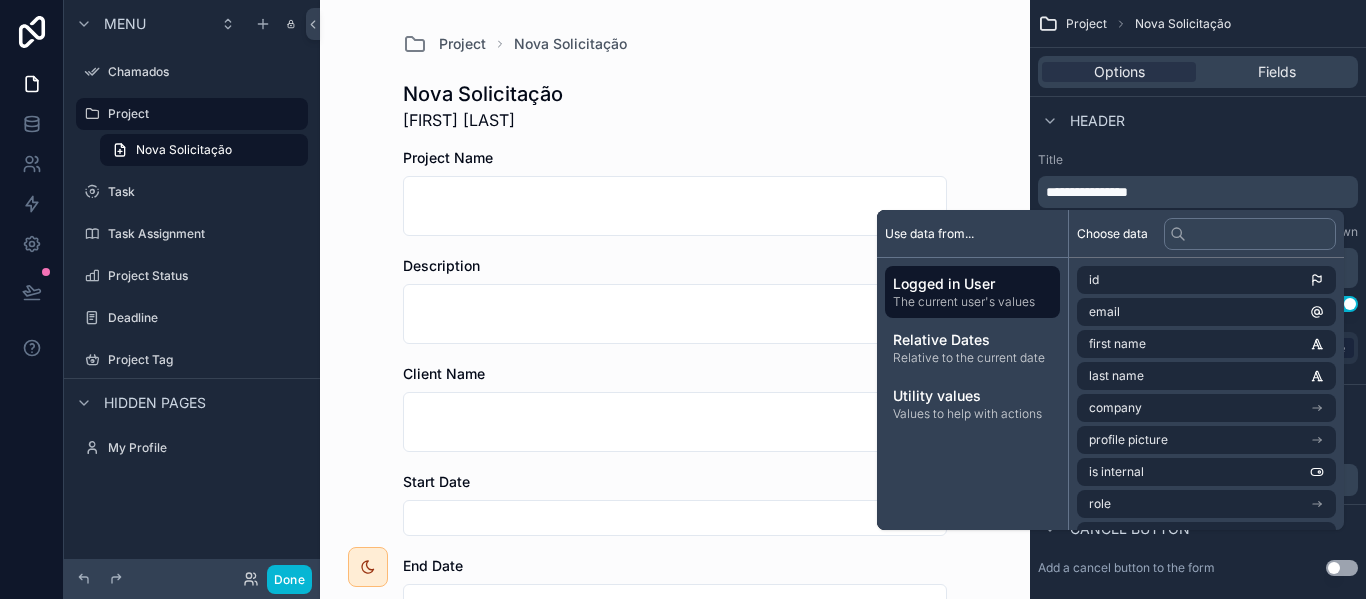 type 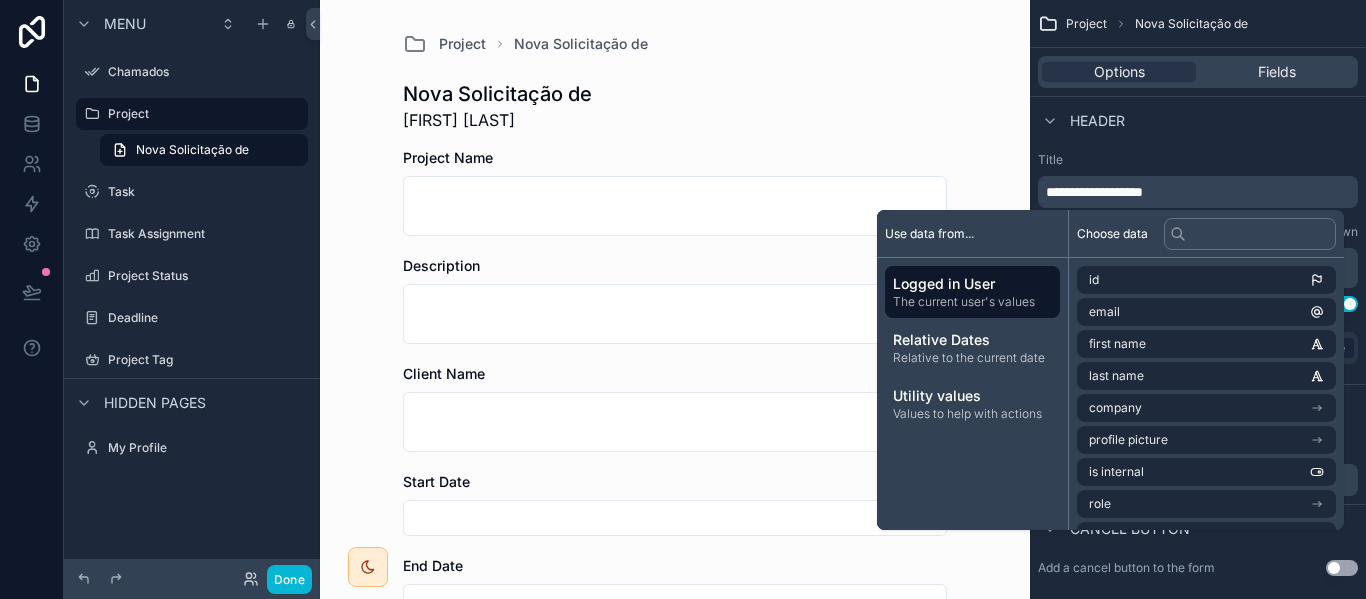 click on "**********" at bounding box center (1200, 192) 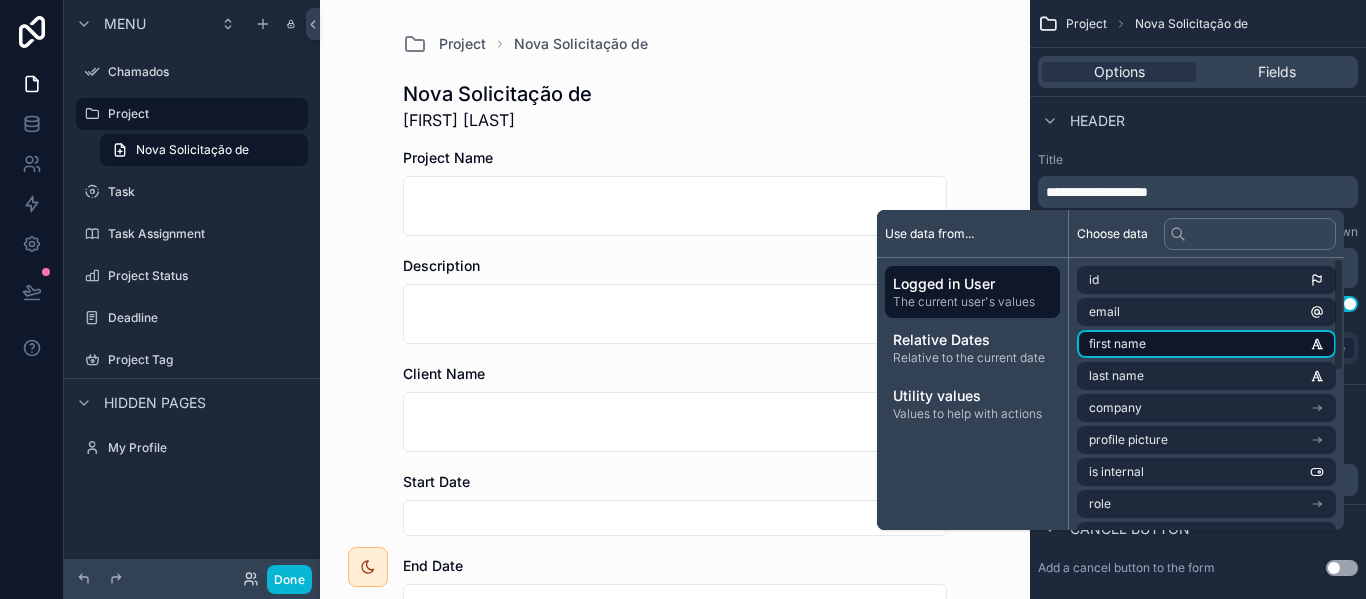 click on "first name" at bounding box center (1117, 344) 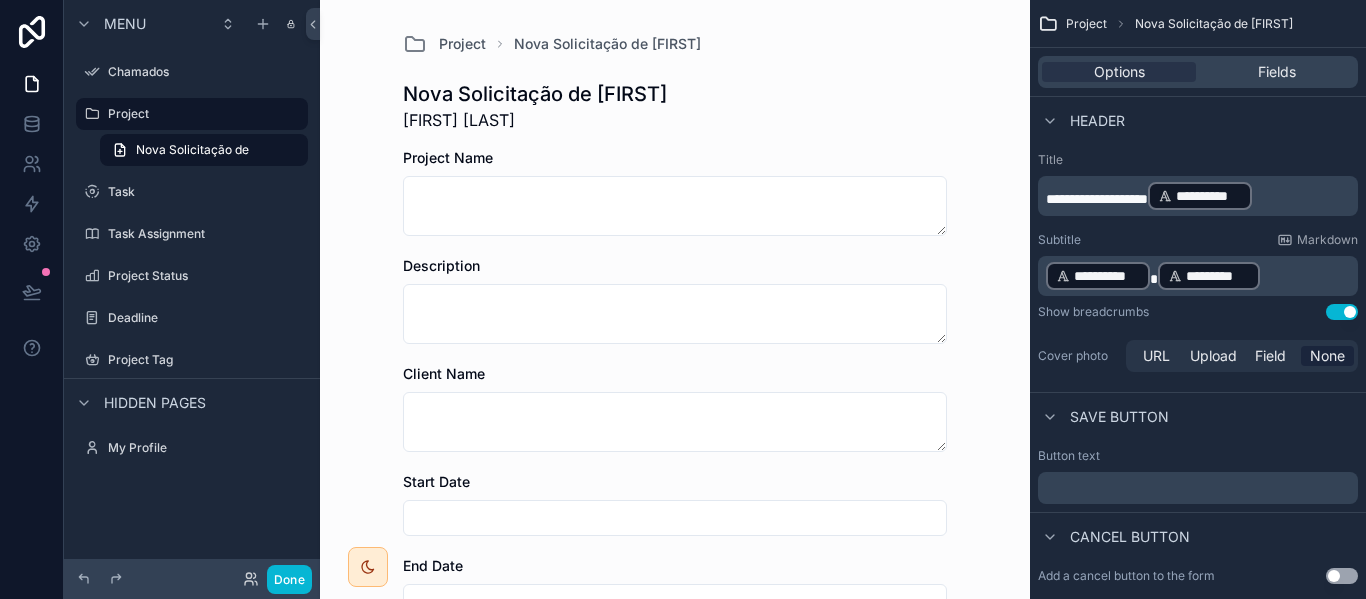 click on "**********" at bounding box center [1200, 196] 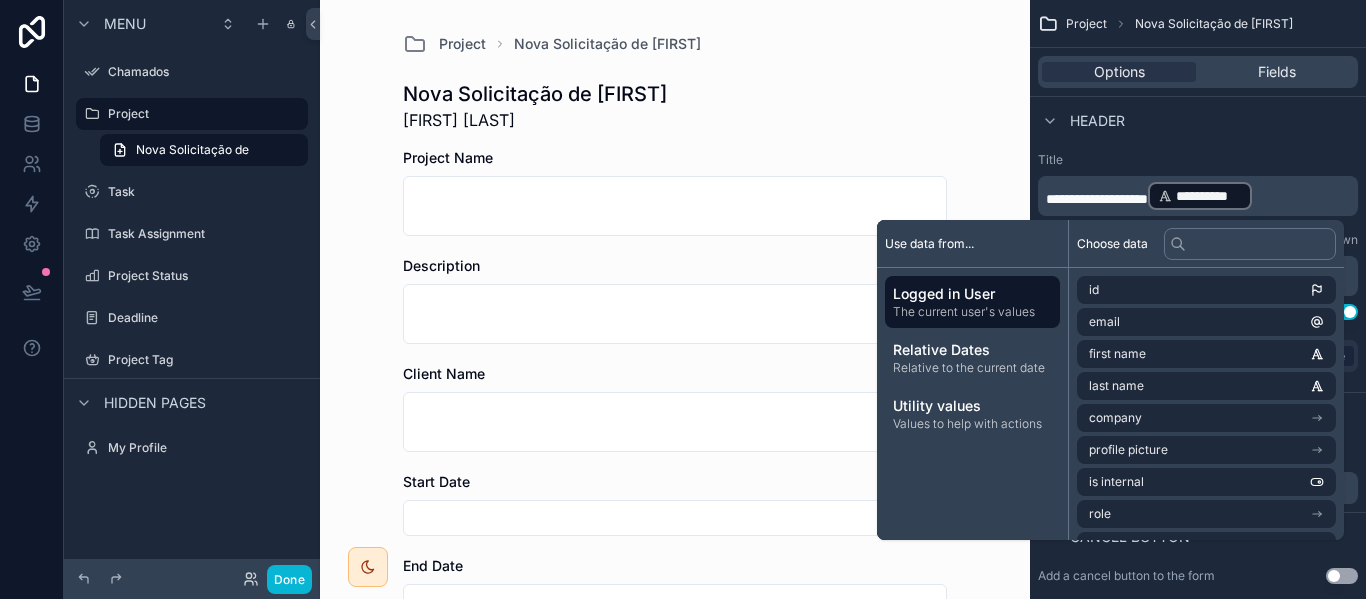 click on "**********" at bounding box center (1200, 196) 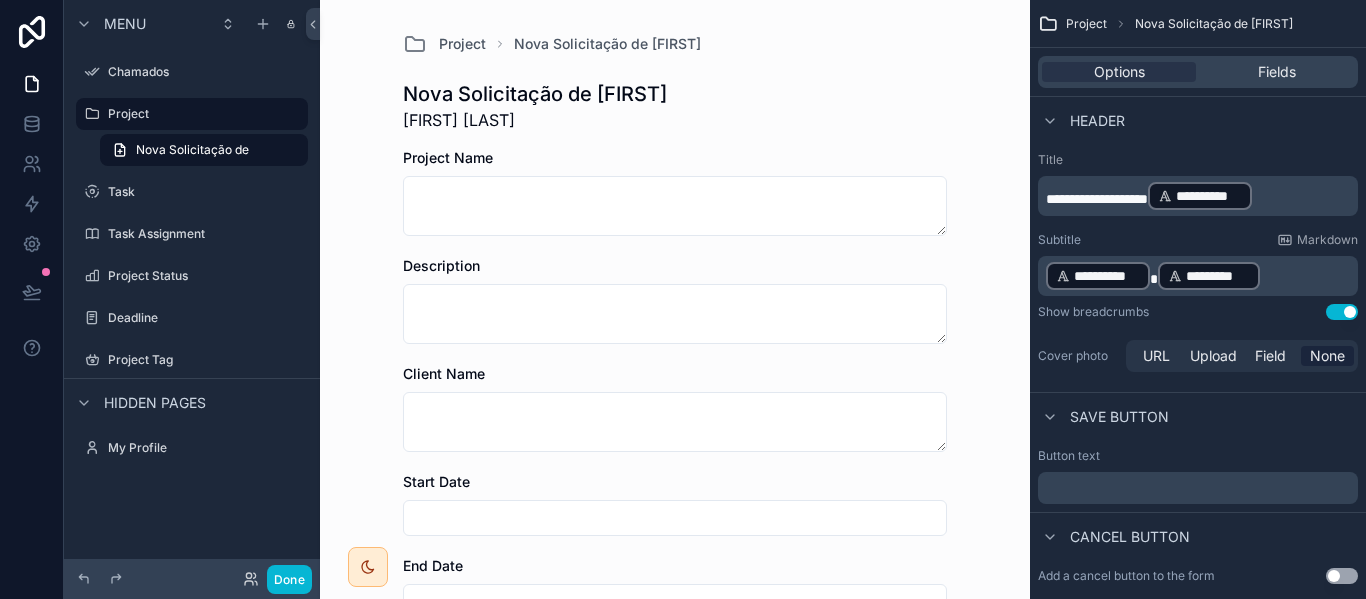click on "**********" at bounding box center [1200, 196] 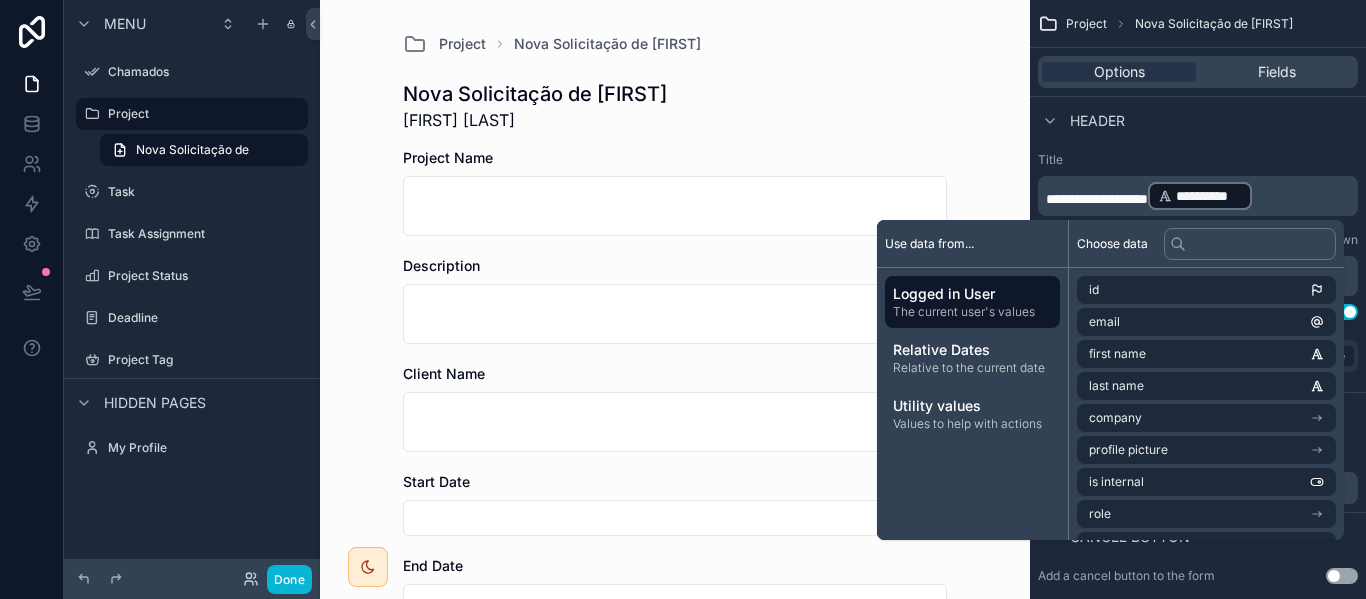 click on "**********" at bounding box center (1200, 196) 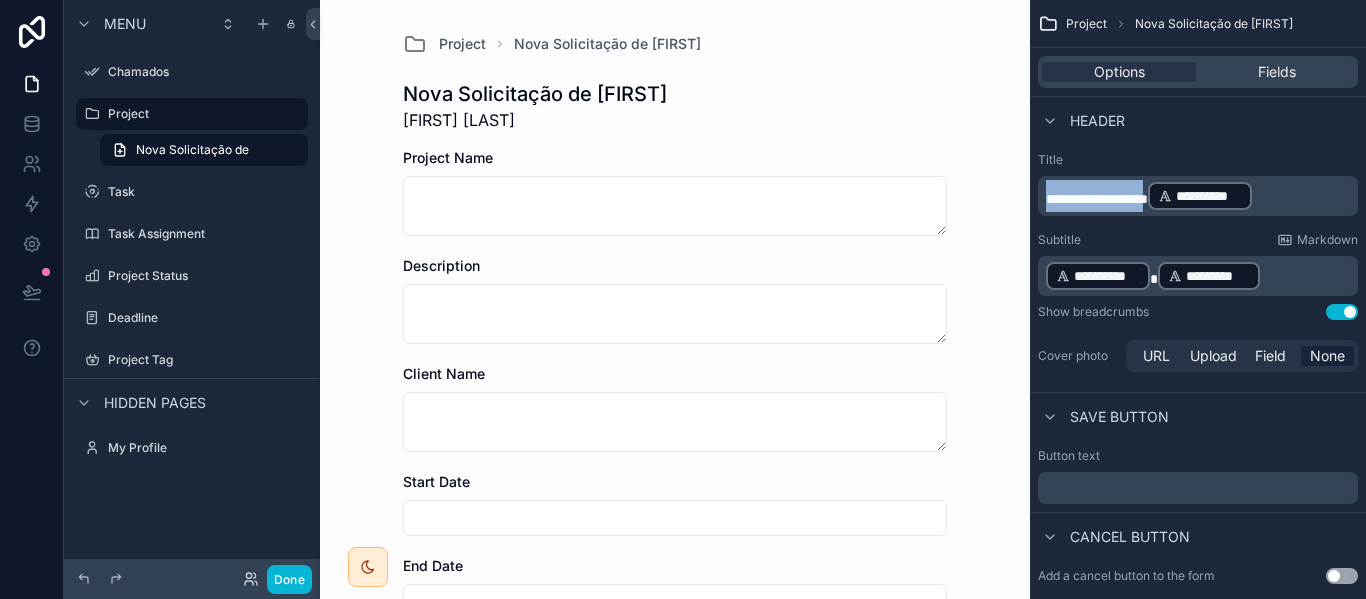 drag, startPoint x: 1179, startPoint y: 195, endPoint x: 1039, endPoint y: 179, distance: 140.91132 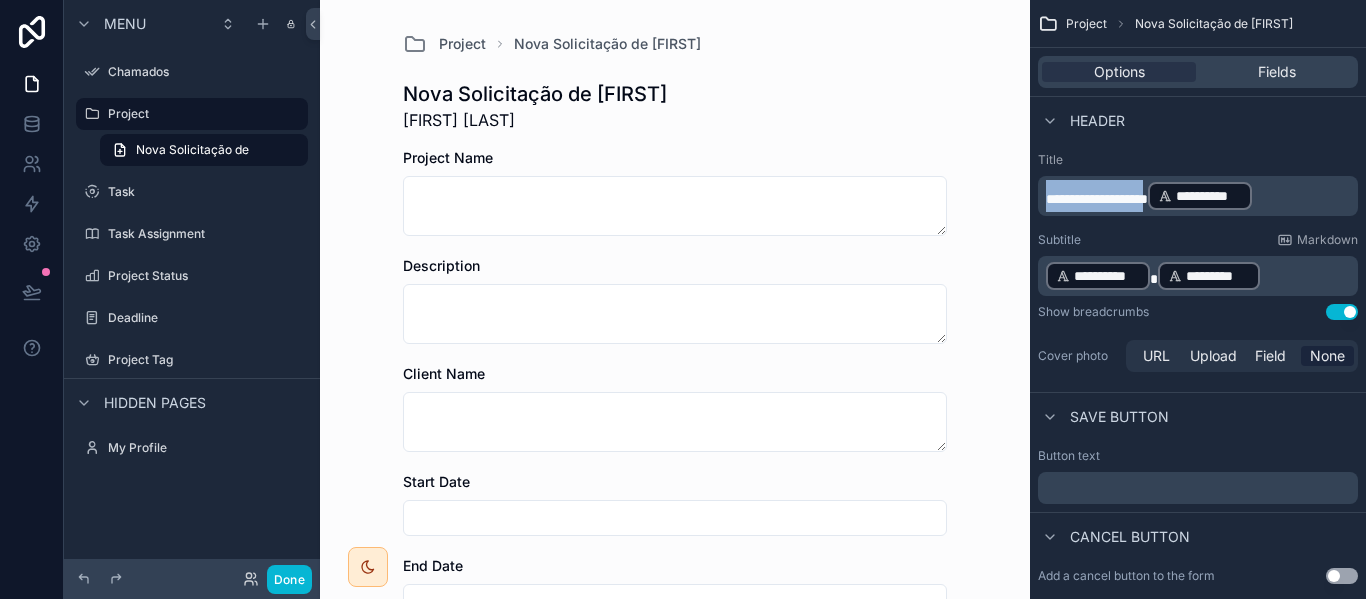 click on "**********" at bounding box center (1198, 196) 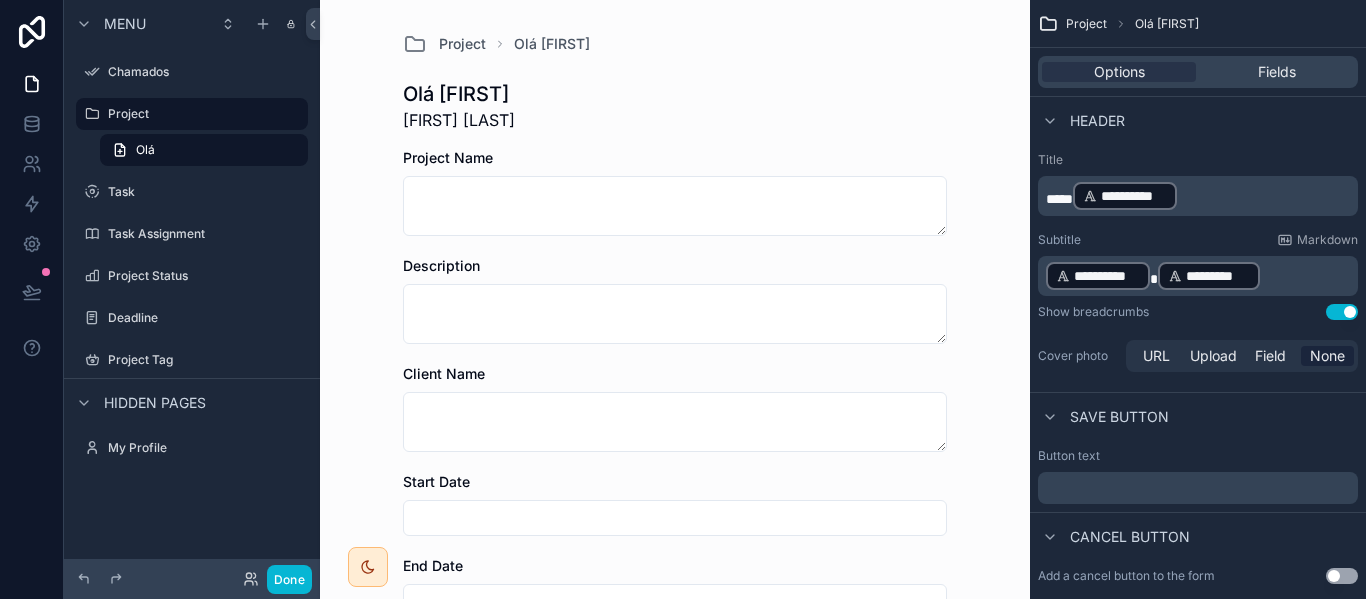 click on "**********" at bounding box center (1200, 196) 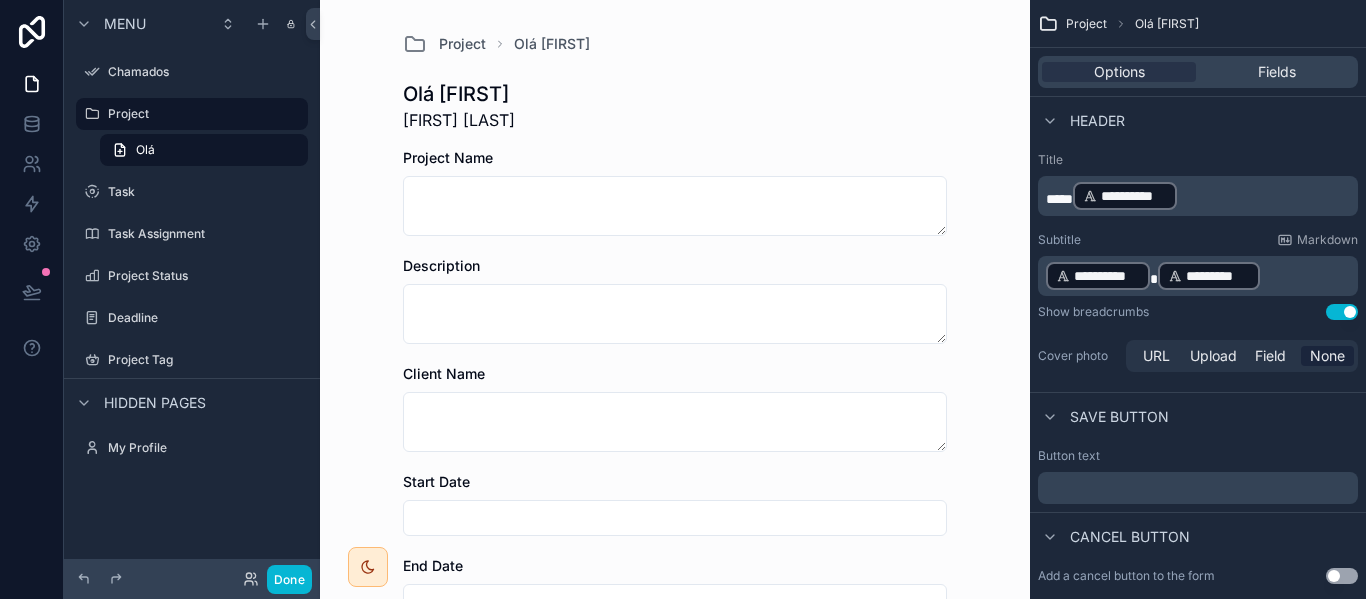click on "**********" at bounding box center (1200, 196) 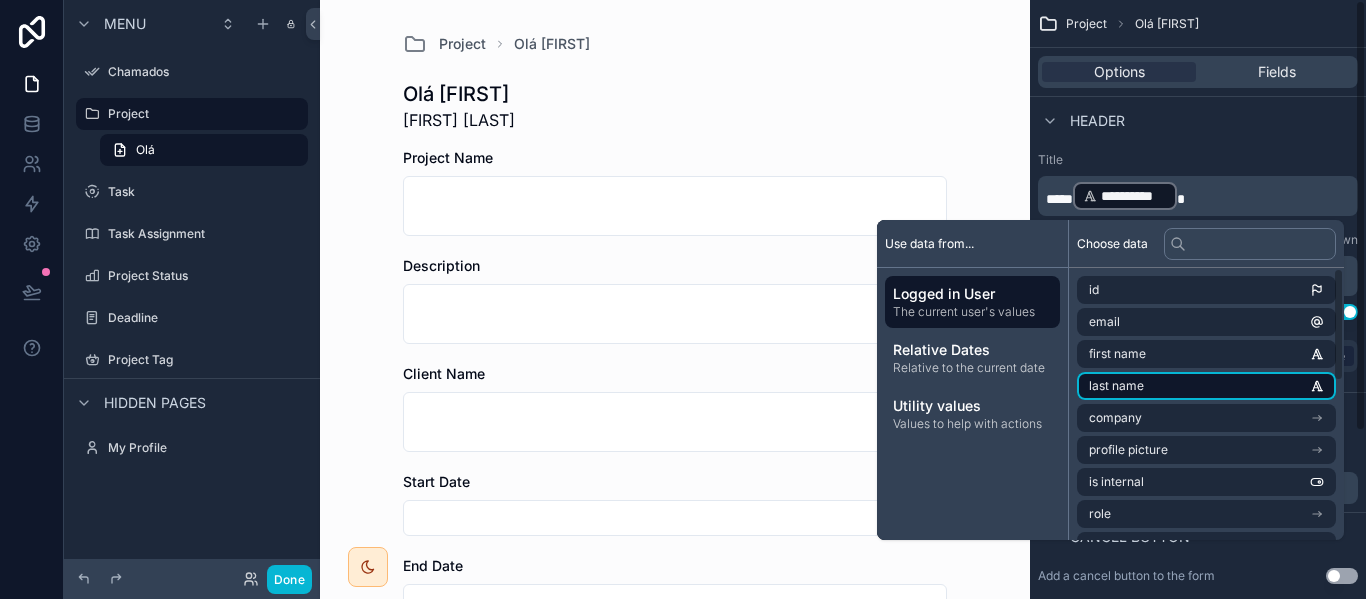 click on "last name" at bounding box center (1206, 386) 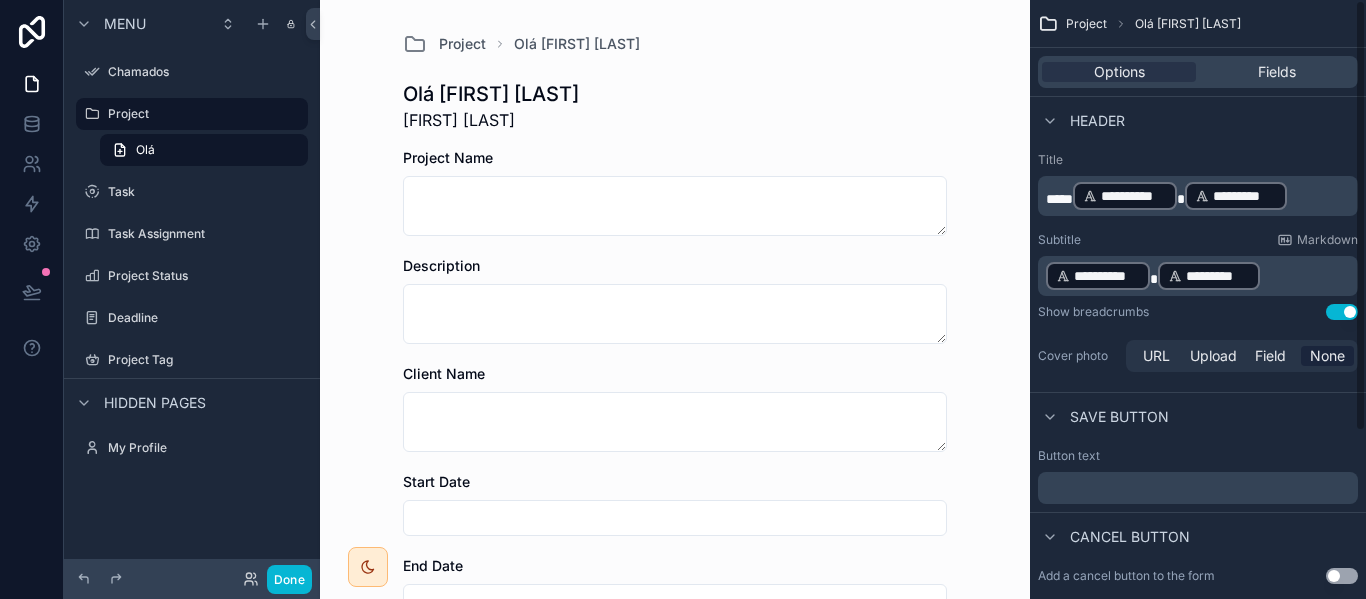 click on "*** [MASKED_NAME] ﻿   [MASKED_NAME] ﻿ ﻿" at bounding box center (1200, 196) 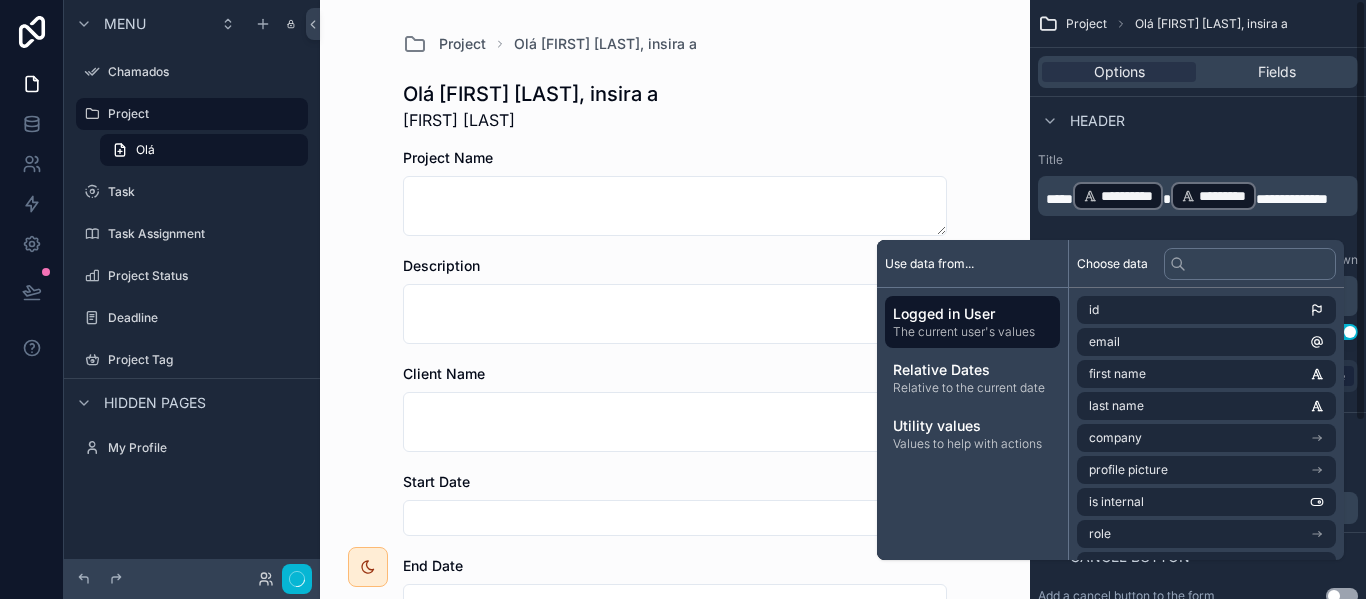 scroll, scrollTop: 0, scrollLeft: 0, axis: both 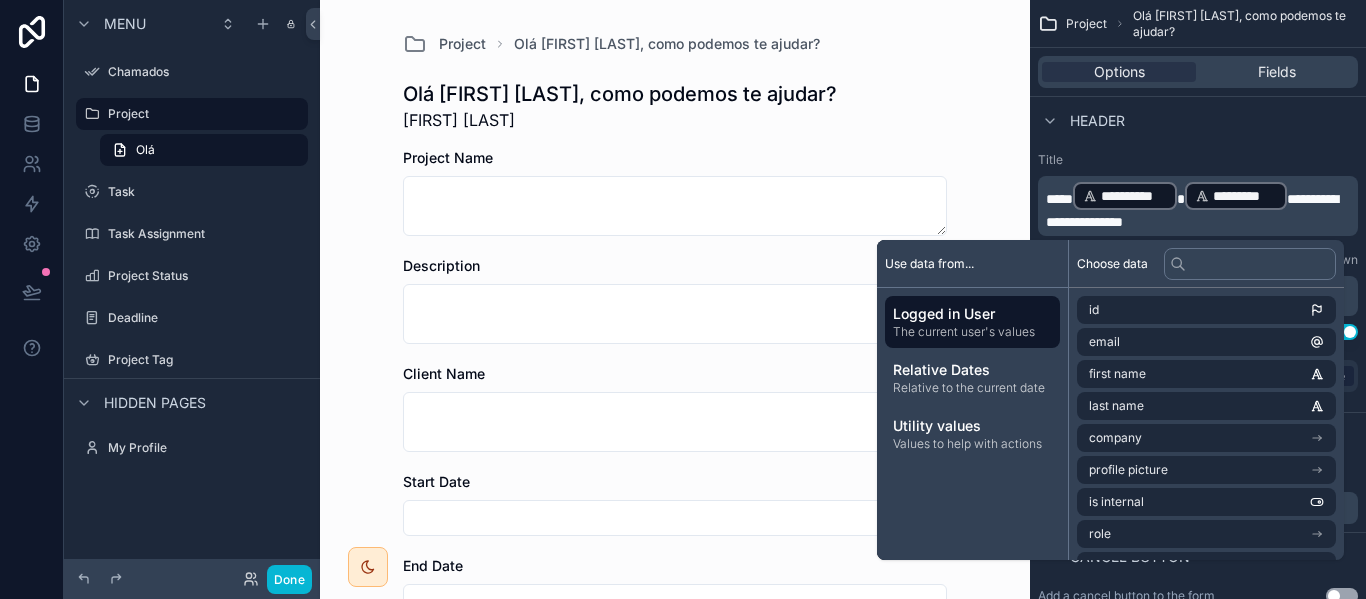 click on "*** [MASKED_NAME] ﻿   [MASKED_NAME] ﻿ [MASKED_NAME]" at bounding box center [1200, 206] 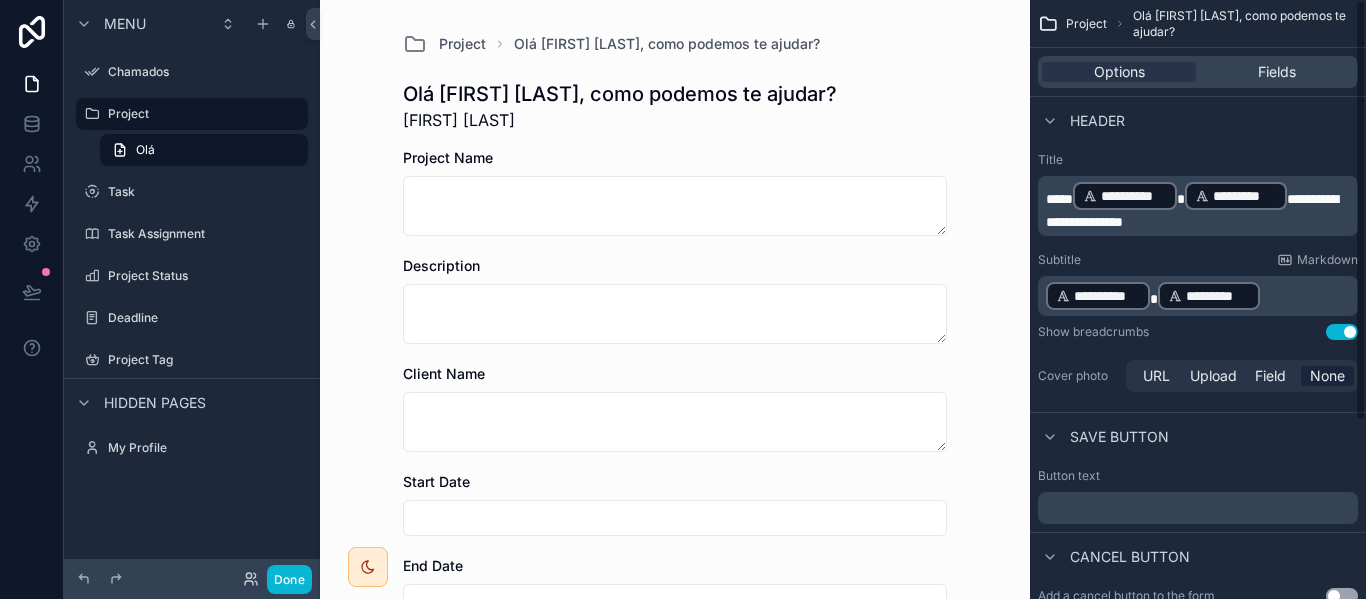 click on "Title" at bounding box center (1198, 160) 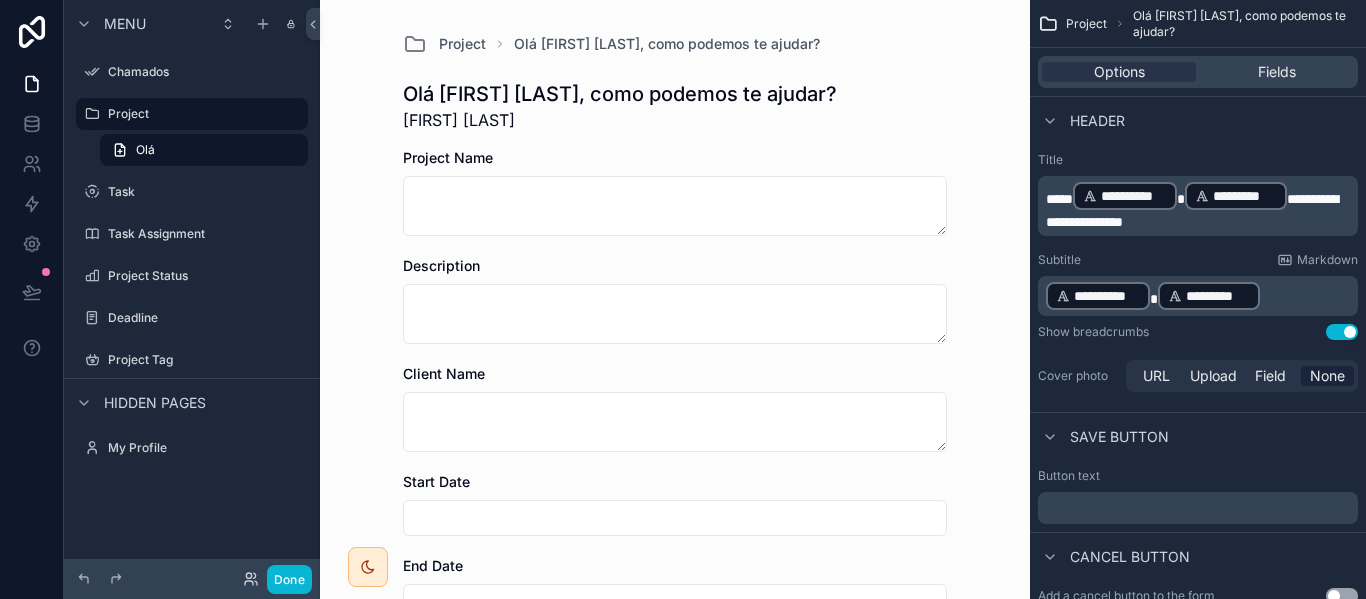 click on "﻿ [MASKED_NAME] ﻿   [MASKED_NAME] ﻿ ﻿" at bounding box center (1200, 296) 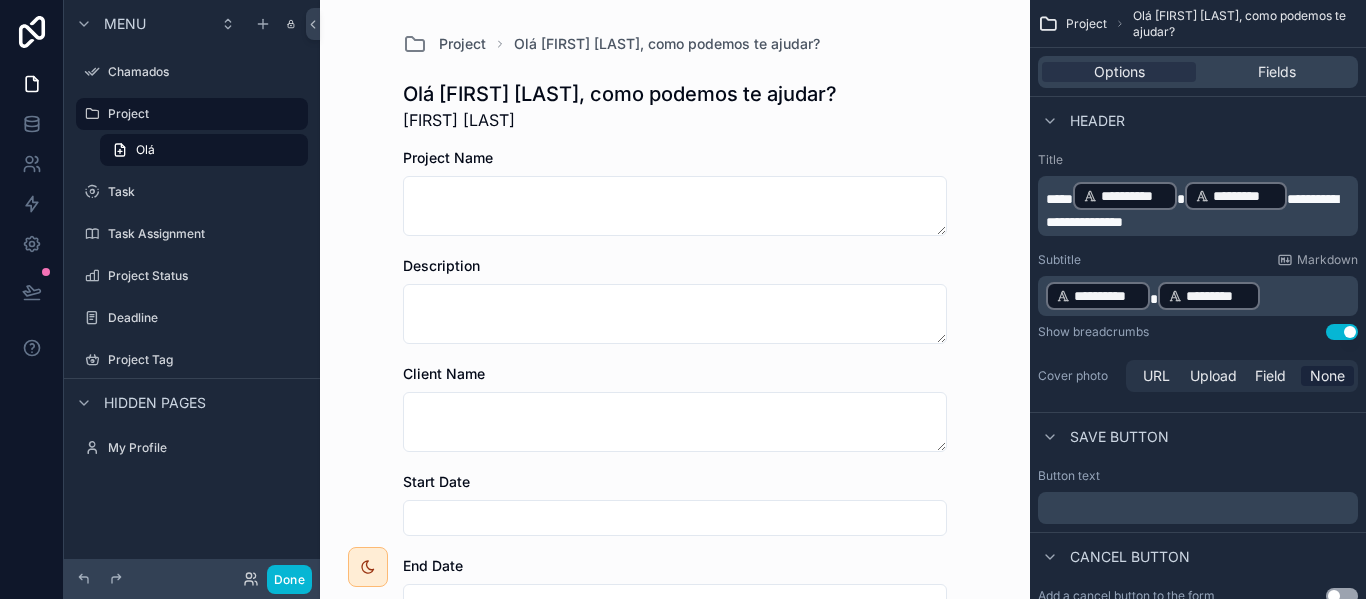 drag, startPoint x: 1280, startPoint y: 289, endPoint x: 1059, endPoint y: 296, distance: 221.11082 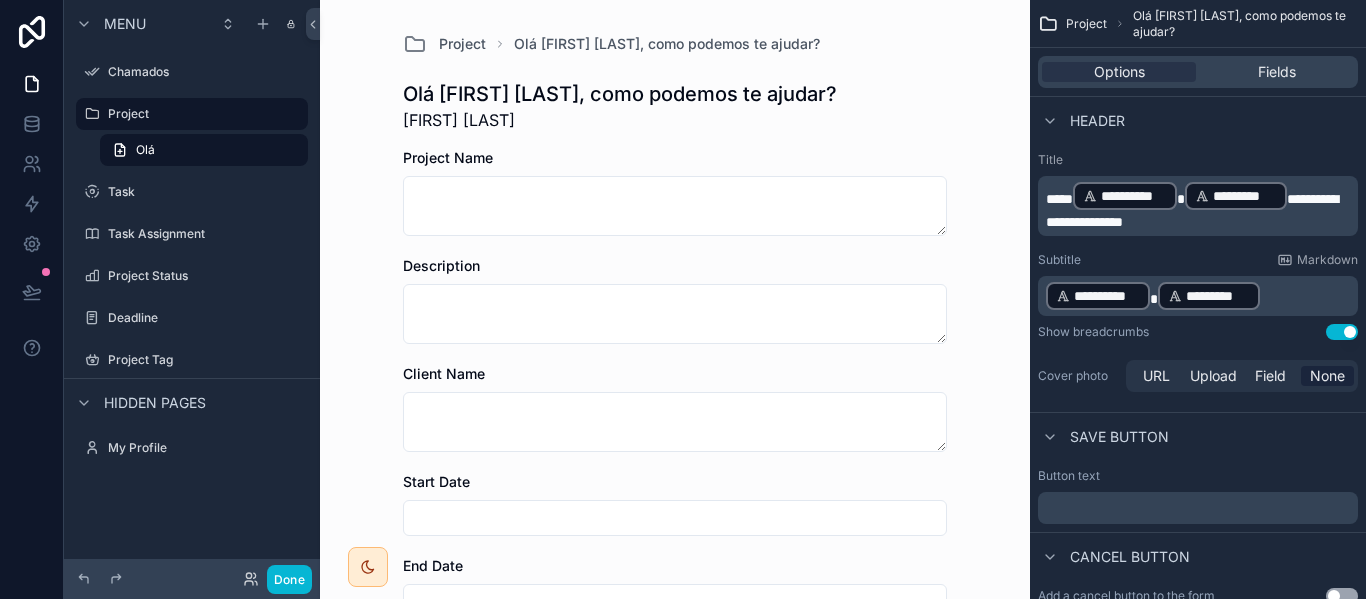 click on "﻿ [MASKED_NAME] ﻿   [MASKED_NAME] ﻿ ﻿" at bounding box center [1200, 296] 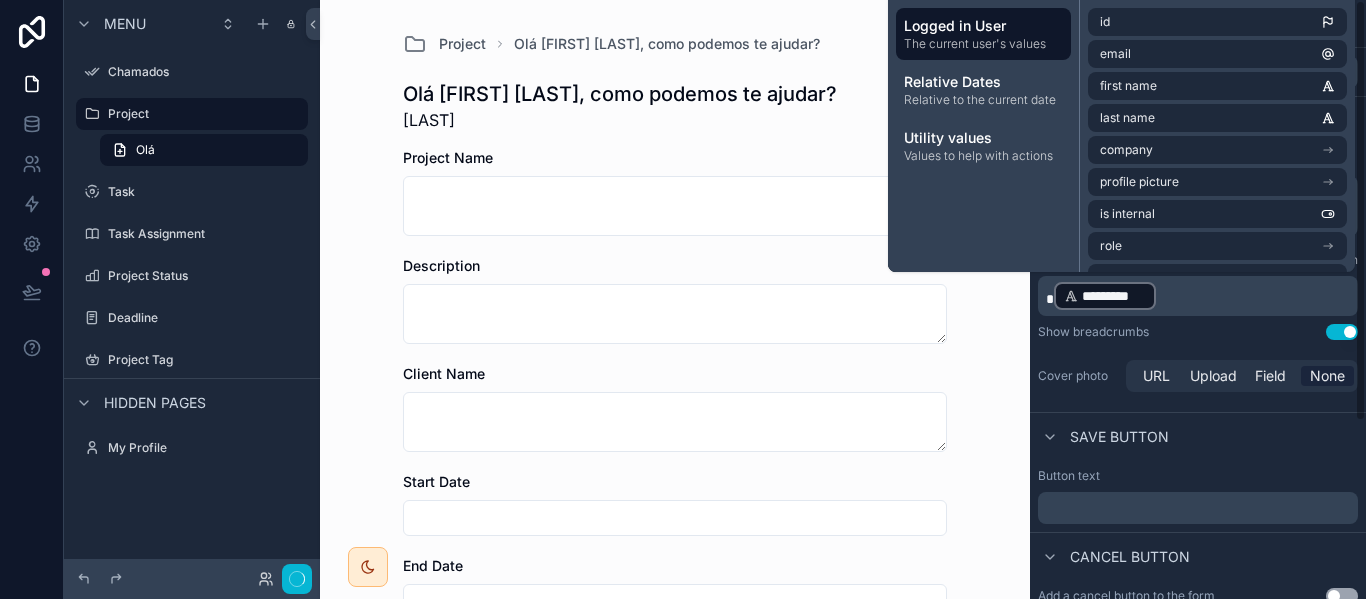 click on "*********" at bounding box center (1114, 296) 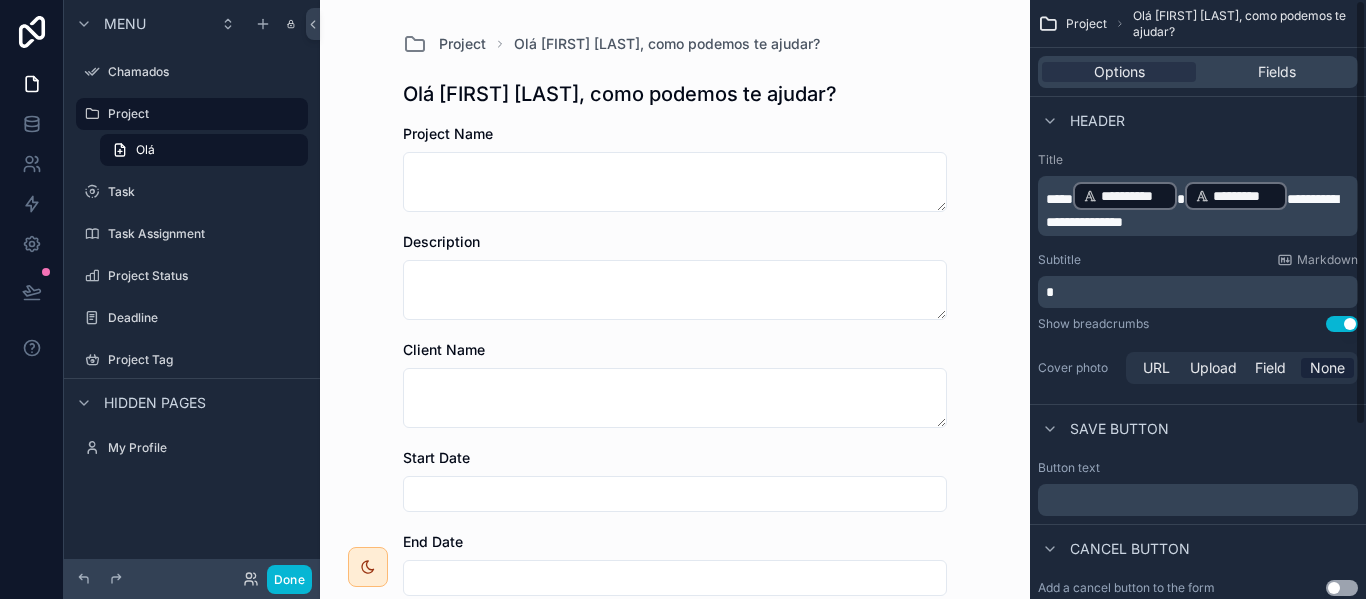 click on "Show breadcrumbs Use setting" at bounding box center (1198, 324) 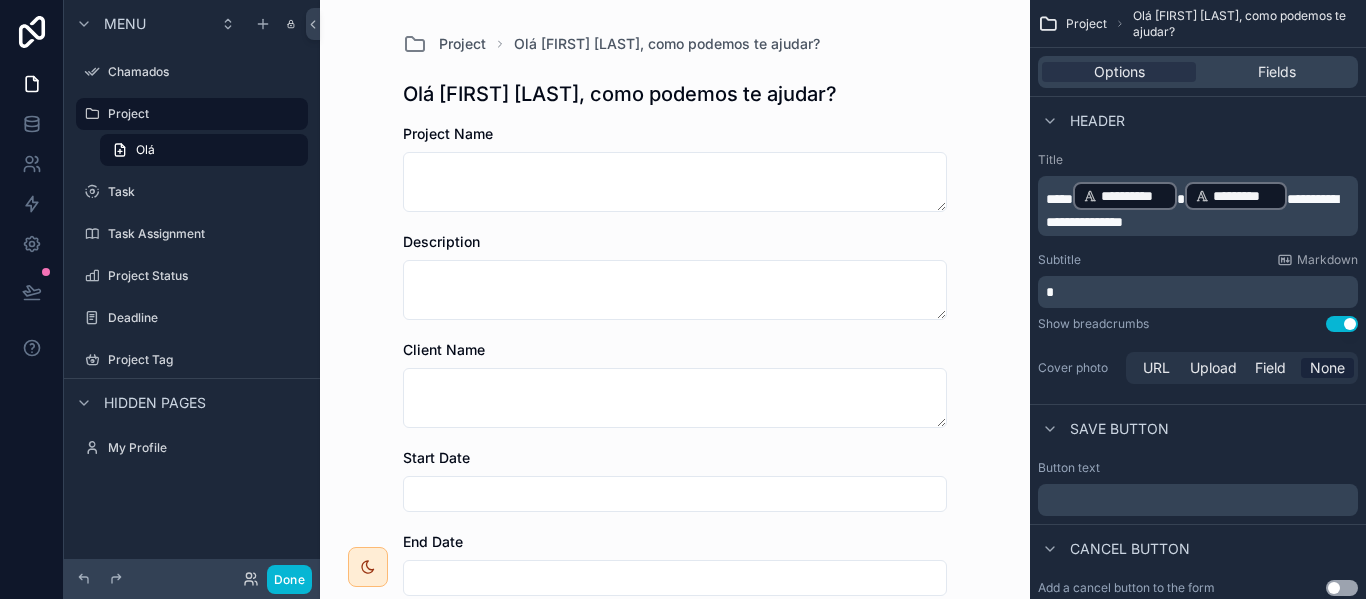 drag, startPoint x: 1337, startPoint y: 331, endPoint x: 1350, endPoint y: 321, distance: 16.40122 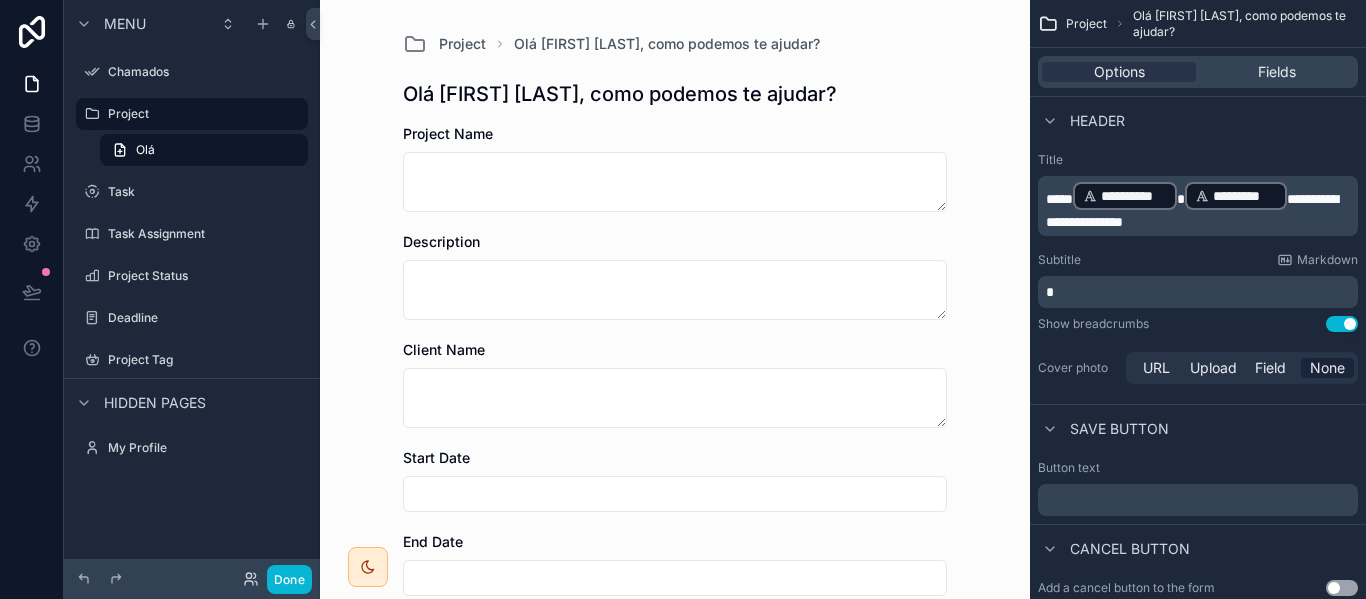 click on "Use setting" at bounding box center [1342, 324] 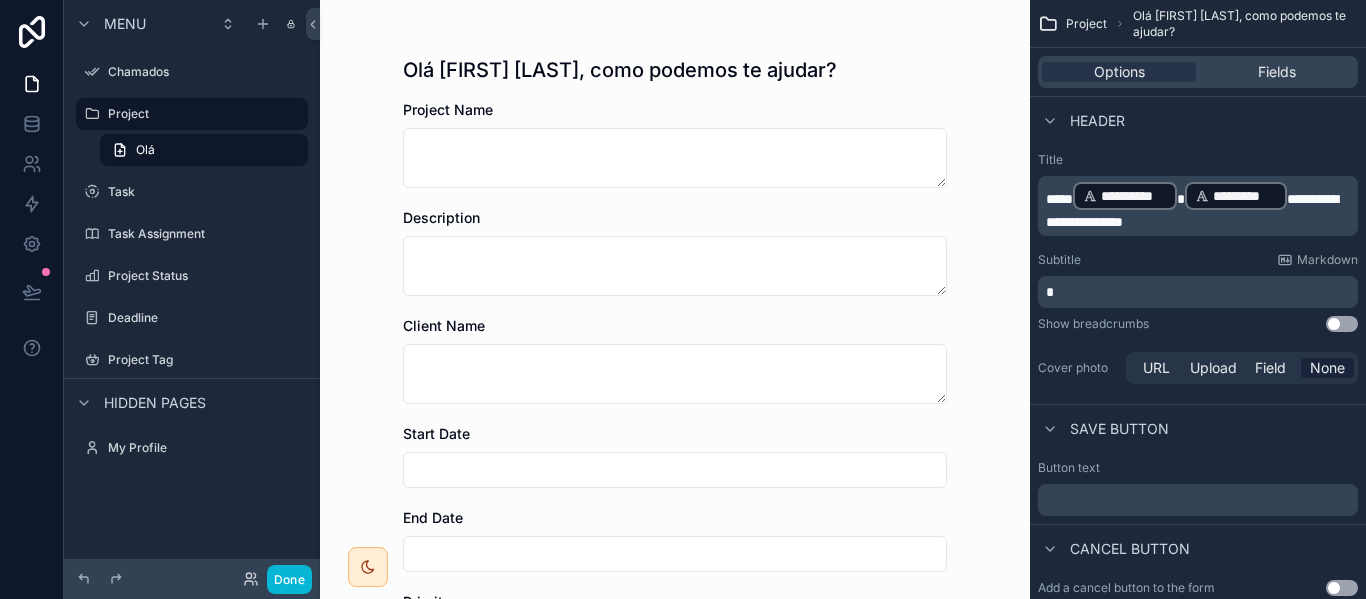 click on "Use setting" at bounding box center (1342, 324) 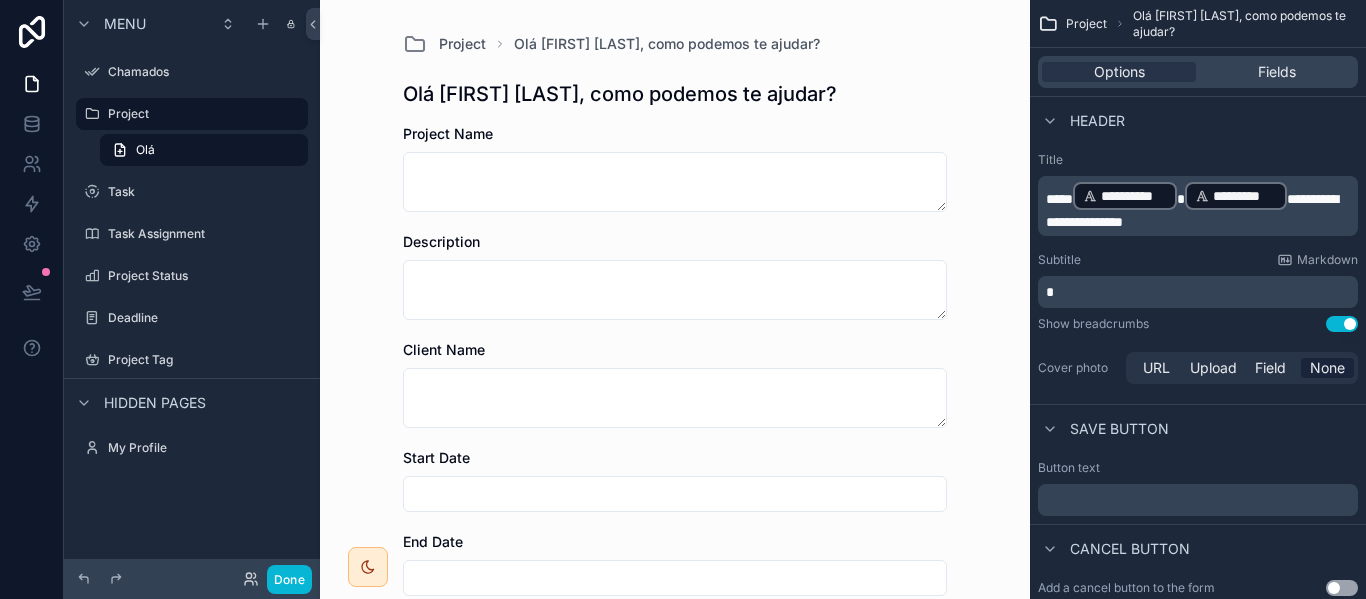 click on "Use setting" at bounding box center (1342, 324) 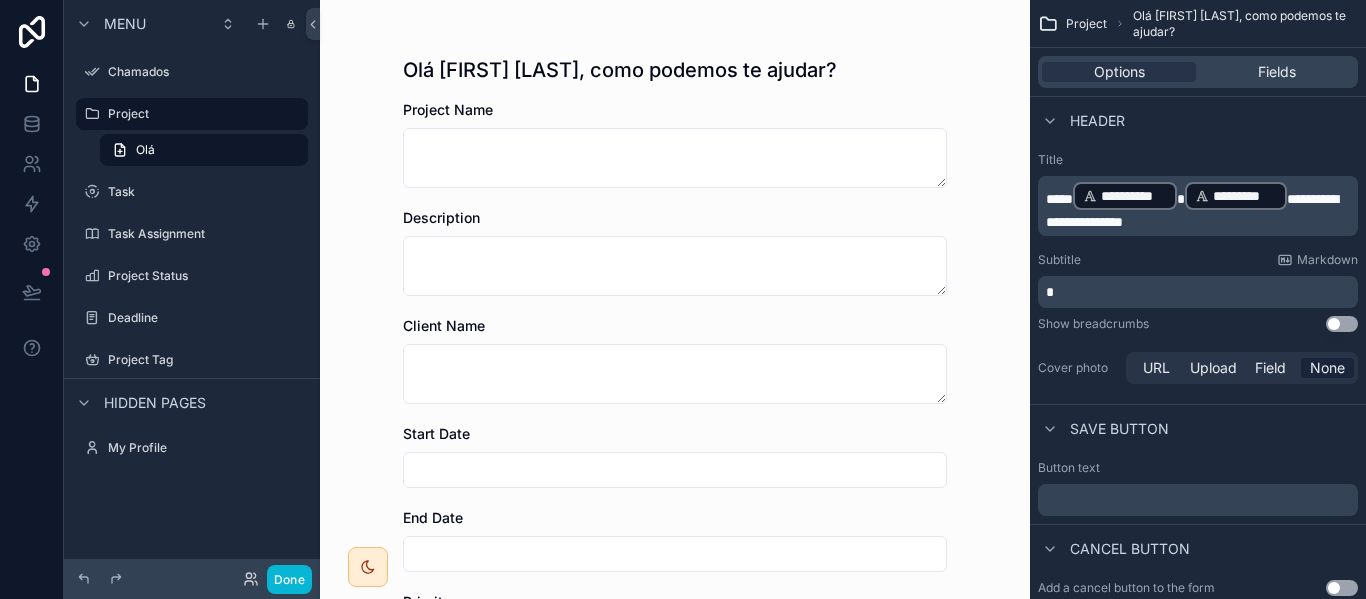 click on "Use setting" at bounding box center [1342, 324] 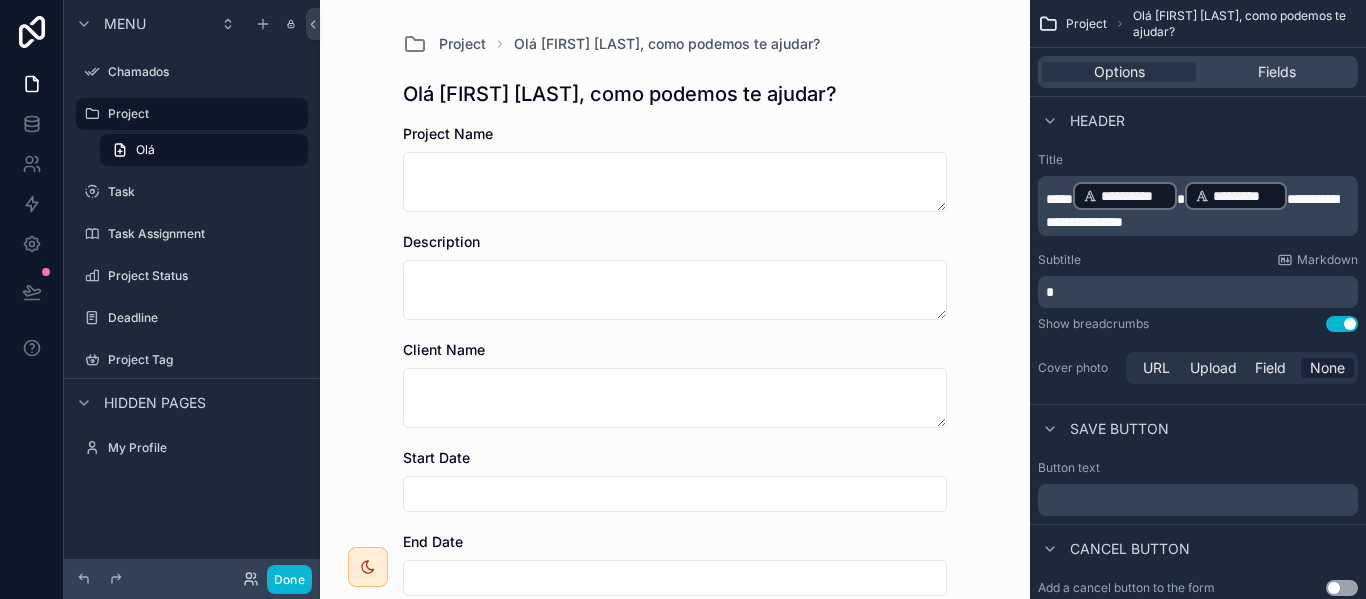 click on "Use setting" at bounding box center (1342, 324) 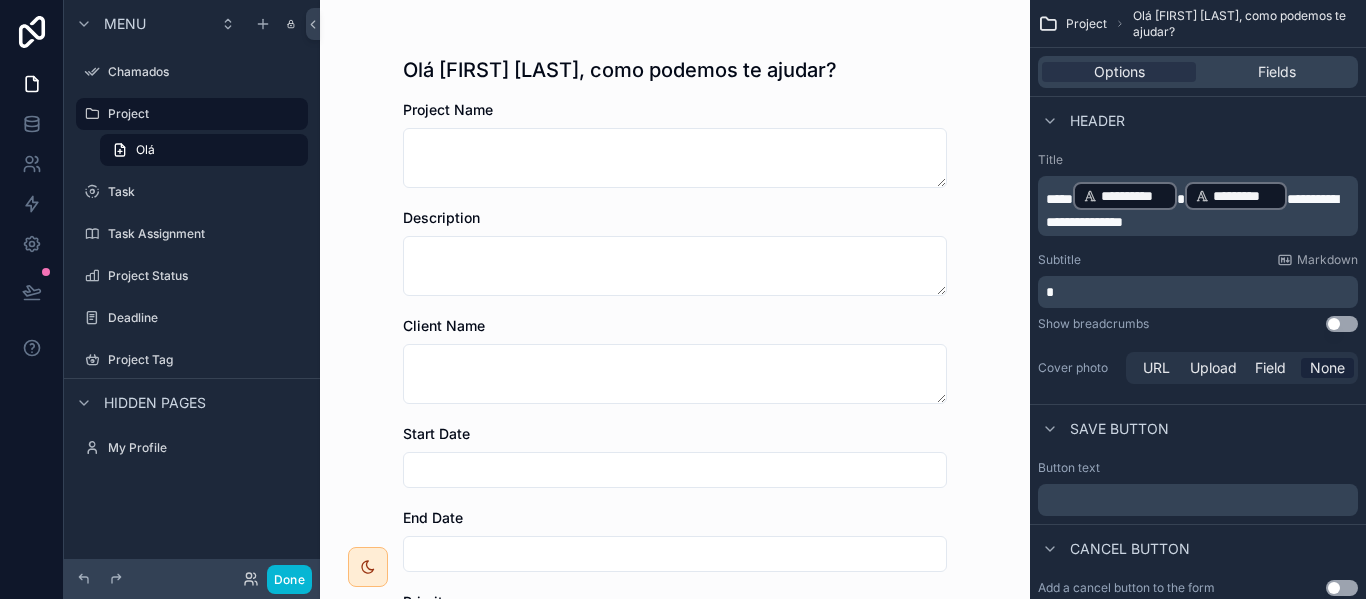 click on "Use setting" at bounding box center [1342, 324] 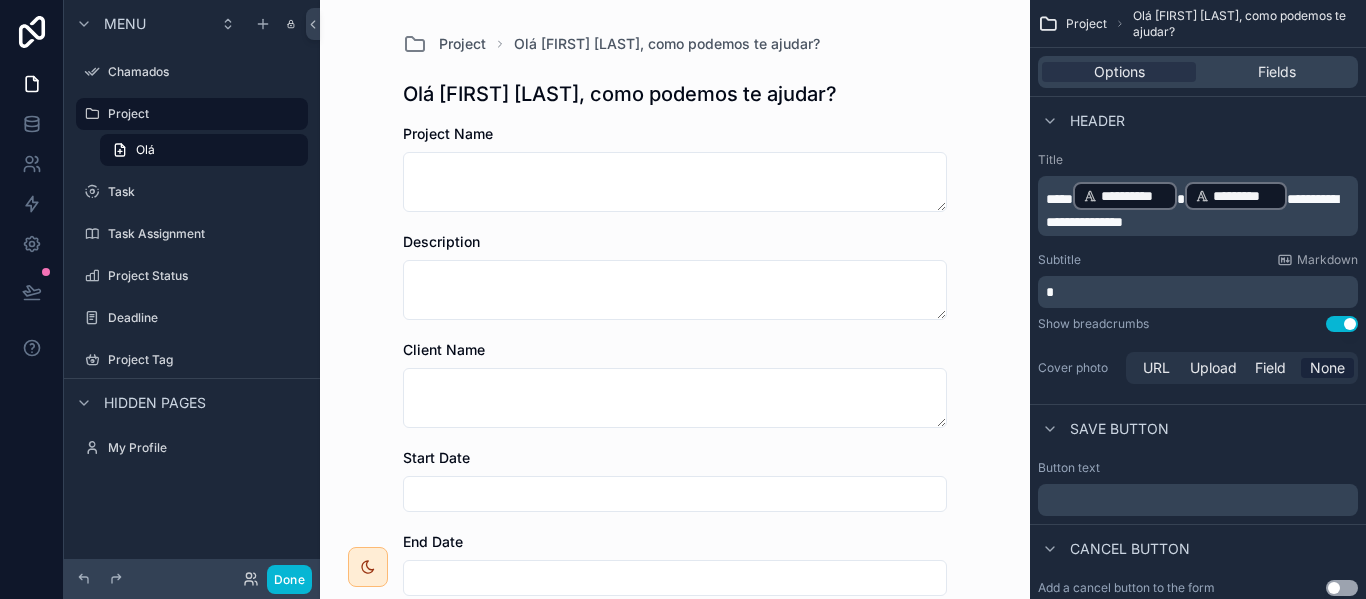 click on "Use setting" at bounding box center (1342, 324) 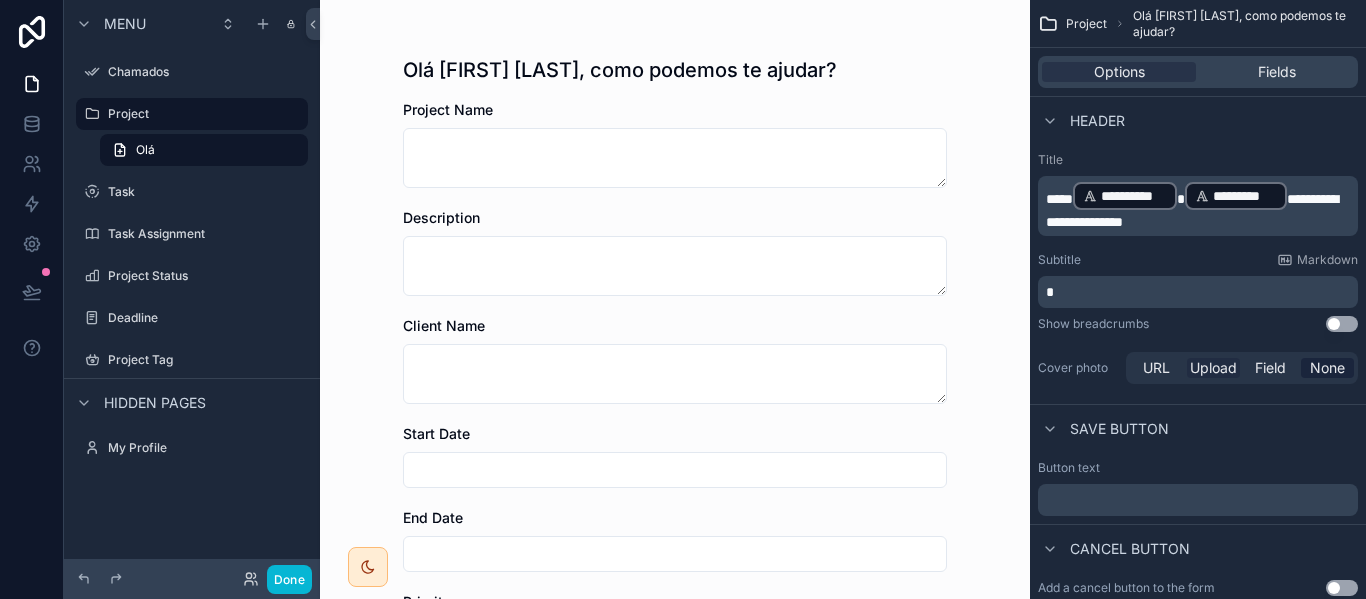 click on "Upload" at bounding box center [1213, 368] 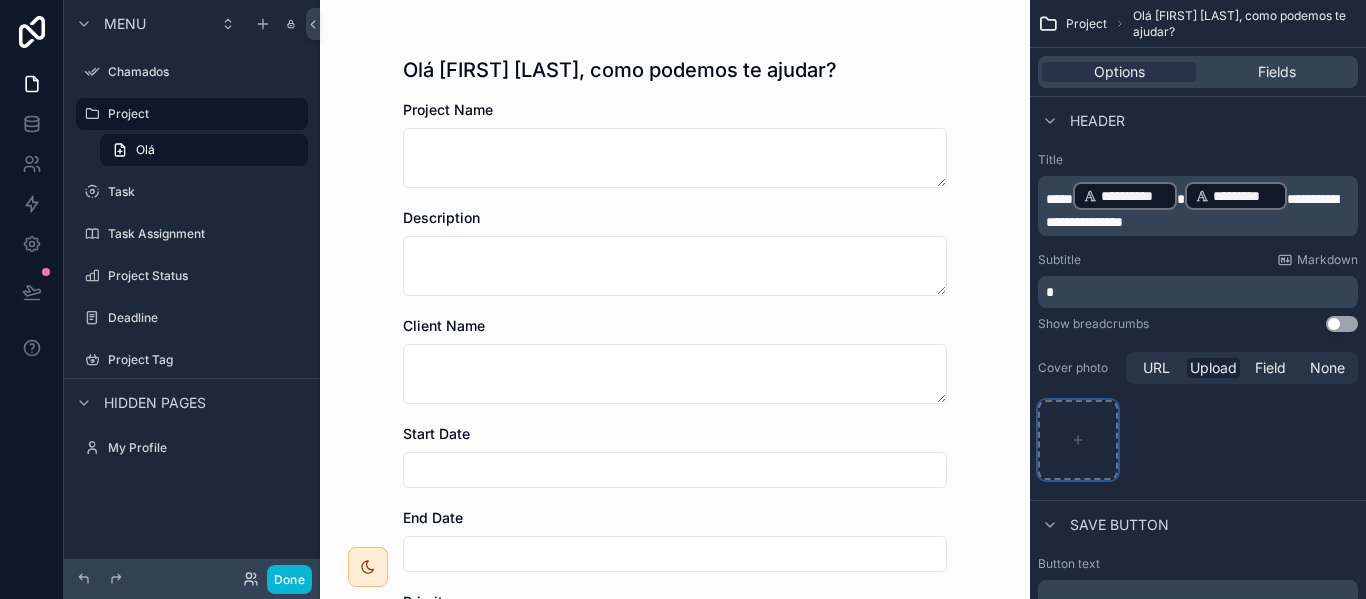 click at bounding box center (1078, 440) 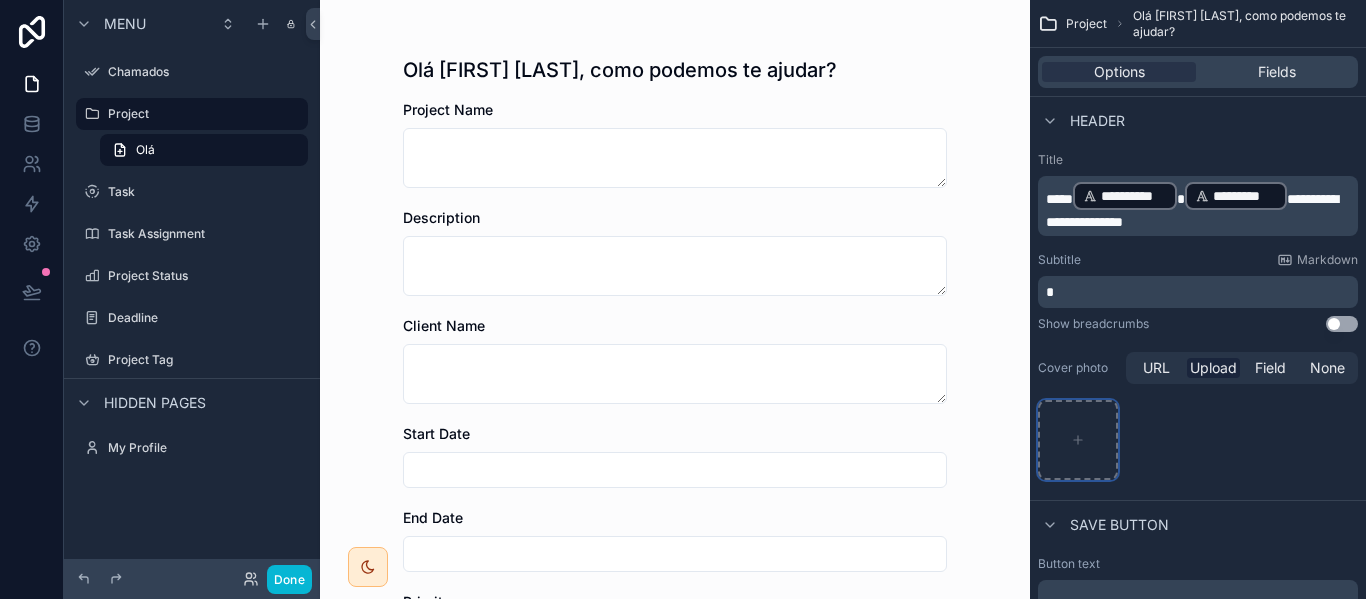 type on "**********" 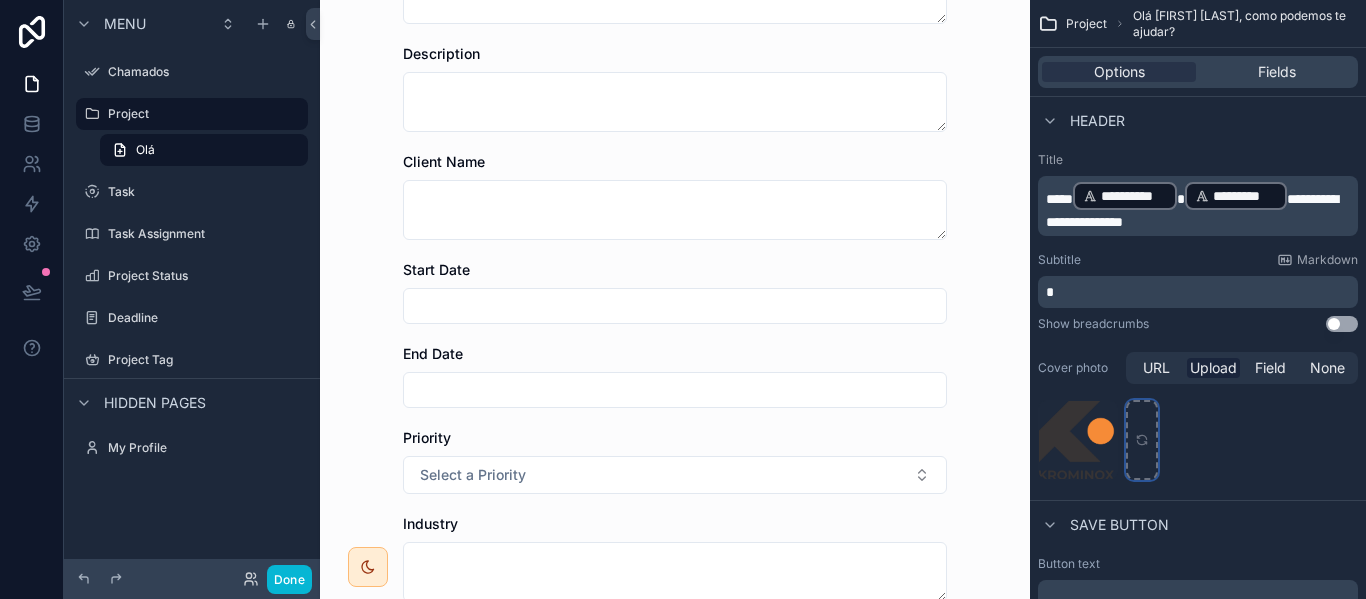 scroll, scrollTop: 0, scrollLeft: 0, axis: both 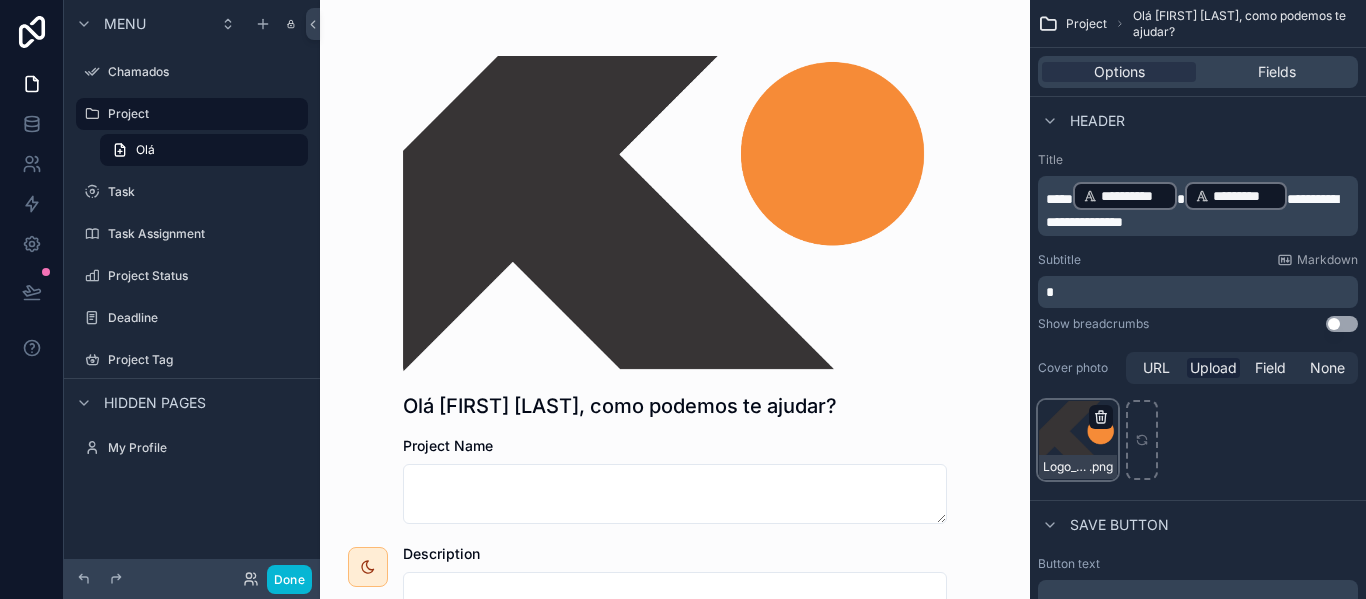 click 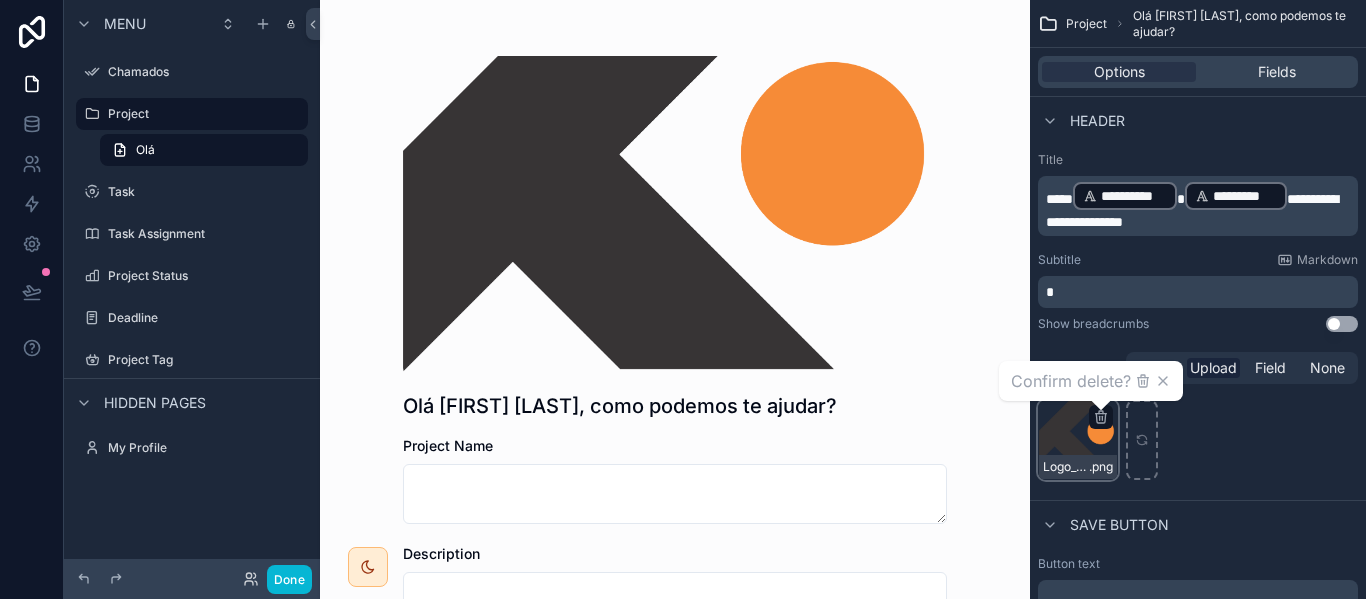 click 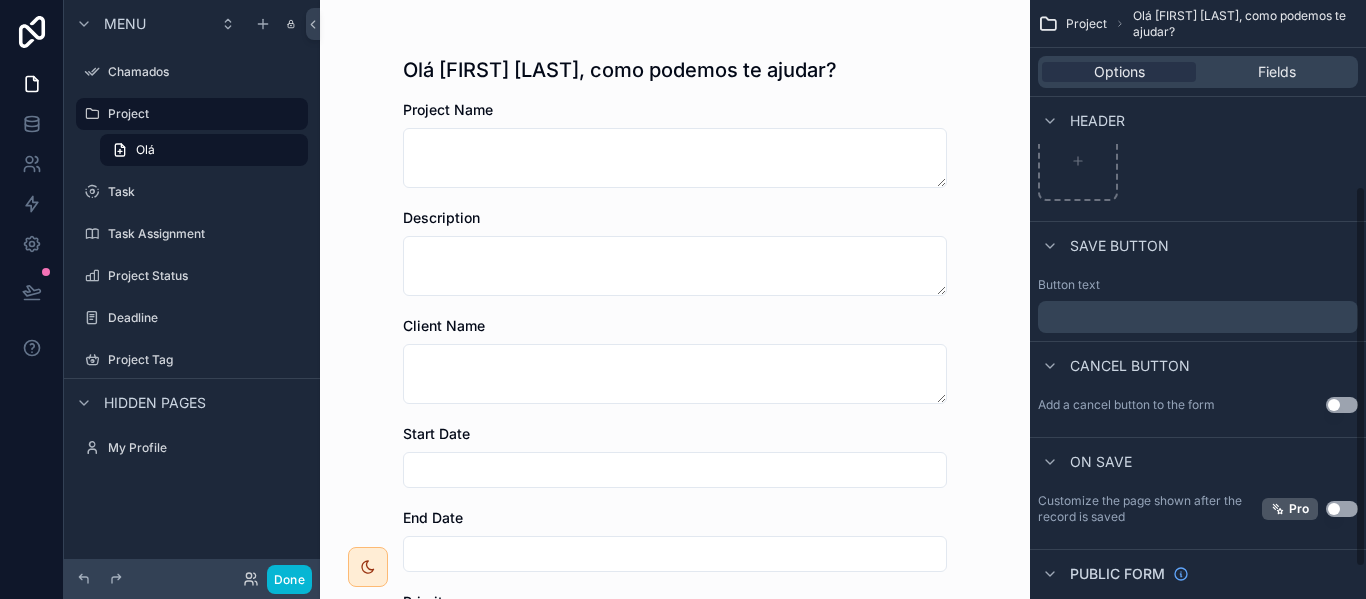 scroll, scrollTop: 300, scrollLeft: 0, axis: vertical 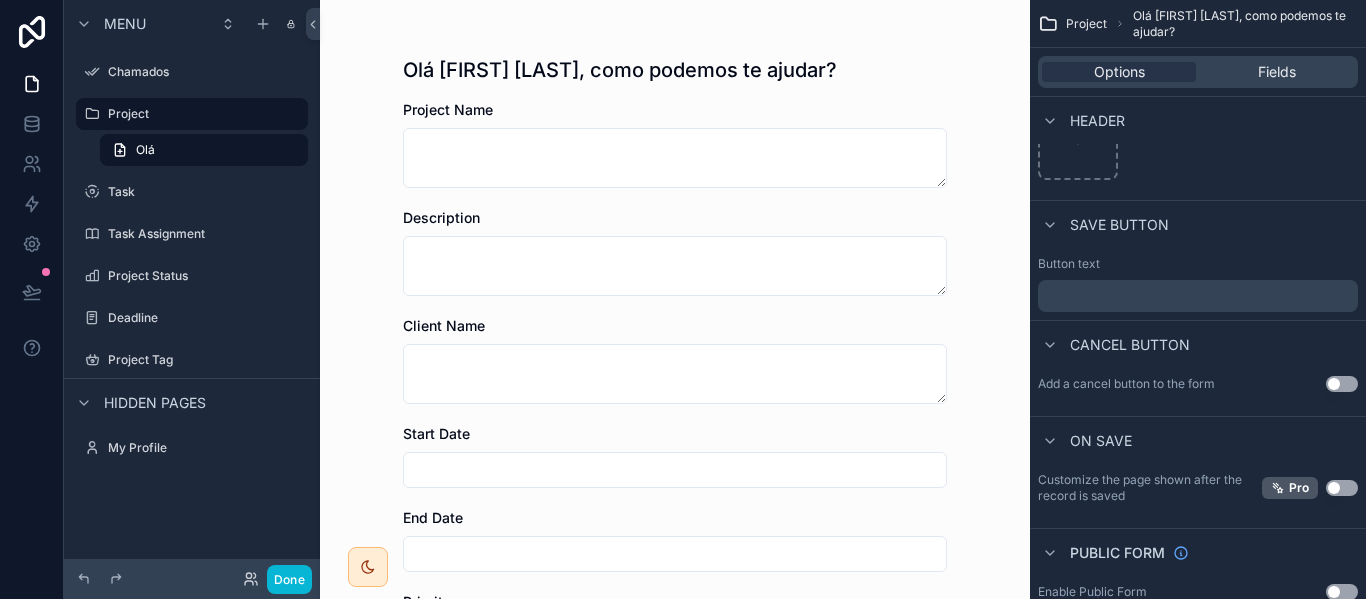 click on "﻿" at bounding box center (1200, 296) 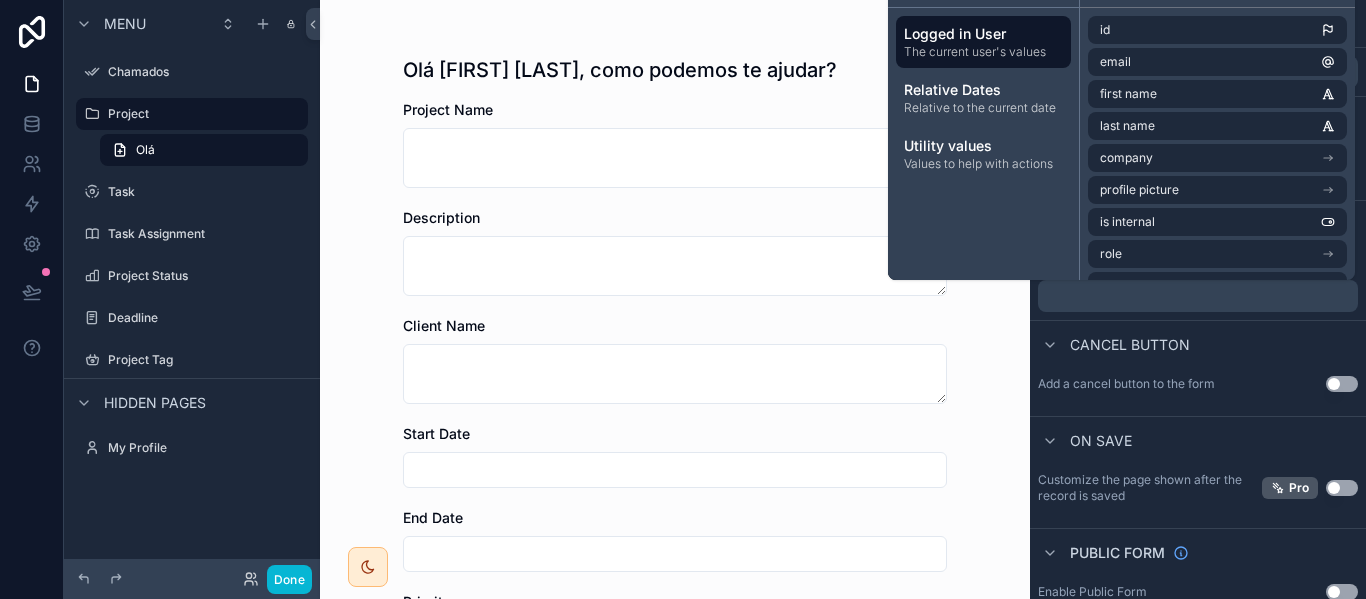 click on "﻿" at bounding box center [1200, 296] 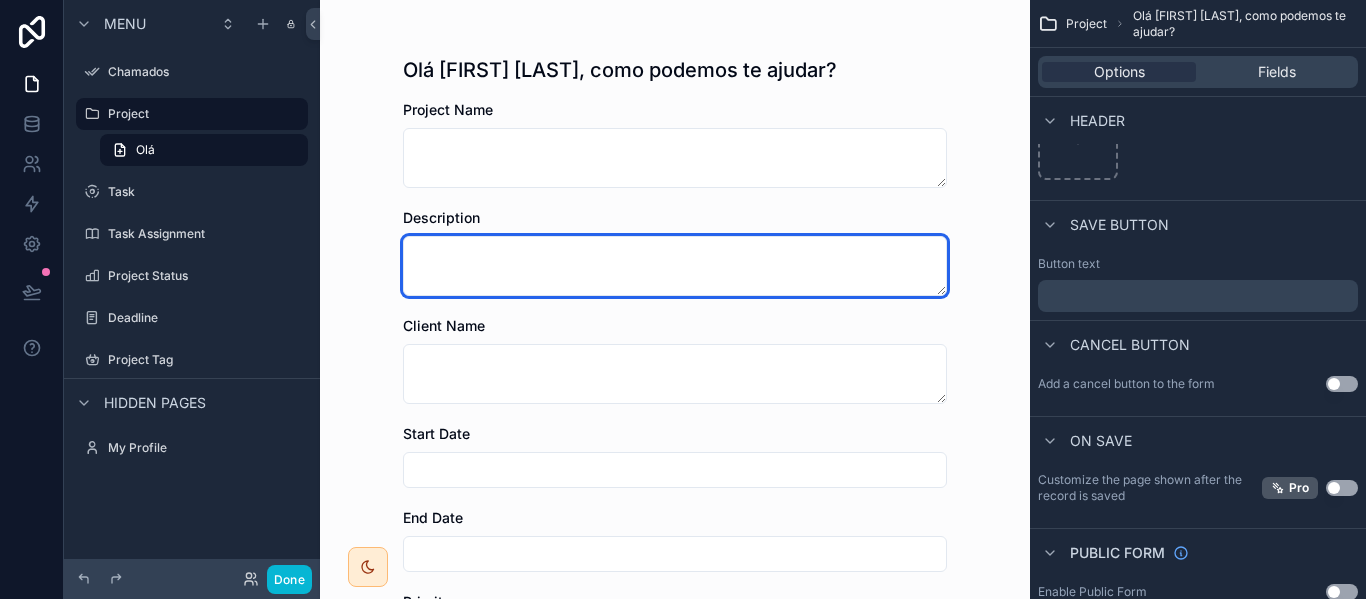 click on "Project Name Description Client Name Start Date End Date Priority Select a Priority Industry Last Updated Created By Save" at bounding box center (675, 614) 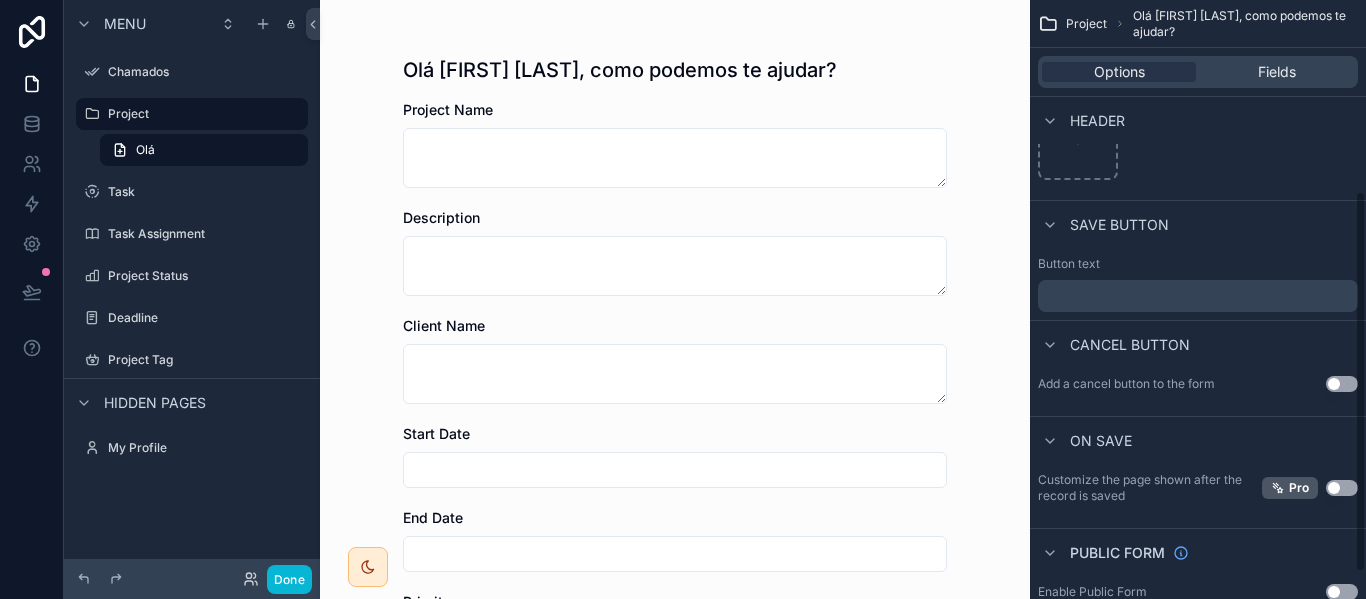 click on "Use setting" at bounding box center (1342, 384) 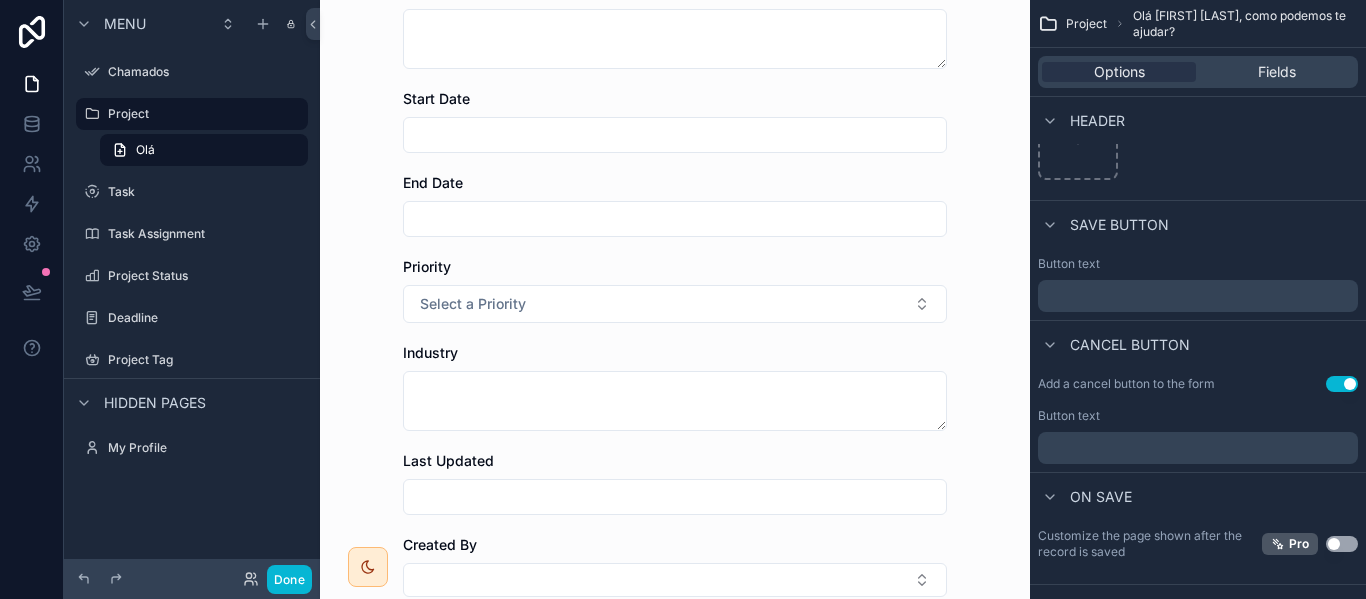 scroll, scrollTop: 329, scrollLeft: 0, axis: vertical 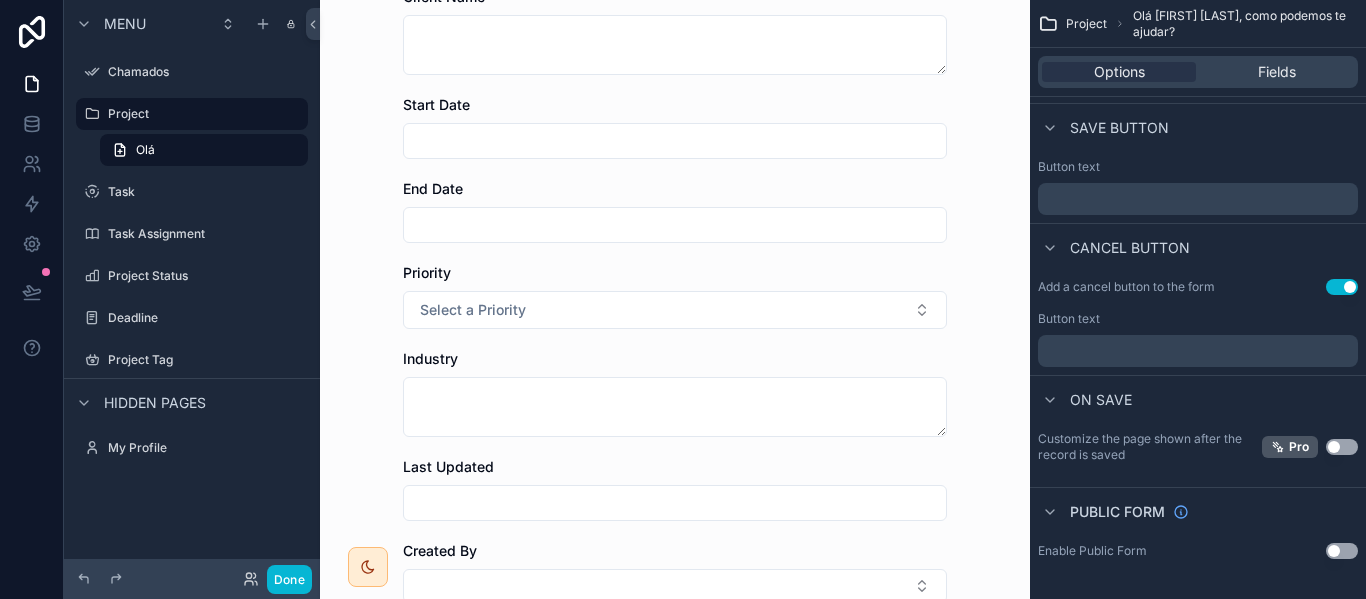 click on "Use setting" at bounding box center [1342, 551] 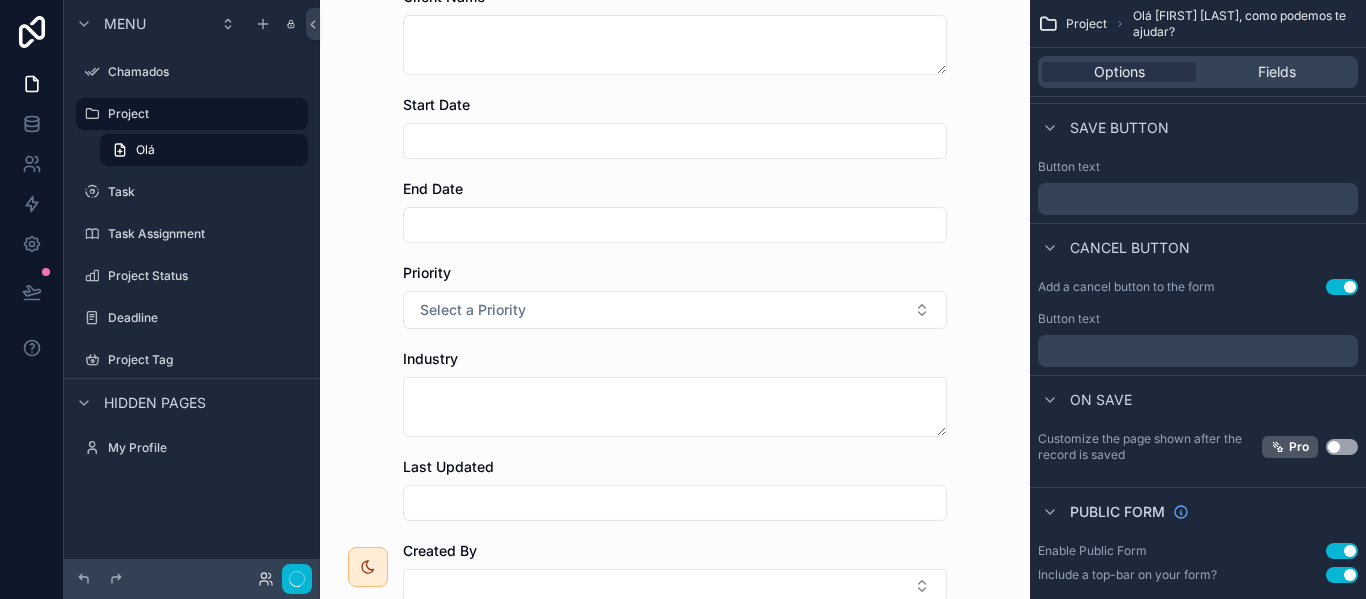 scroll, scrollTop: 0, scrollLeft: 0, axis: both 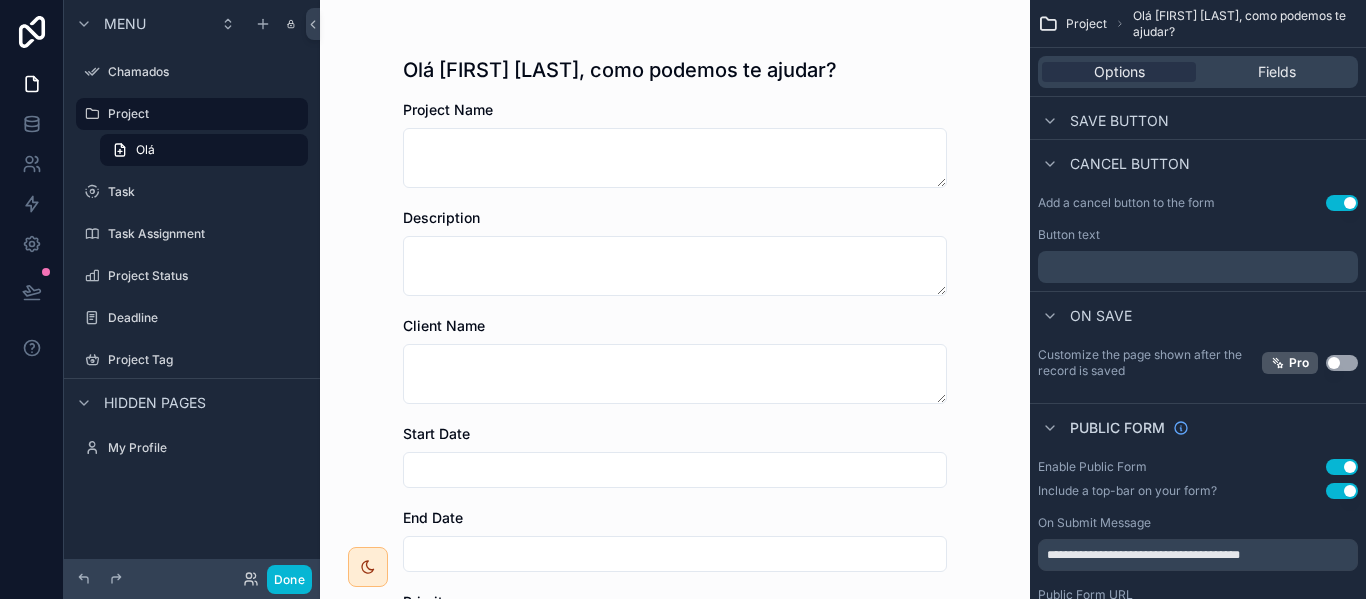 click on "Use setting" at bounding box center [1342, 491] 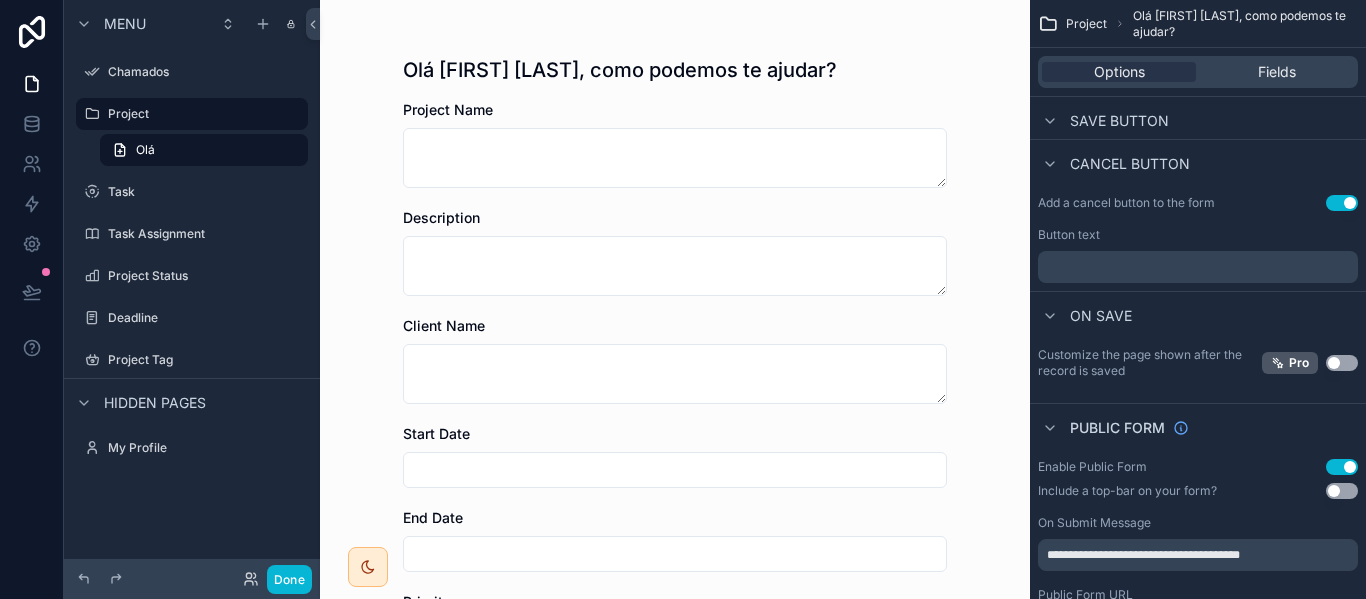 click on "Use setting" at bounding box center (1342, 491) 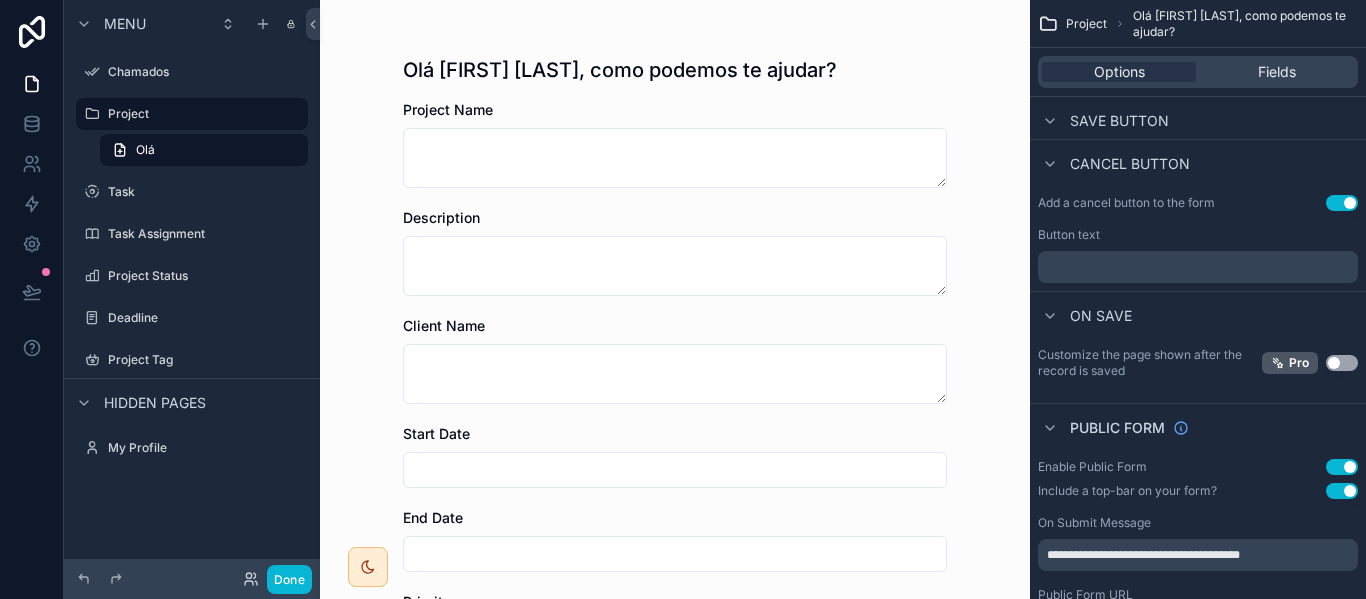 click on "Use setting" at bounding box center [1342, 491] 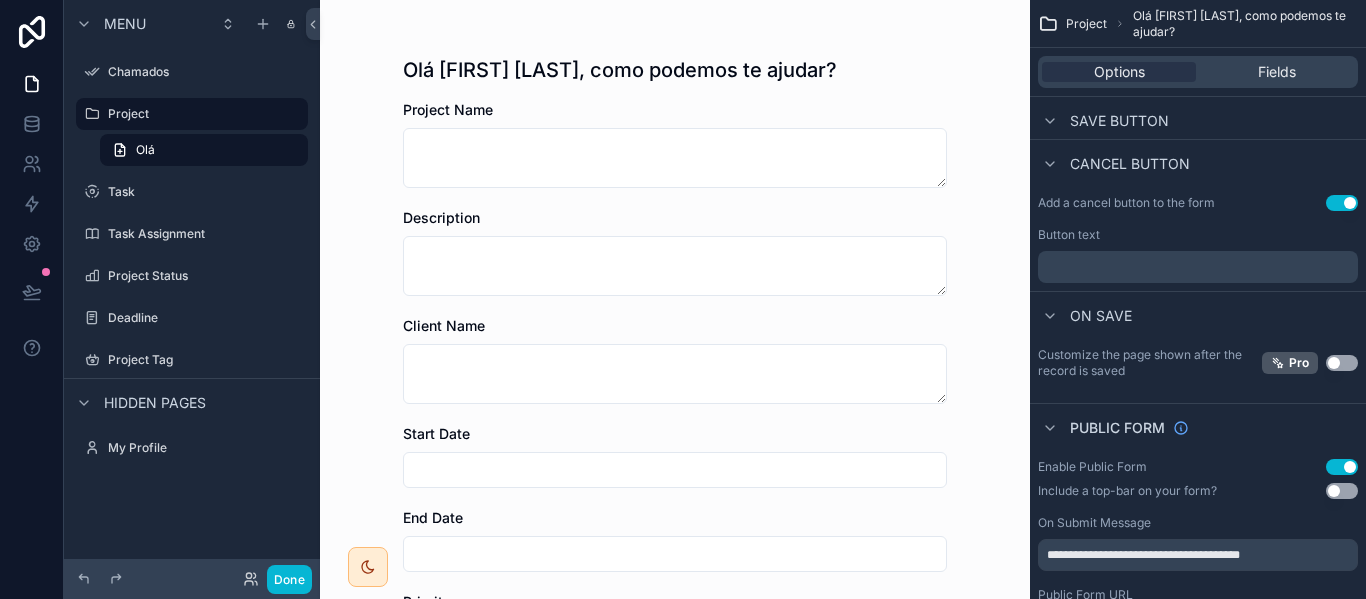 click on "Use setting" at bounding box center [1342, 491] 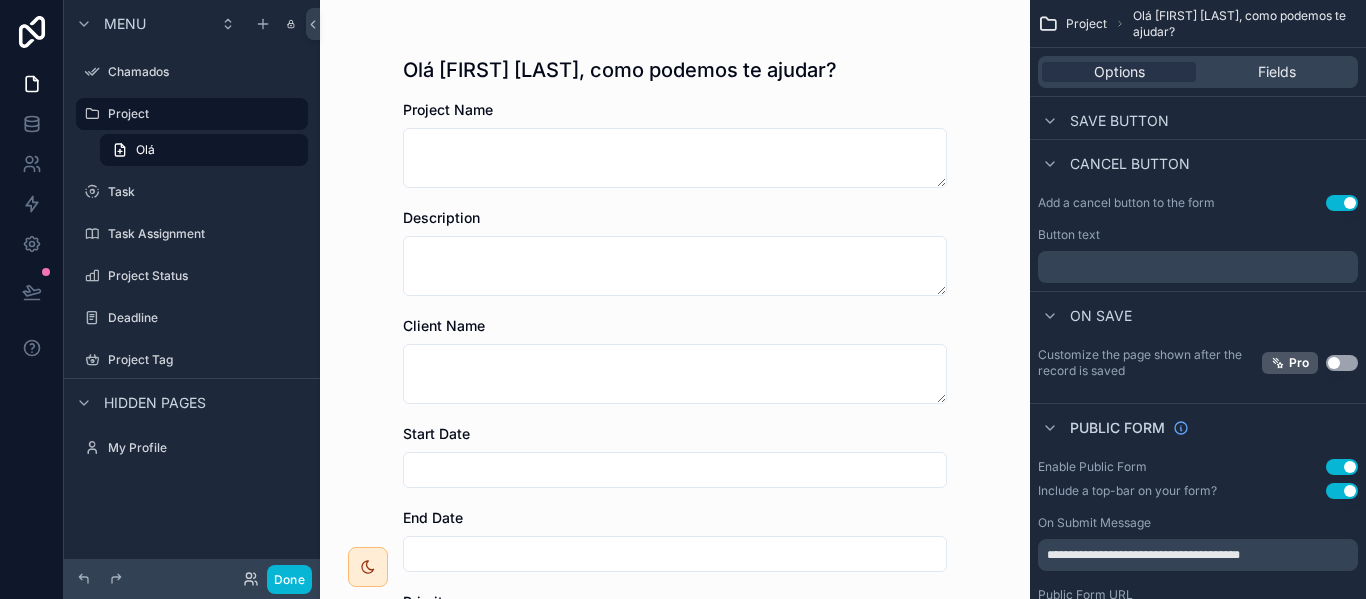 click on "Use setting" at bounding box center (1342, 467) 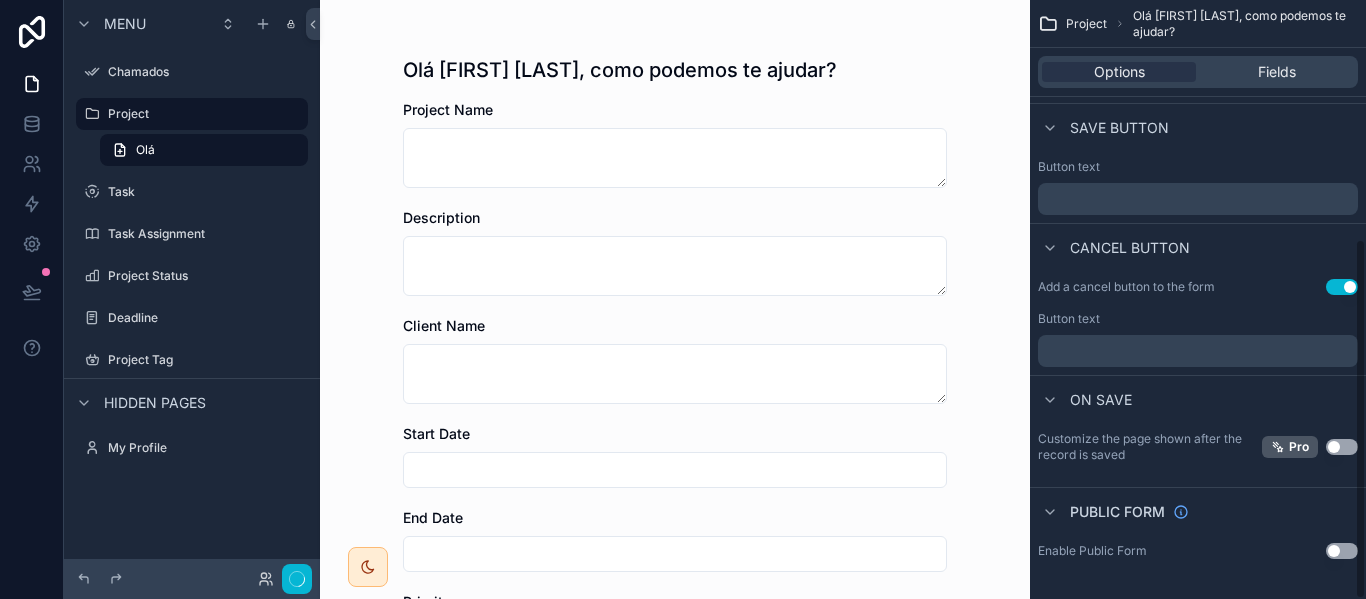 scroll, scrollTop: 397, scrollLeft: 0, axis: vertical 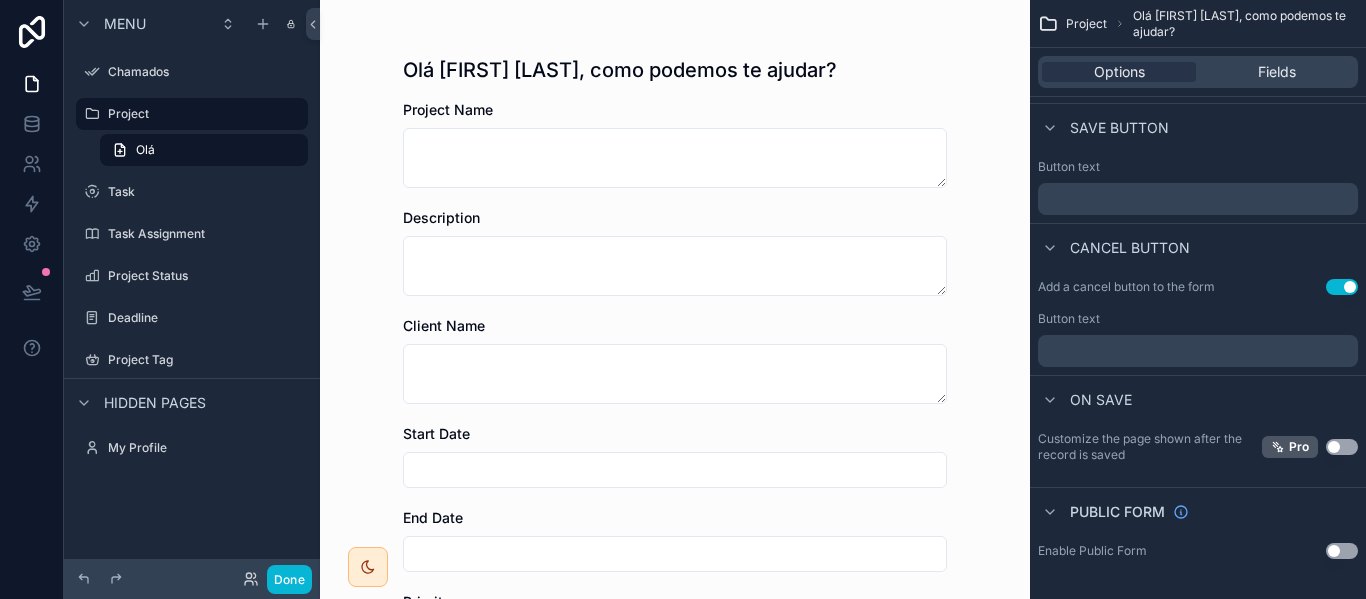 click on "﻿" at bounding box center [1198, 351] 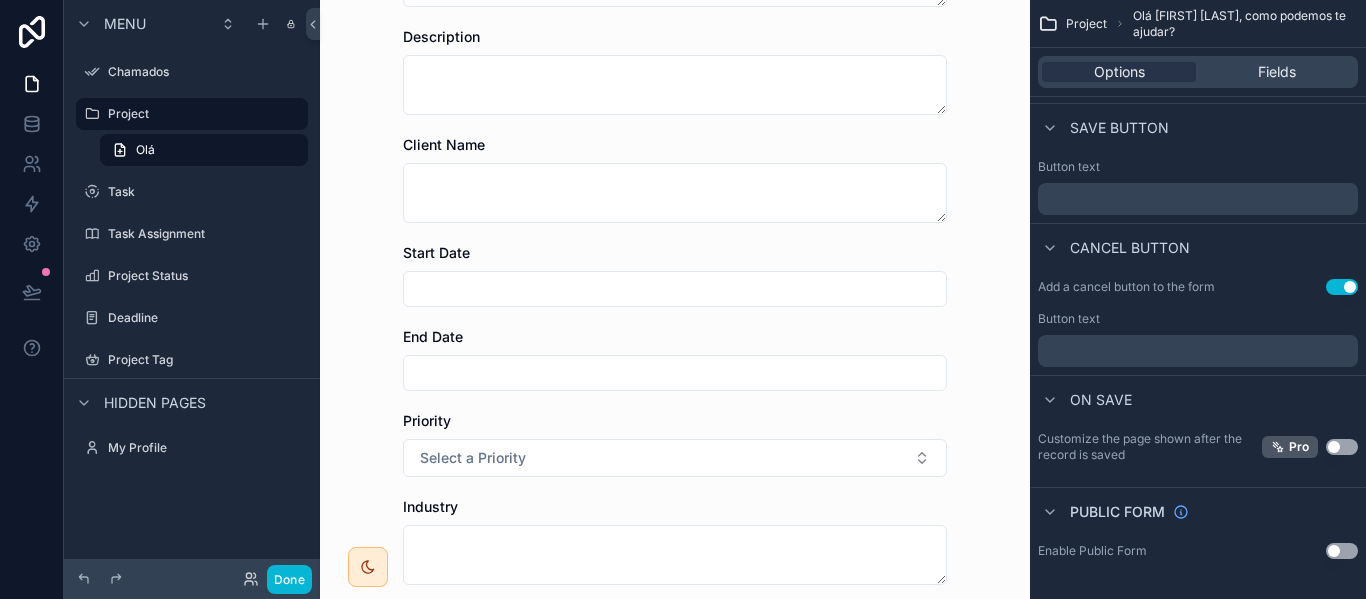 scroll, scrollTop: 500, scrollLeft: 0, axis: vertical 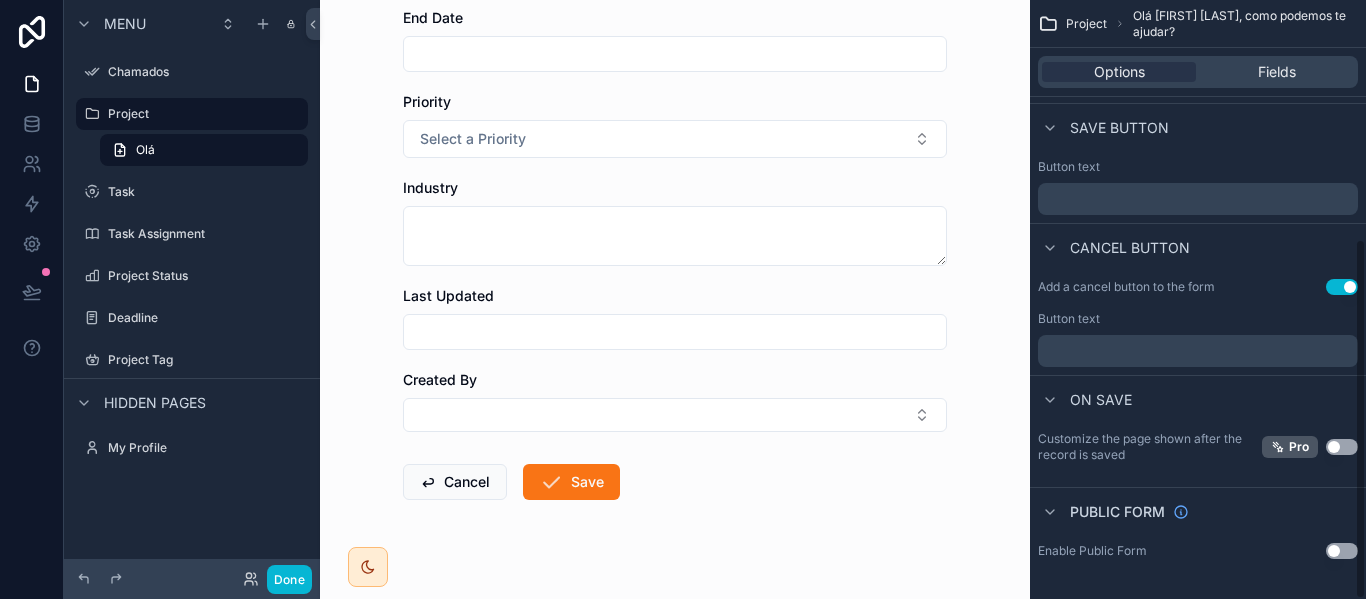 click on "﻿" at bounding box center (1200, 351) 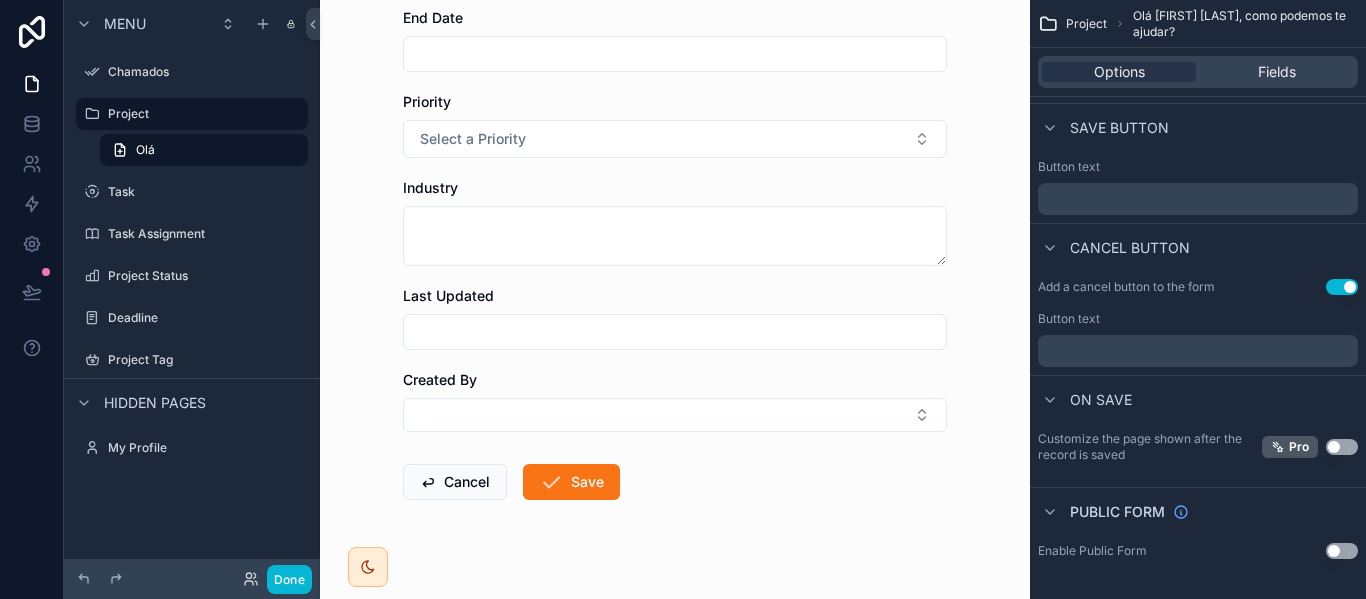 drag, startPoint x: 1150, startPoint y: 353, endPoint x: 1133, endPoint y: 367, distance: 22.022715 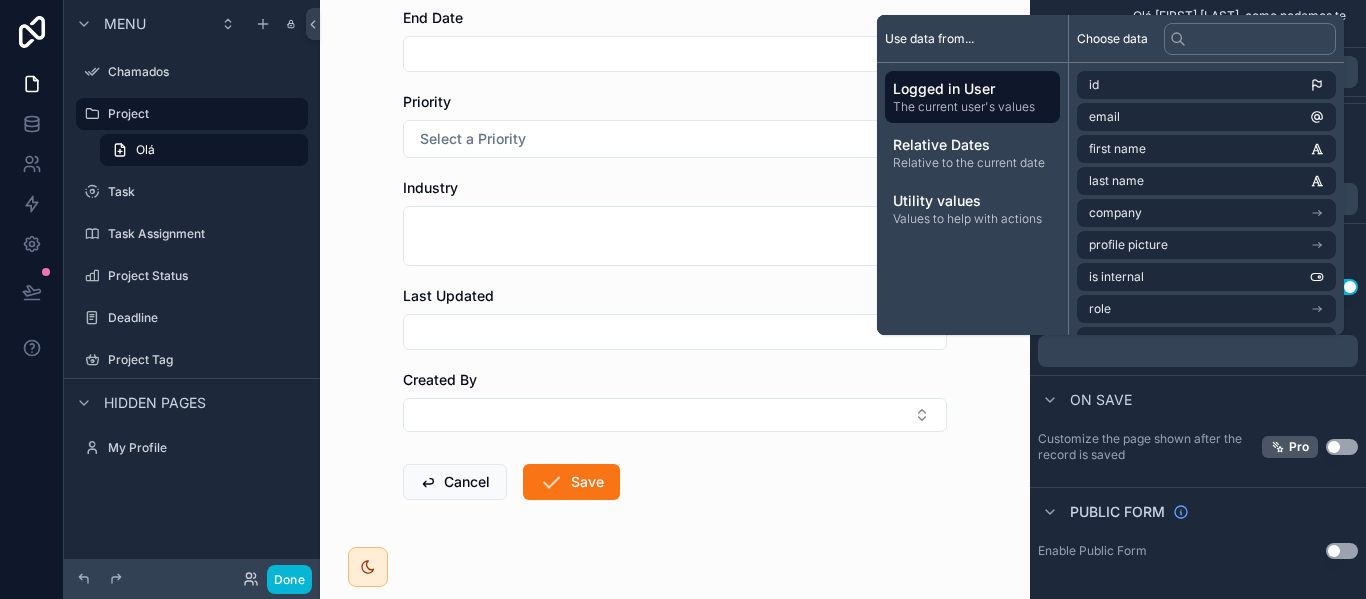 click on "Project Name Description Client Name Start Date End Date Priority Select a Priority Industry Last Updated Created By Cancel Save" at bounding box center (675, 114) 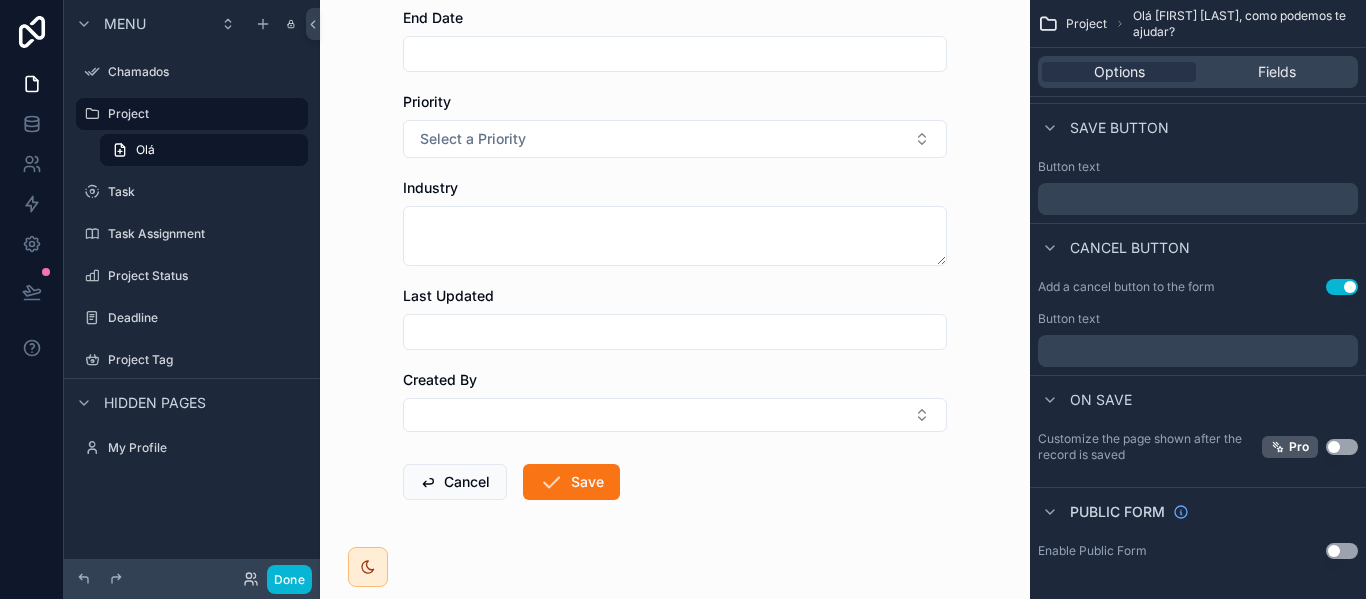 scroll, scrollTop: 0, scrollLeft: 0, axis: both 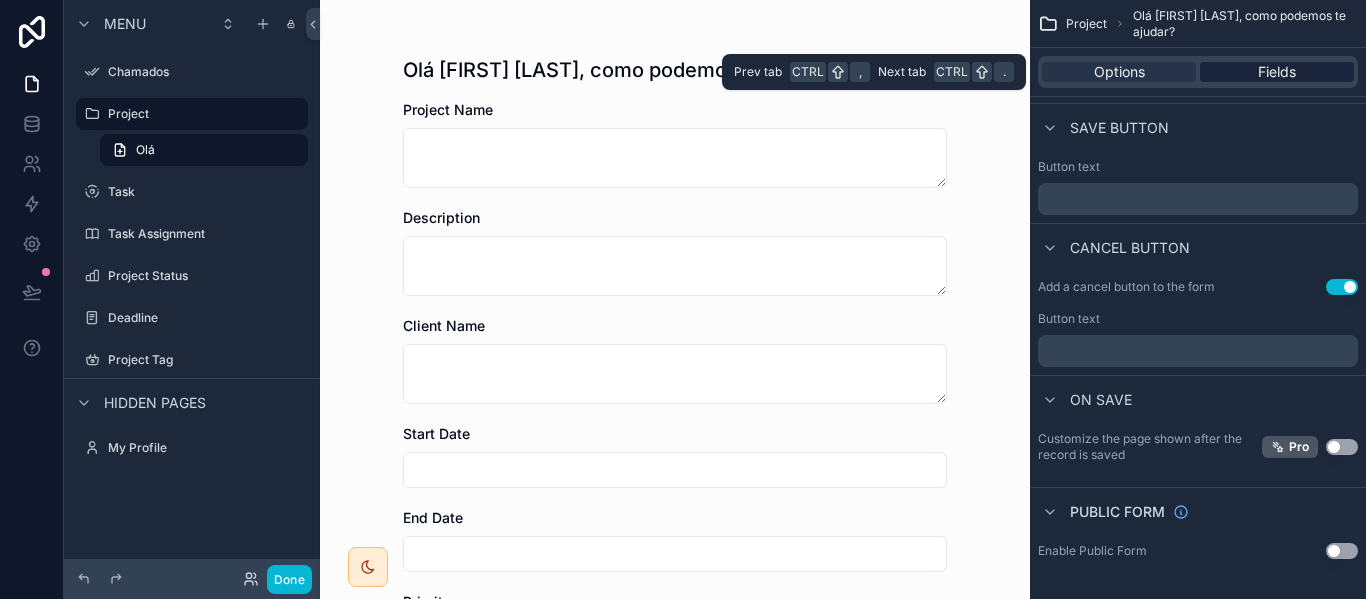 click on "Fields" at bounding box center [1277, 72] 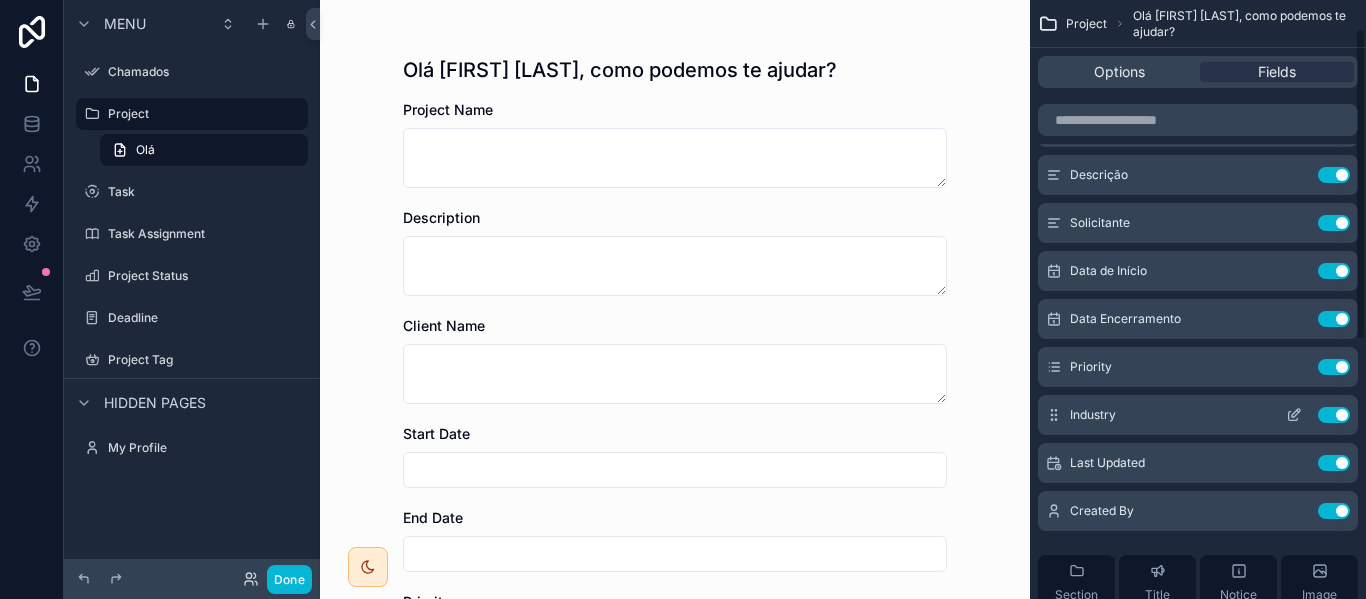 scroll, scrollTop: 100, scrollLeft: 0, axis: vertical 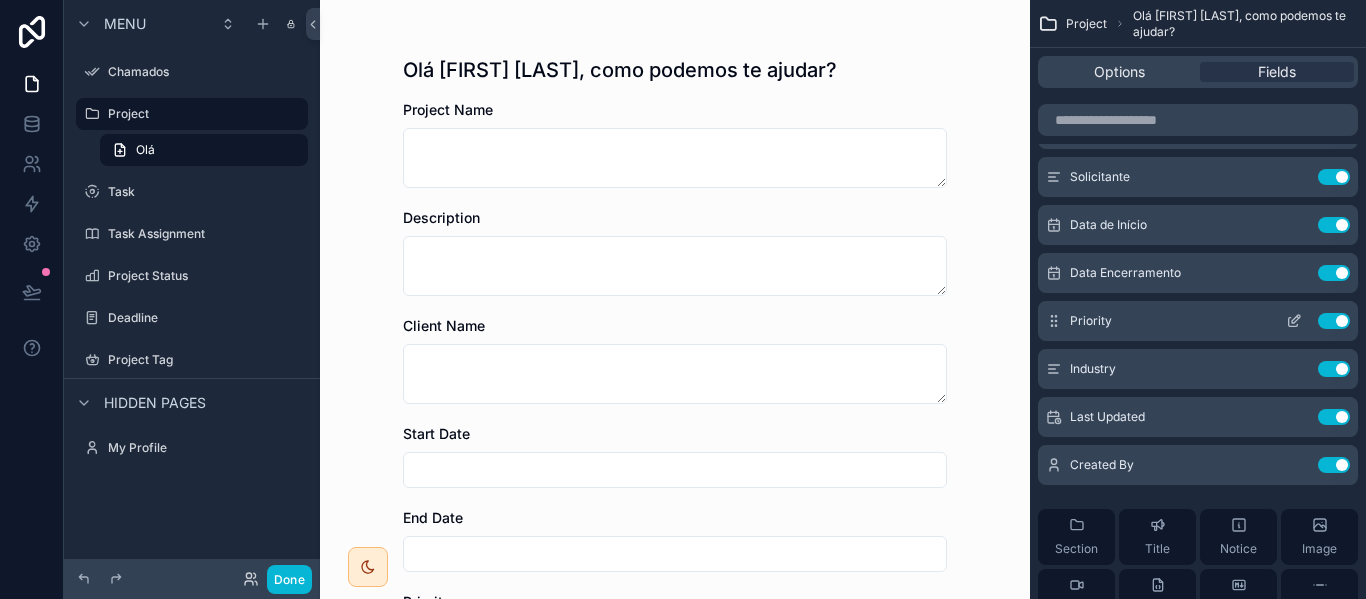 click on "Use setting" at bounding box center [1334, 273] 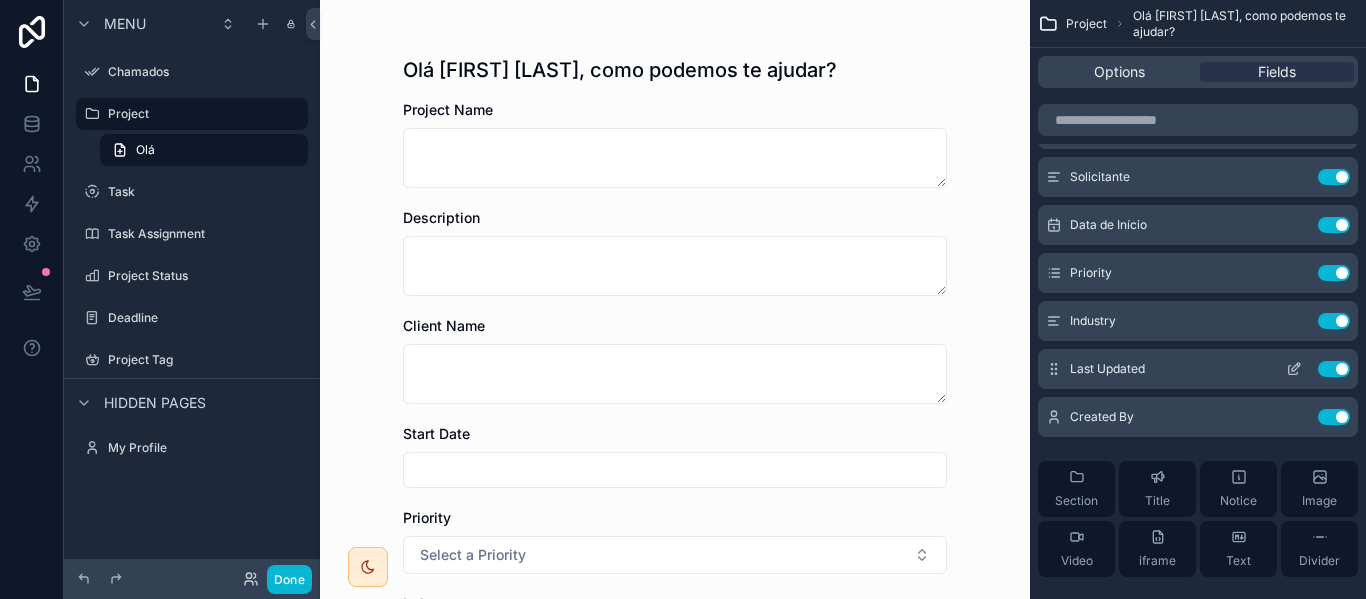click on "Use setting" at bounding box center [1334, 321] 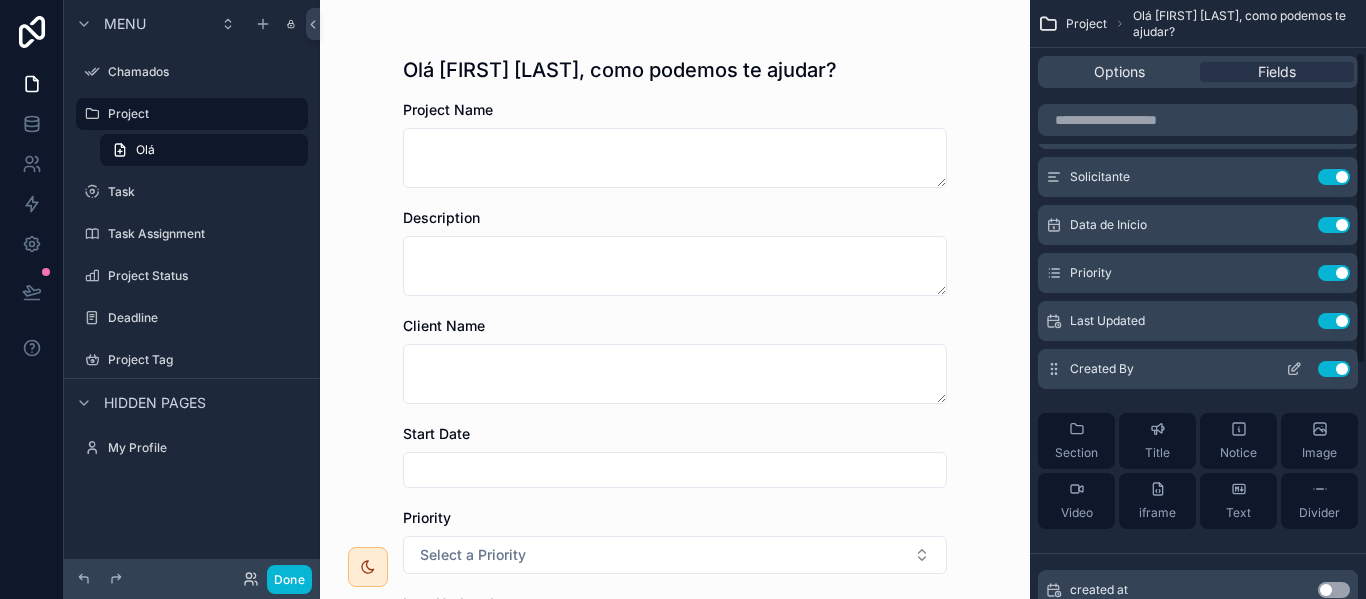 click on "Use setting" at bounding box center (1334, 321) 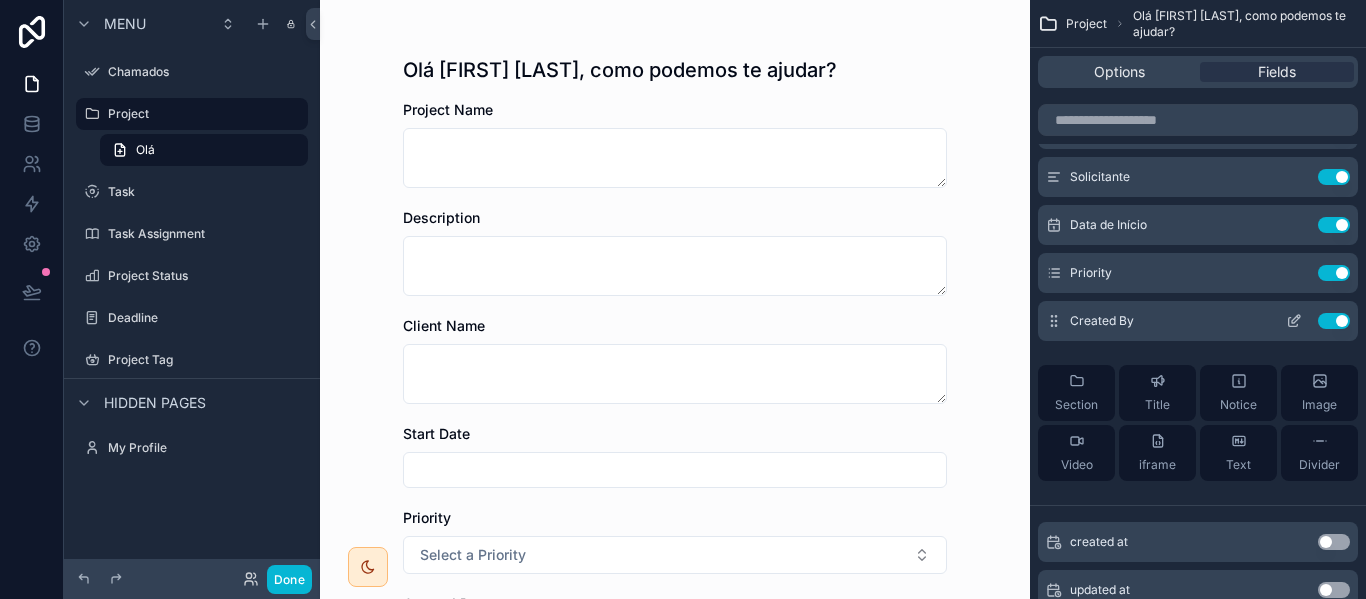 click on "Use setting" at bounding box center (1334, 321) 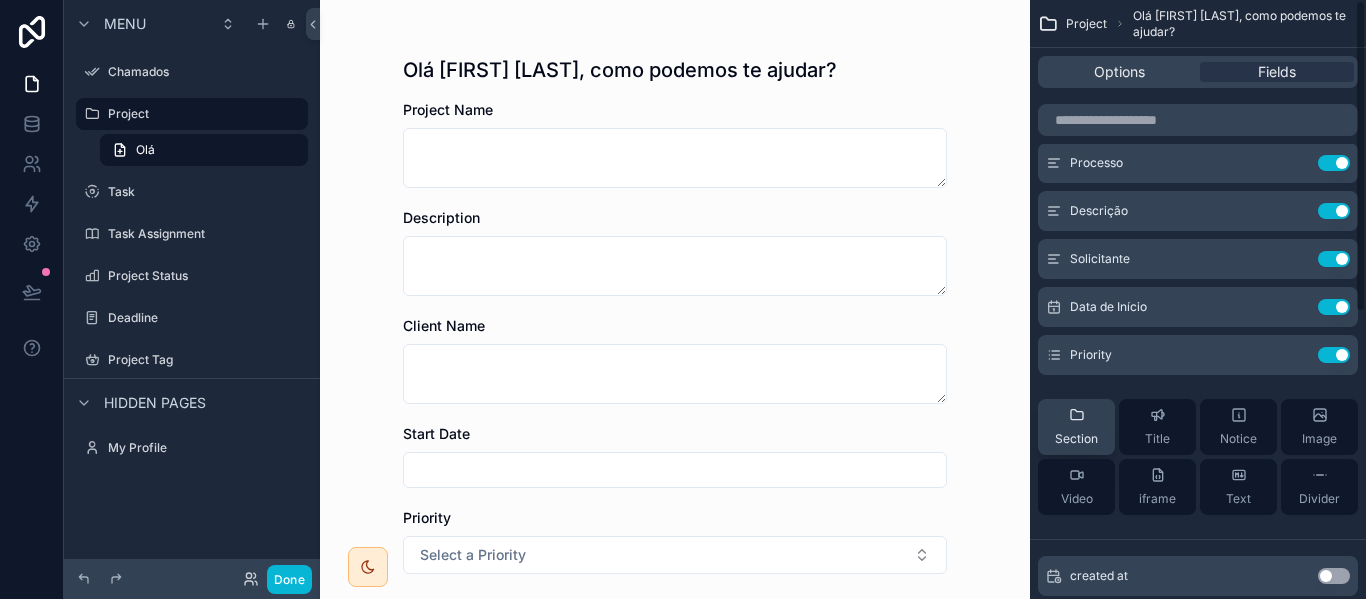 scroll, scrollTop: 0, scrollLeft: 0, axis: both 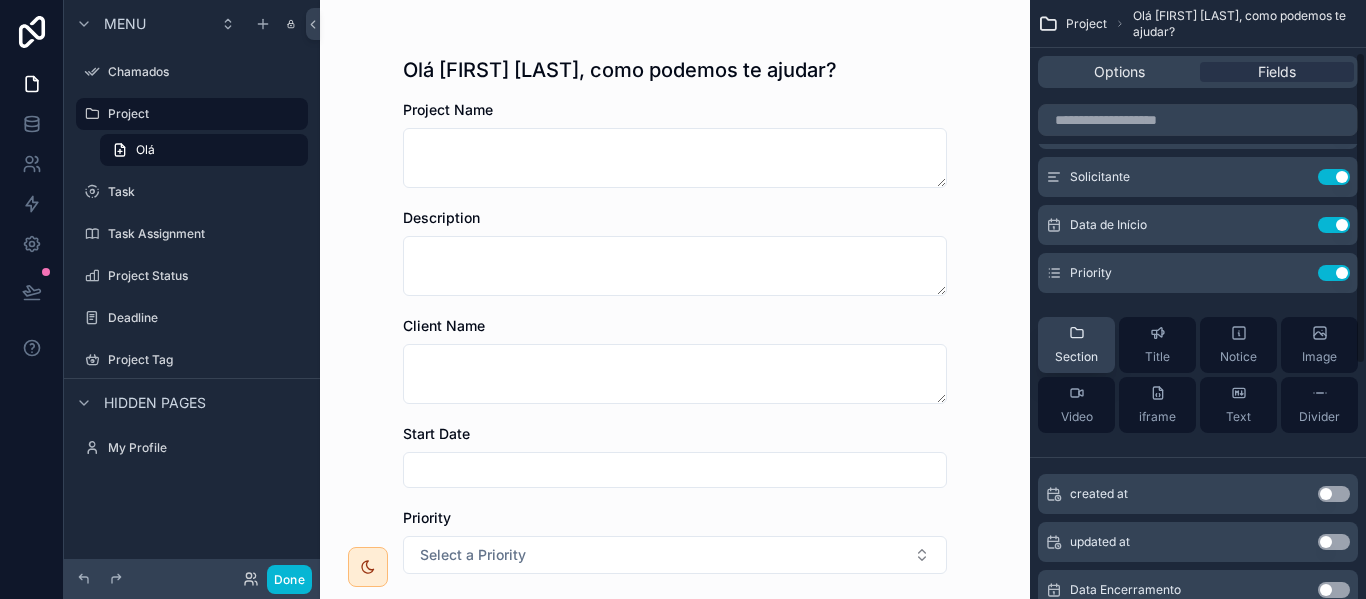 click on "Section" at bounding box center [1076, 345] 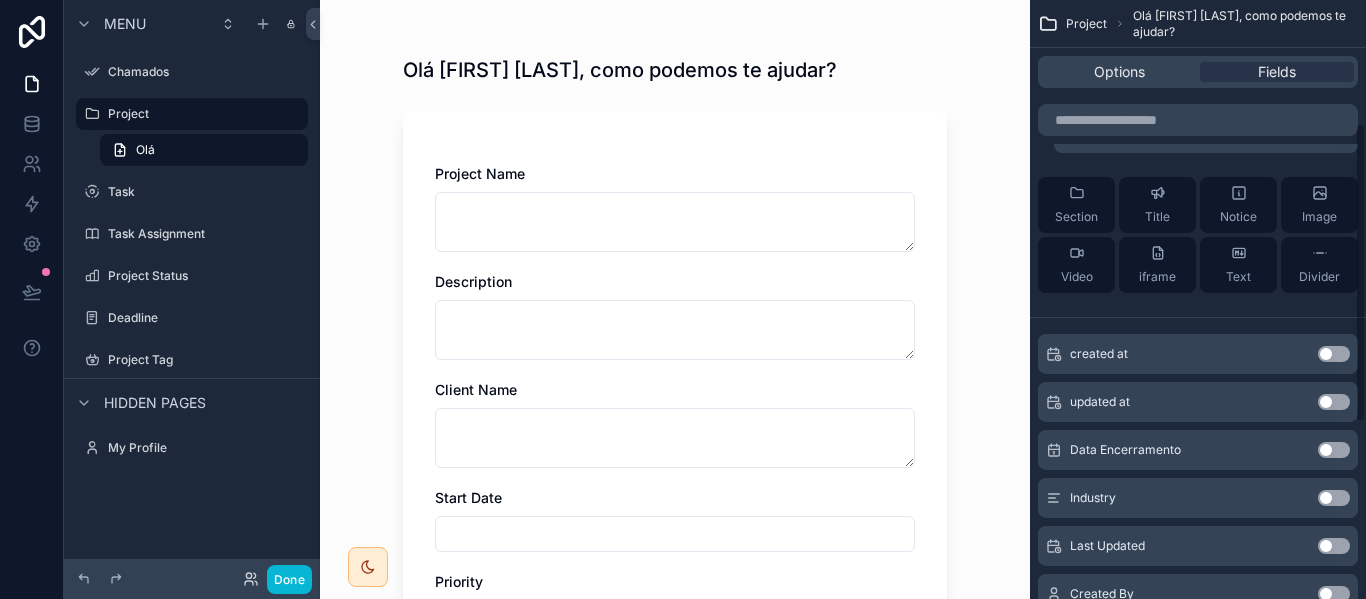 scroll, scrollTop: 300, scrollLeft: 0, axis: vertical 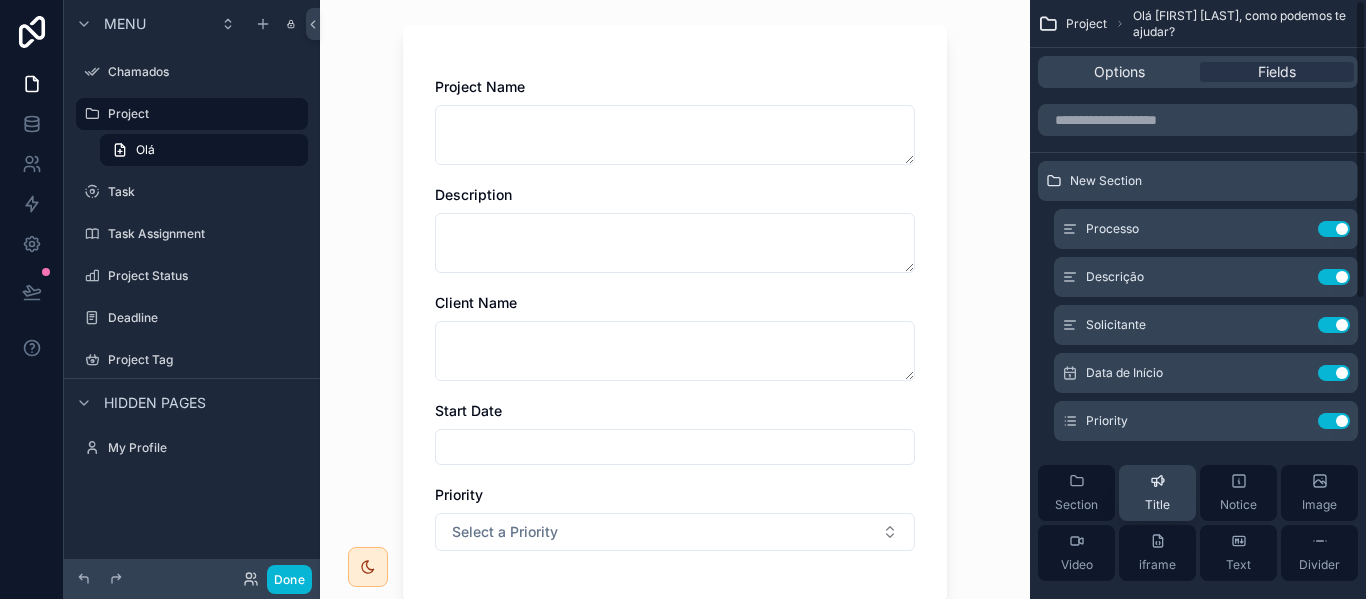 click on "Title" at bounding box center (1157, 505) 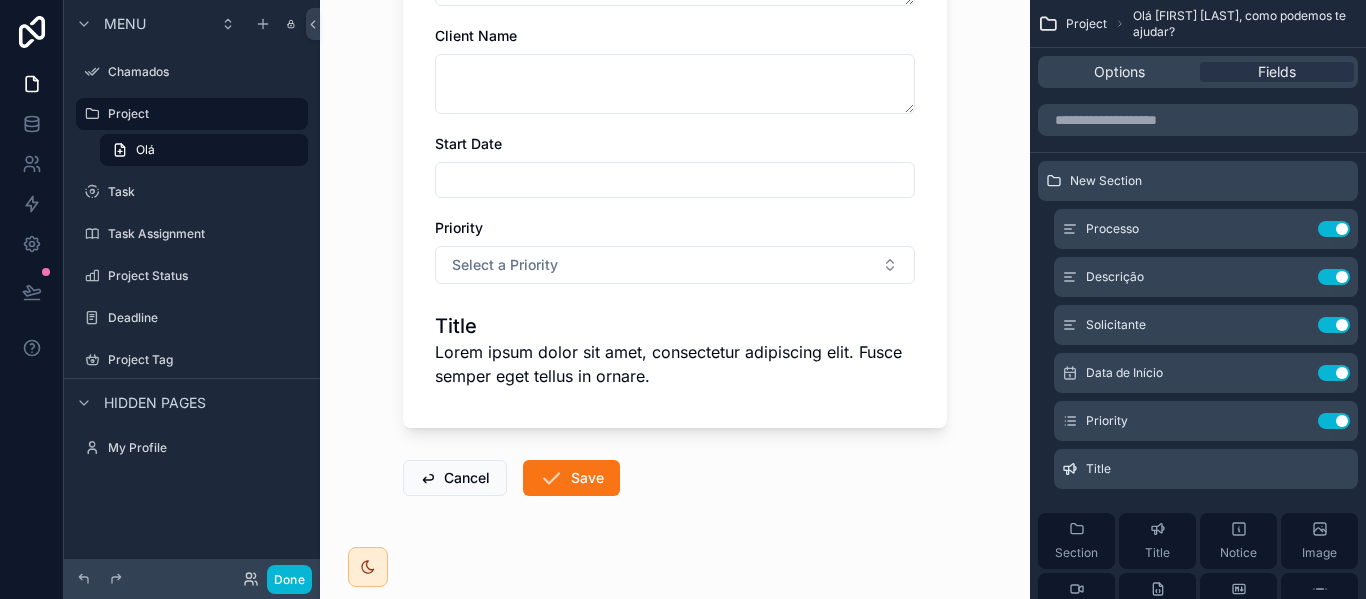 scroll, scrollTop: 379, scrollLeft: 0, axis: vertical 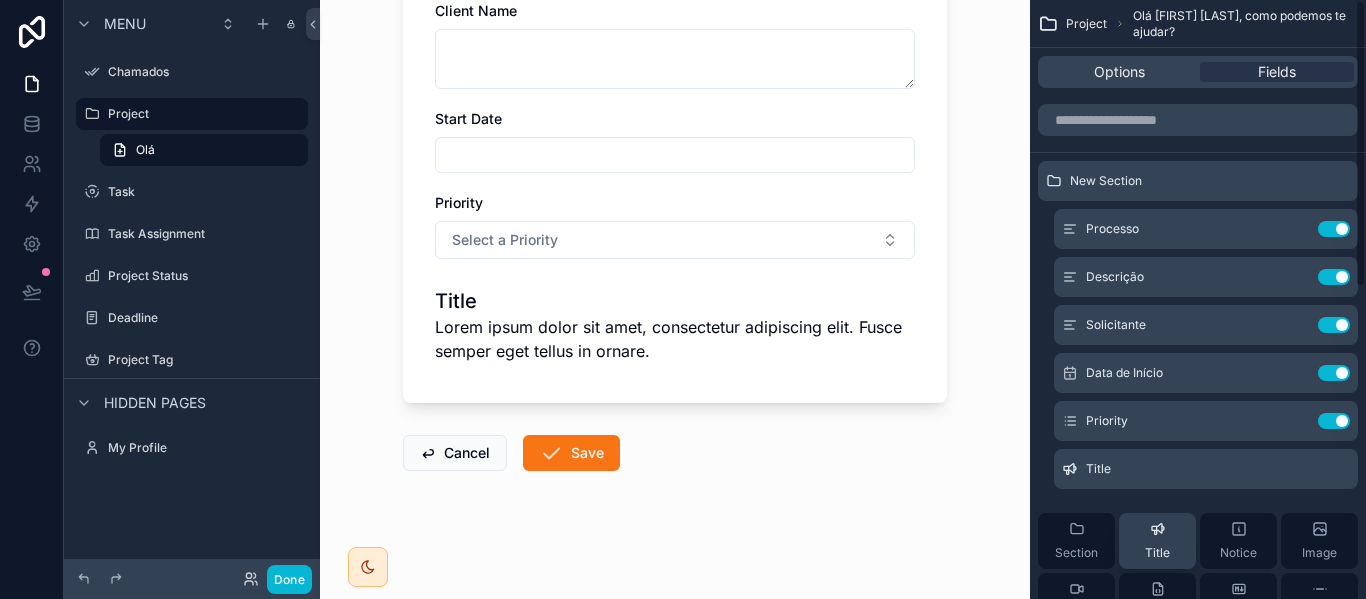 click on "Title" at bounding box center (1157, 553) 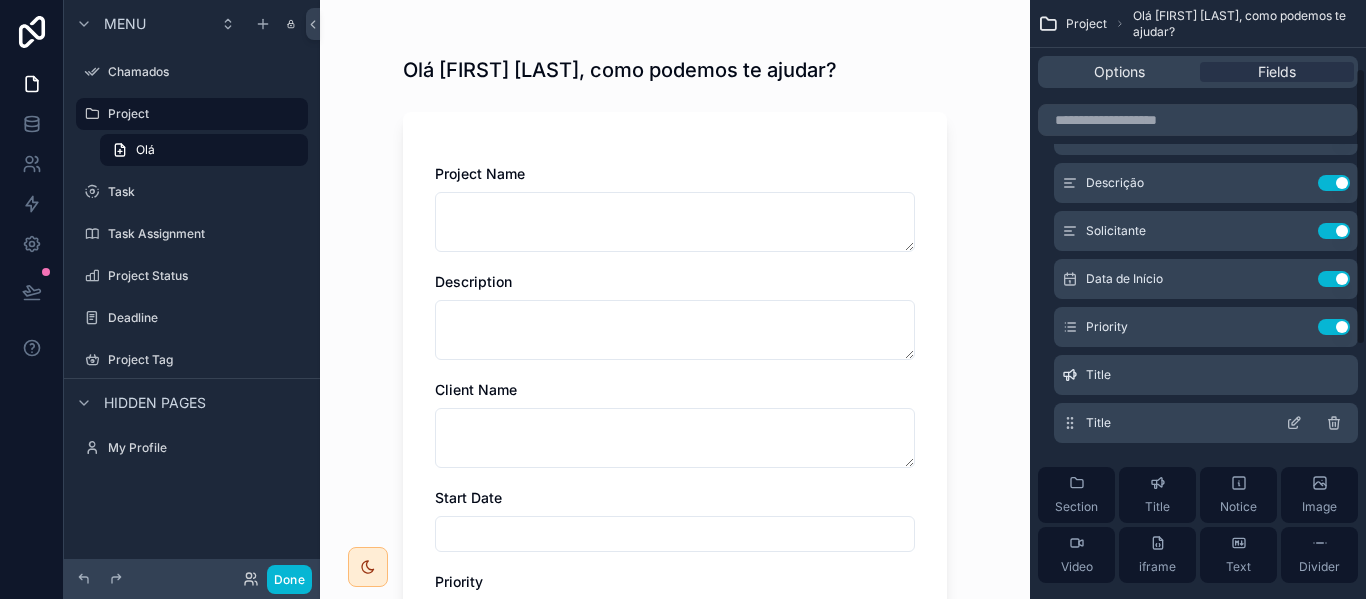 scroll, scrollTop: 200, scrollLeft: 0, axis: vertical 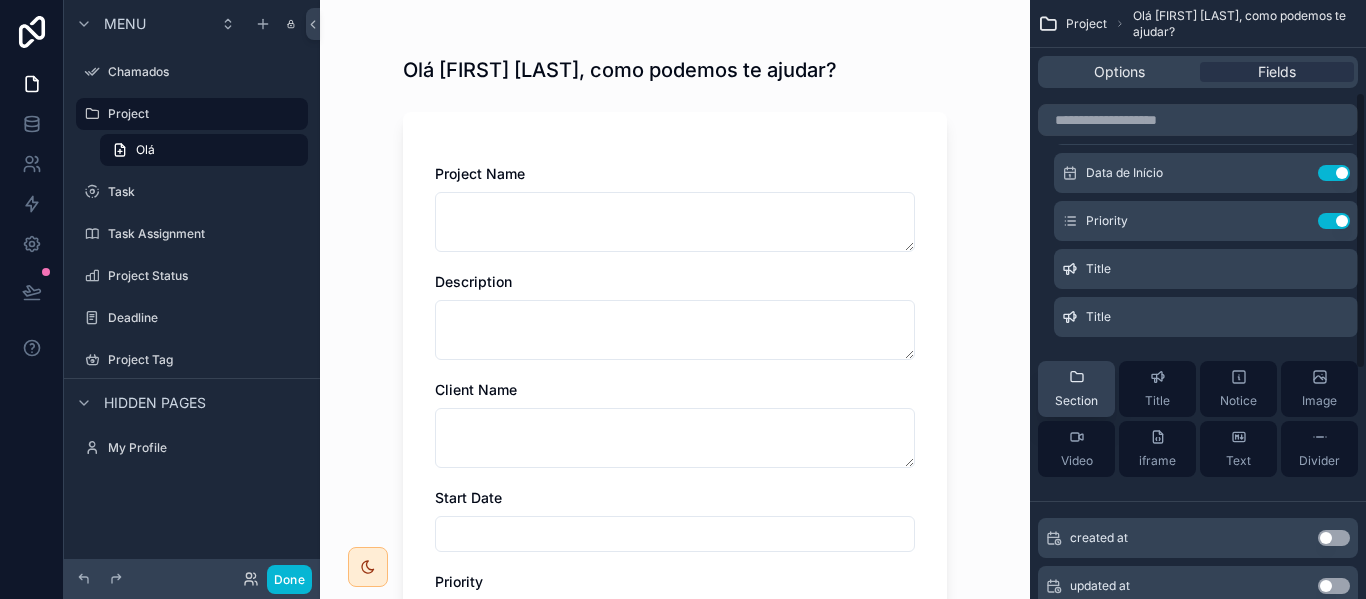 click on "Section" at bounding box center (1076, 401) 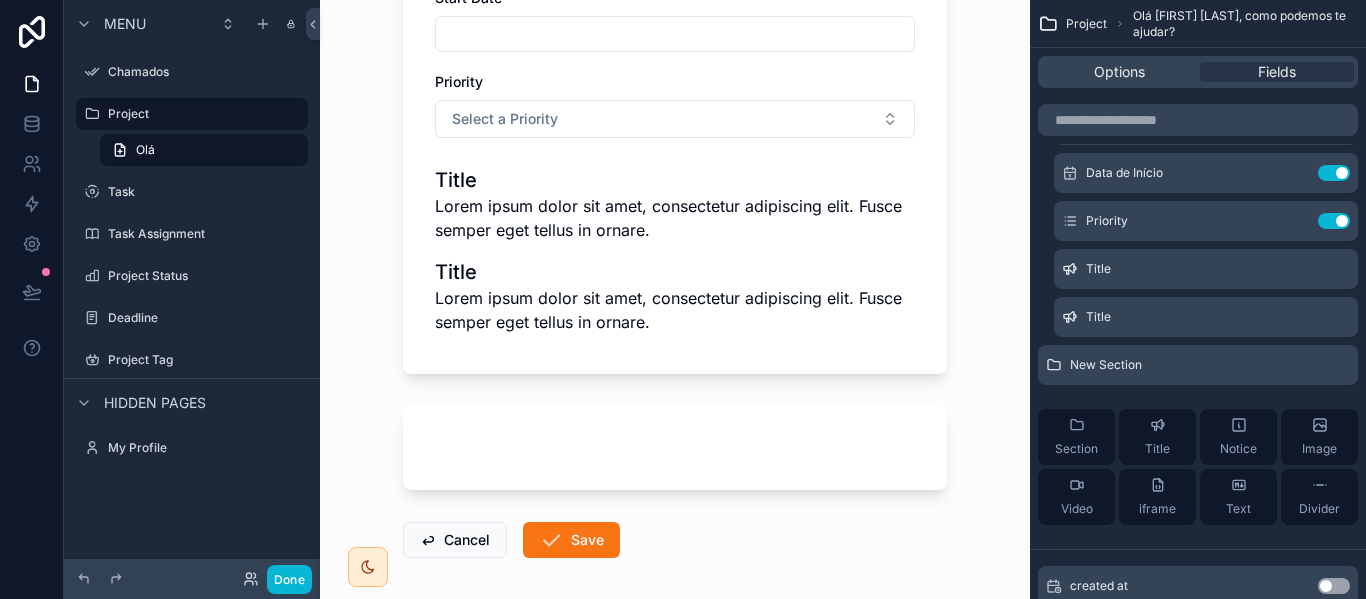 scroll, scrollTop: 587, scrollLeft: 0, axis: vertical 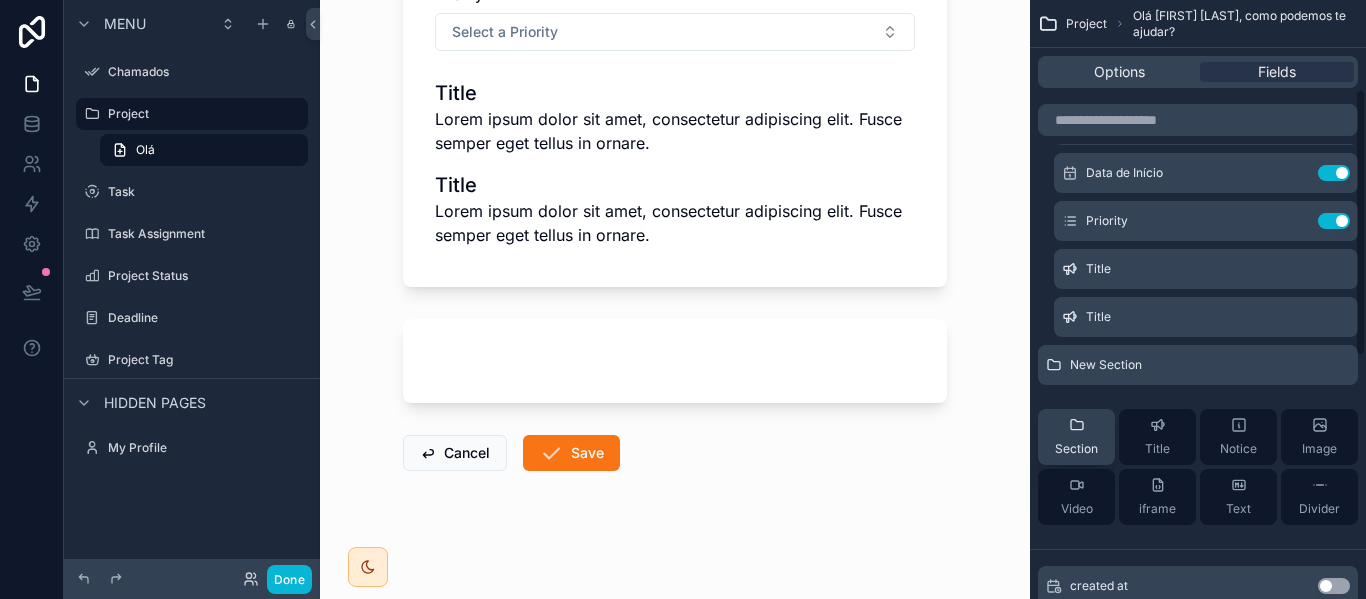 click on "Section" at bounding box center [1076, 437] 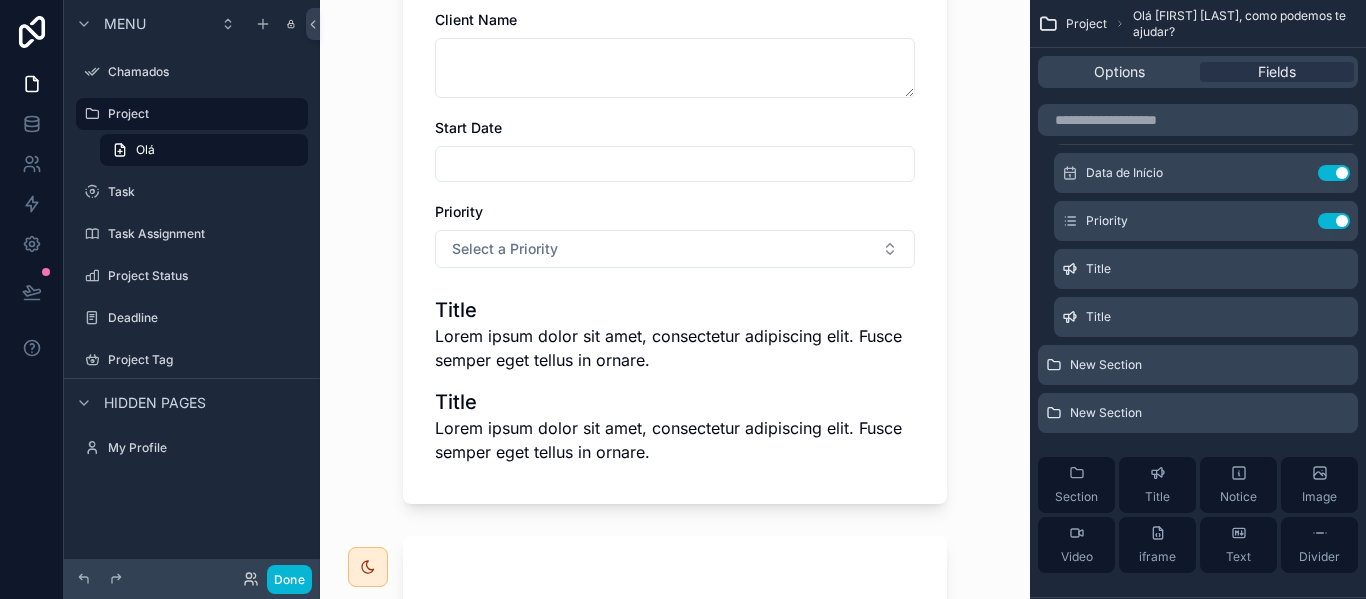 scroll, scrollTop: 700, scrollLeft: 0, axis: vertical 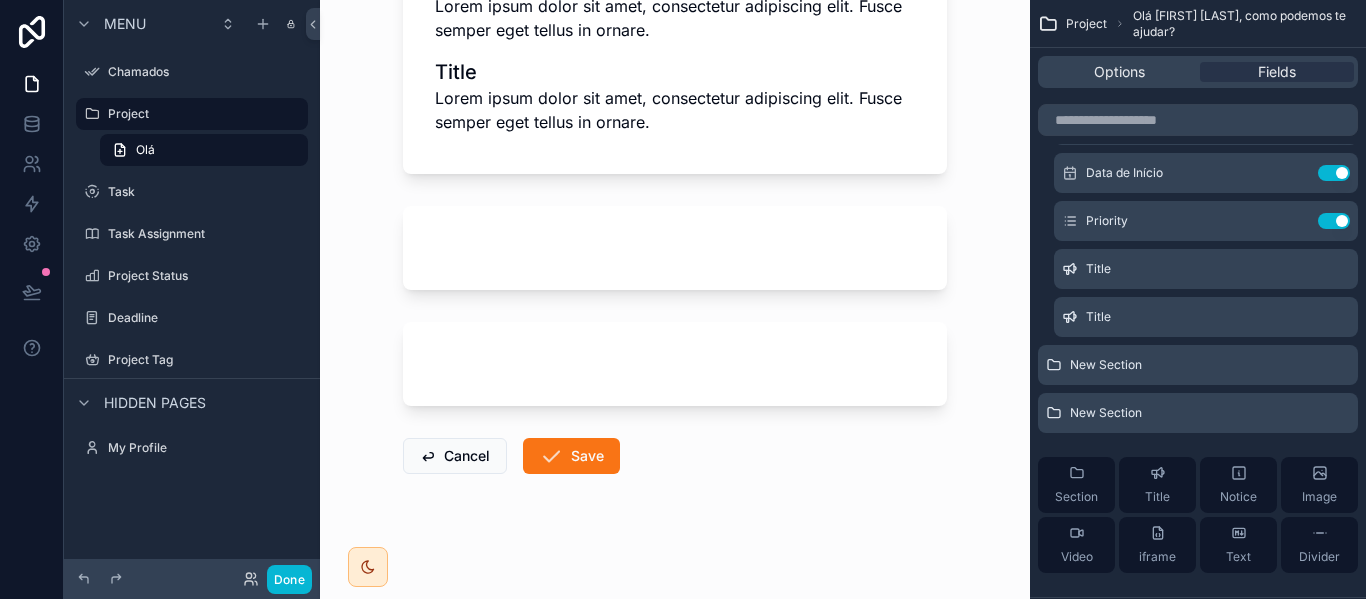click at bounding box center (675, 364) 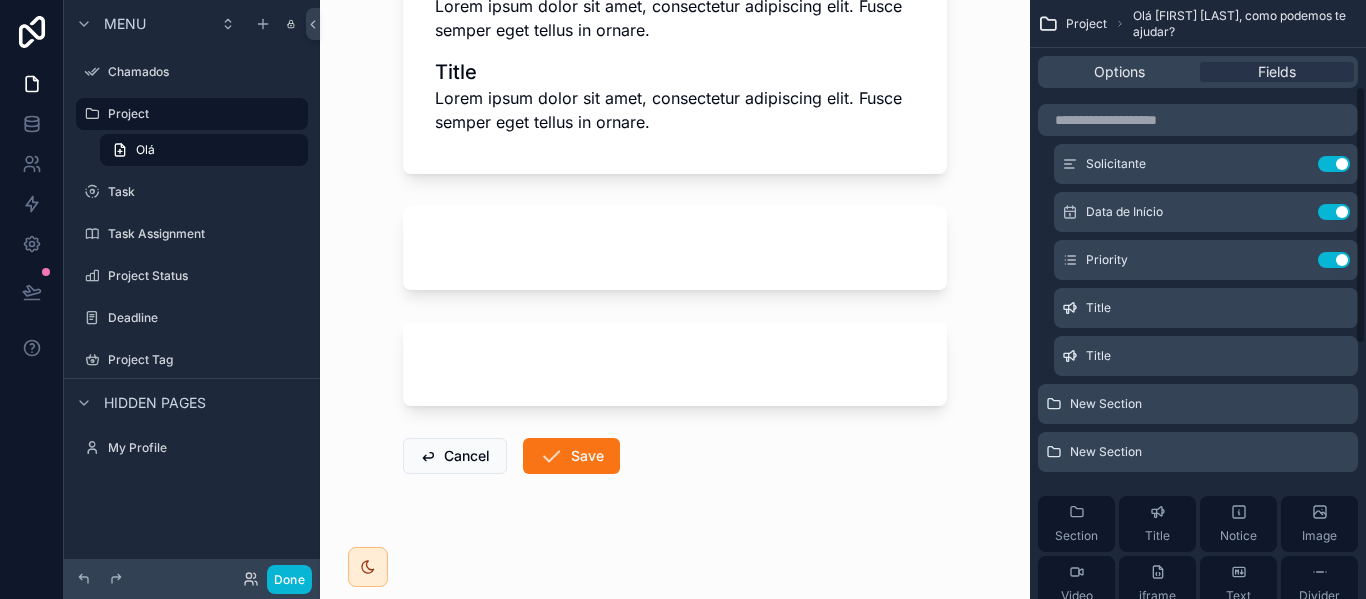 scroll, scrollTop: 200, scrollLeft: 0, axis: vertical 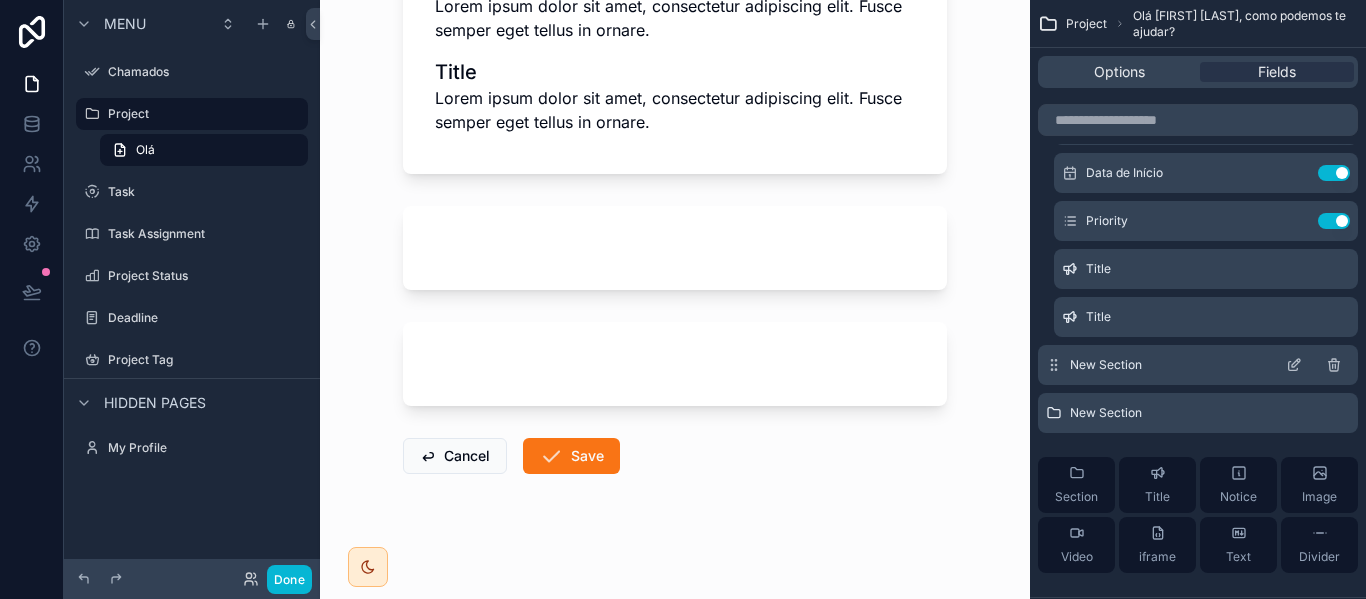 click 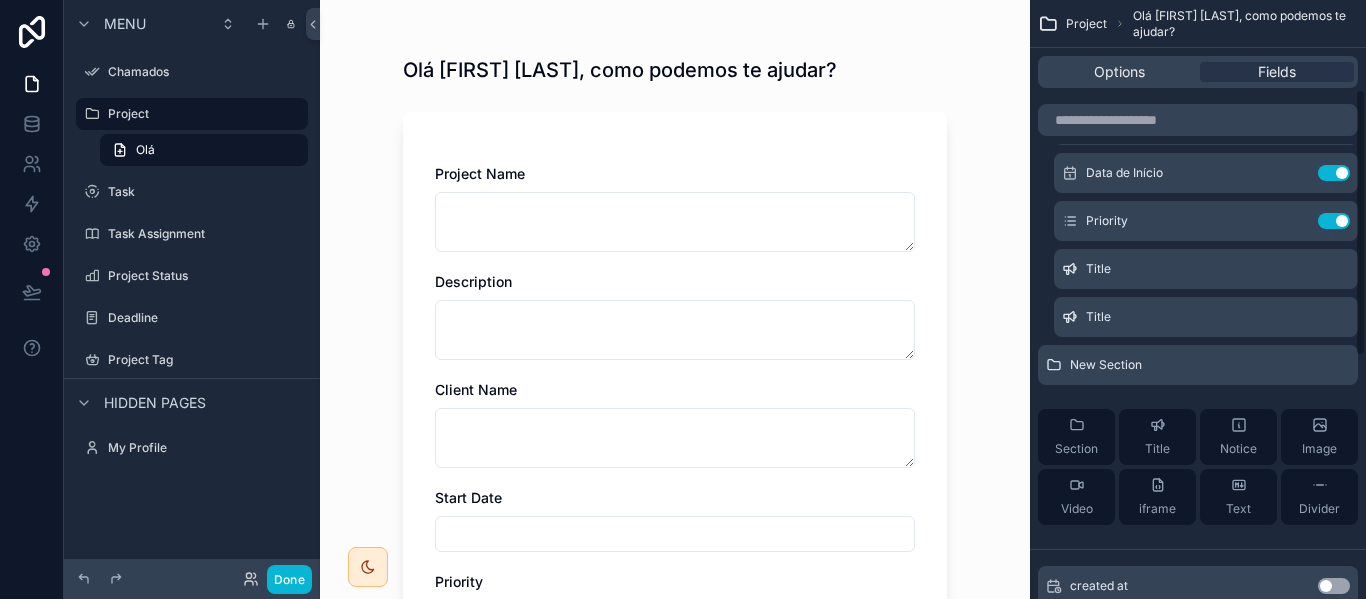 click 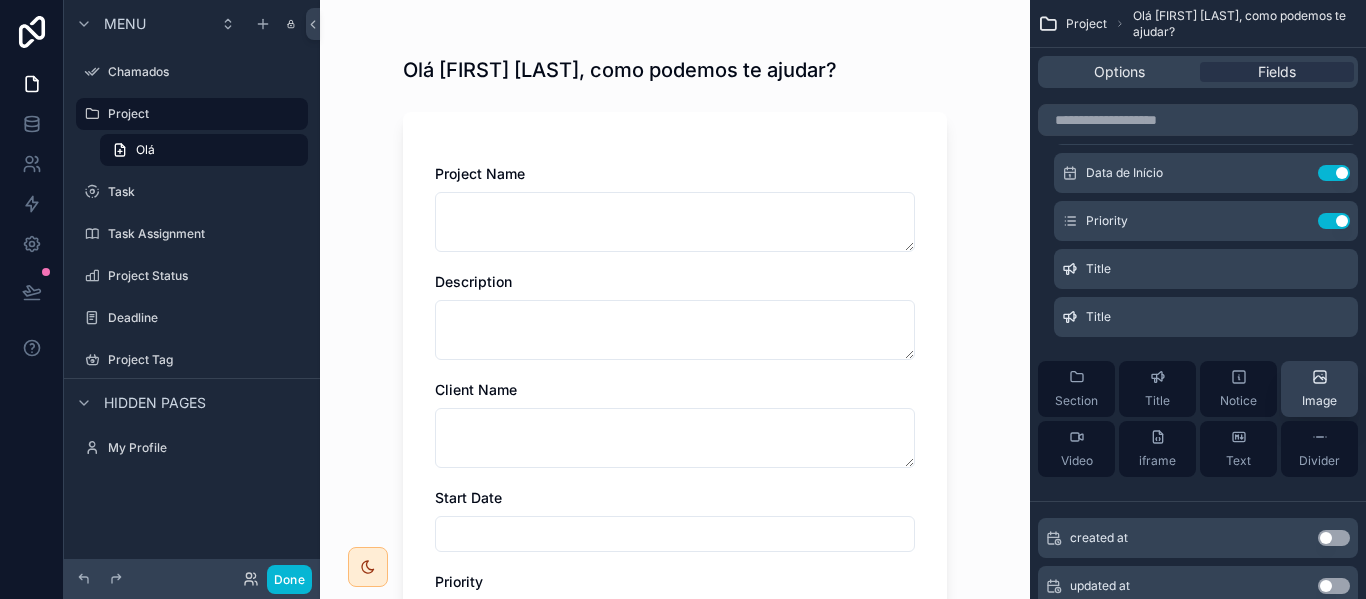 click on "Image" at bounding box center (1319, 401) 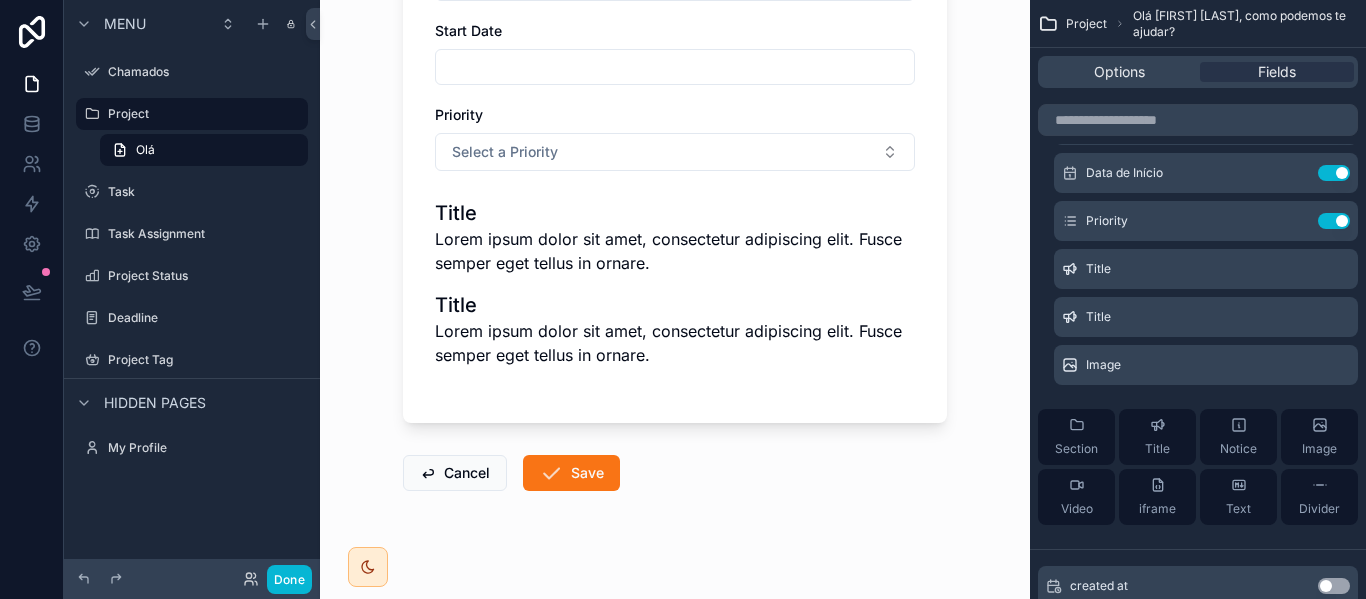 scroll, scrollTop: 487, scrollLeft: 0, axis: vertical 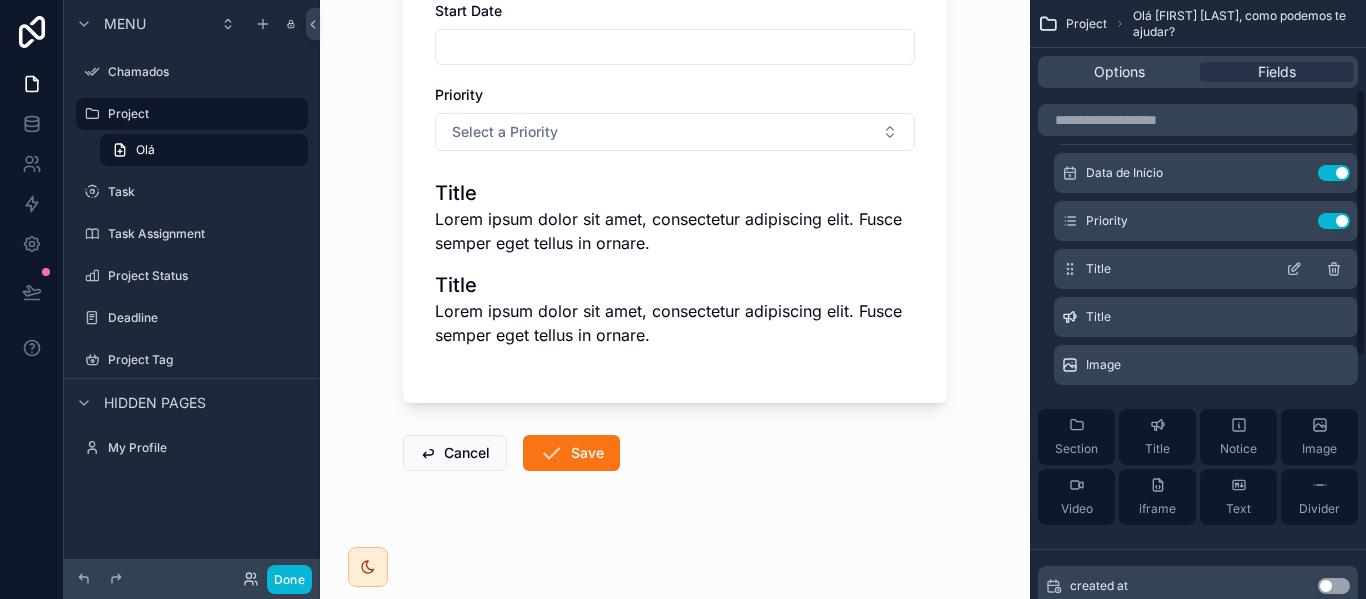 click on "Title" at bounding box center (1206, 269) 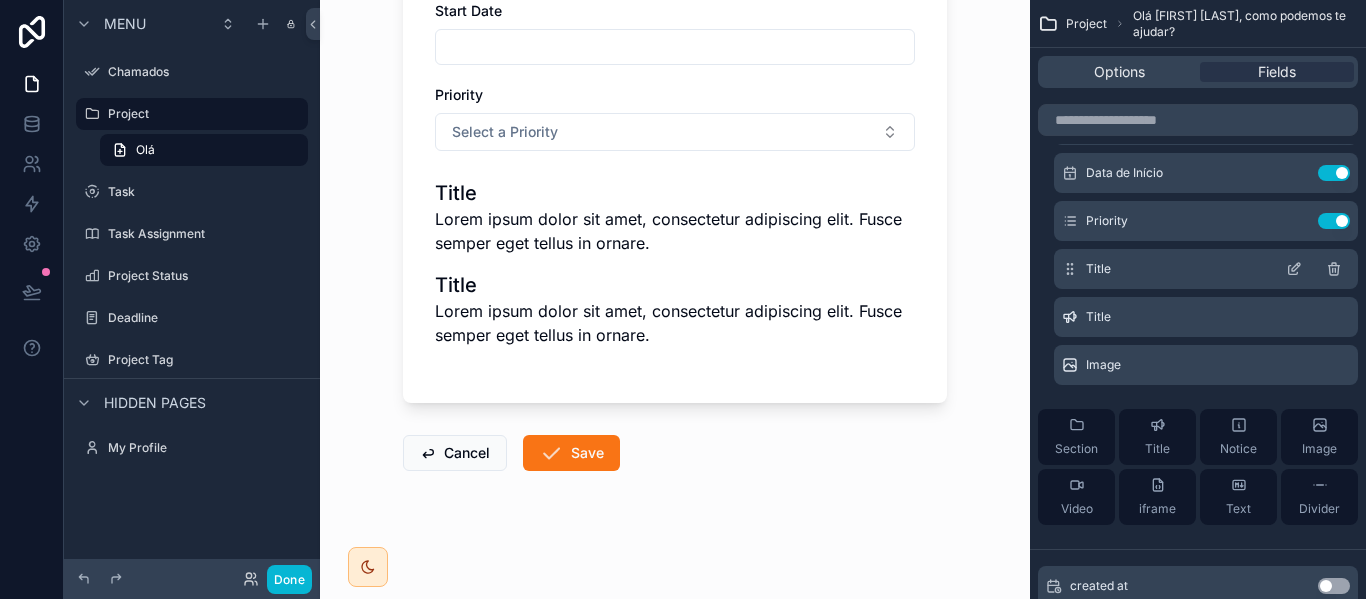 click 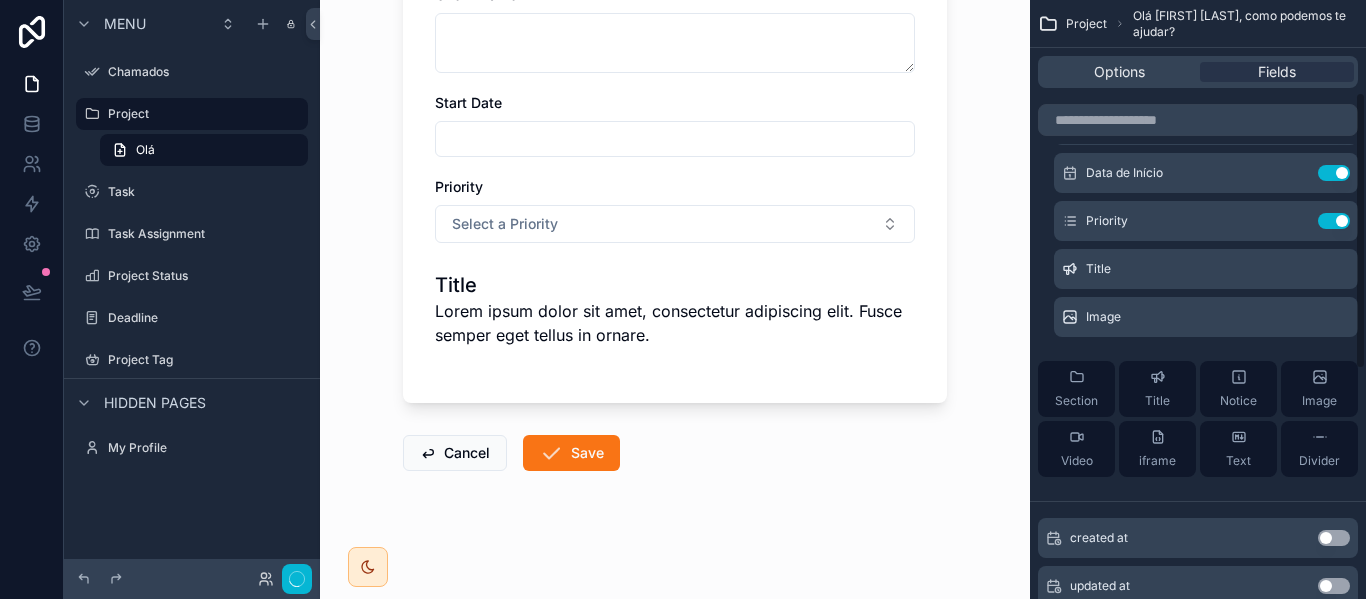 scroll, scrollTop: 0, scrollLeft: 0, axis: both 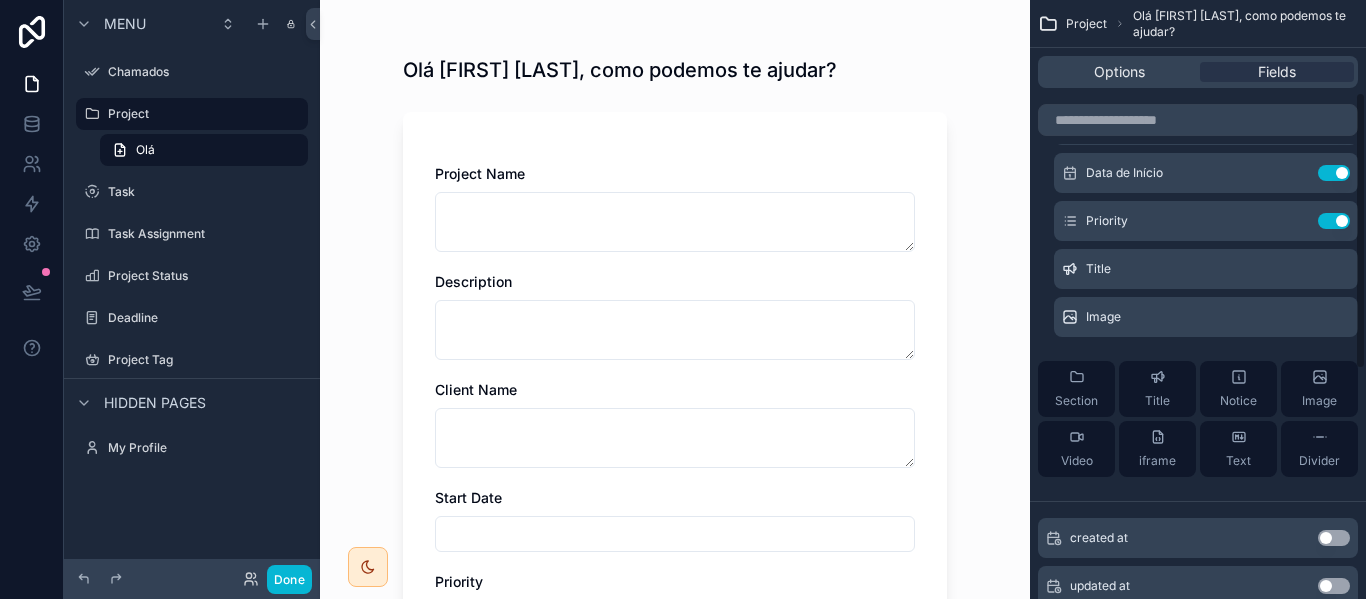 click 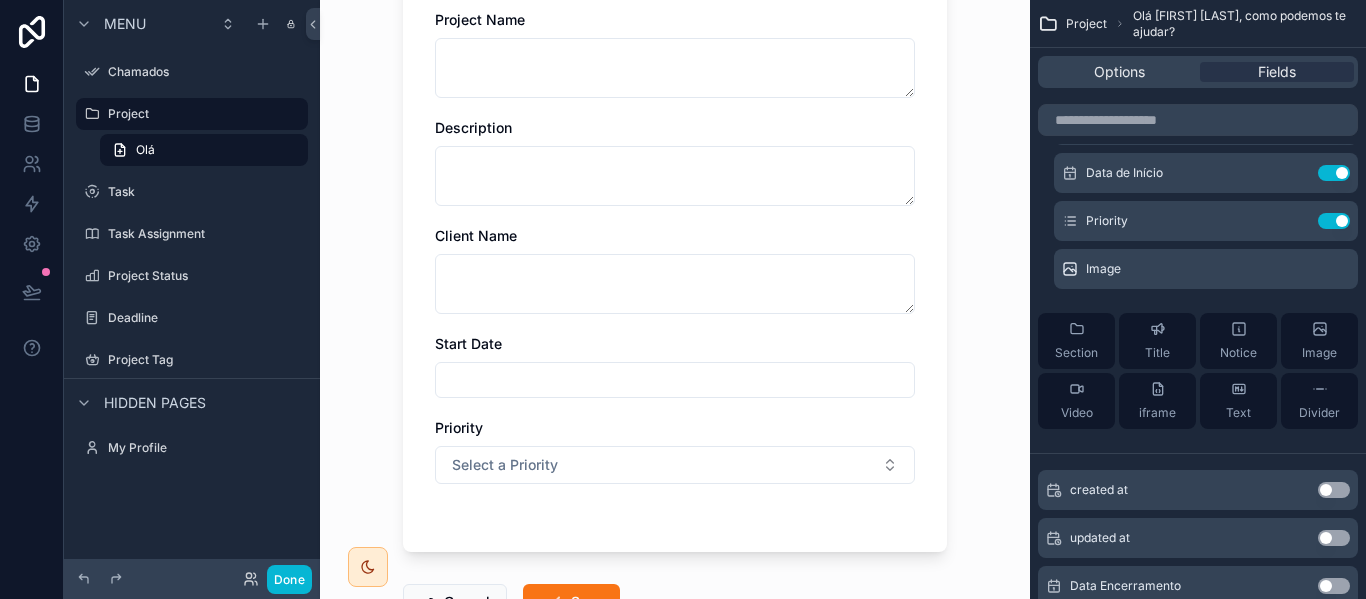 scroll, scrollTop: 0, scrollLeft: 0, axis: both 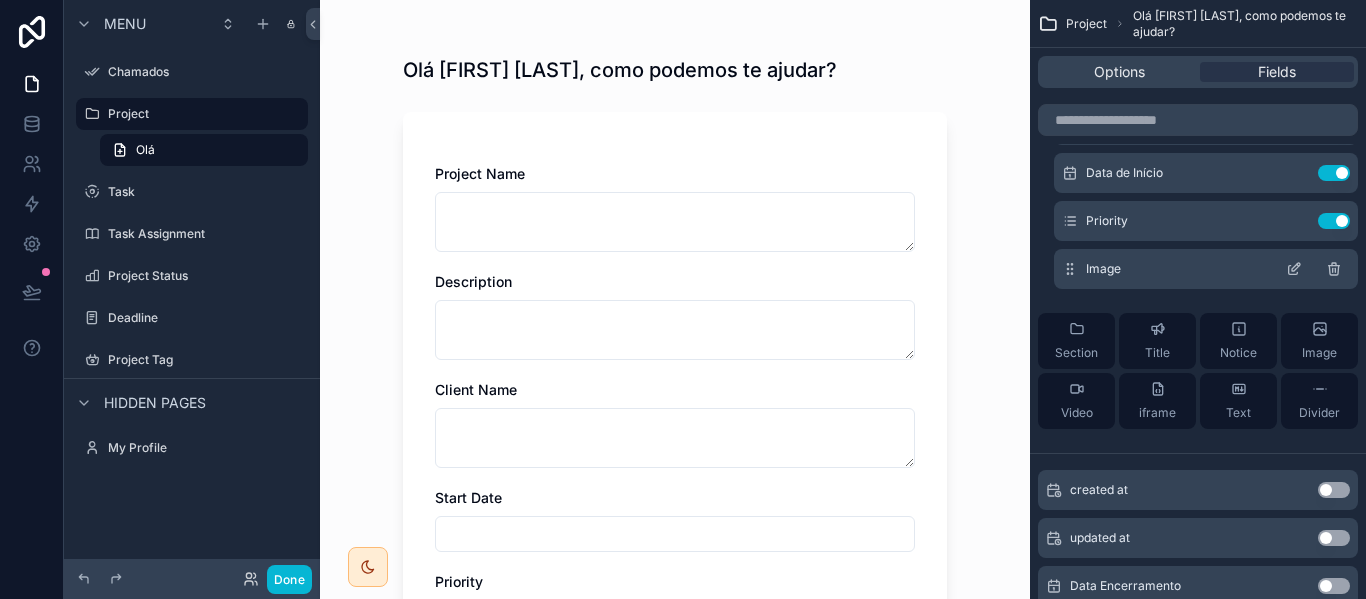 click 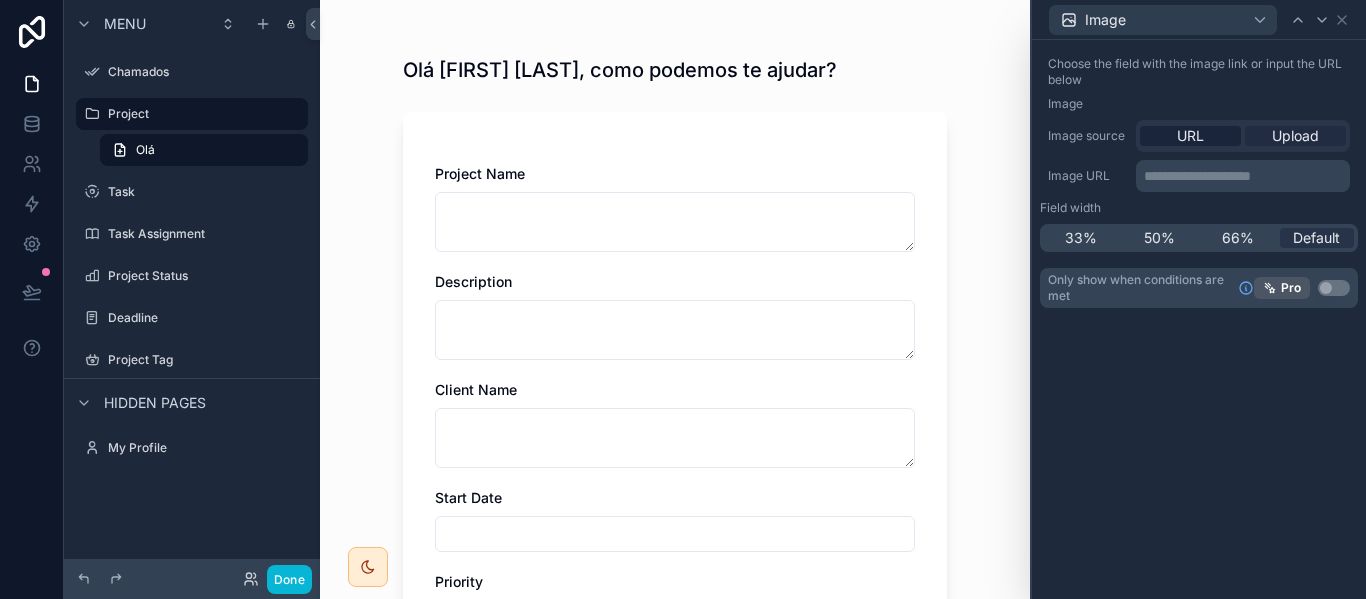 click on "Upload" at bounding box center [1295, 136] 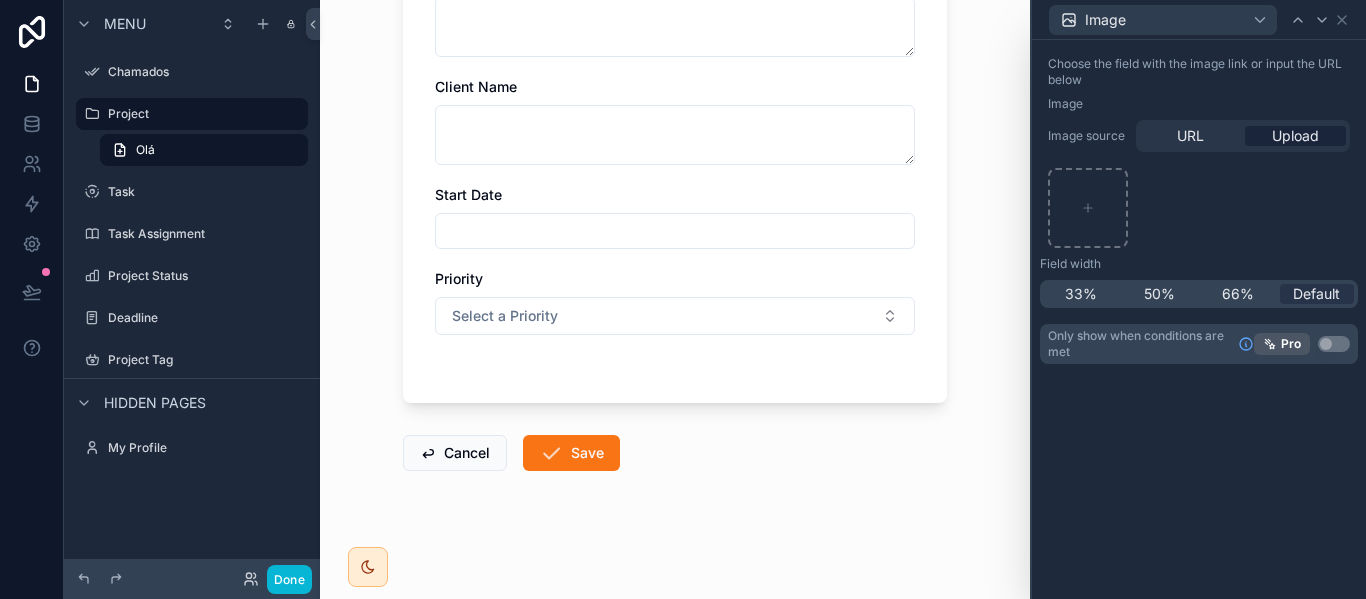 scroll 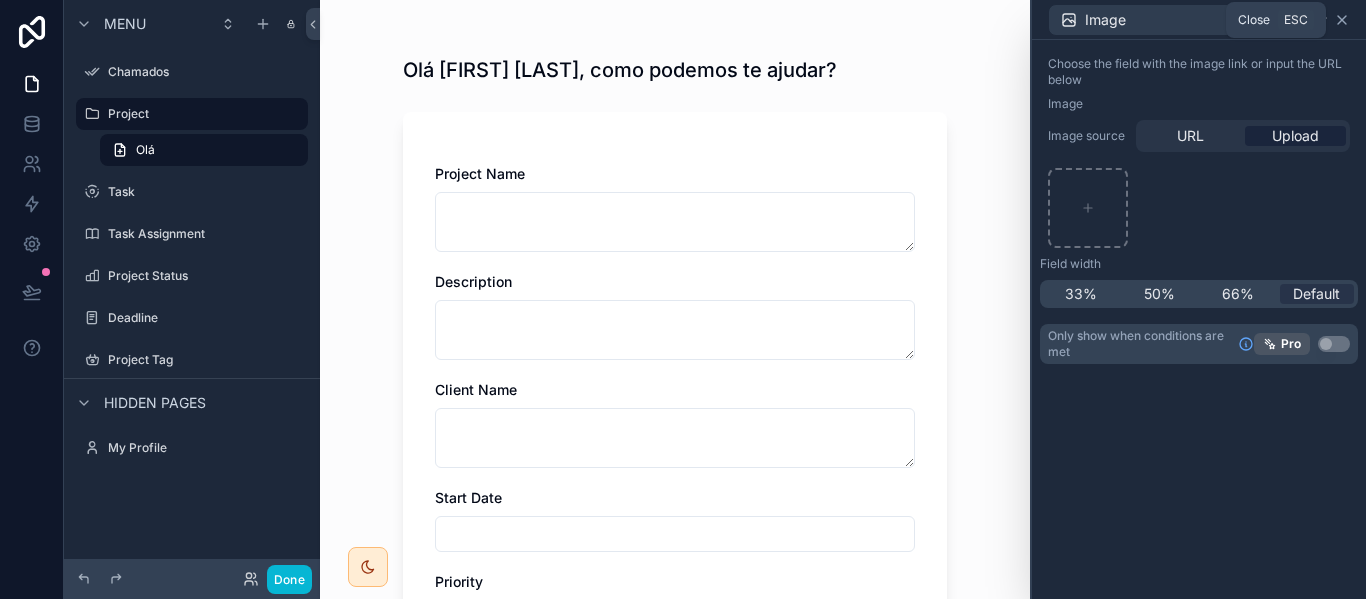 click 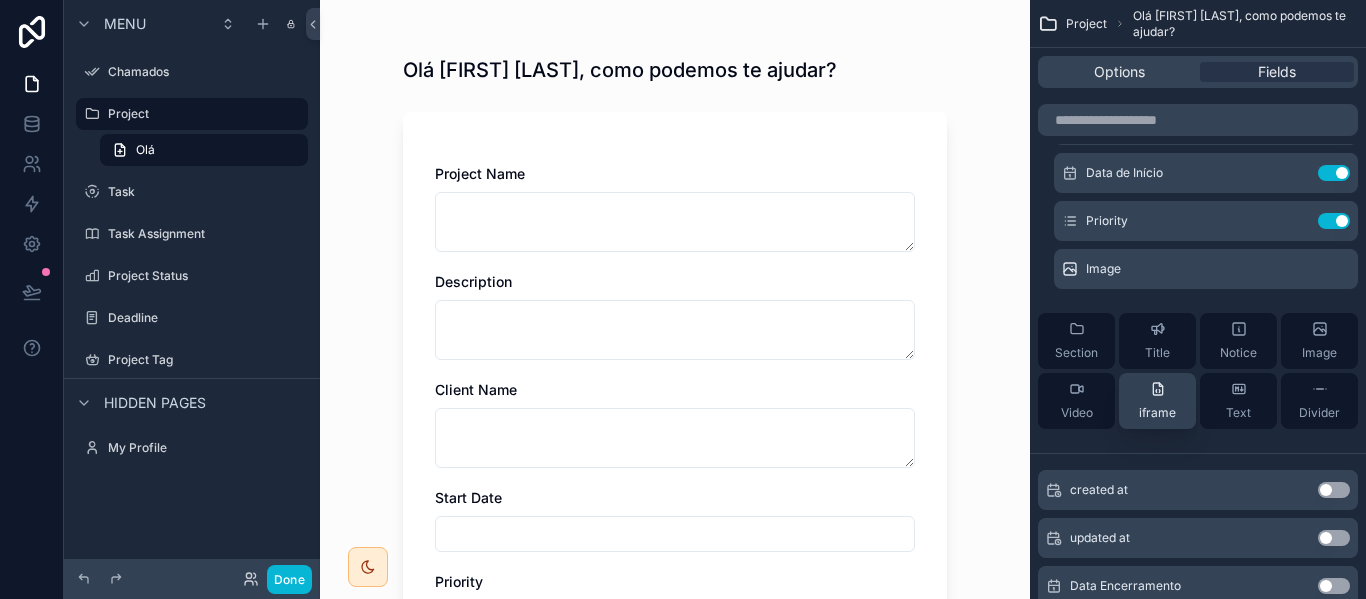 scroll, scrollTop: 300, scrollLeft: 0, axis: vertical 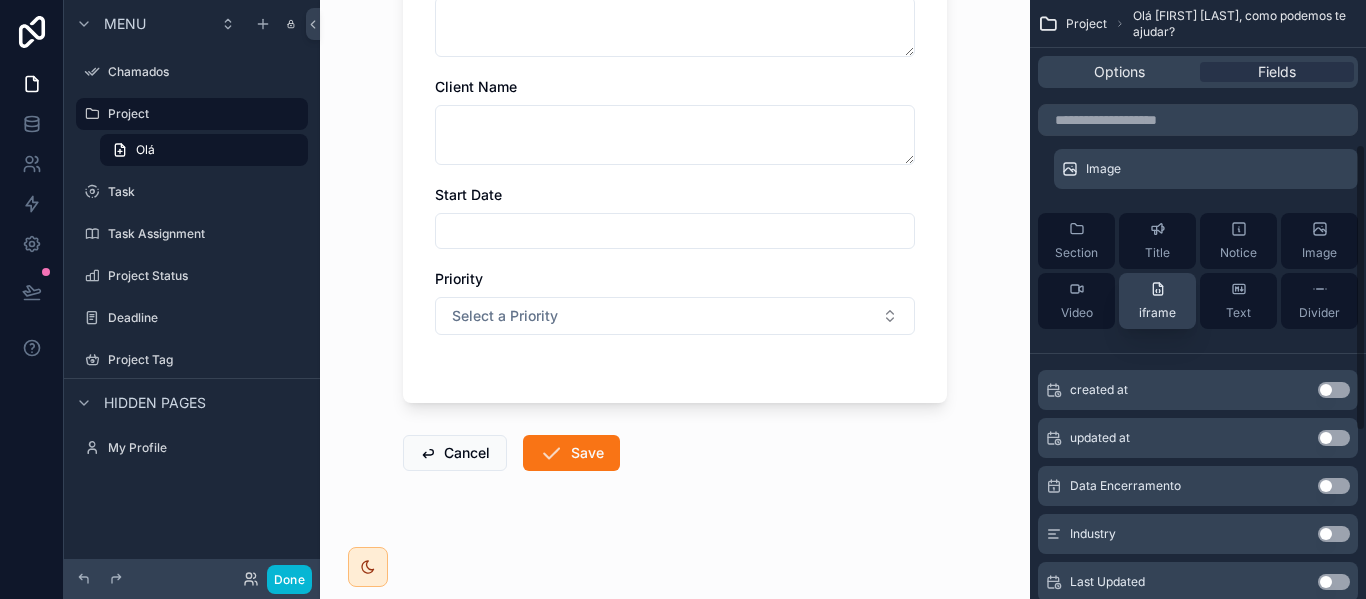 click on "iframe" at bounding box center (1157, 301) 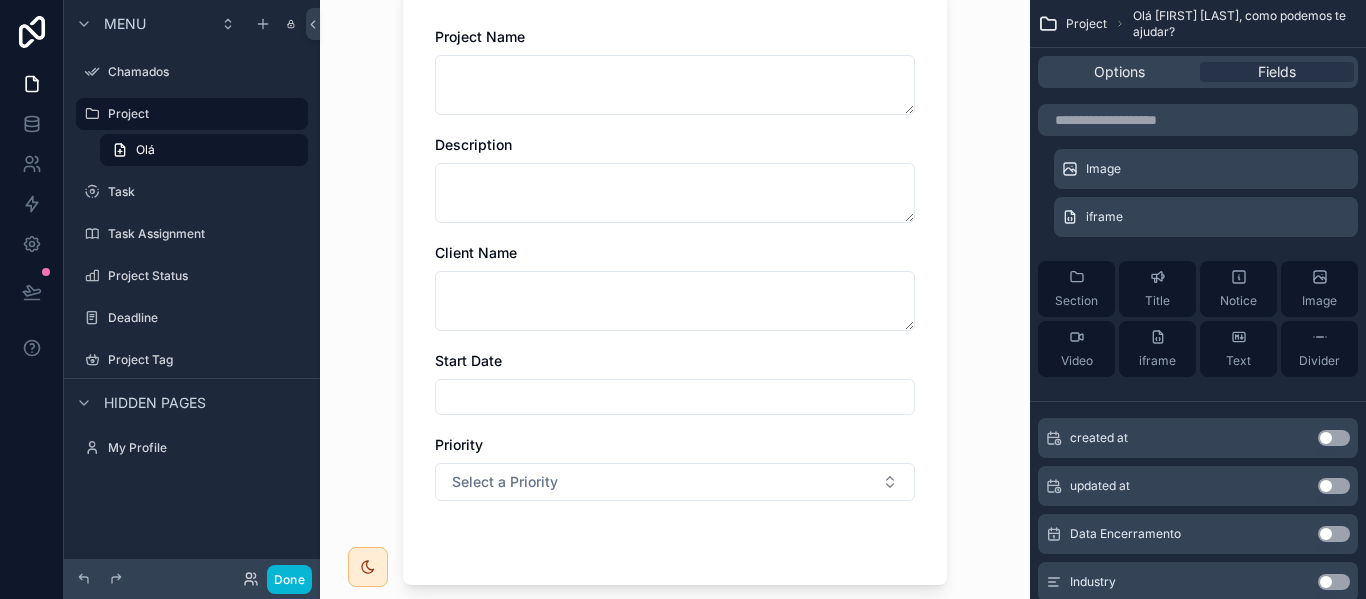 scroll, scrollTop: 0, scrollLeft: 0, axis: both 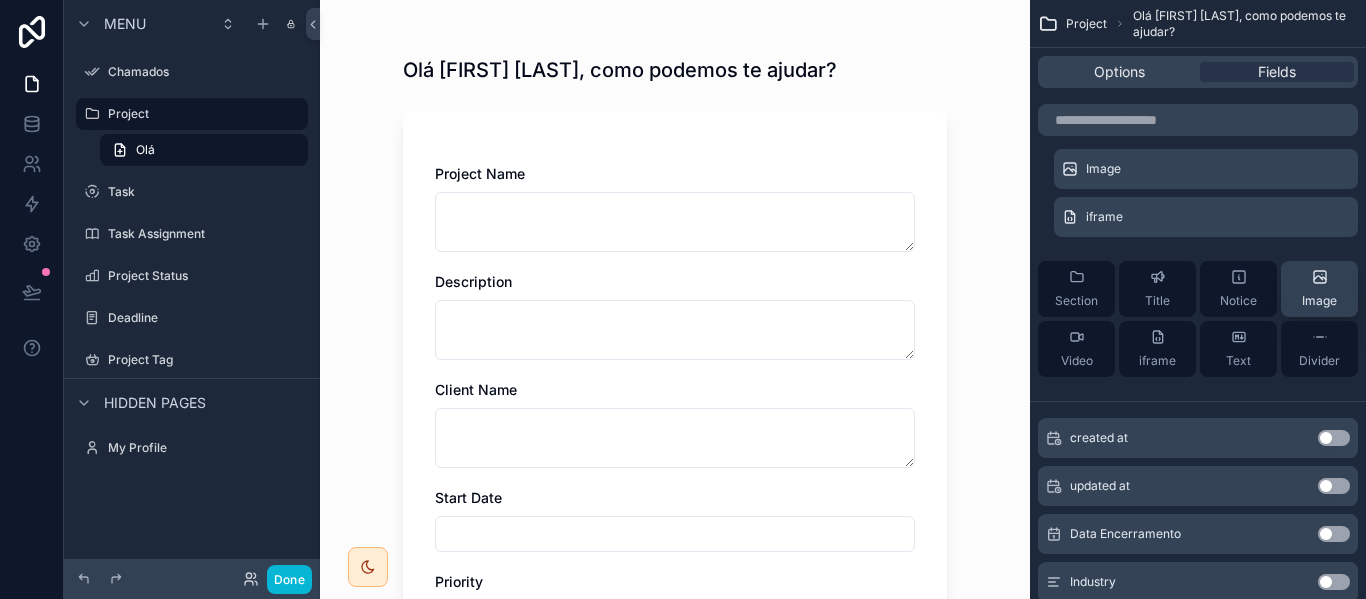 click on "Image" at bounding box center (1319, 289) 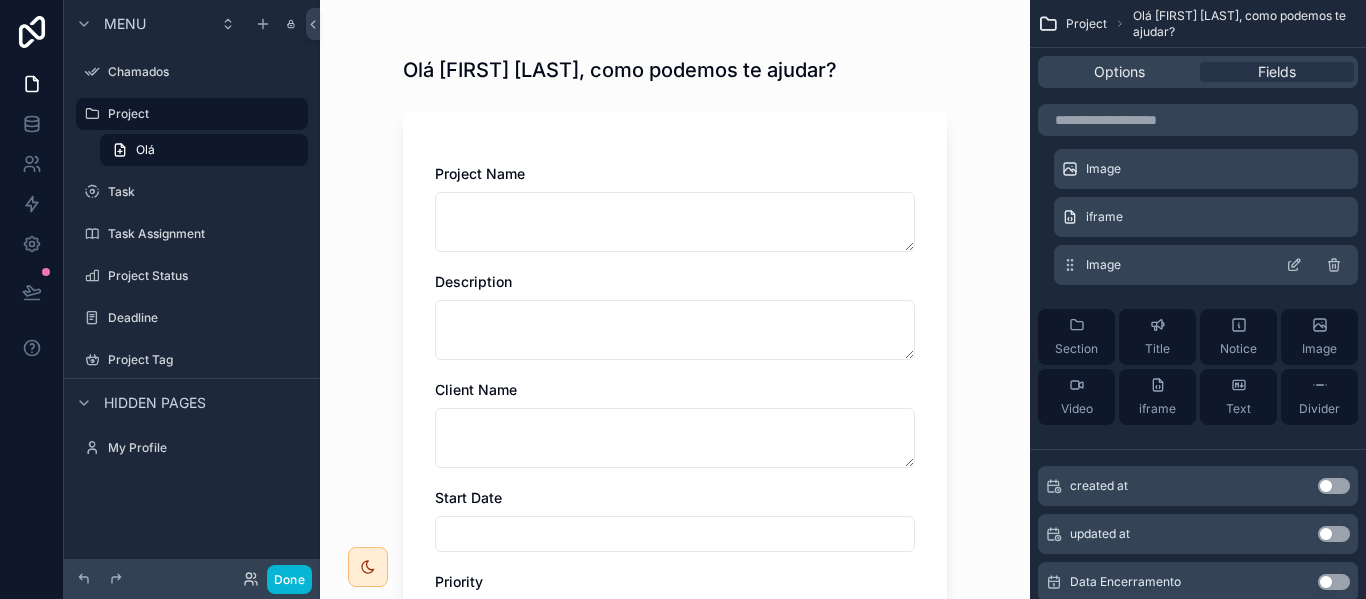 click 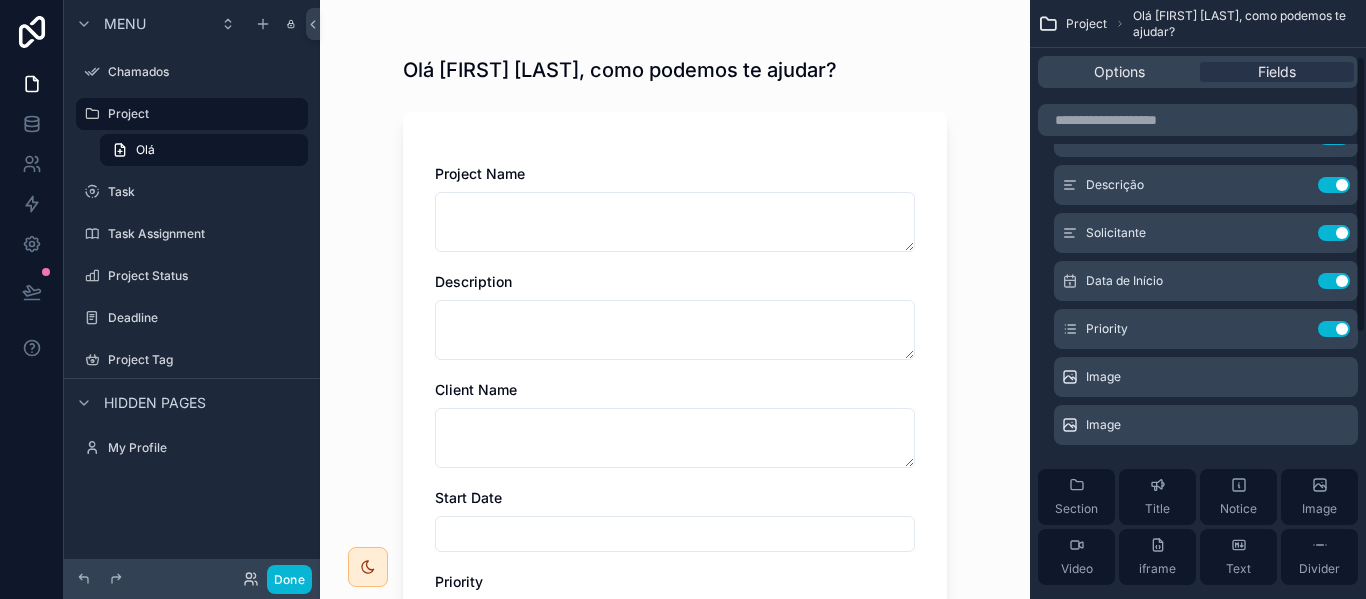 scroll, scrollTop: 0, scrollLeft: 0, axis: both 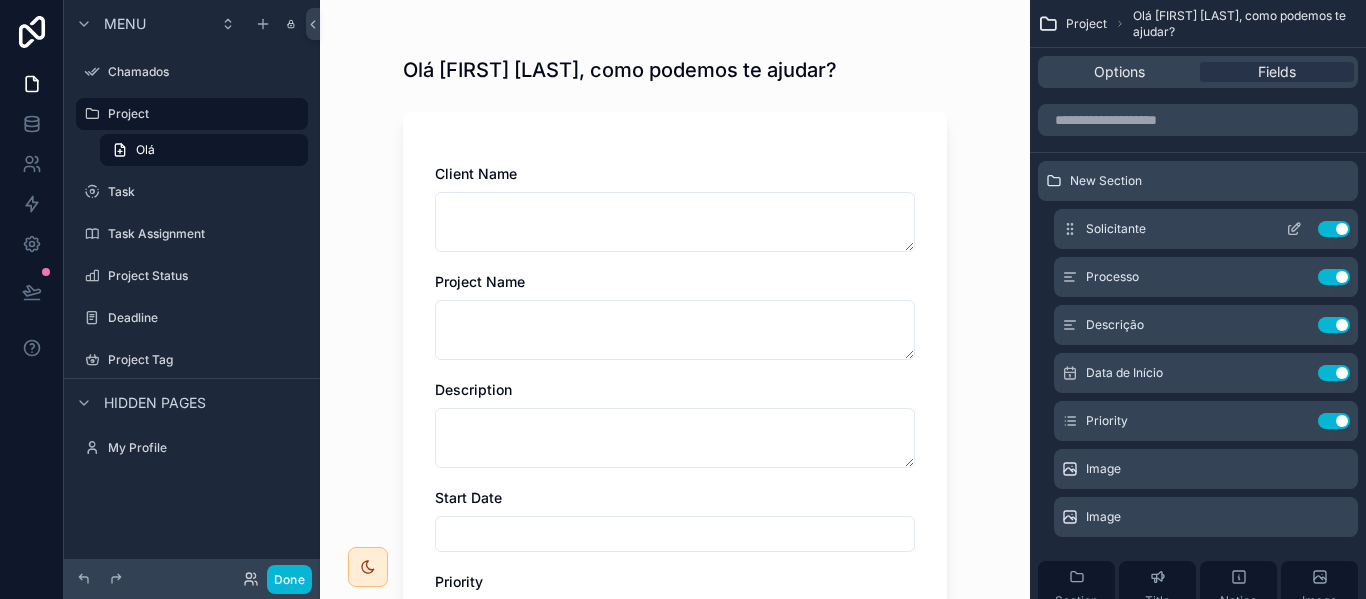 click on "Use setting" at bounding box center (1334, 229) 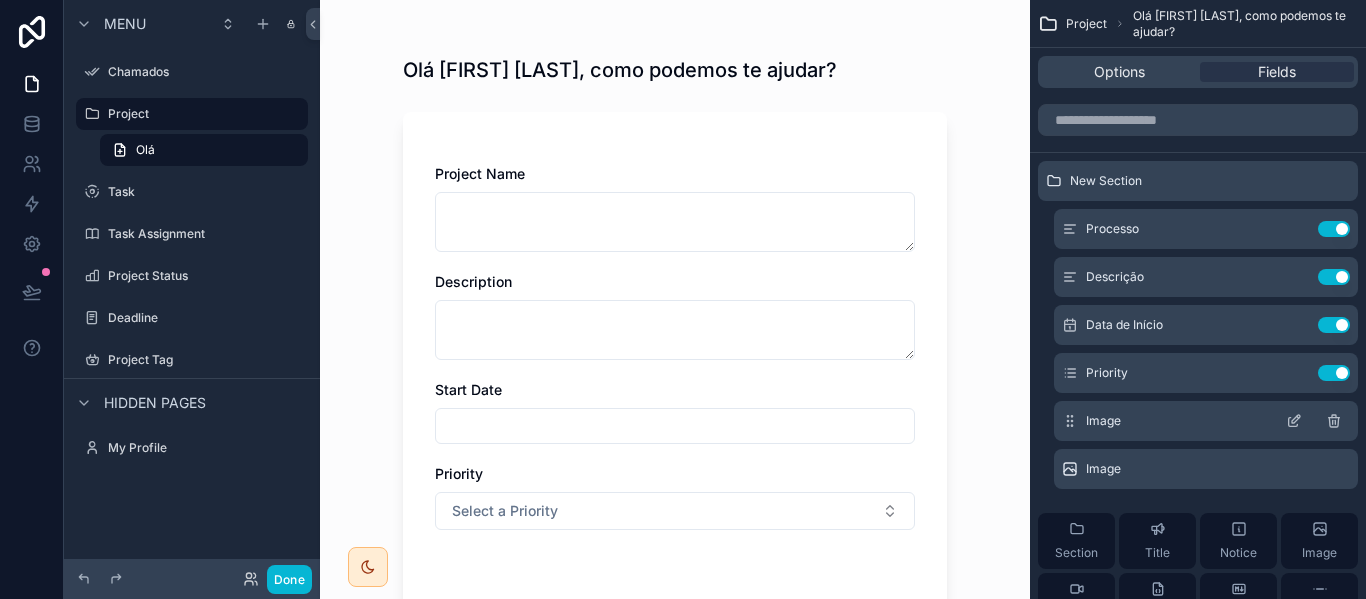 click on "Use setting" at bounding box center [1334, 373] 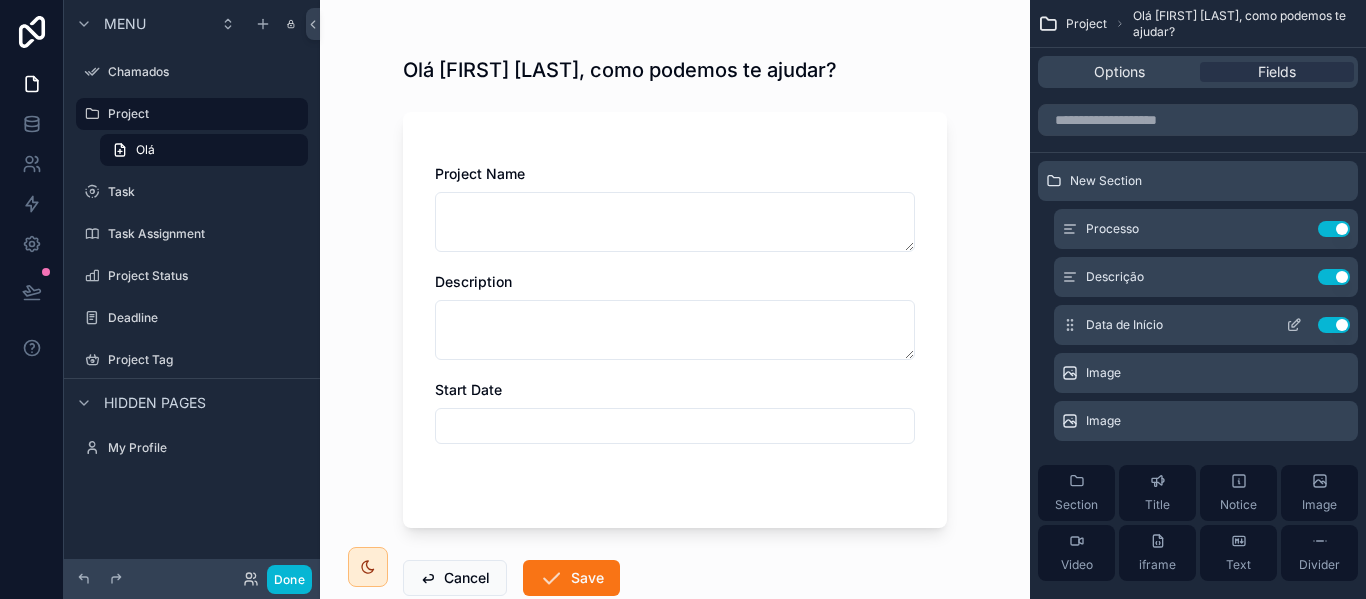 click on "Use setting" at bounding box center [1334, 325] 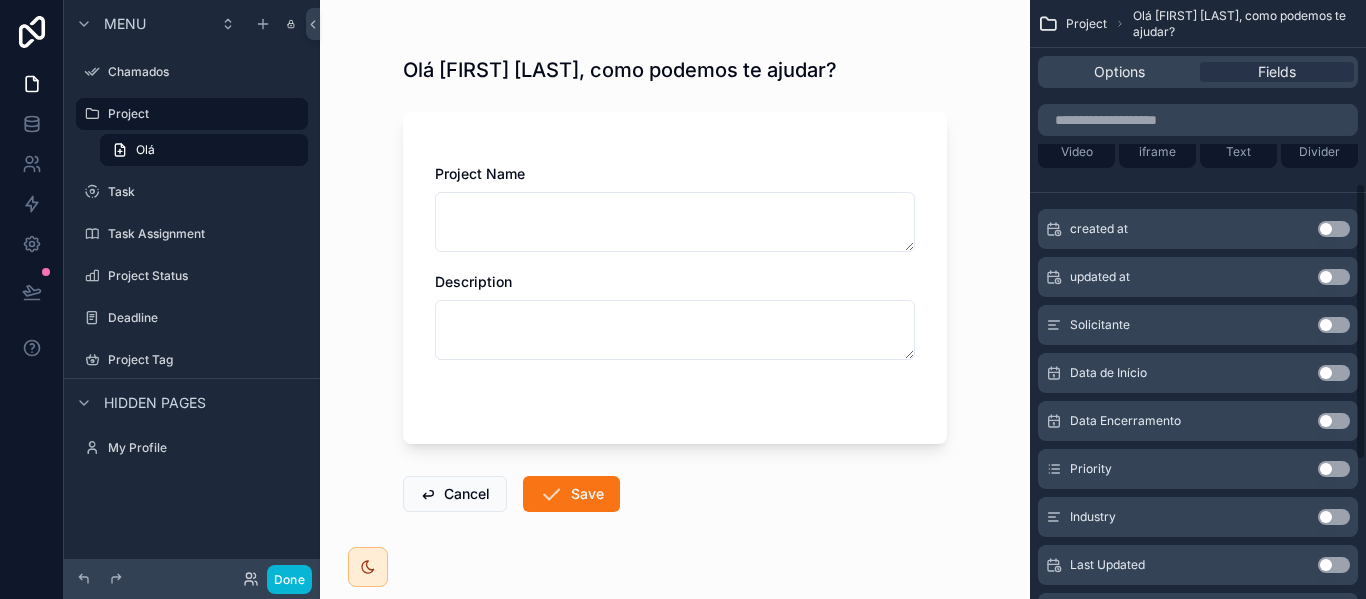 scroll, scrollTop: 400, scrollLeft: 0, axis: vertical 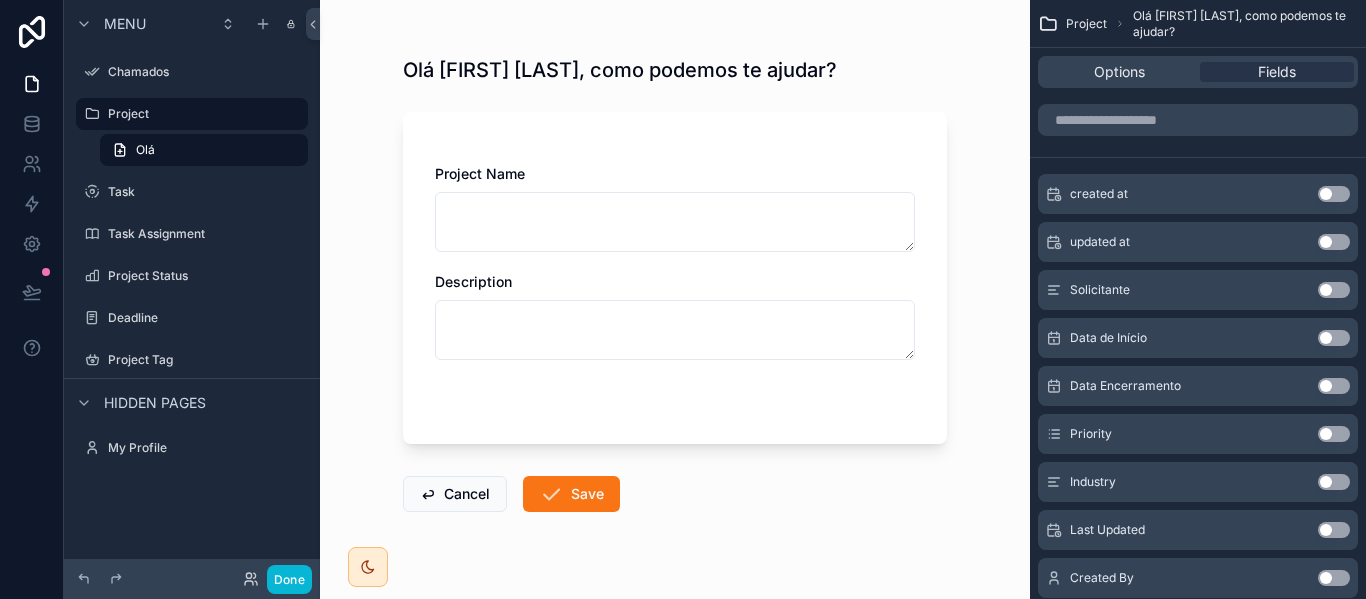 click on "Use setting" at bounding box center (1334, 434) 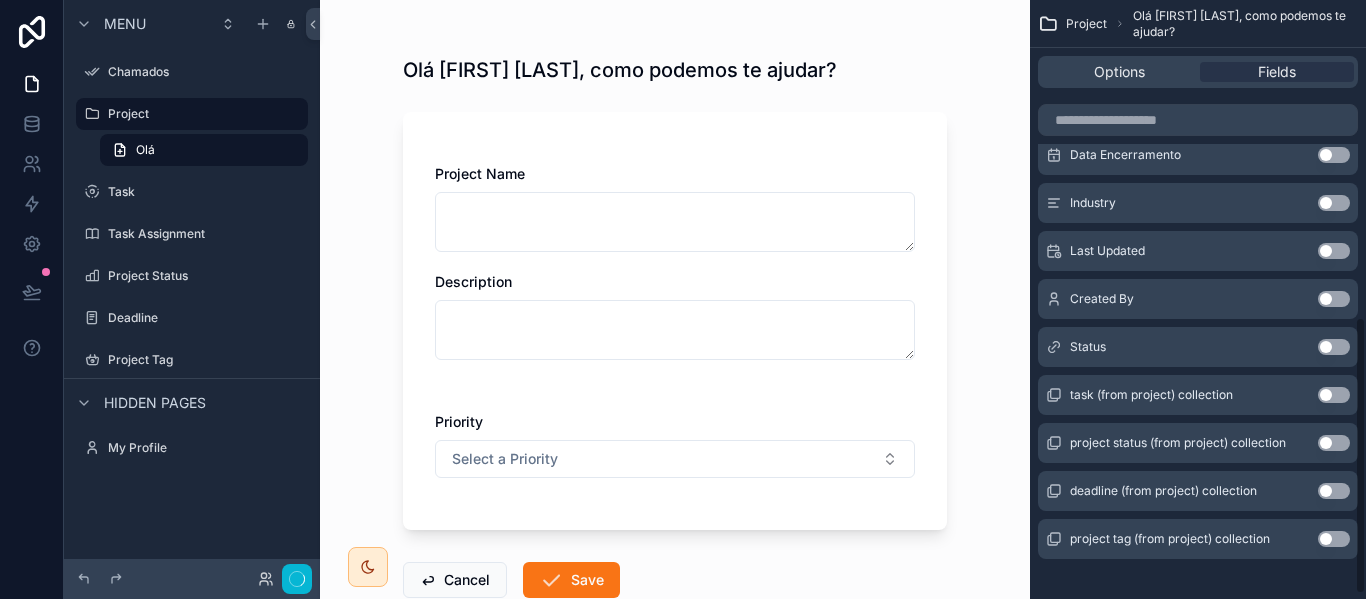 scroll, scrollTop: 695, scrollLeft: 0, axis: vertical 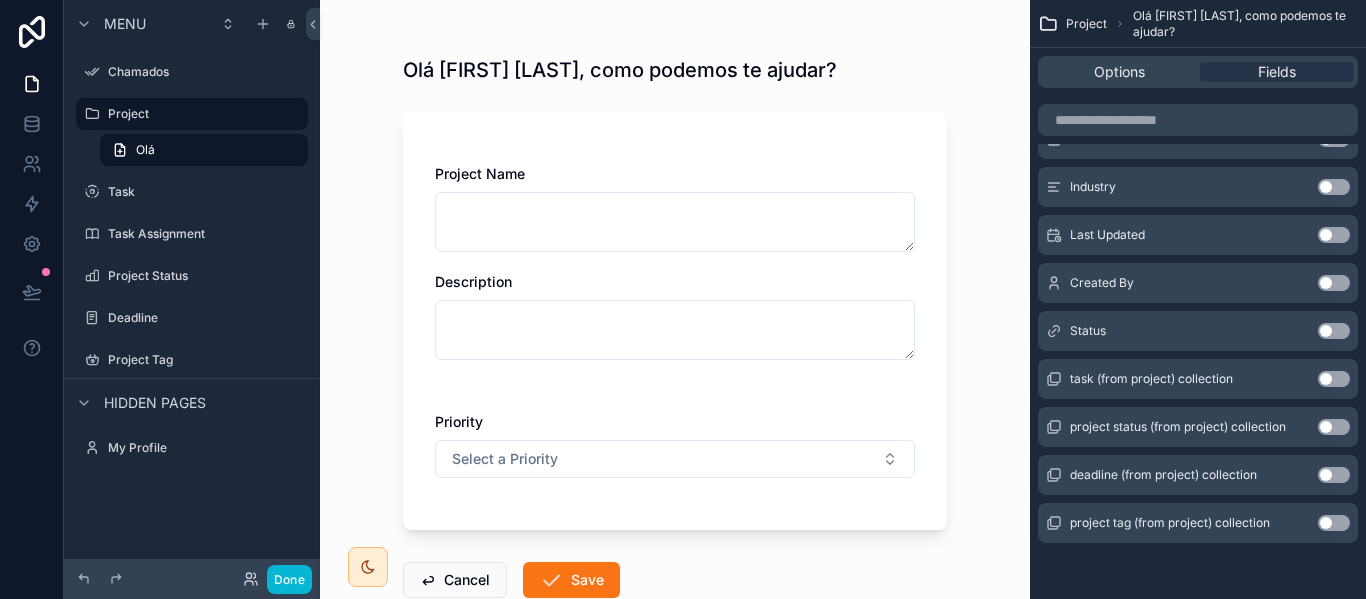 click on "Use setting" at bounding box center [1334, 331] 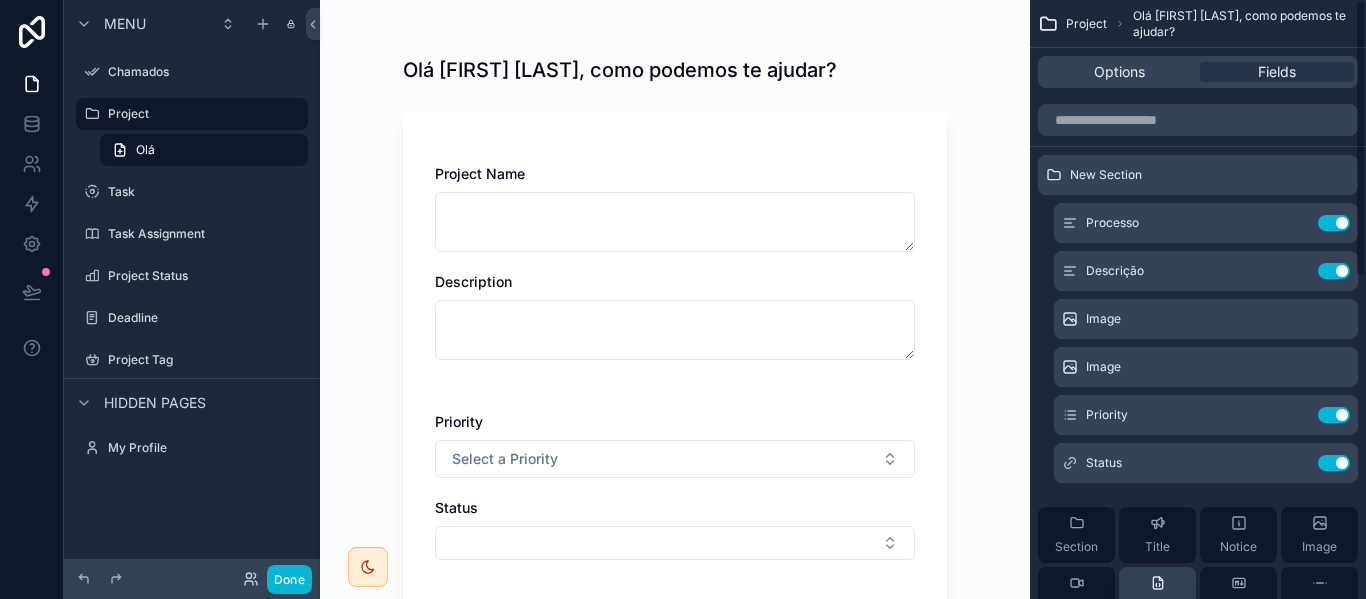 scroll, scrollTop: 0, scrollLeft: 0, axis: both 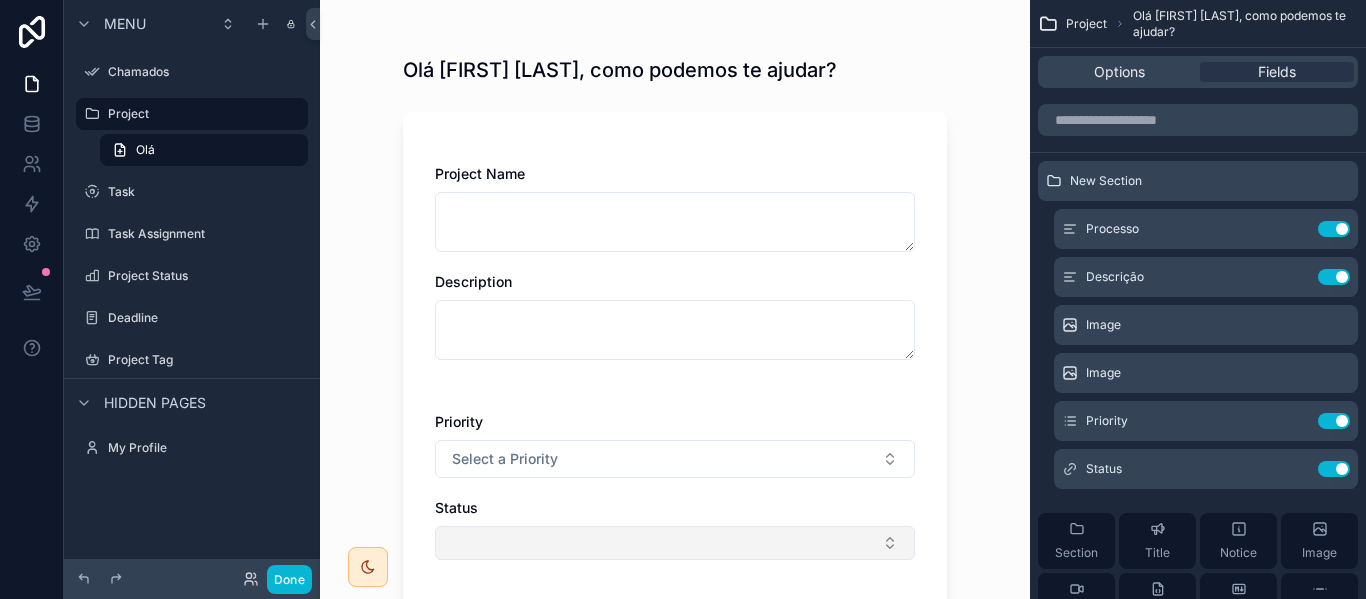 click at bounding box center (675, 543) 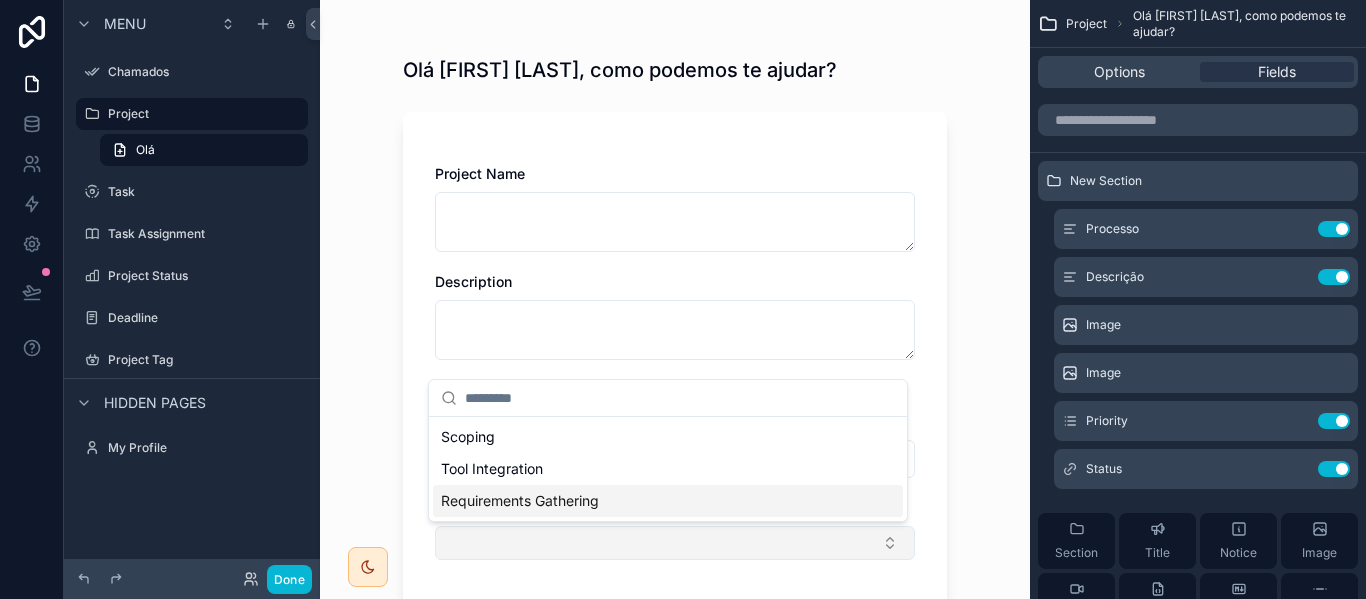 click at bounding box center [675, 543] 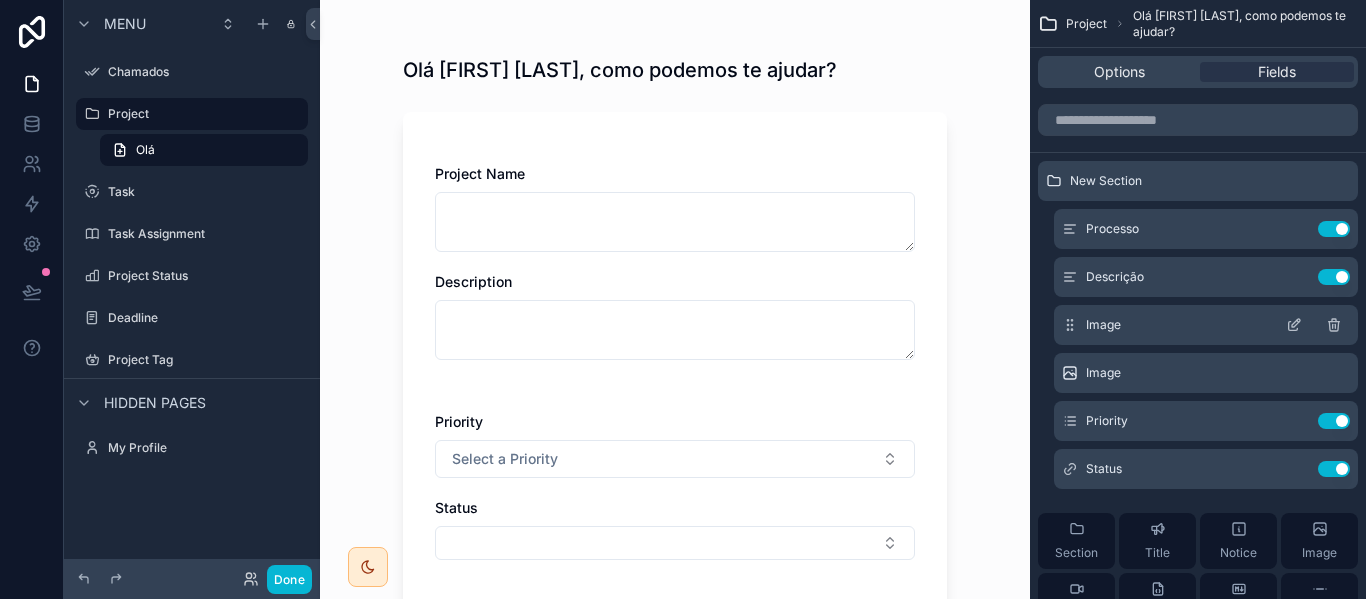 click 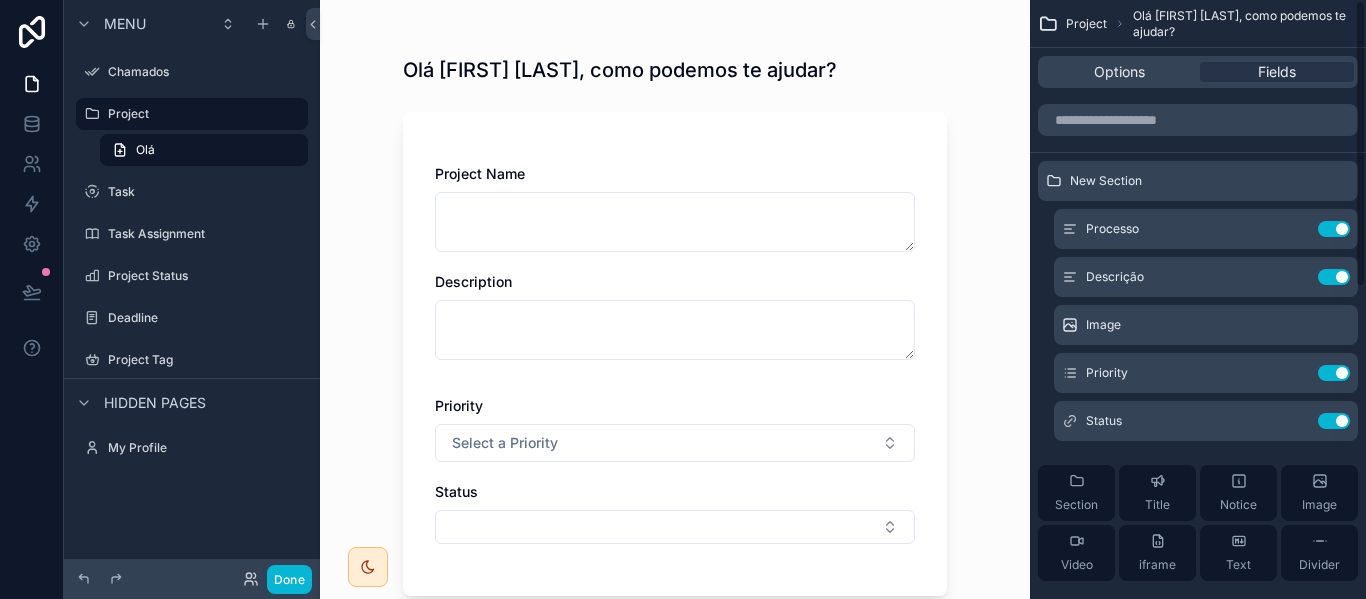 click 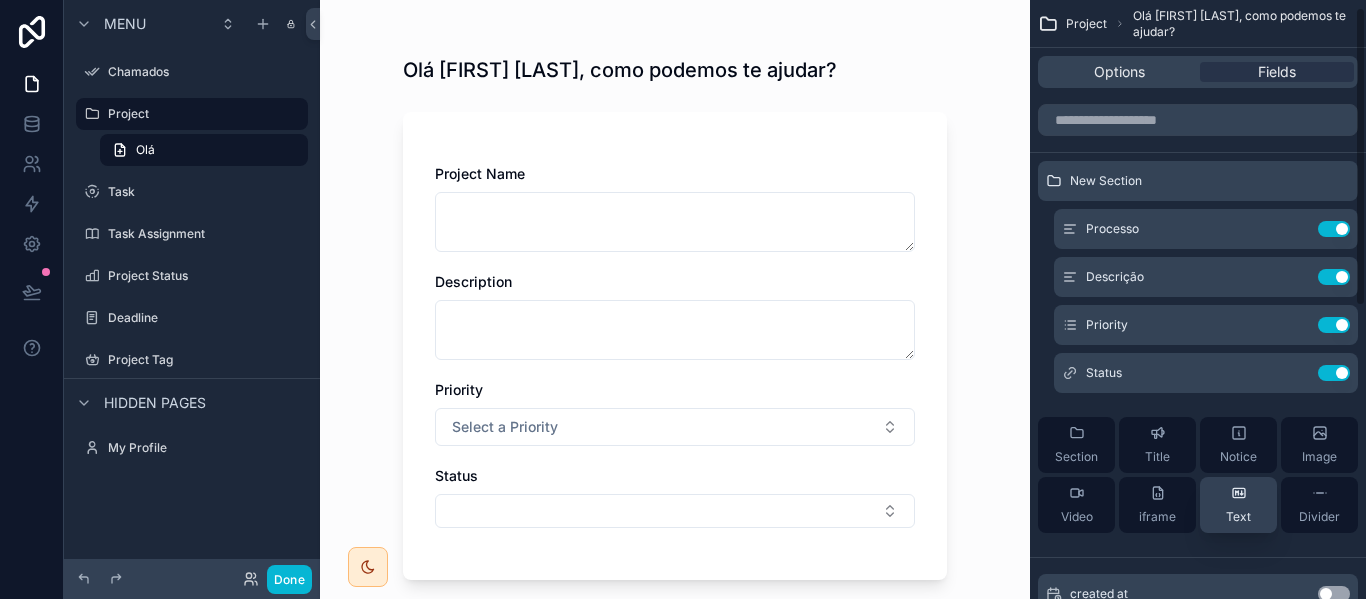 scroll, scrollTop: 100, scrollLeft: 0, axis: vertical 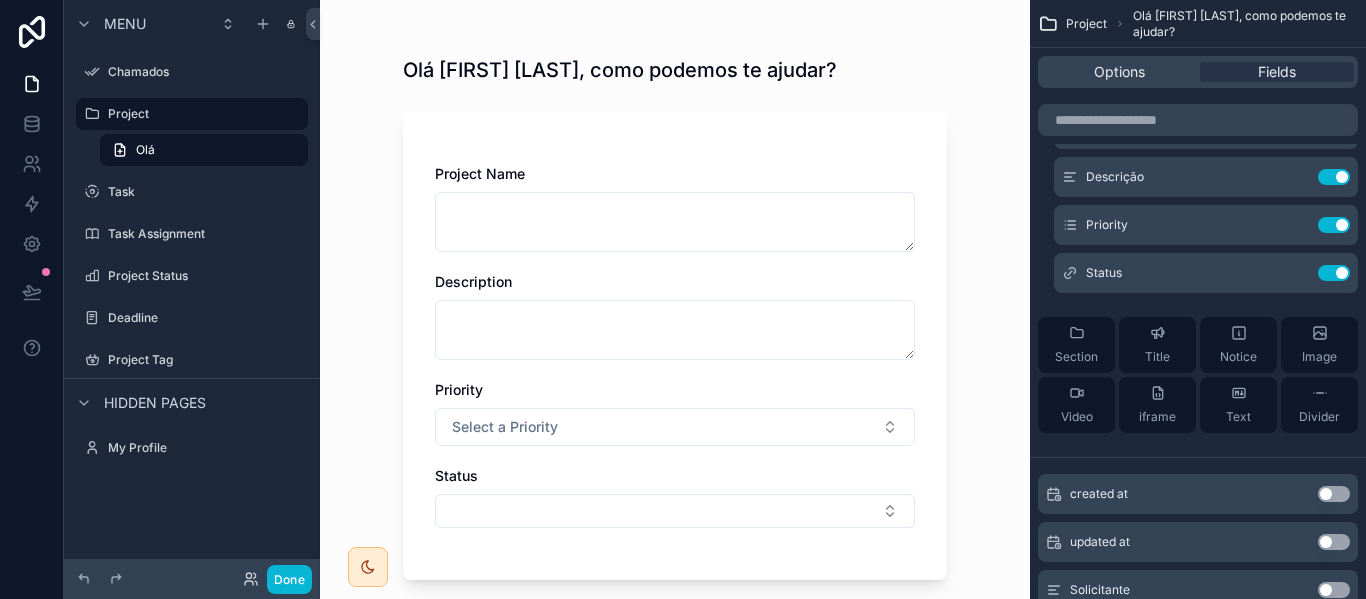 click on "Section Title Notice Image Video iframe Text Divider" at bounding box center [1198, 375] 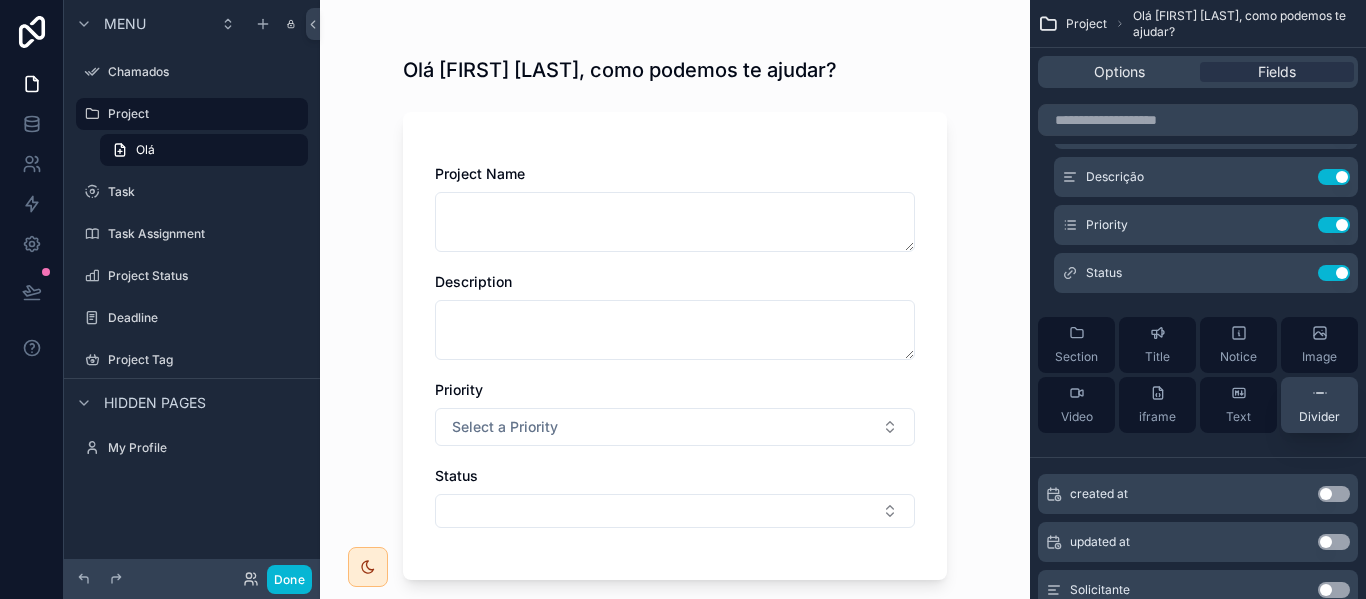 click 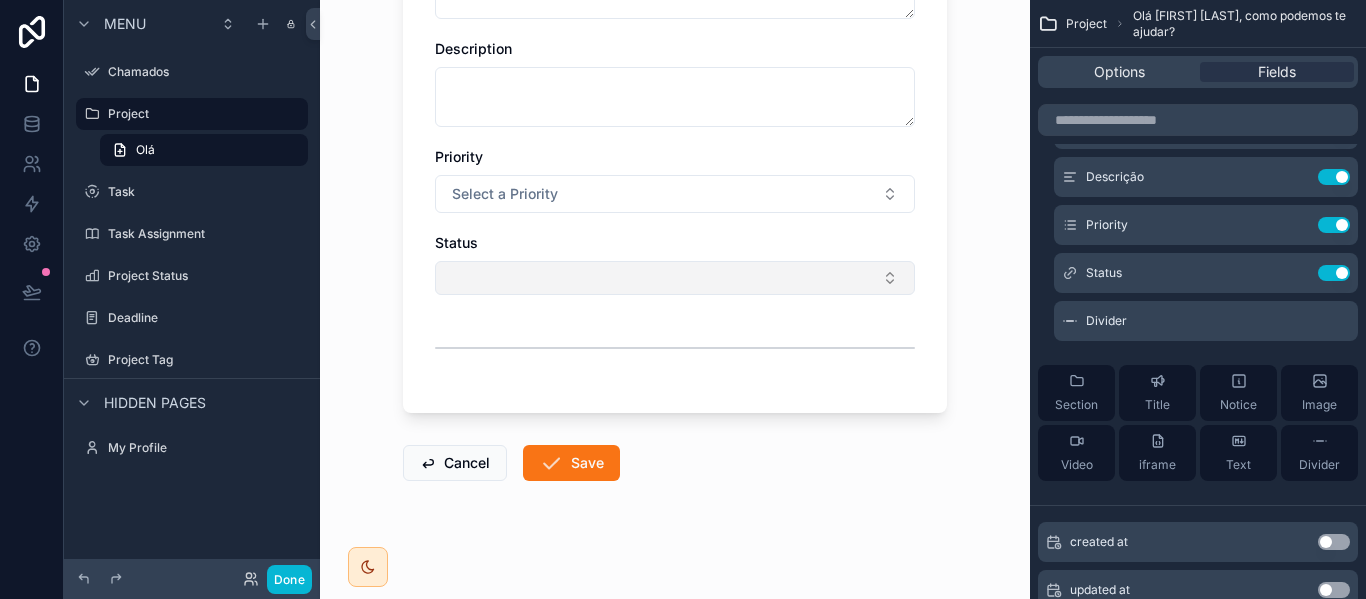 scroll, scrollTop: 243, scrollLeft: 0, axis: vertical 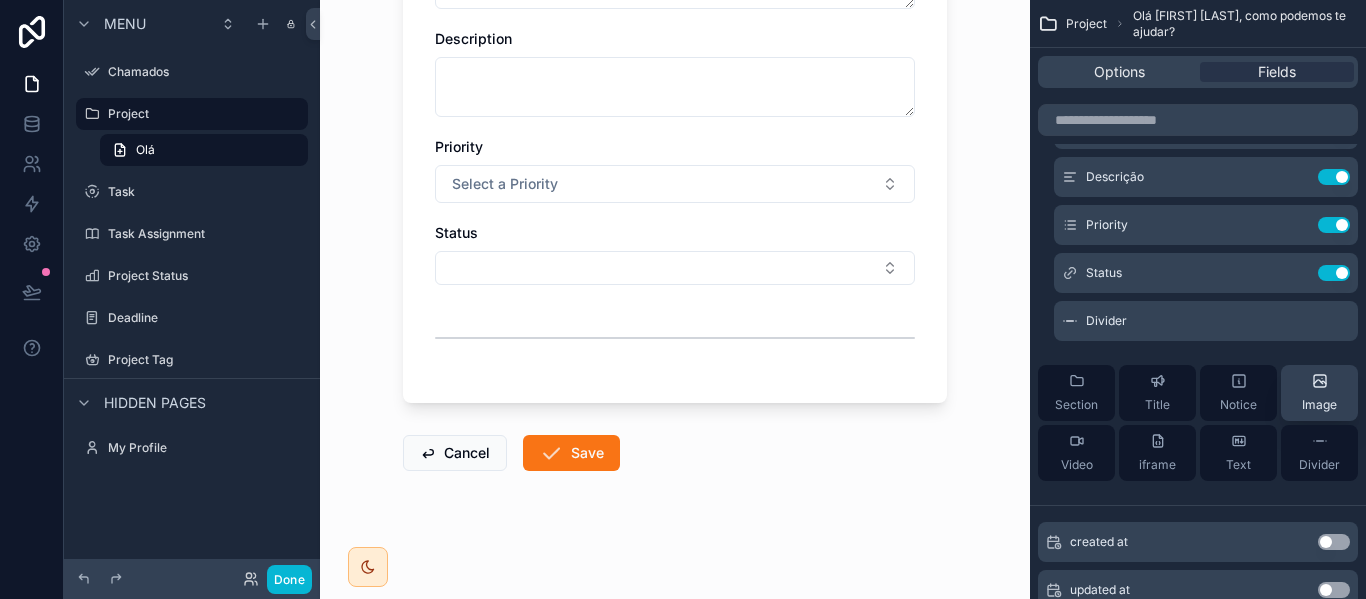 click on "Image" at bounding box center [1319, 393] 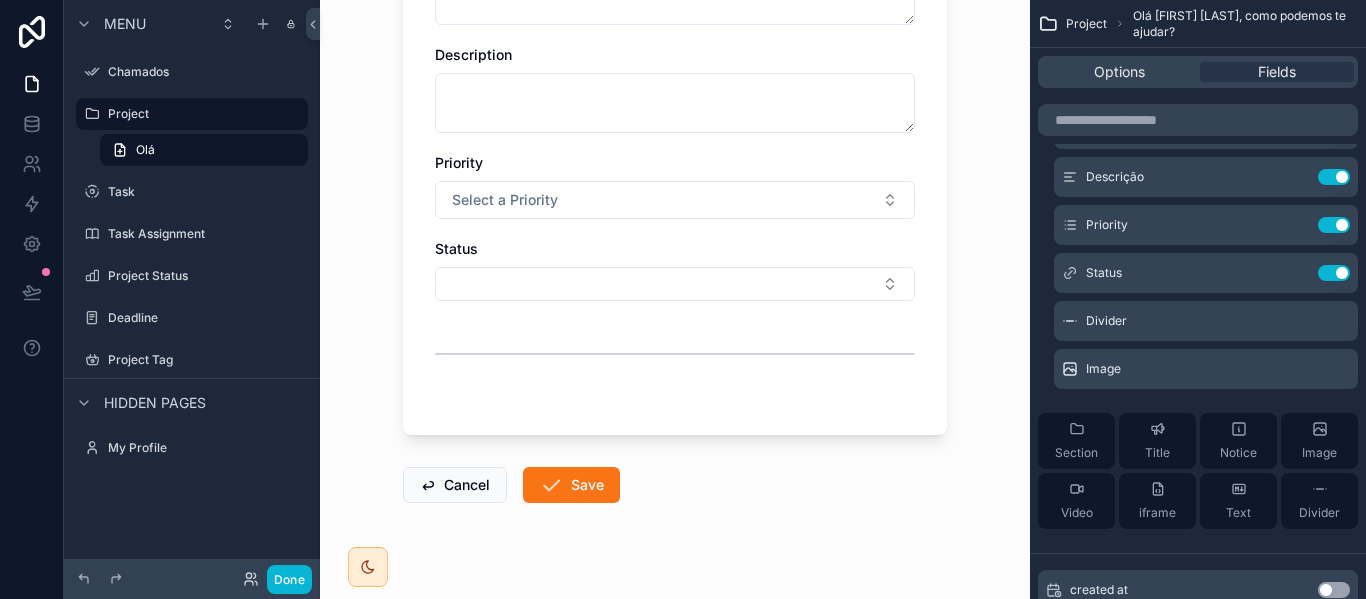 scroll, scrollTop: 259, scrollLeft: 0, axis: vertical 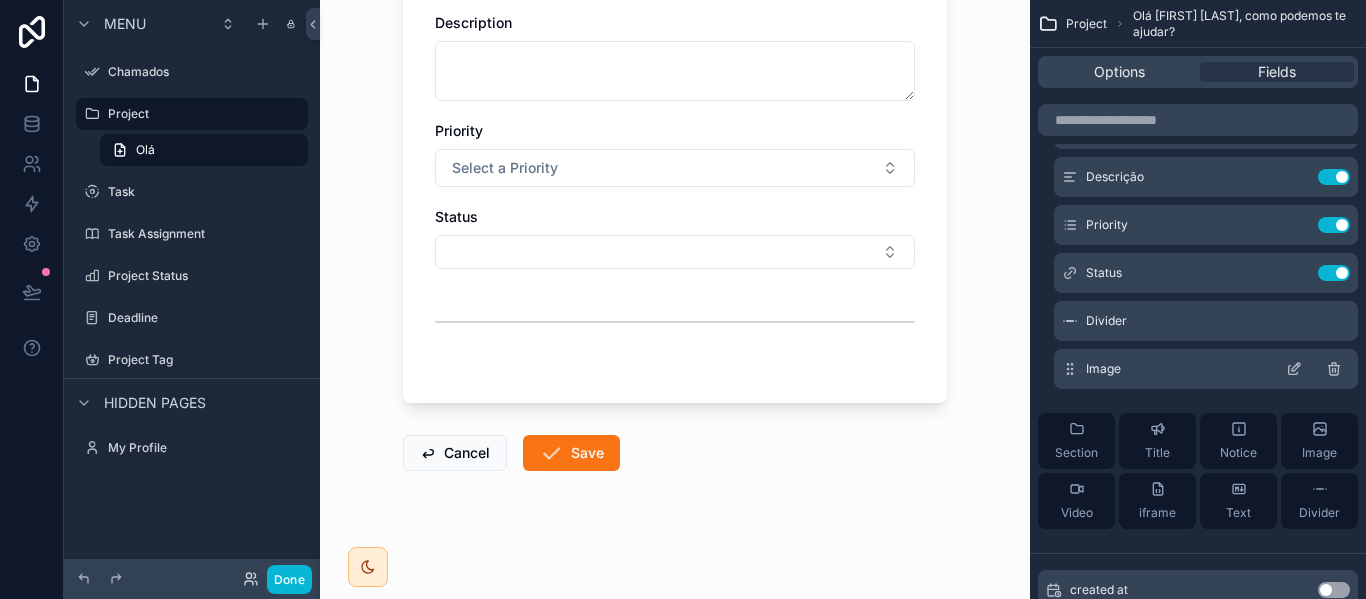click 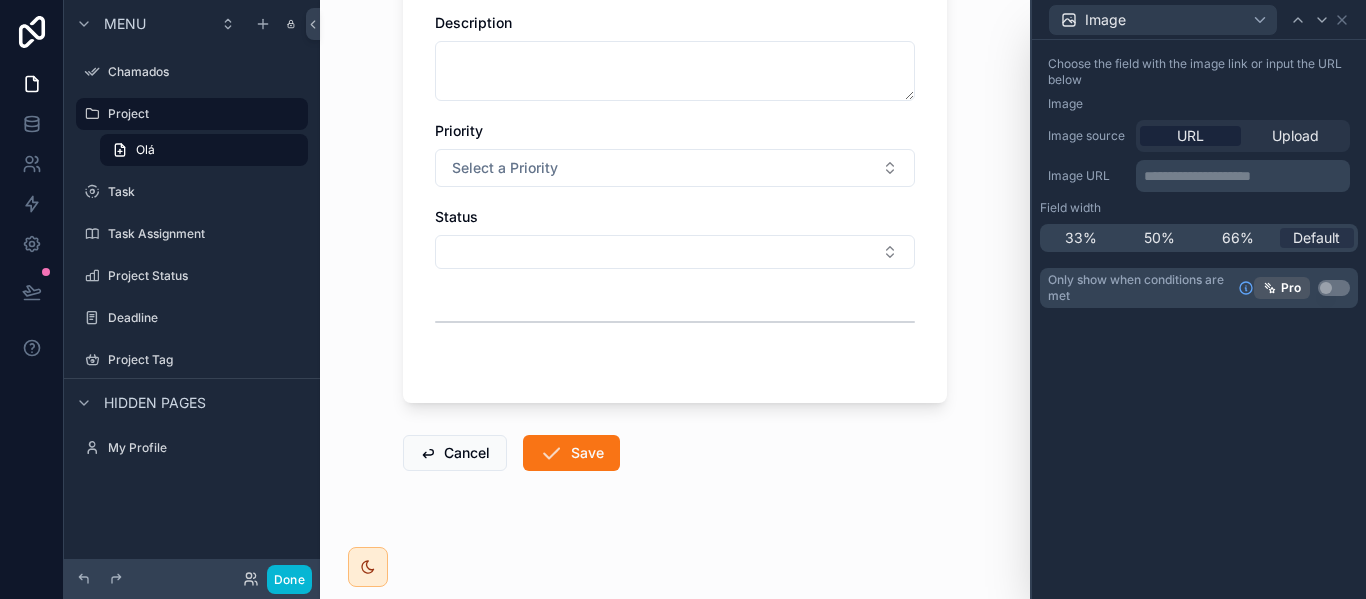 scroll, scrollTop: 0, scrollLeft: 0, axis: both 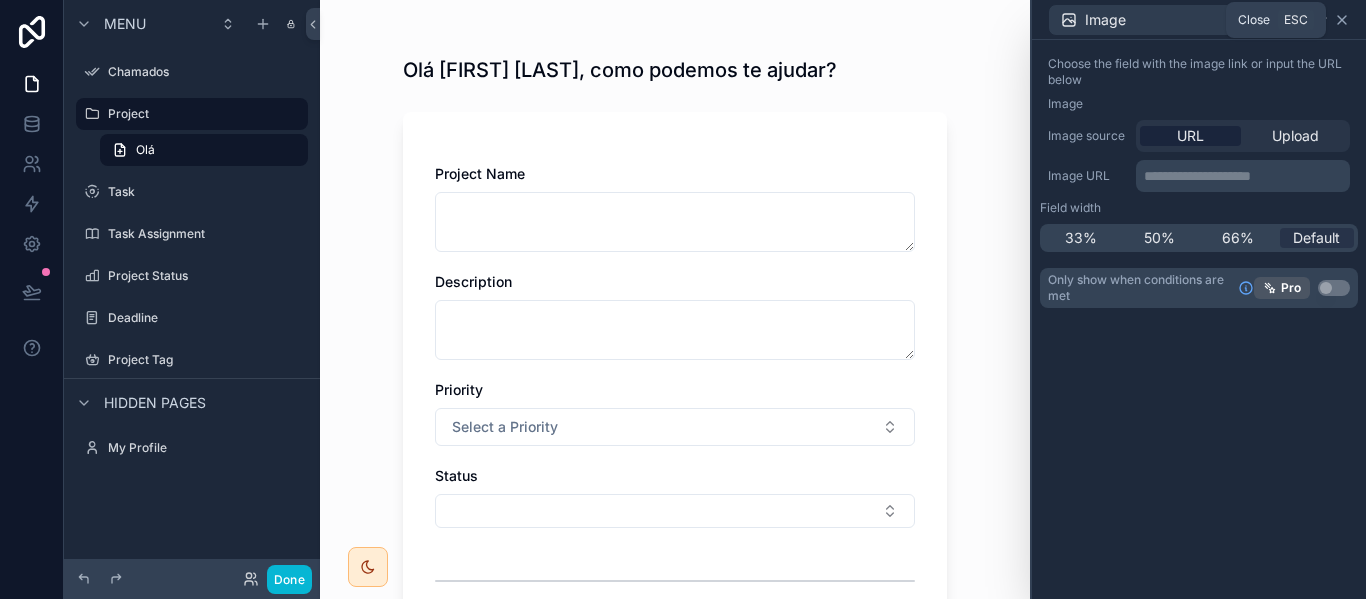 click 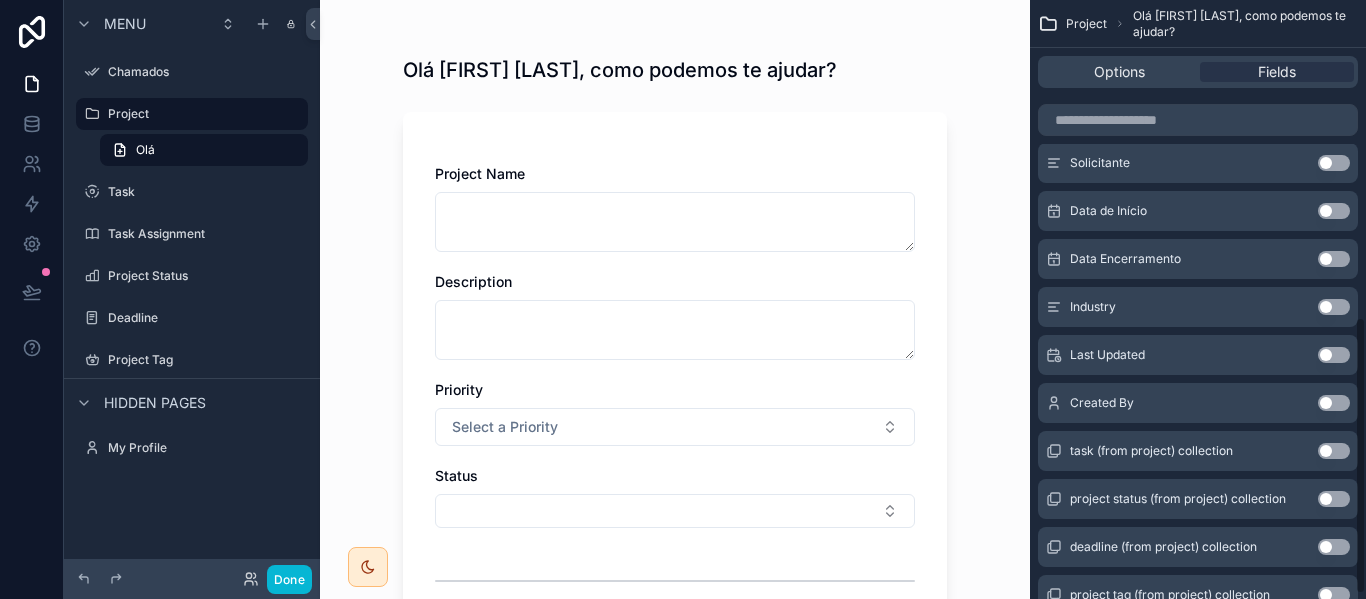 scroll, scrollTop: 695, scrollLeft: 0, axis: vertical 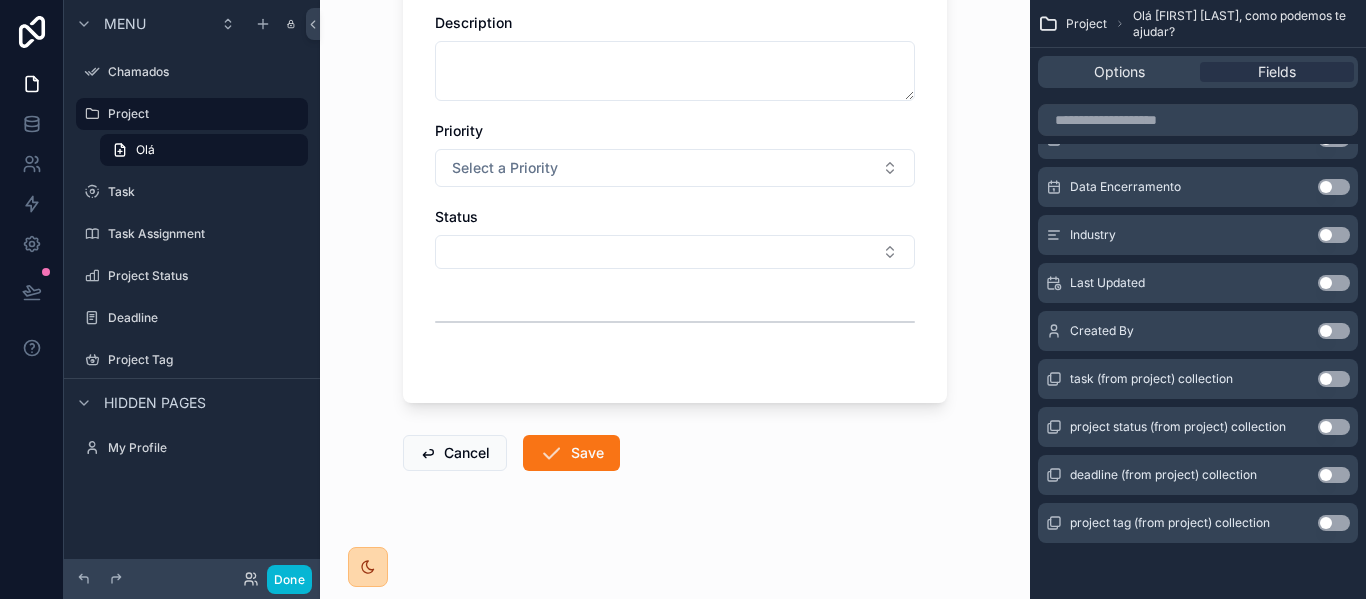 click 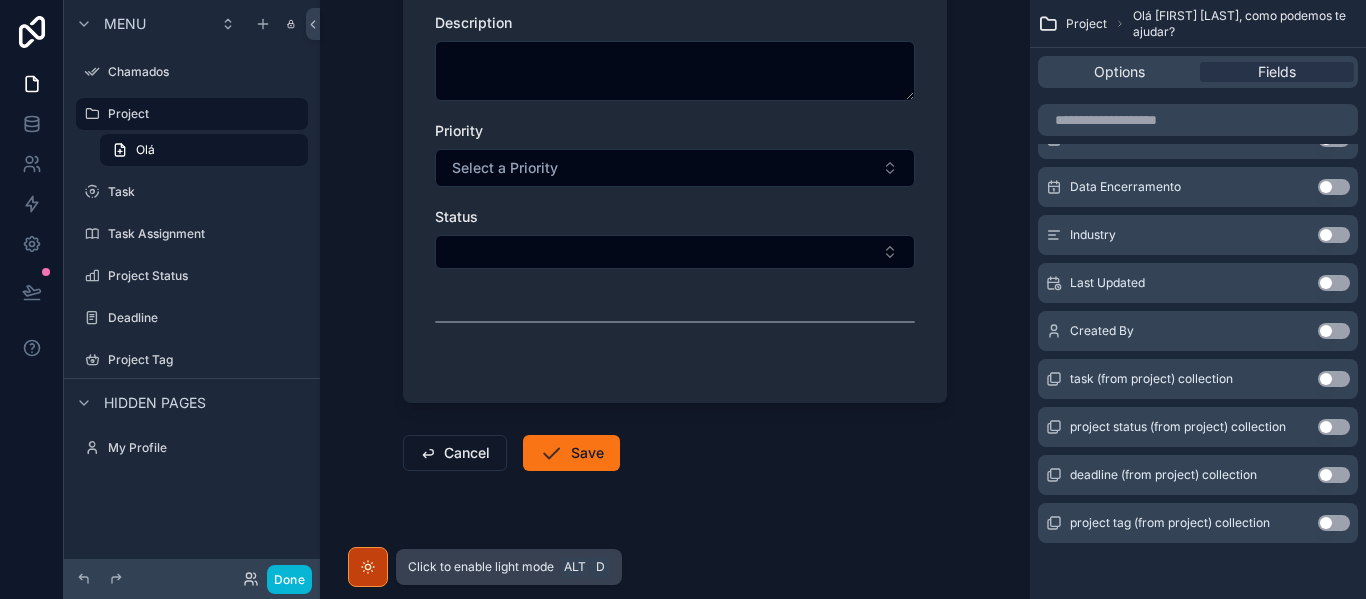 click 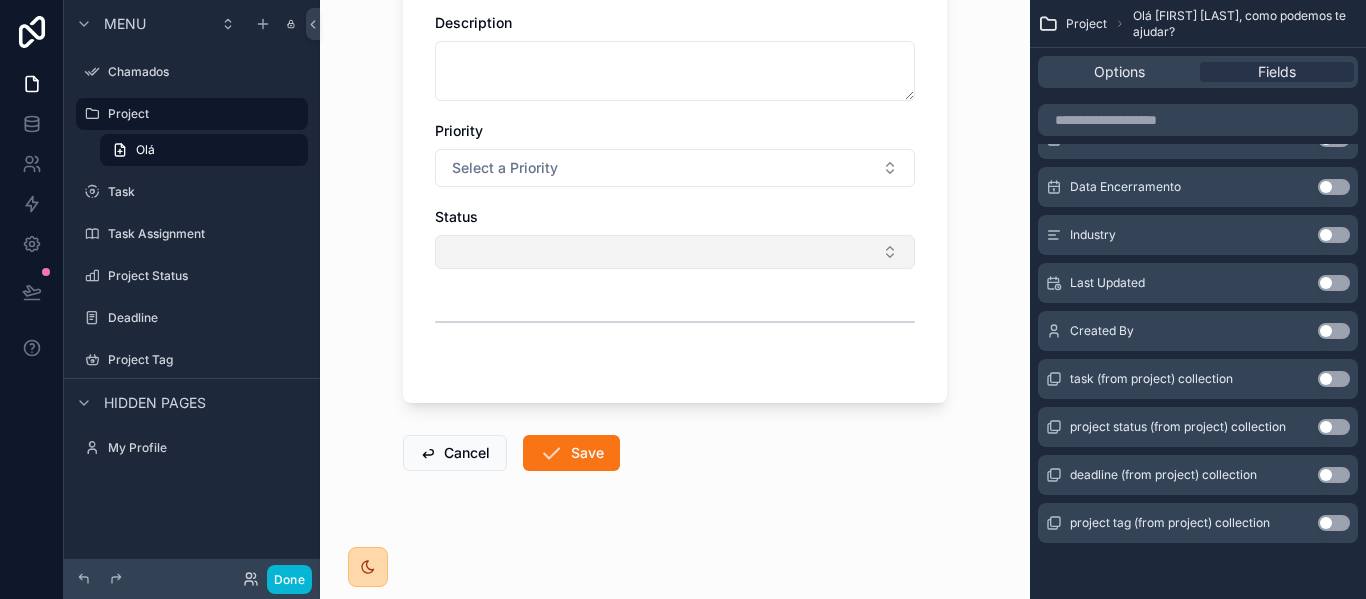 scroll, scrollTop: 59, scrollLeft: 0, axis: vertical 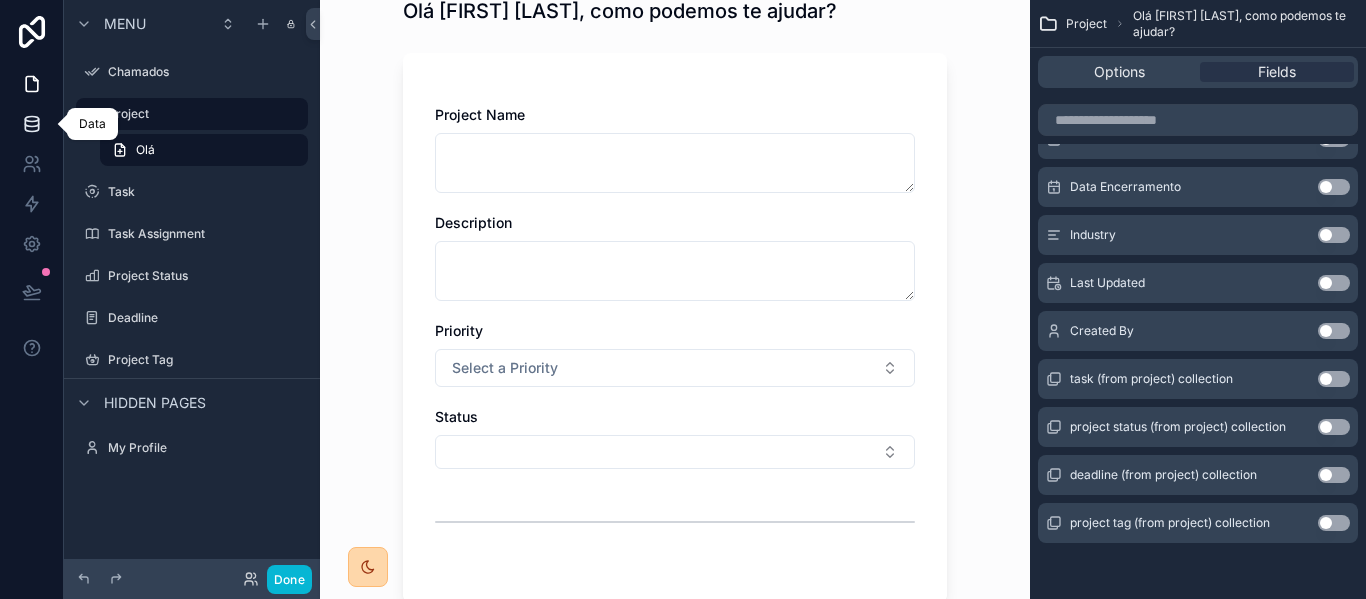 click at bounding box center (31, 124) 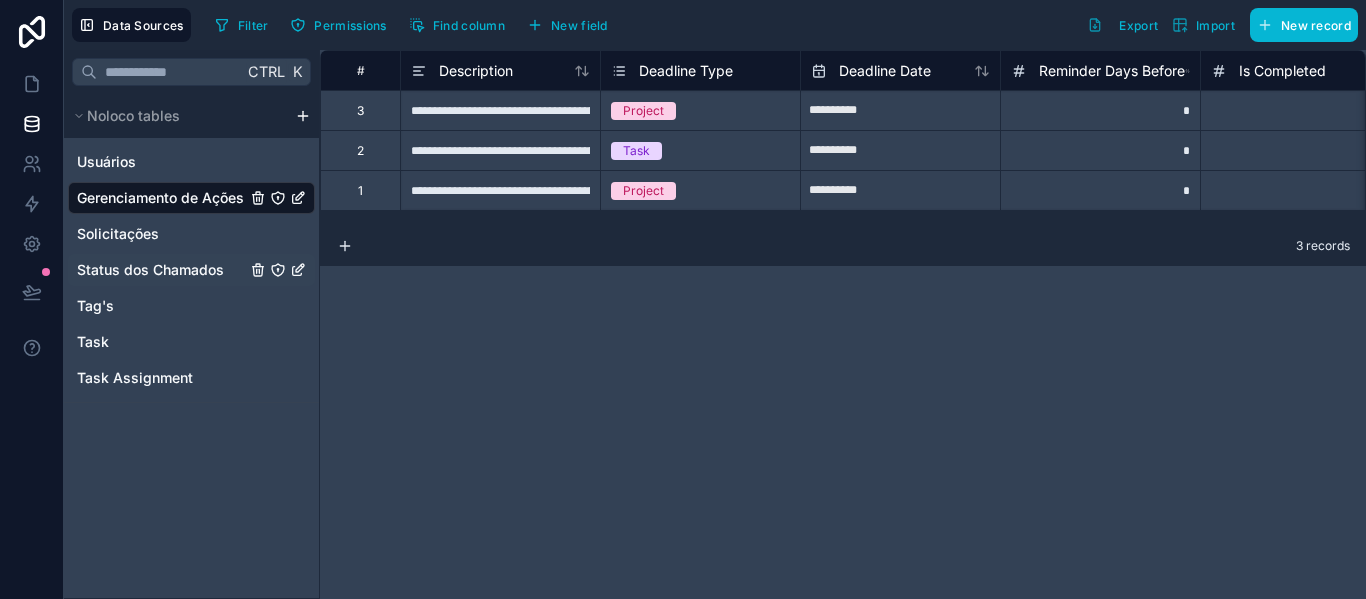 click on "Status dos Chamados" at bounding box center [150, 270] 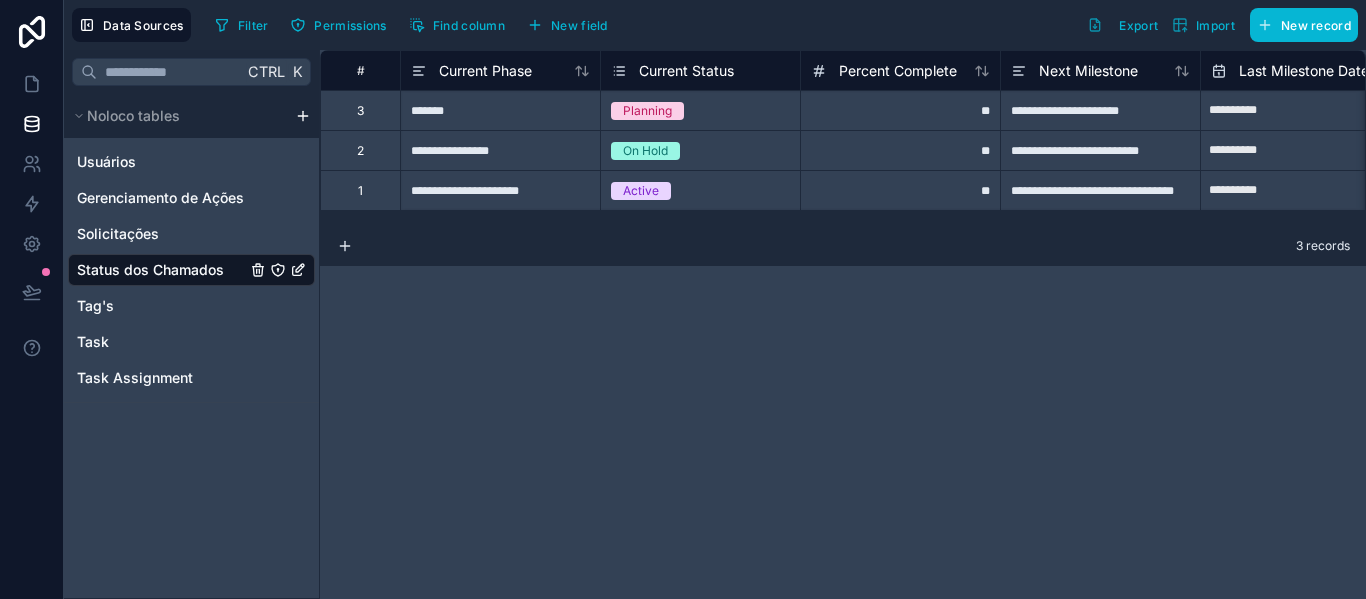 click on "*******" at bounding box center [500, 110] 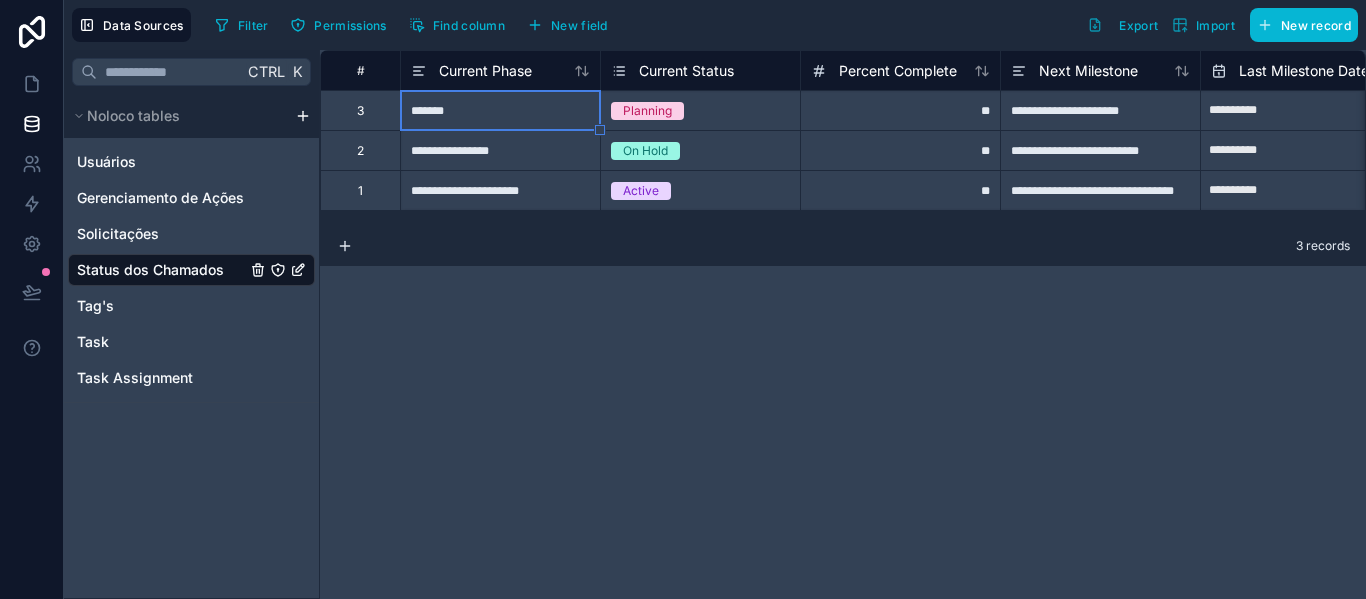 click on "*******" at bounding box center (500, 110) 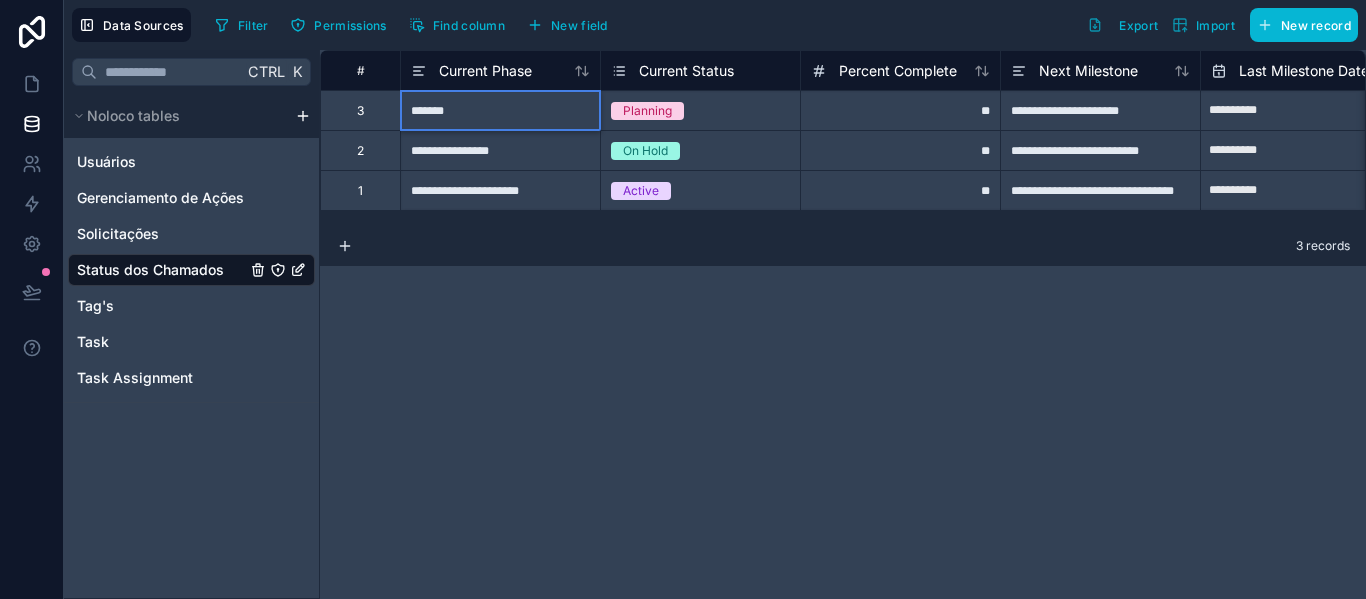 click on "*******" at bounding box center [500, 110] 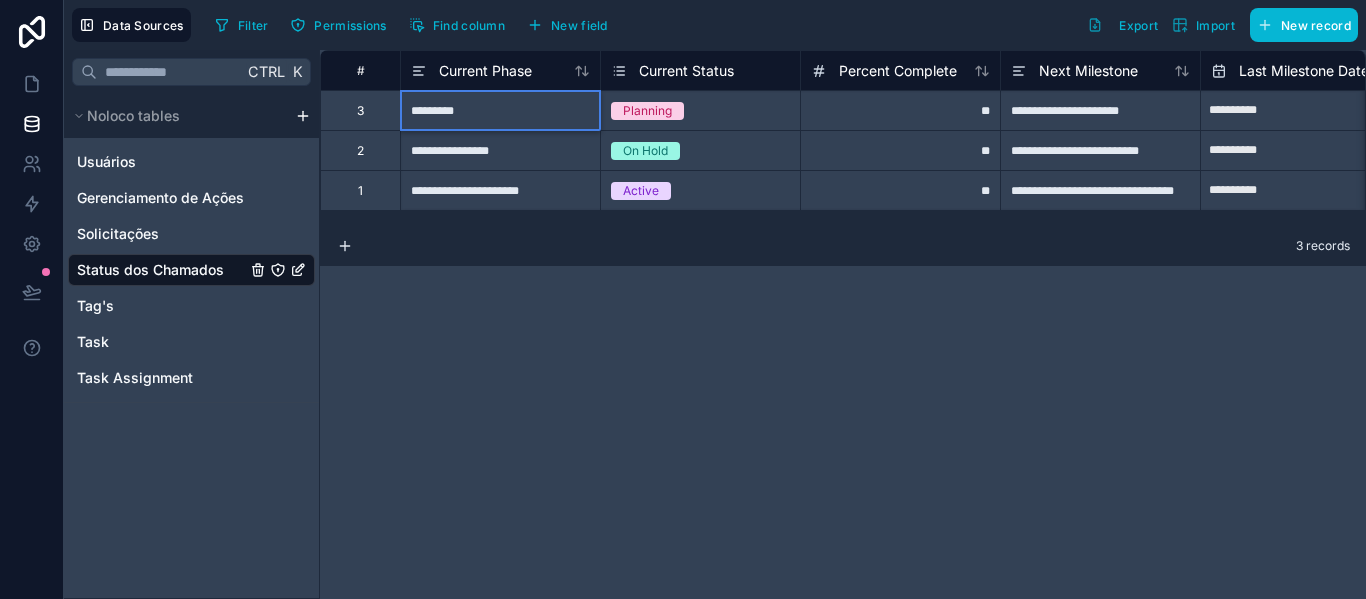 type on "**********" 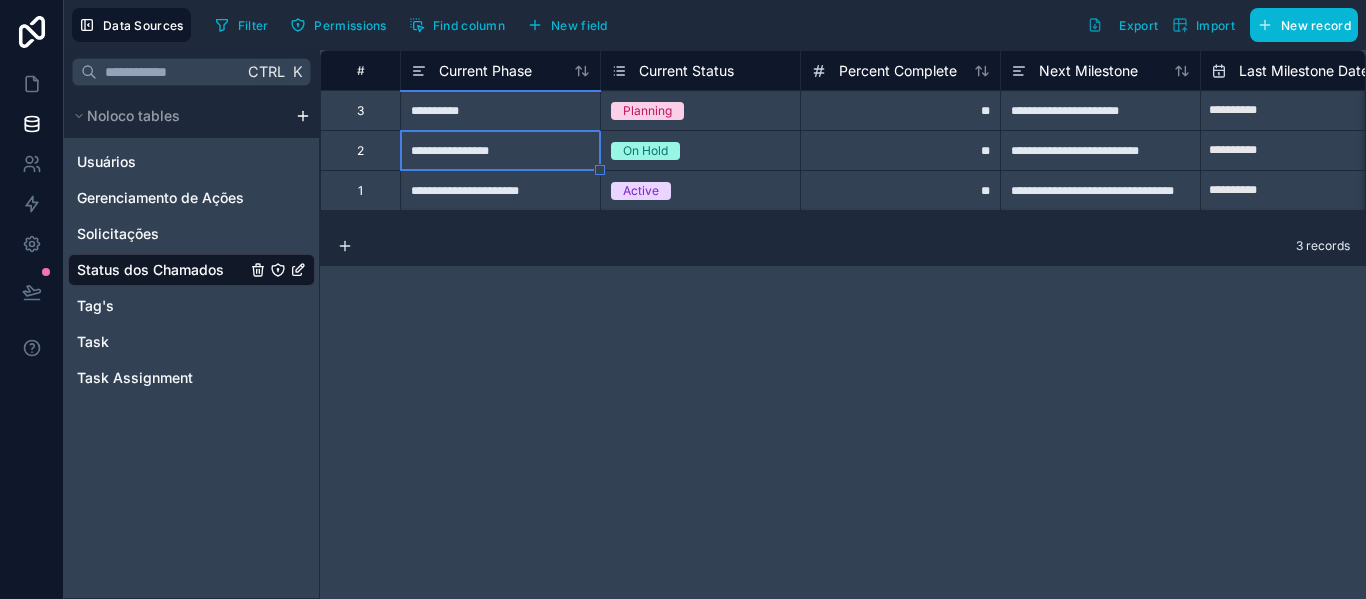 click on "**********" at bounding box center [500, 150] 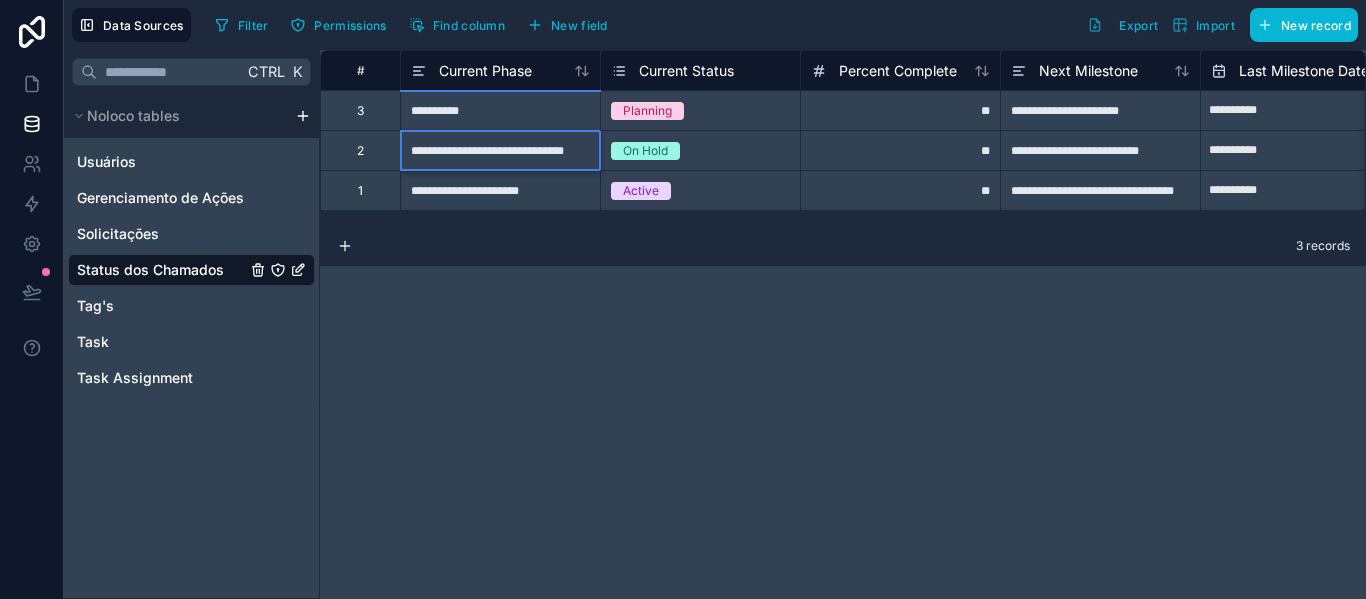 scroll, scrollTop: 0, scrollLeft: 20, axis: horizontal 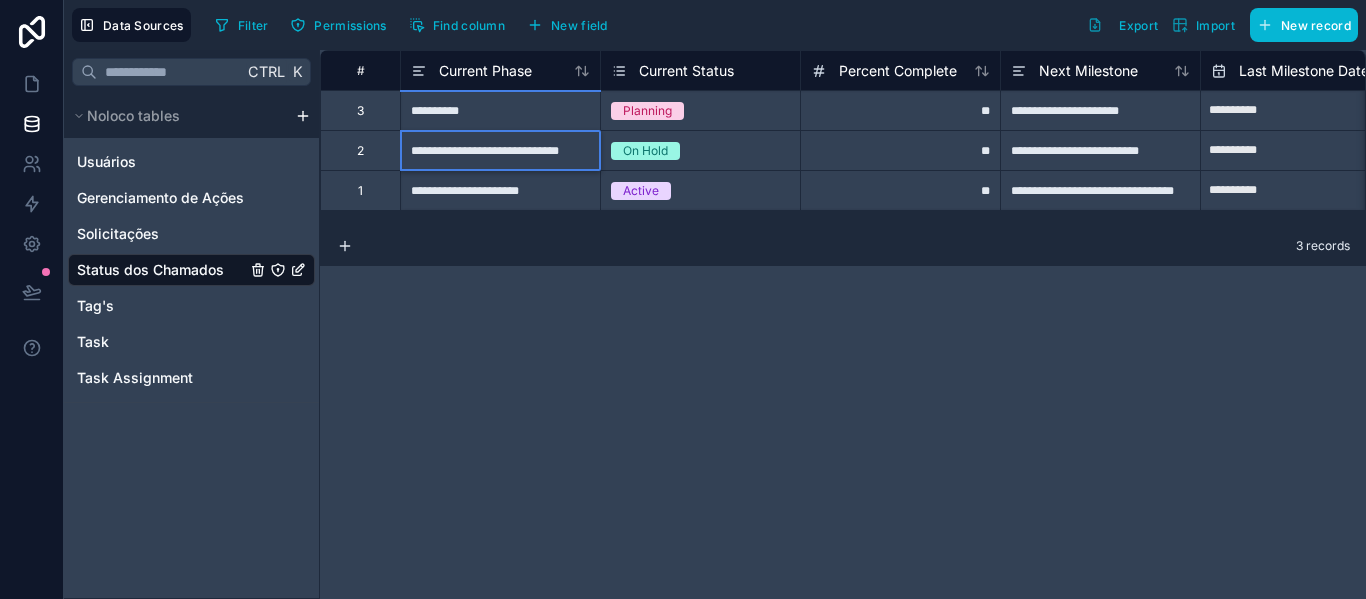 type on "**********" 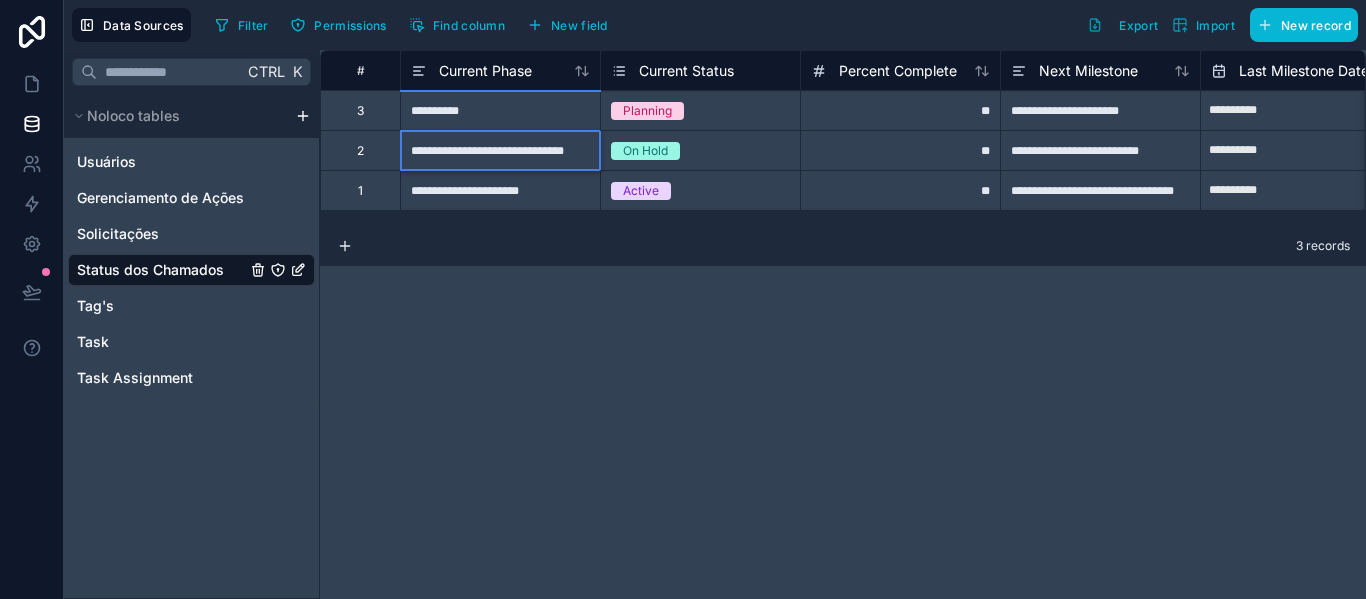 scroll, scrollTop: 0, scrollLeft: 14, axis: horizontal 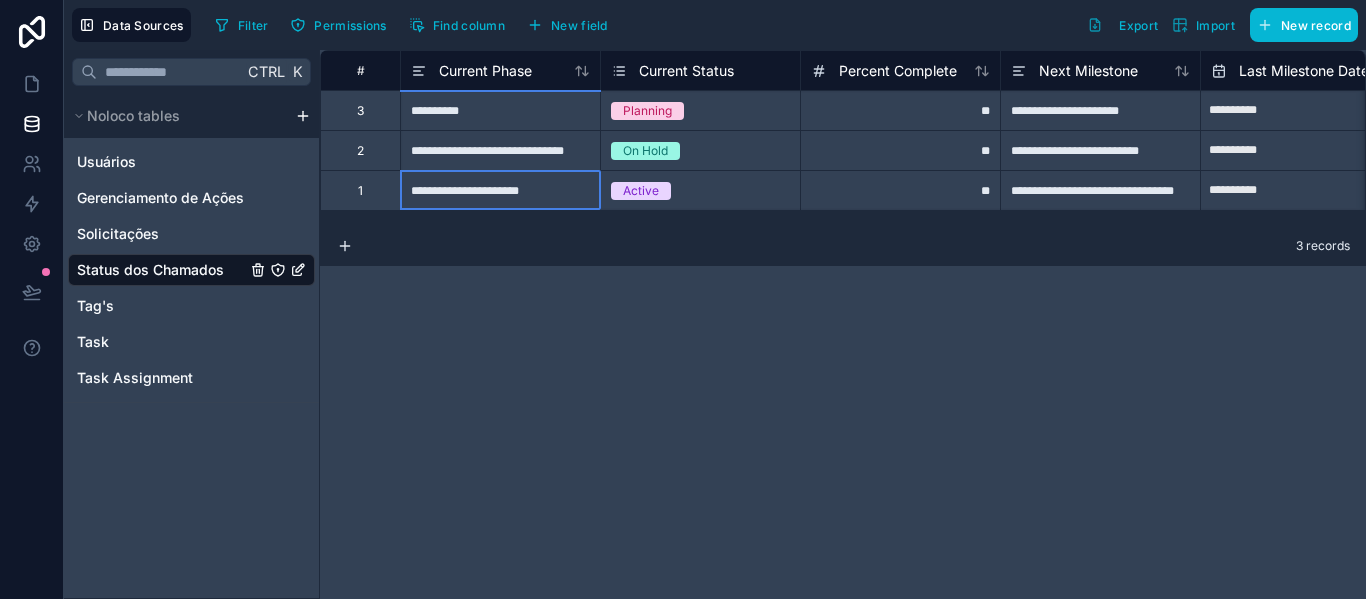 click on "**********" at bounding box center [500, 190] 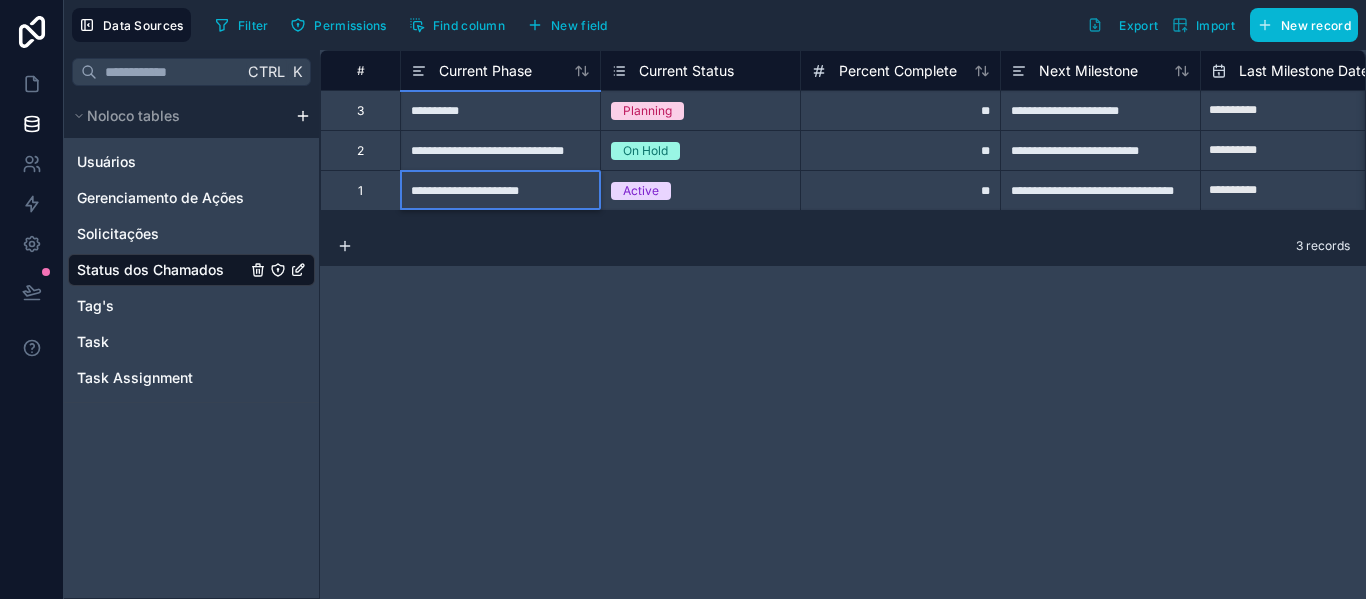 click on "**********" at bounding box center [500, 190] 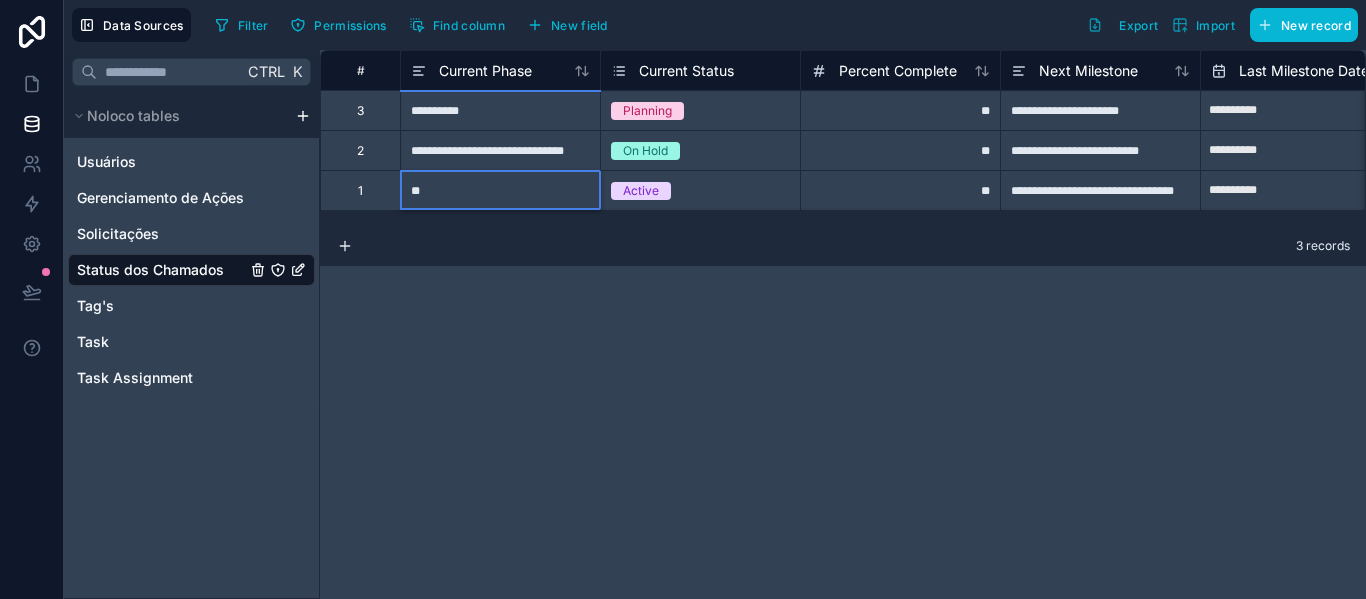 type on "*" 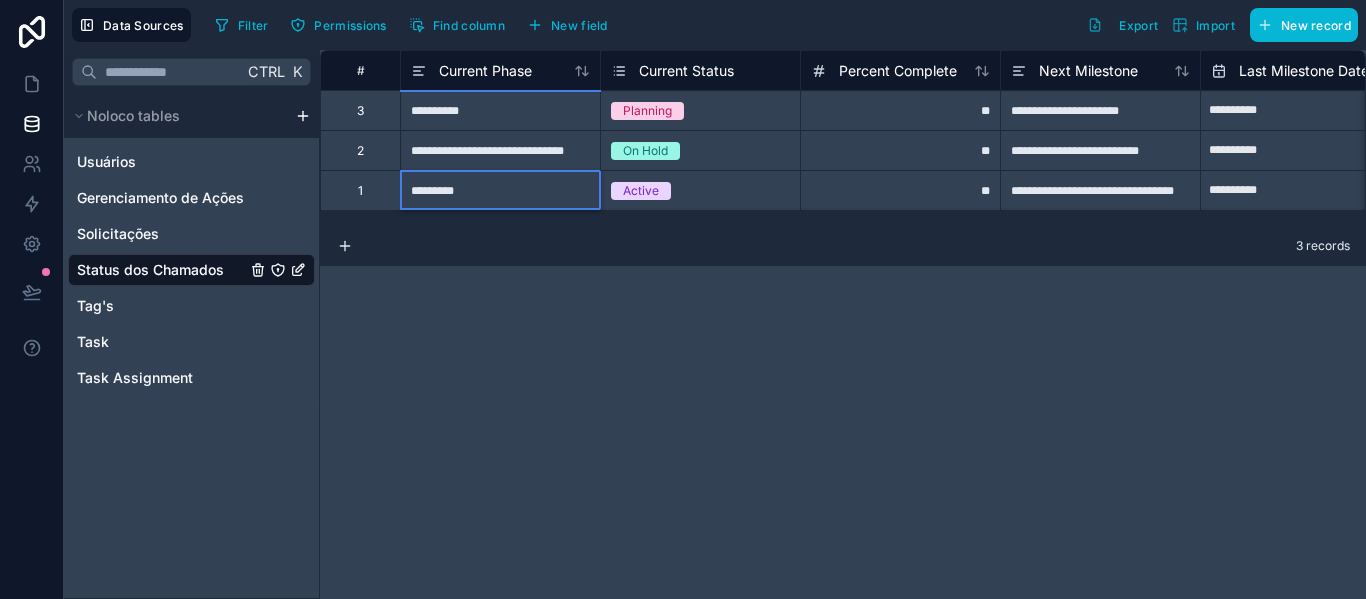 type on "**********" 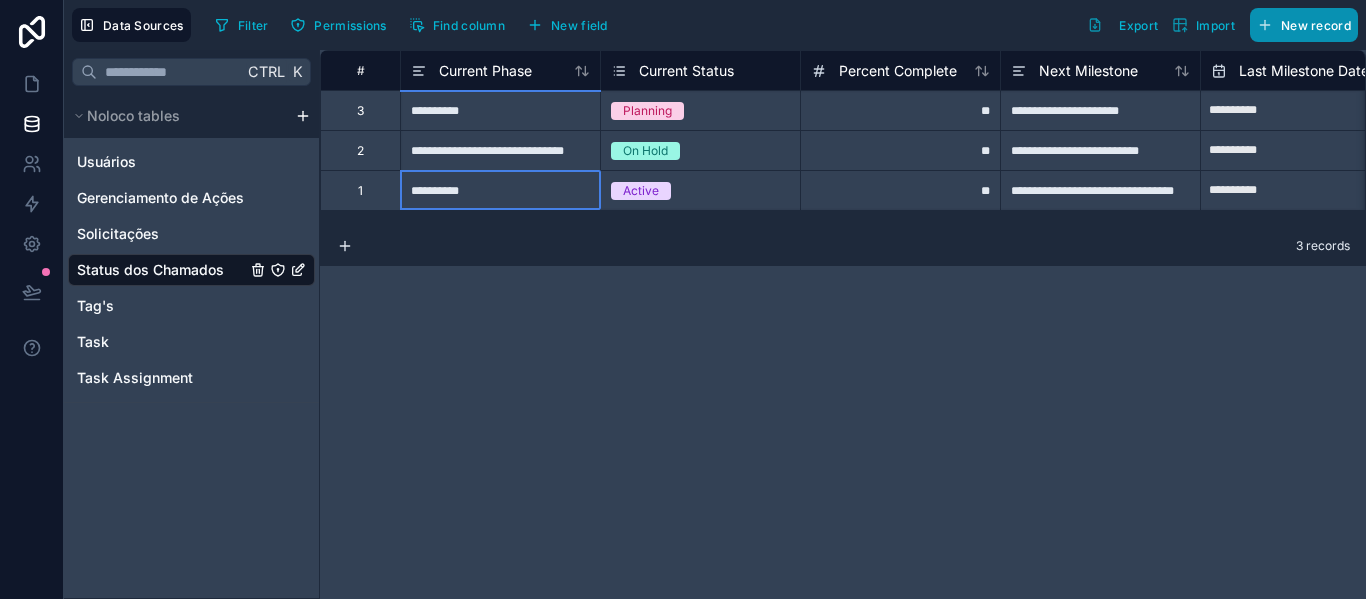 click on "New record" at bounding box center (1316, 25) 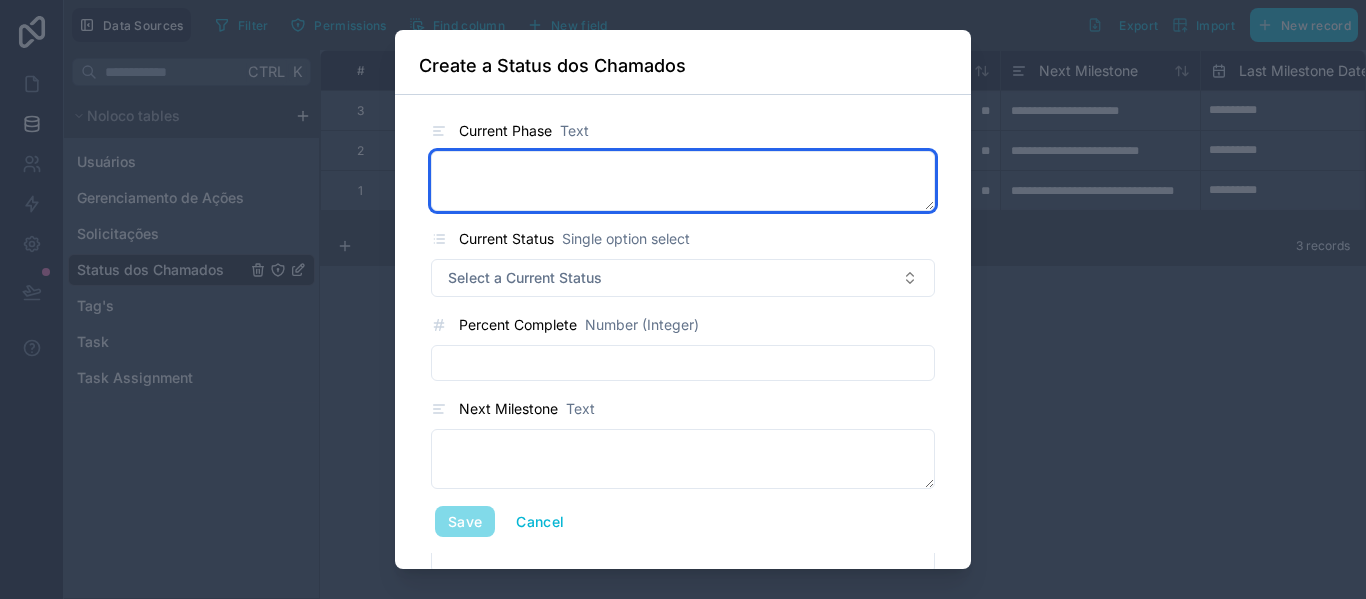 click at bounding box center (683, 181) 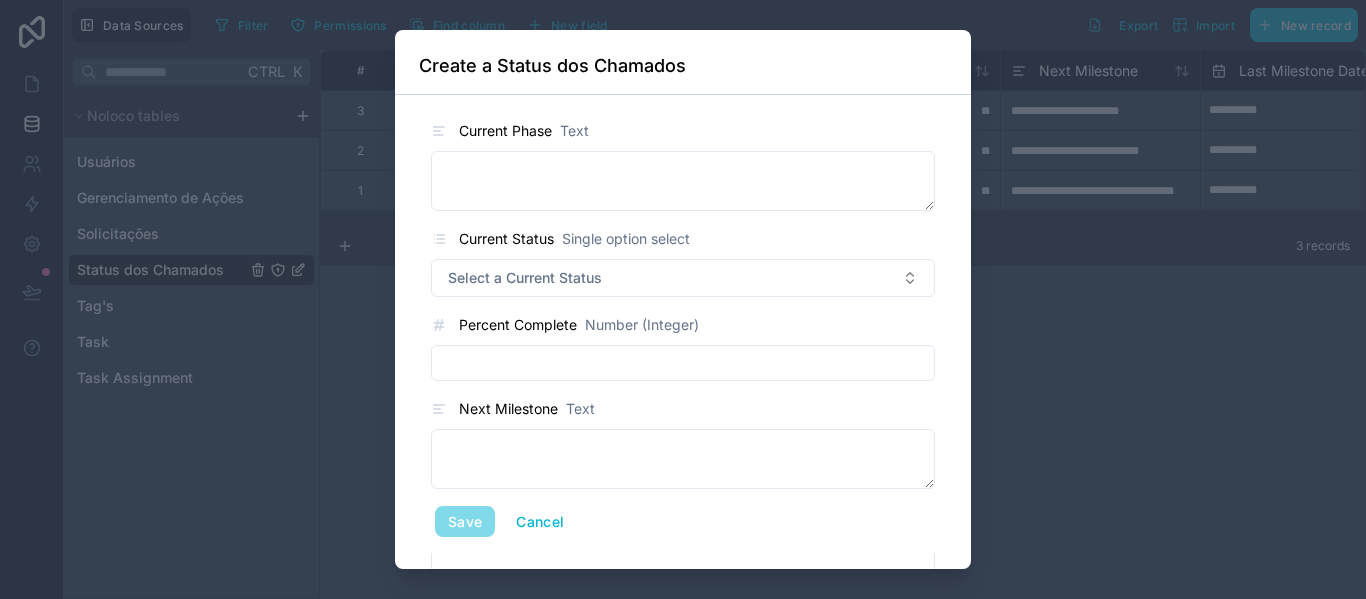 drag, startPoint x: 694, startPoint y: 43, endPoint x: 825, endPoint y: 70, distance: 133.75351 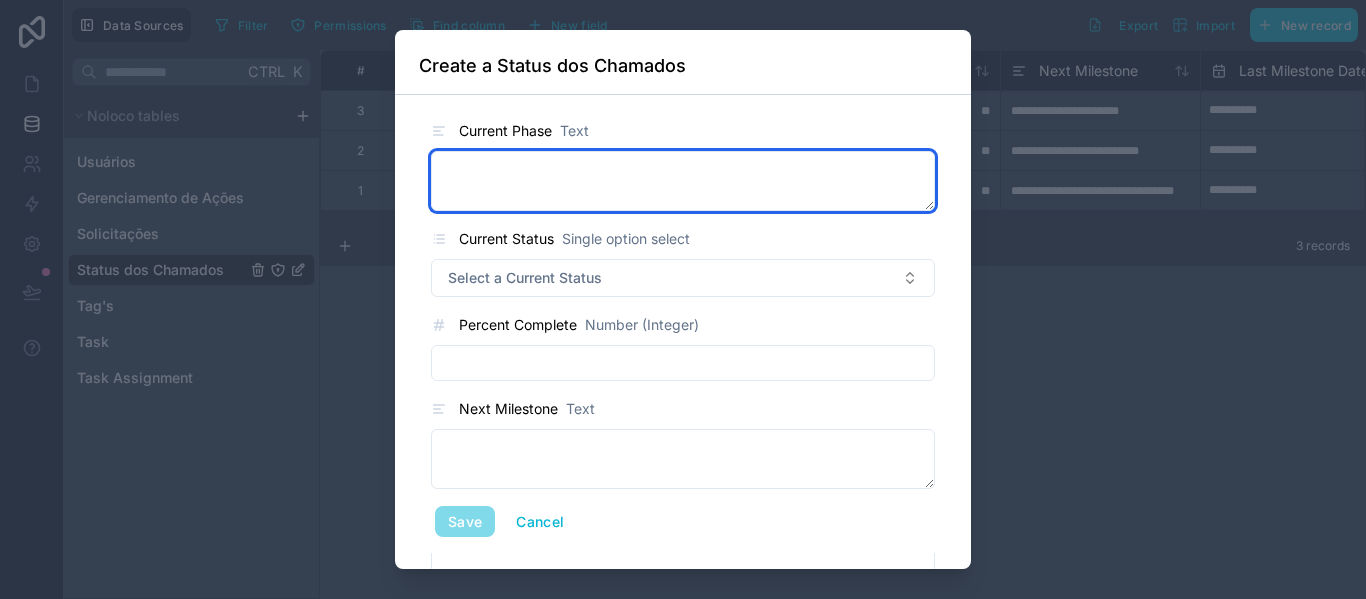 click at bounding box center (683, 181) 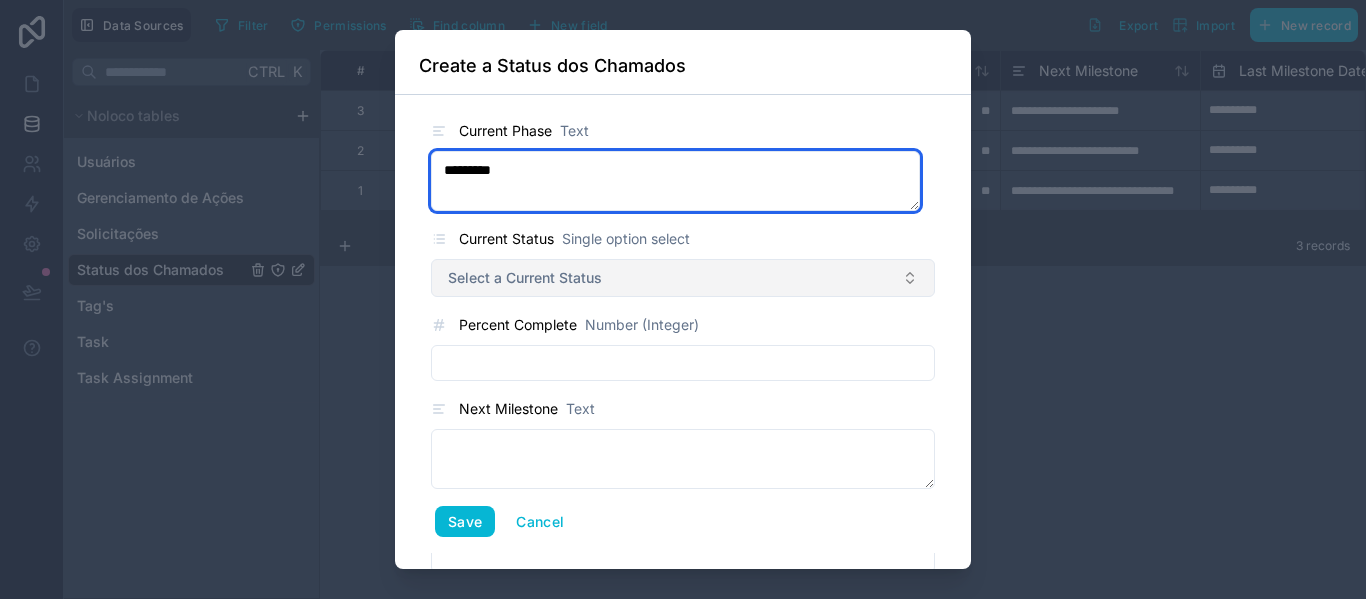 type on "*********" 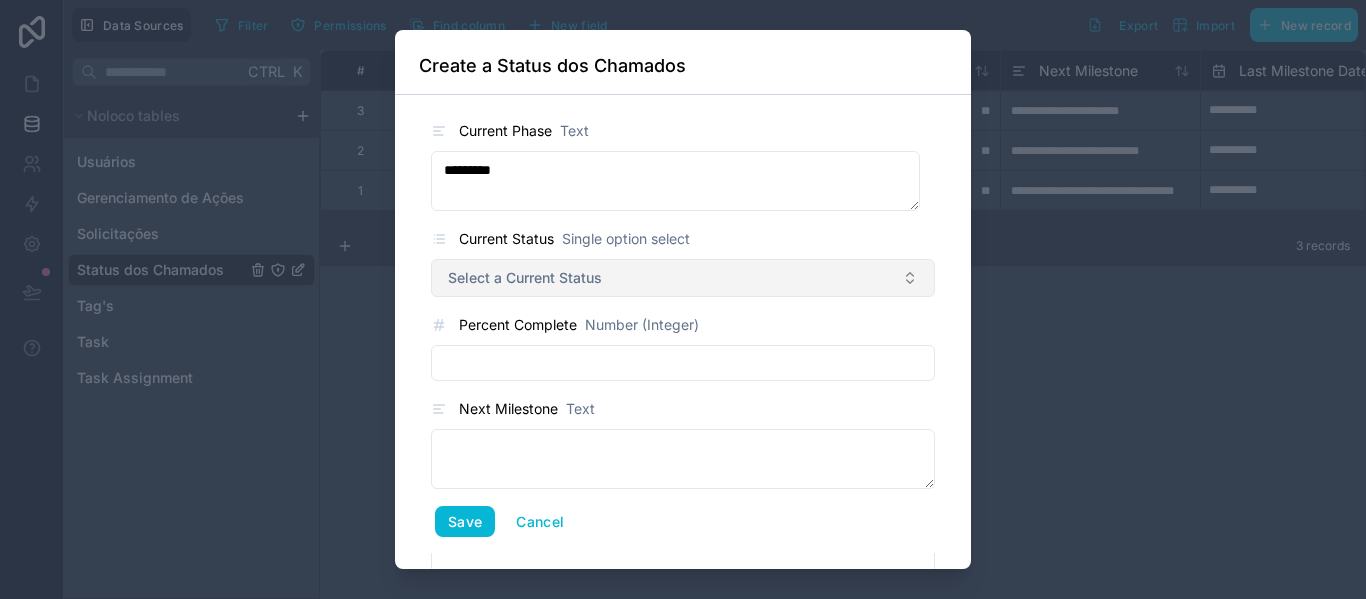 click on "Select a Current Status" at bounding box center (683, 278) 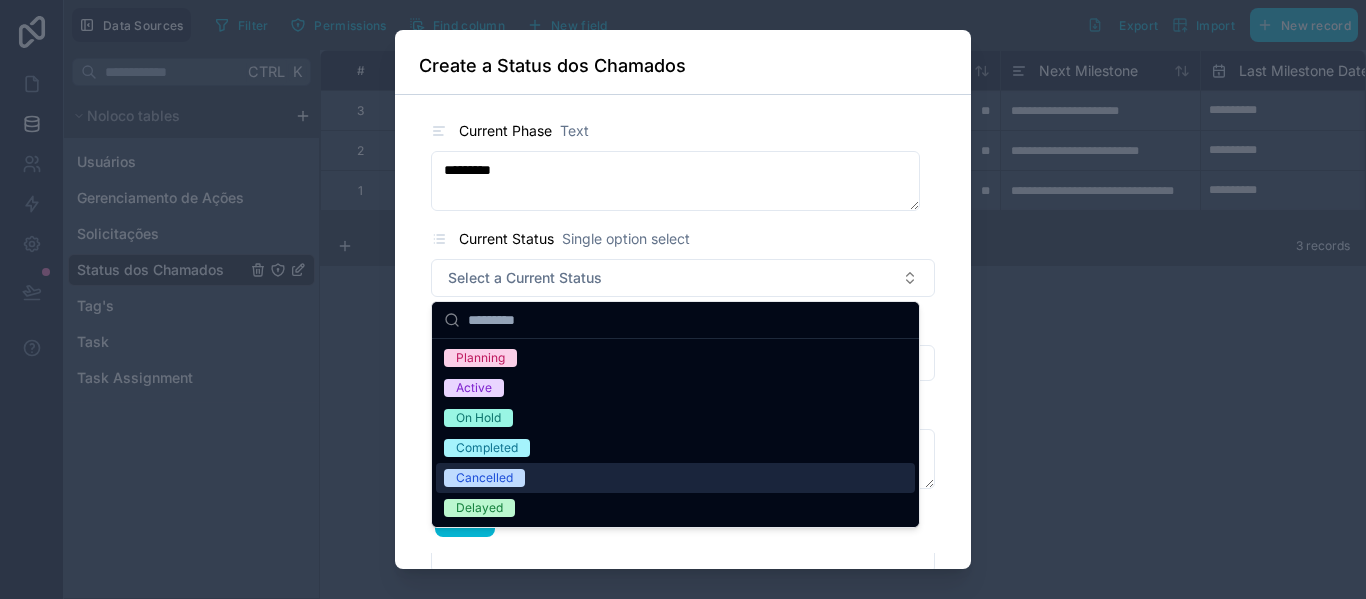 click on "Cancelled" at bounding box center (484, 478) 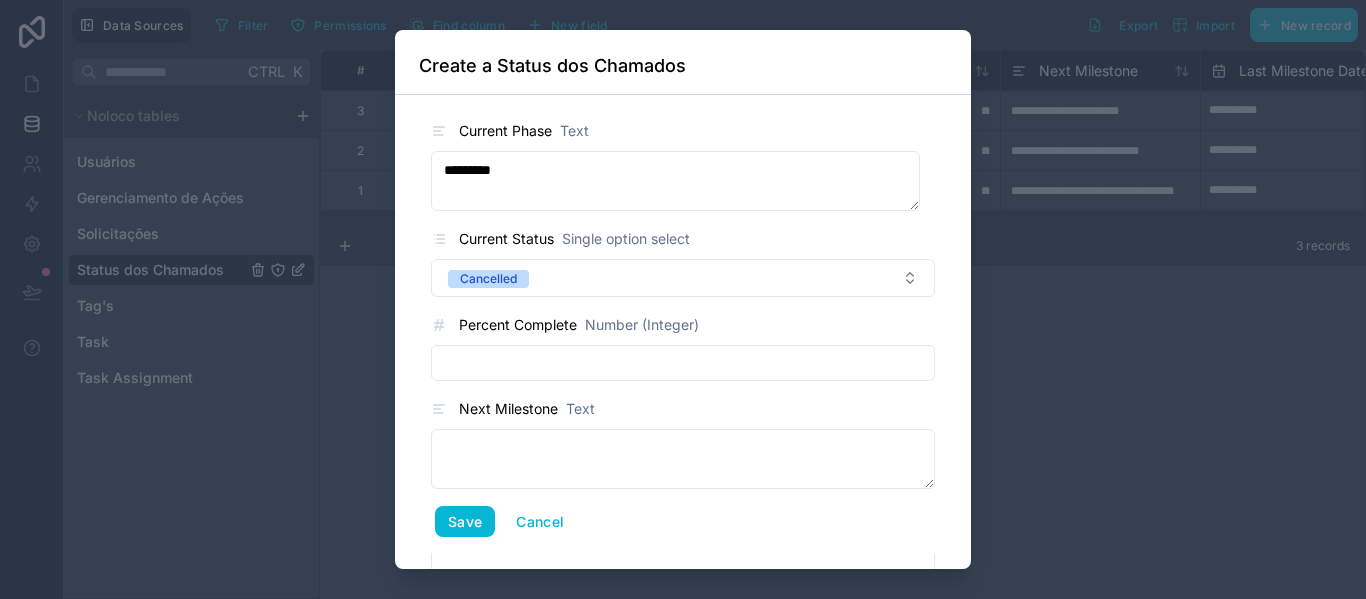 click at bounding box center (683, 363) 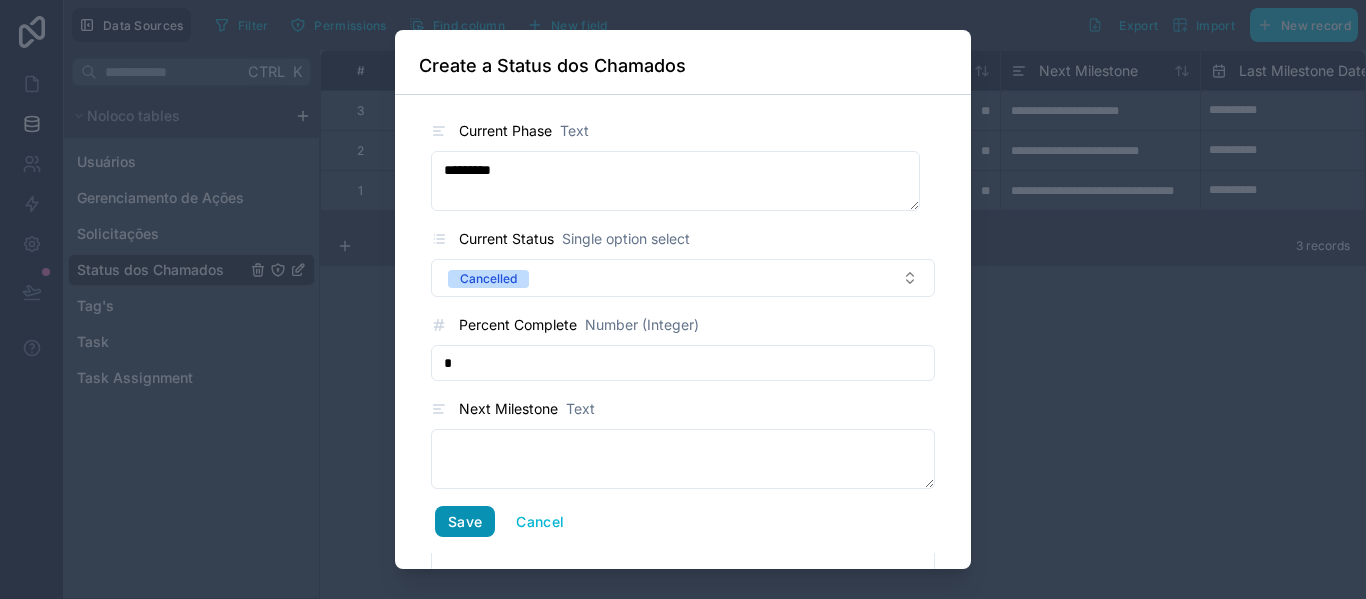 type on "*" 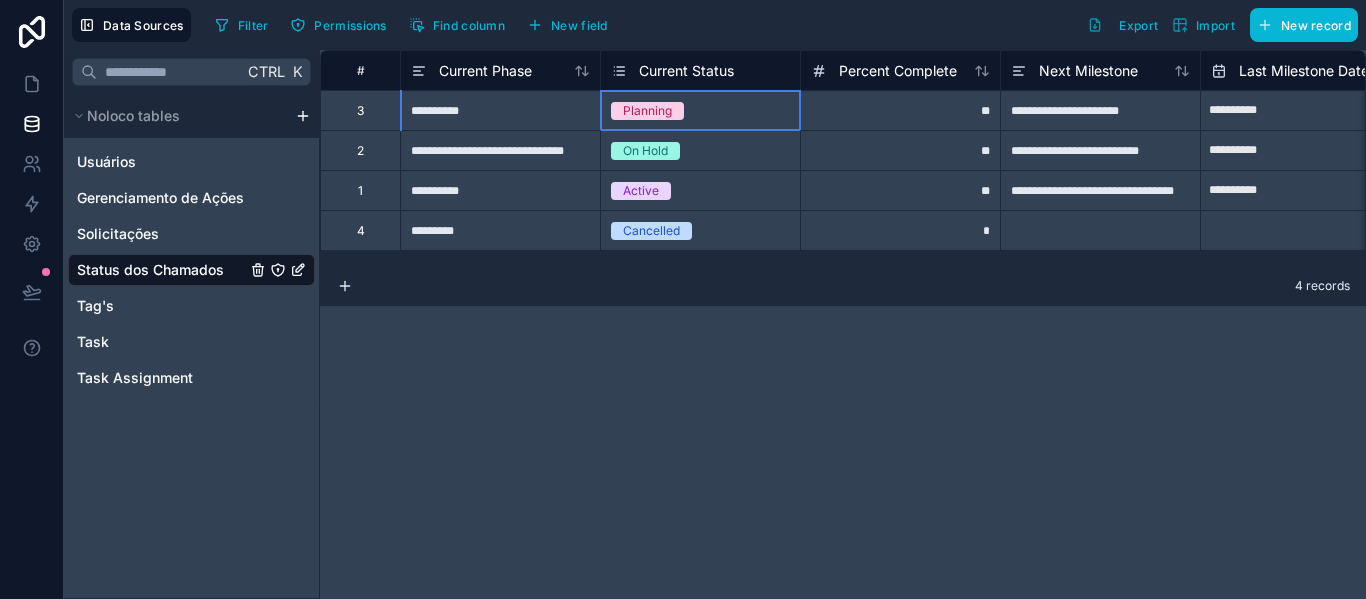 click on "Planning" at bounding box center (700, 111) 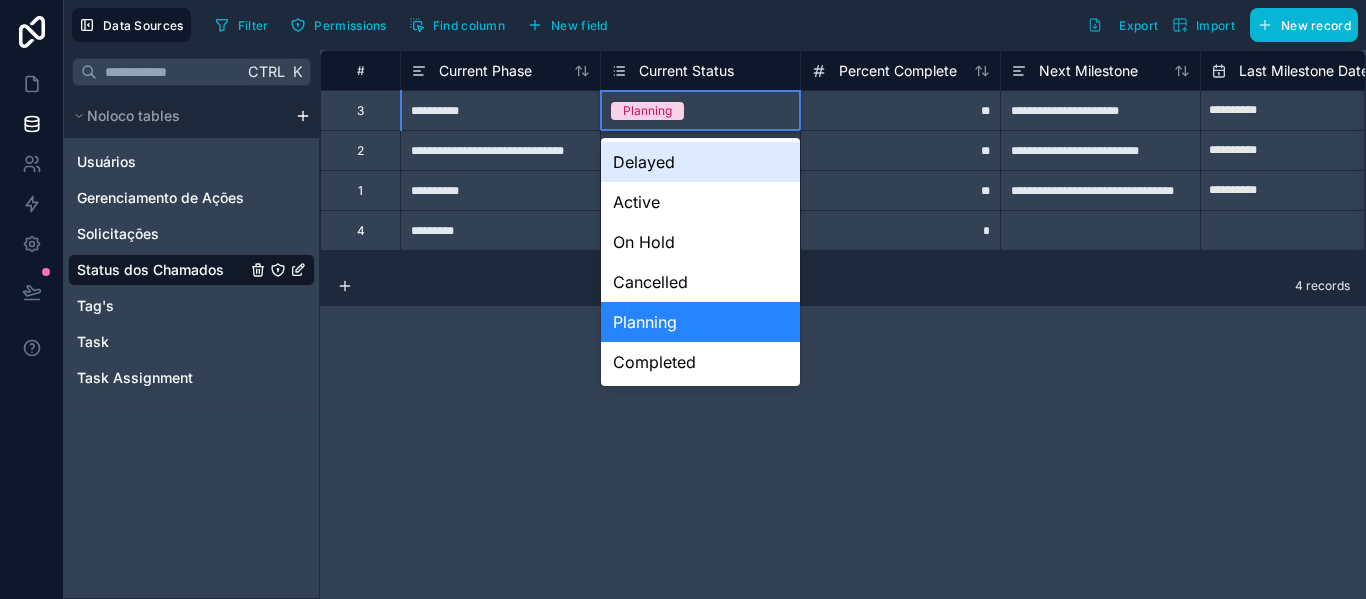click on "Planning" at bounding box center (700, 111) 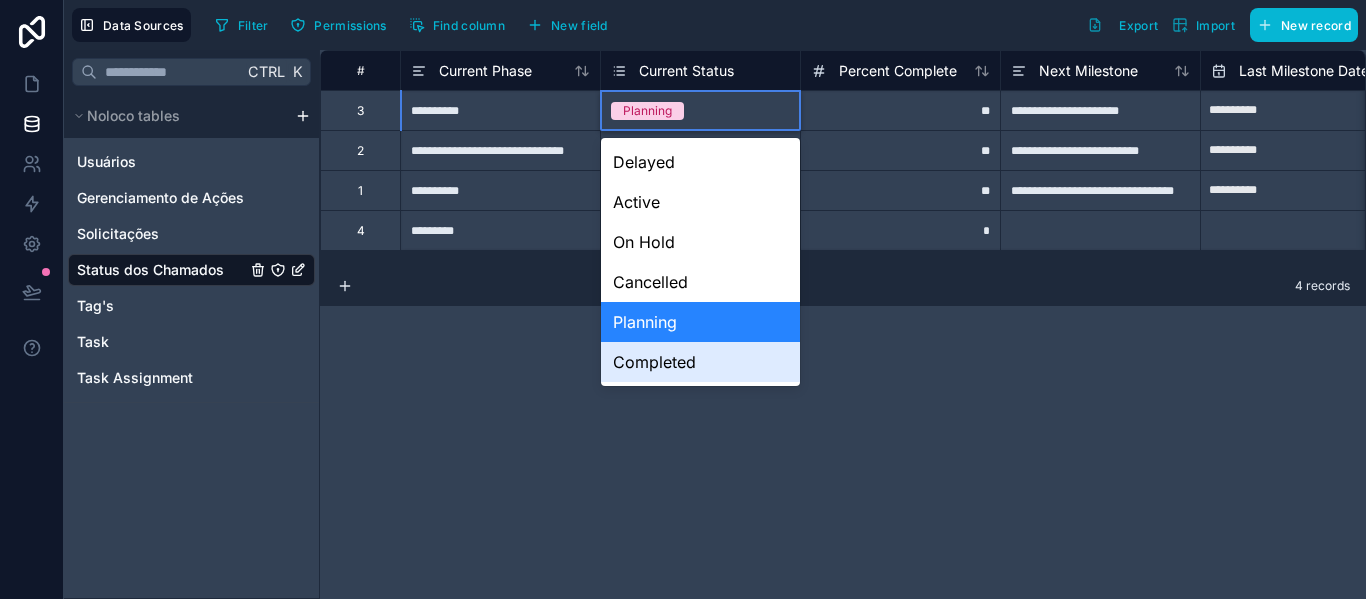click on "**********" at bounding box center (843, 324) 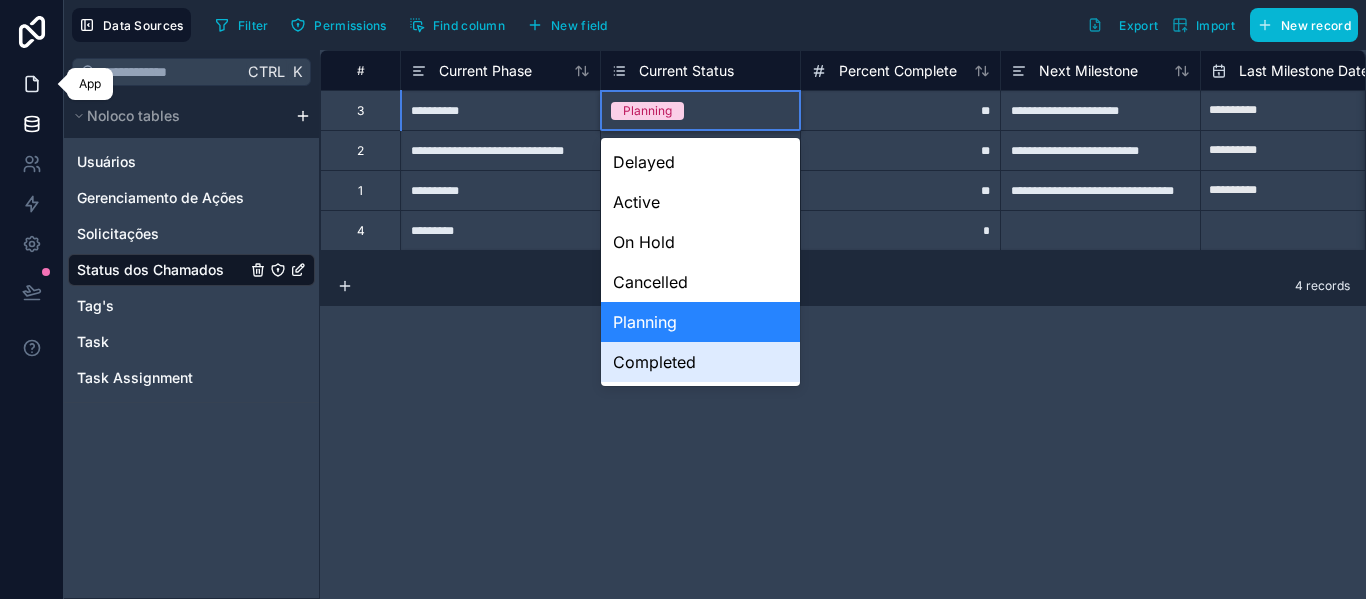 click 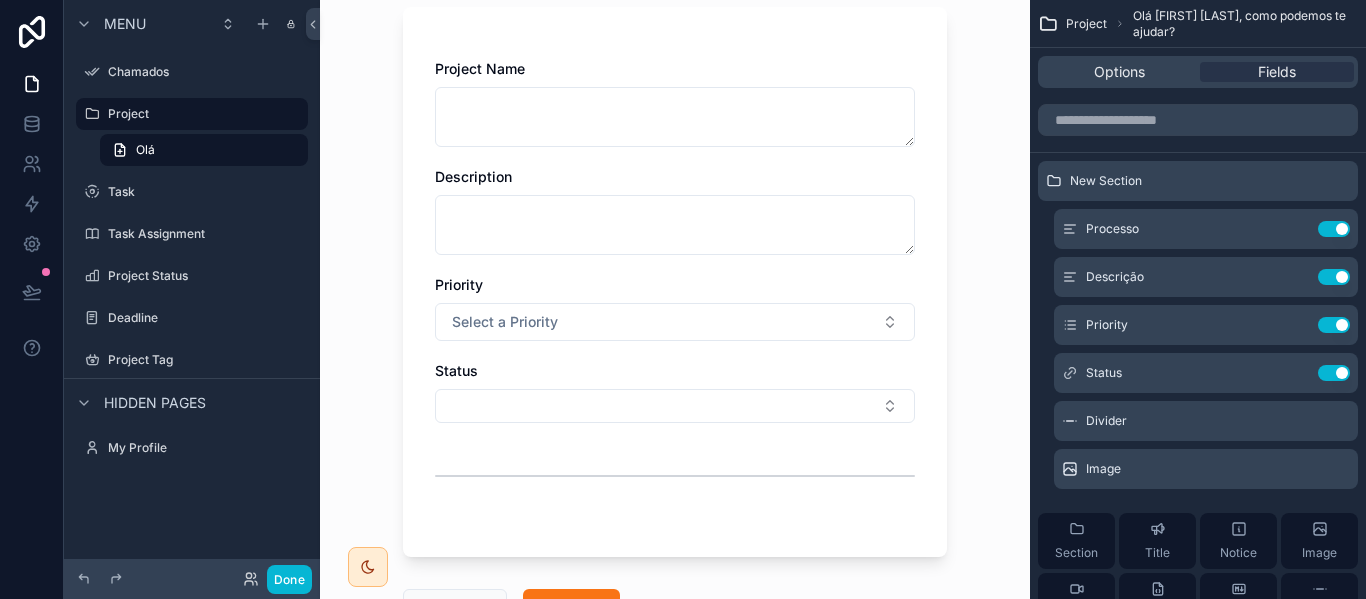scroll, scrollTop: 0, scrollLeft: 0, axis: both 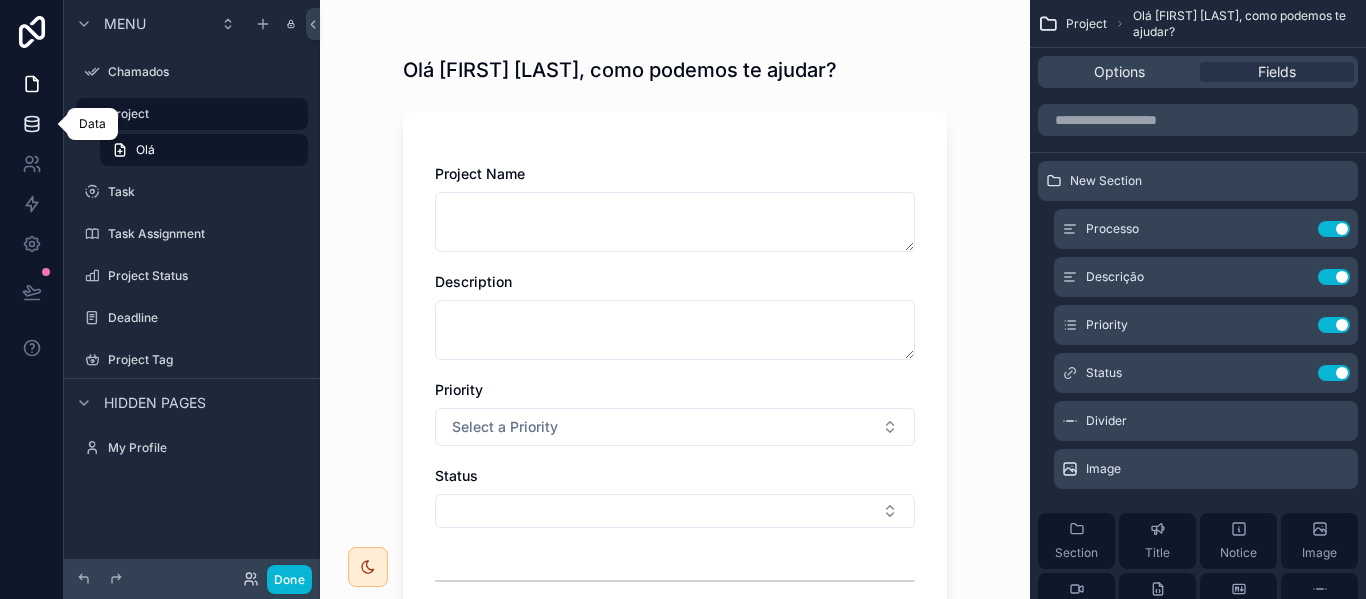 click 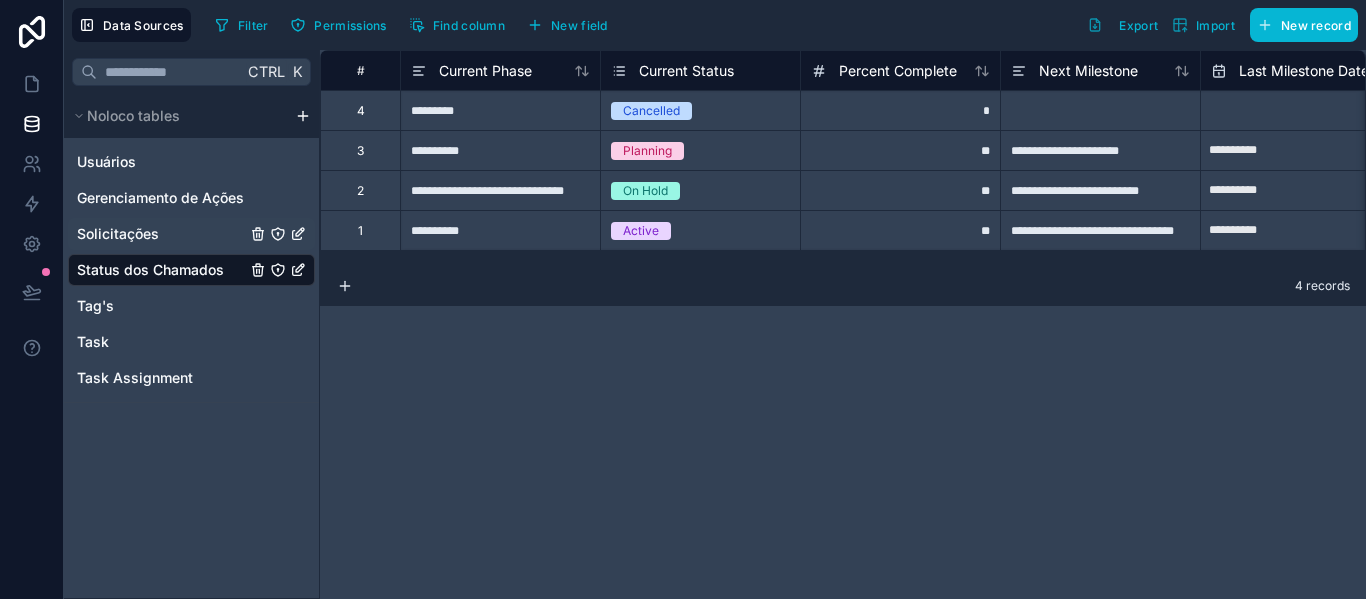 click on "Solicitações" at bounding box center (118, 234) 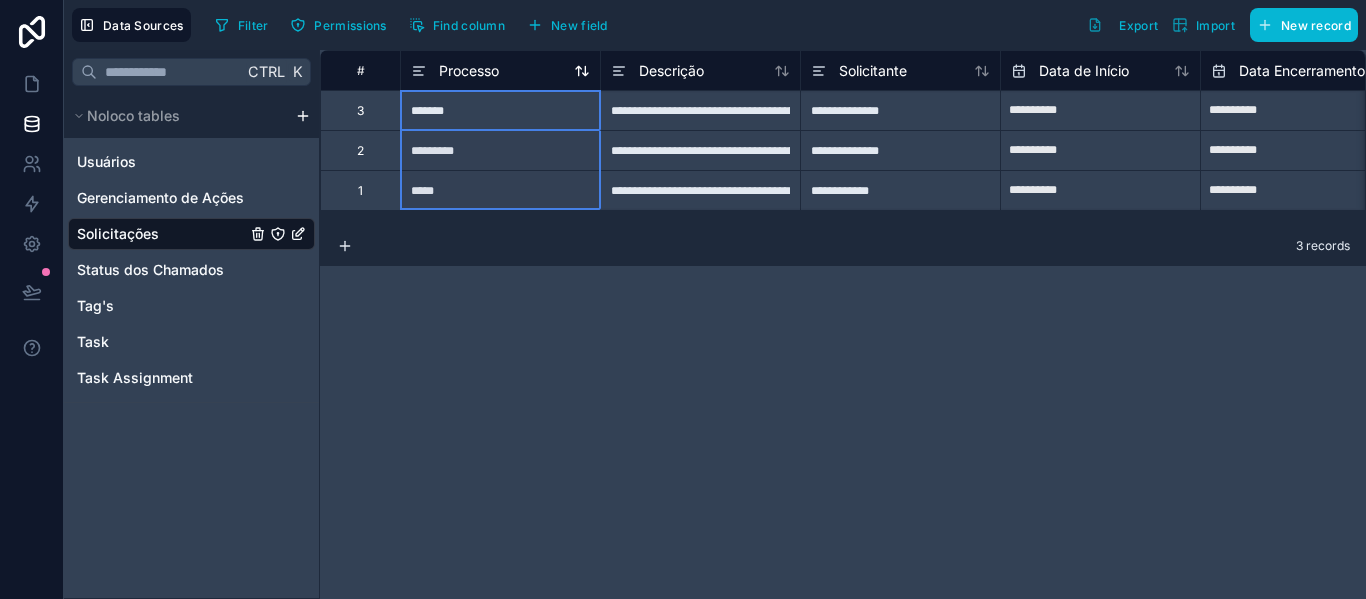 click on "Processo" at bounding box center (469, 71) 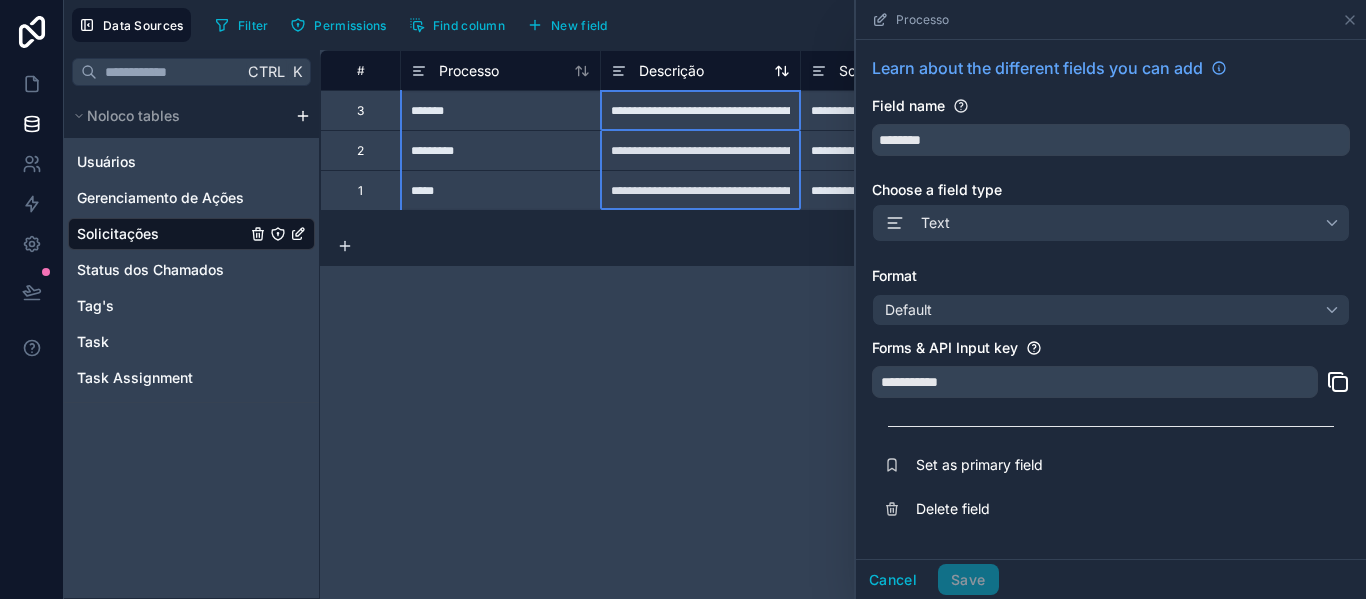 click on "Descrição" at bounding box center (671, 71) 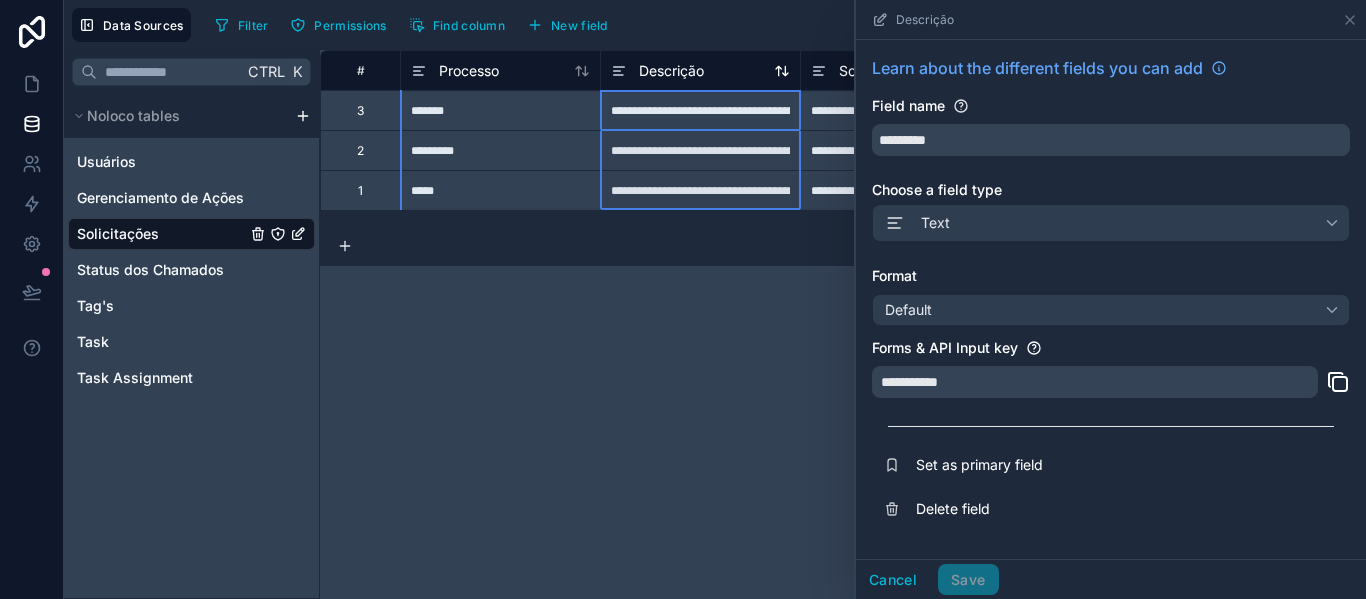 click 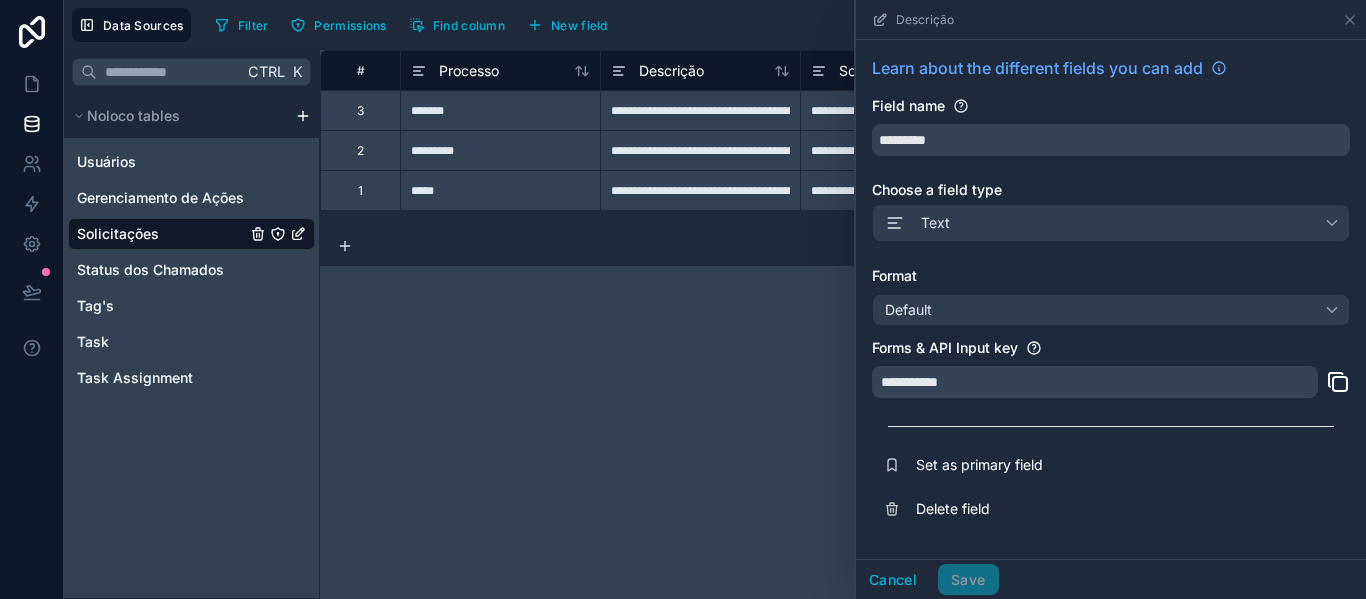 click on "**********" at bounding box center [843, 324] 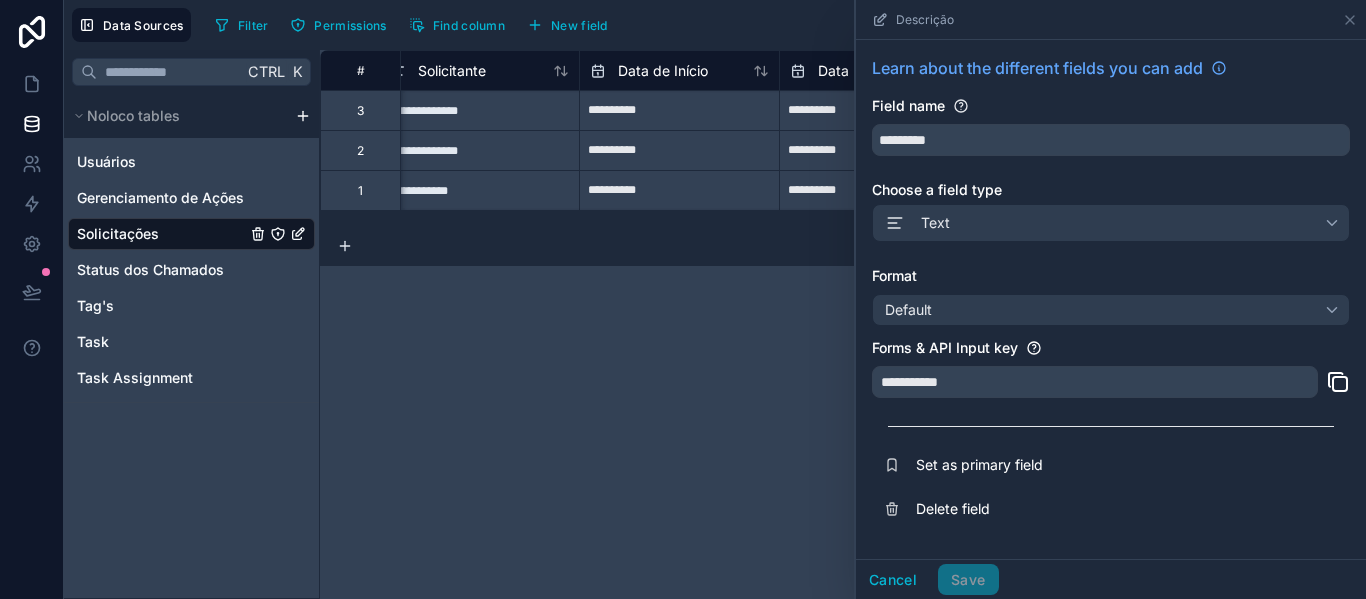scroll, scrollTop: 0, scrollLeft: 110, axis: horizontal 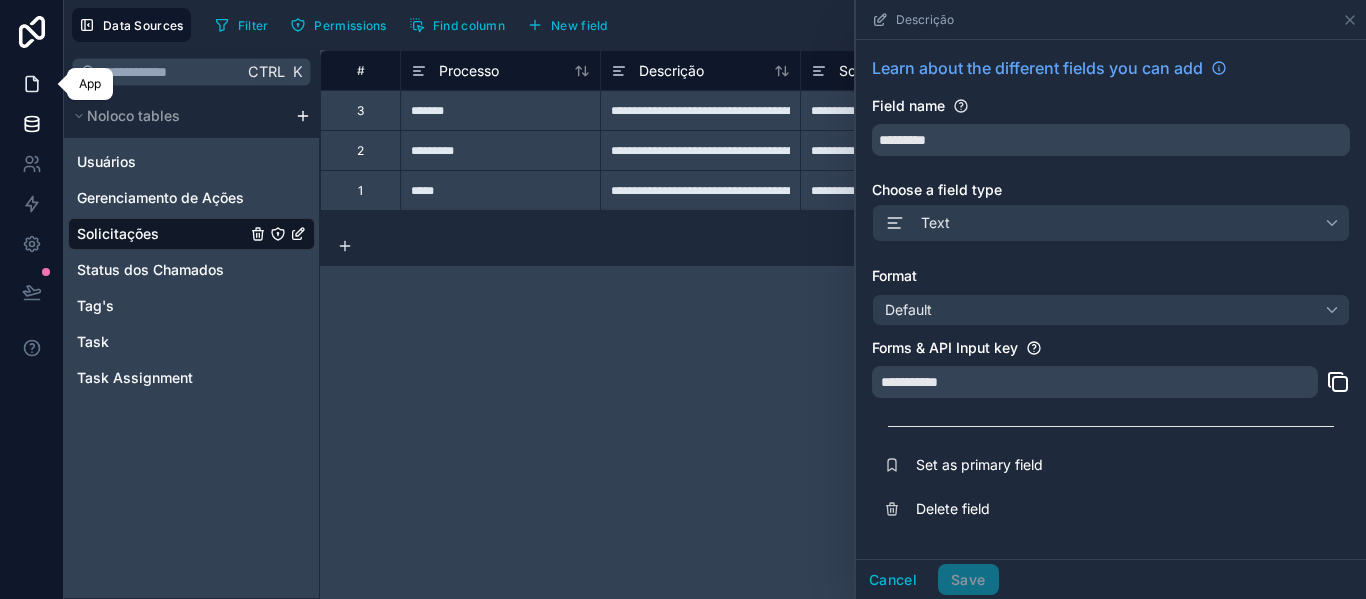 click 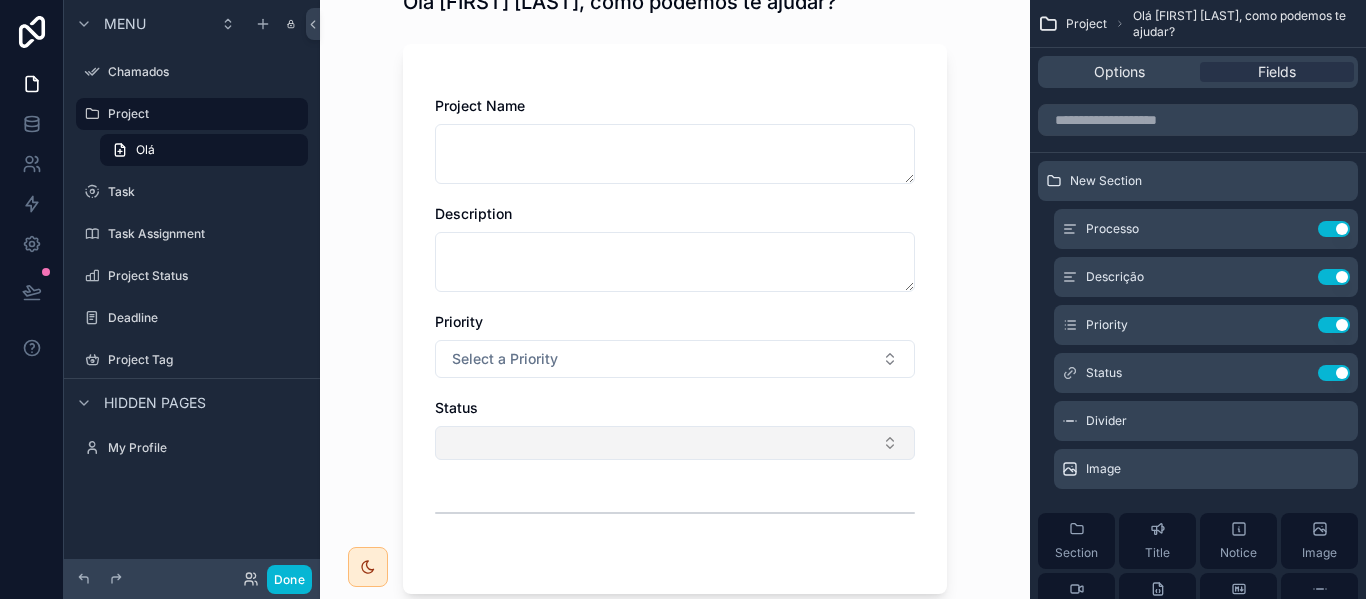 scroll, scrollTop: 200, scrollLeft: 0, axis: vertical 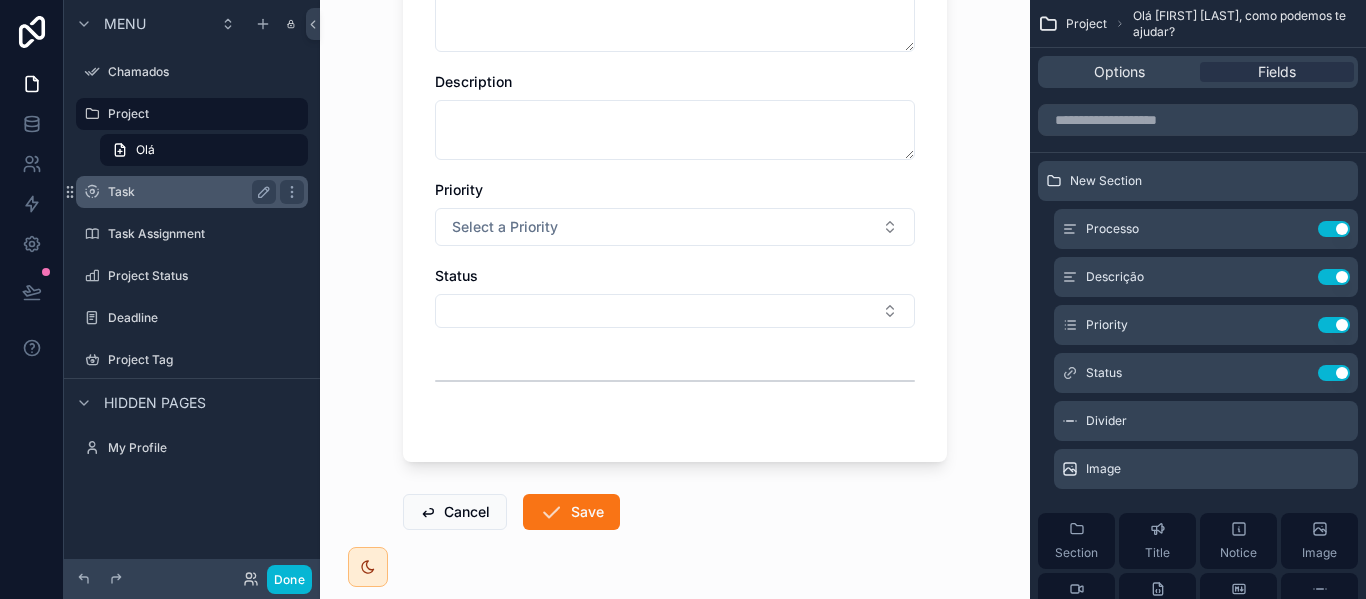 click on "Task" at bounding box center [188, 192] 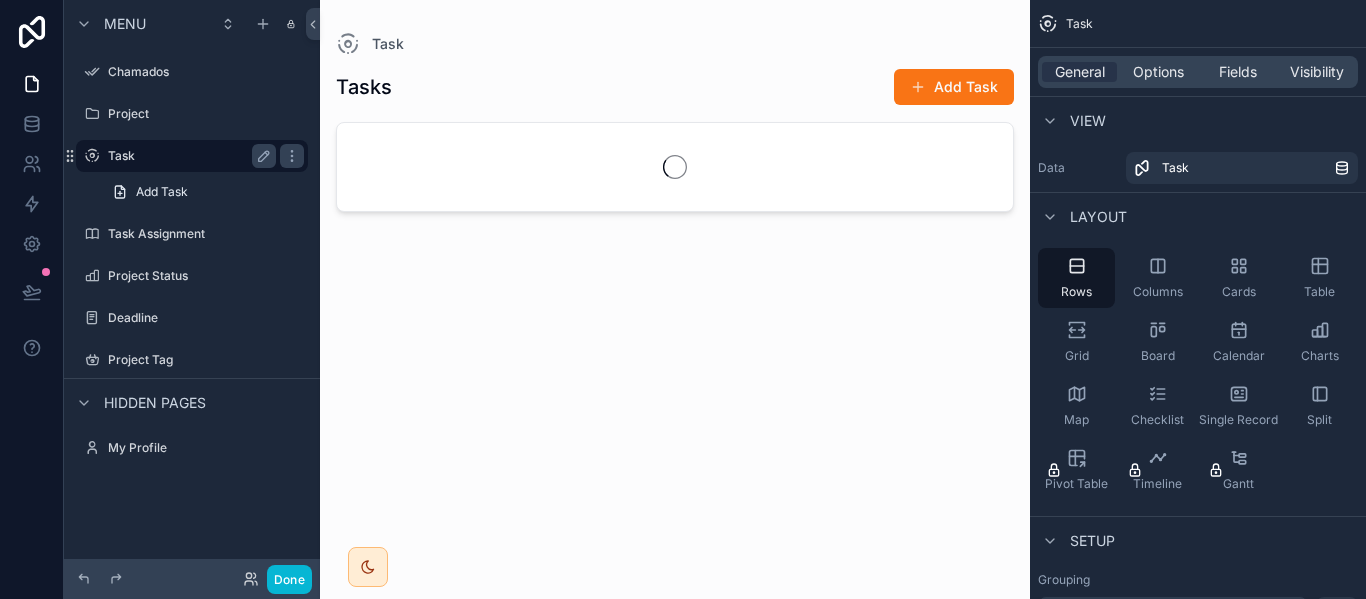 scroll, scrollTop: 0, scrollLeft: 0, axis: both 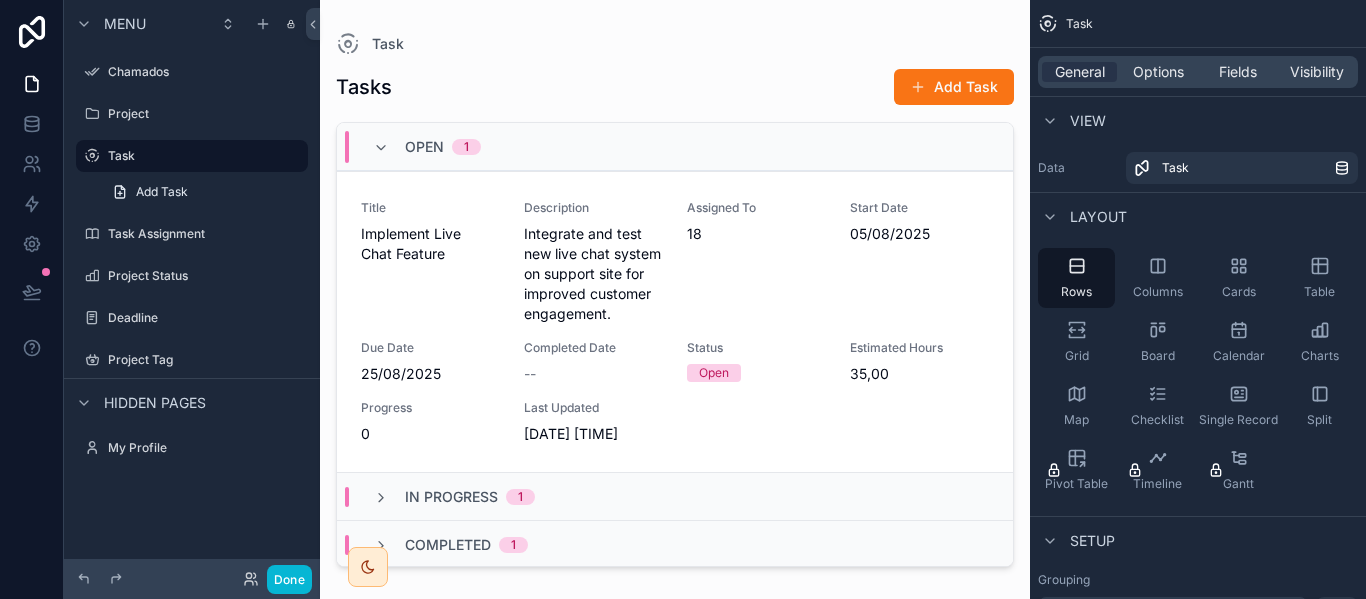 drag, startPoint x: 1003, startPoint y: 261, endPoint x: 1004, endPoint y: 390, distance: 129.00388 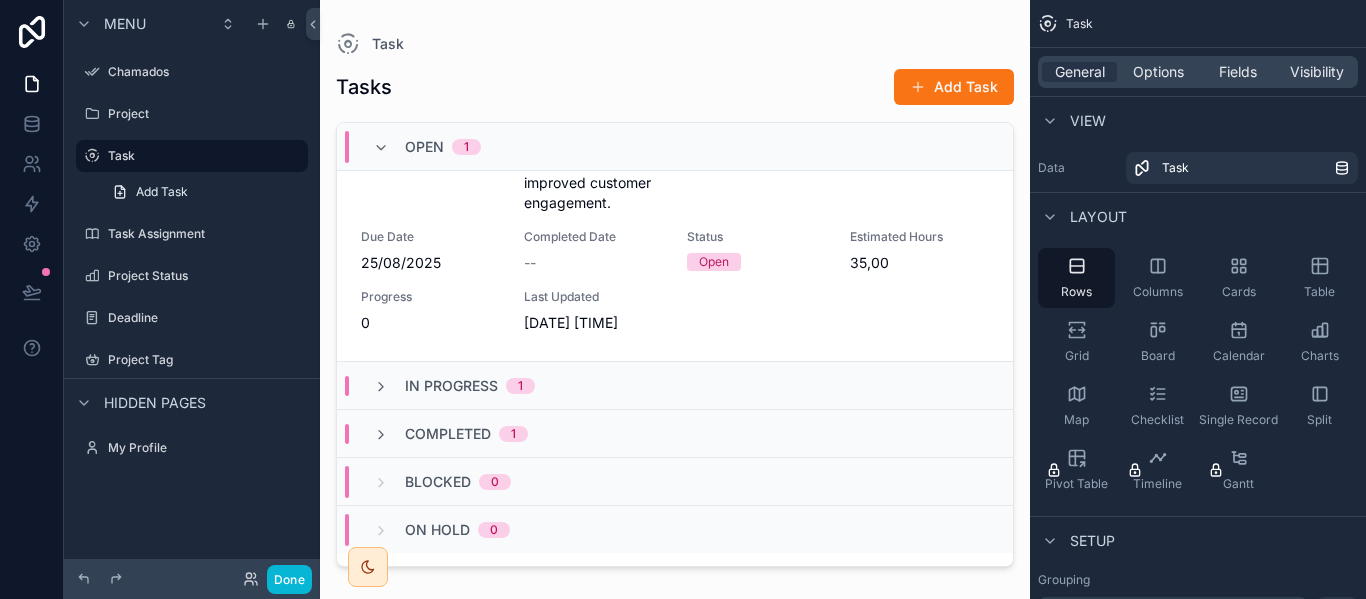 scroll, scrollTop: 166, scrollLeft: 0, axis: vertical 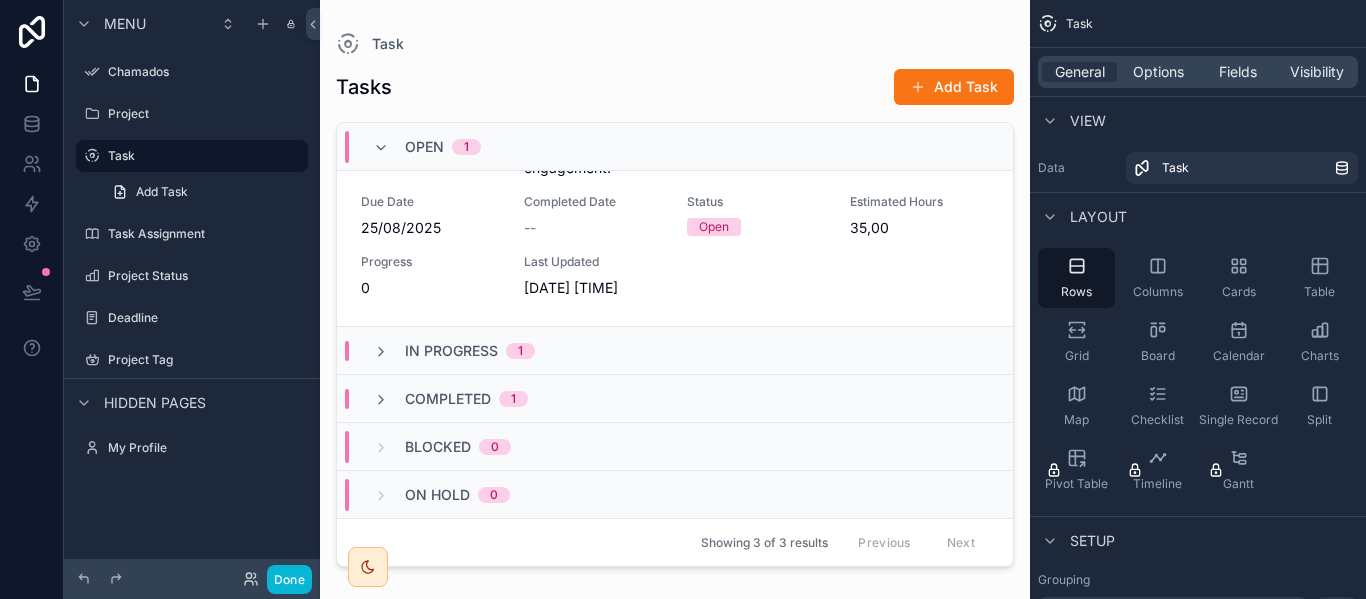 click on "Tasks Add Task Open 1 Title Implement Live Chat Feature Description Integrate and test new live chat system on support site for improved customer engagement. Assigned To 18 Start Date [DATE] Due Date [DATE] Completed Date -- Status Open Estimated Hours 35,00Progress 0 Last Updated [DATE] [TIME] In Progress 1 Completed 1 Blocked 0 On Hold 0 Showing 3 of 3 results Previous Next" at bounding box center (675, 315) 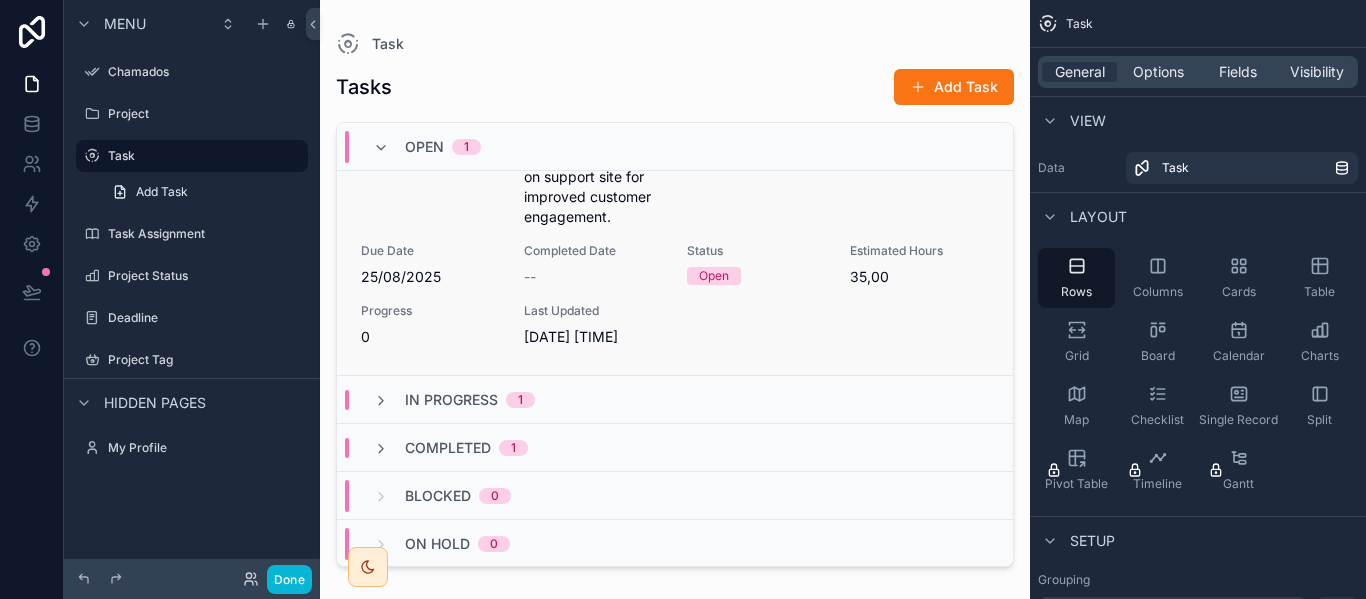 scroll, scrollTop: 166, scrollLeft: 0, axis: vertical 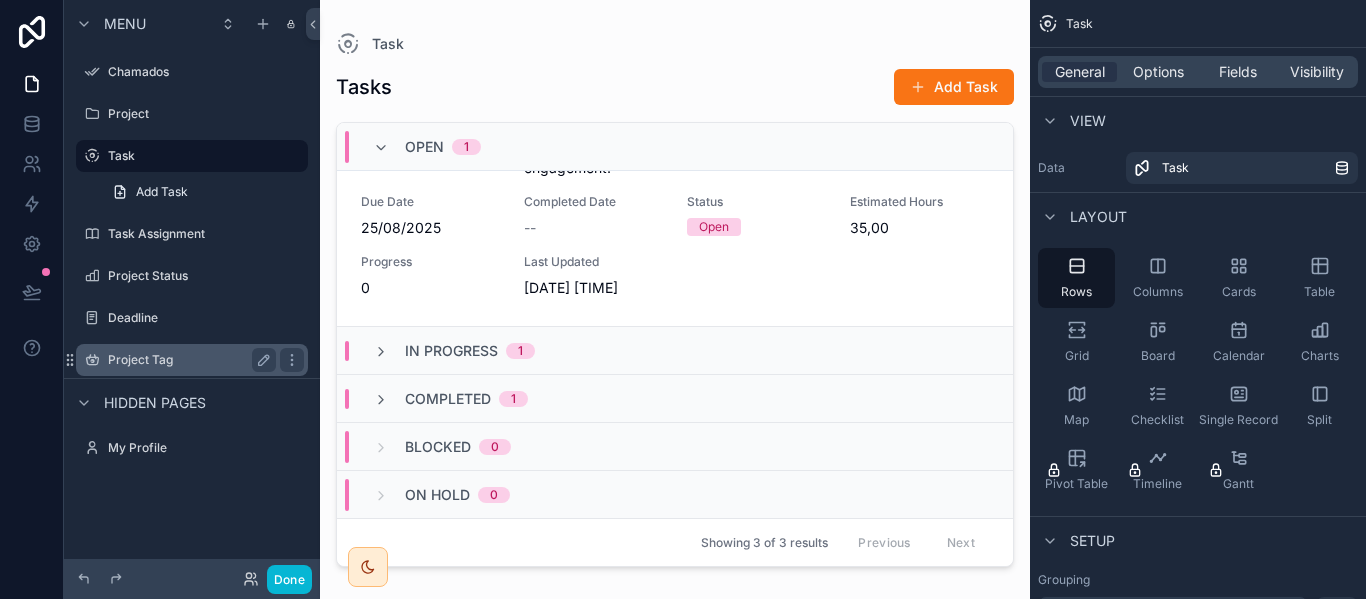 click on "Project Tag" at bounding box center (192, 360) 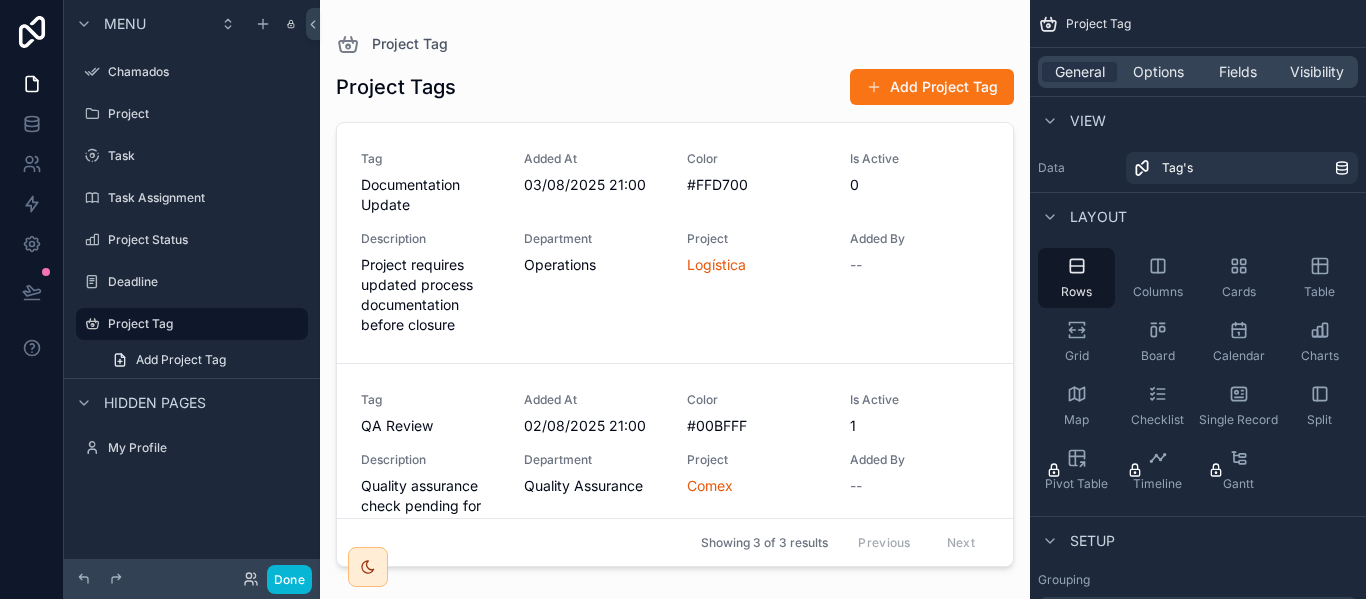 click at bounding box center (675, 287) 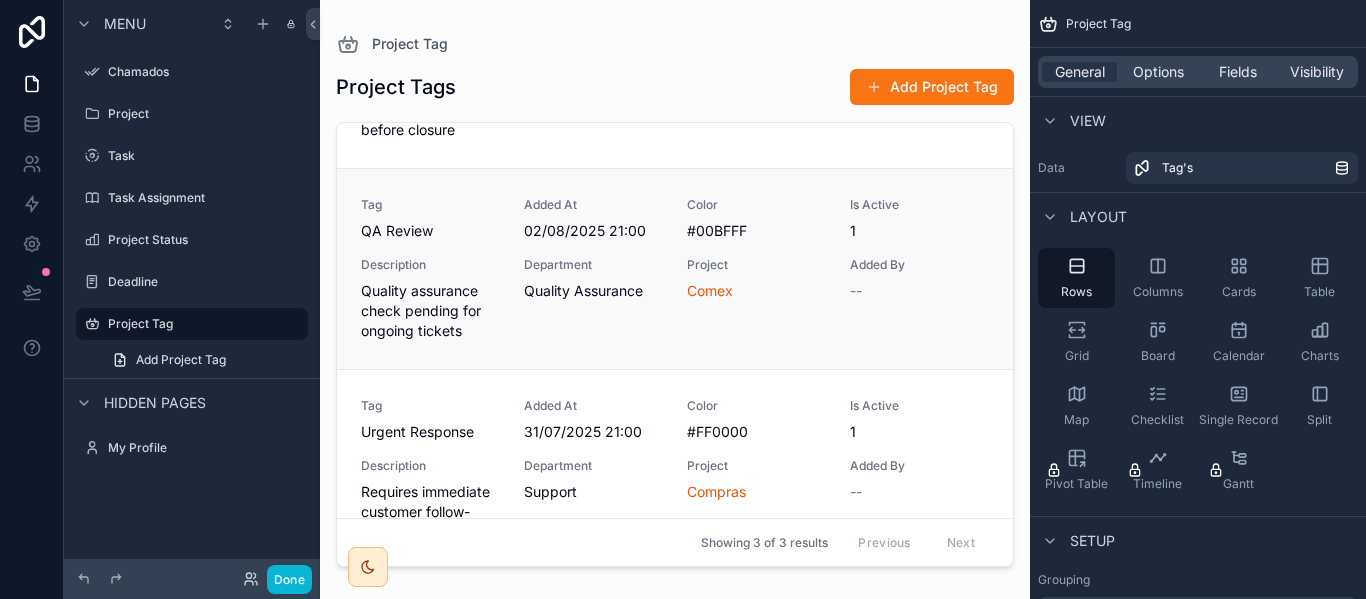 scroll, scrollTop: 267, scrollLeft: 0, axis: vertical 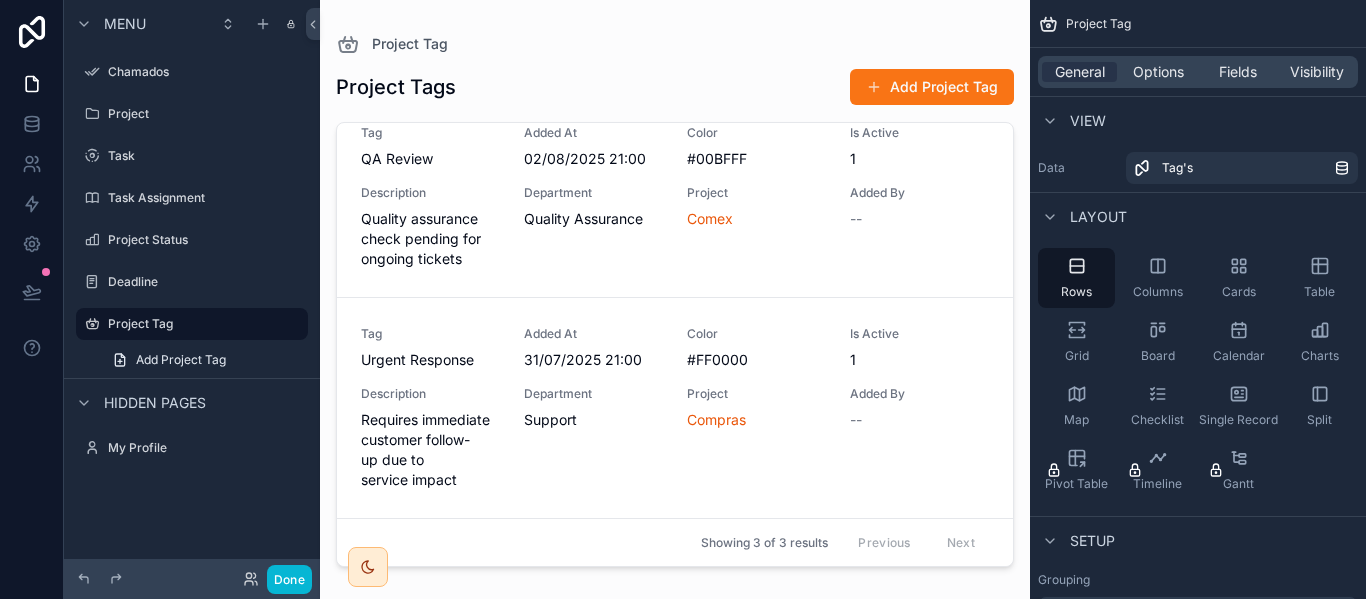 click on "Previous Next" at bounding box center [916, 542] 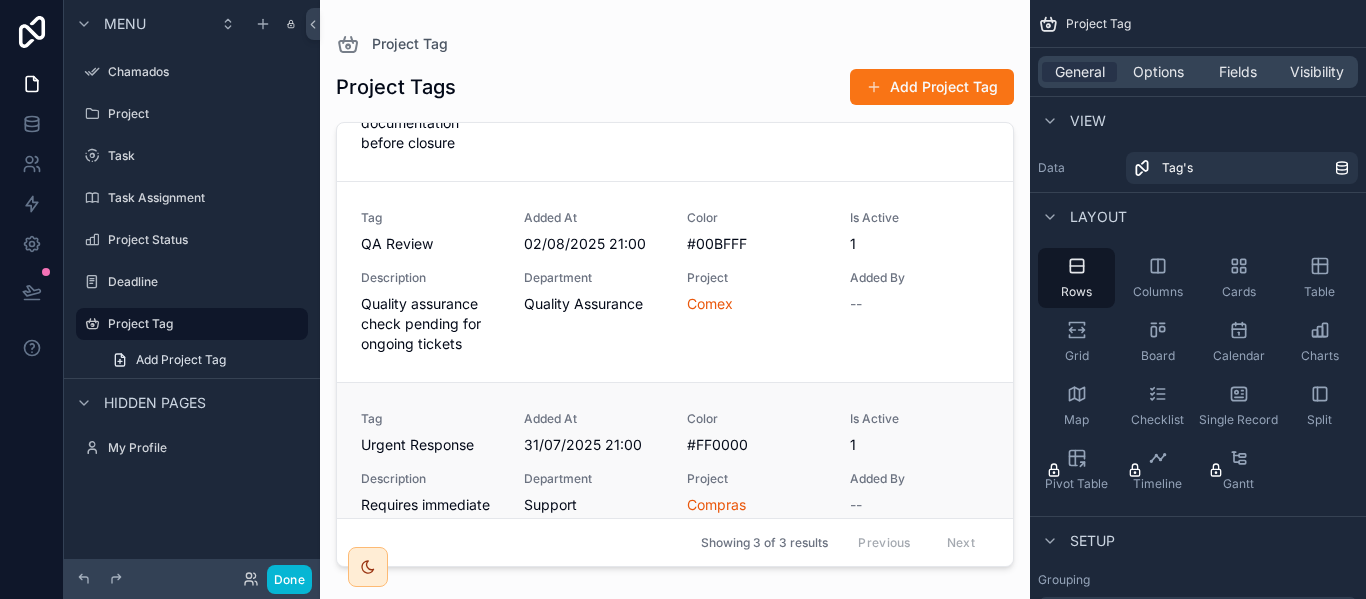scroll, scrollTop: 0, scrollLeft: 0, axis: both 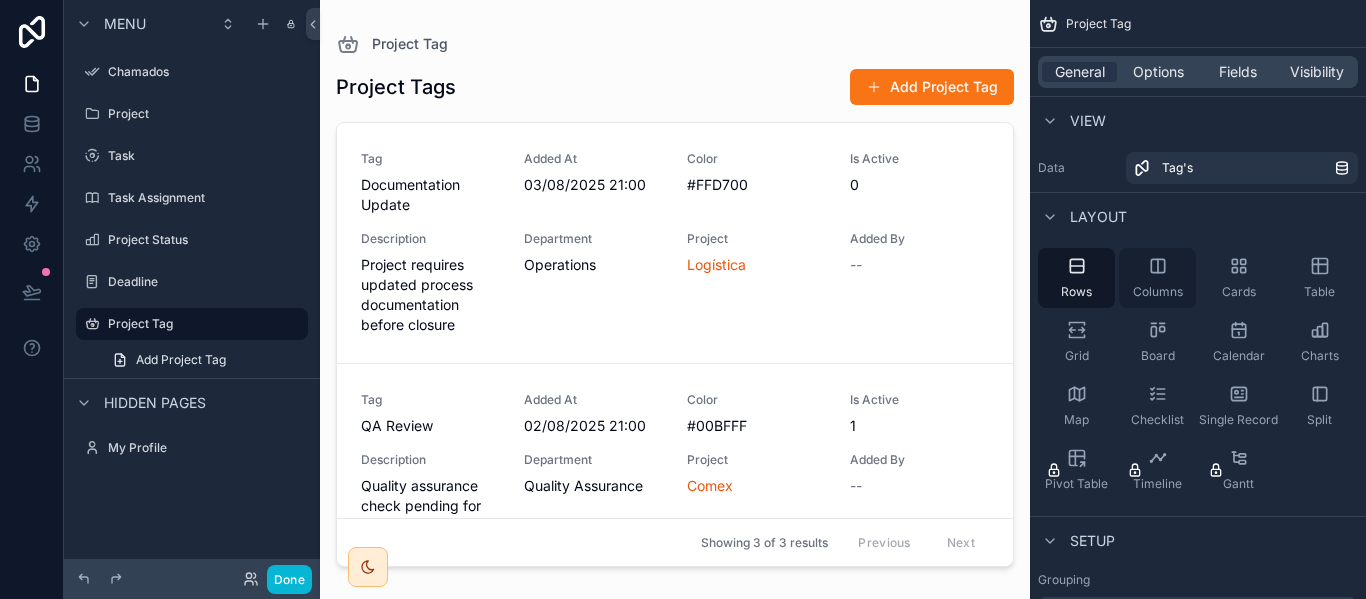 click on "Columns" at bounding box center (1158, 292) 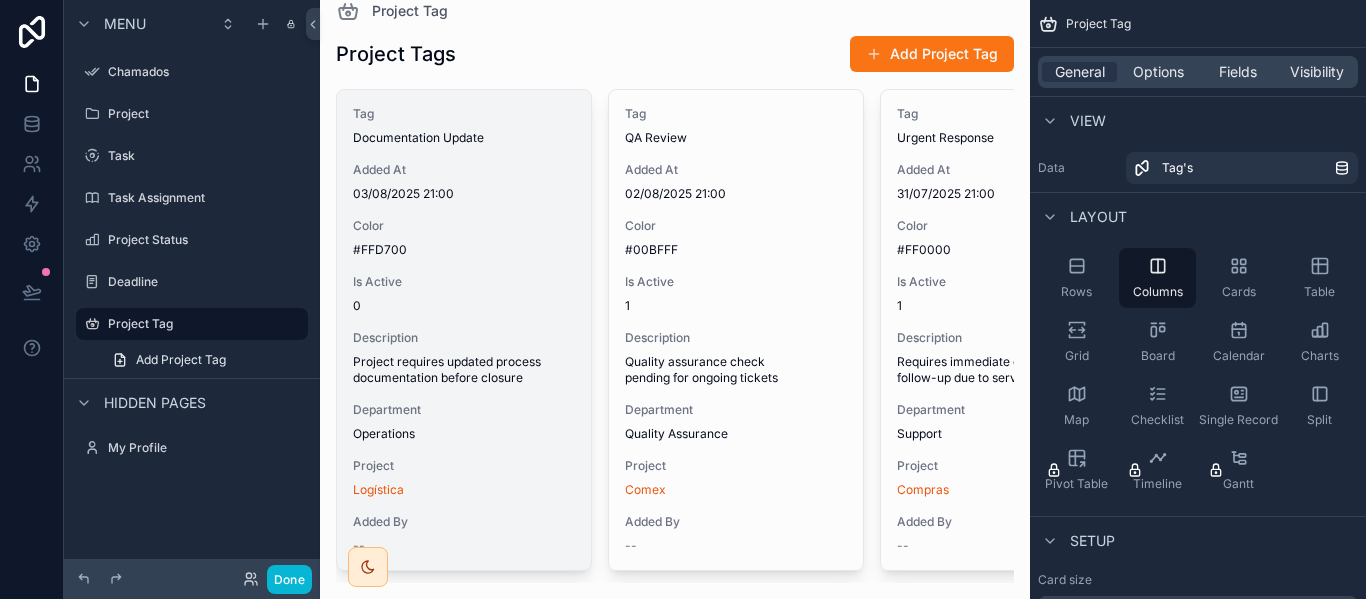 scroll, scrollTop: 0, scrollLeft: 0, axis: both 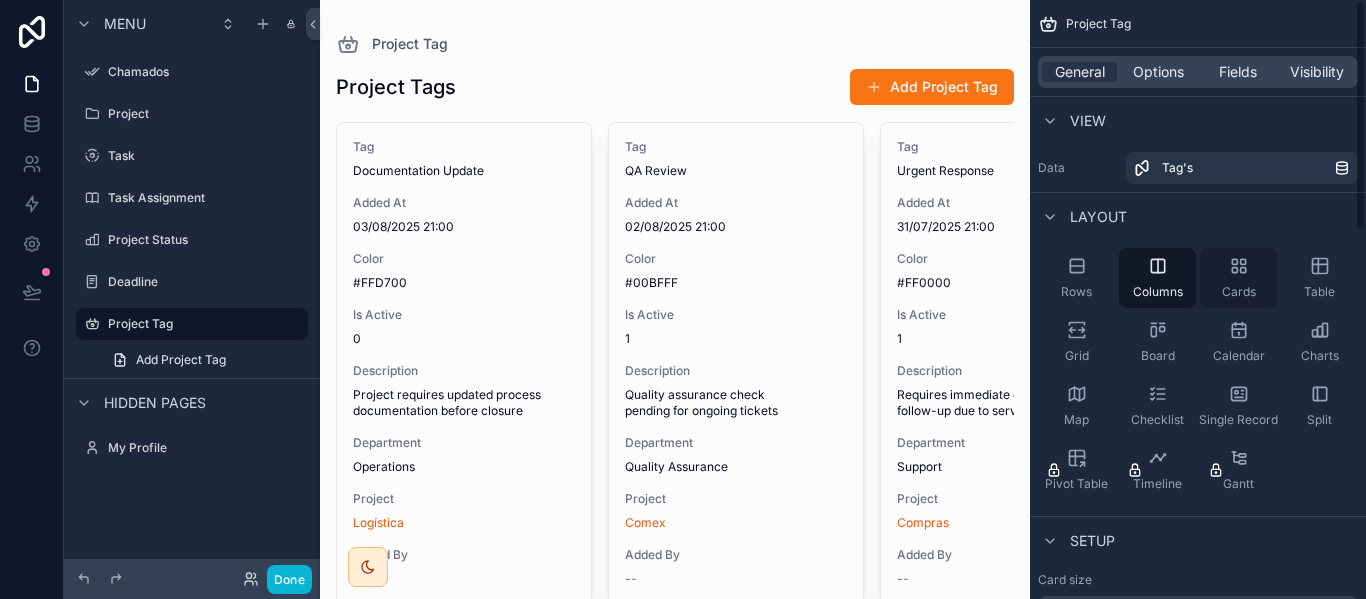 click on "Cards" at bounding box center [1238, 278] 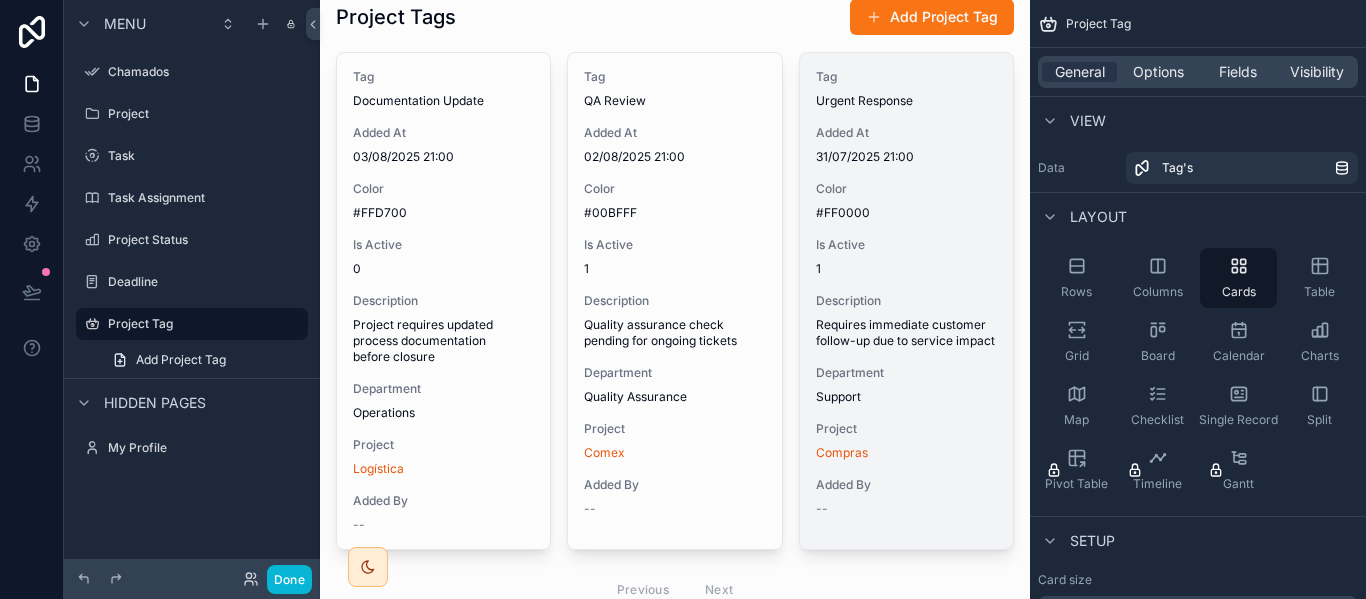 scroll, scrollTop: 0, scrollLeft: 0, axis: both 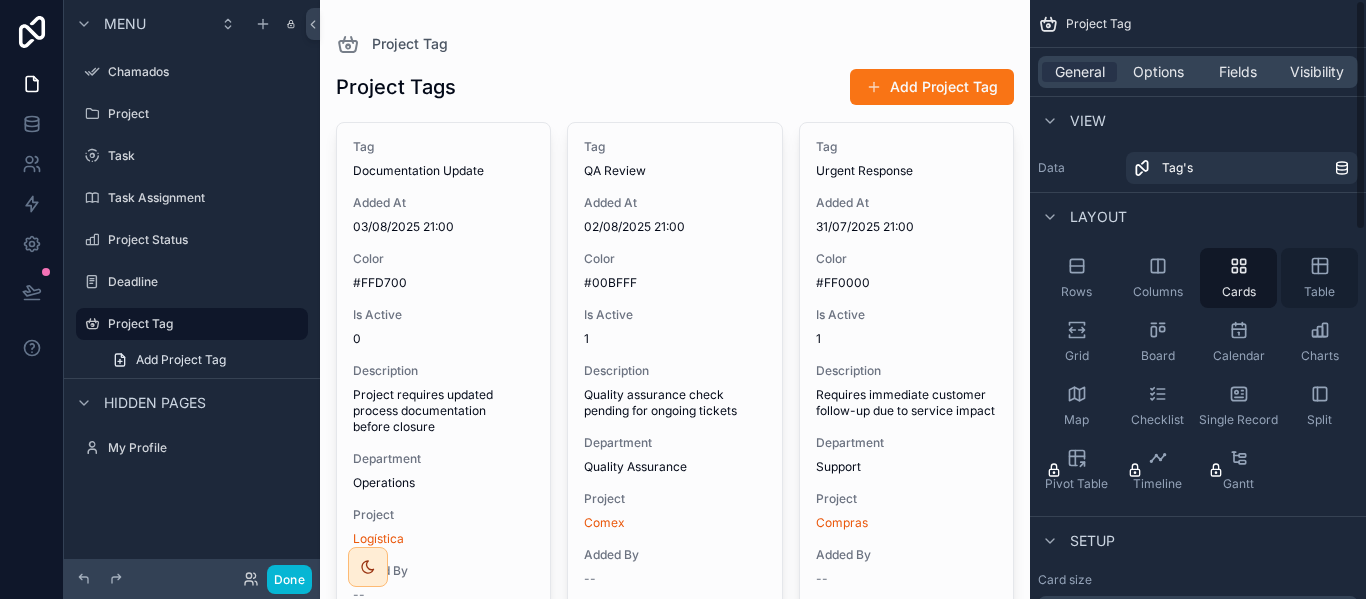 click on "Table" at bounding box center (1319, 292) 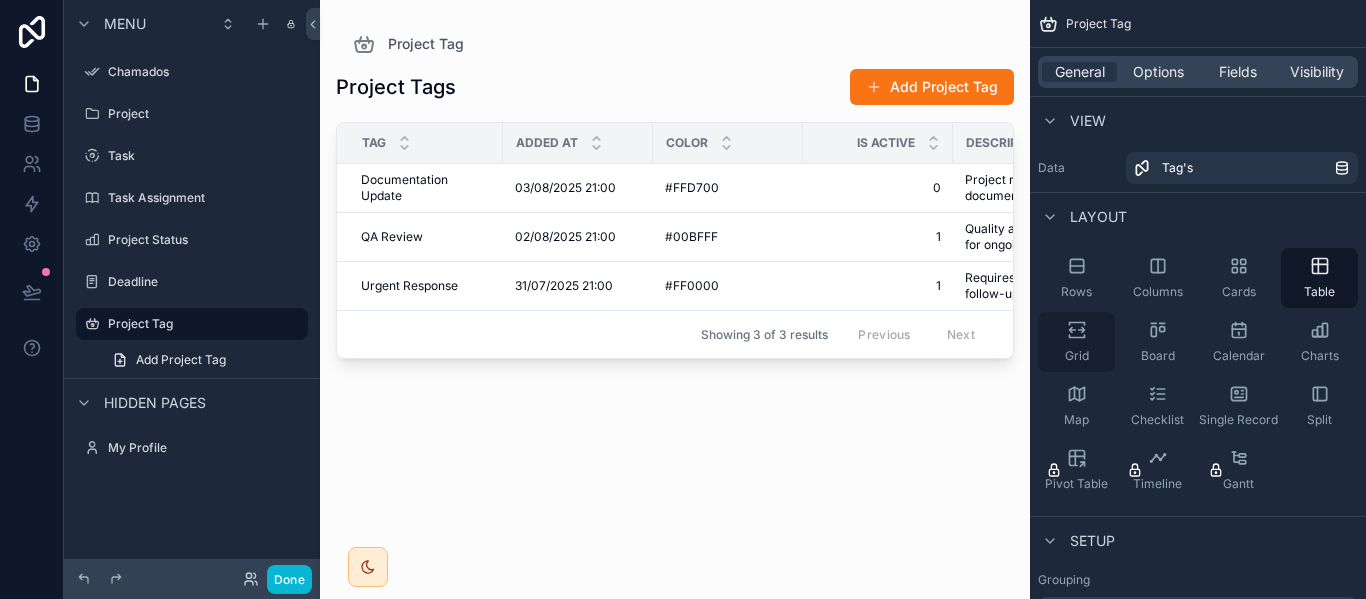 click on "Grid" at bounding box center (1077, 356) 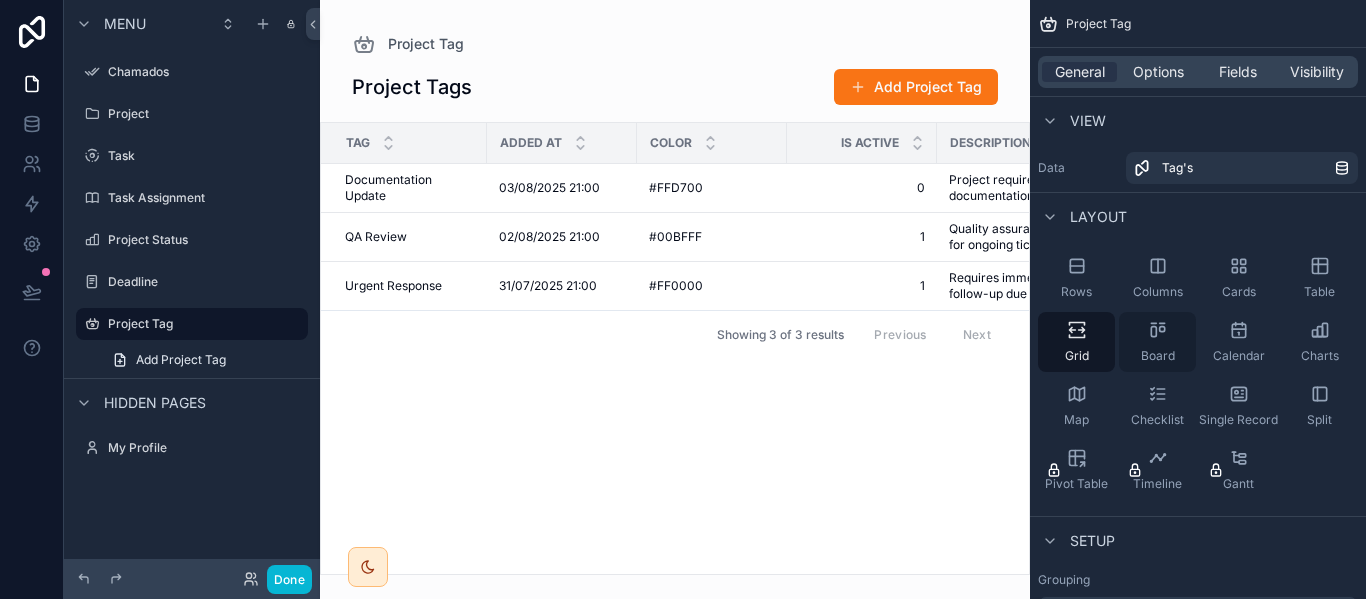 click on "Board" at bounding box center [1157, 342] 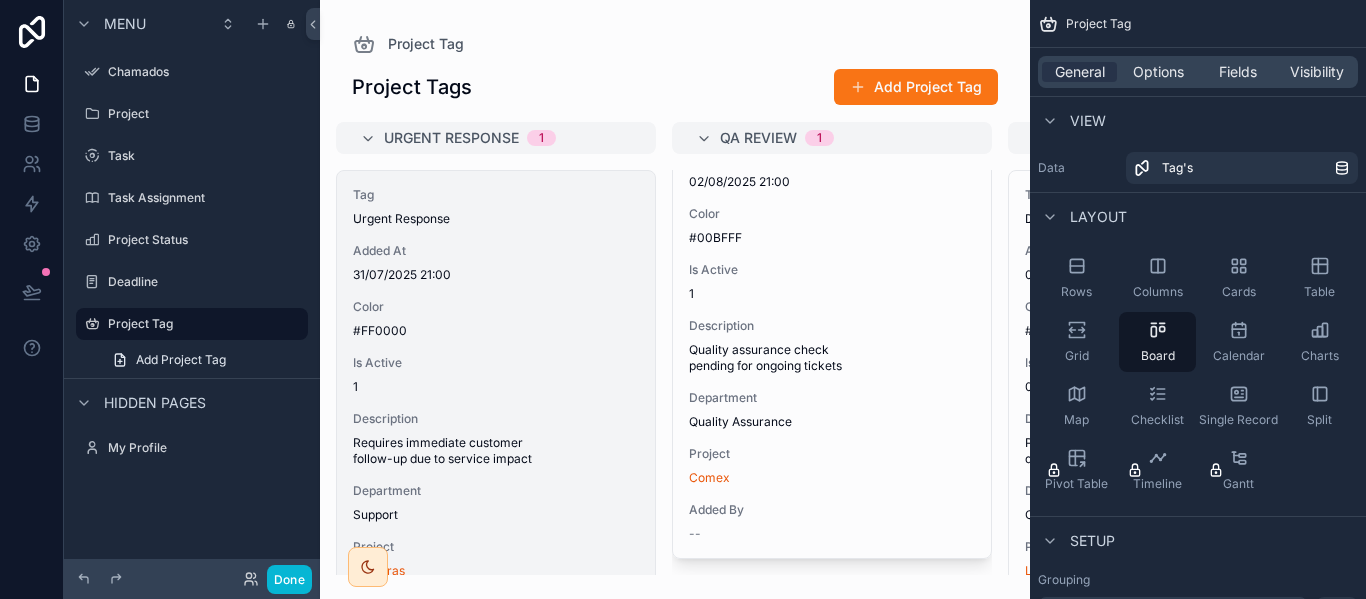 scroll, scrollTop: 108, scrollLeft: 0, axis: vertical 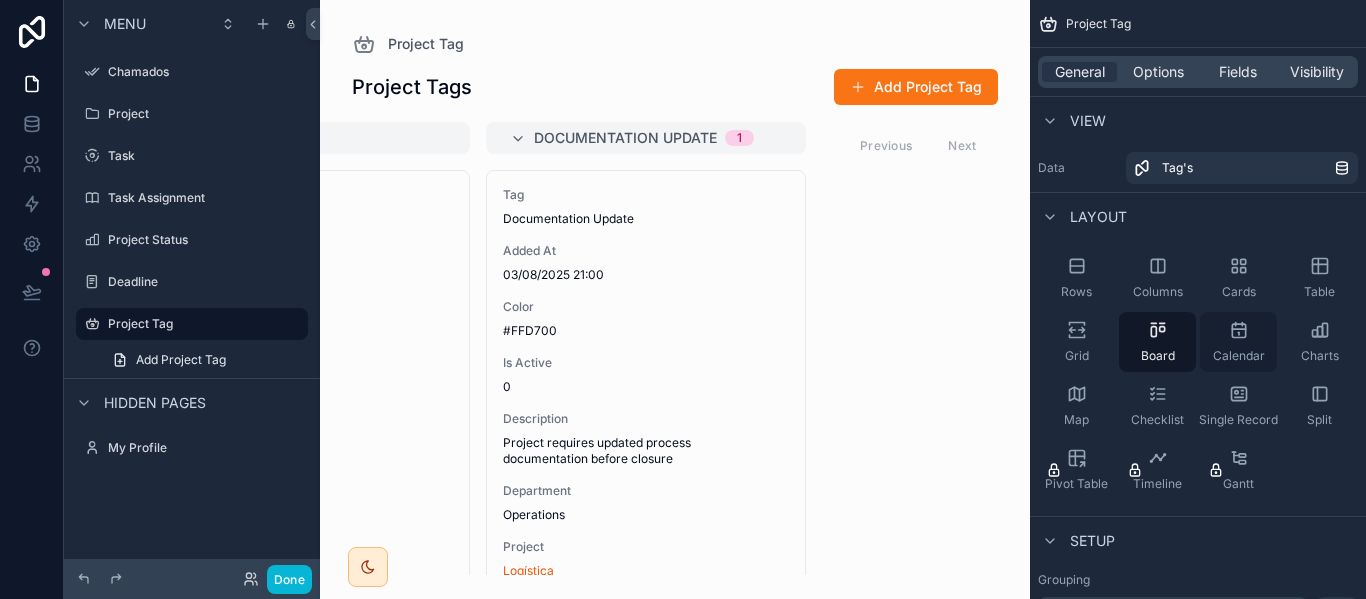 click on "Calendar" at bounding box center (1238, 342) 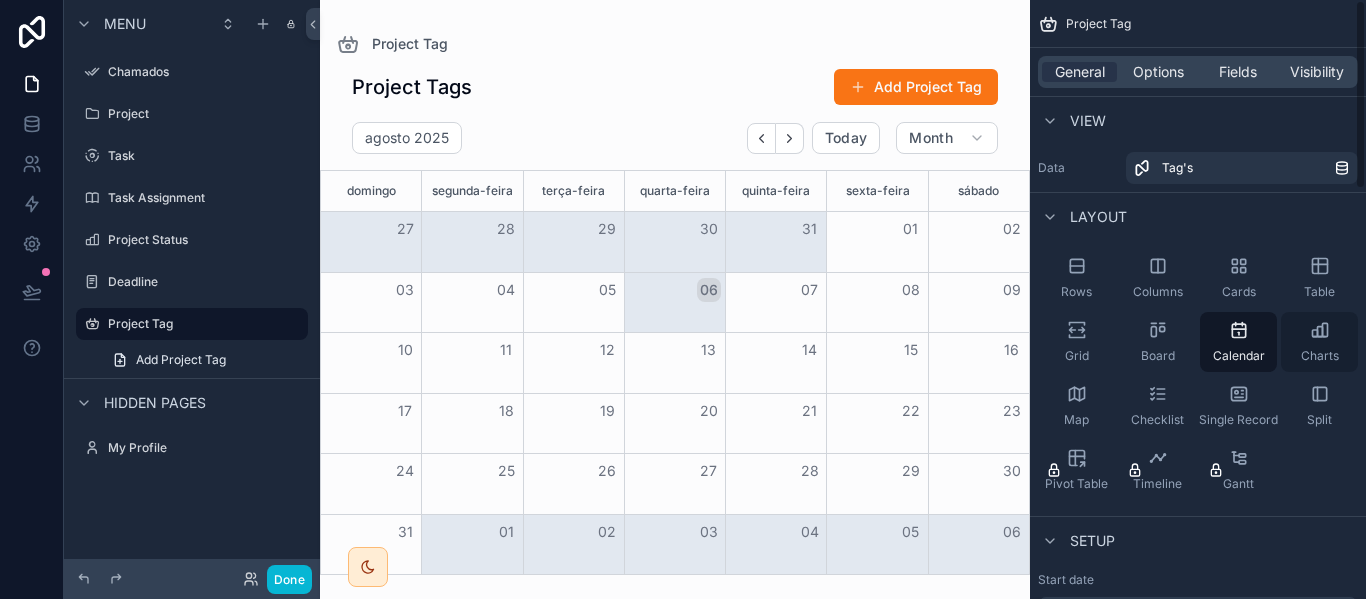 click on "Charts" at bounding box center (1319, 342) 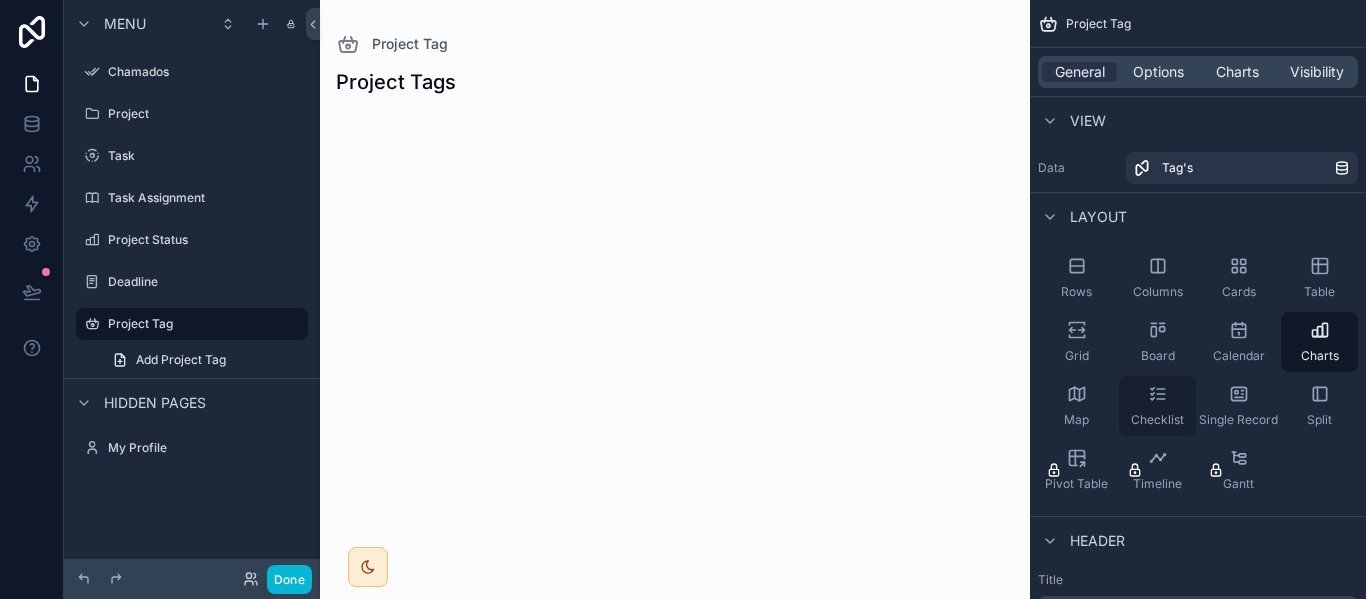 click on "Checklist" at bounding box center [1157, 406] 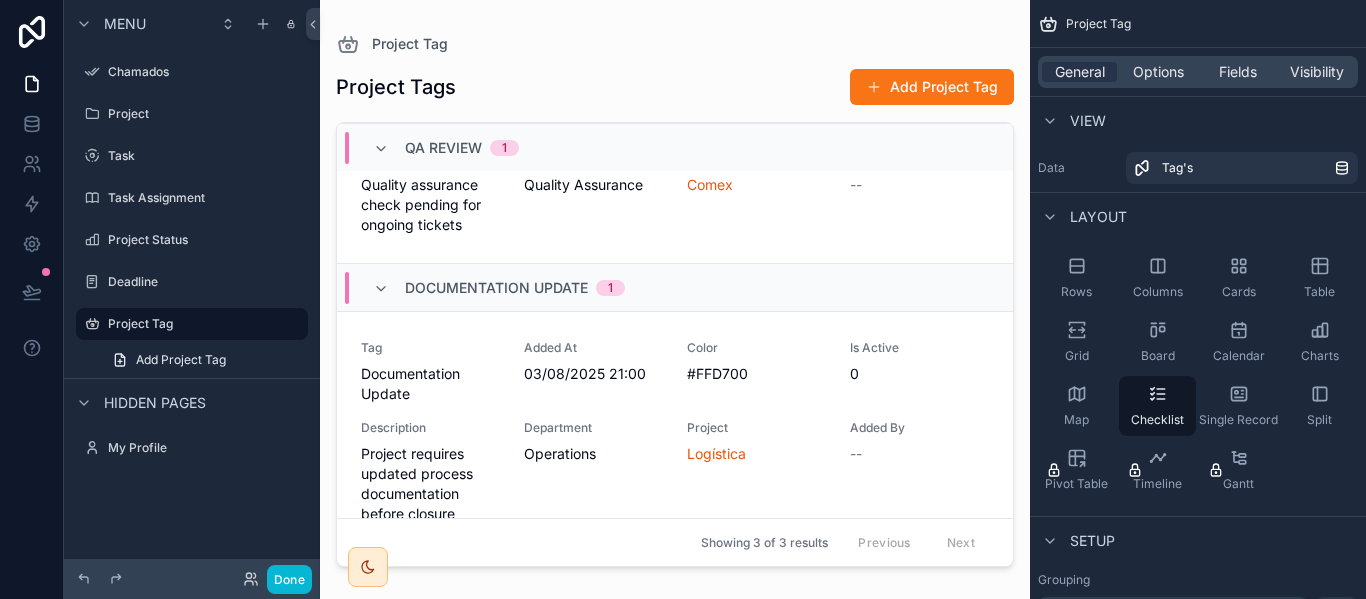 scroll, scrollTop: 412, scrollLeft: 0, axis: vertical 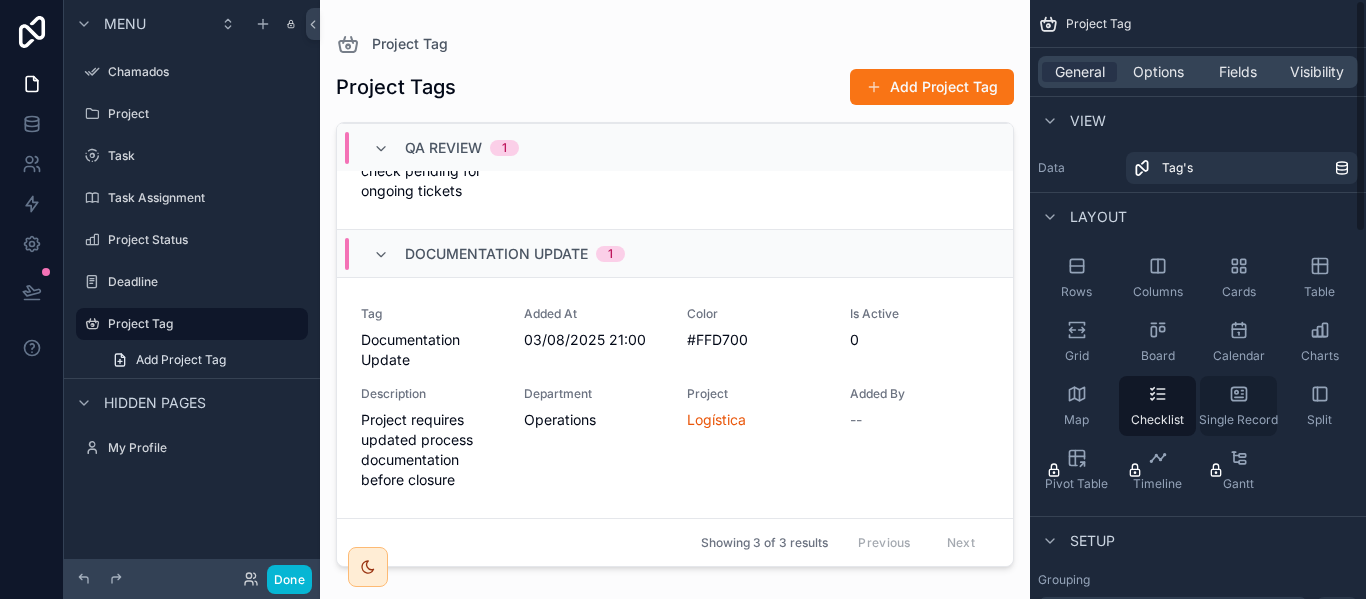 click 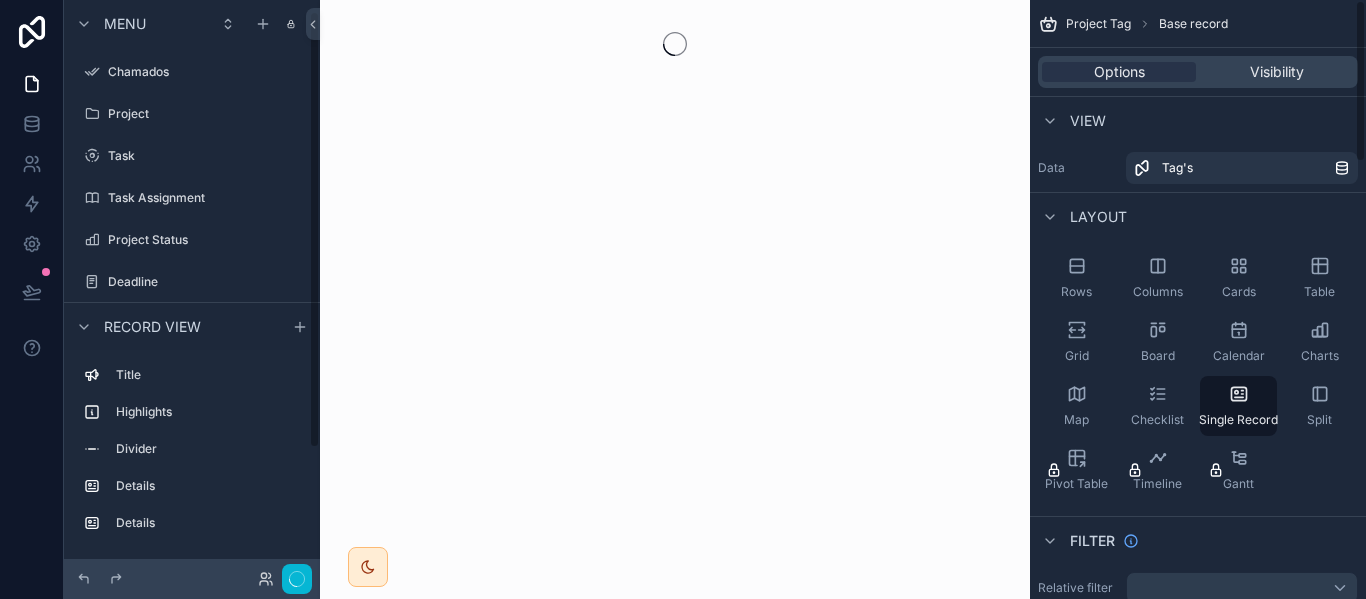 scroll, scrollTop: 15, scrollLeft: 0, axis: vertical 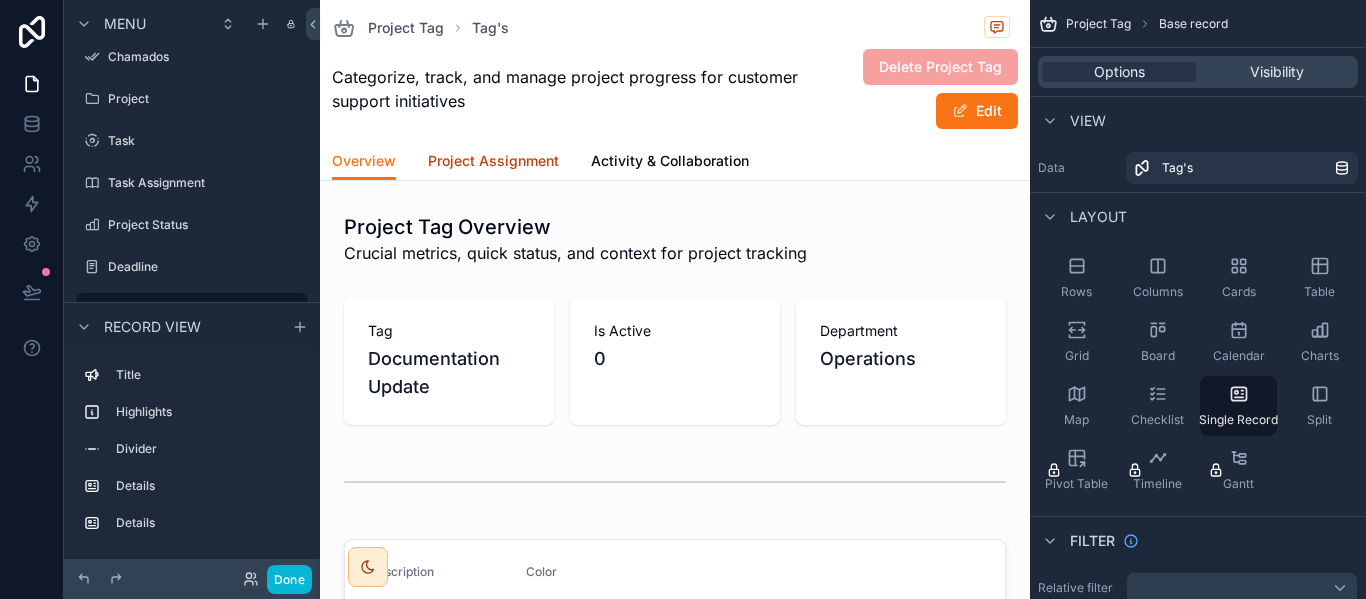 click on "Project Assignment" at bounding box center (493, 163) 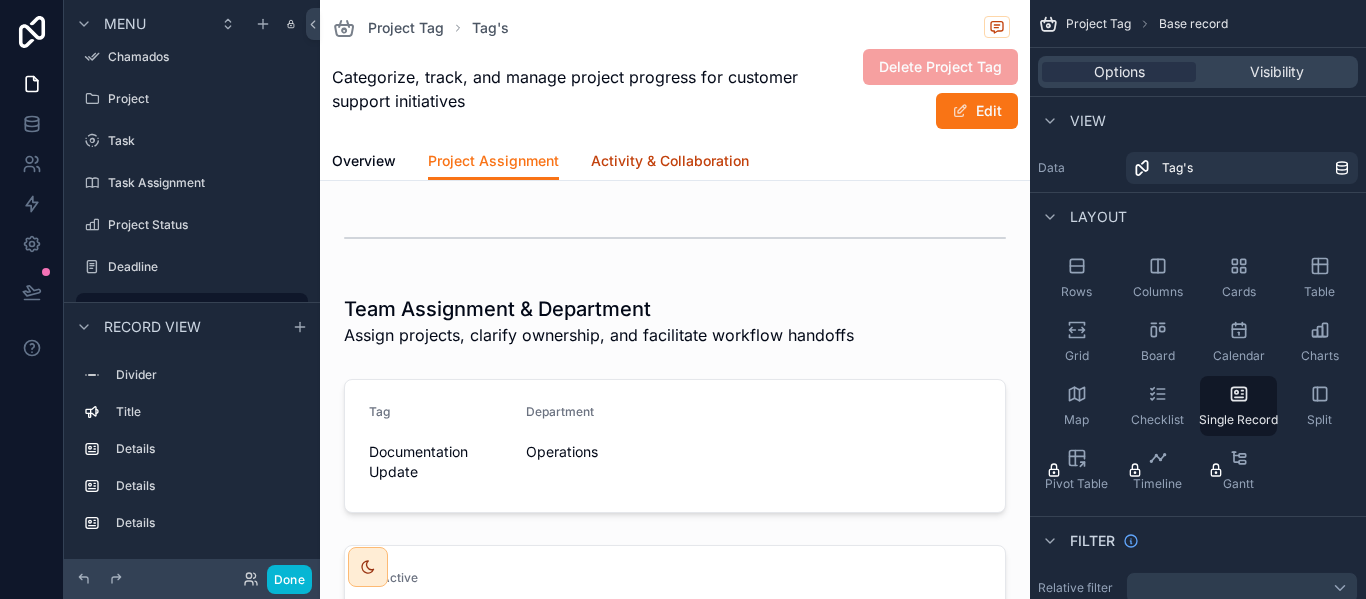 click on "Activity & Collaboration" at bounding box center (670, 161) 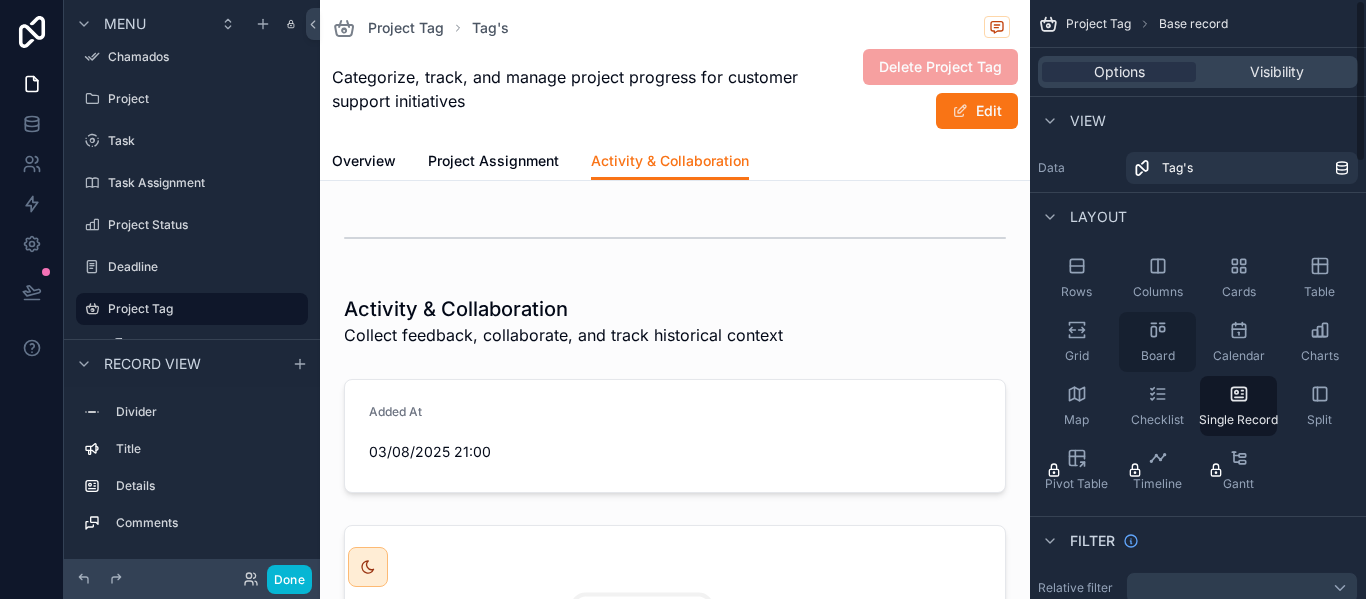 click 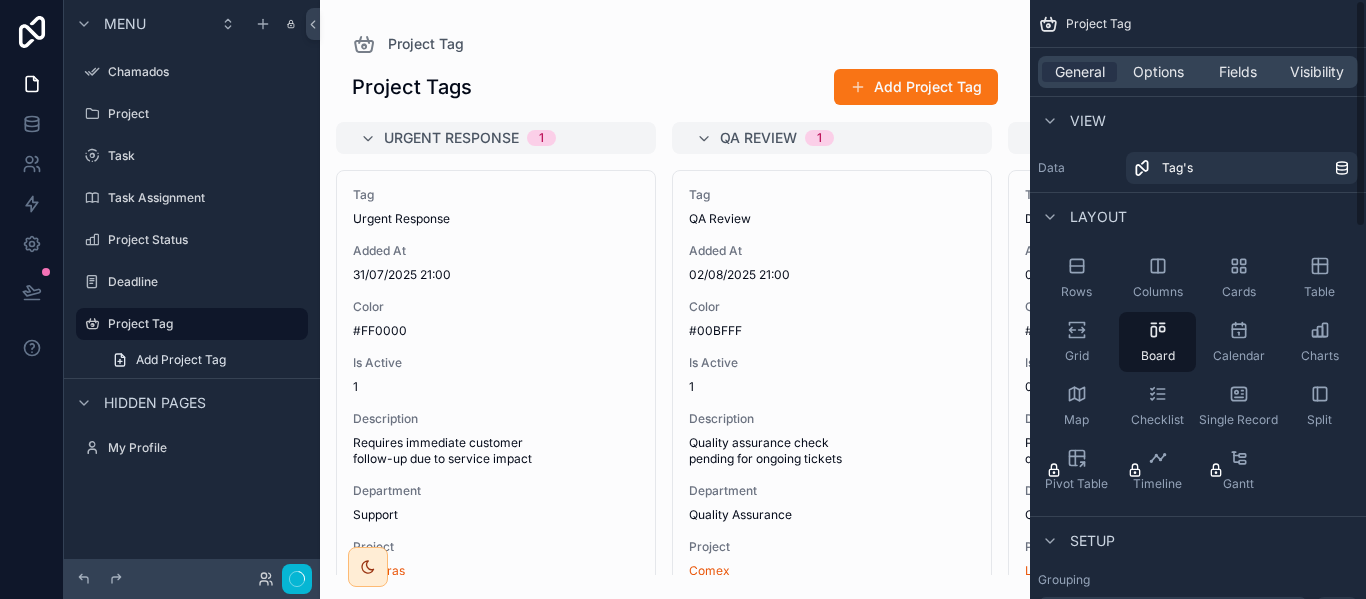 scroll, scrollTop: 0, scrollLeft: 0, axis: both 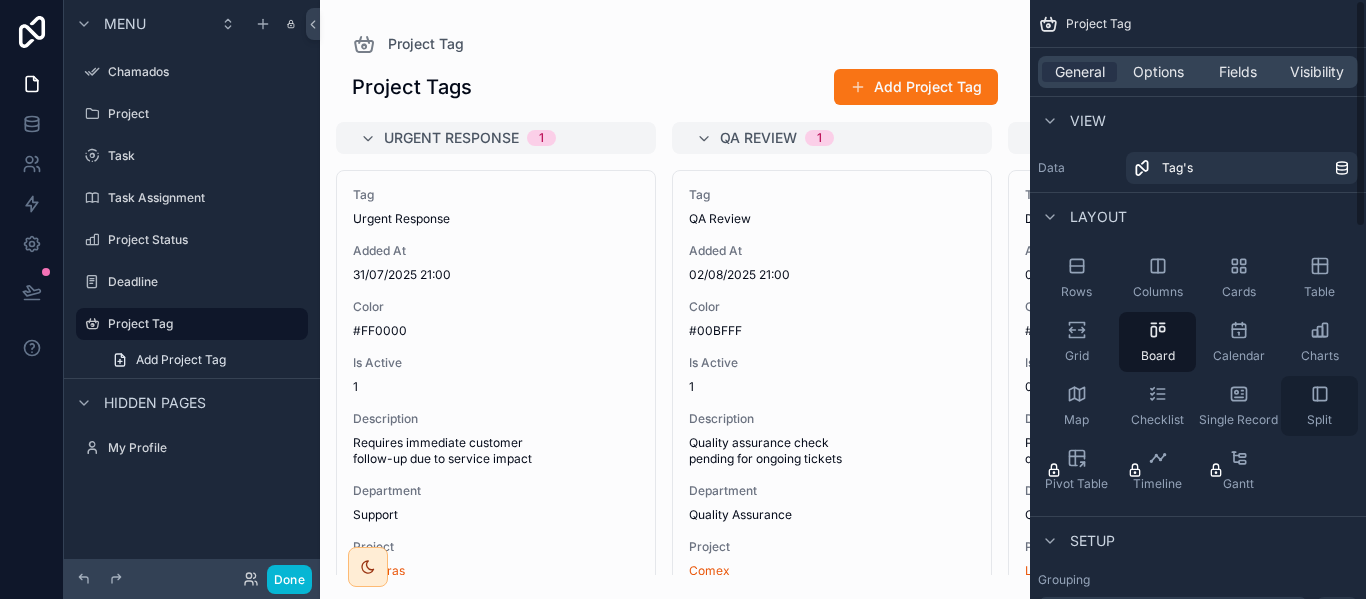 click on "Split" at bounding box center (1319, 420) 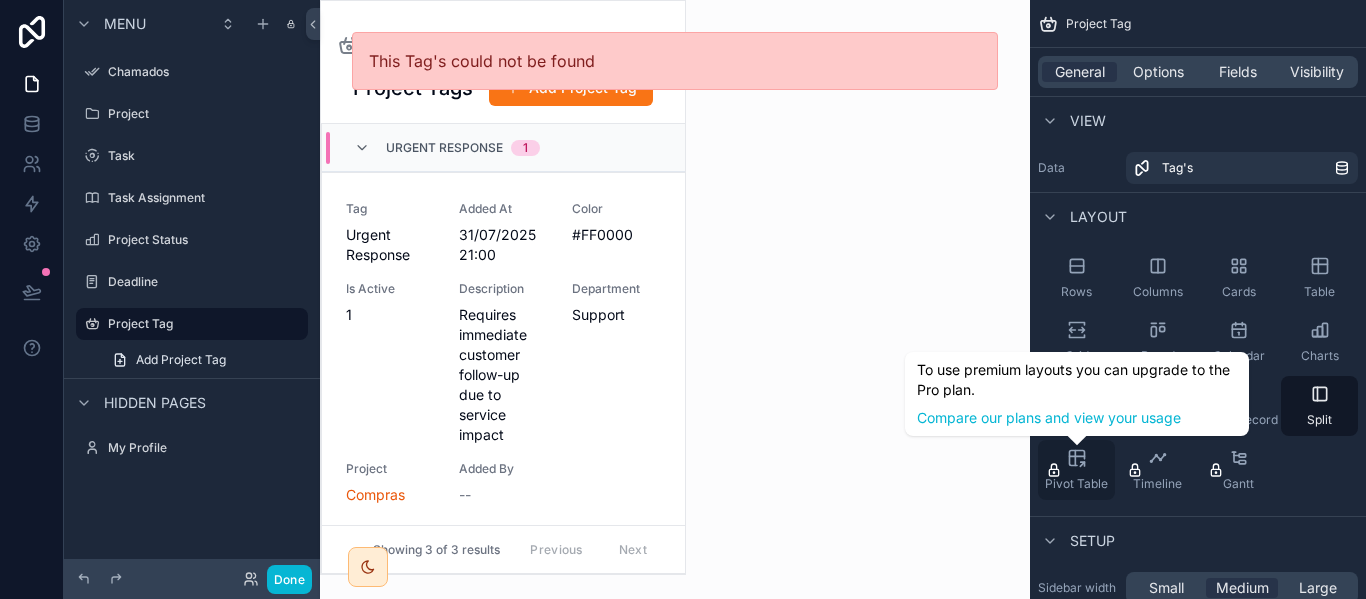 click on "Pivot Table" at bounding box center [1076, 470] 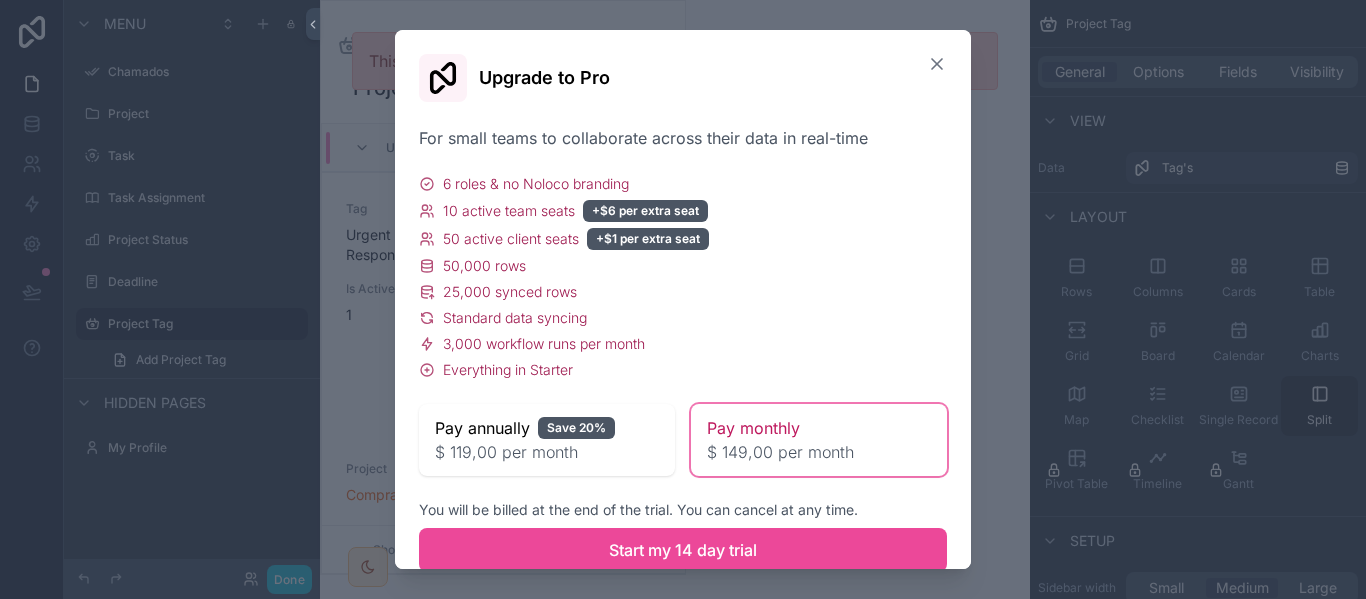 click 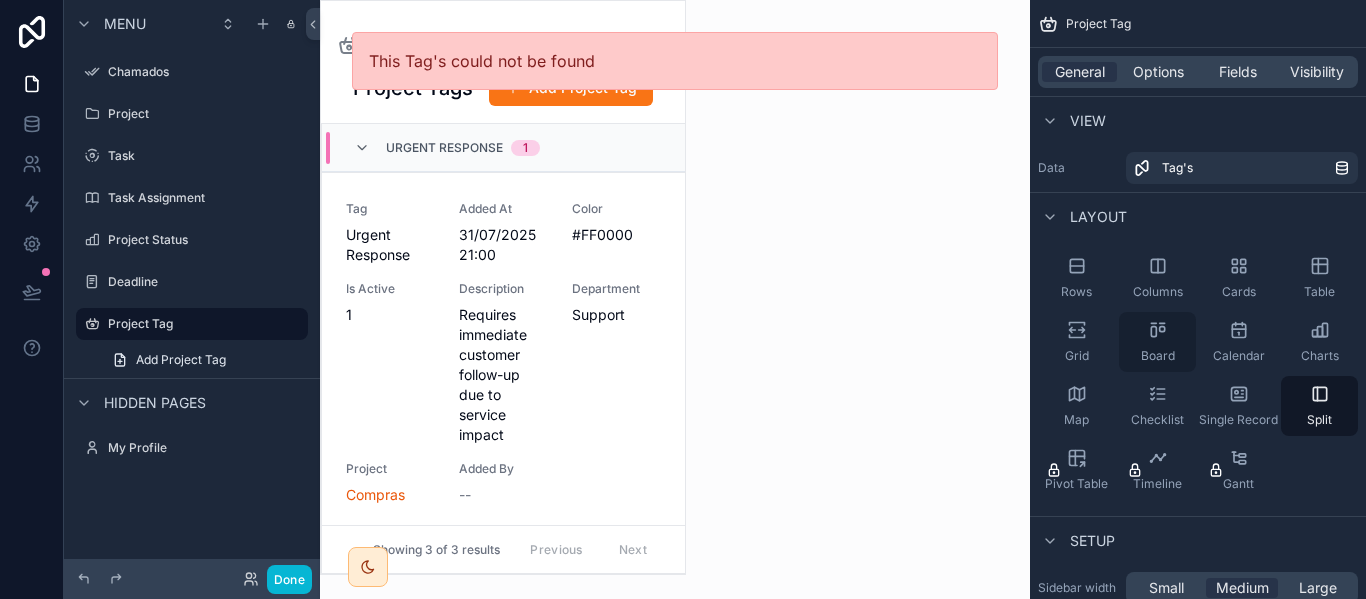 drag, startPoint x: 1169, startPoint y: 349, endPoint x: 1156, endPoint y: 356, distance: 14.764823 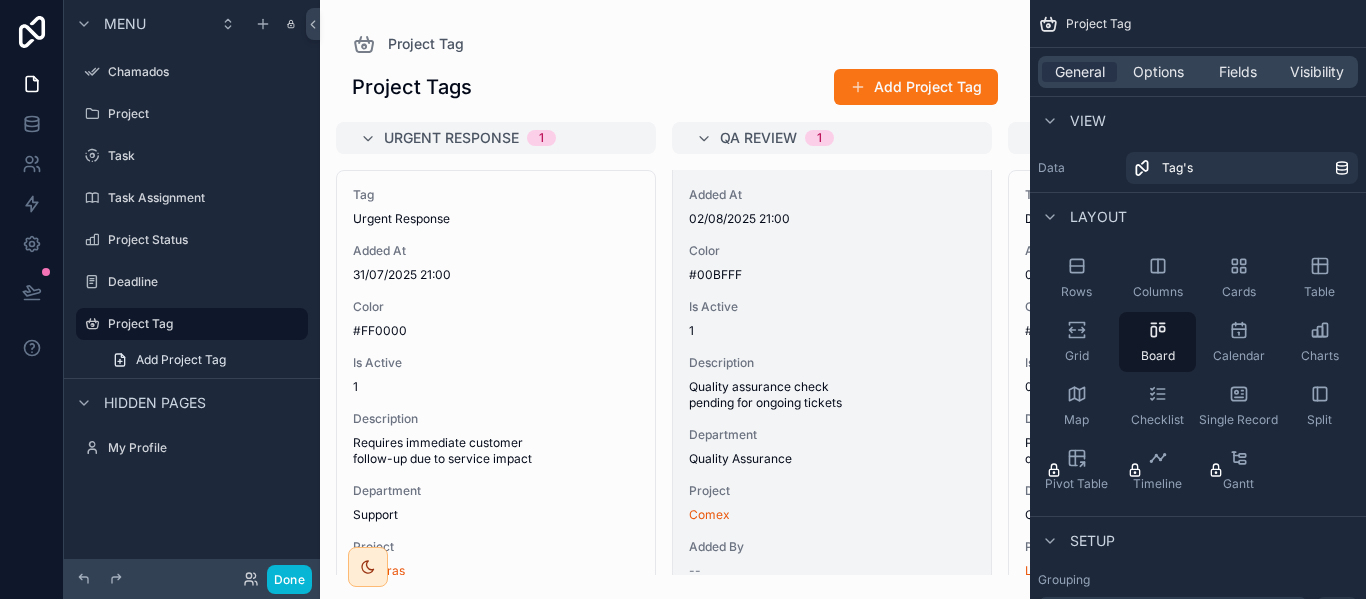 scroll, scrollTop: 108, scrollLeft: 0, axis: vertical 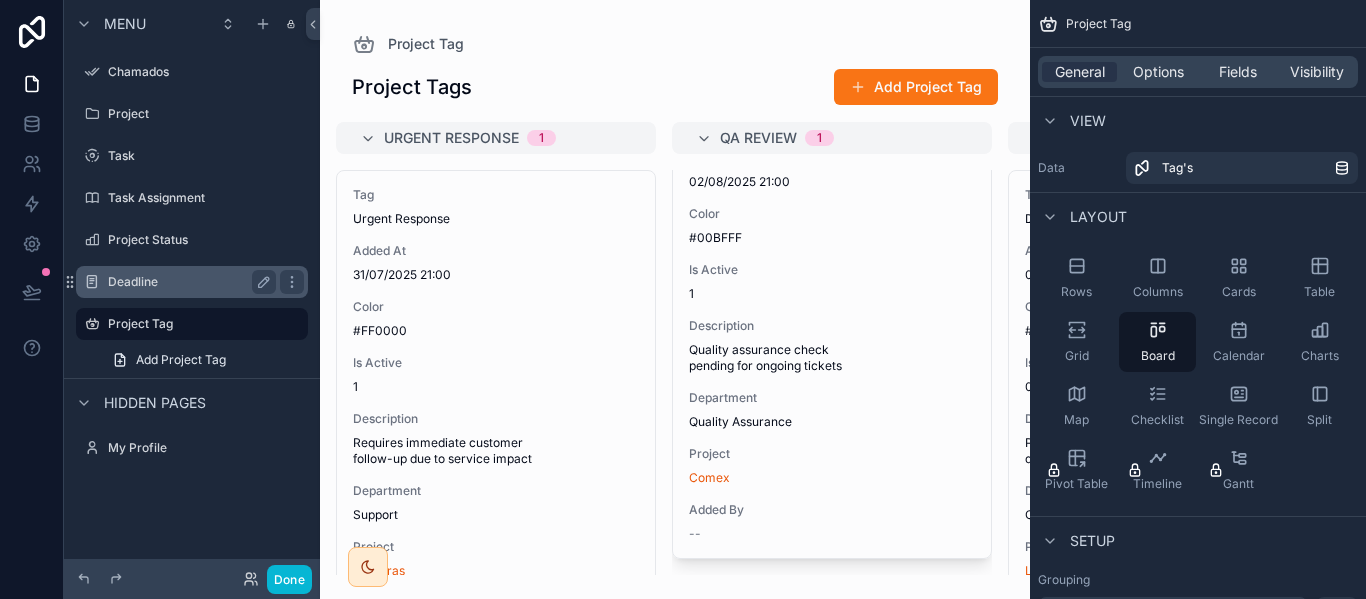 click on "Deadline" at bounding box center [188, 282] 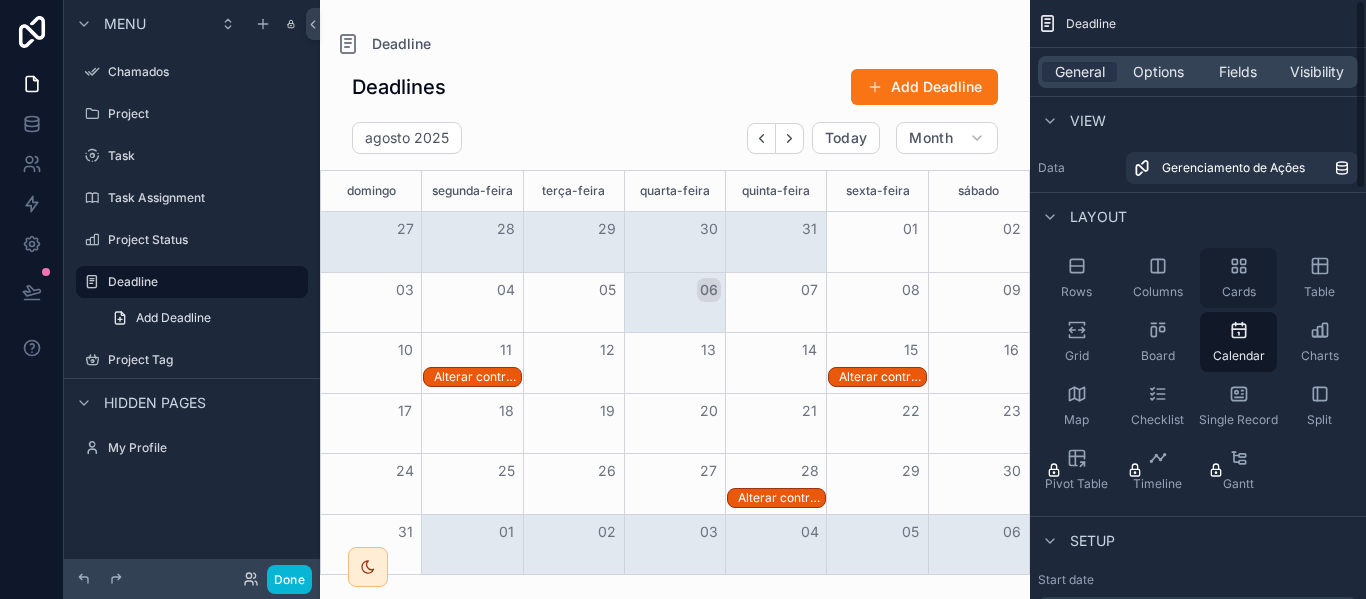 click on "Cards" at bounding box center [1238, 278] 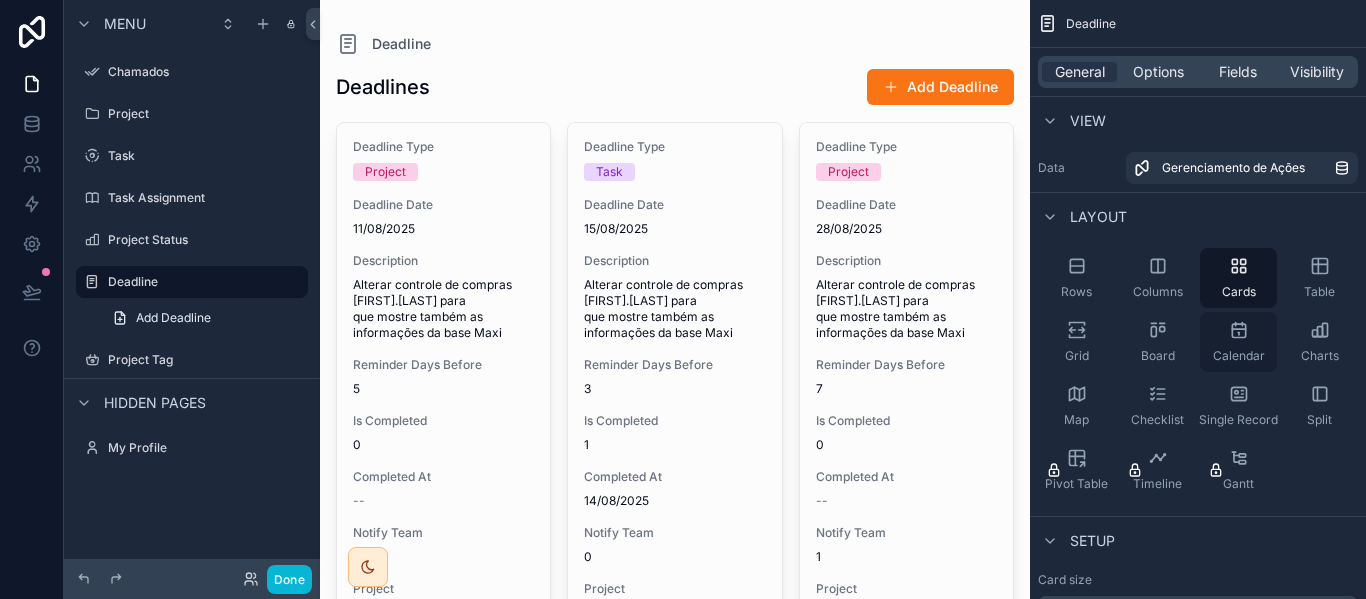 click on "Calendar" at bounding box center [1239, 356] 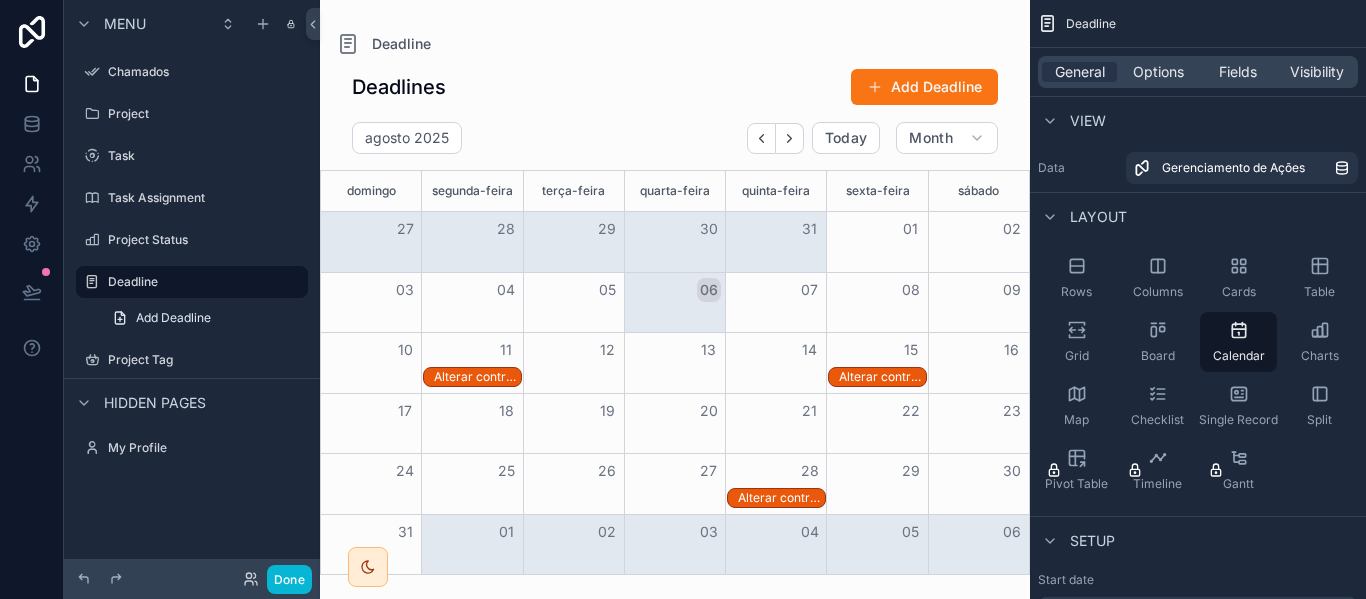 click at bounding box center (675, 299) 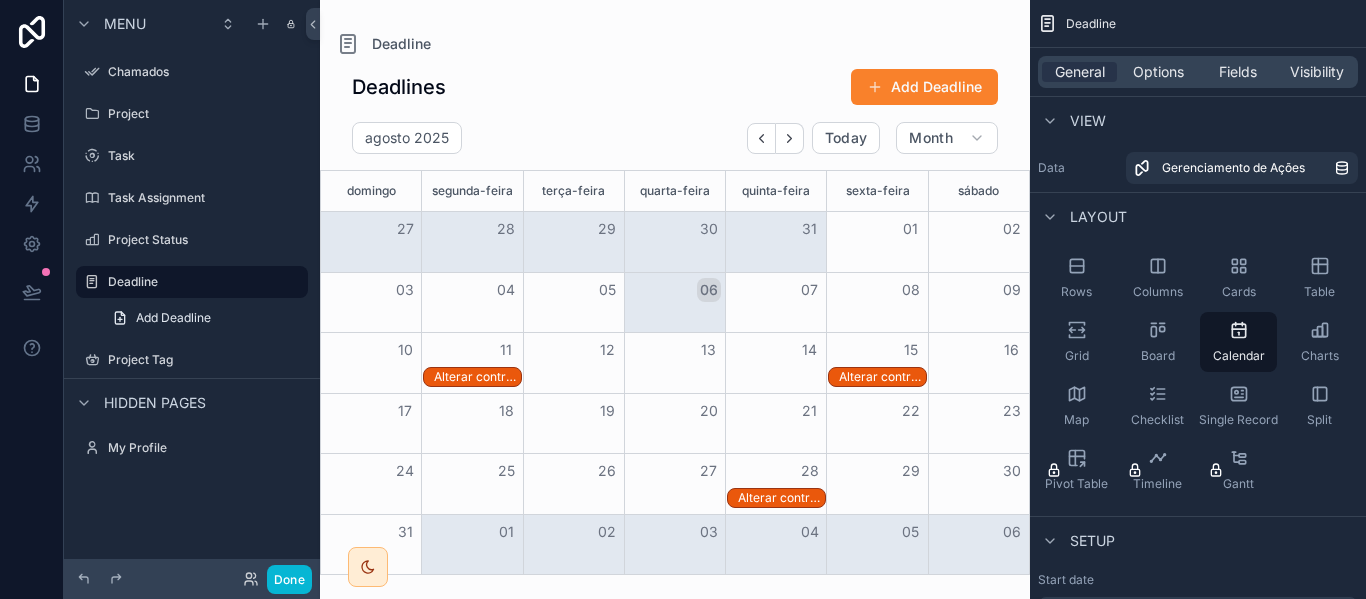 click on "Add Deadline" at bounding box center (924, 87) 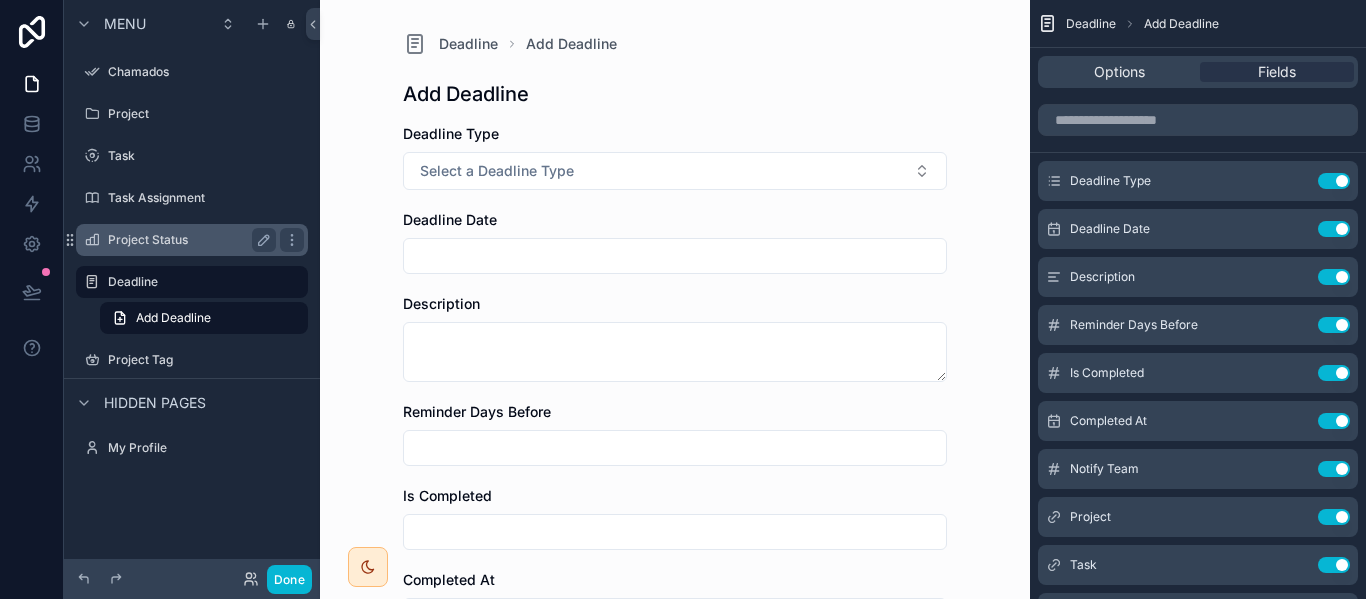 click on "Project Status" at bounding box center [192, 240] 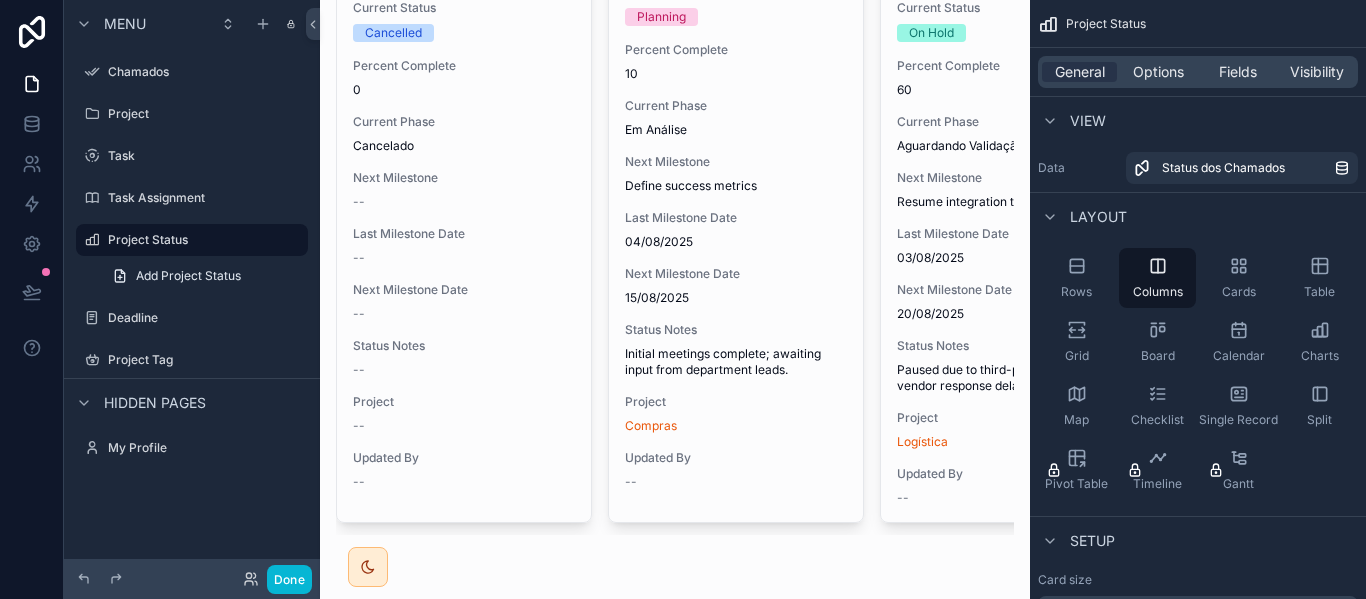 scroll, scrollTop: 0, scrollLeft: 0, axis: both 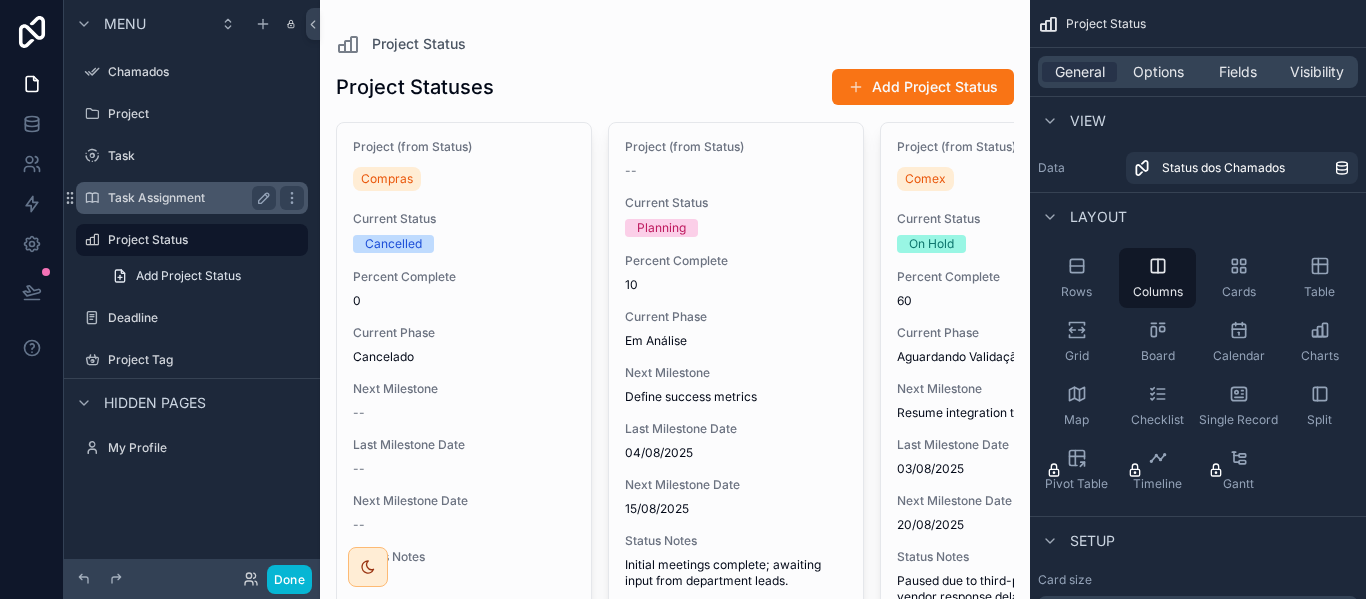 click on "Task Assignment" at bounding box center [188, 198] 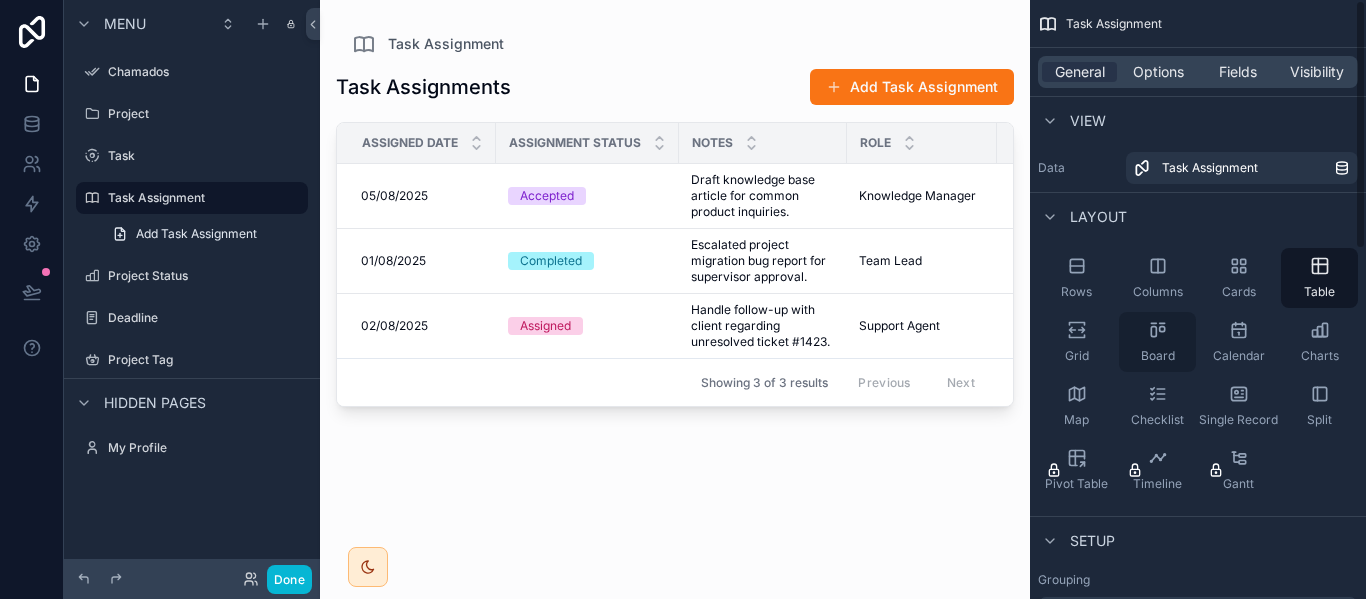 click on "Board" at bounding box center [1157, 342] 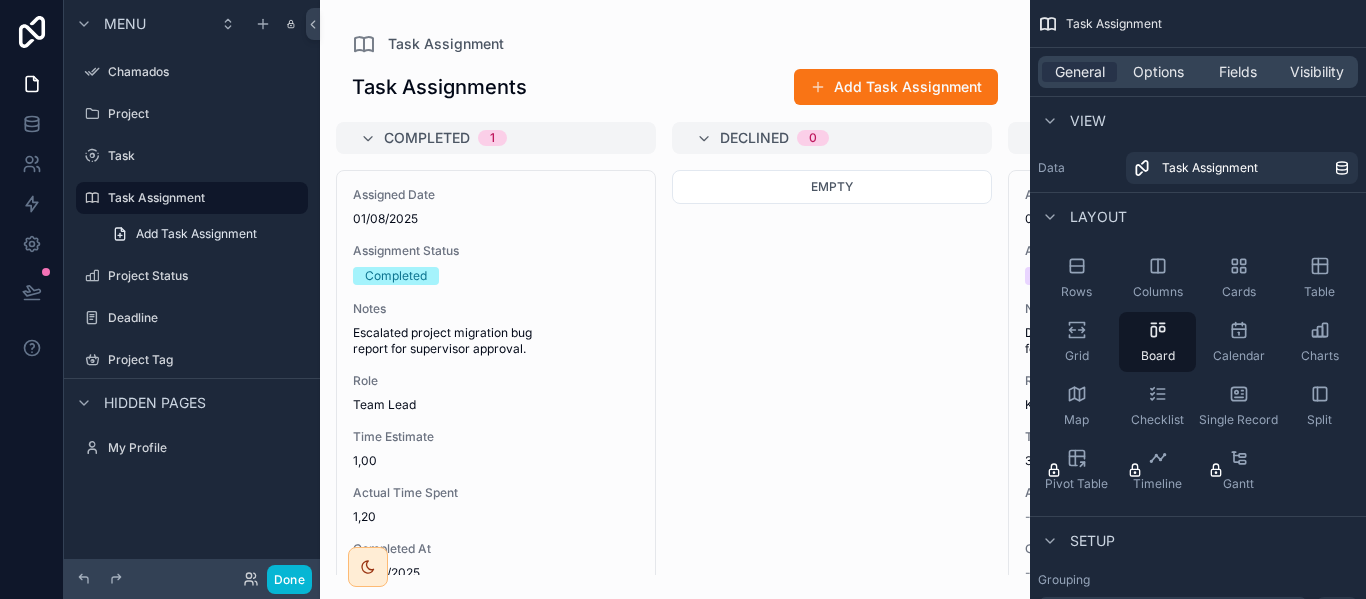 drag, startPoint x: 599, startPoint y: 554, endPoint x: 815, endPoint y: 521, distance: 218.50629 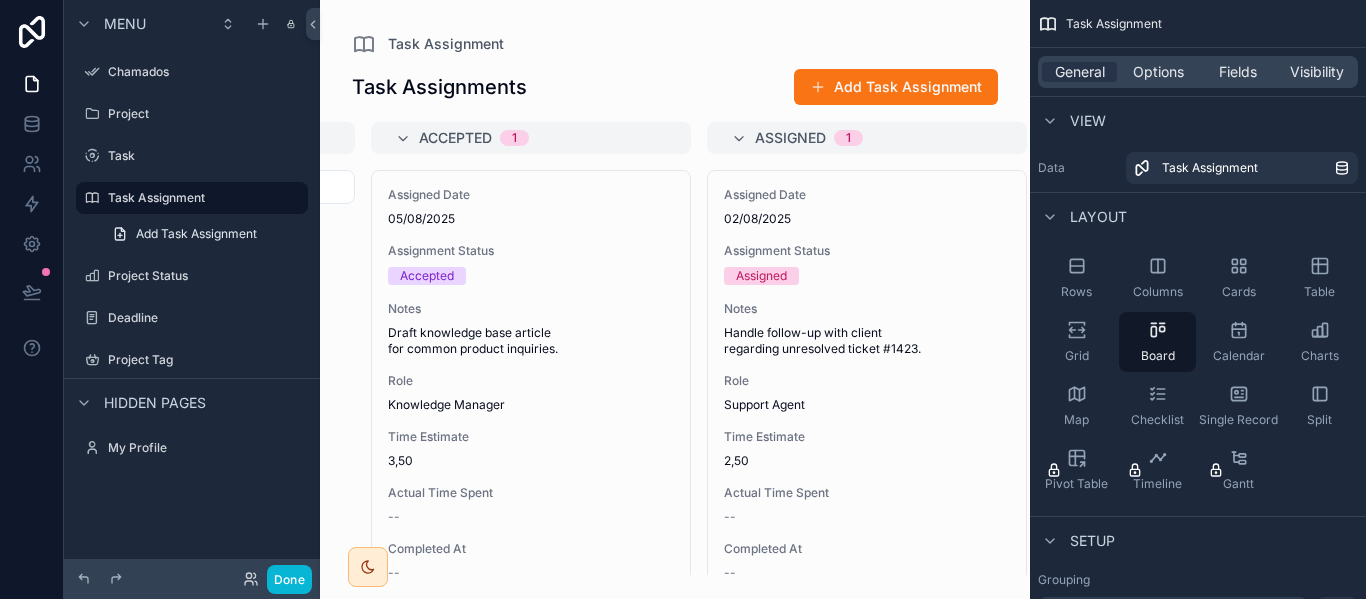 scroll, scrollTop: 0, scrollLeft: 779, axis: horizontal 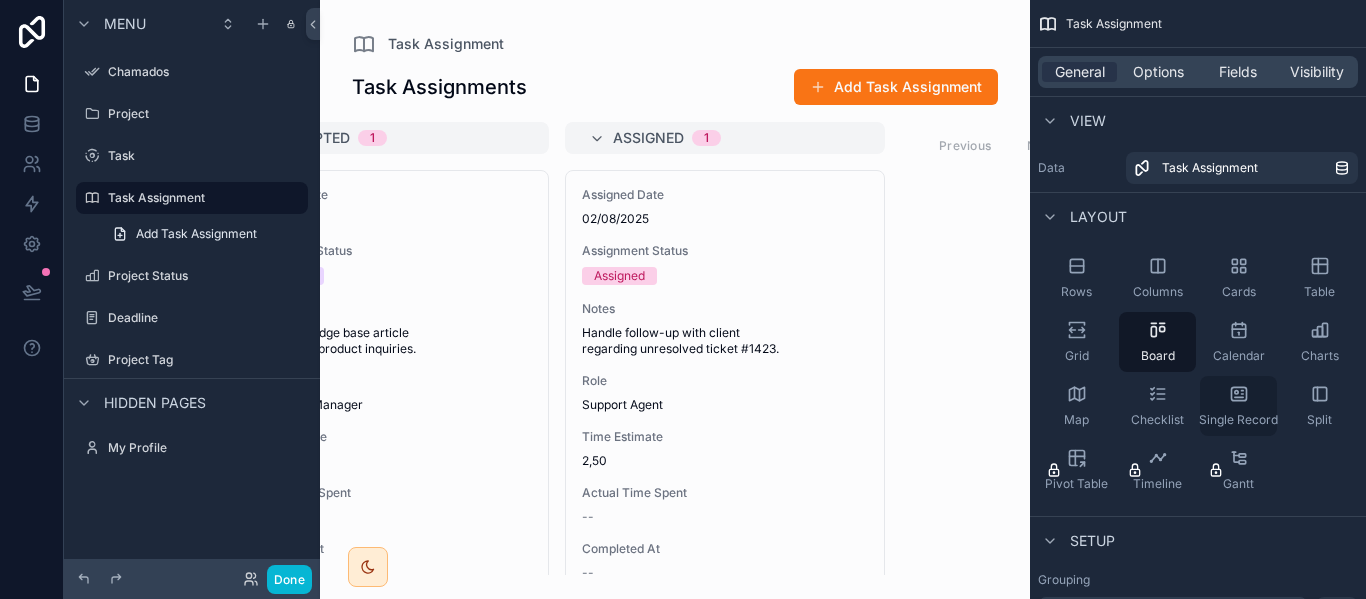 click on "Single Record" at bounding box center (1238, 406) 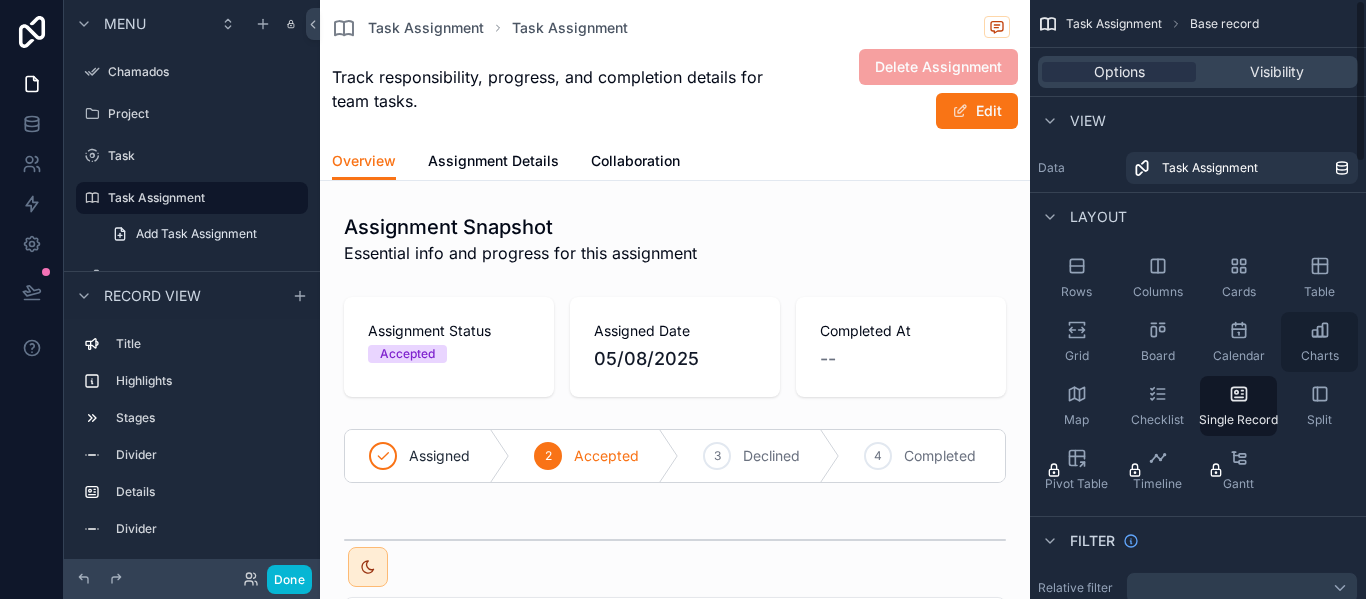click 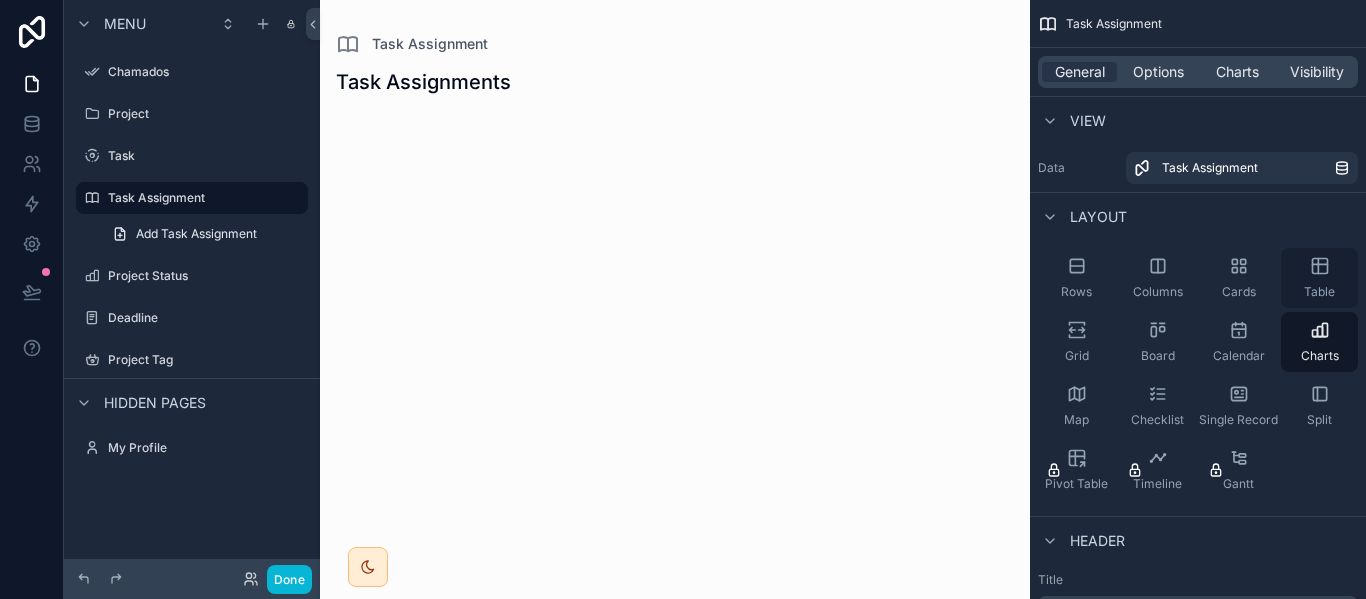 click 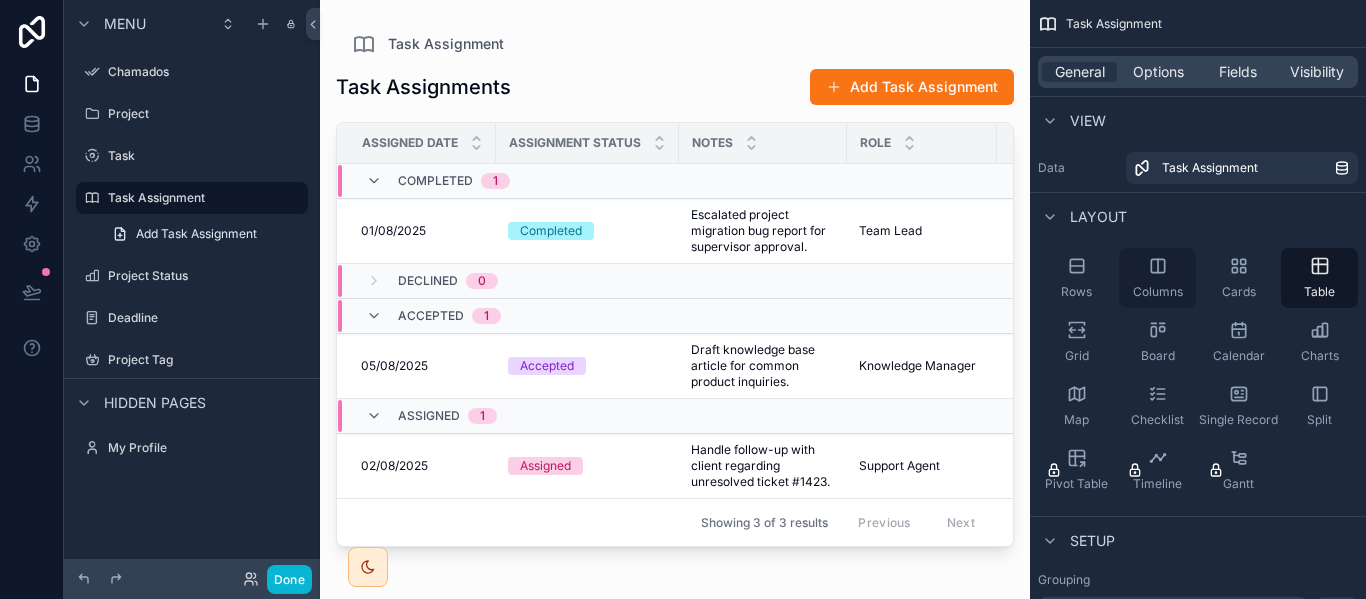 click on "Columns" at bounding box center [1157, 278] 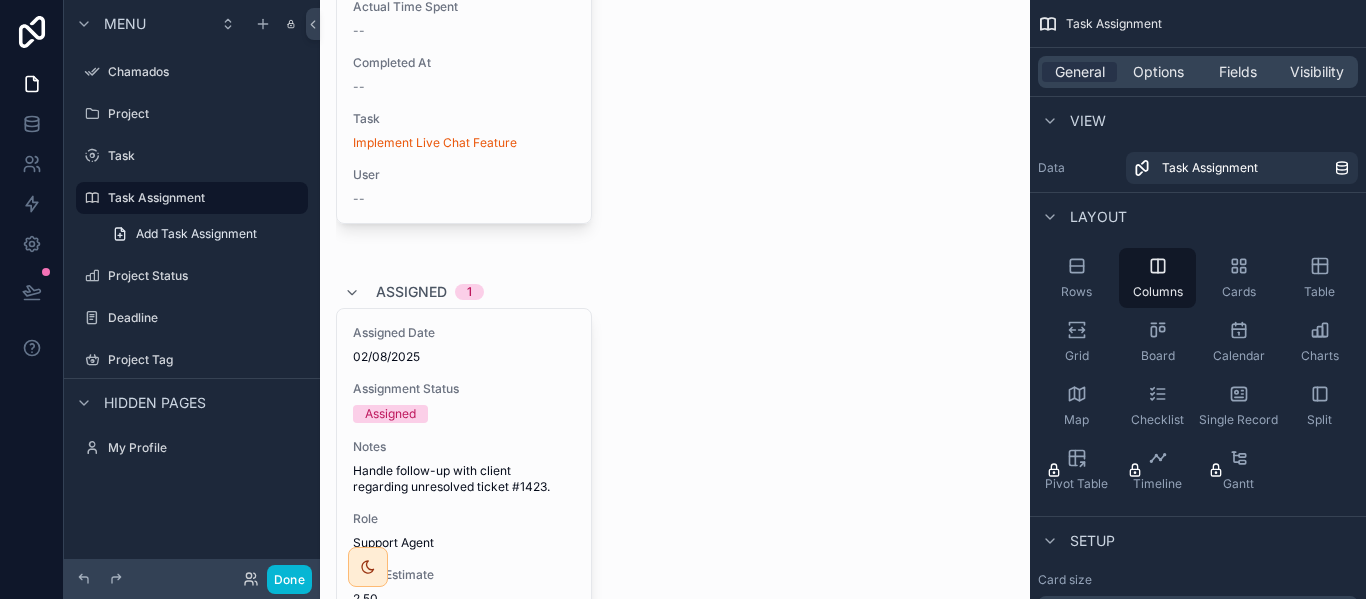 scroll, scrollTop: 1612, scrollLeft: 0, axis: vertical 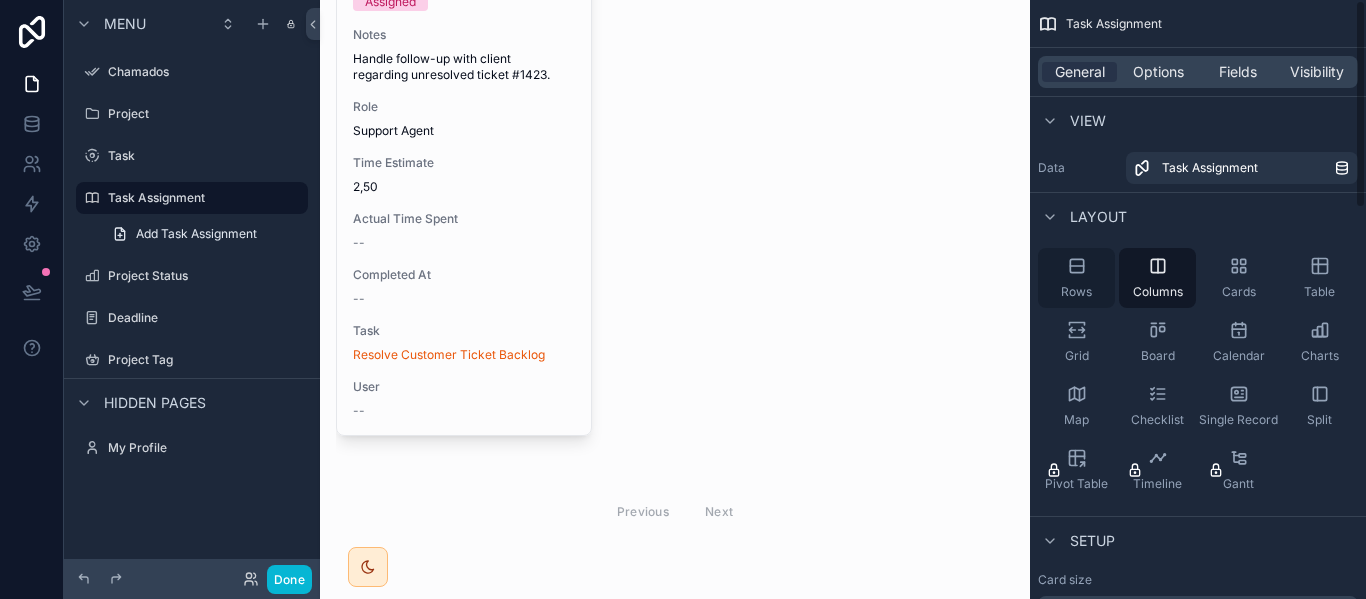 click on "Rows" at bounding box center [1076, 278] 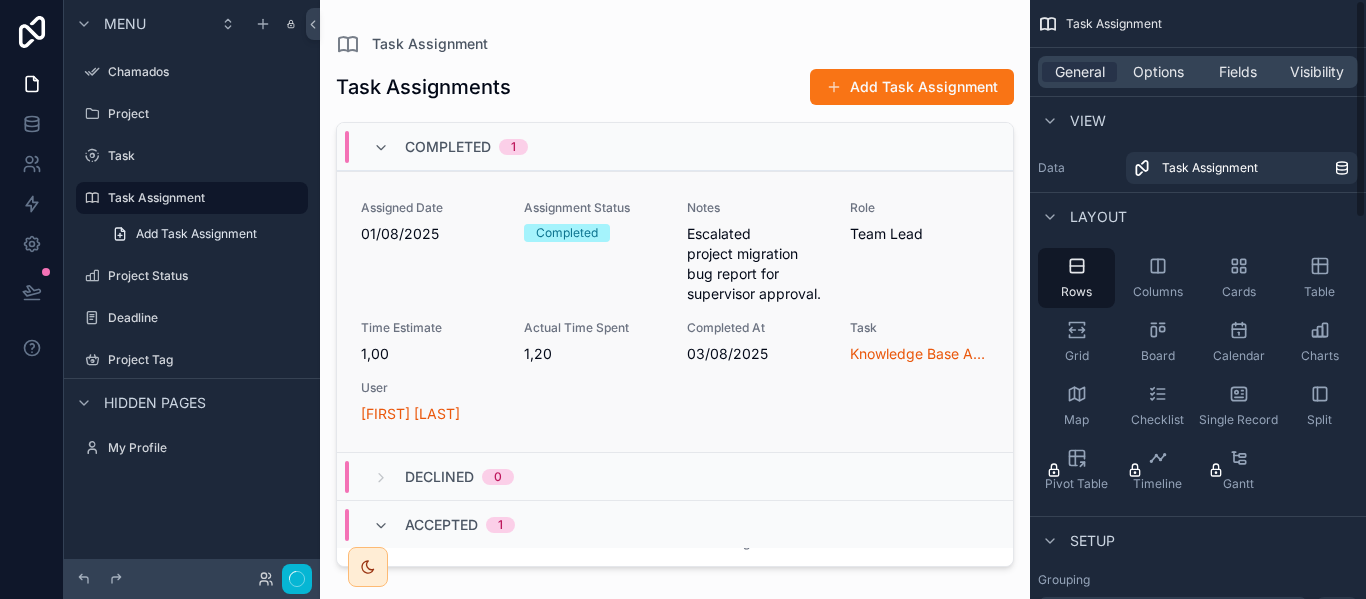scroll, scrollTop: 0, scrollLeft: 0, axis: both 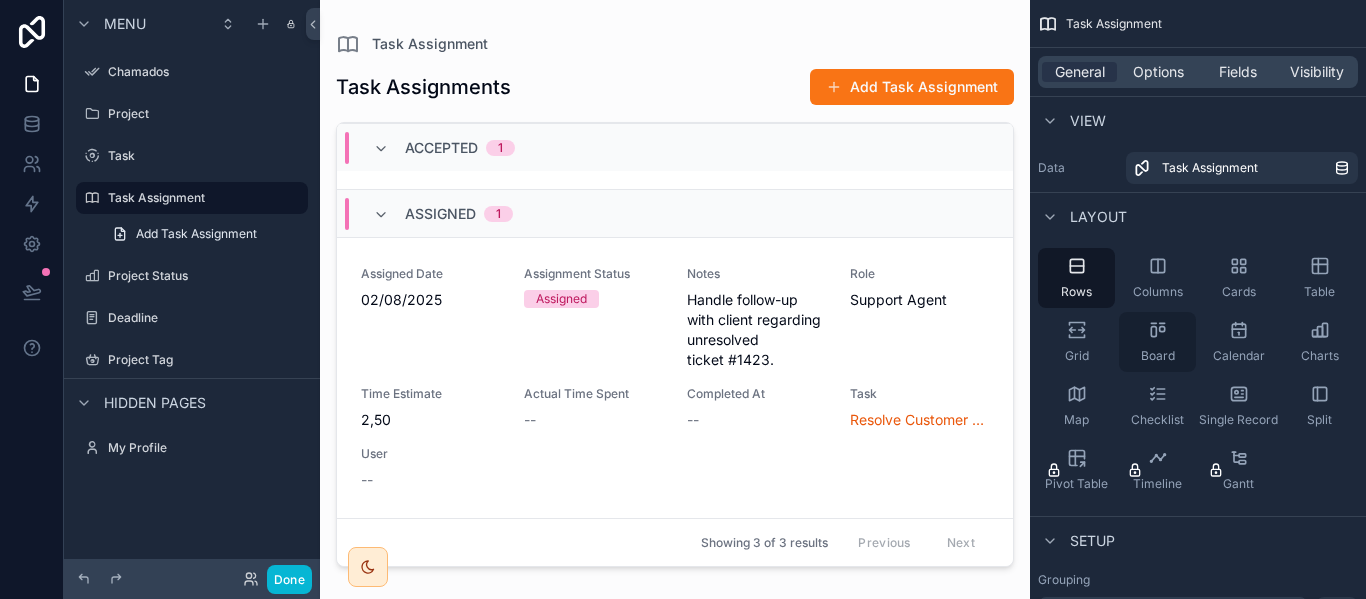 click on "Board" at bounding box center [1157, 342] 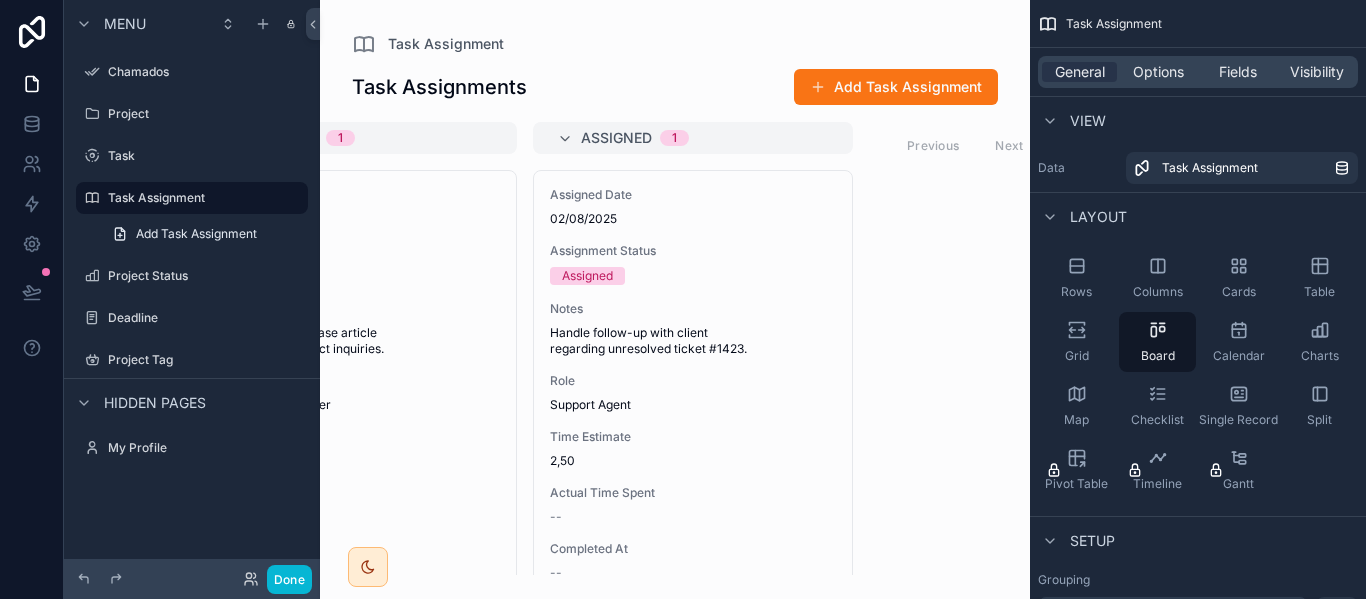 scroll, scrollTop: 0, scrollLeft: 832, axis: horizontal 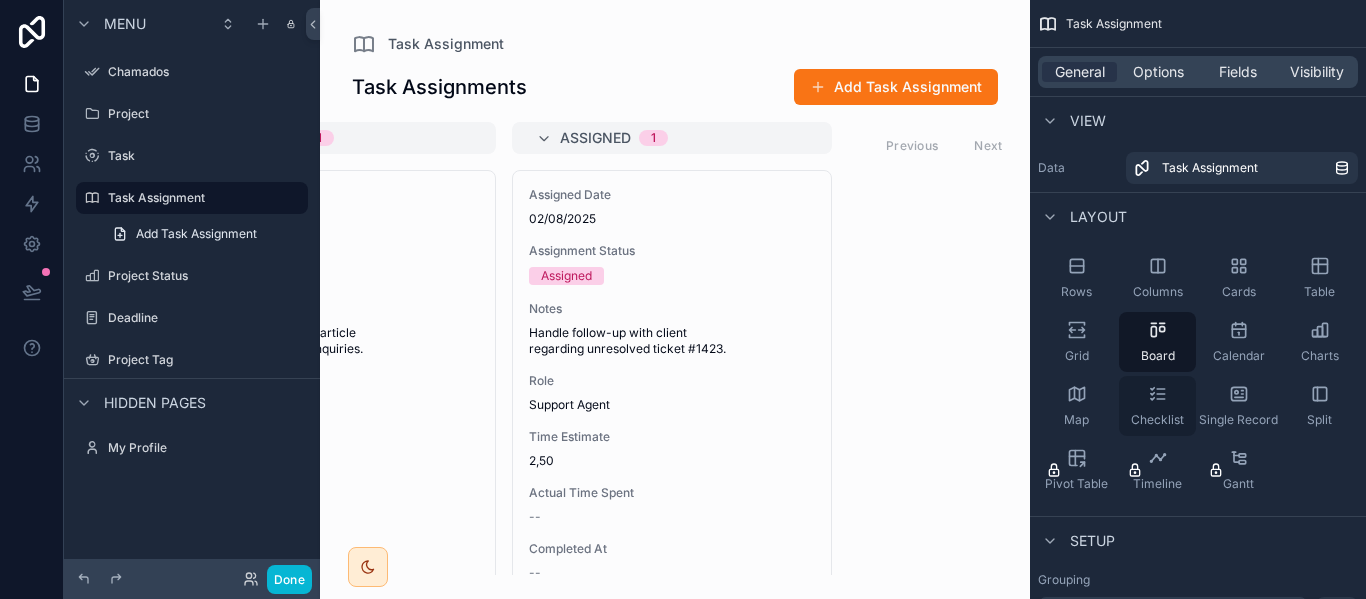 click on "Checklist" at bounding box center [1157, 406] 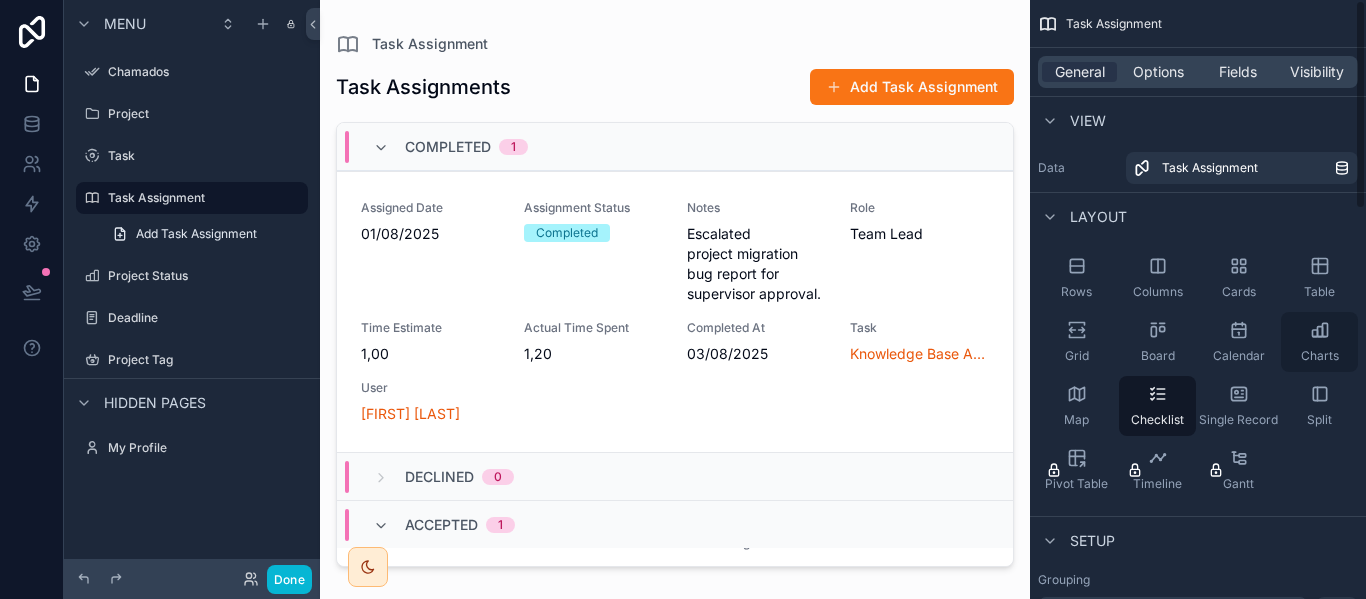 click 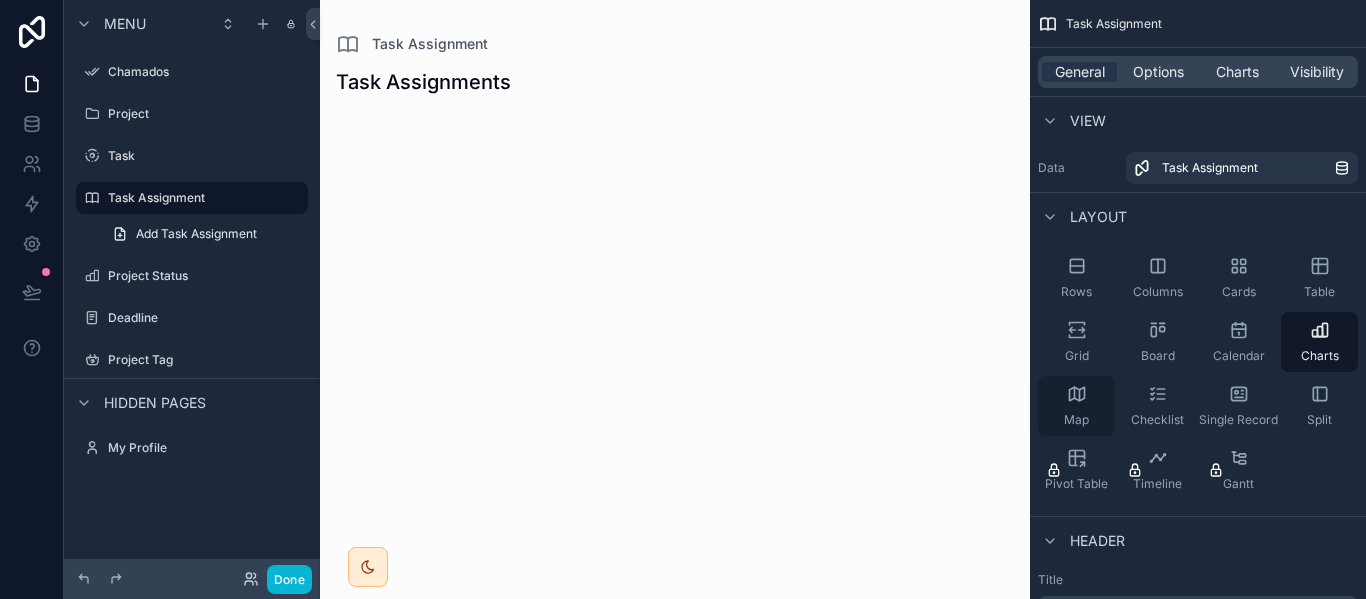 click on "Map" at bounding box center (1076, 406) 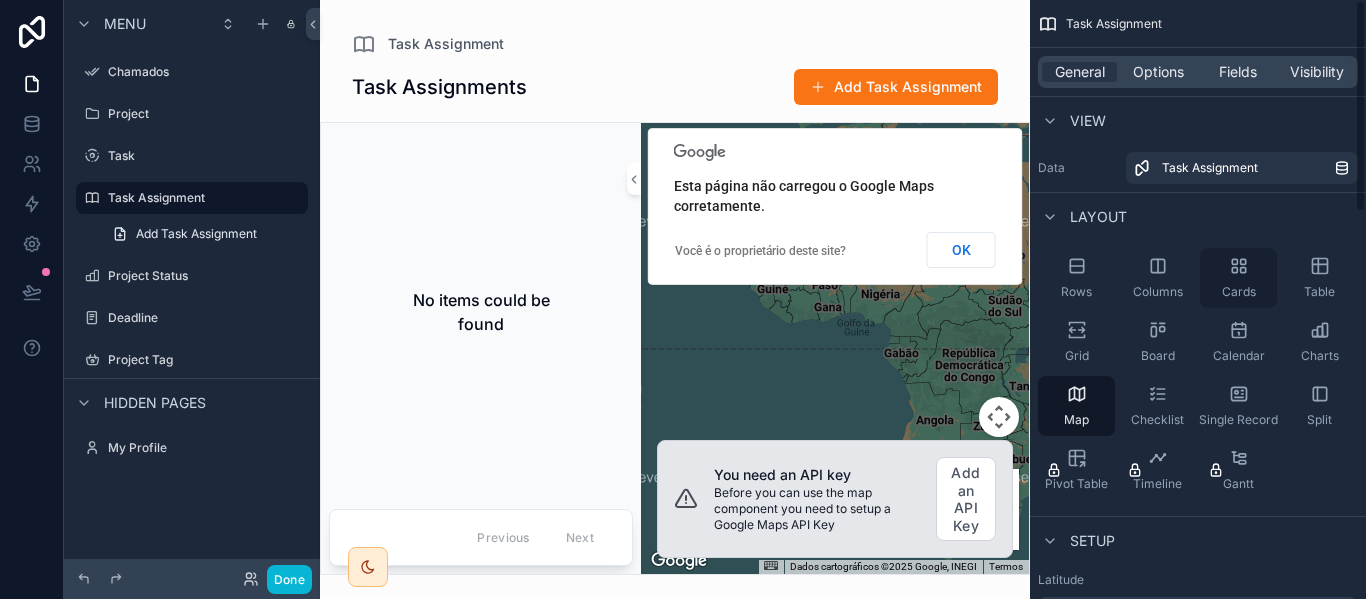 click on "Cards" at bounding box center (1239, 292) 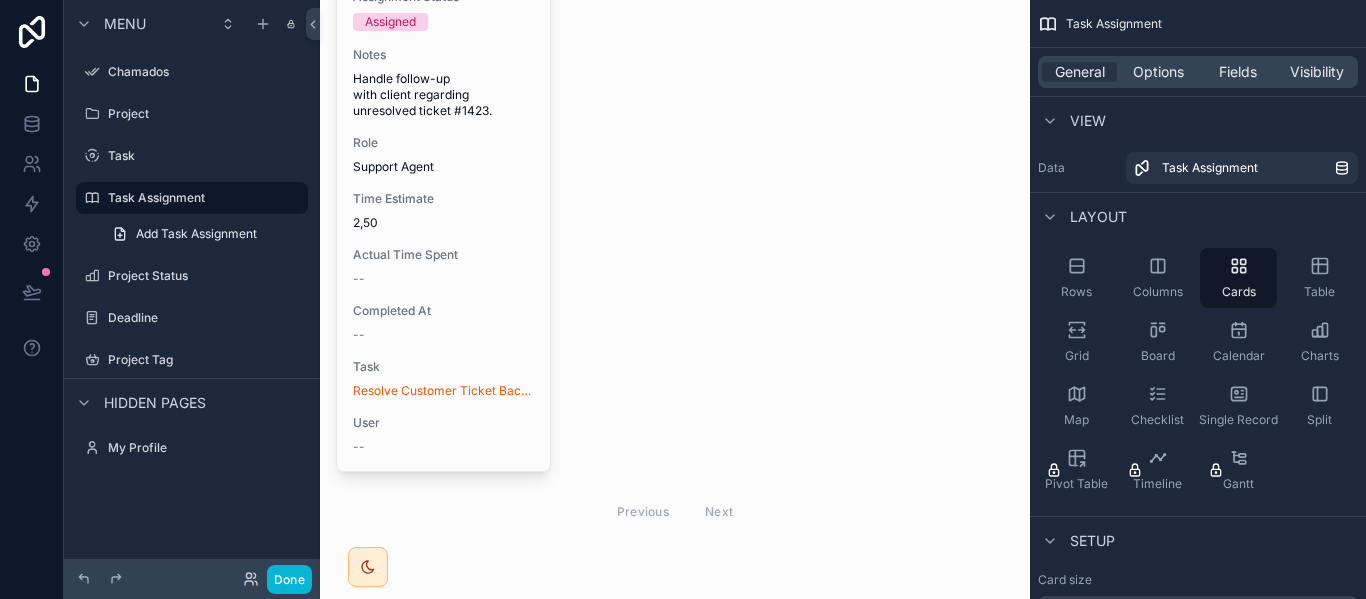 scroll, scrollTop: 1536, scrollLeft: 0, axis: vertical 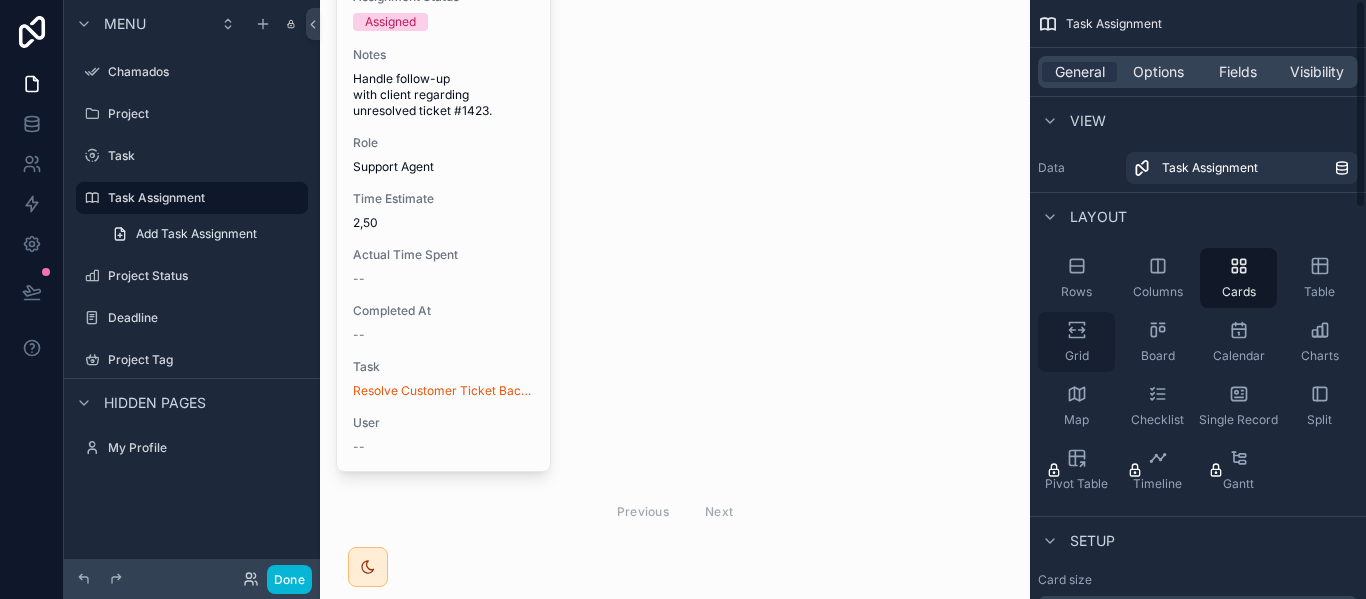 click 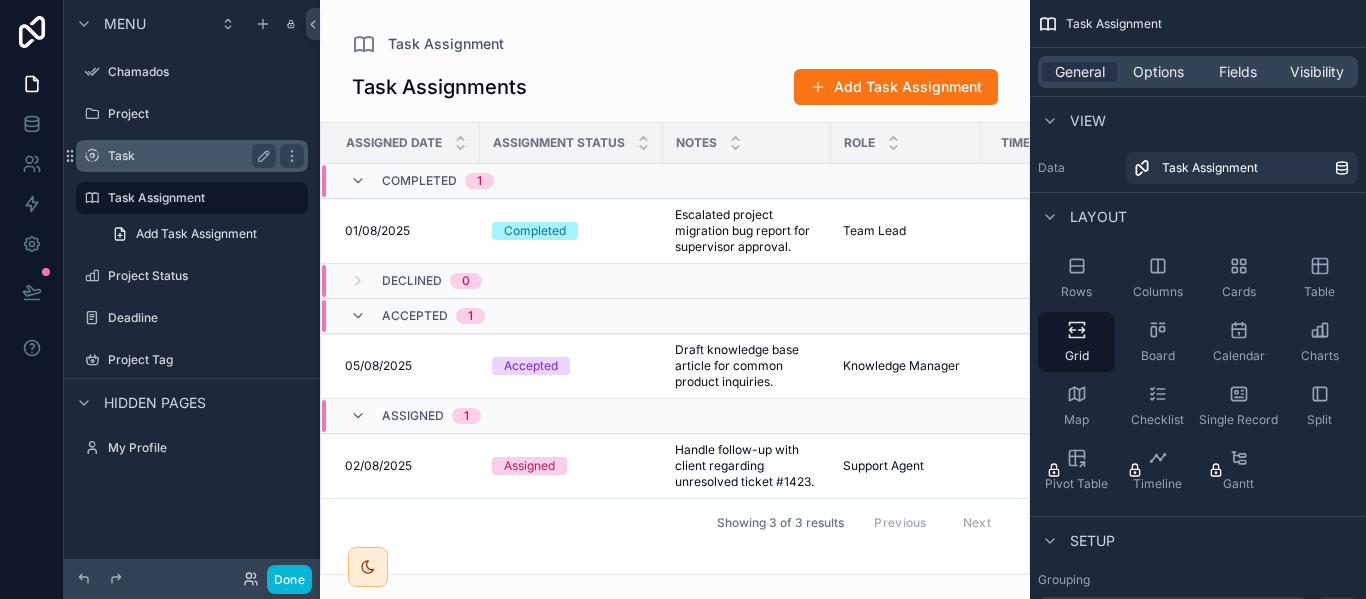 click on "Task" at bounding box center [188, 156] 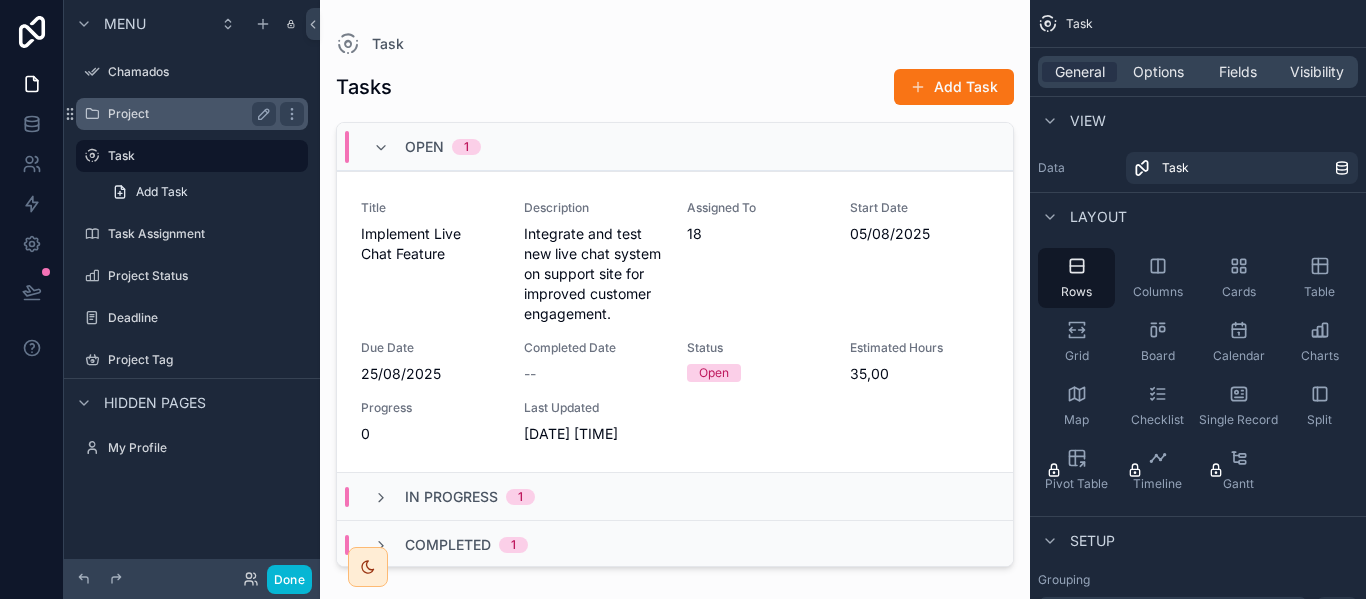 click on "Project" at bounding box center [192, 114] 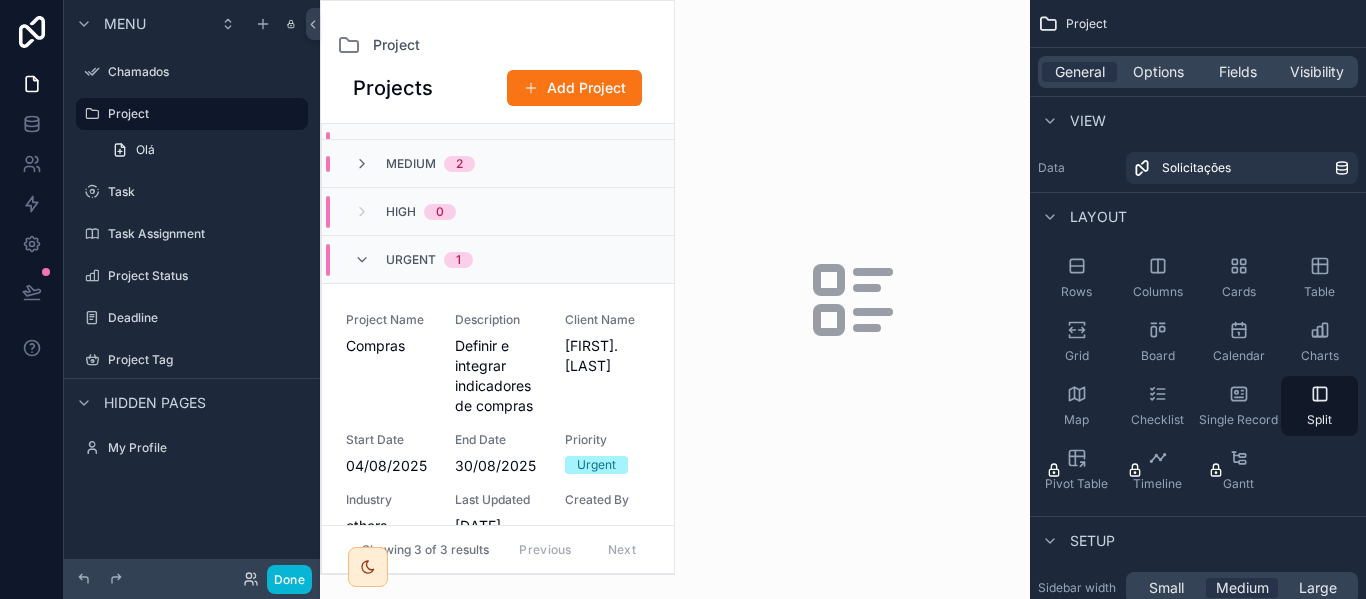 scroll, scrollTop: 92, scrollLeft: 0, axis: vertical 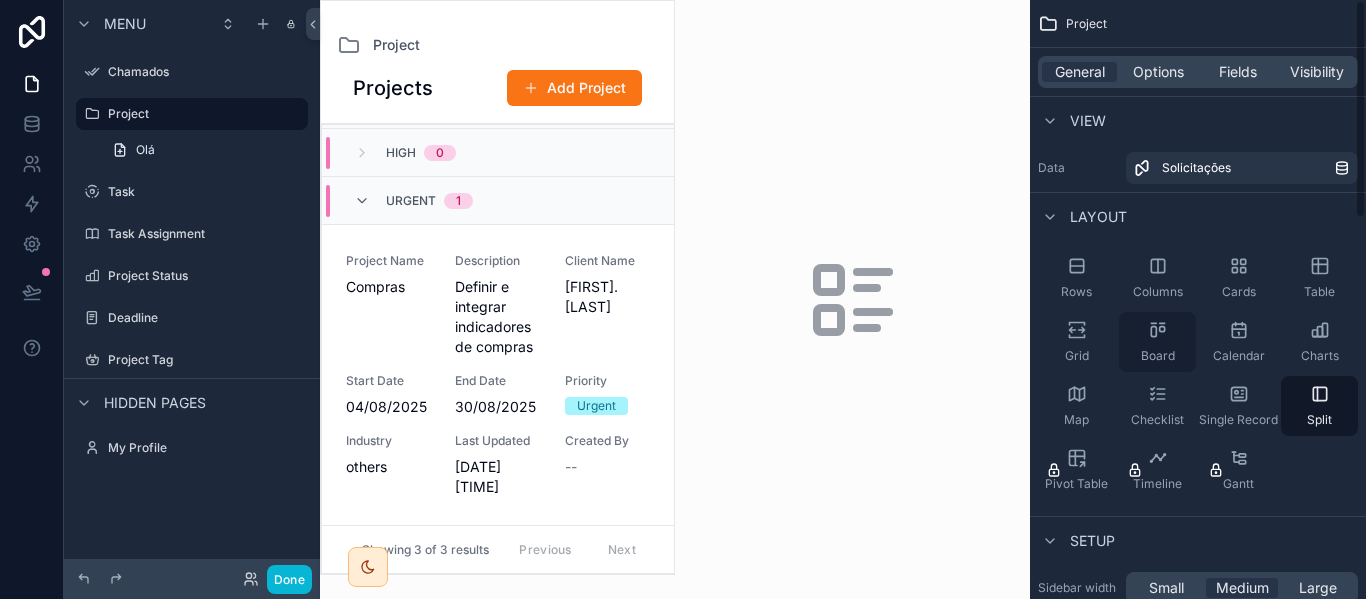 click 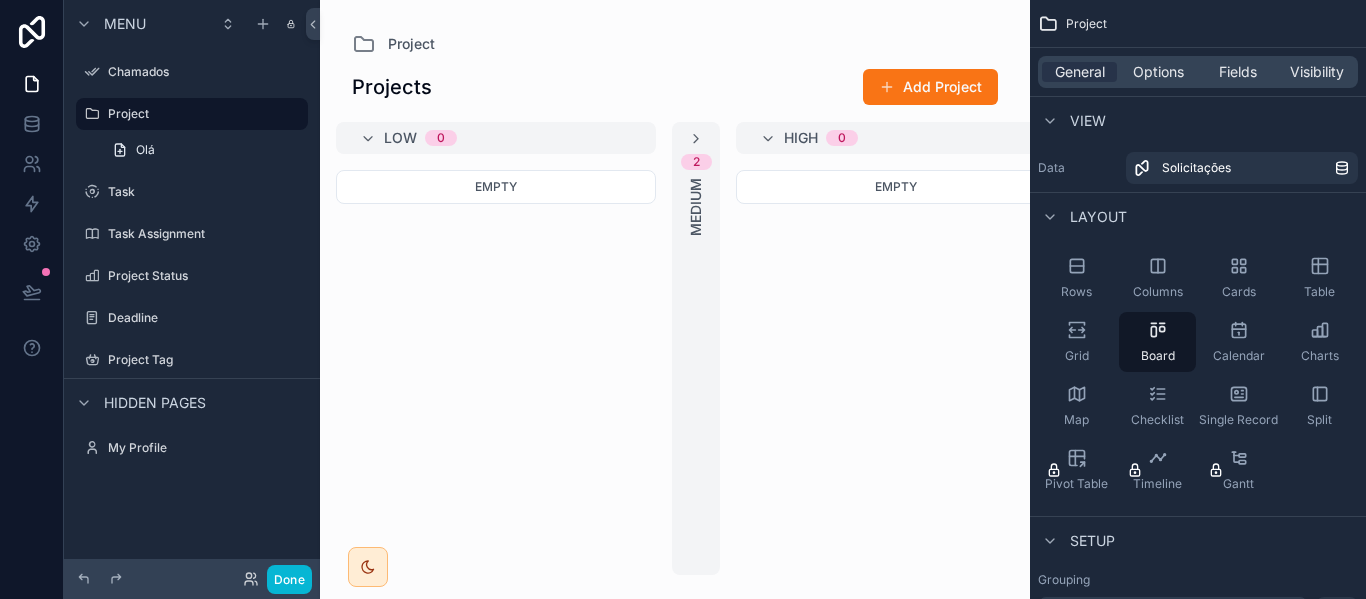 click at bounding box center [675, 299] 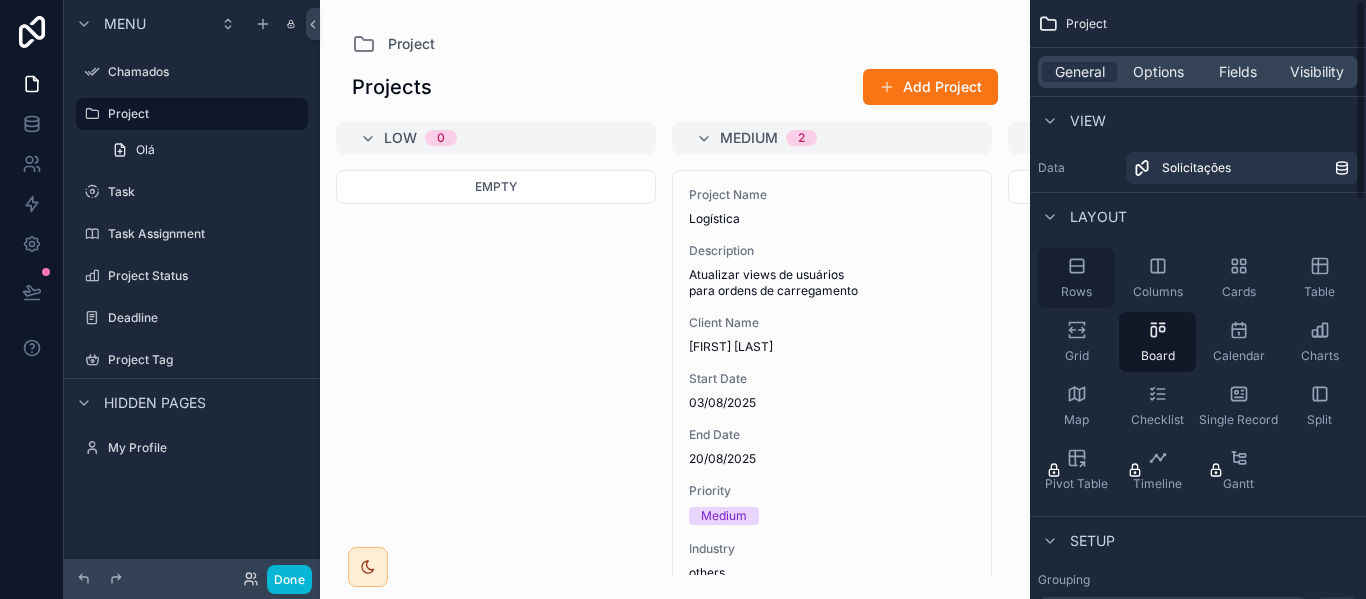 click 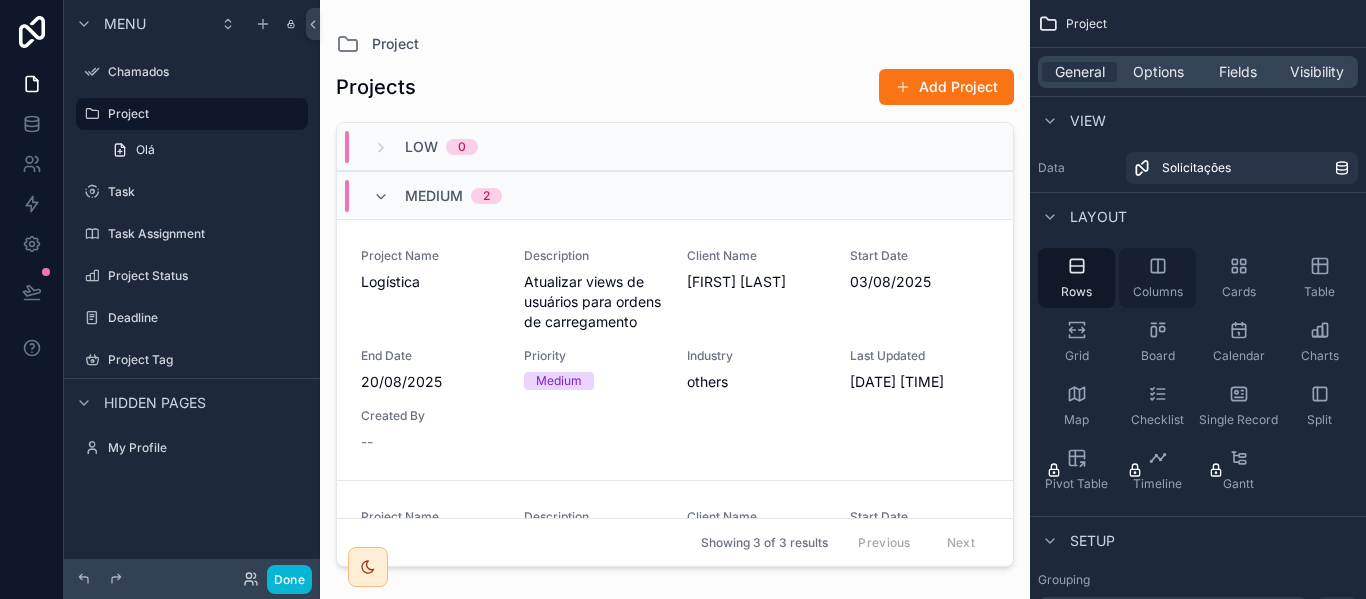 click on "Columns" at bounding box center [1157, 278] 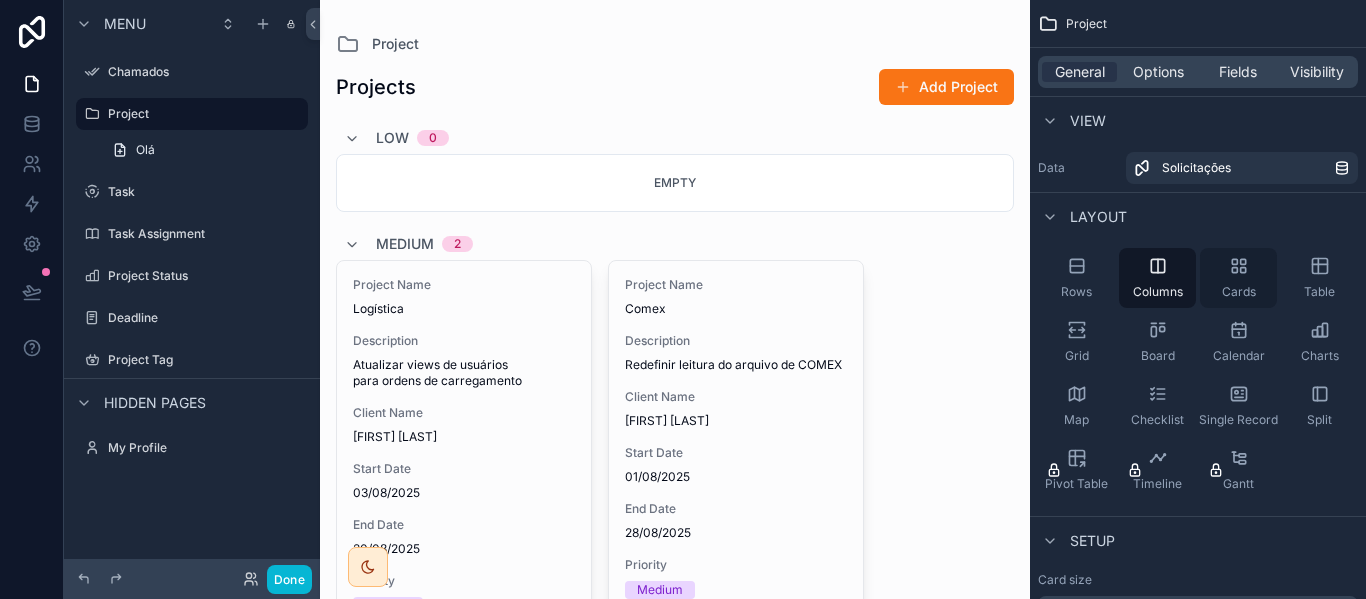 click on "Cards" at bounding box center (1238, 278) 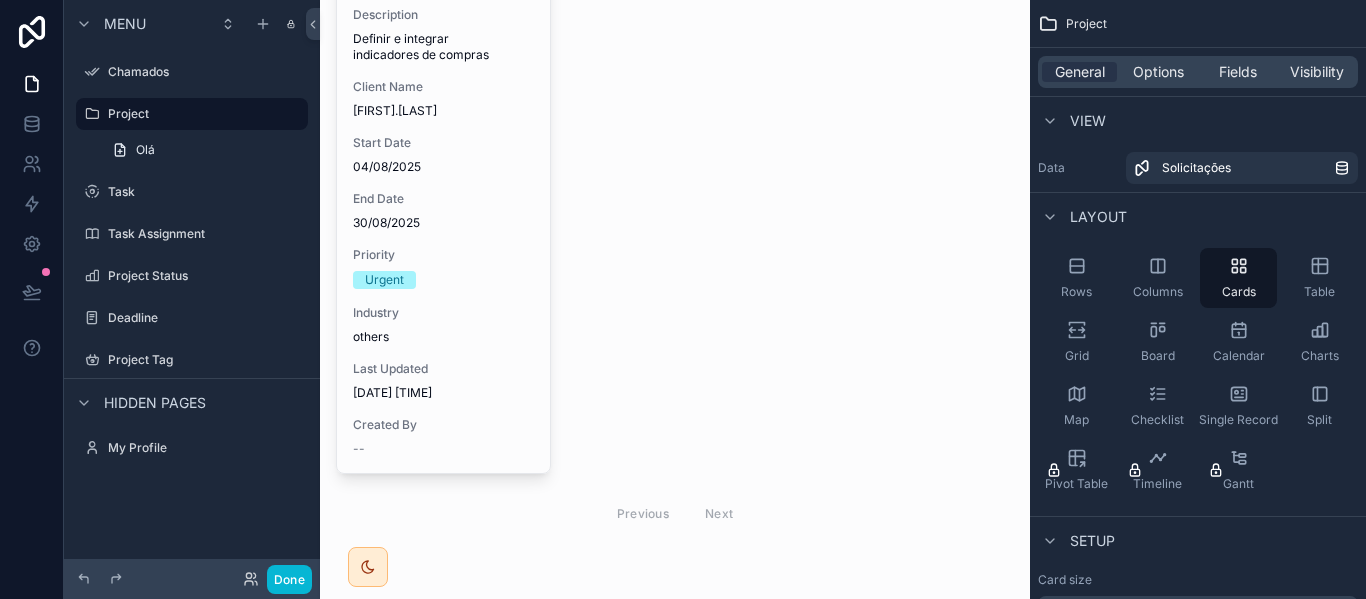 scroll, scrollTop: 1022, scrollLeft: 0, axis: vertical 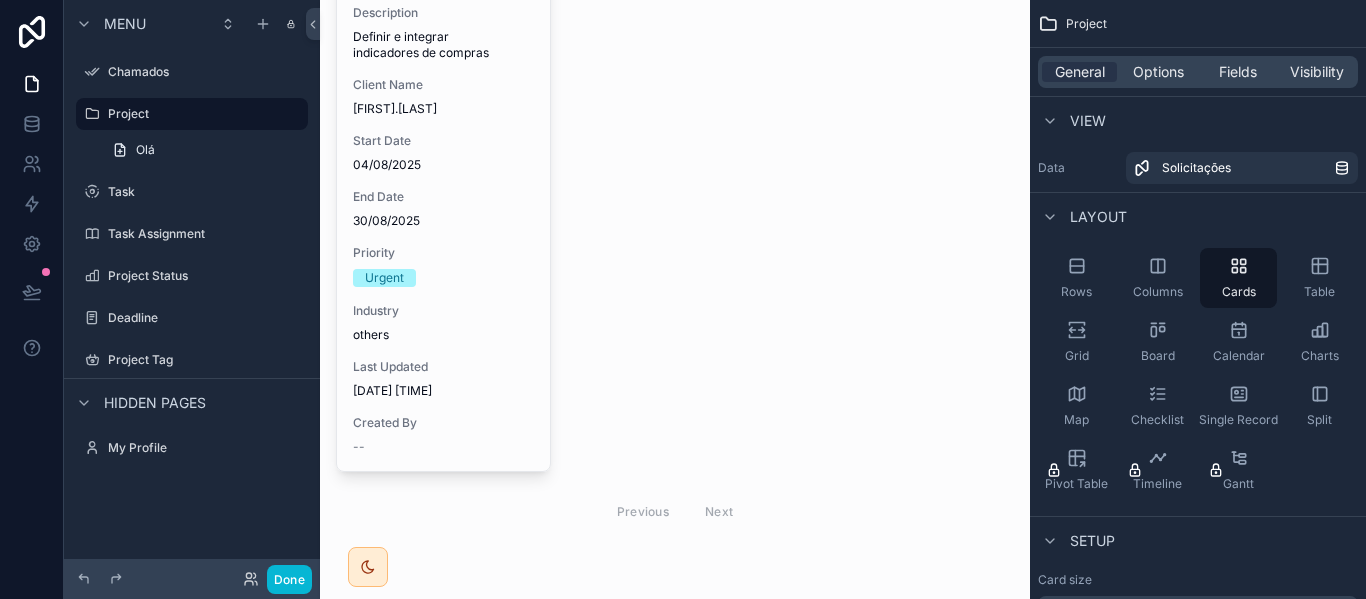 click on "Hidden pages" at bounding box center [155, 403] 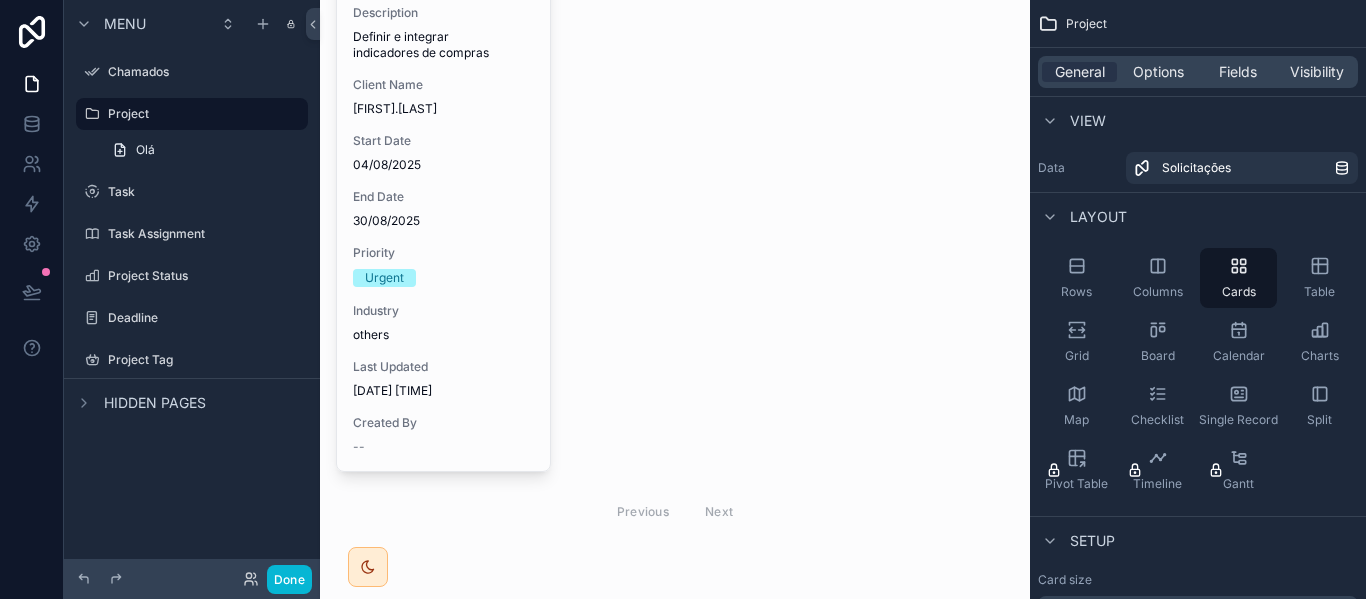 click on "Hidden pages" at bounding box center [155, 403] 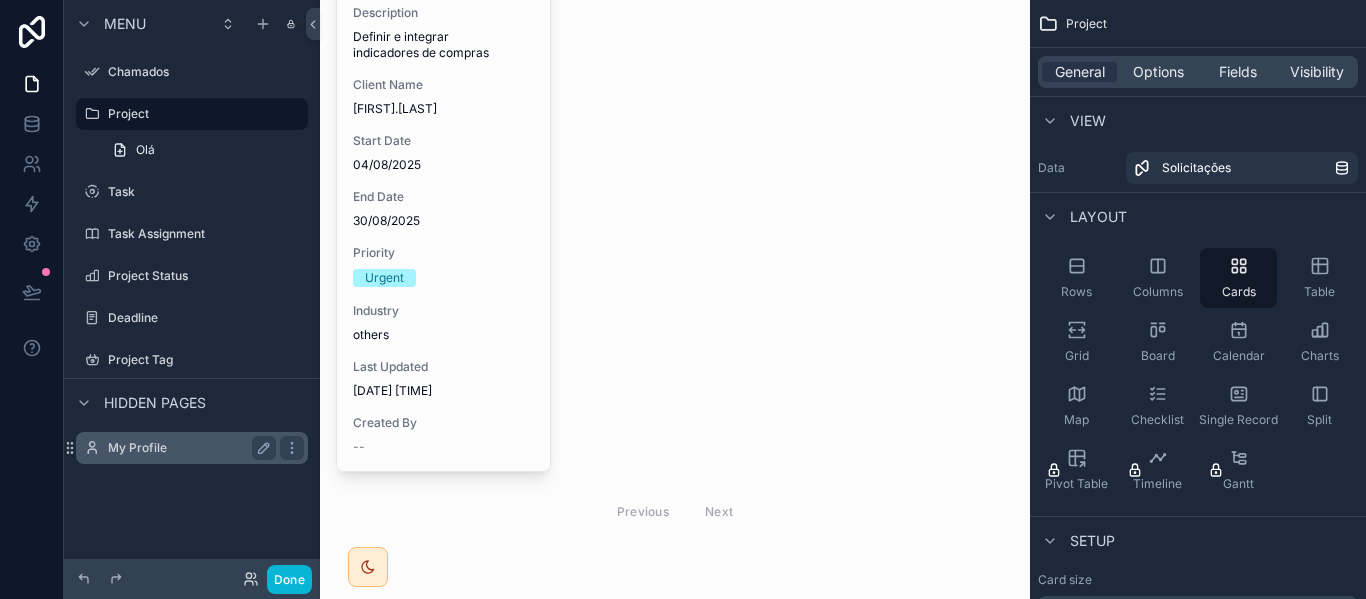 click on "My Profile" at bounding box center (188, 448) 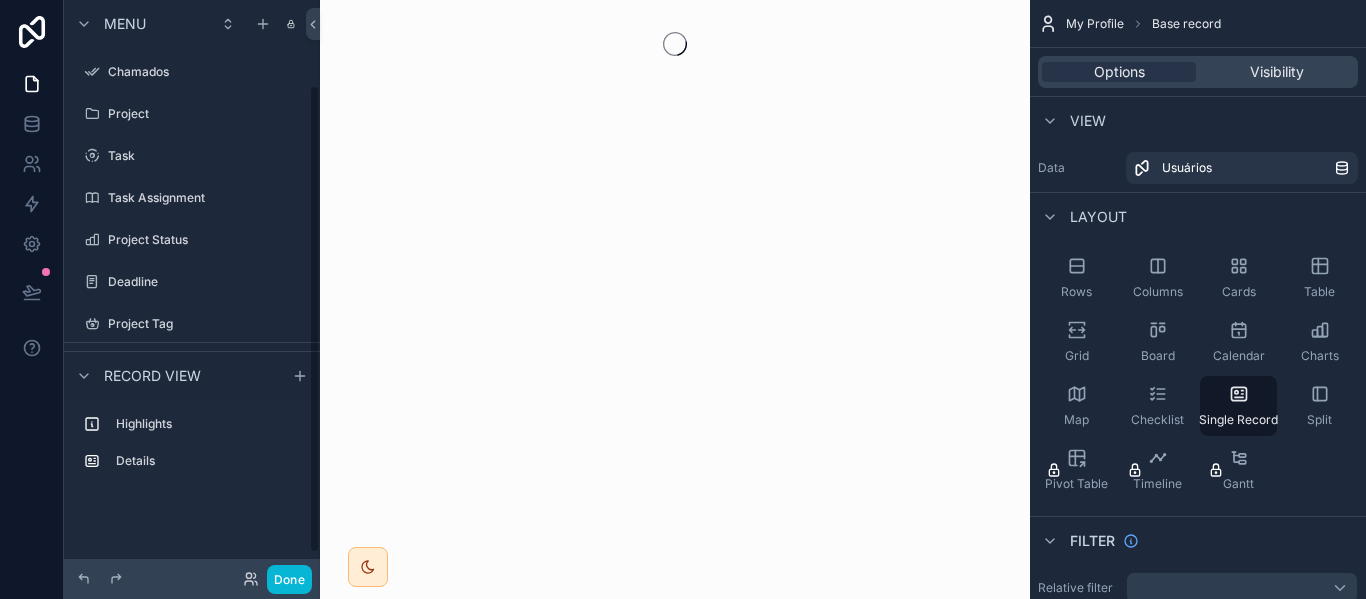 scroll, scrollTop: 105, scrollLeft: 0, axis: vertical 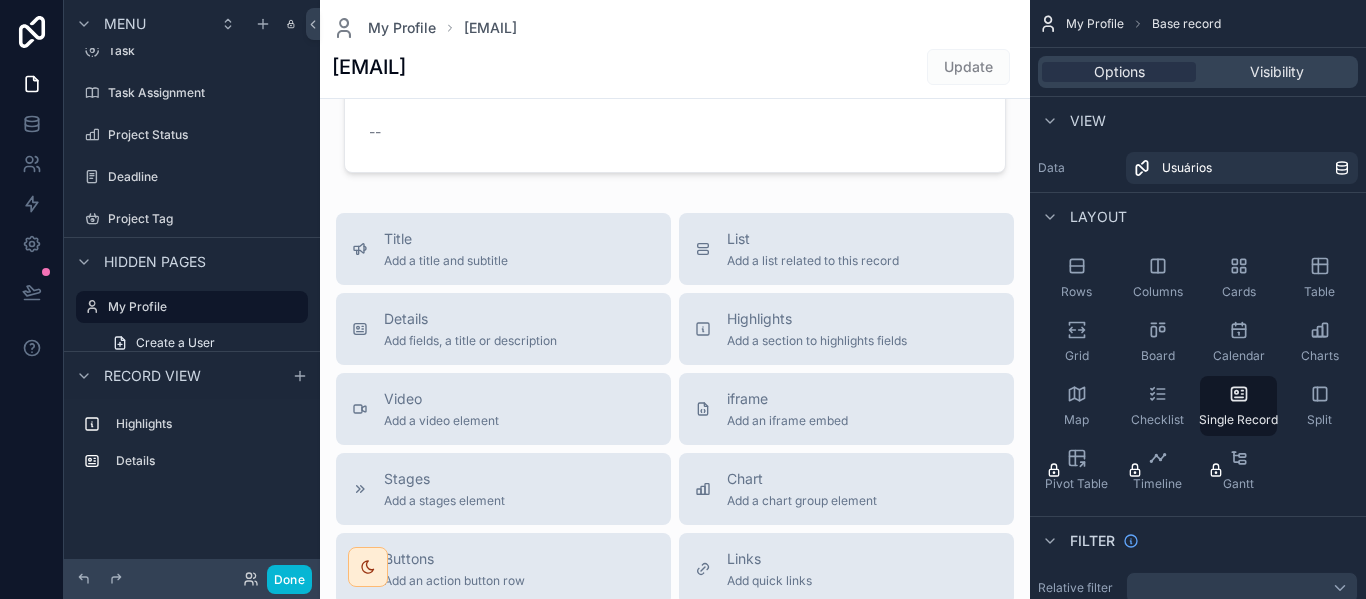 click at bounding box center [675, 400] 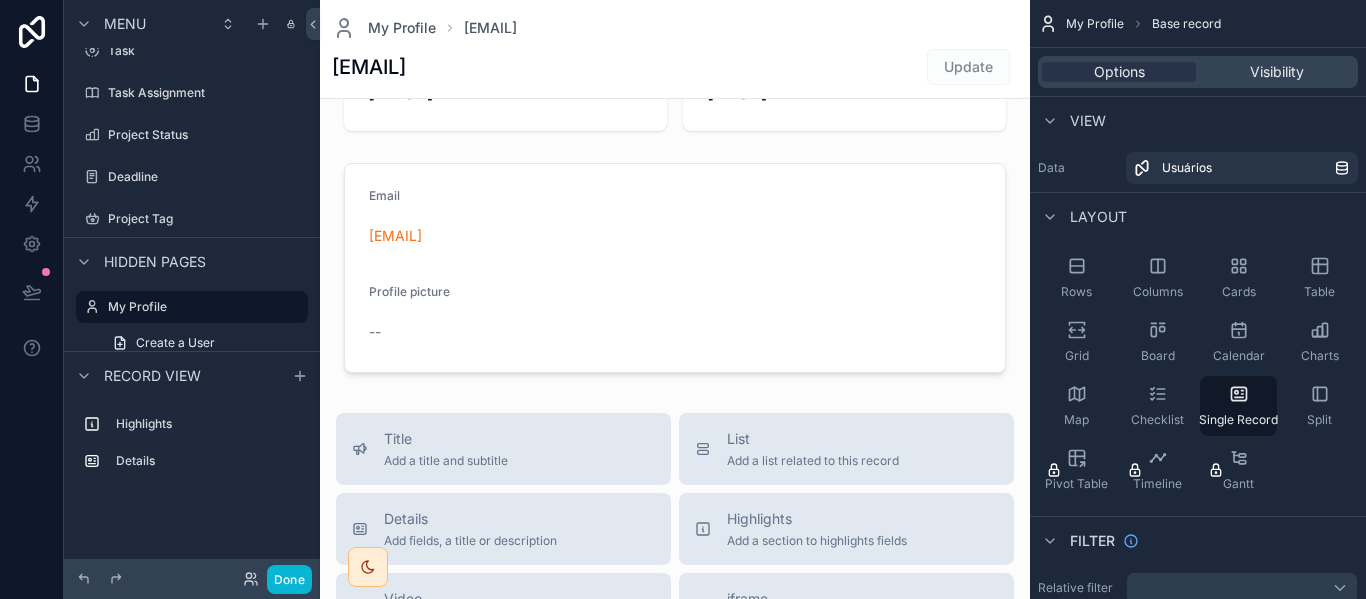scroll, scrollTop: 0, scrollLeft: 0, axis: both 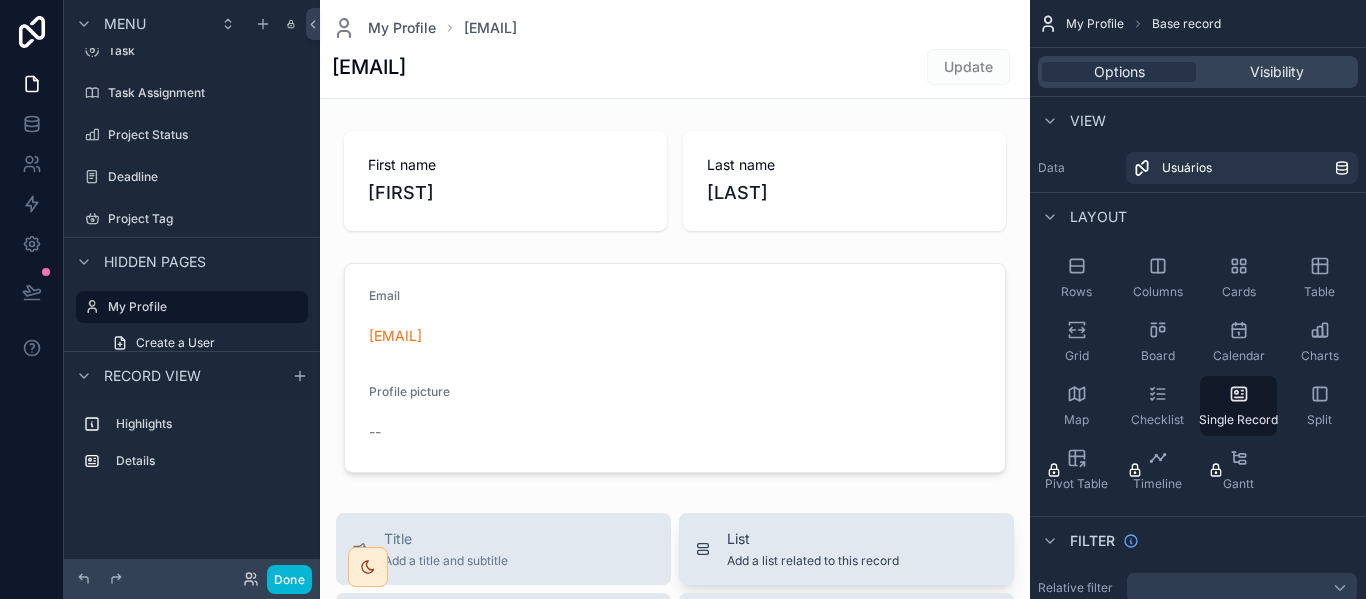 click on "List Add a list related to this record" at bounding box center [813, 549] 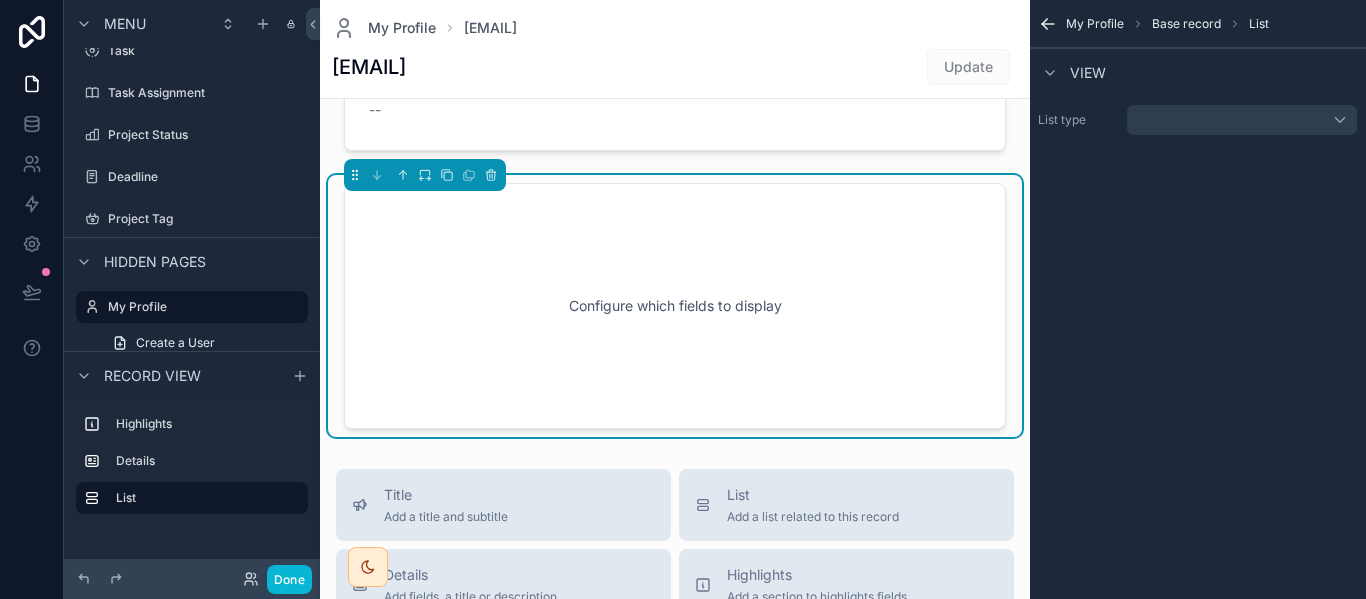 scroll, scrollTop: 329, scrollLeft: 0, axis: vertical 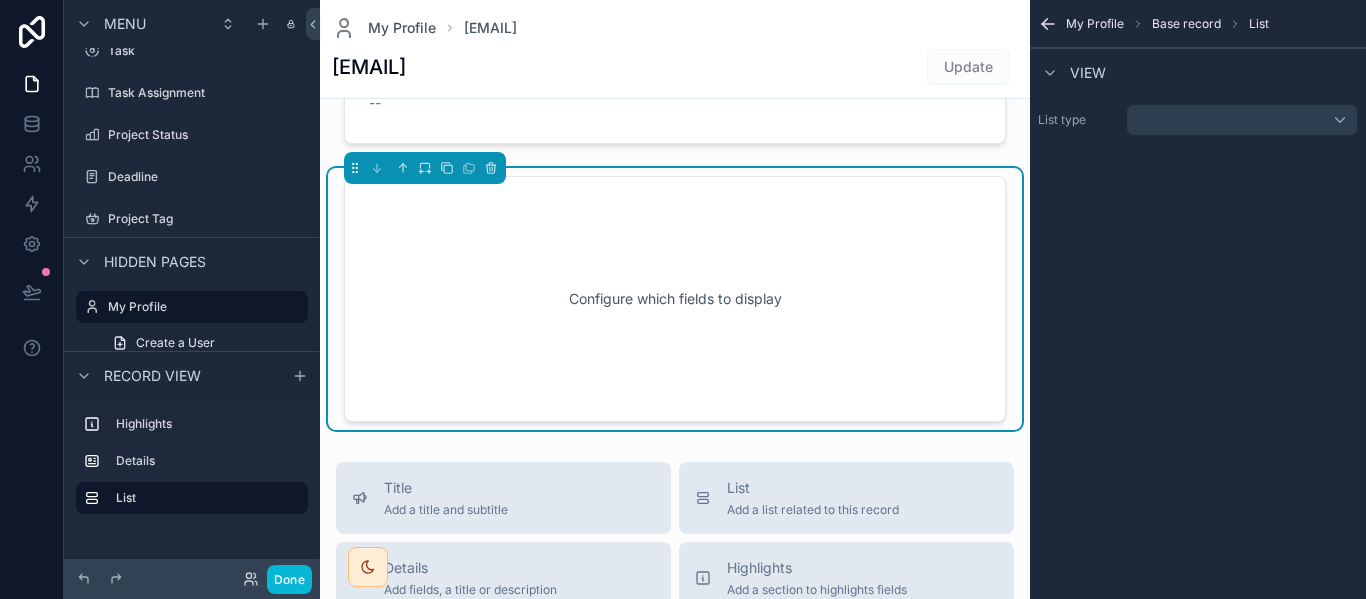 click on "Configure which fields to display" at bounding box center [675, 299] 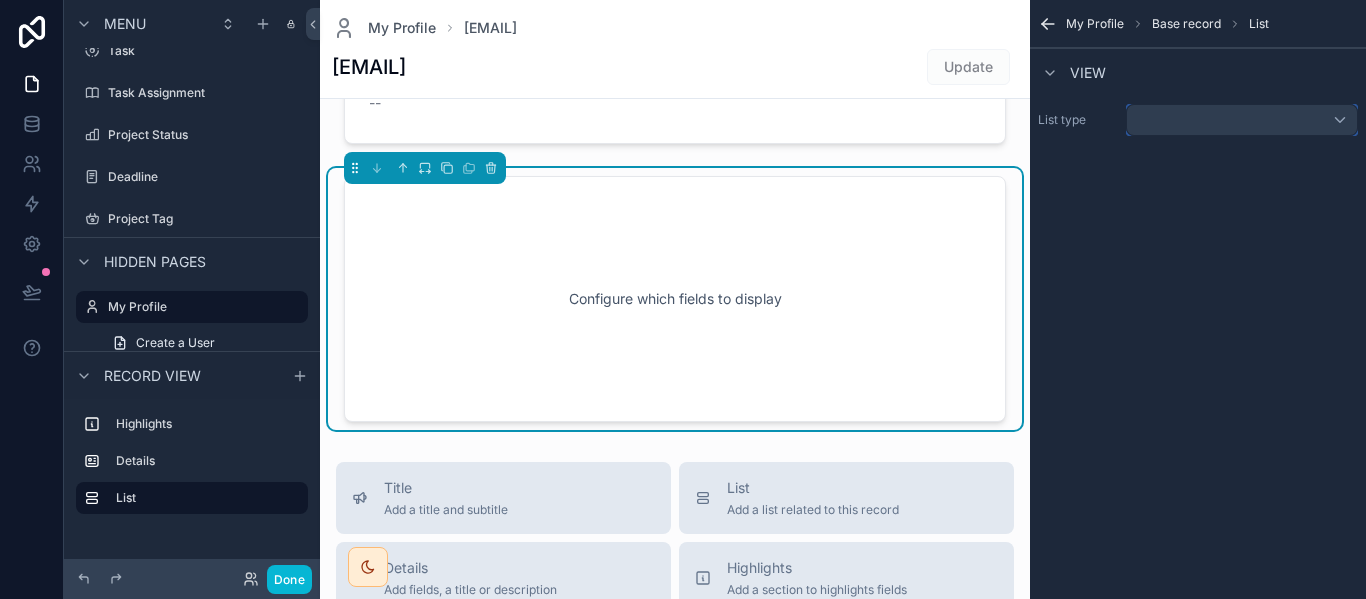click at bounding box center [1242, 120] 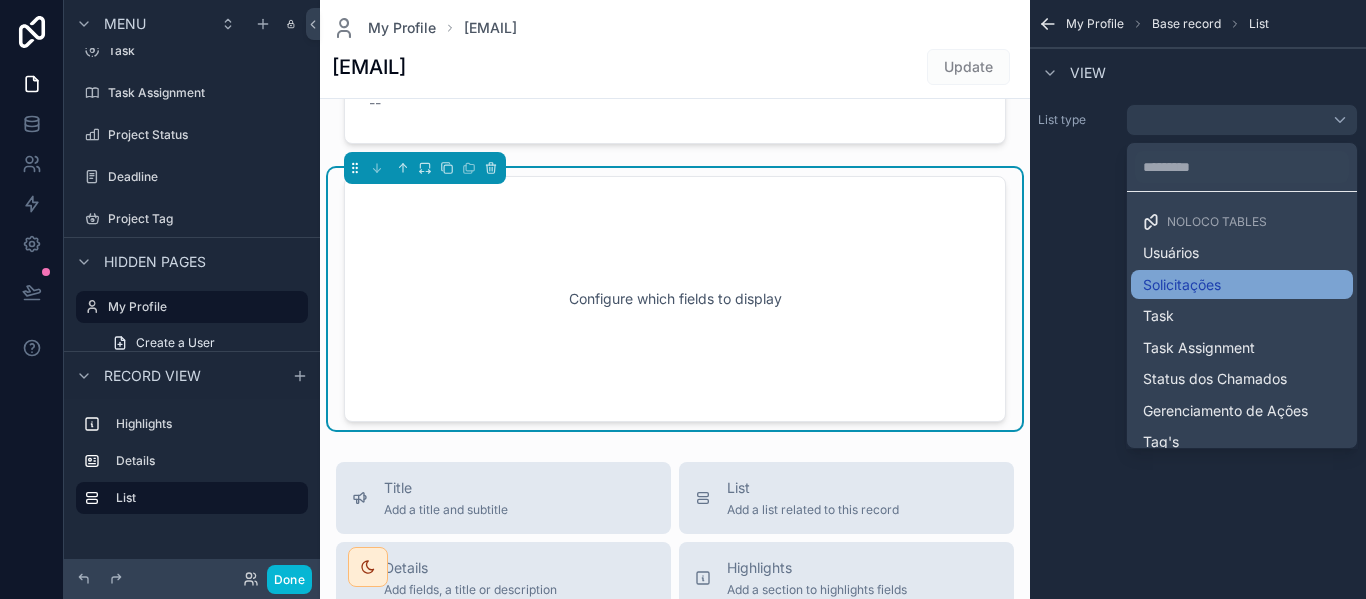 click on "Solicitações" at bounding box center [1242, 285] 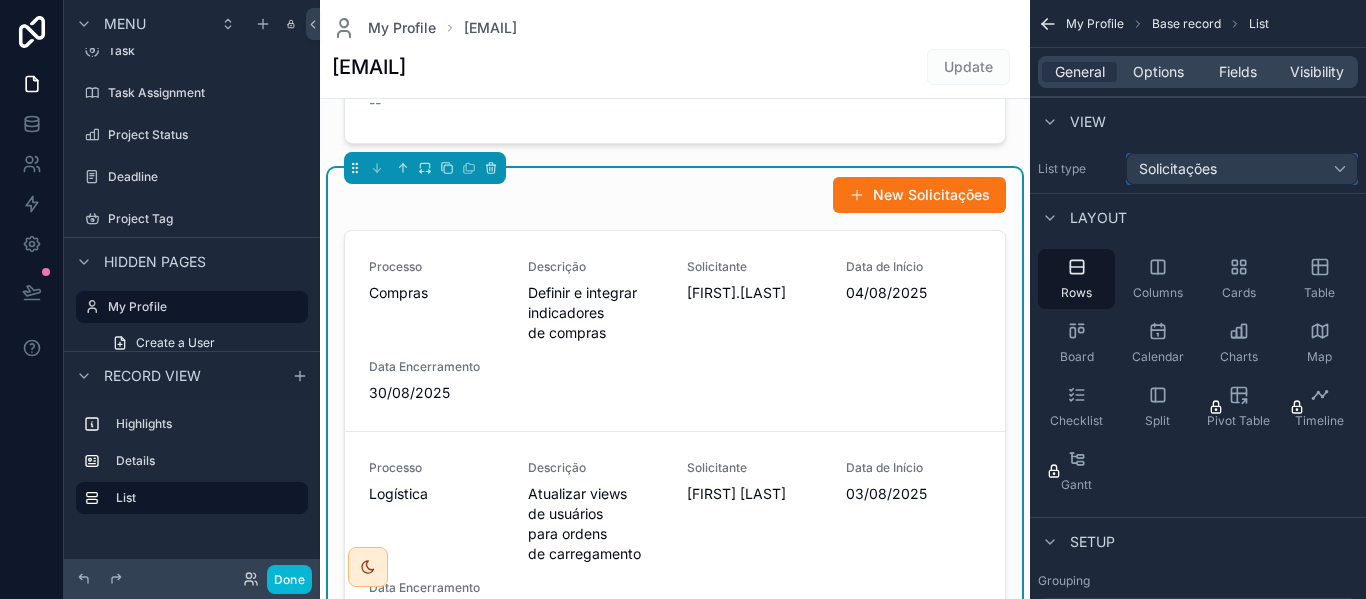 click on "Solicitações" at bounding box center (1242, 169) 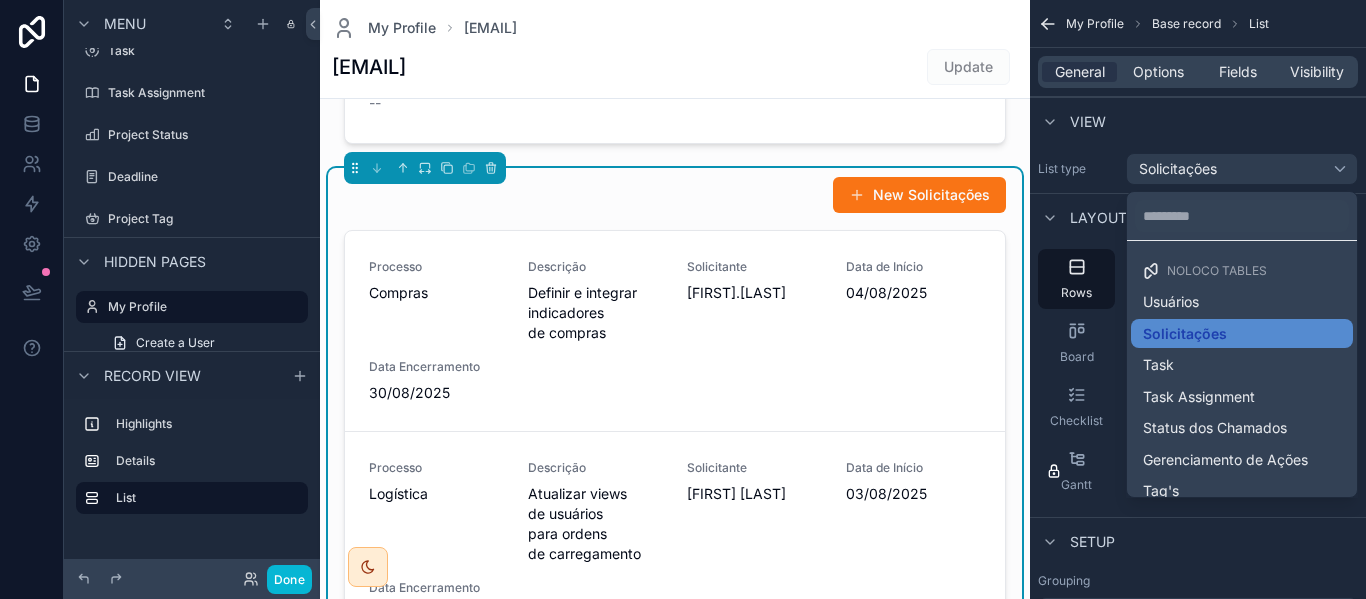 click at bounding box center [683, 299] 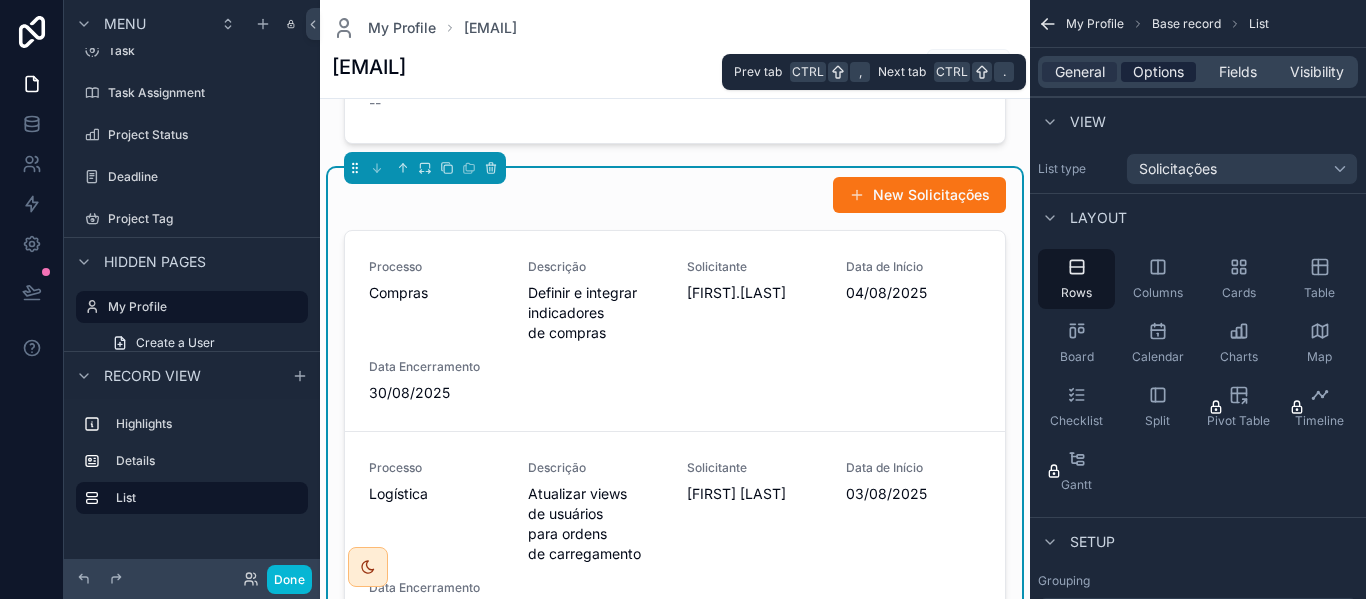 click on "Options" at bounding box center [1158, 72] 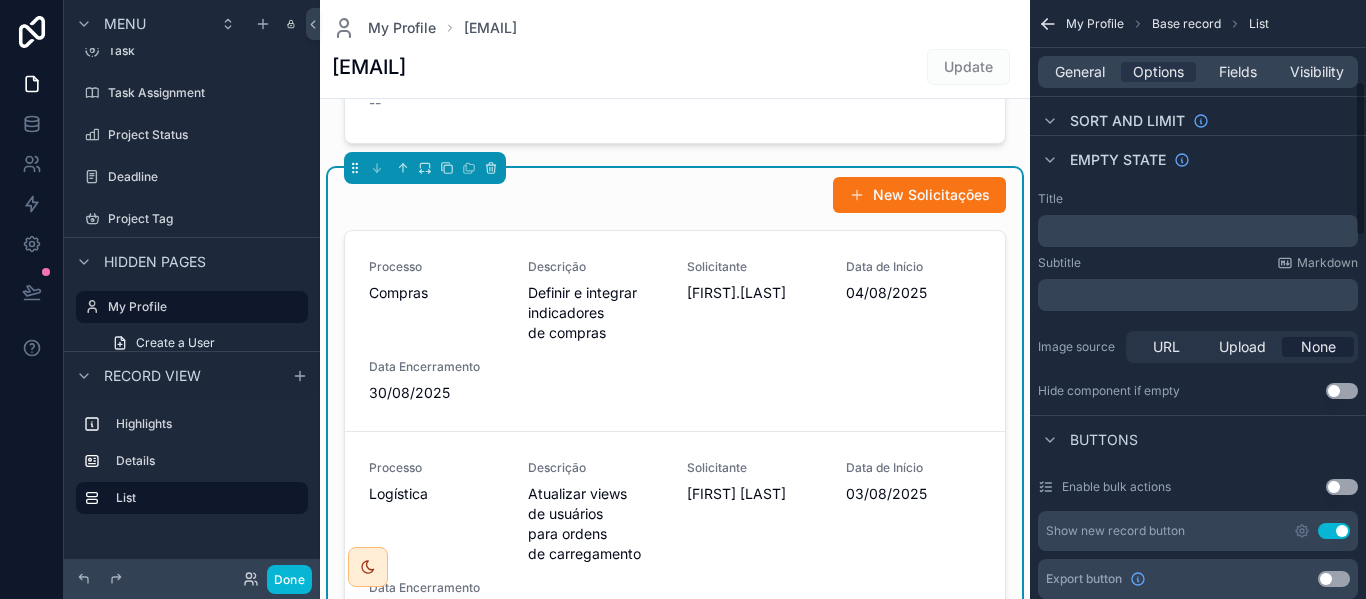 scroll, scrollTop: 0, scrollLeft: 0, axis: both 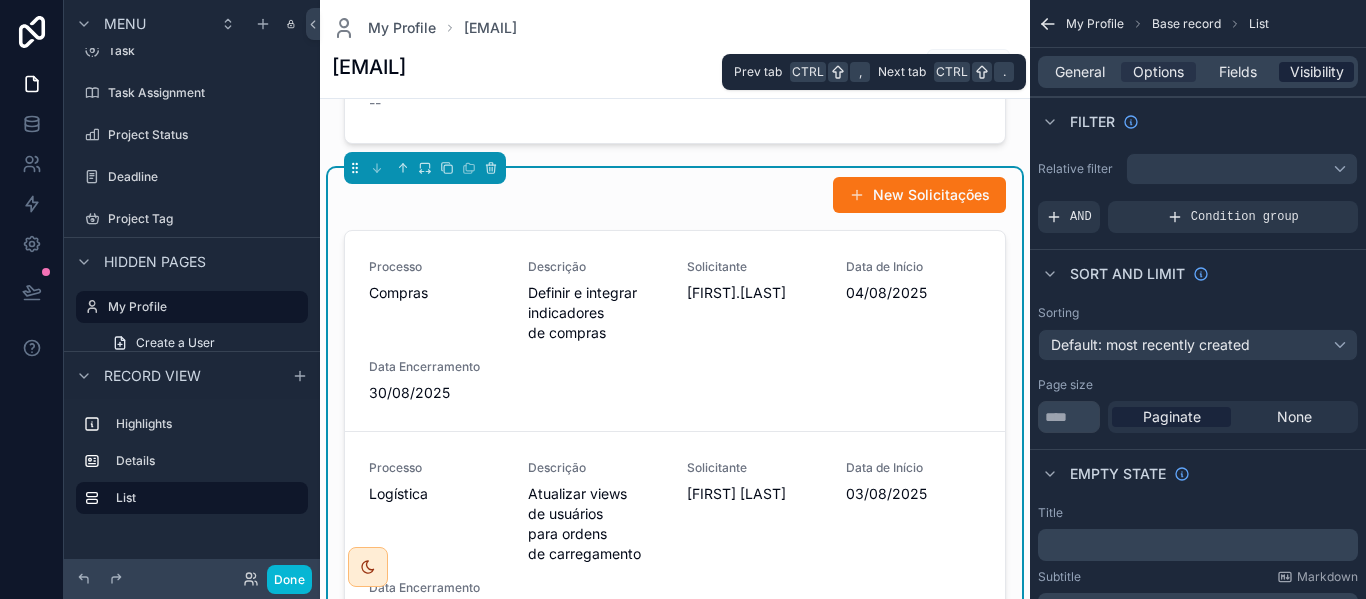 click on "Visibility" at bounding box center (1317, 72) 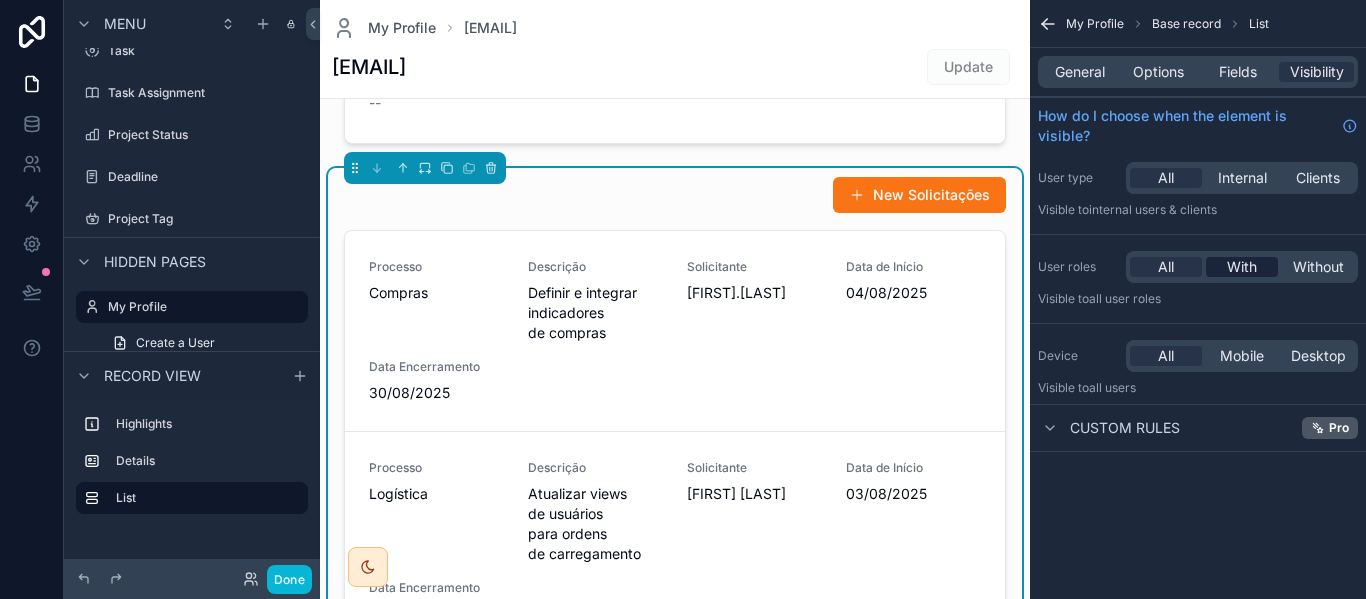 click on "With" at bounding box center (1242, 267) 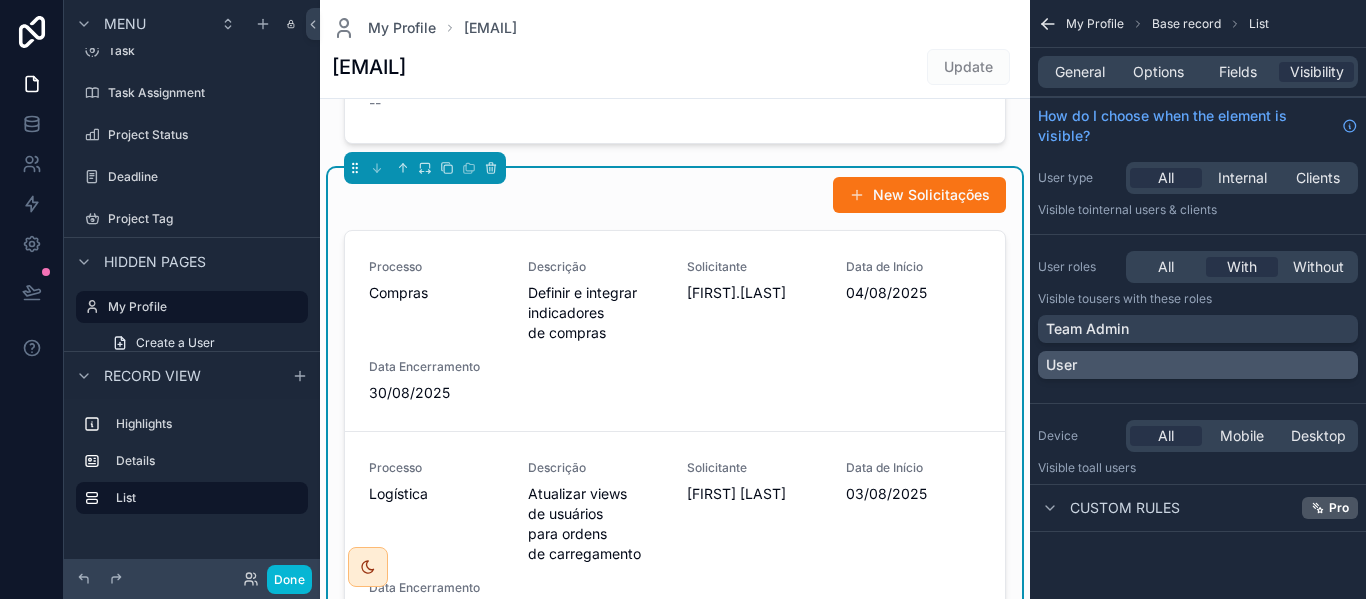 click on "User" at bounding box center [1198, 365] 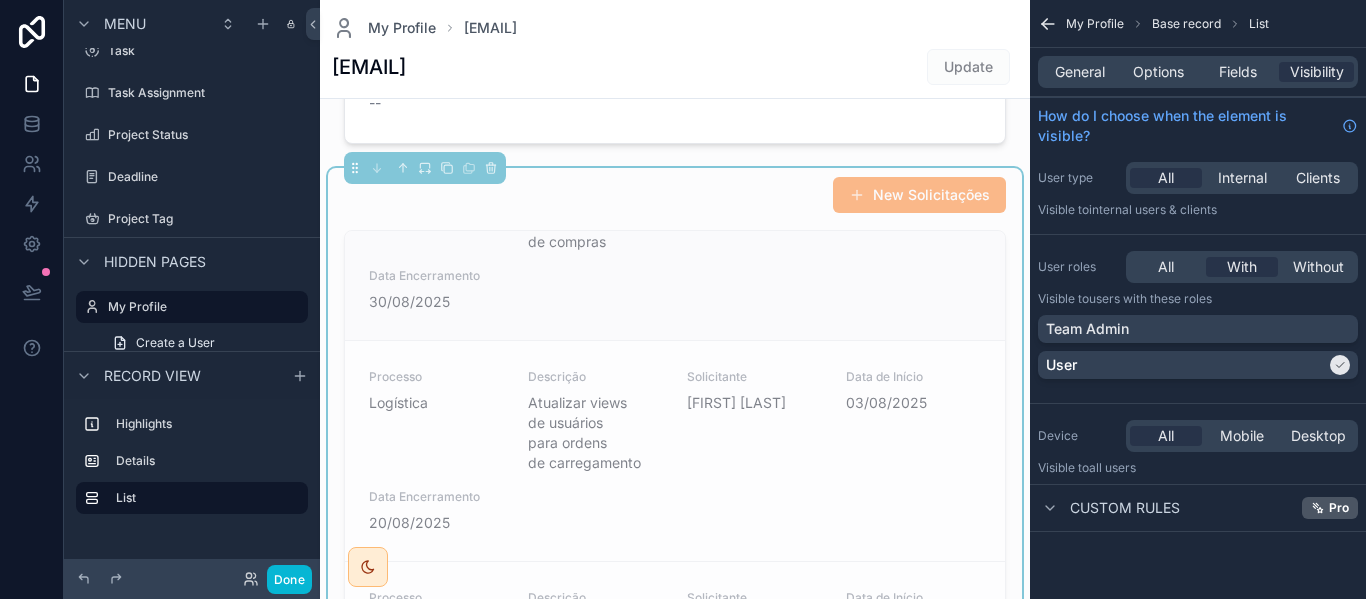 scroll, scrollTop: 0, scrollLeft: 0, axis: both 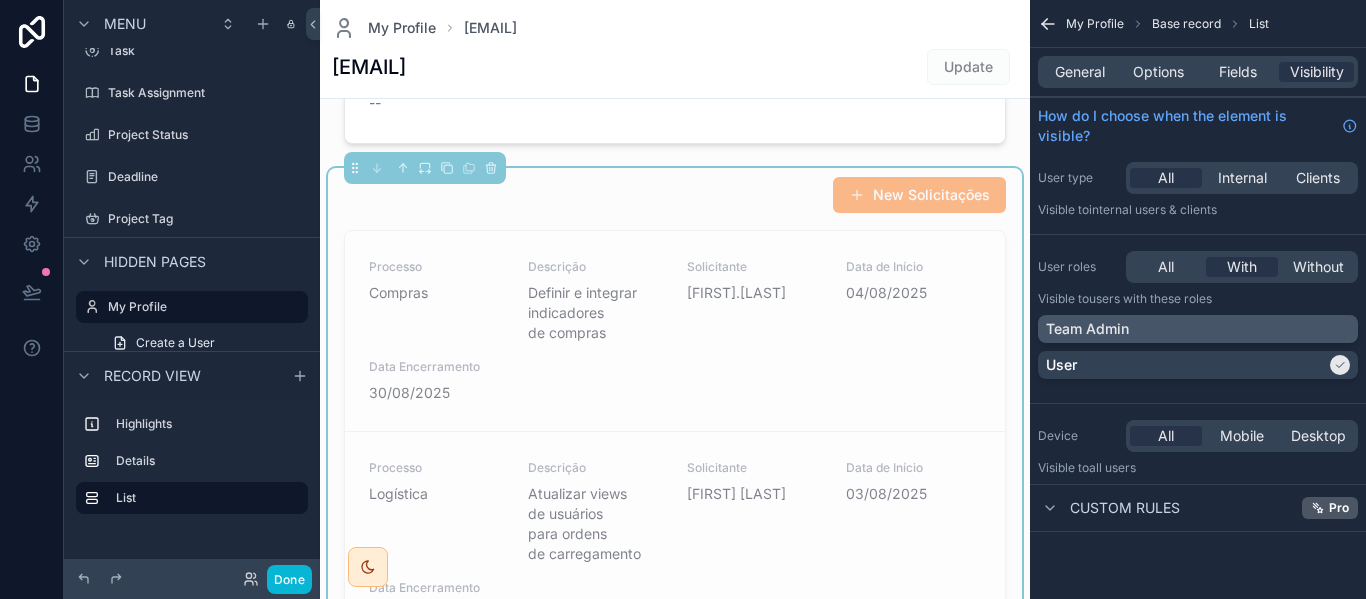 click on "Team Admin" at bounding box center [1198, 329] 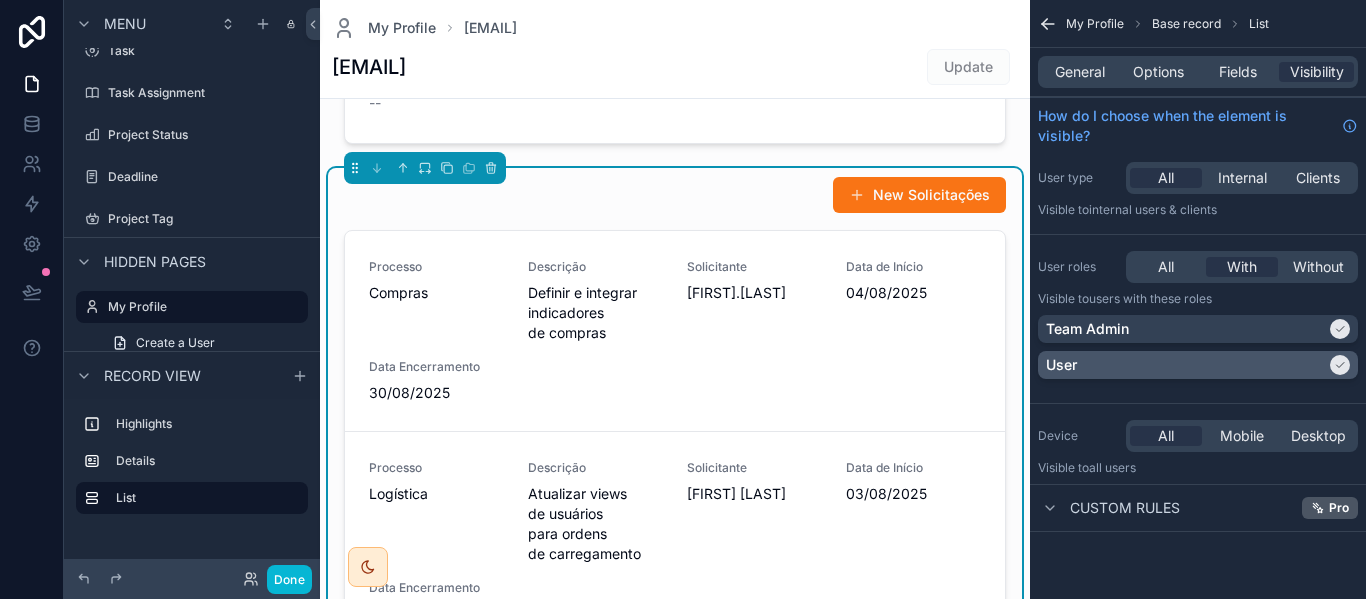 click on "User" at bounding box center (1186, 365) 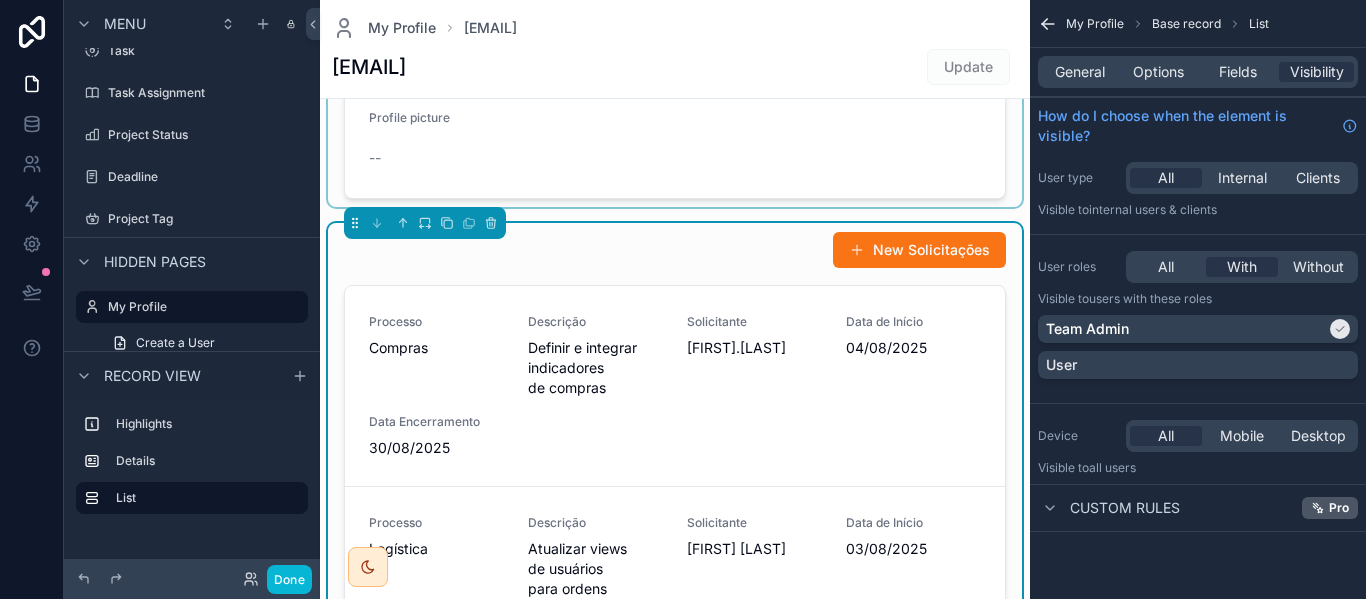 scroll, scrollTop: 300, scrollLeft: 0, axis: vertical 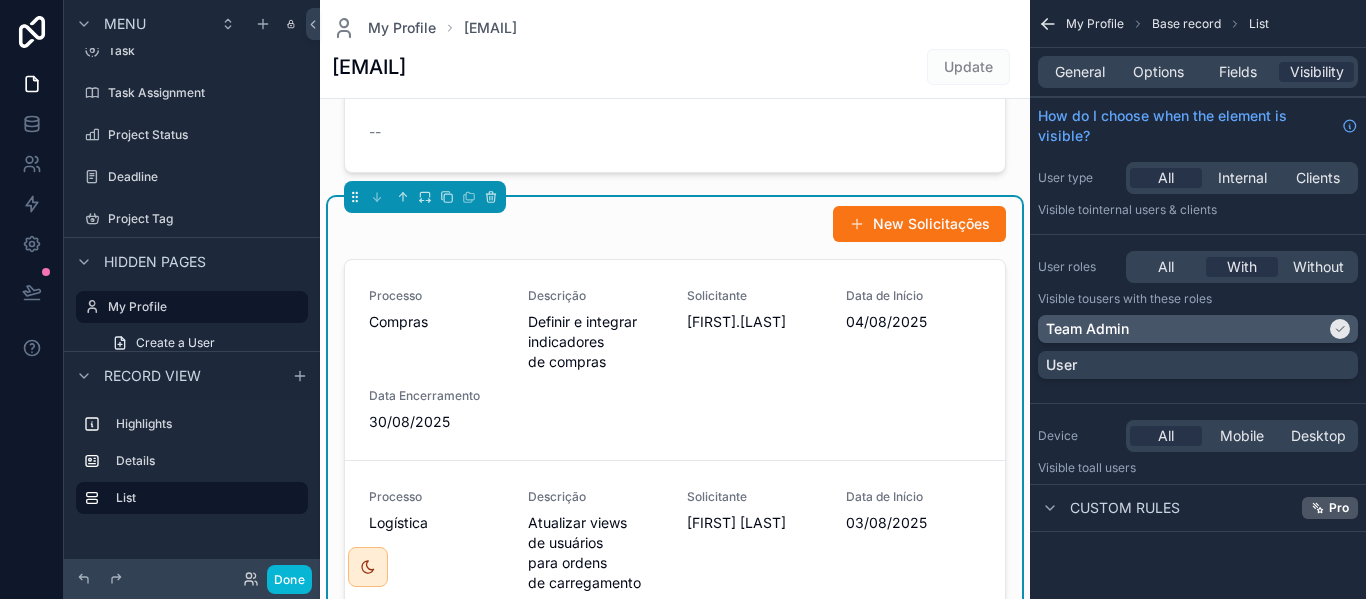click 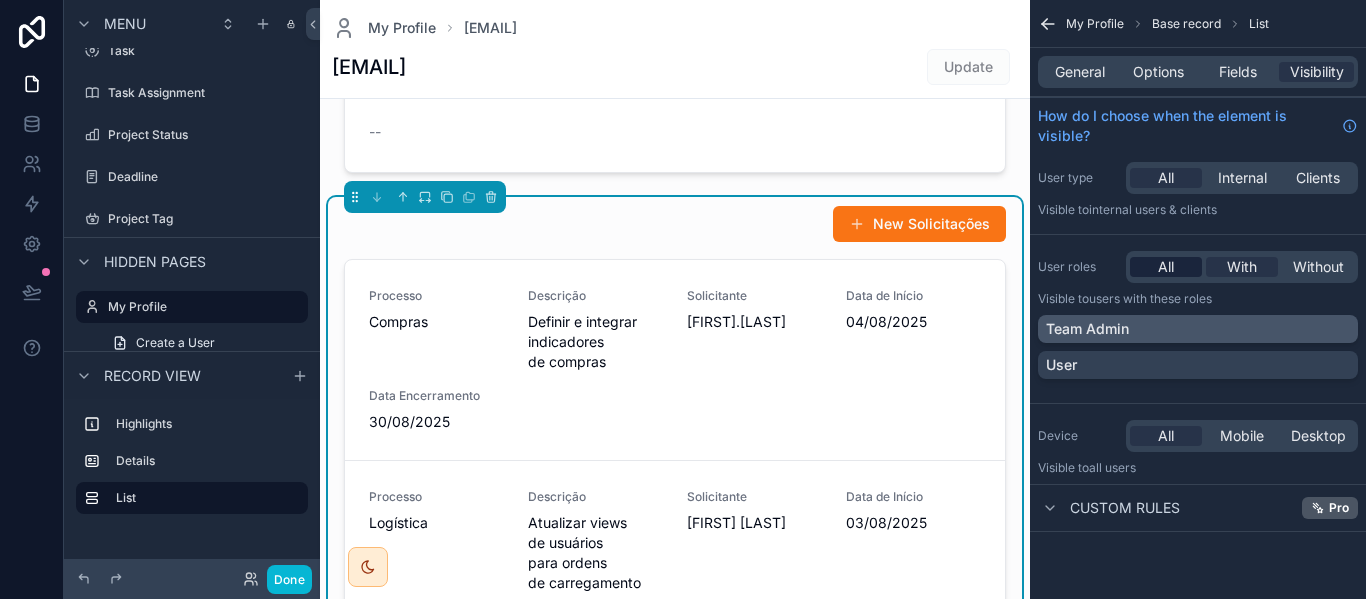 click on "All" at bounding box center [1166, 267] 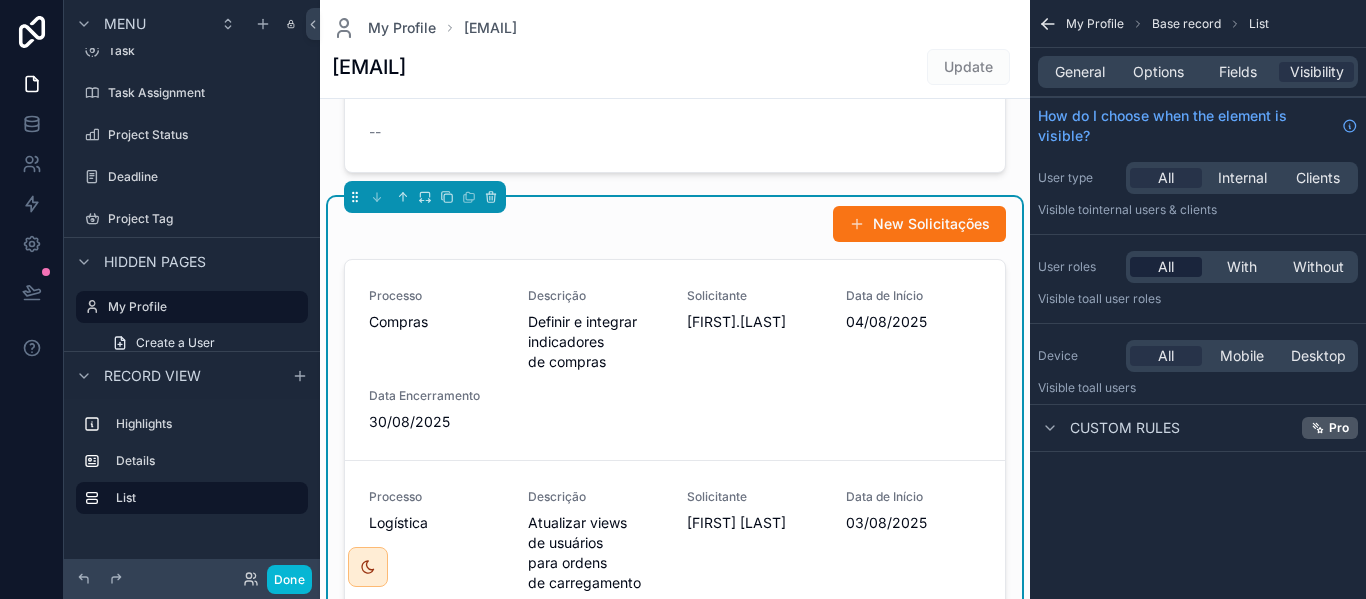 click on "All" at bounding box center (1166, 267) 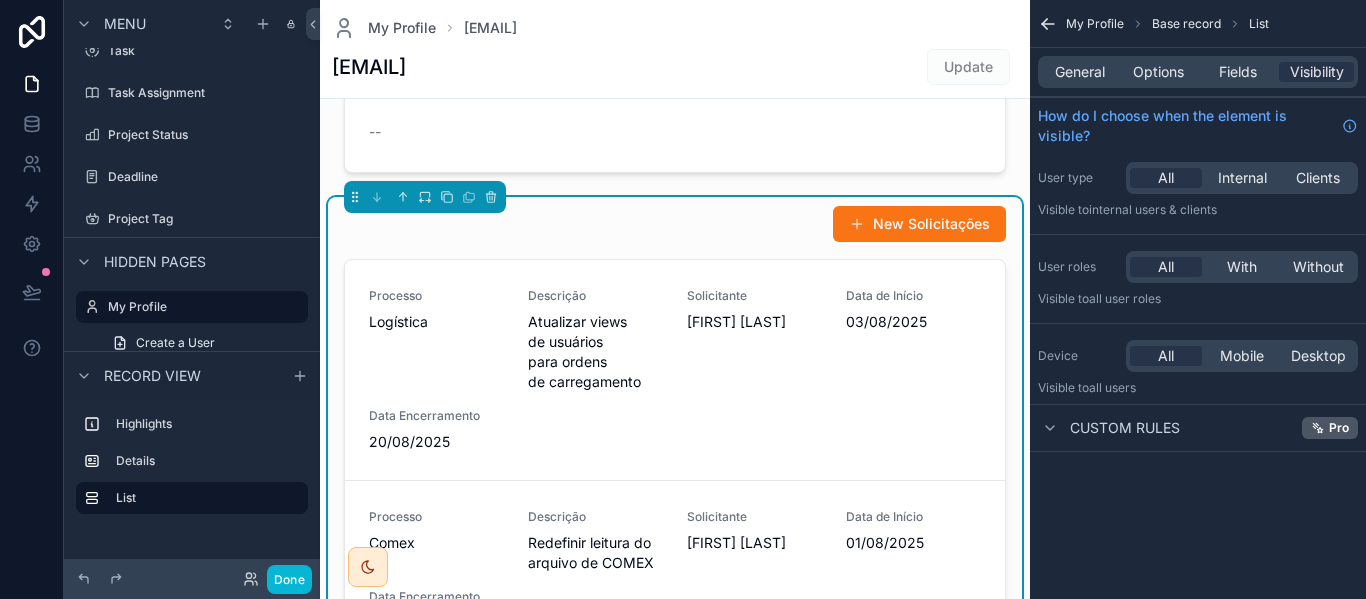 scroll, scrollTop: 203, scrollLeft: 0, axis: vertical 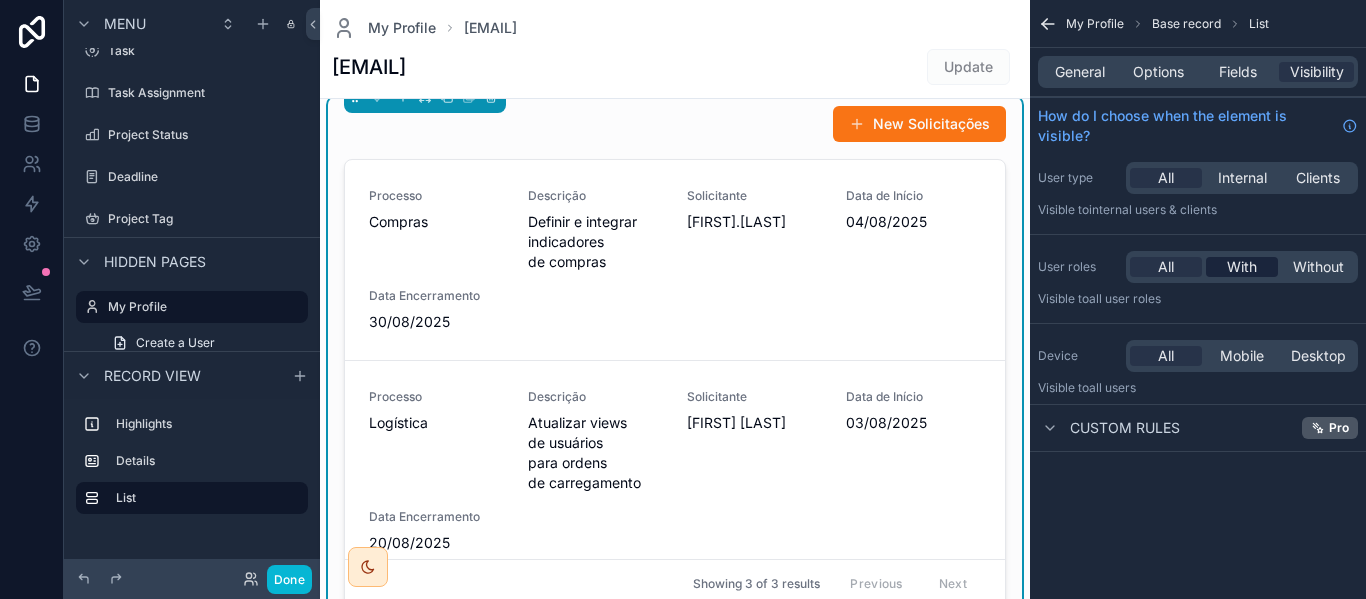 click on "With" at bounding box center (1242, 267) 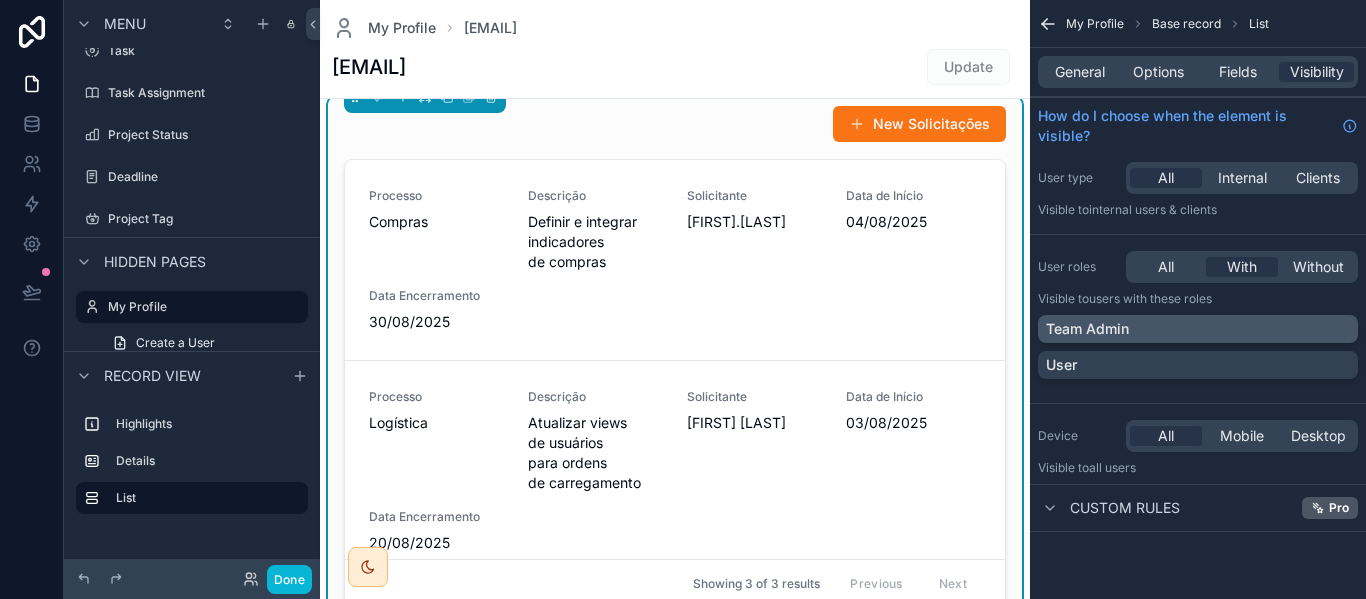 click on "Team Admin" at bounding box center [1198, 329] 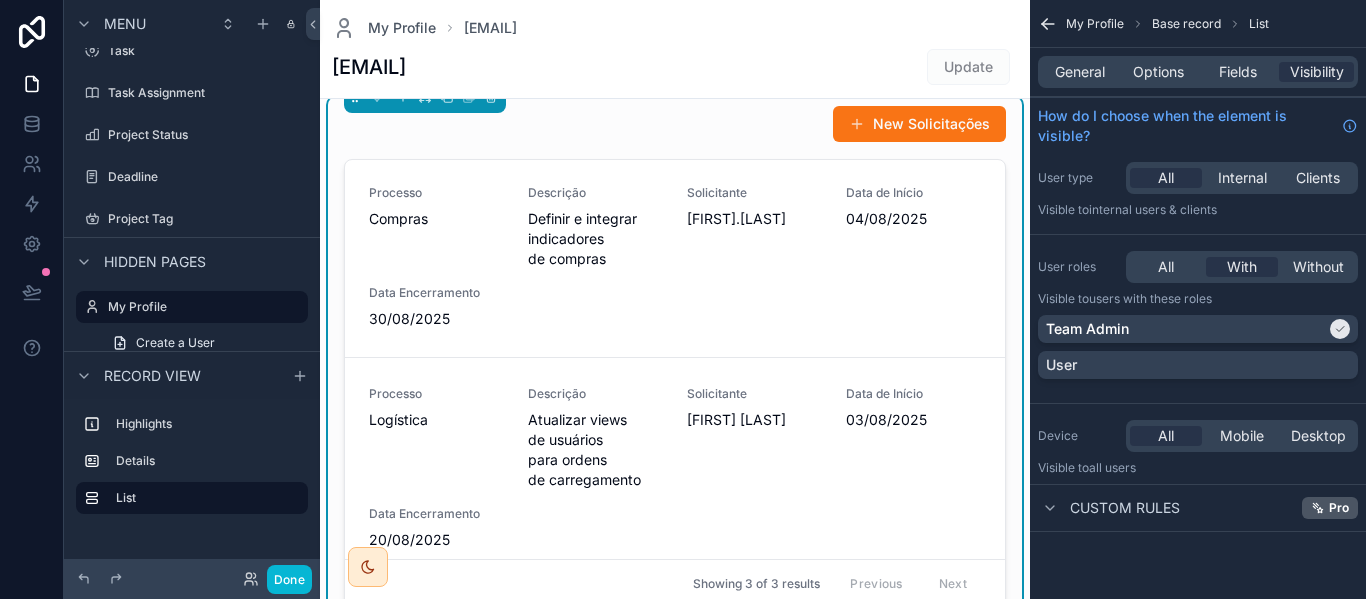 scroll, scrollTop: 0, scrollLeft: 0, axis: both 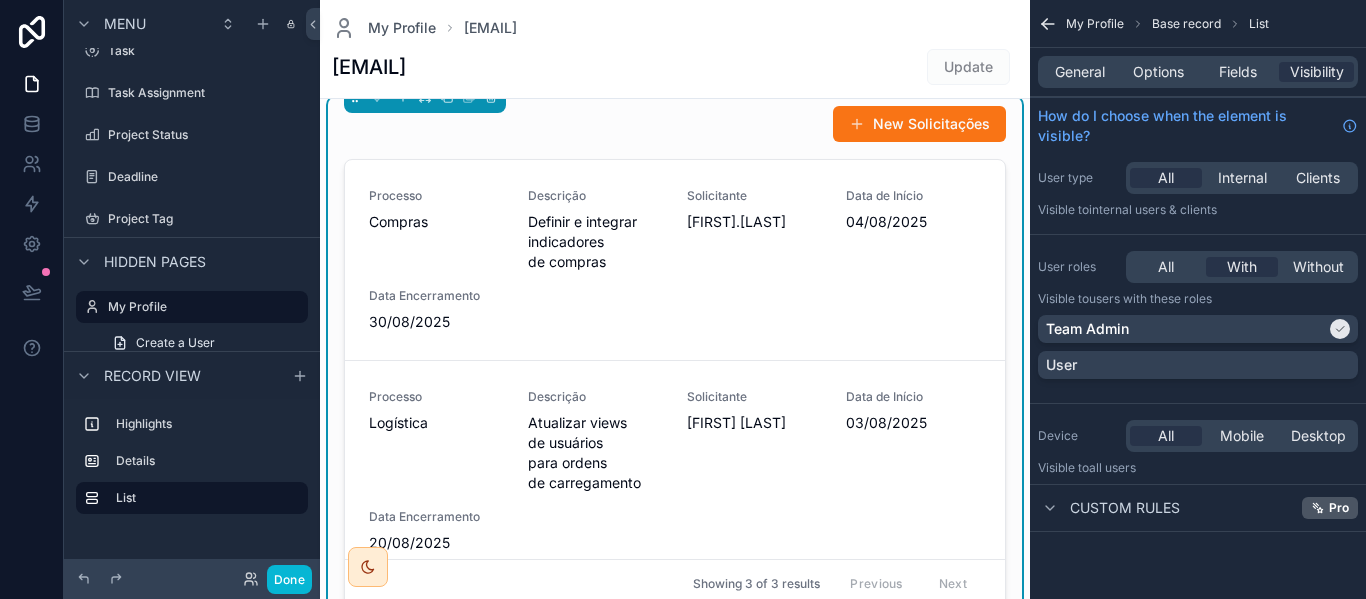 click on "All With Without" at bounding box center (1242, 267) 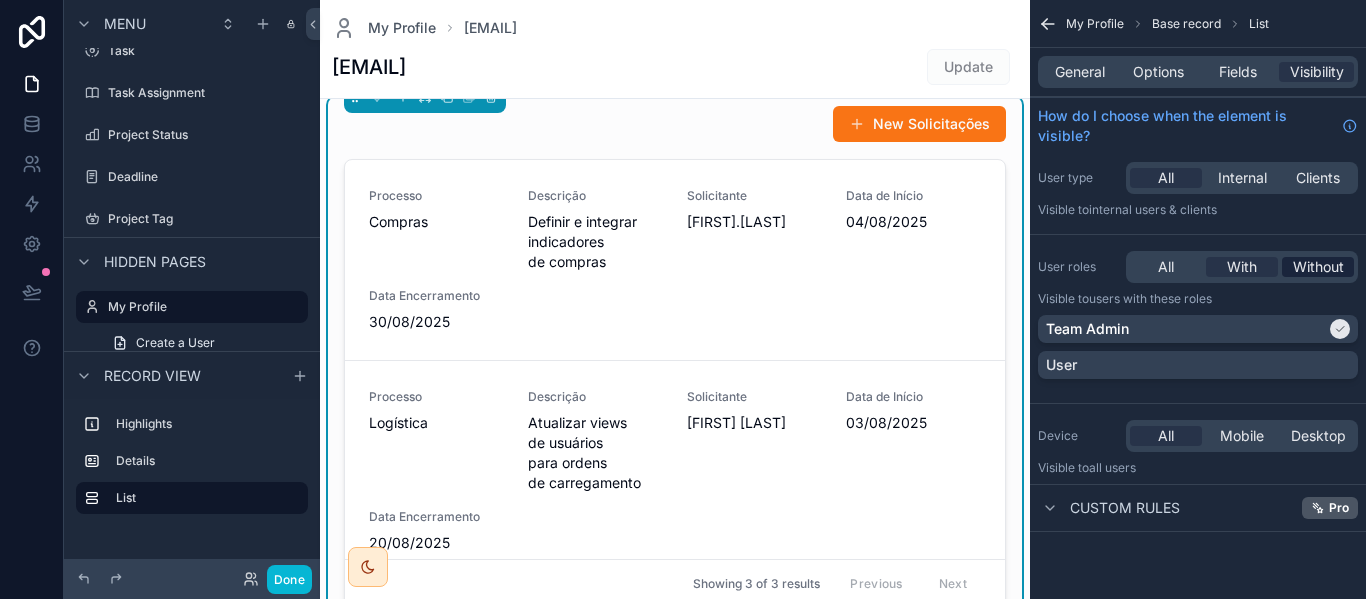 click on "Without" at bounding box center [1318, 267] 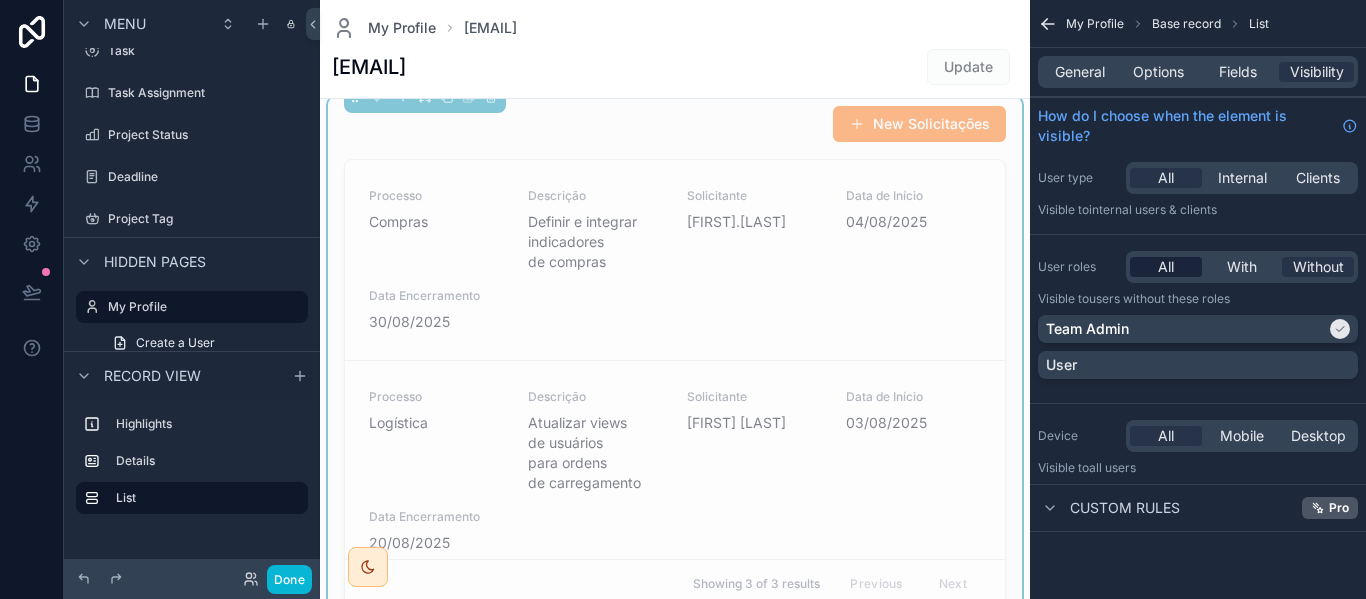 click on "All" at bounding box center (1166, 267) 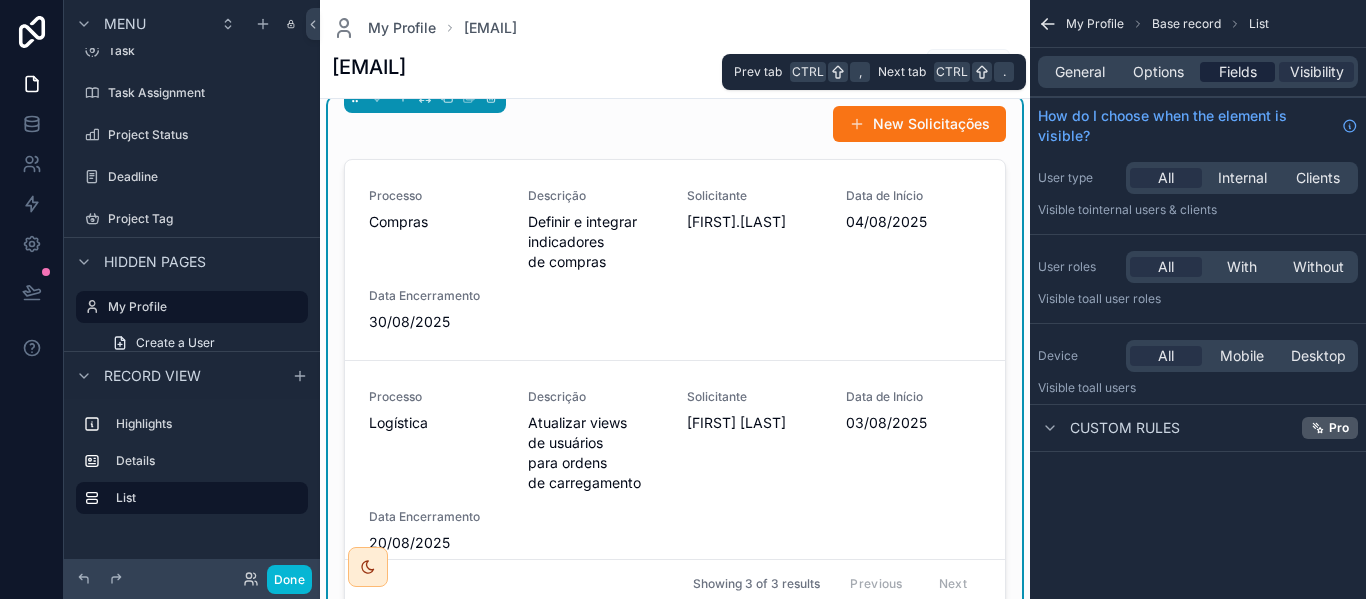 click on "Fields" at bounding box center (1238, 72) 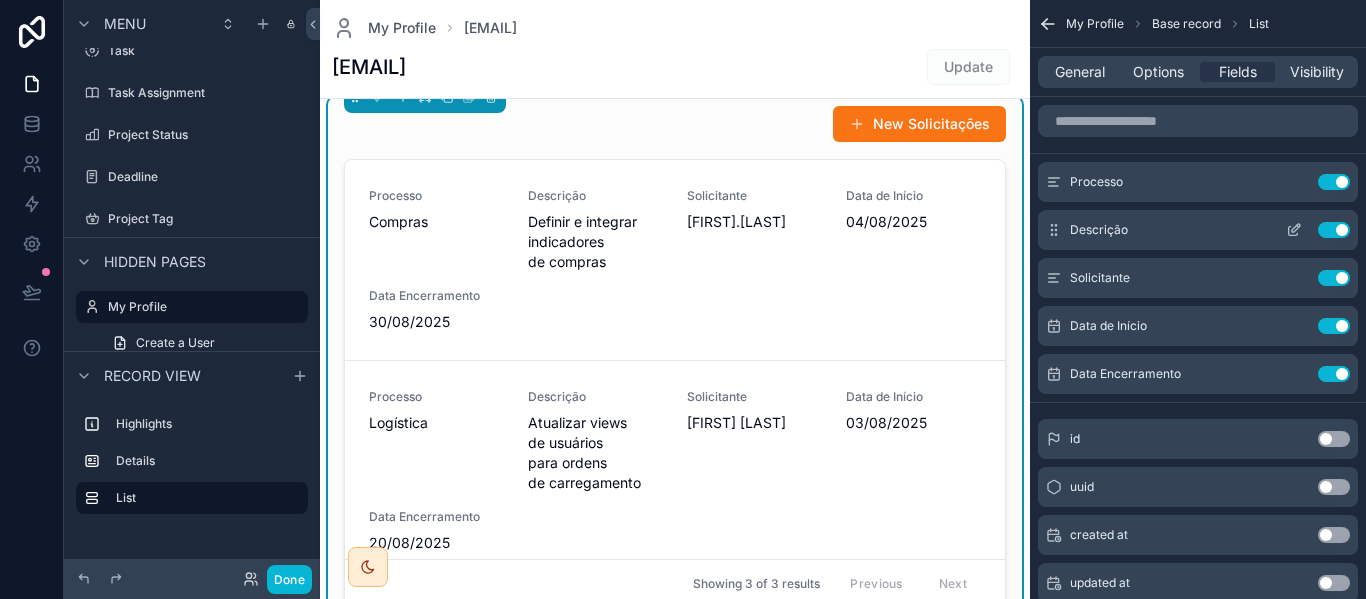 click on "Use setting" at bounding box center [1334, 230] 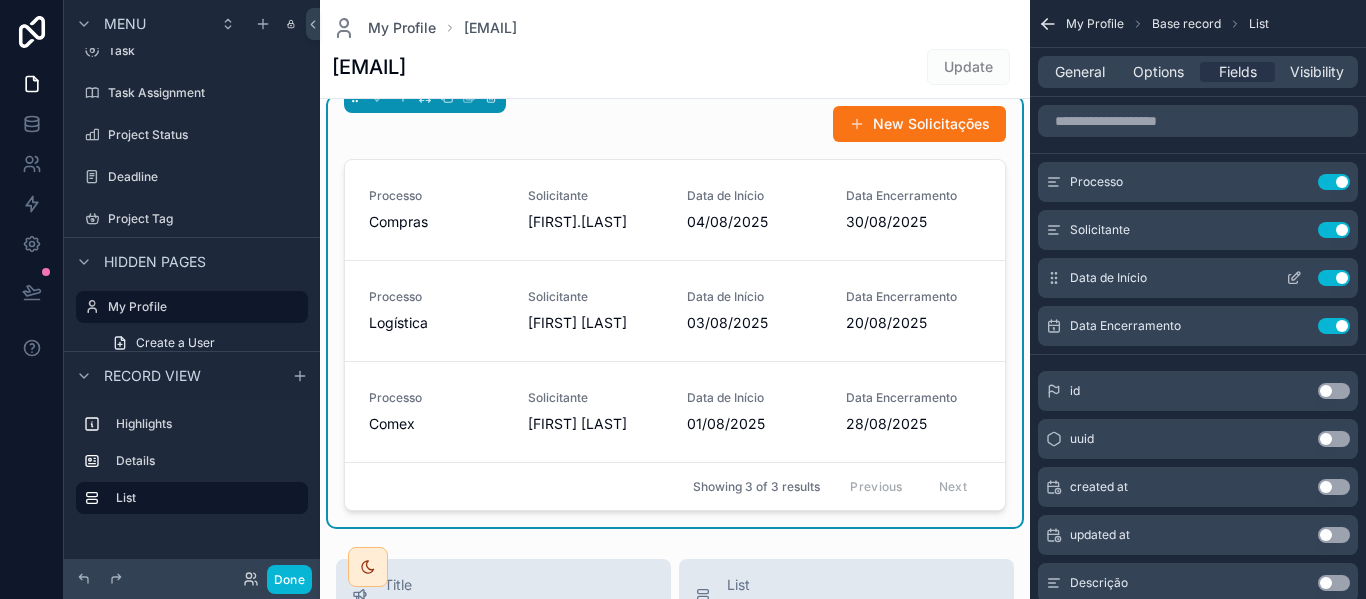 click on "Use setting" at bounding box center (1334, 278) 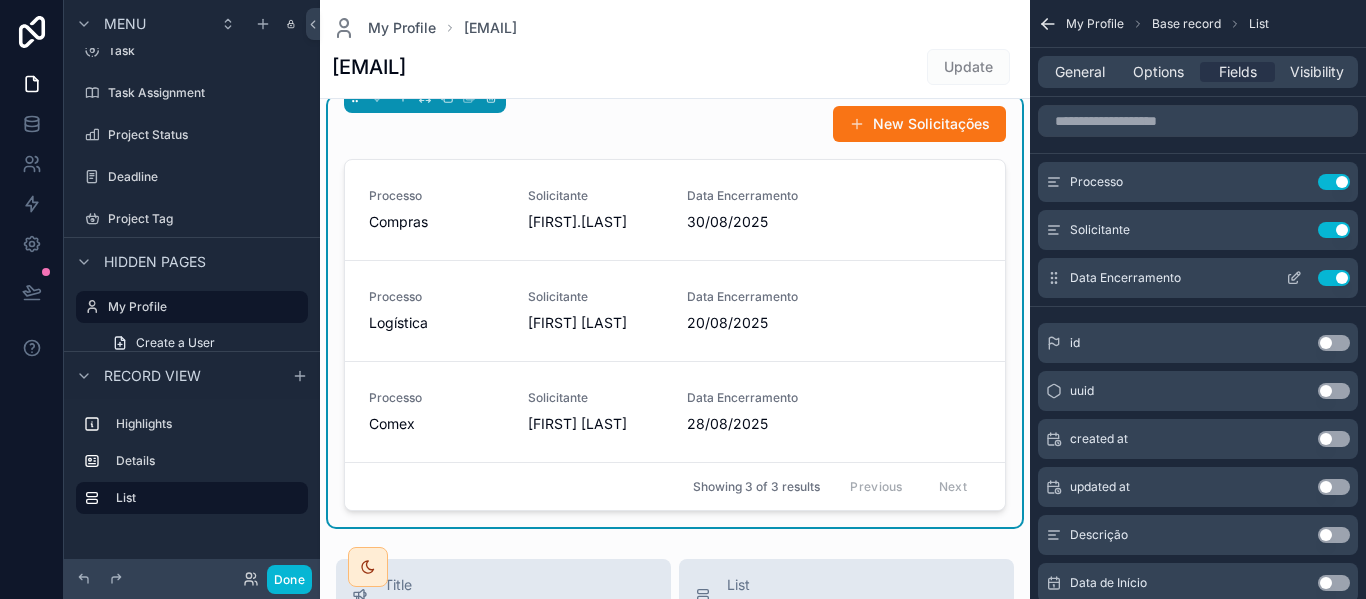 click on "Use setting" at bounding box center [1334, 278] 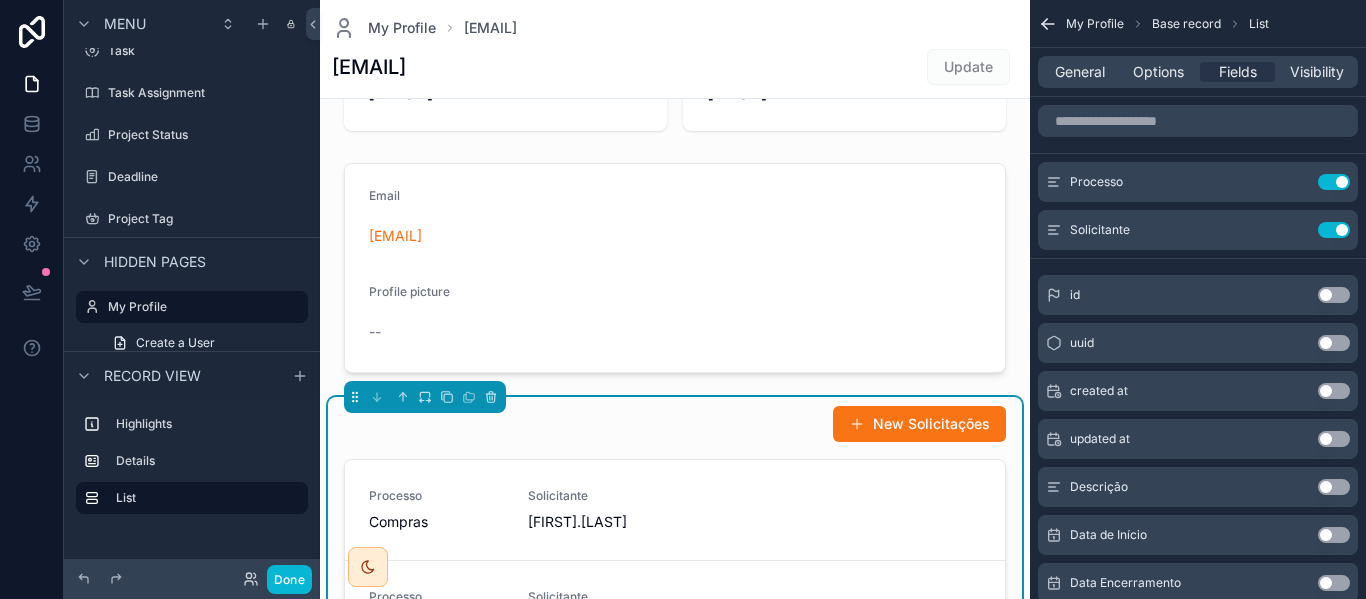 scroll, scrollTop: 0, scrollLeft: 0, axis: both 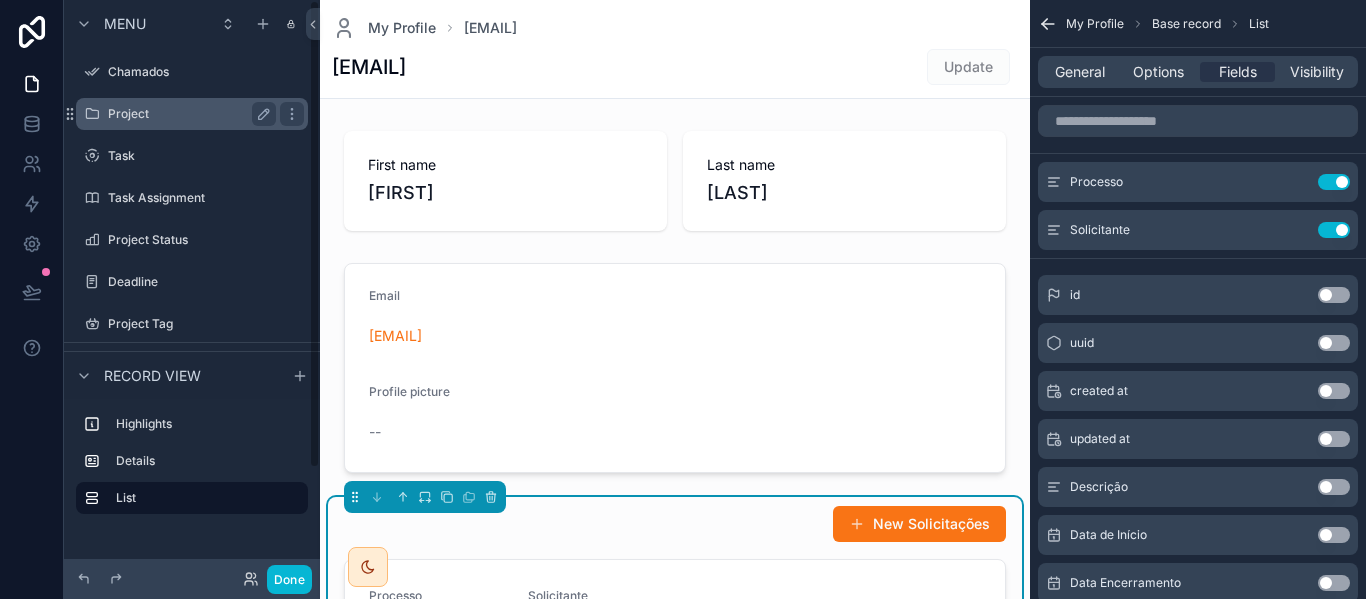 click on "Project" at bounding box center (188, 114) 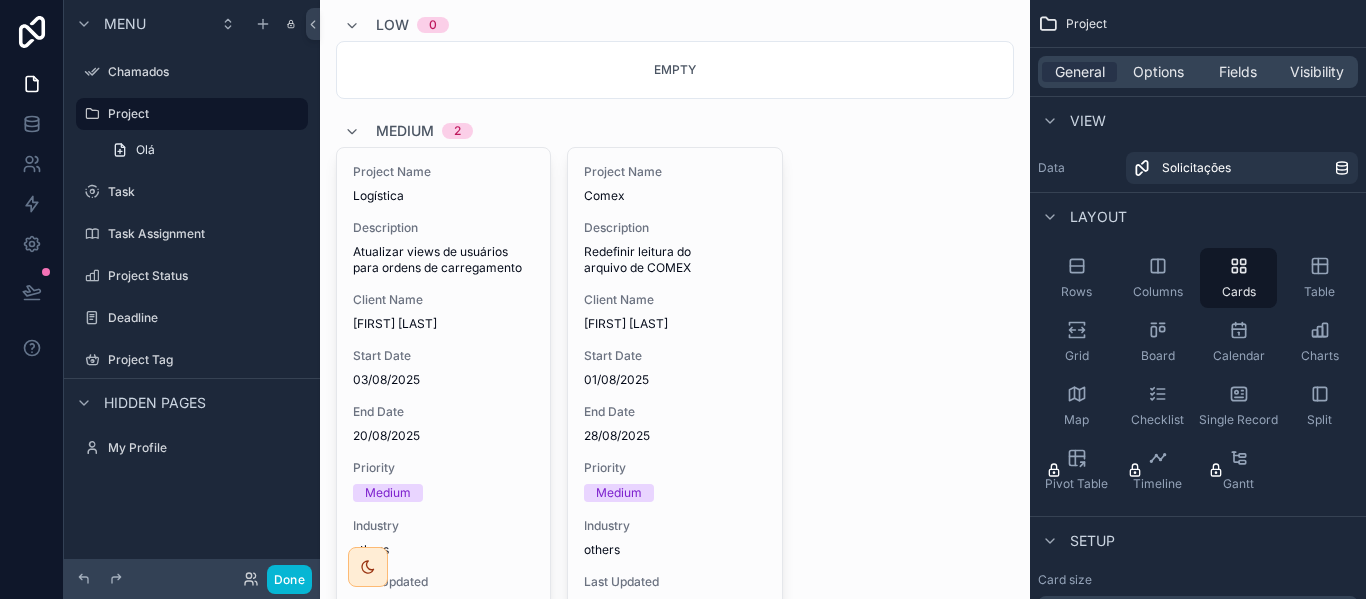 scroll, scrollTop: 0, scrollLeft: 0, axis: both 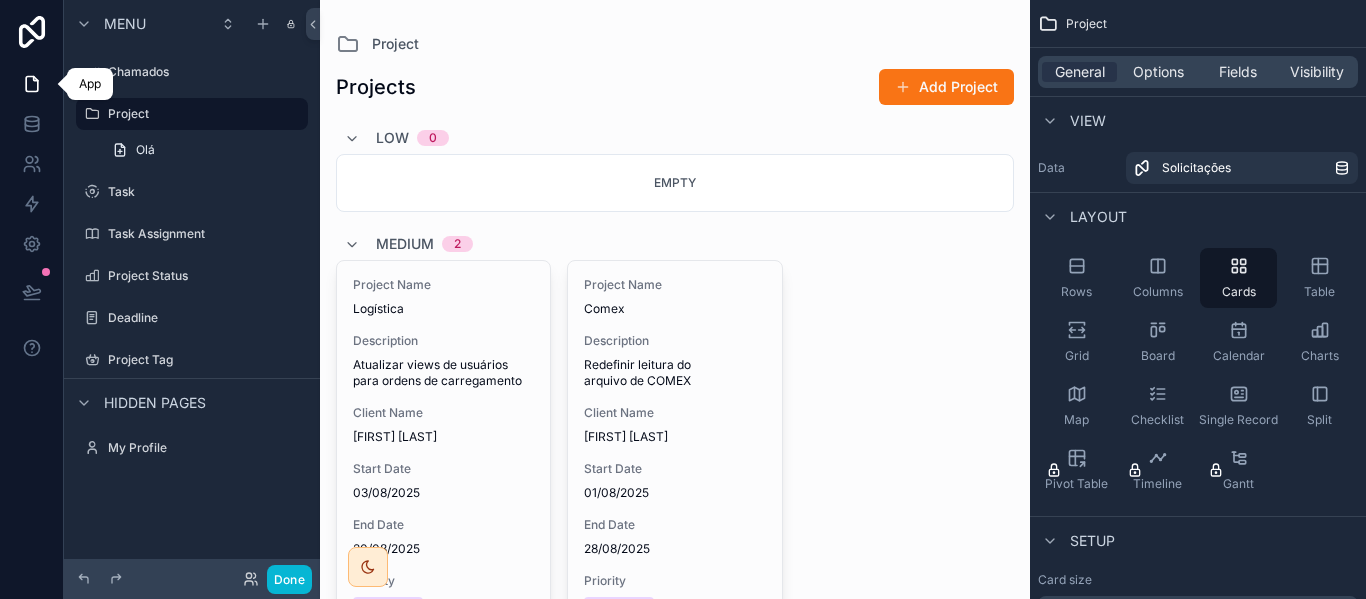 click 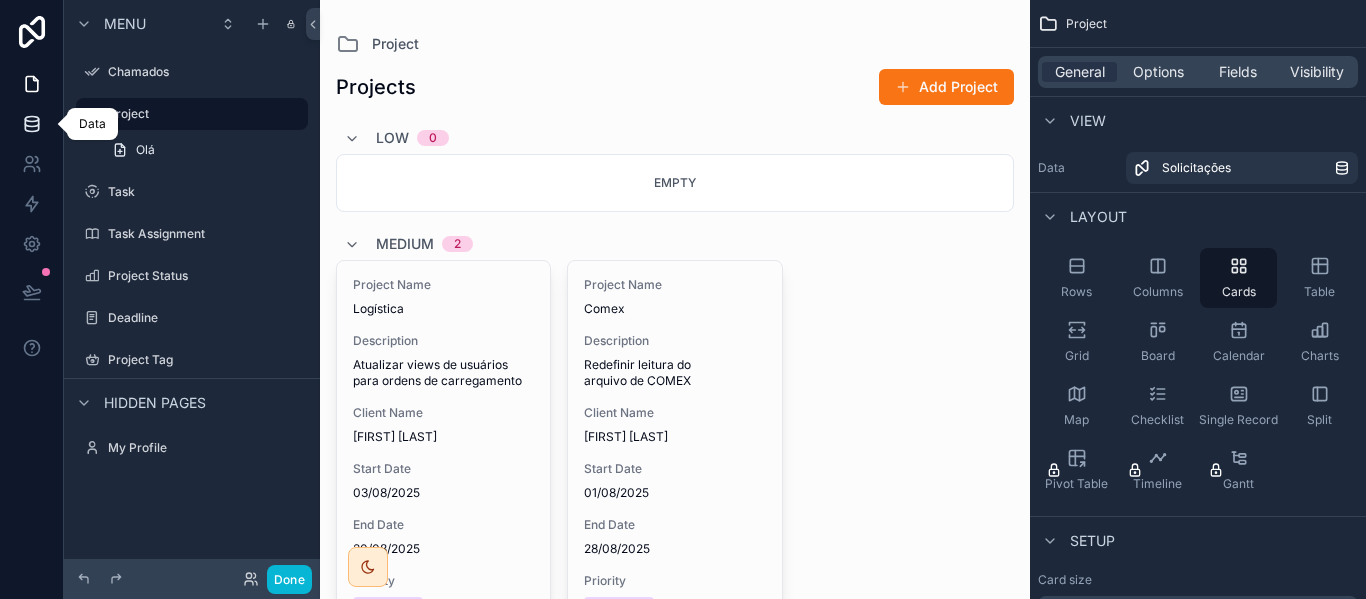click at bounding box center [31, 124] 